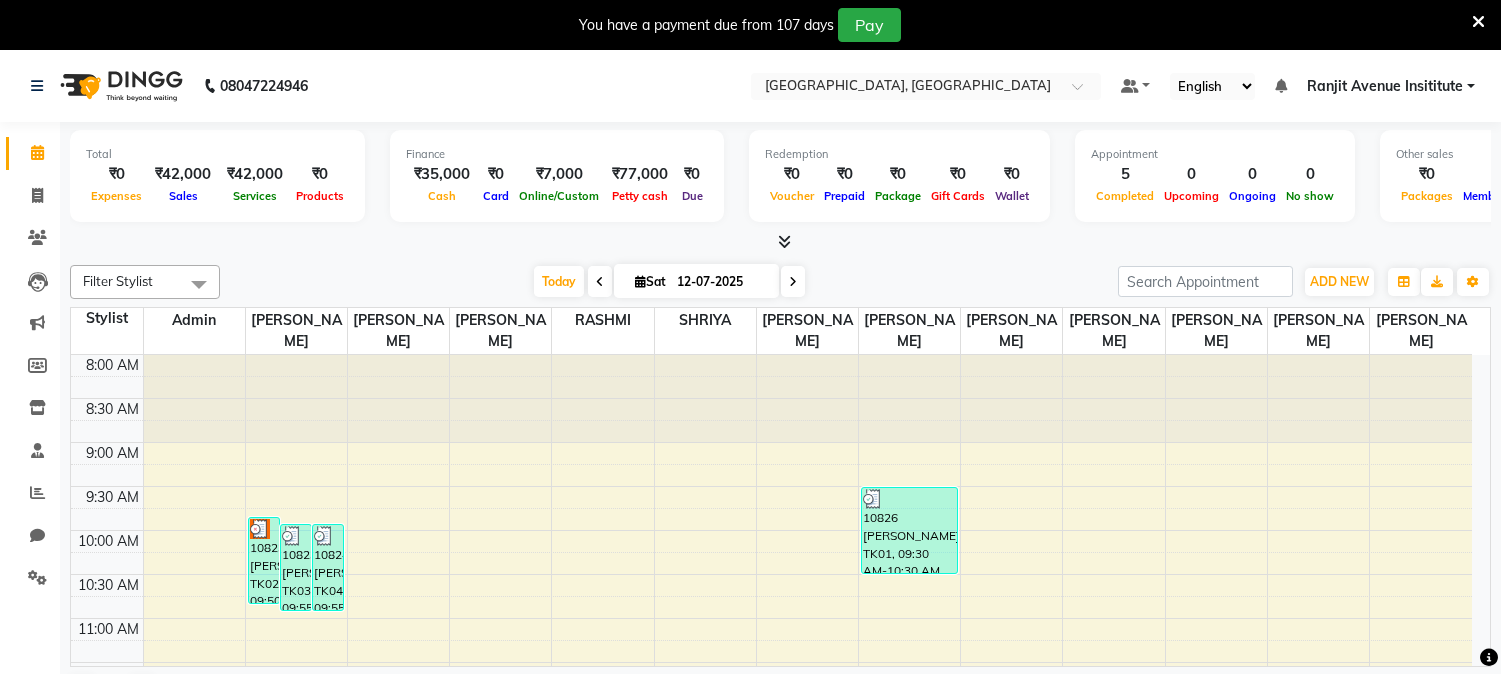 scroll, scrollTop: 0, scrollLeft: 0, axis: both 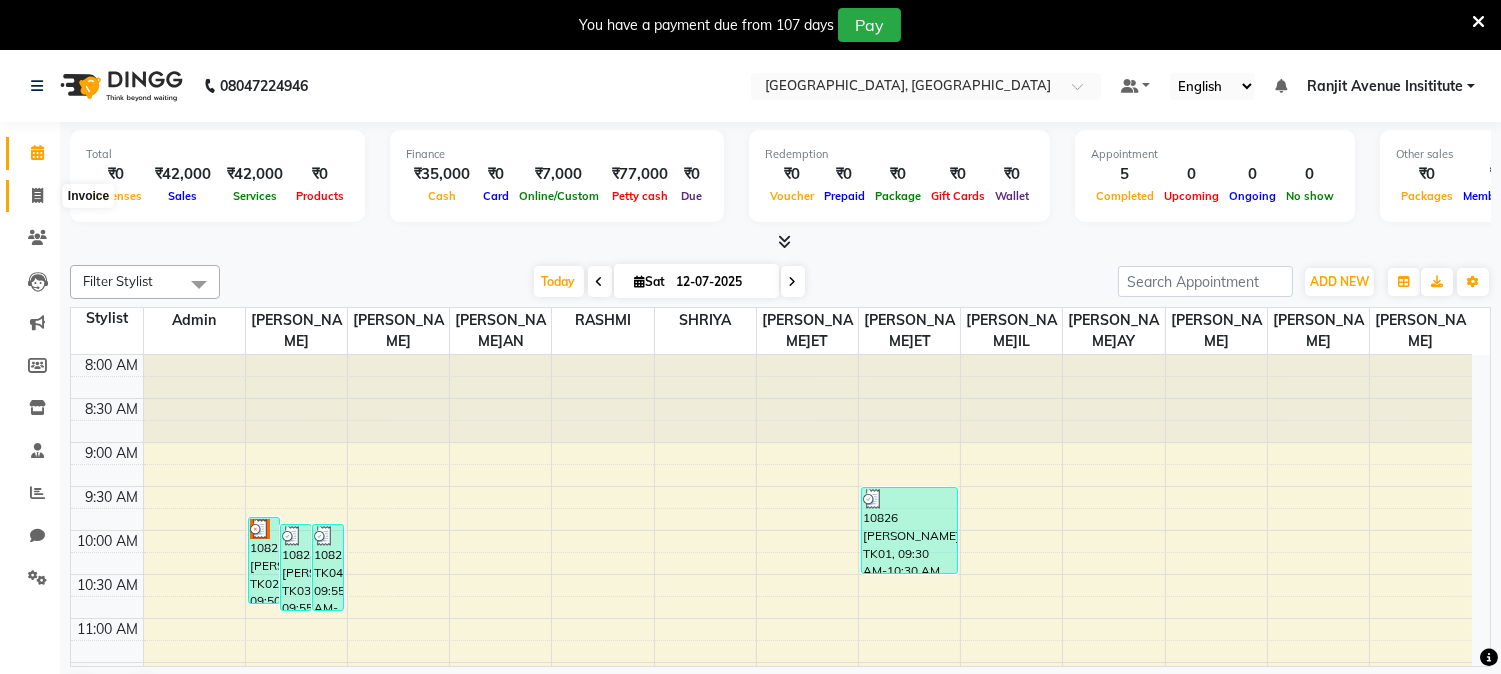 click 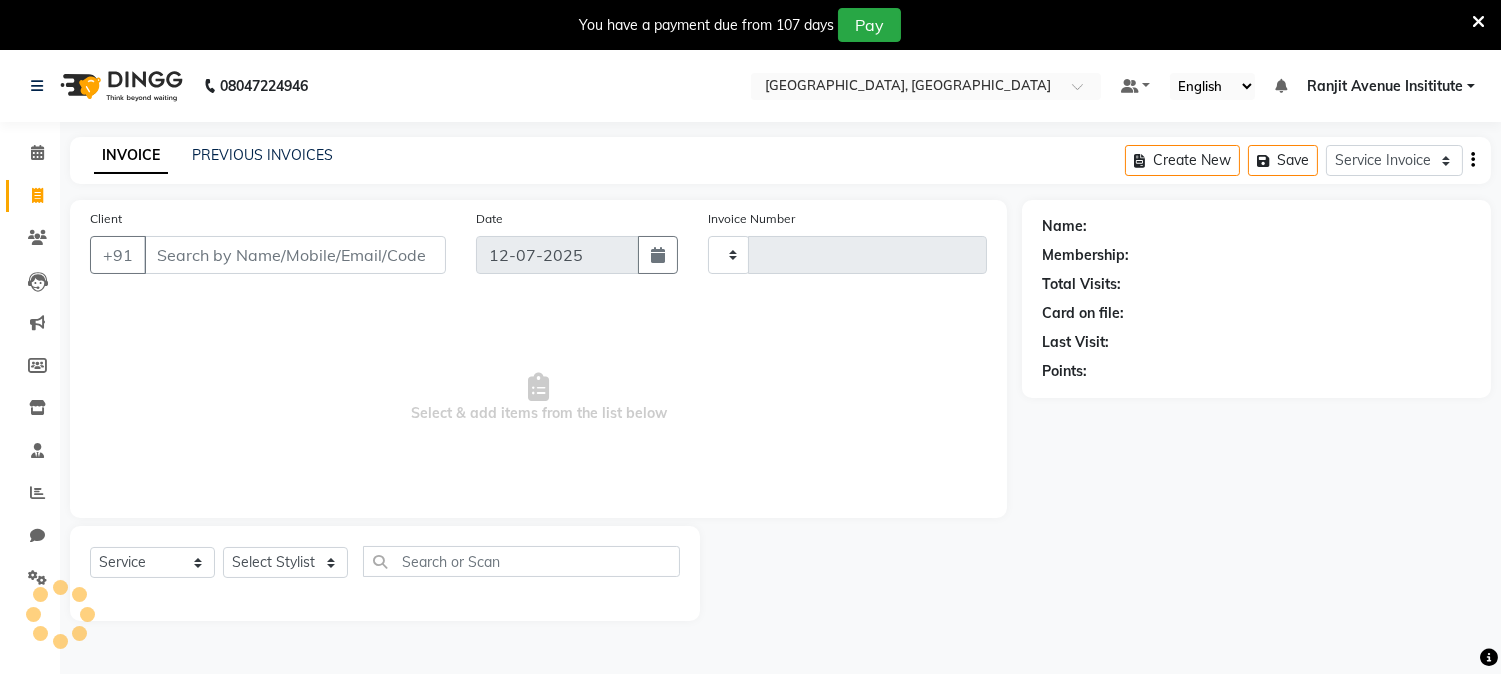type on "0251" 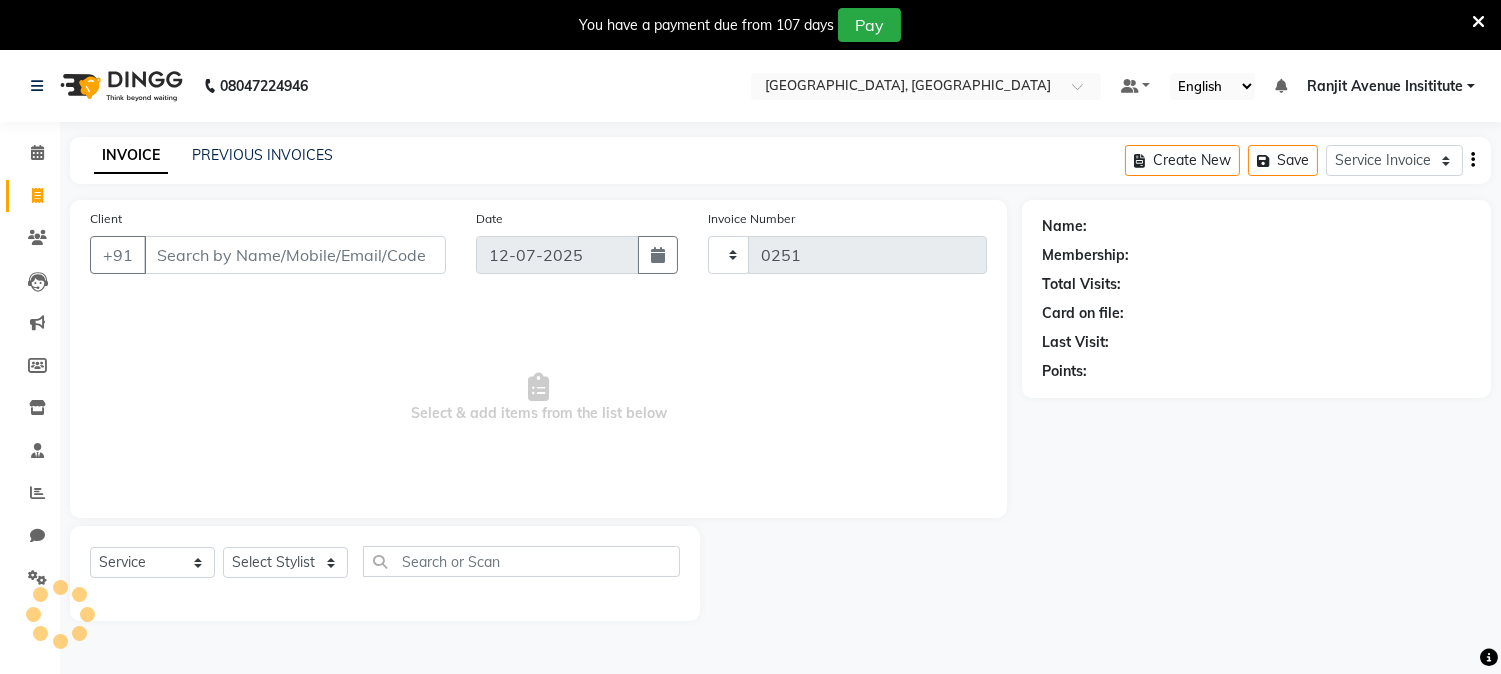 select on "8033" 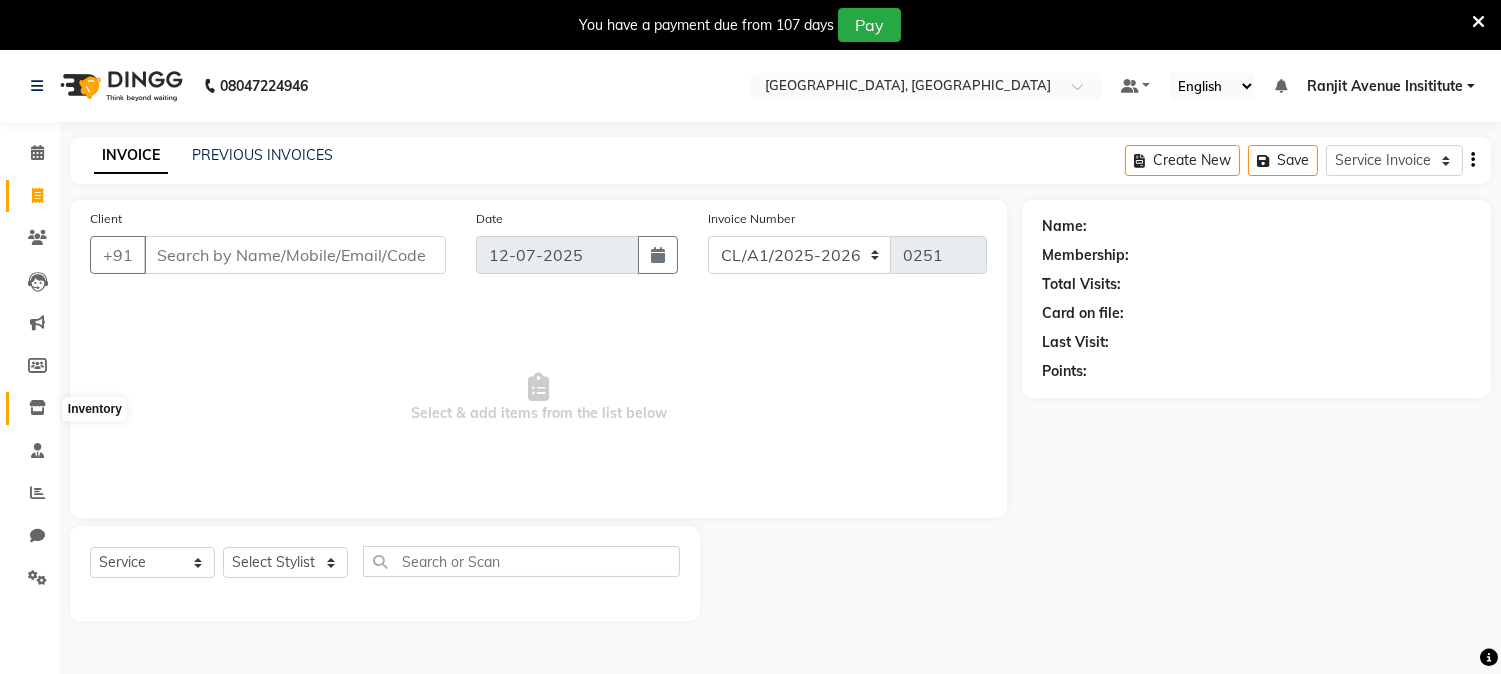 click 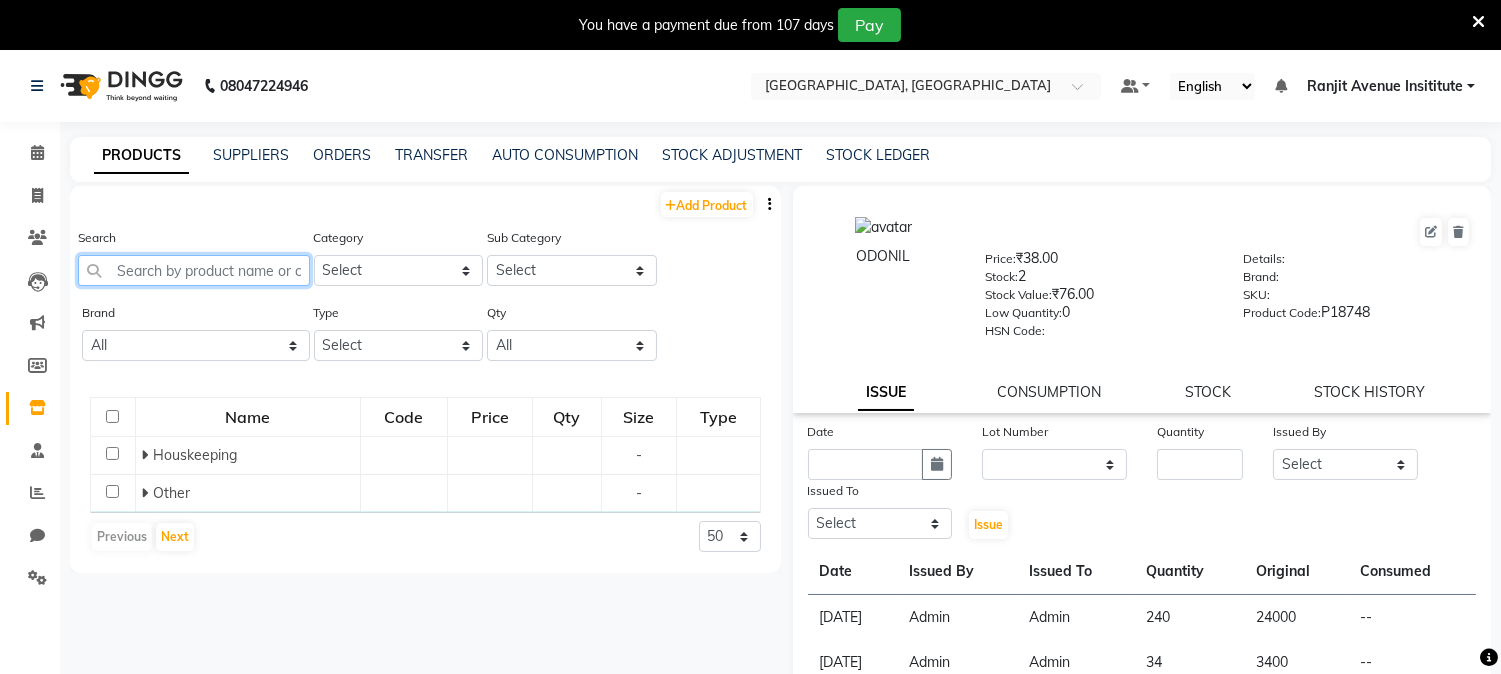 click 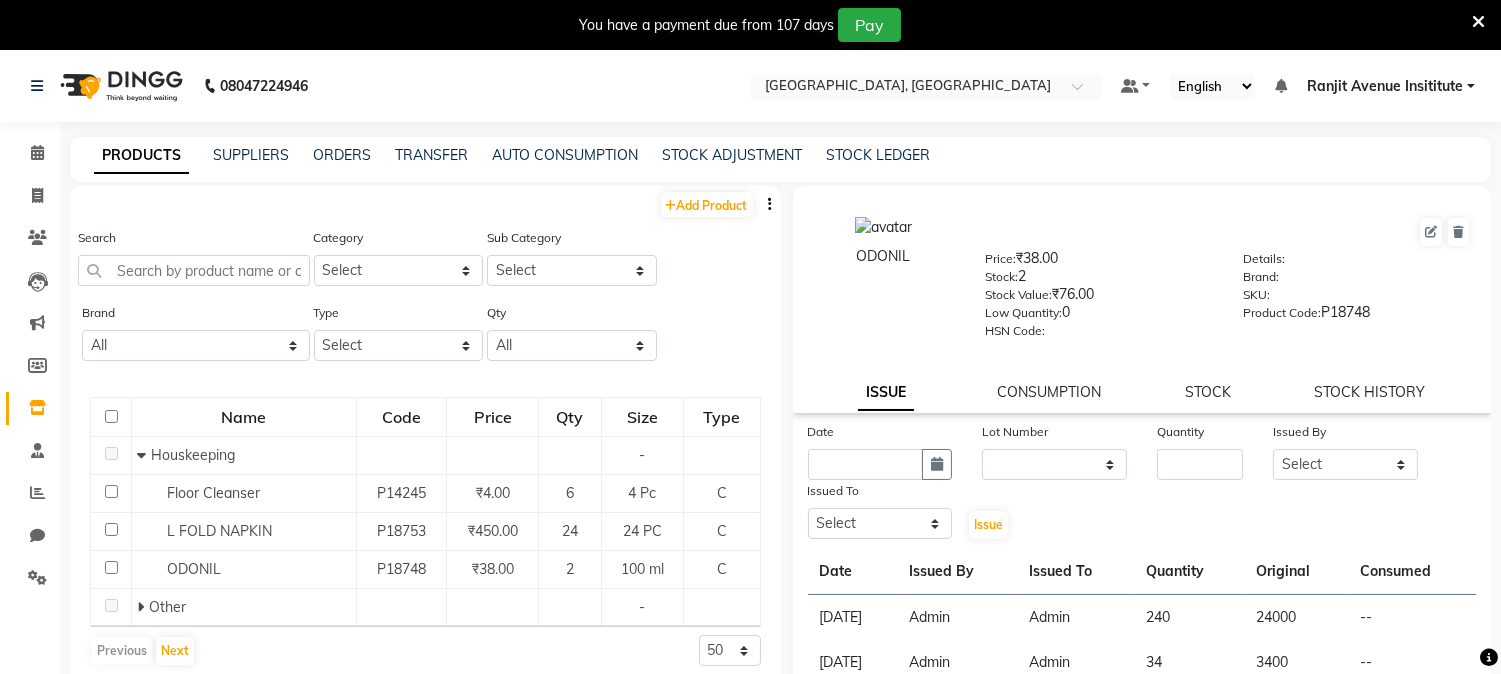 click on "PRODUCTS SUPPLIERS ORDERS TRANSFER AUTO CONSUMPTION STOCK ADJUSTMENT STOCK LEDGER" 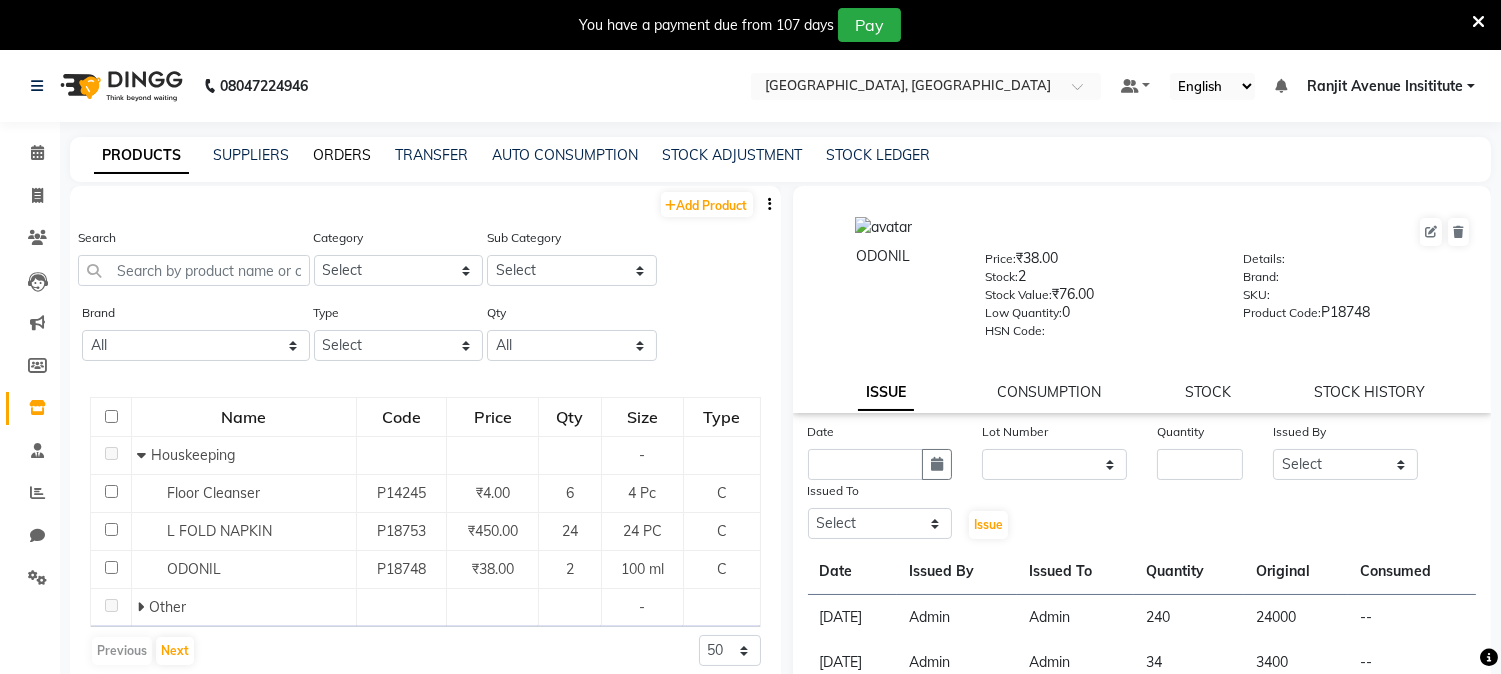 click on "ORDERS" 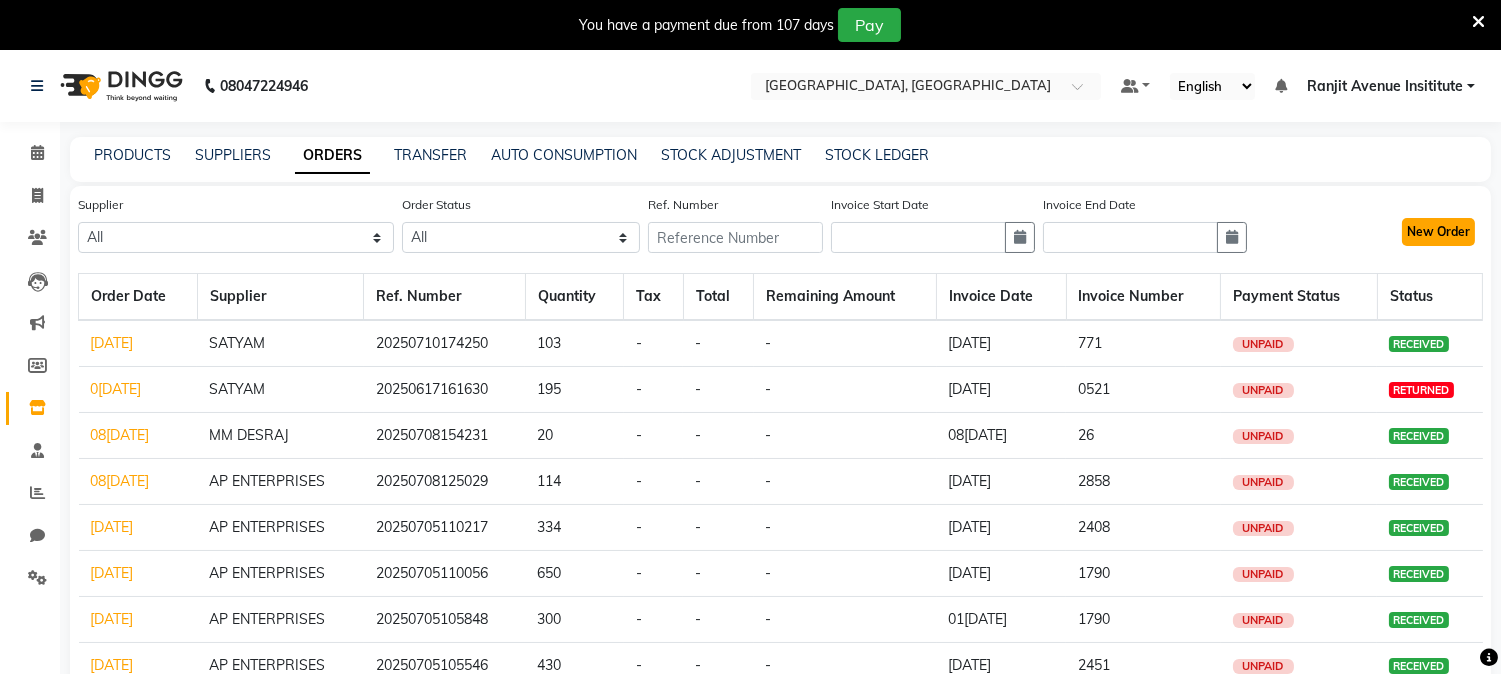 click on "New Order" 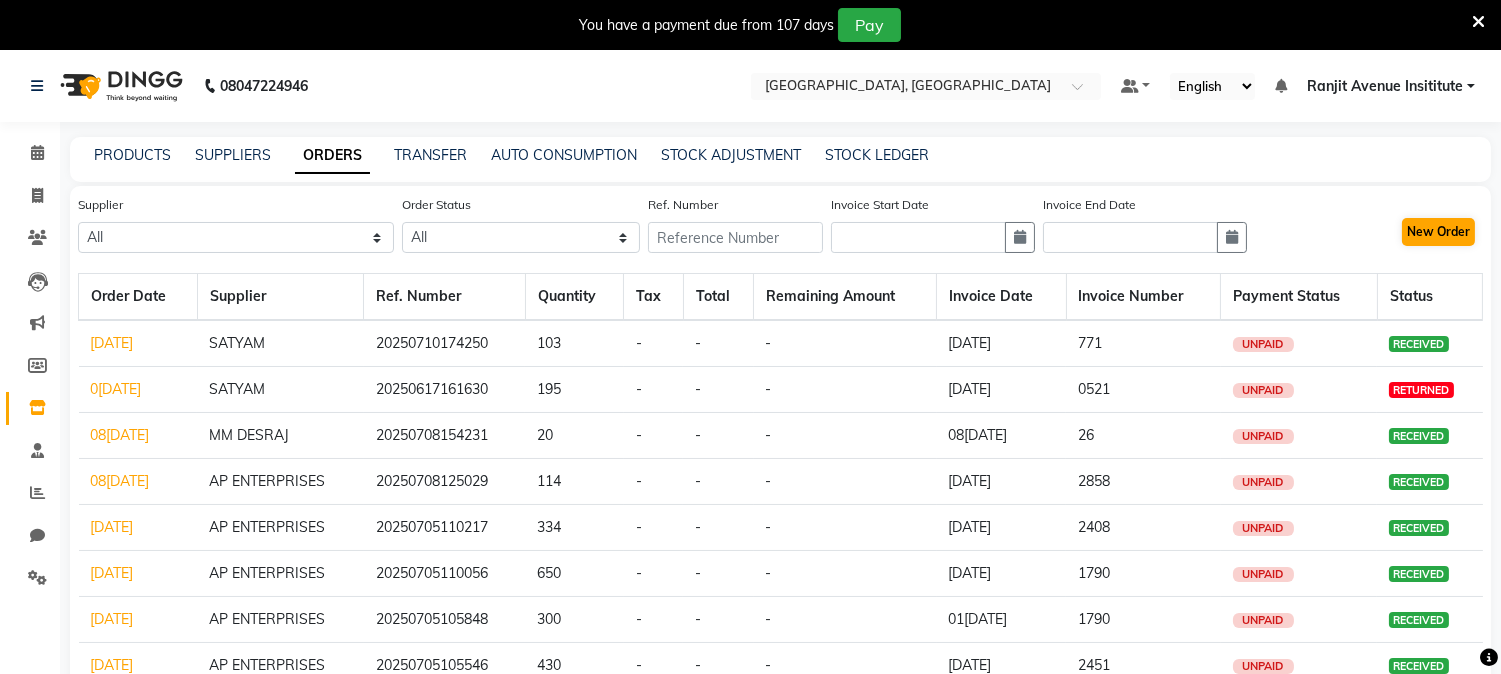 select on "true" 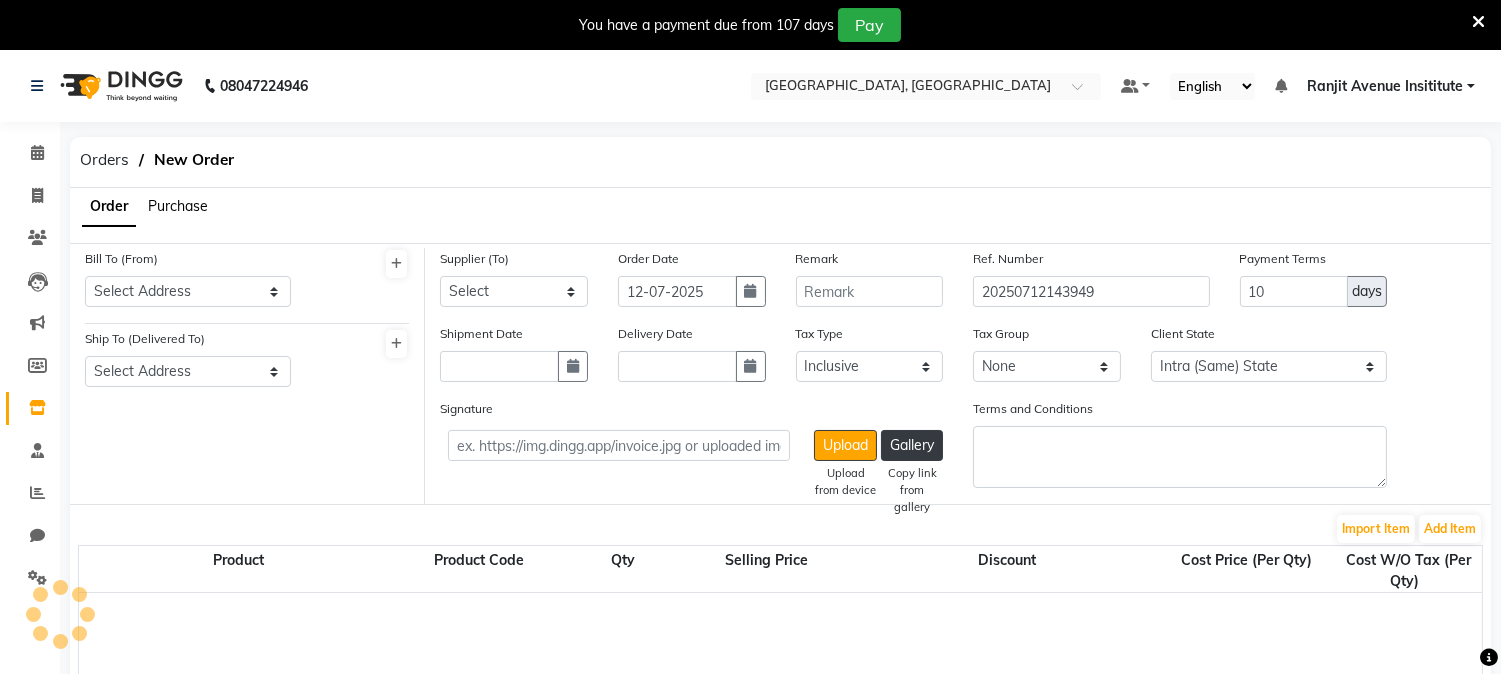 select on "3460" 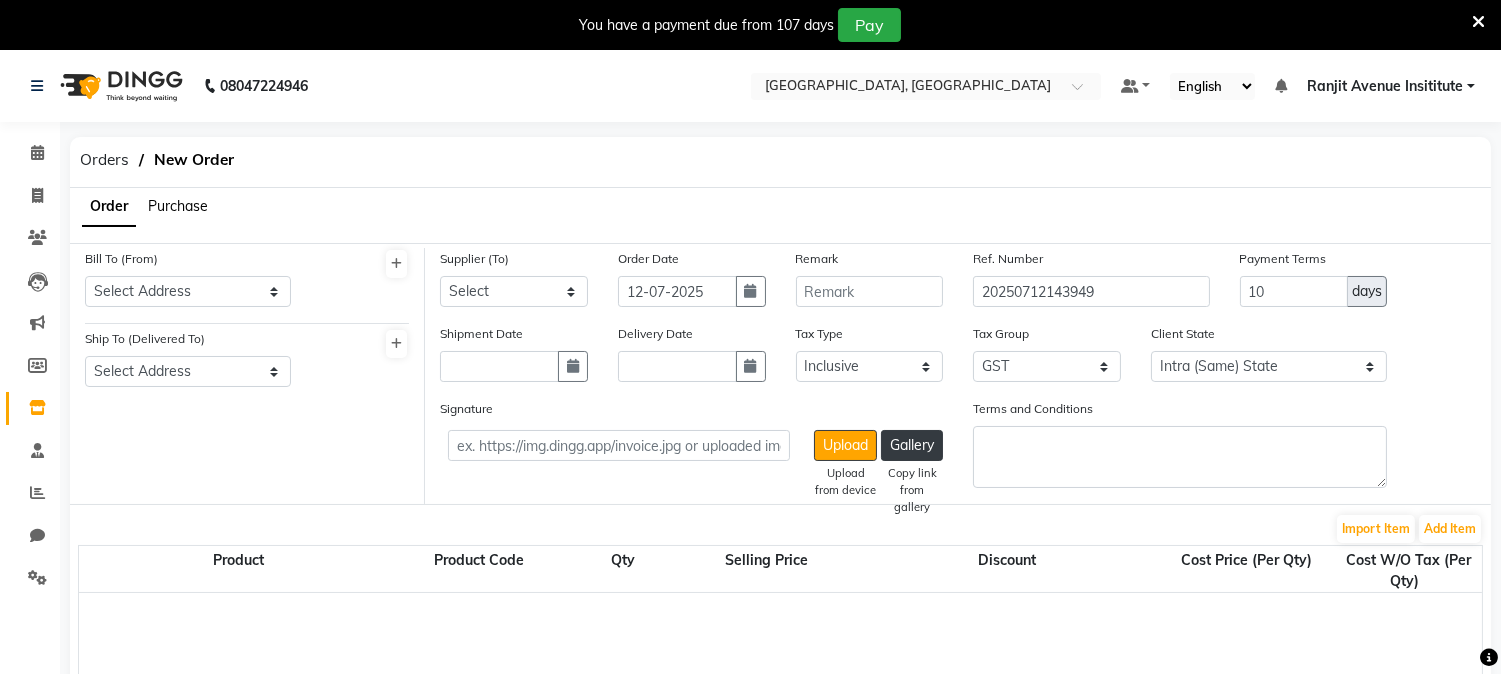 click on "Order Purchase" 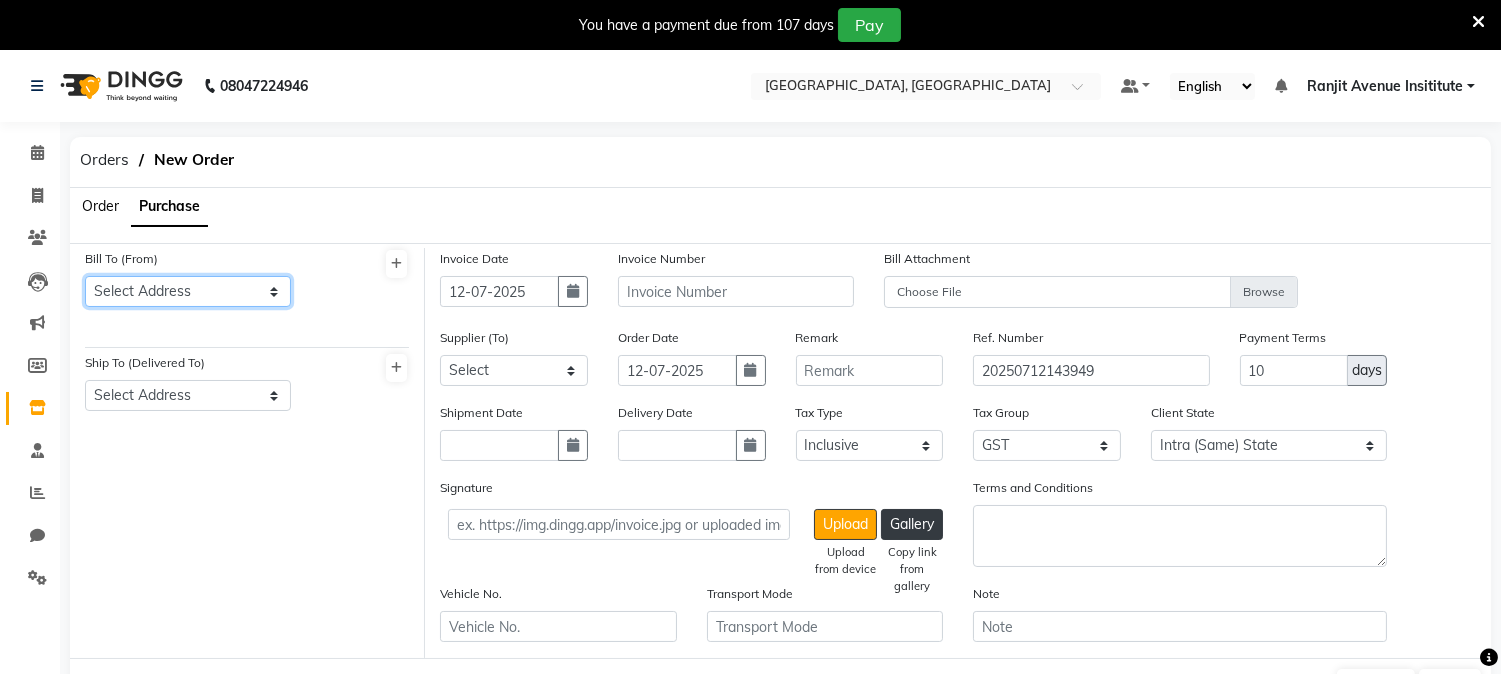 click on "Select Address  [GEOGRAPHIC_DATA] ,COLOUR LOUNGE INSTITUE   [STREET_ADDRESS][PERSON_NAME][GEOGRAPHIC_DATA]143001   Regd Off and factory P-[GEOGRAPHIC_DATA]" 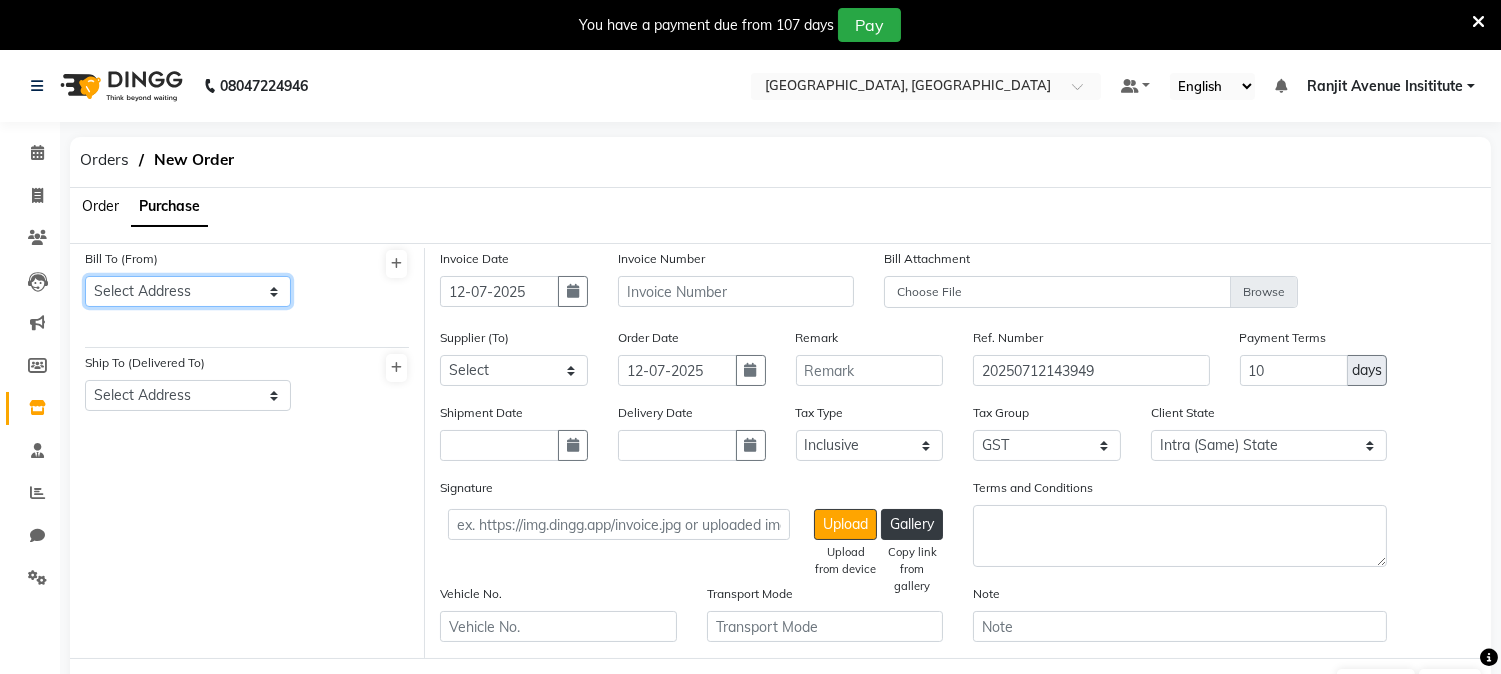 select on "1327" 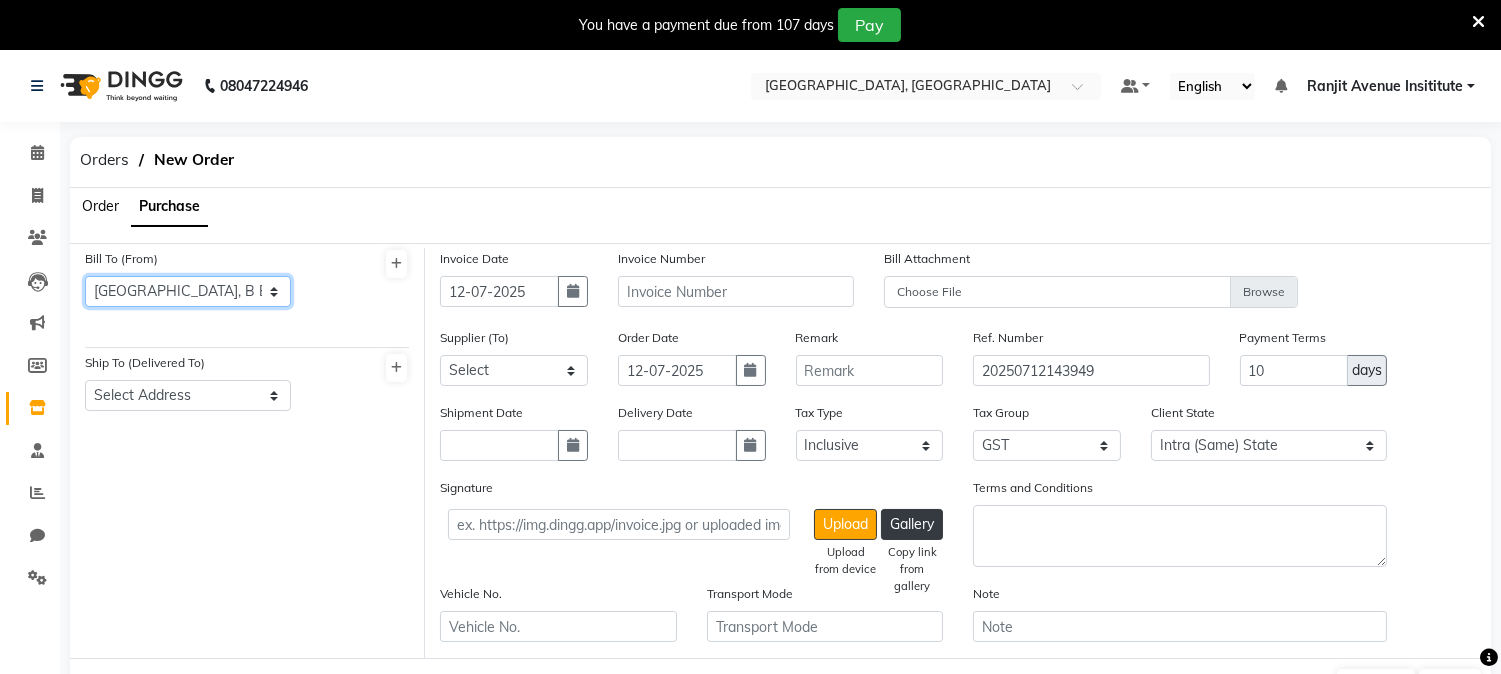 click on "Select Address  [GEOGRAPHIC_DATA] ,COLOUR LOUNGE INSTITUE   [STREET_ADDRESS][PERSON_NAME][GEOGRAPHIC_DATA]143001   Regd Off and factory P-[GEOGRAPHIC_DATA]" 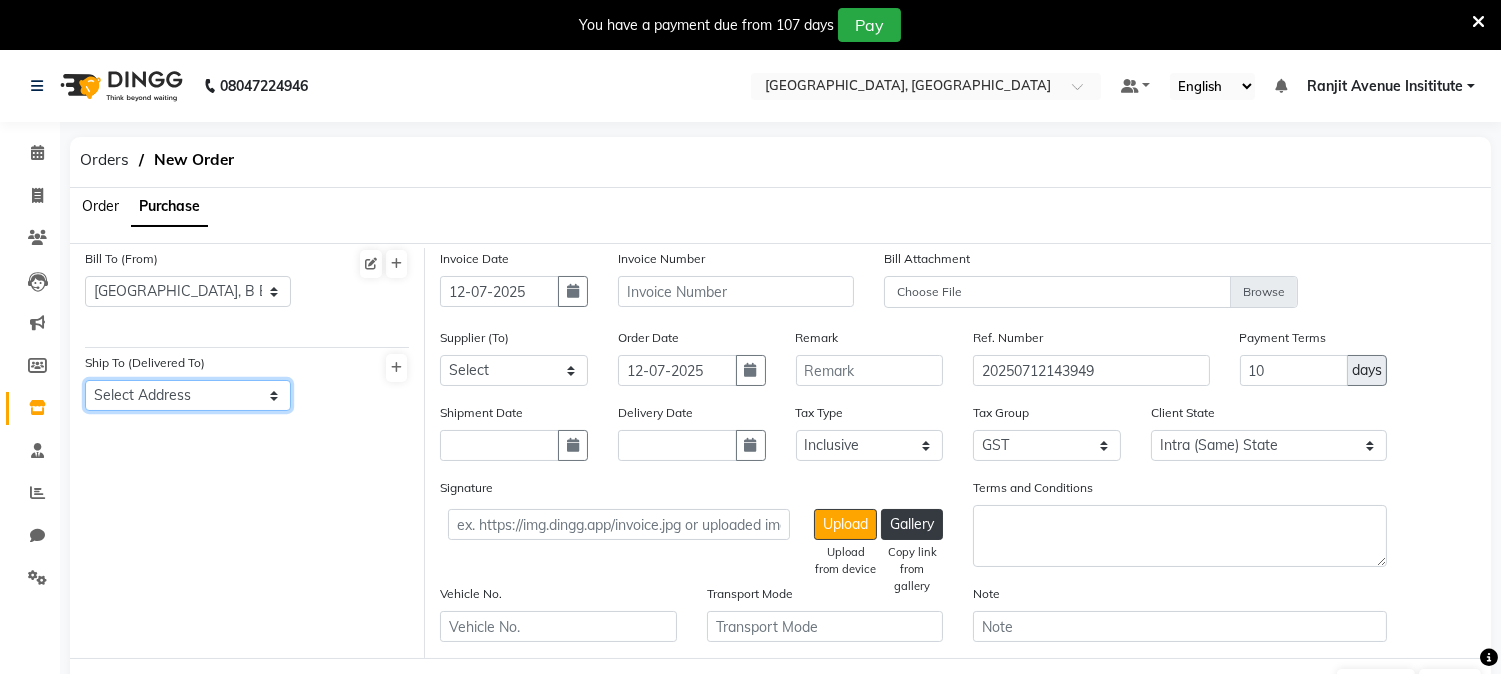 click on "Select Address  [GEOGRAPHIC_DATA]" 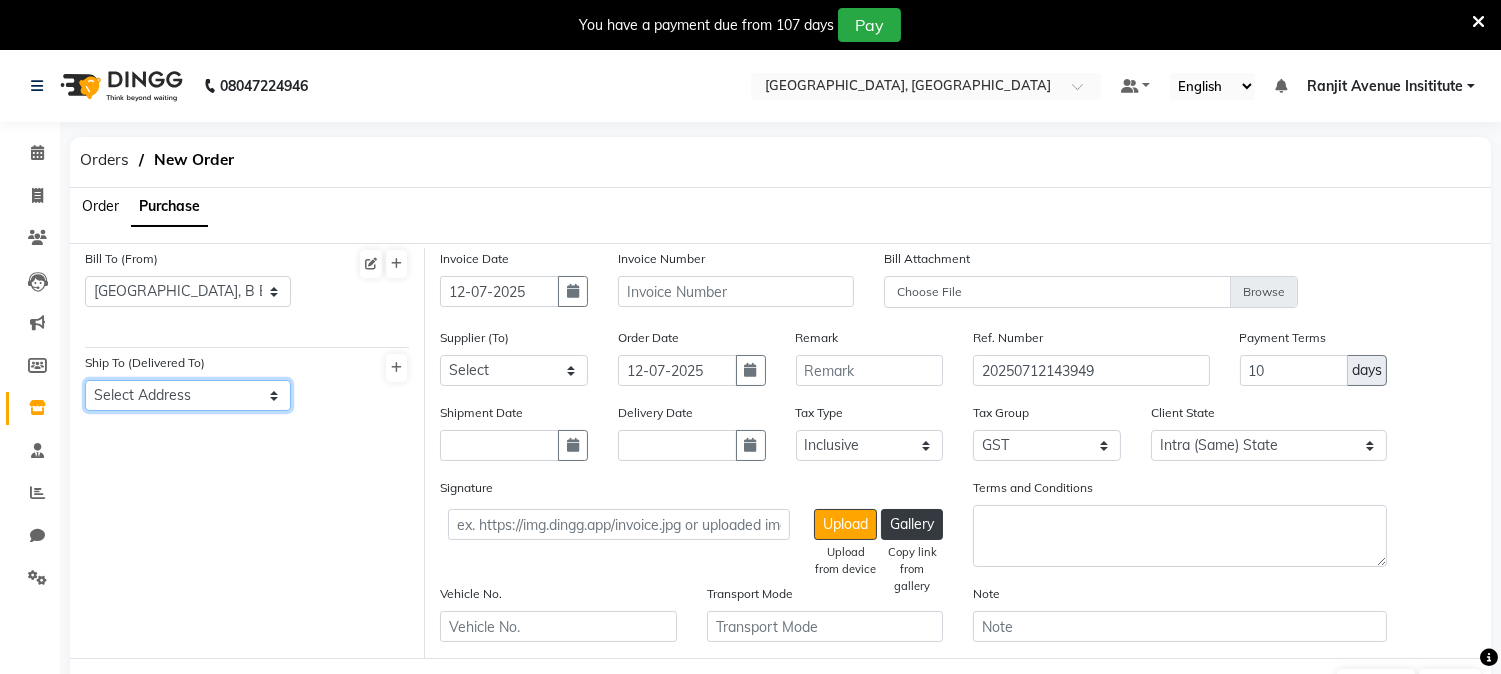 click on "Select Address  [GEOGRAPHIC_DATA]" 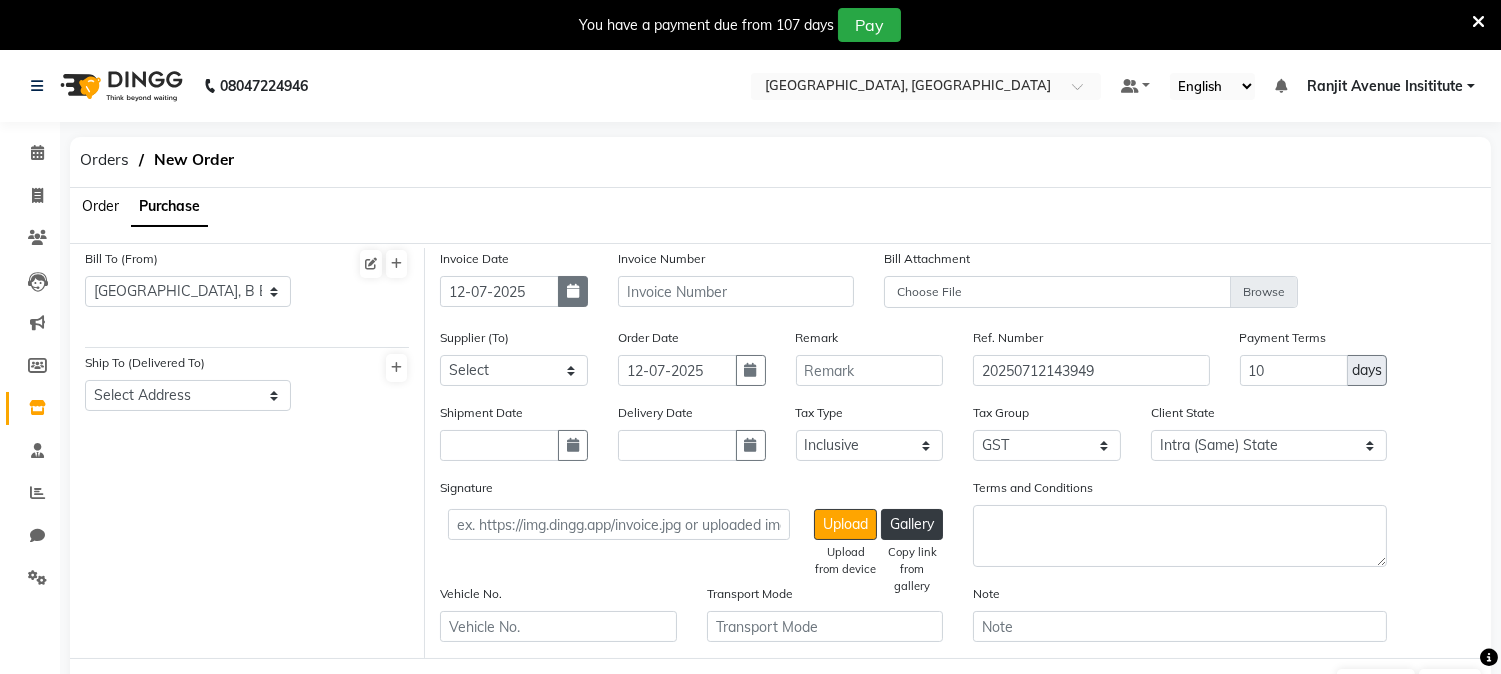 click 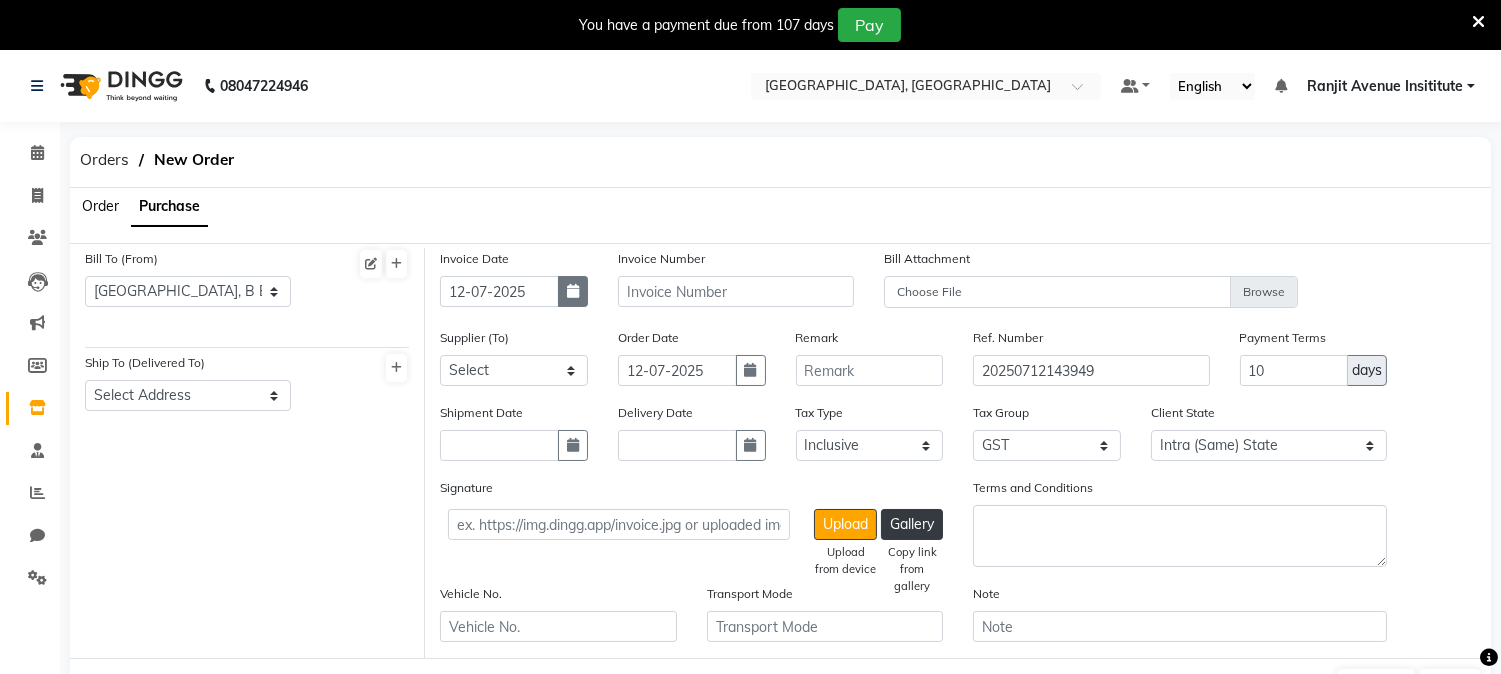 select on "7" 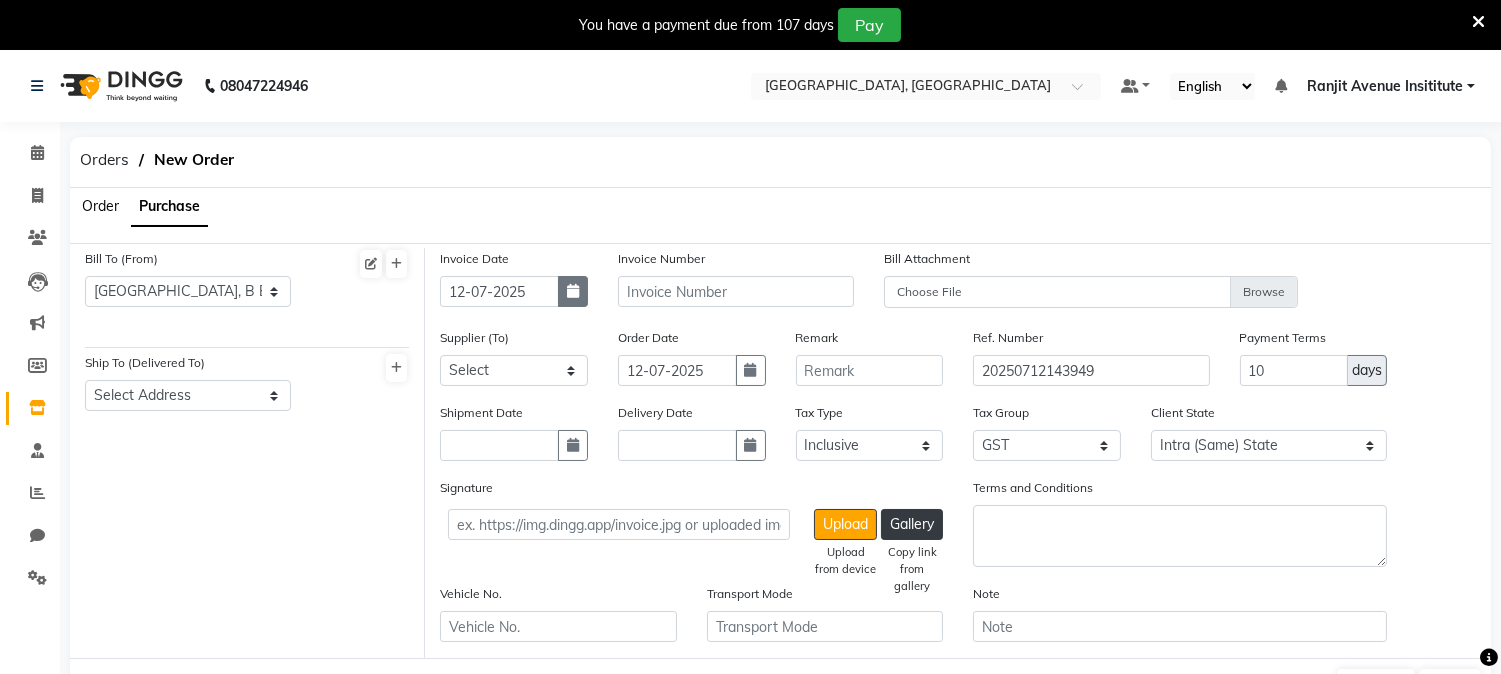 select on "2025" 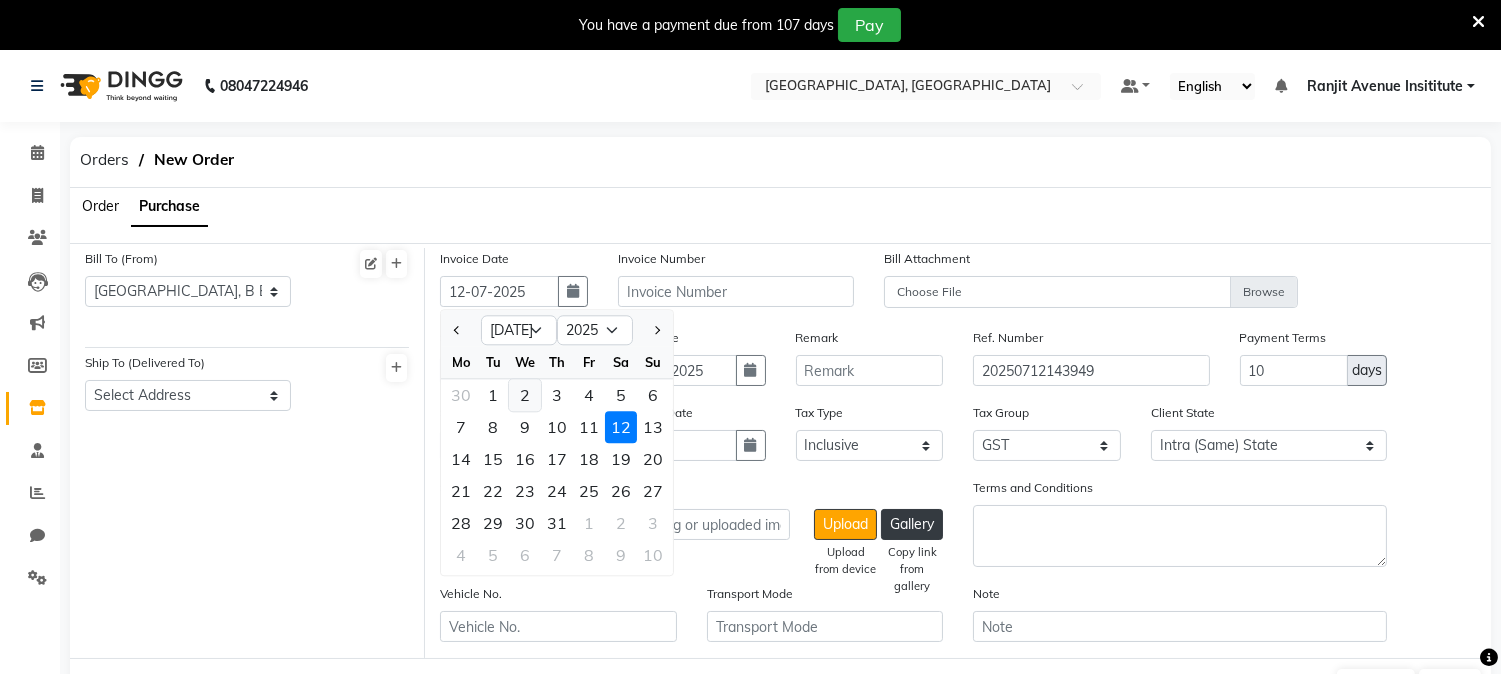 click on "2" 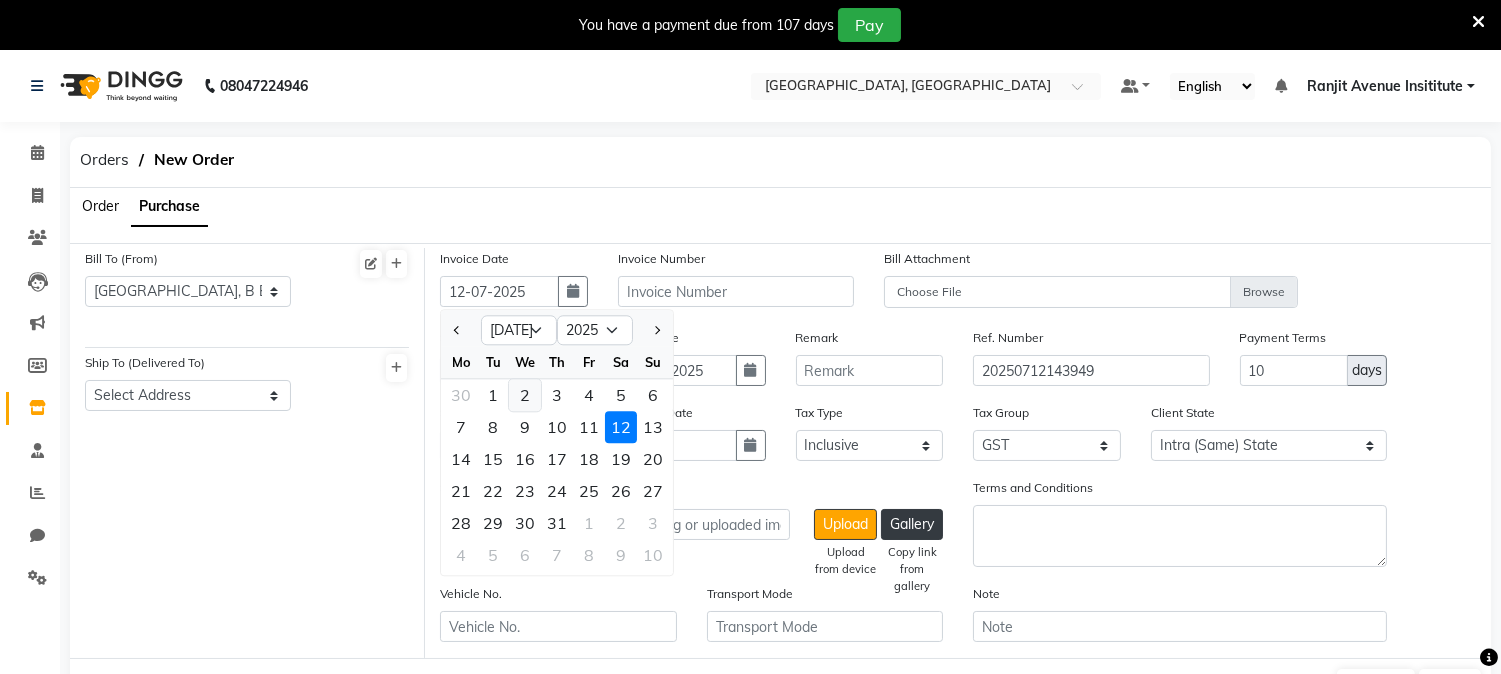 type on "[DATE]" 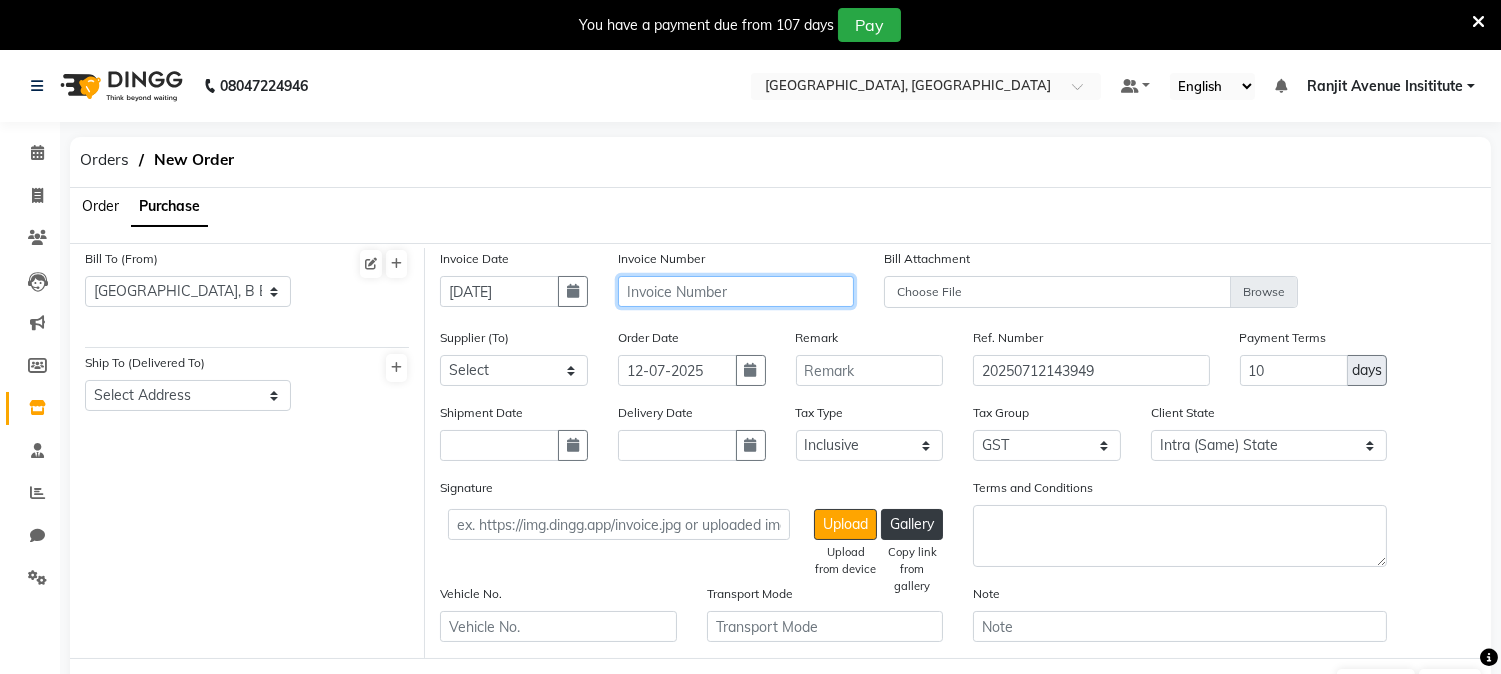 click 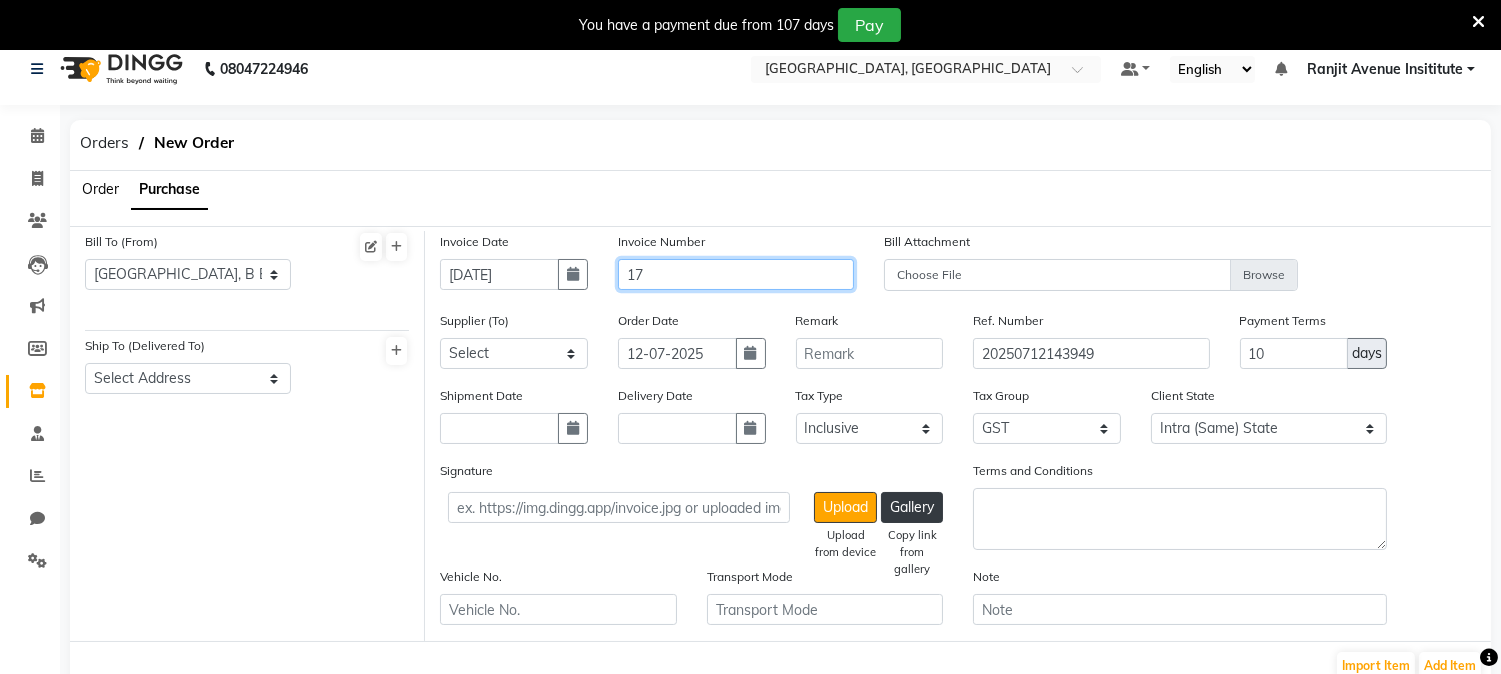 scroll, scrollTop: 333, scrollLeft: 0, axis: vertical 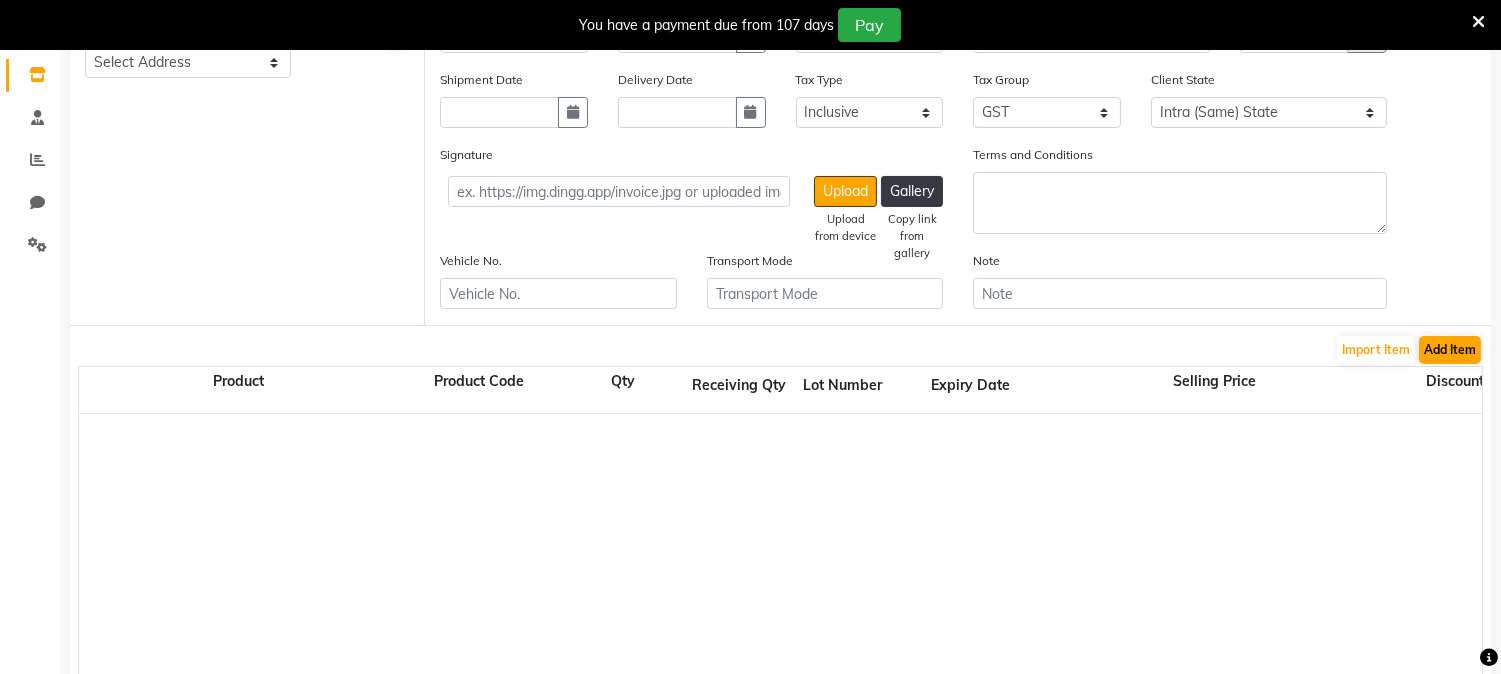 type on "17" 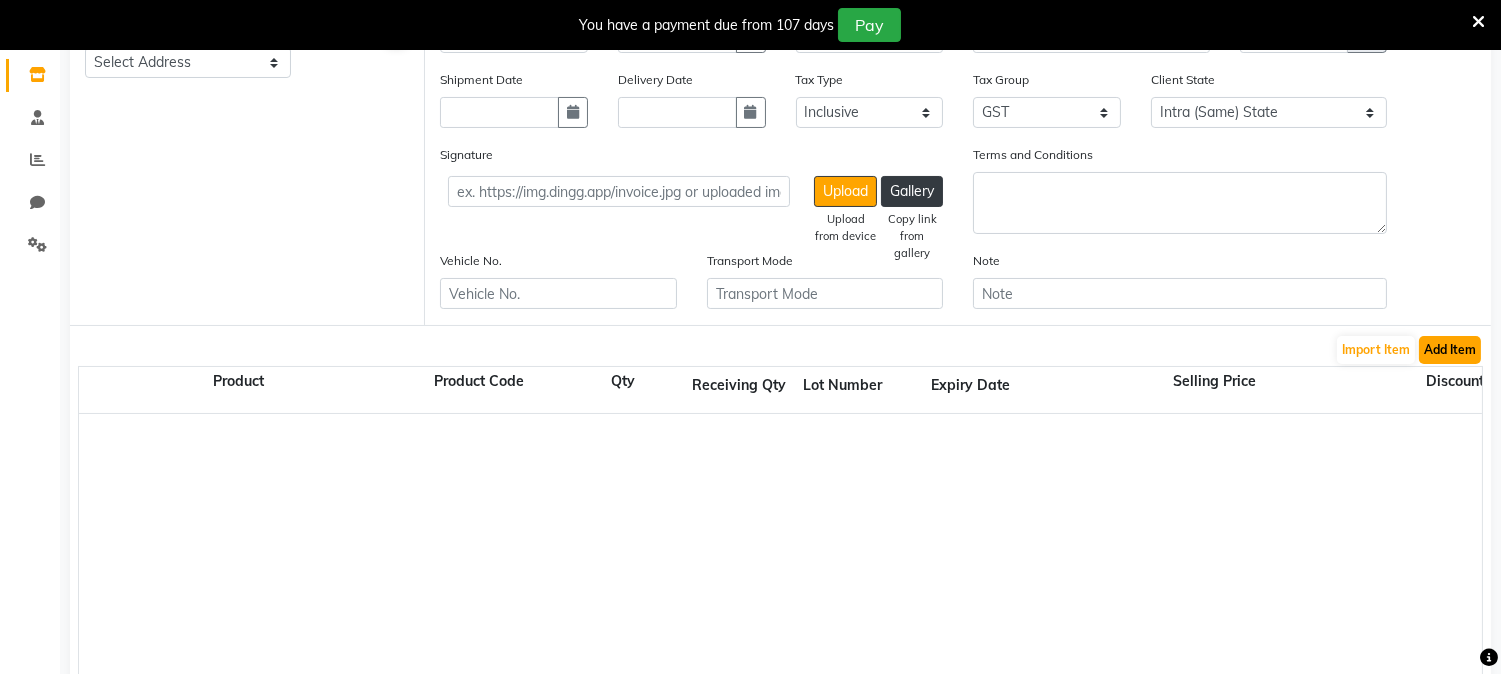 click on "Add Item" 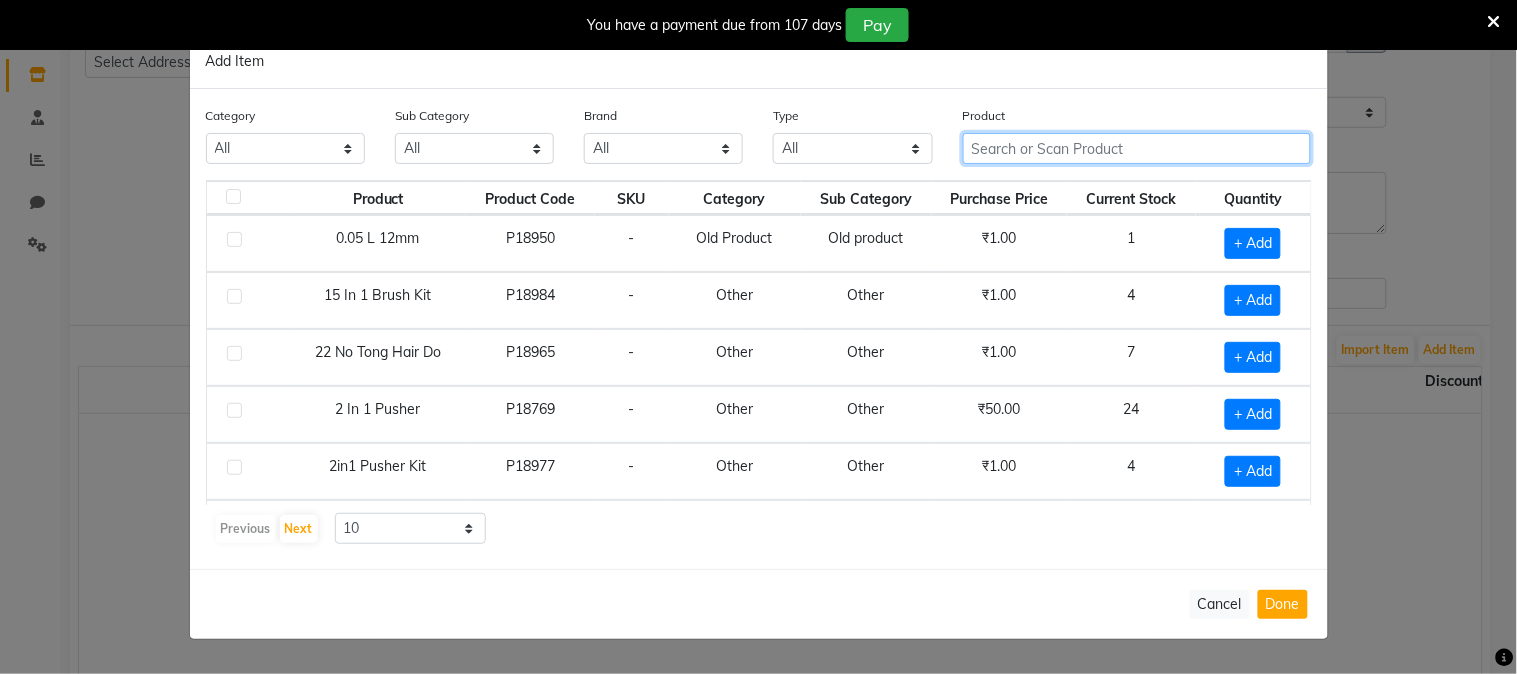click 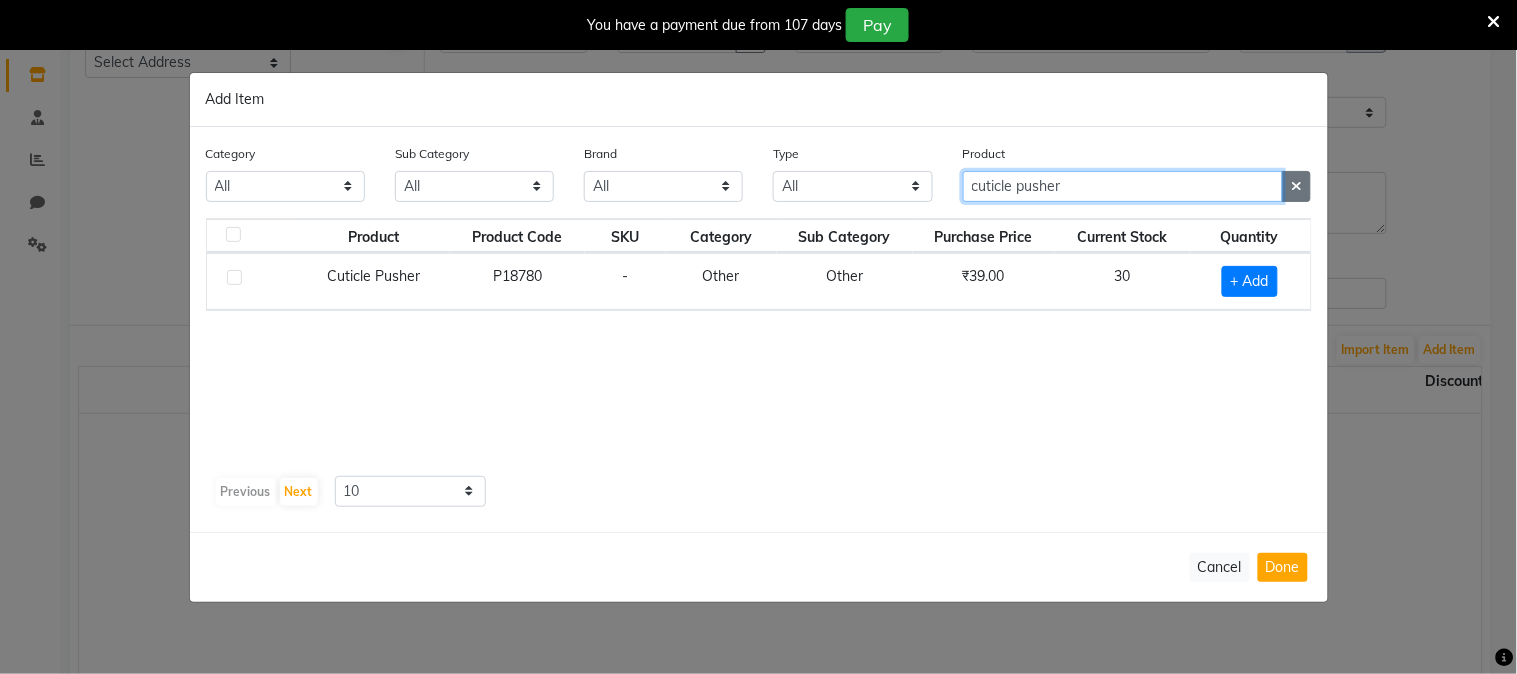 type on "cuticle pusher" 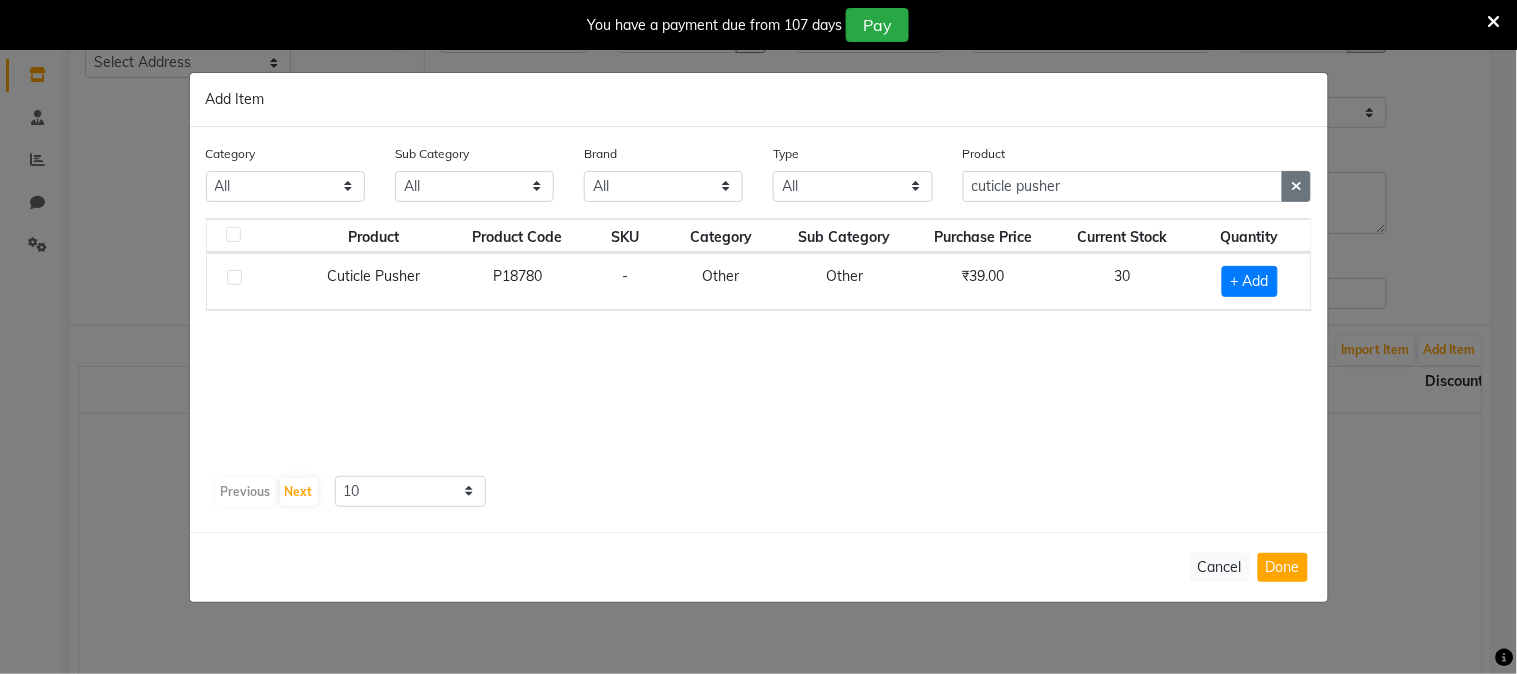 click 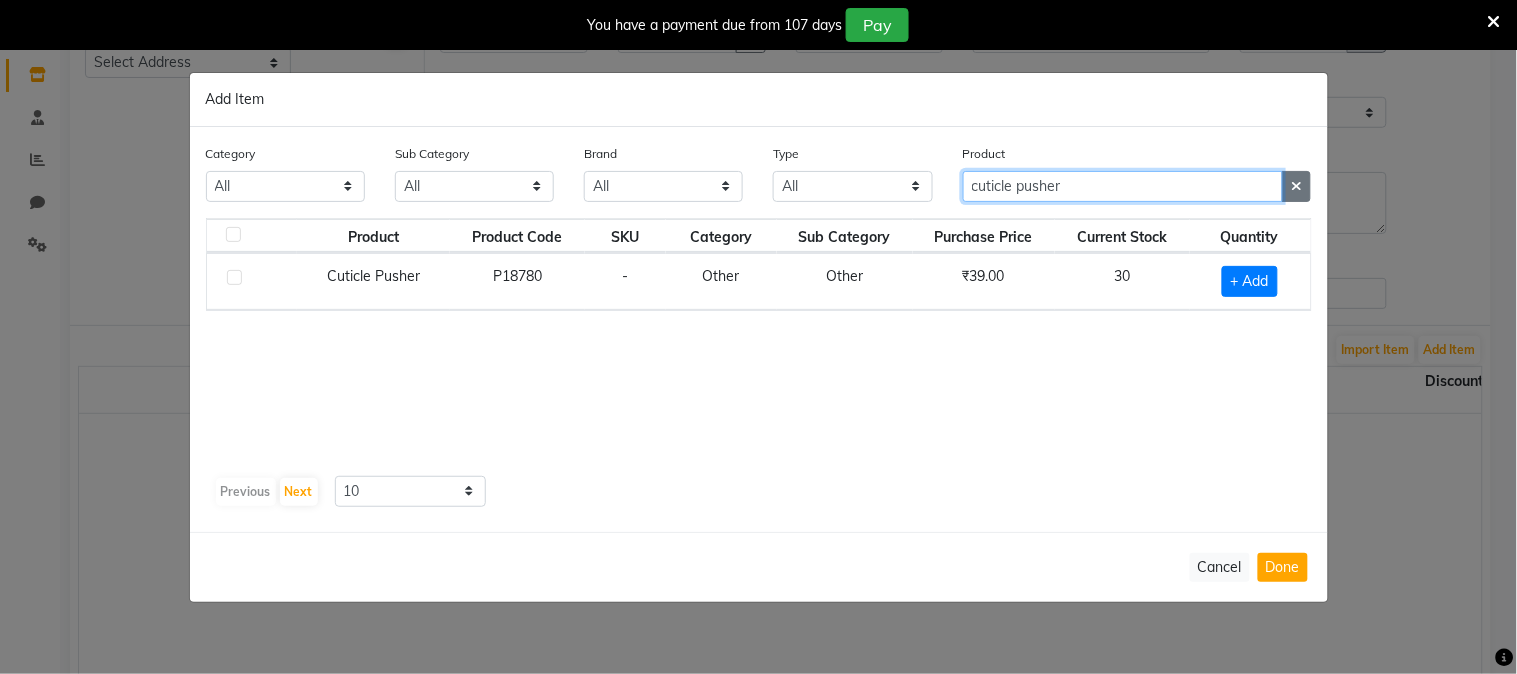 type 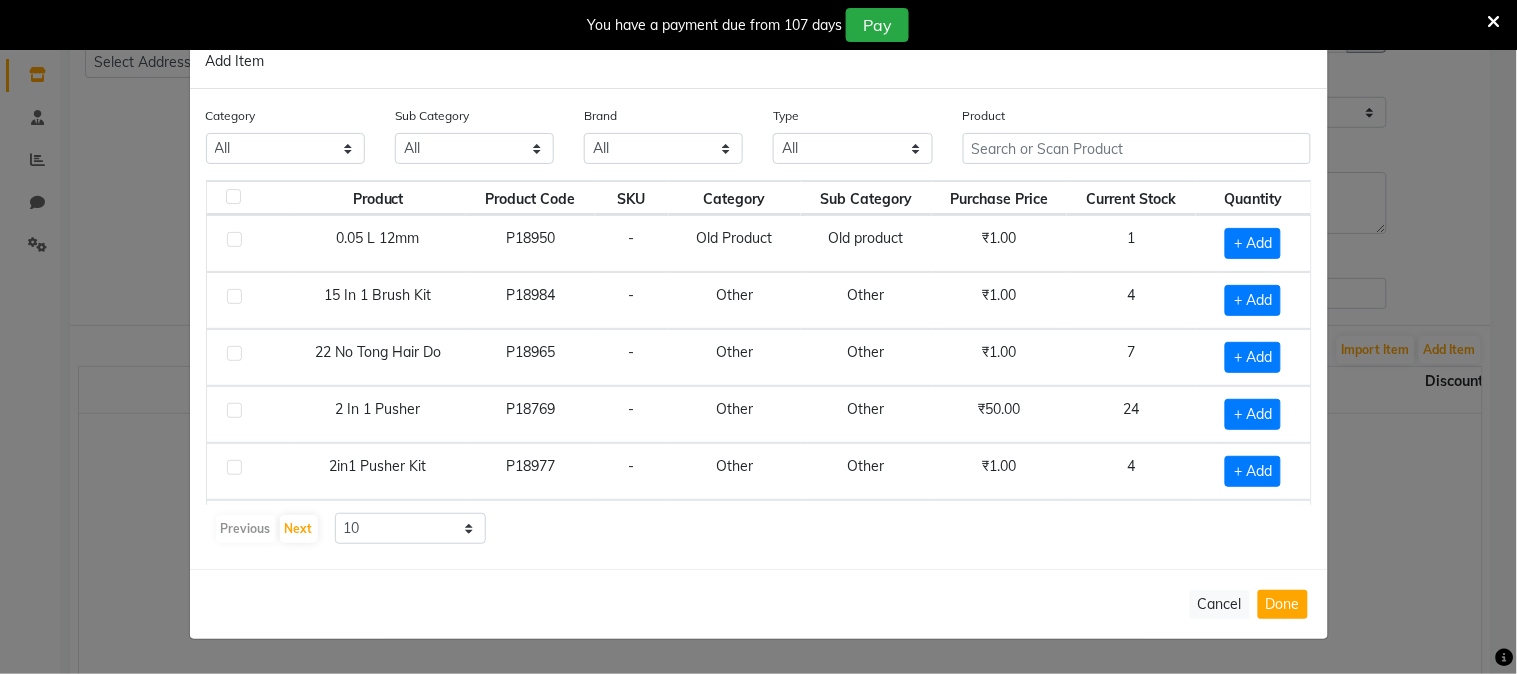 click on "Add Item  Category All Hair Skin Makeup Personal Care Appliance[PERSON_NAME]rd Waxing Disposable Threading Hands and Feet Beauty Planet [MEDICAL_DATA] Cadiveu Casmara Cheryls Loreal Olaplex Old Product Other Sub Category All Appron Cheryls Retail Casmara Retail Shampoo Products Lips Cleanser Rill [MEDICAL_DATA] Salon Use Honey Cream Hair Keratin Retail Houskeeping Olaplex Salon Use Bath & Body Beauty & Other Salon Use Loreal Retail Appliances Gel Facial Loreal Salon Use Cheryls Salon Use Conditioner Nails Keratin Salon Use [DEMOGRAPHIC_DATA] Hygiene Shaving [MEDICAL_DATA] Retail Soap Liposoulable Gown Disposable Brazilian Pre Shave Face Hair Colour Salon Use Eyes Grooming - Women Bedsheet Appliances Cream Makeup Moisturiser Matrix Salon Use Nepkin Grooming - Men Massage After Shave Serum Pre Other Mask Face Towel Dental Care Oil Tools Matrix Colour Tube Toner Foot Post Styling Hand & Foot Appliances Massage Cream Matrix Retail Brushes Serum Tissue Sun Care Masks Color Magic TIssue Gifts Makeup Remover Strips Lip Care Appliances Makeup Kit Cologne Other" 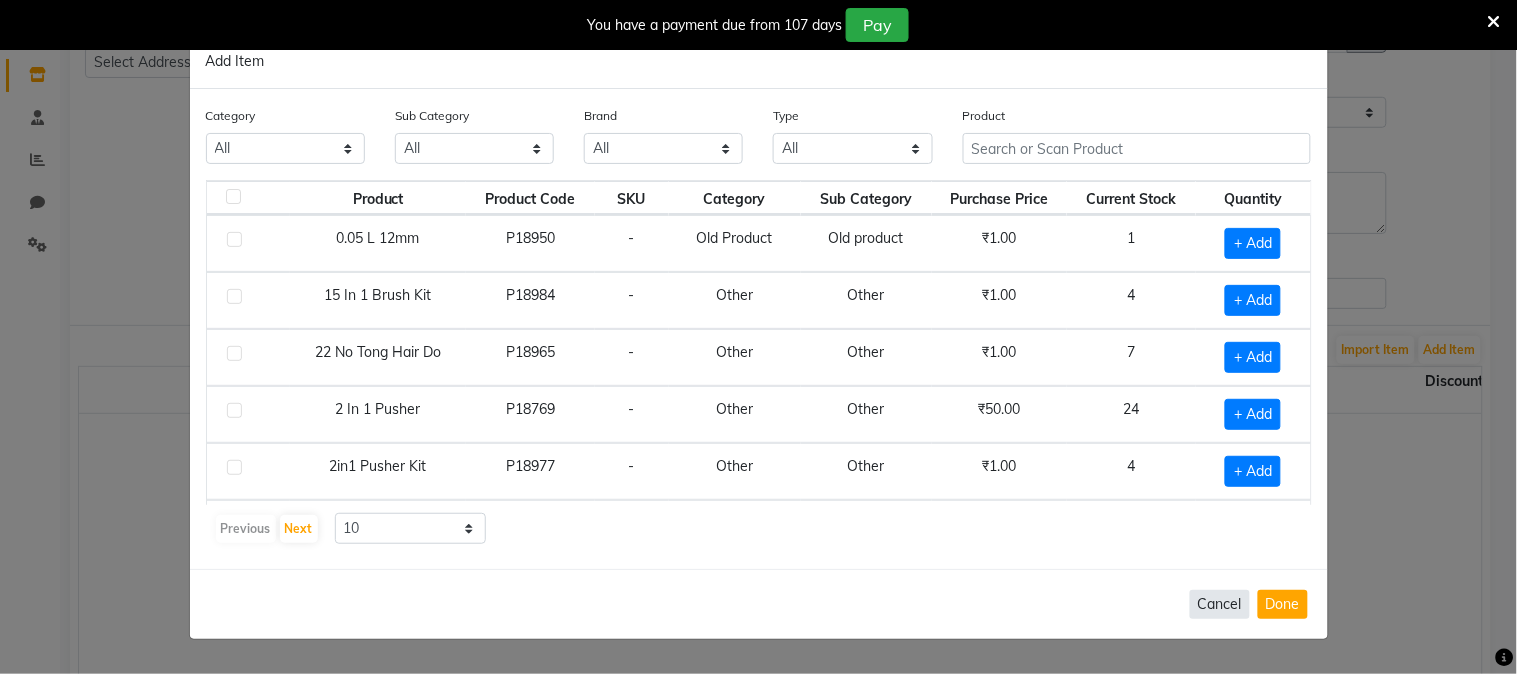 click on "Cancel" 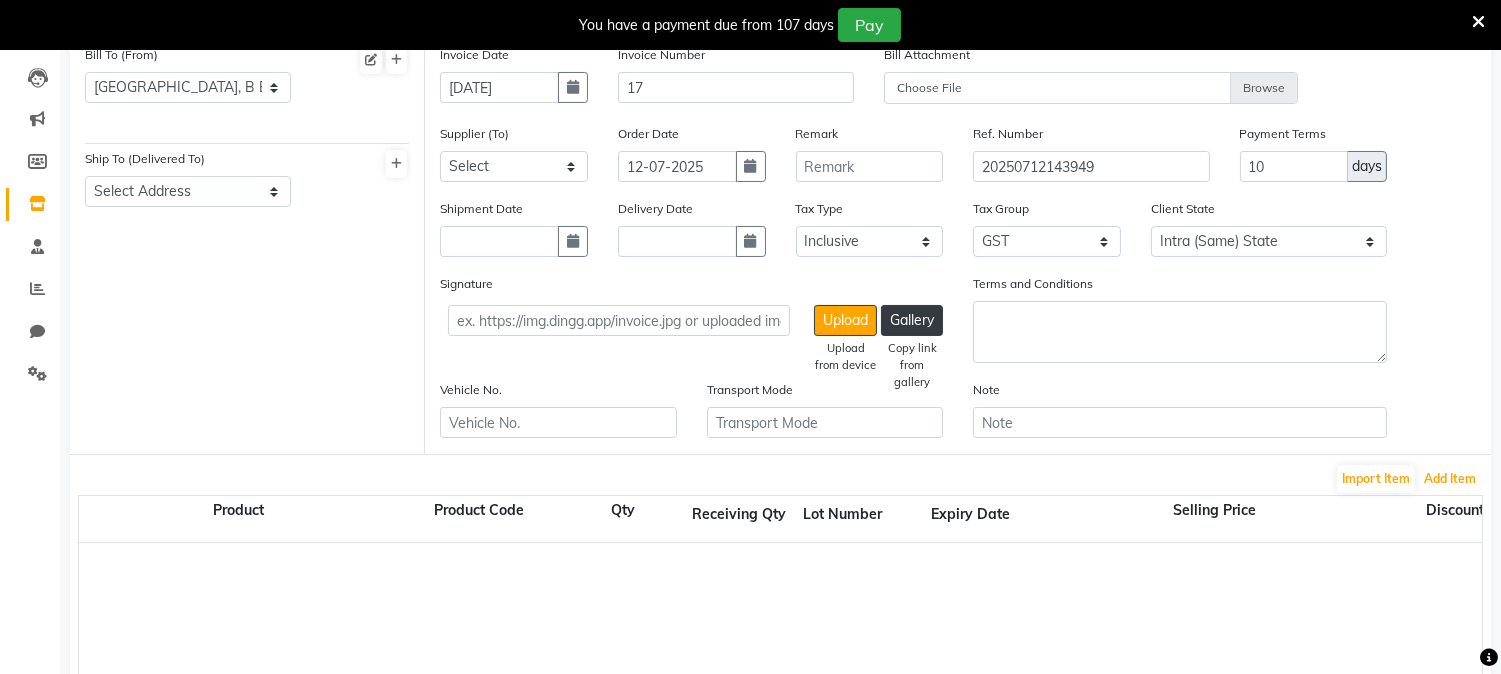 scroll, scrollTop: 0, scrollLeft: 0, axis: both 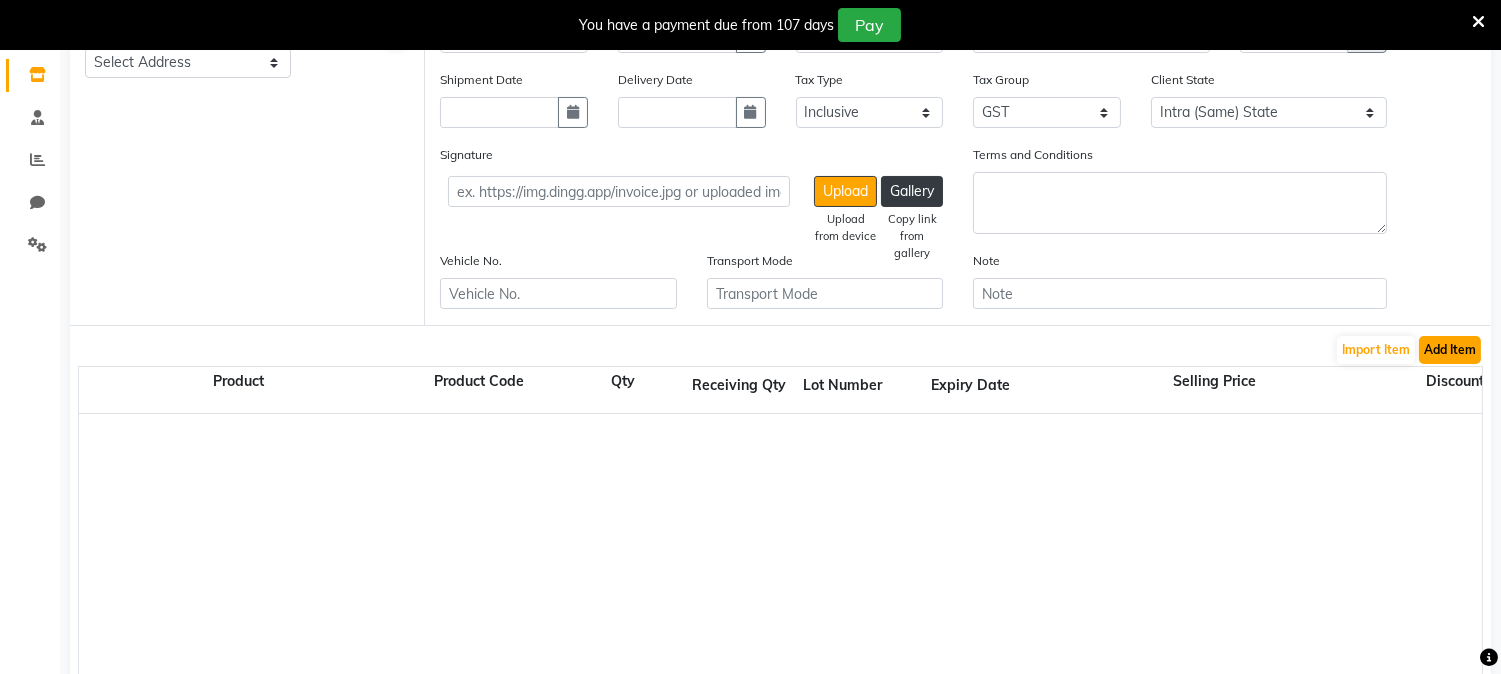 click on "Add Item" 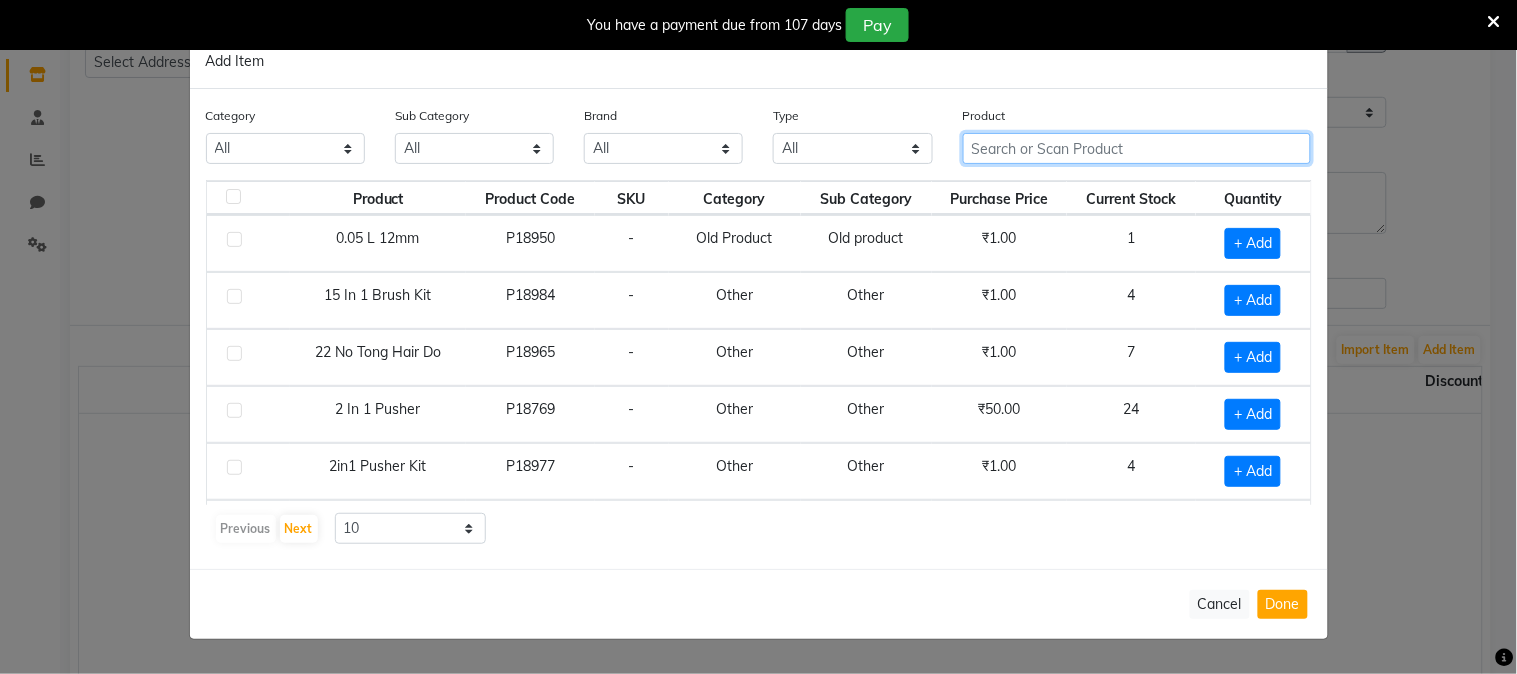 click 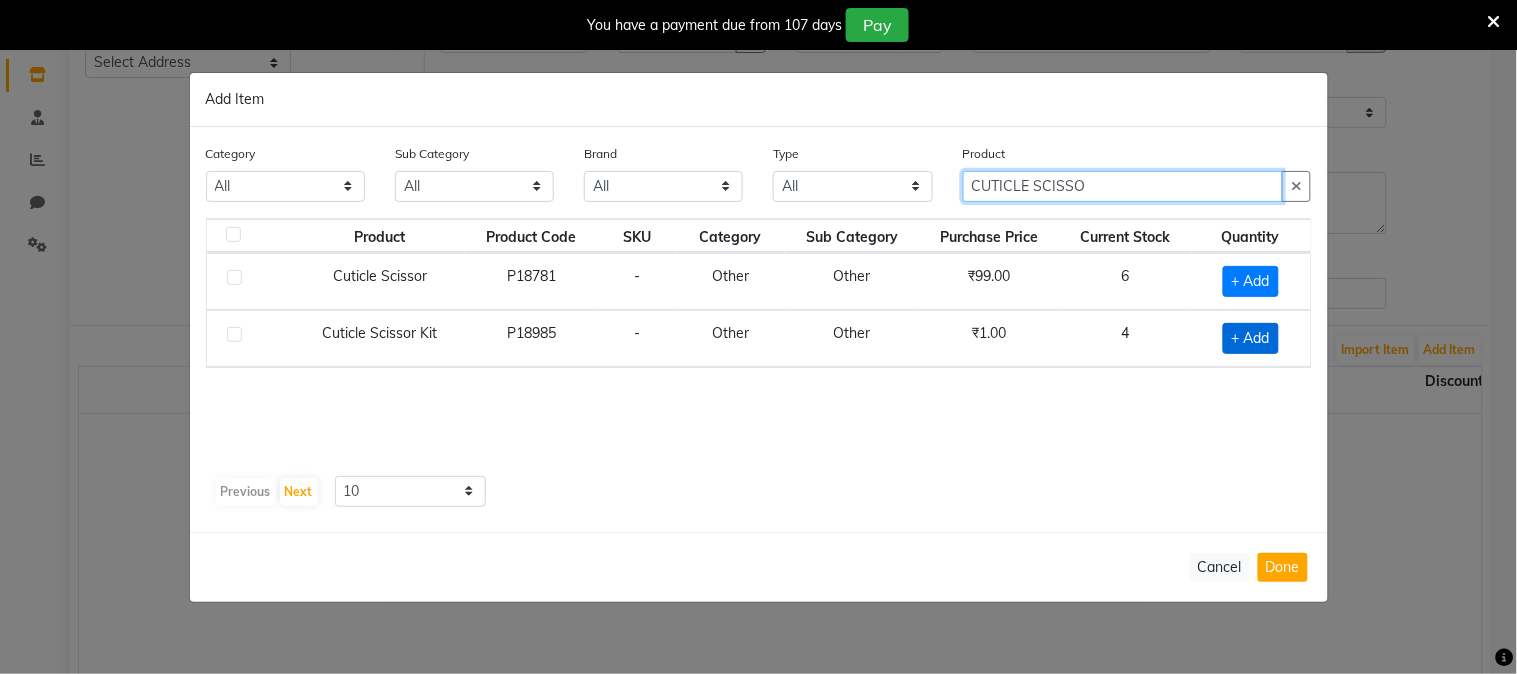 type on "CUTICLE SCISSO" 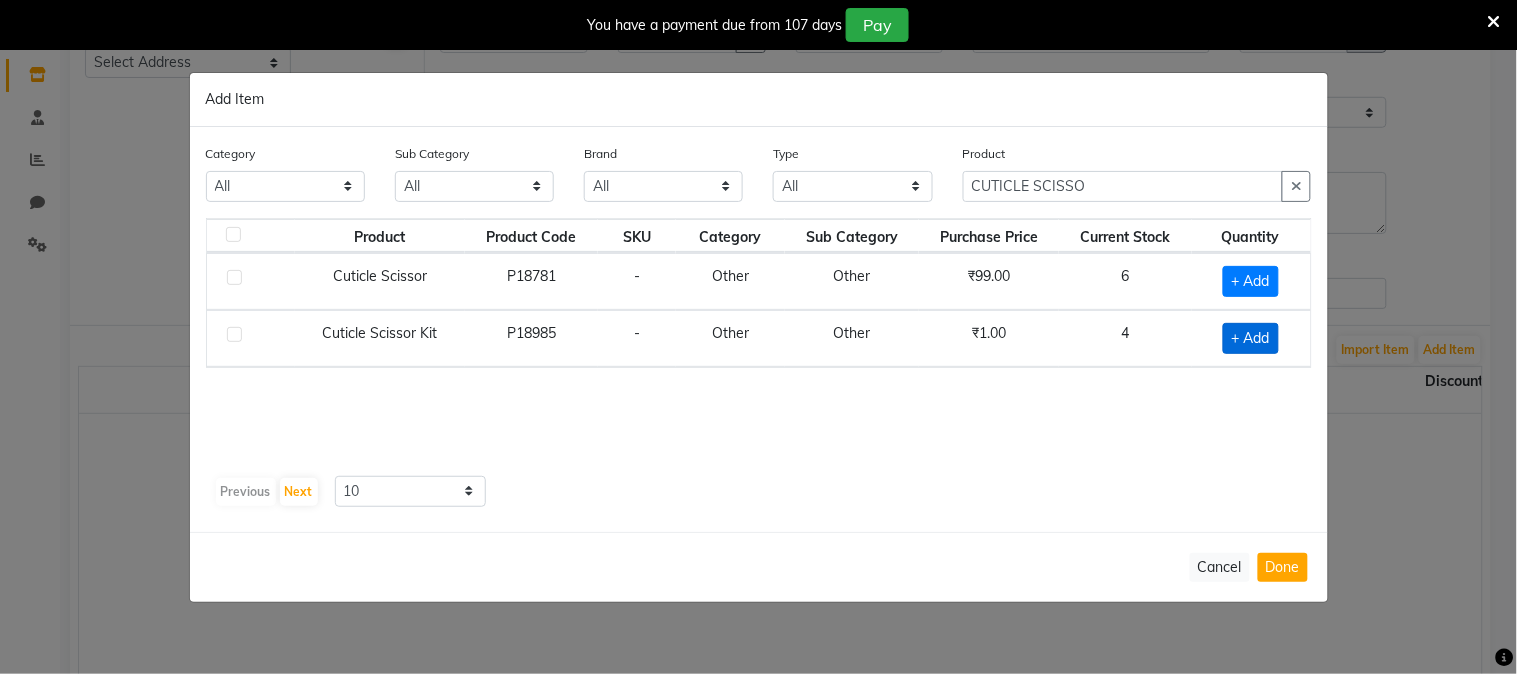 click on "+ Add" 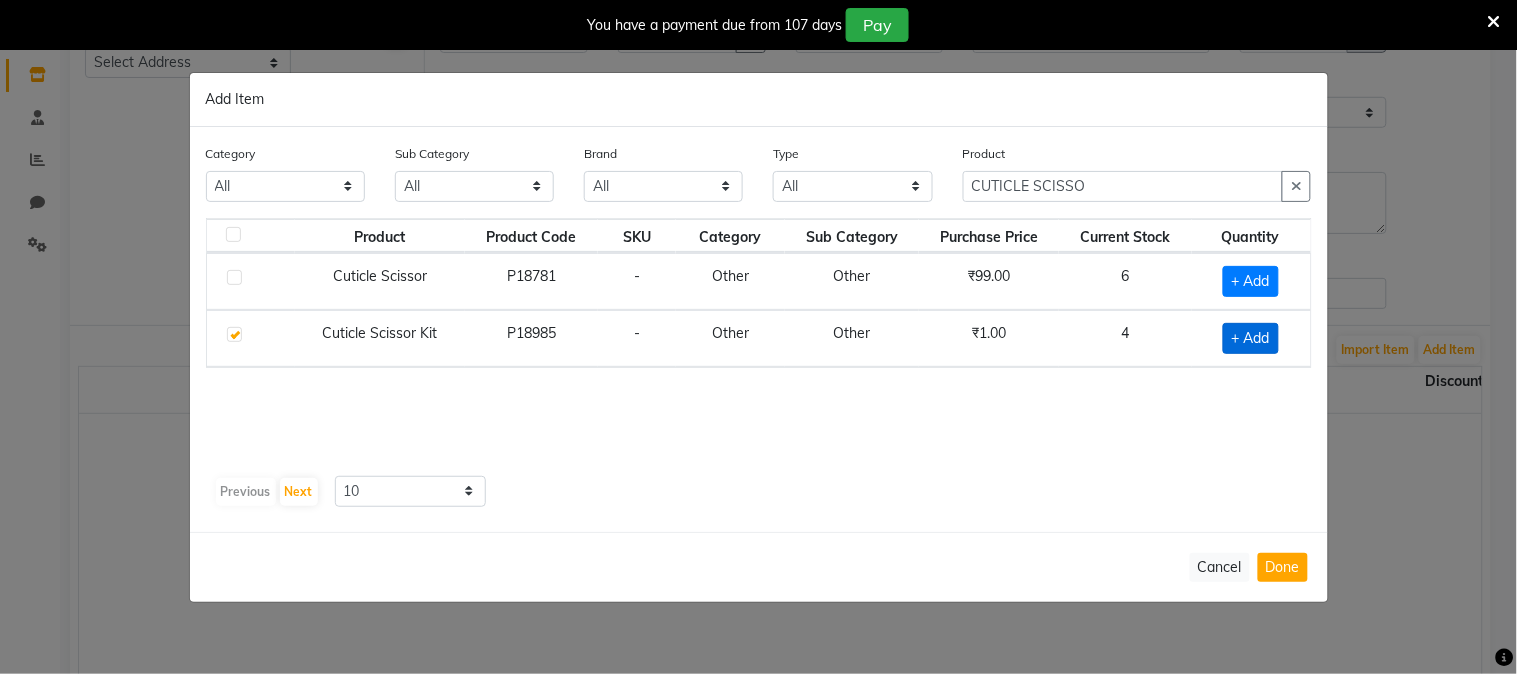 checkbox on "true" 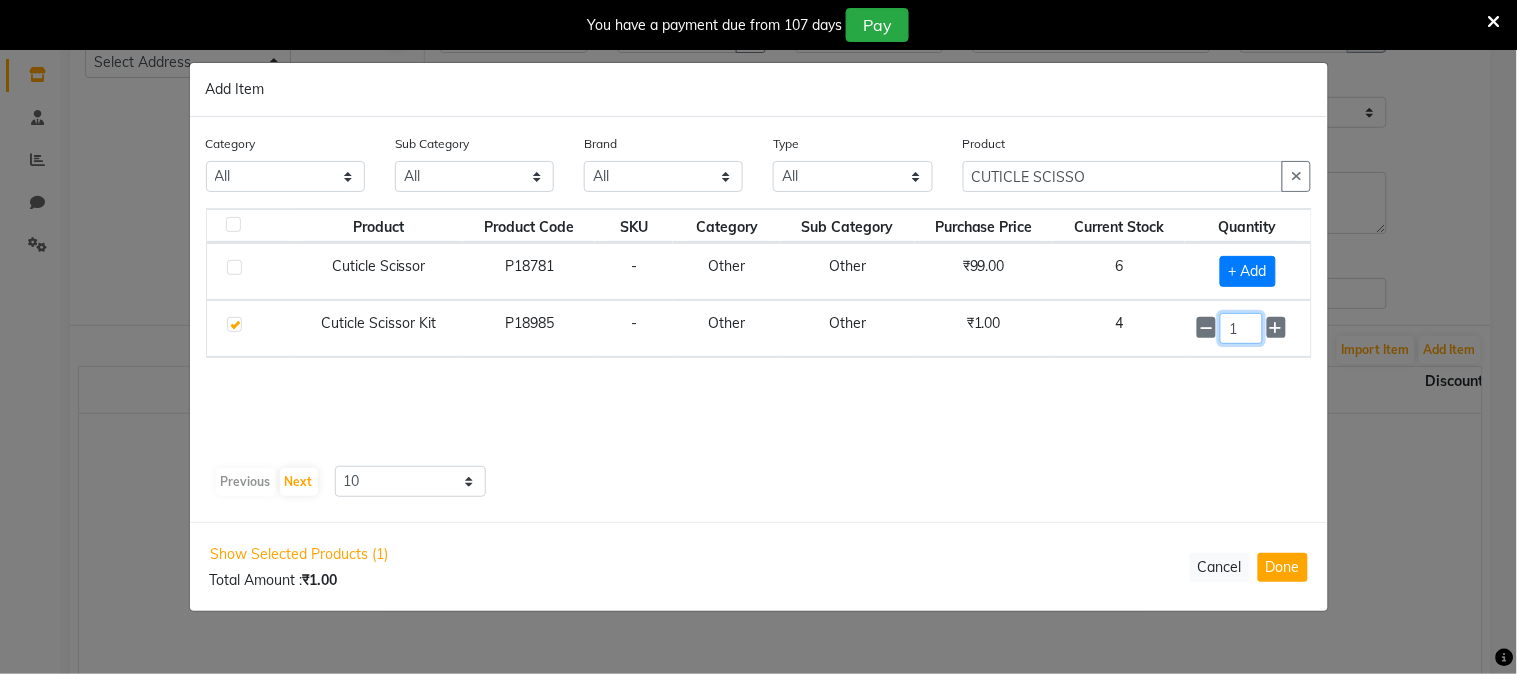 click on "1" 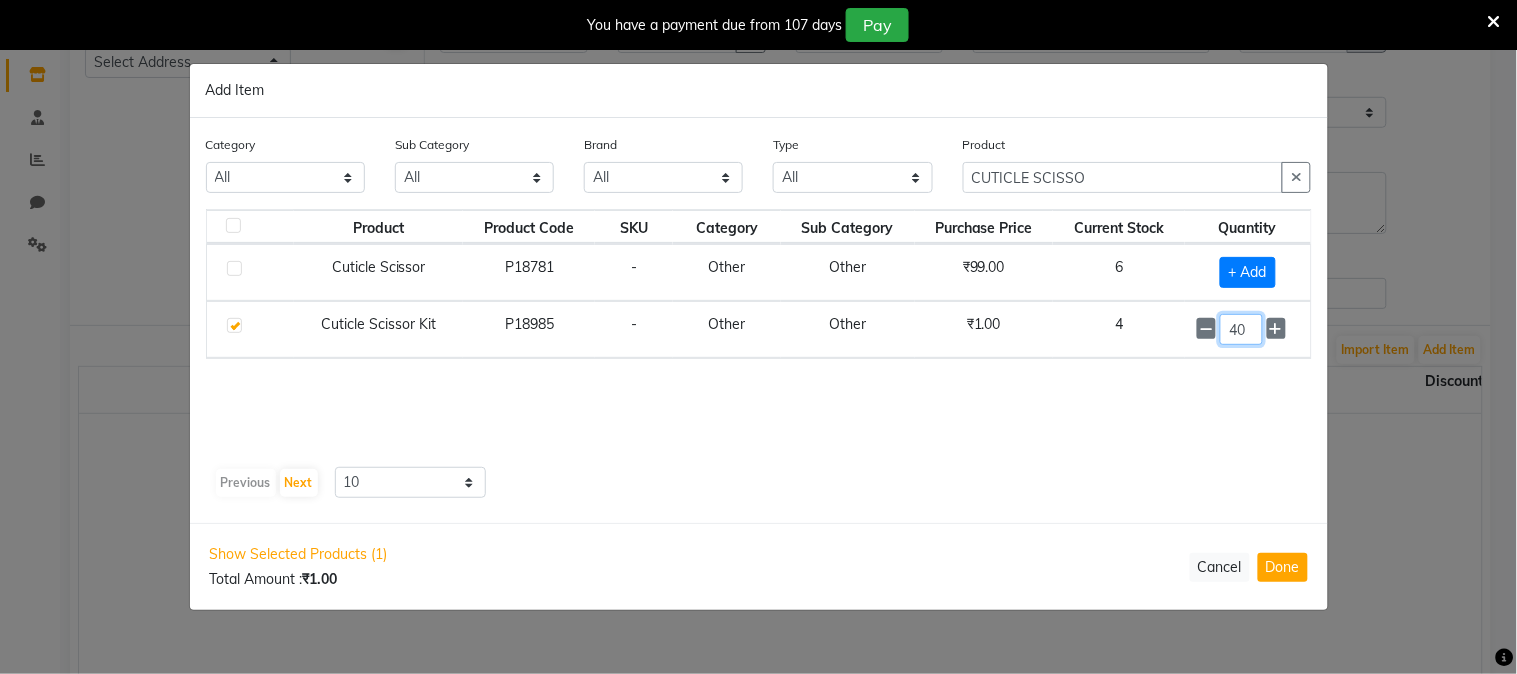 type on "4" 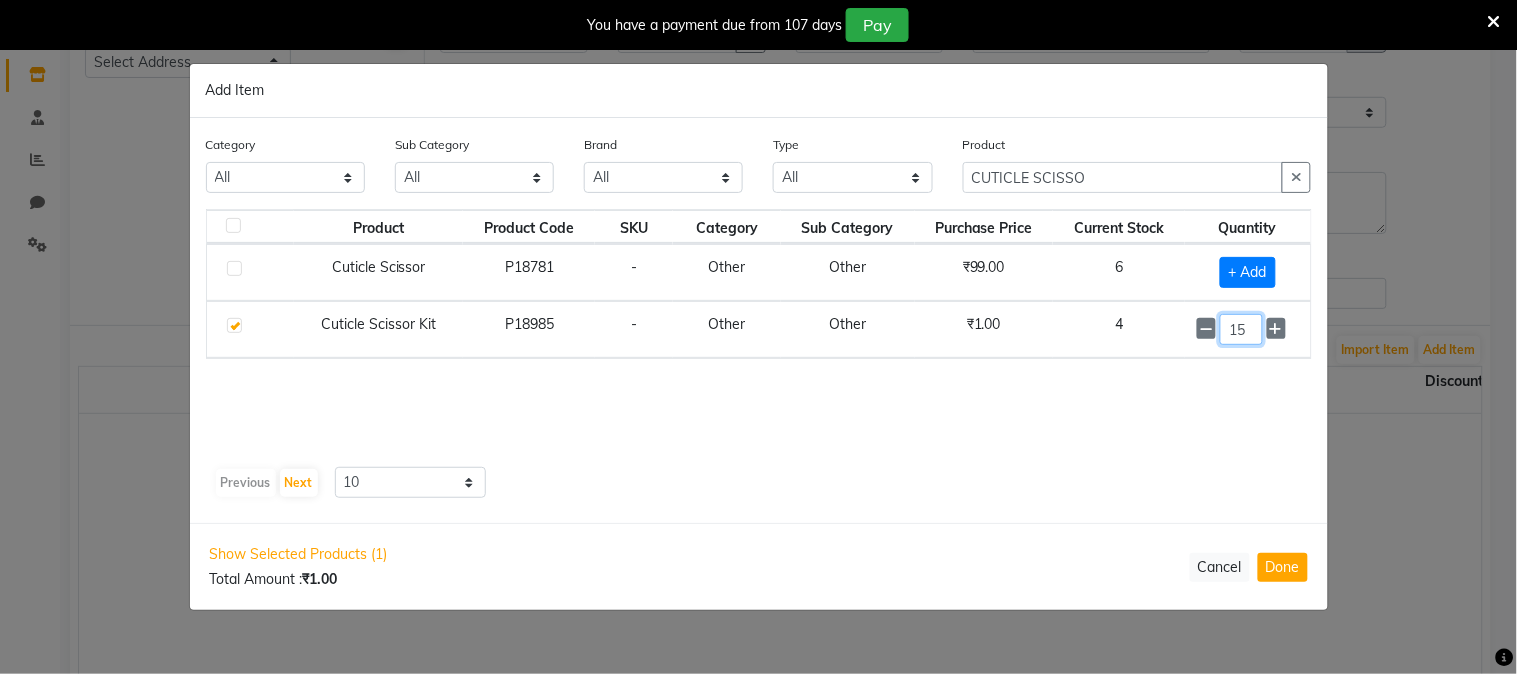 type on "15" 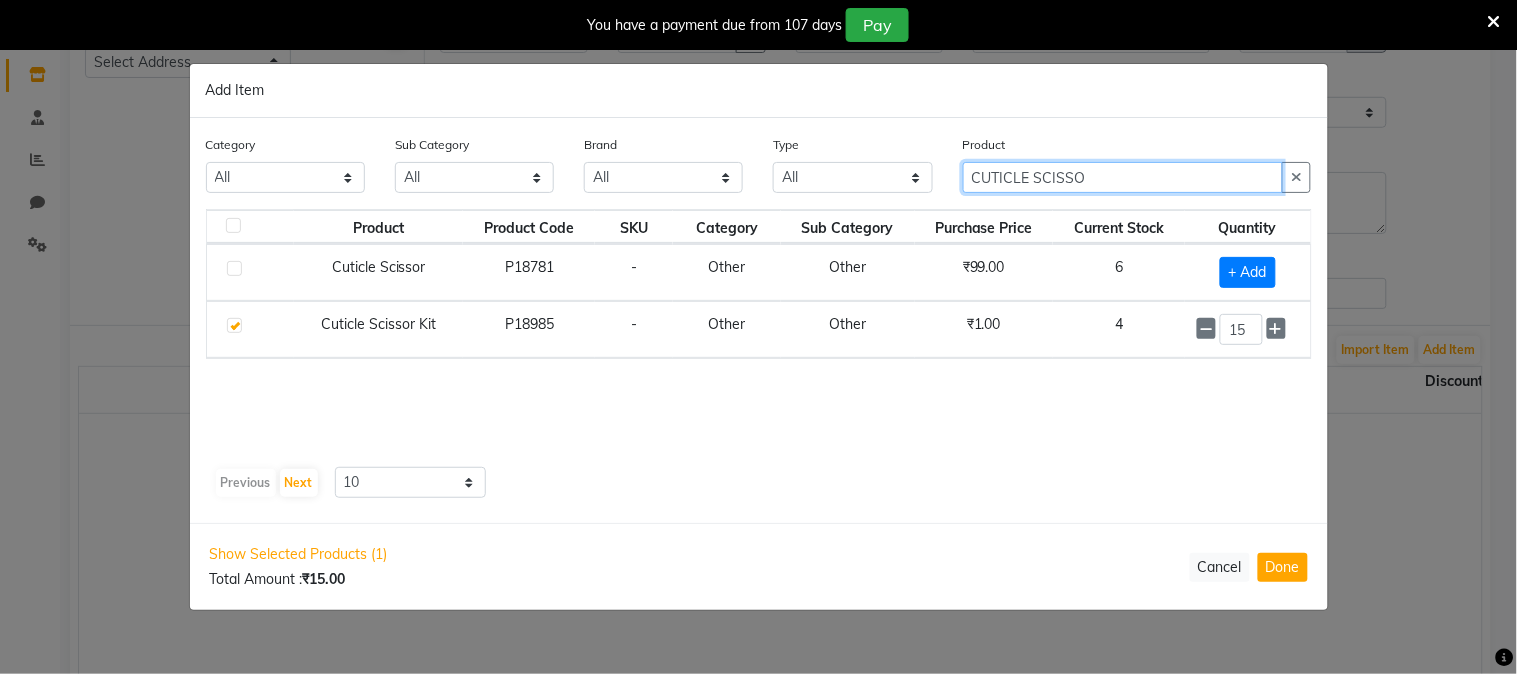 click on "CUTICLE SCISSO" 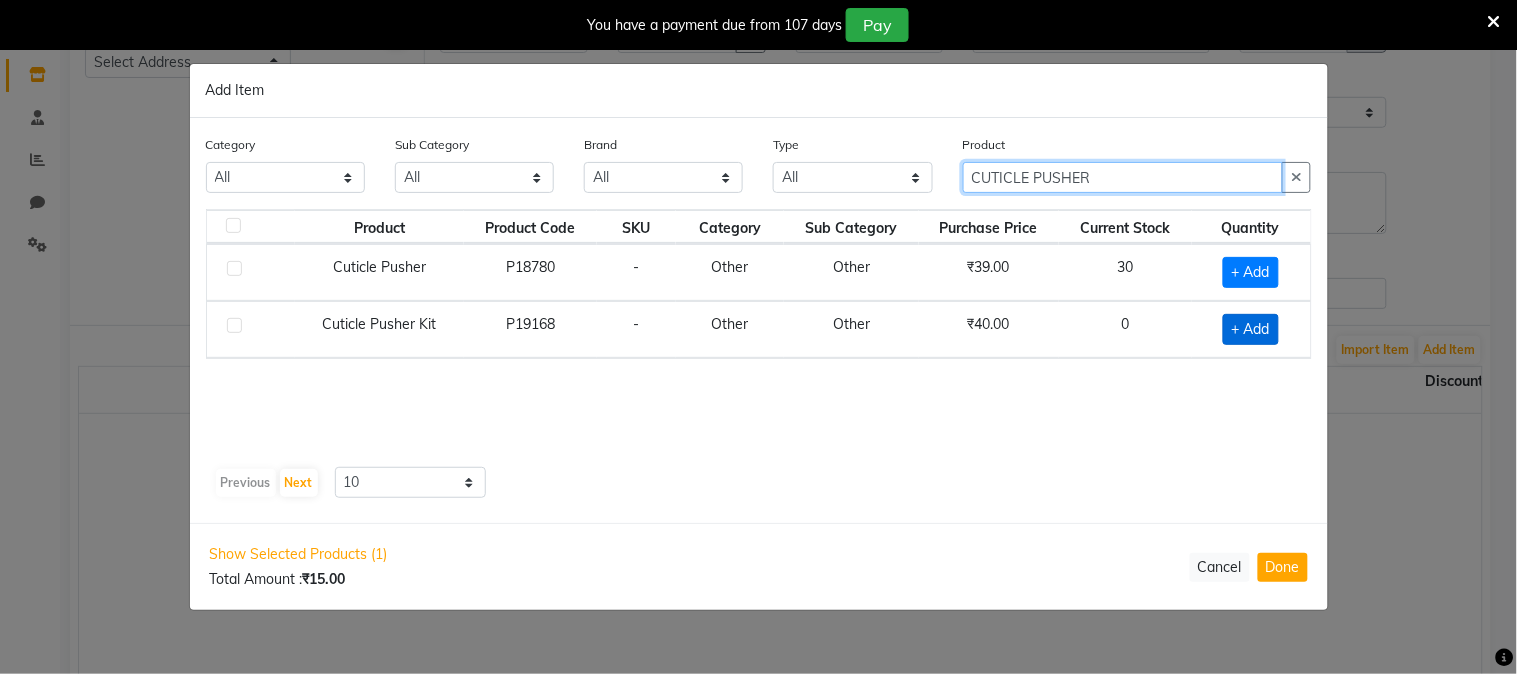 type on "CUTICLE PUSHER" 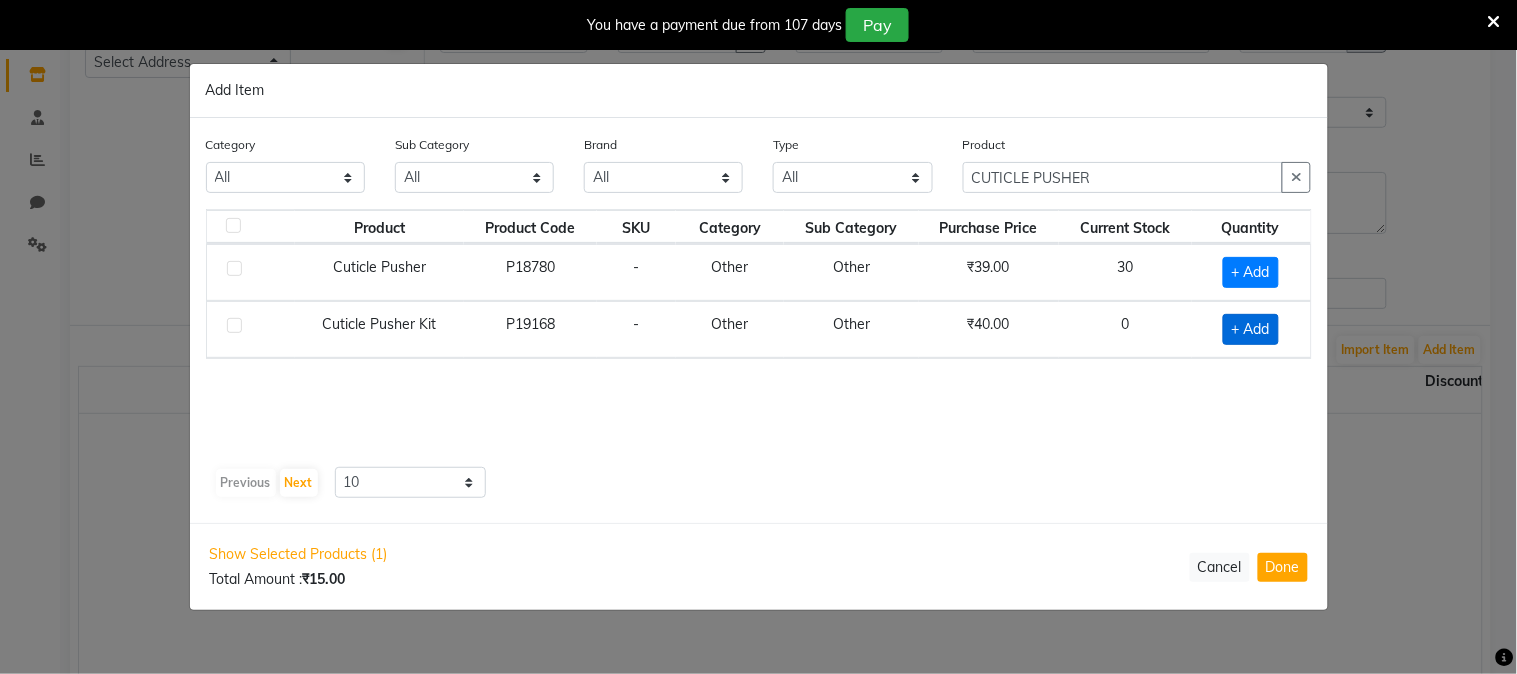 click on "+ Add" 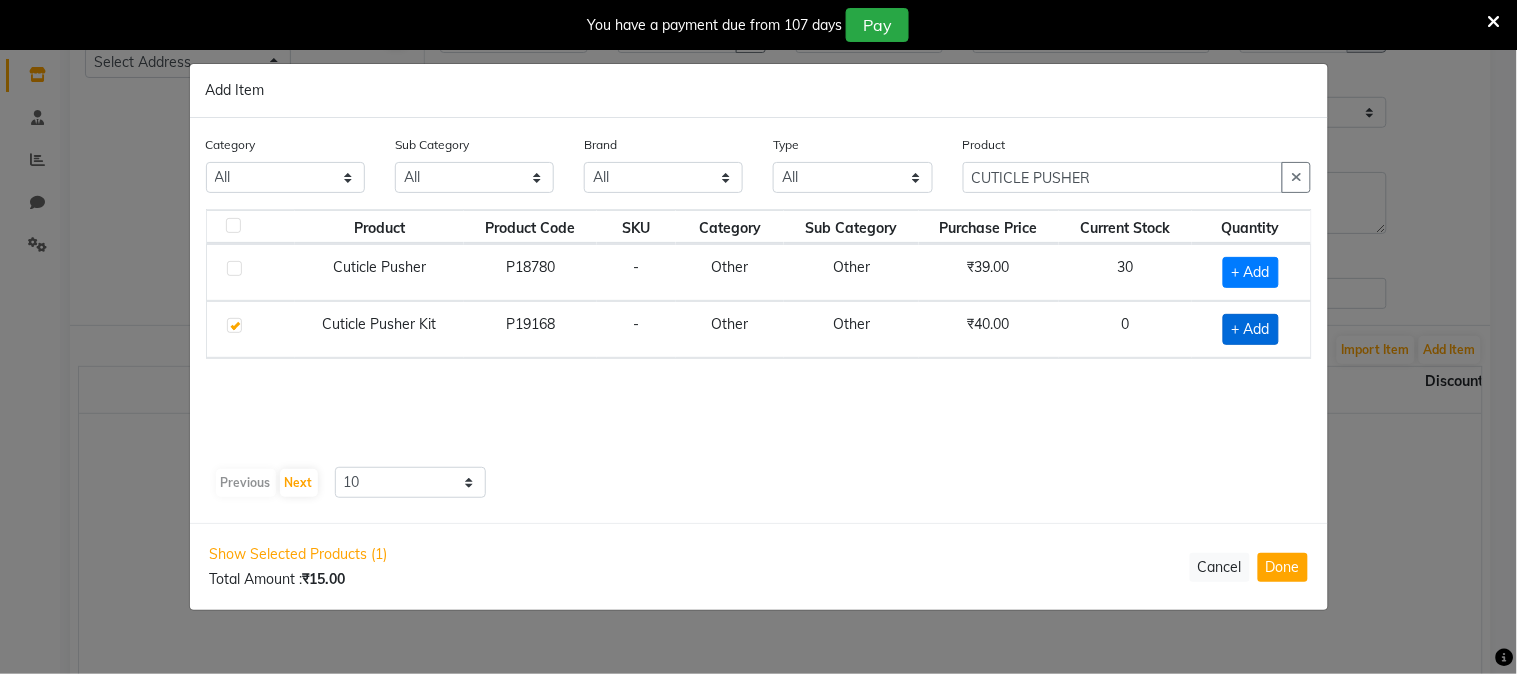 checkbox on "true" 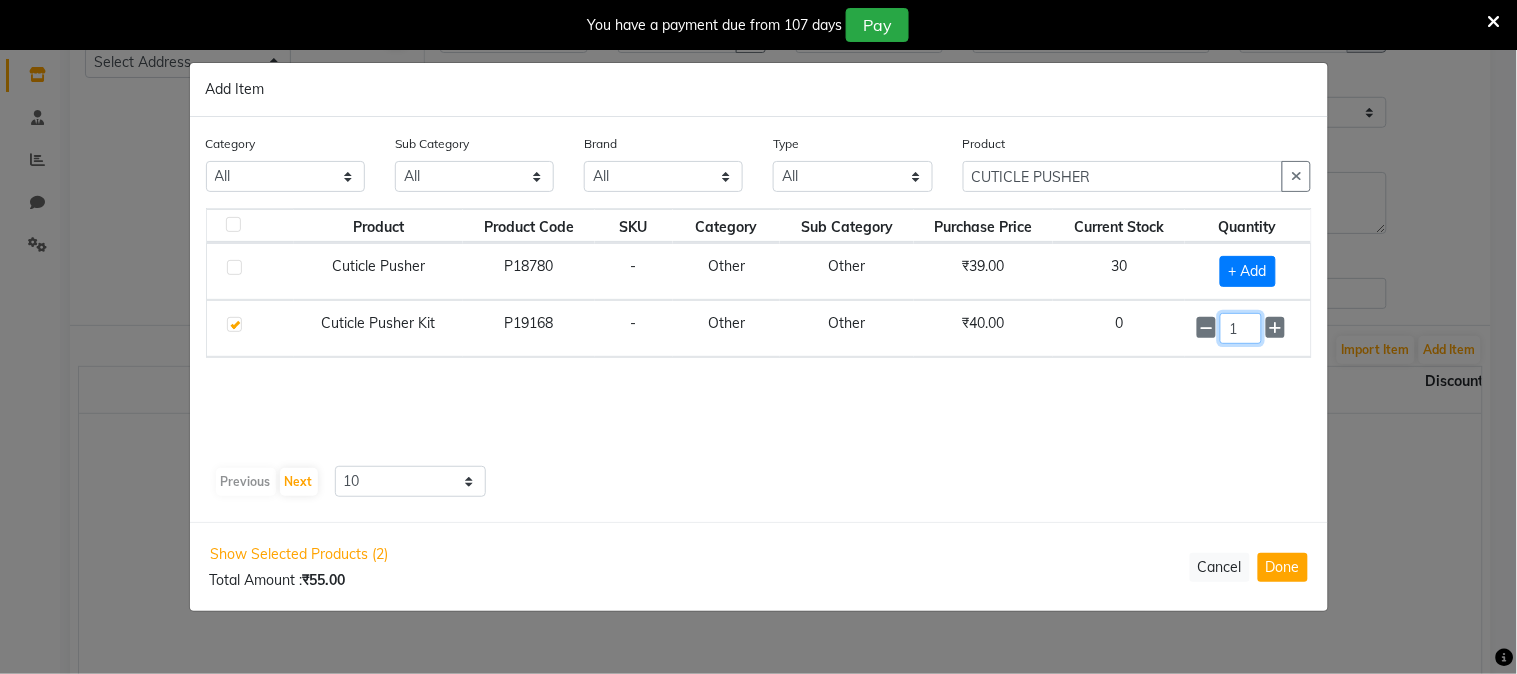 click on "1" 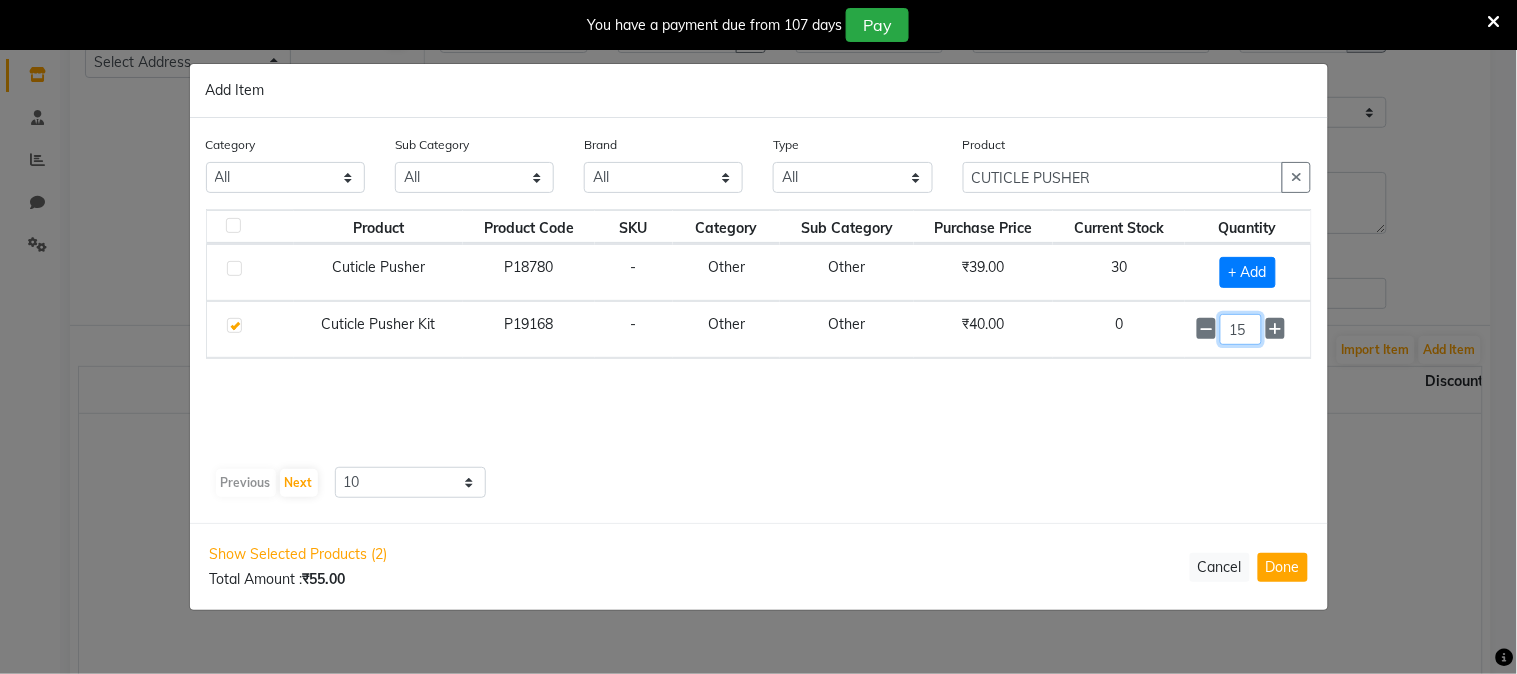 type on "15" 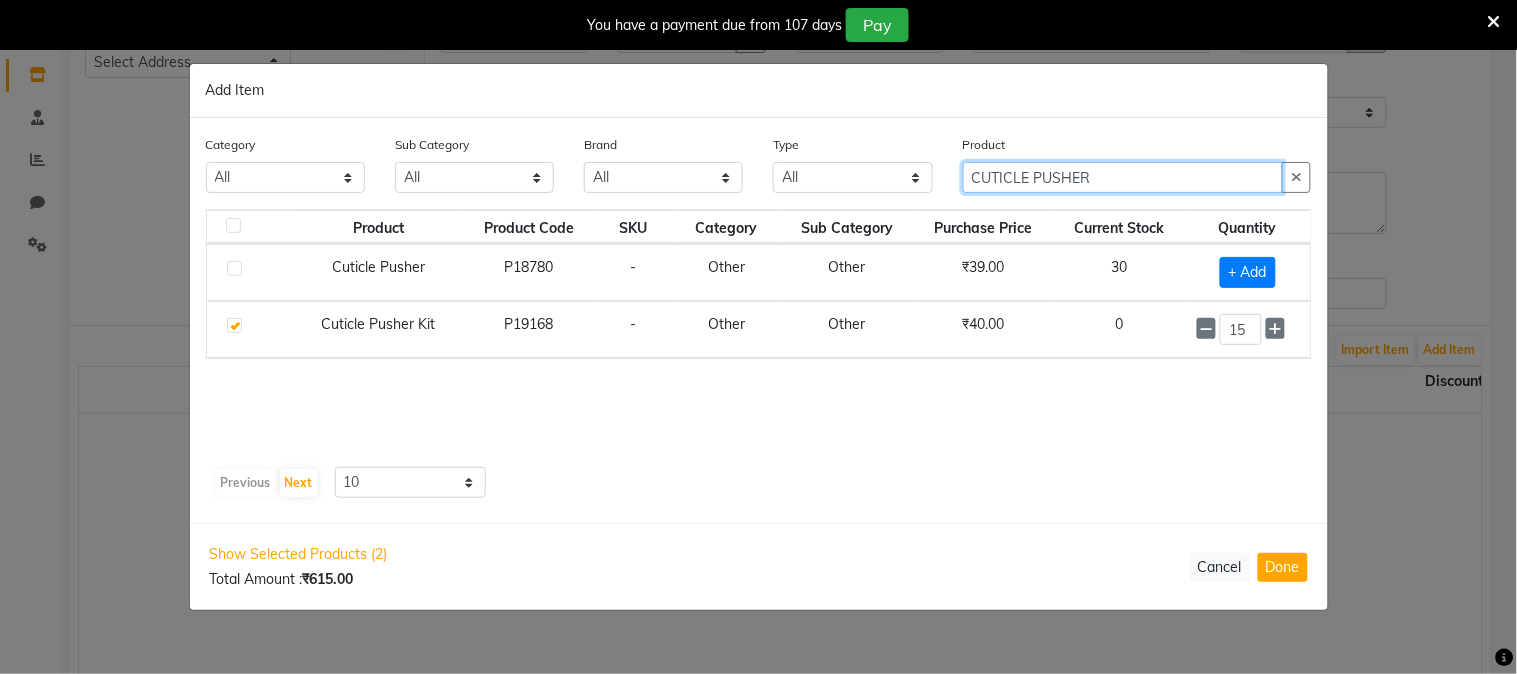 click on "CUTICLE PUSHER" 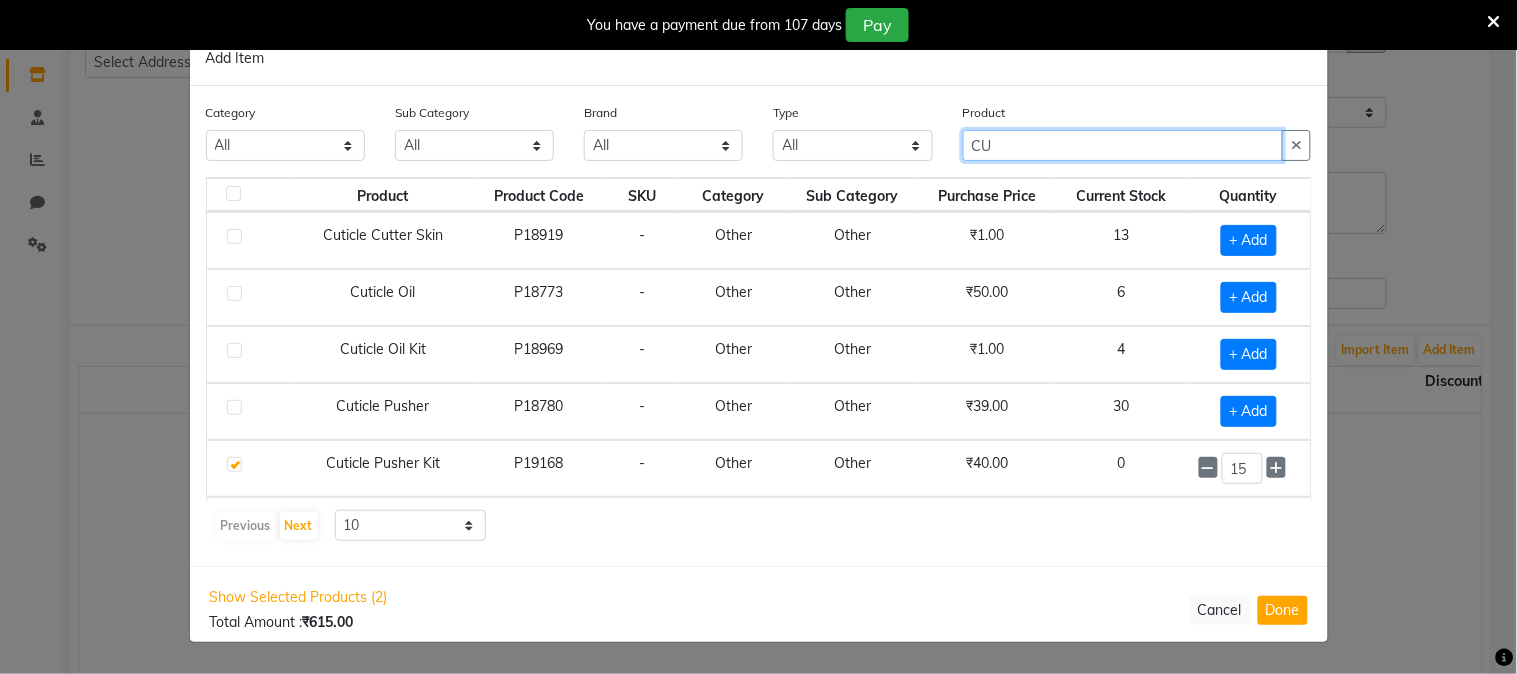 type on "C" 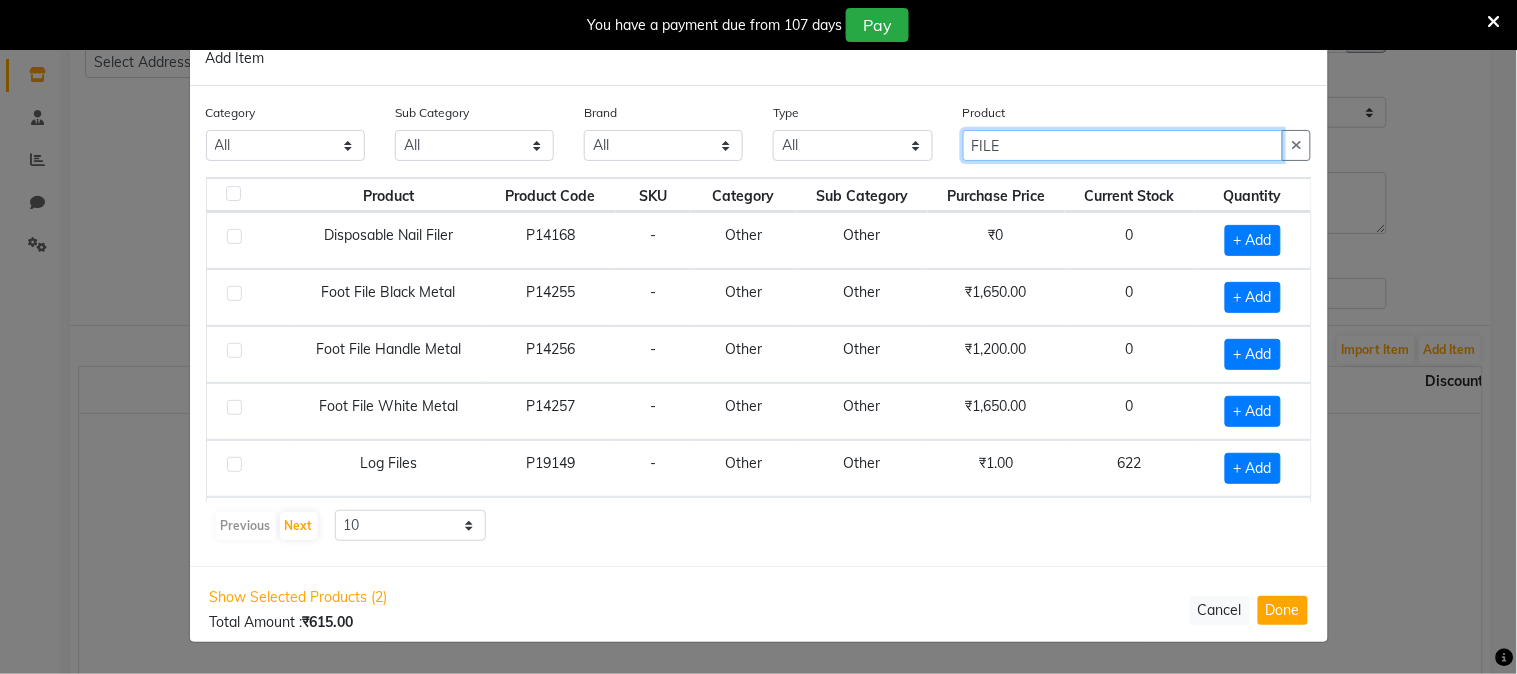 click on "FILE" 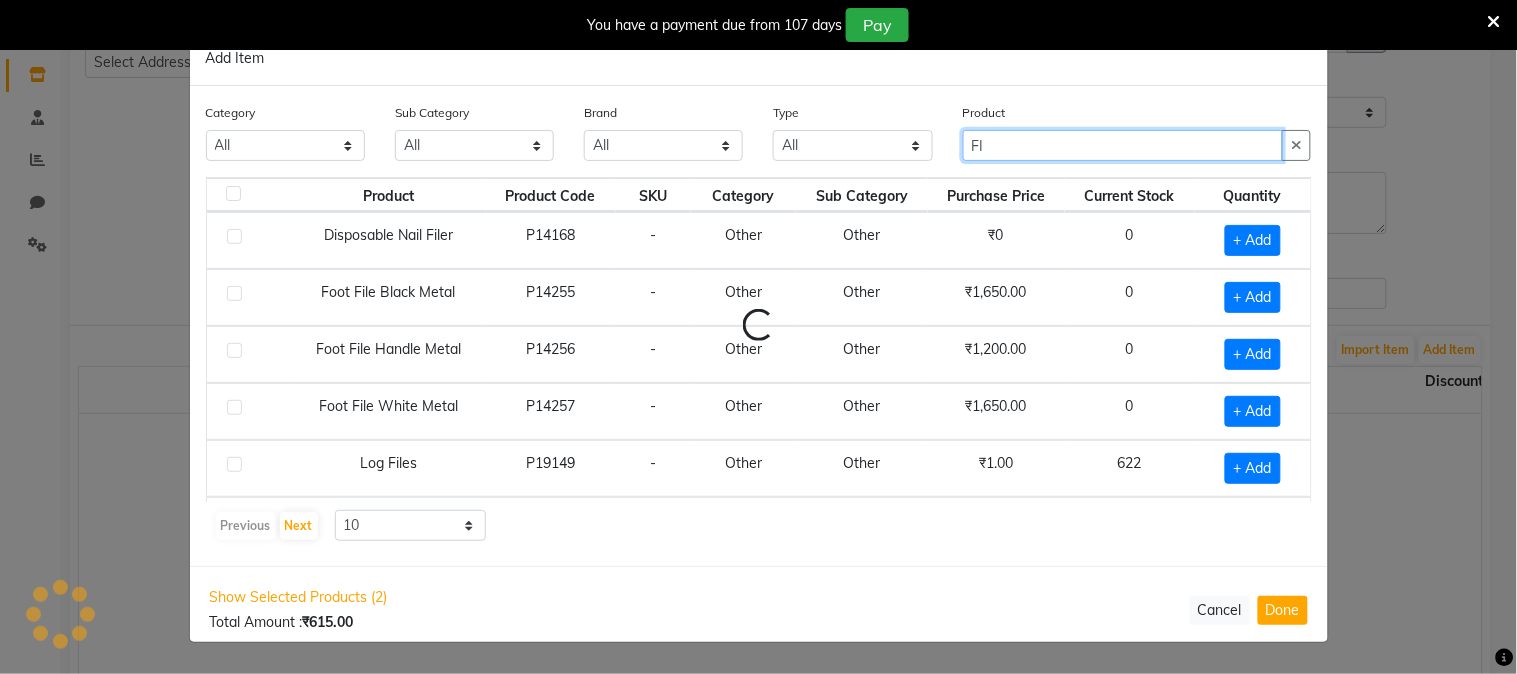 type on "F" 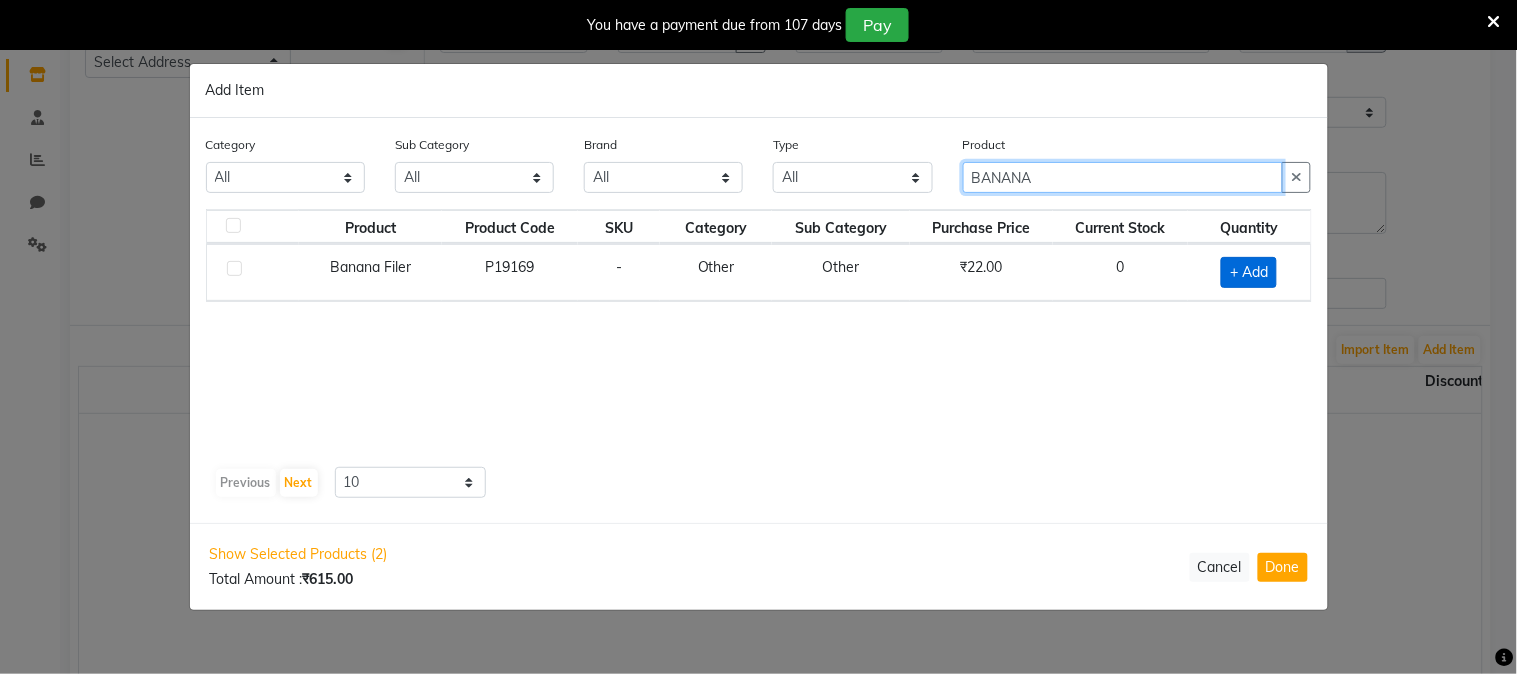 type on "BANANA" 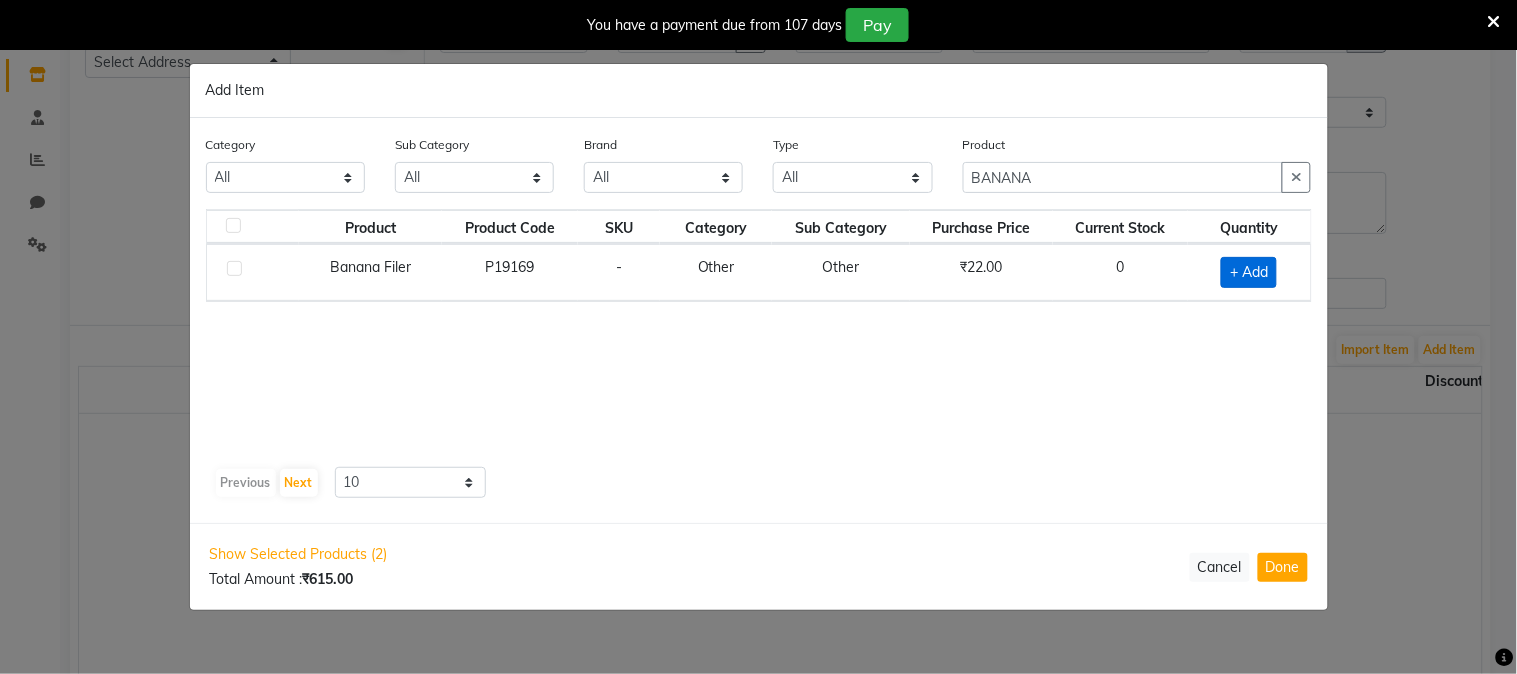 click on "+ Add" 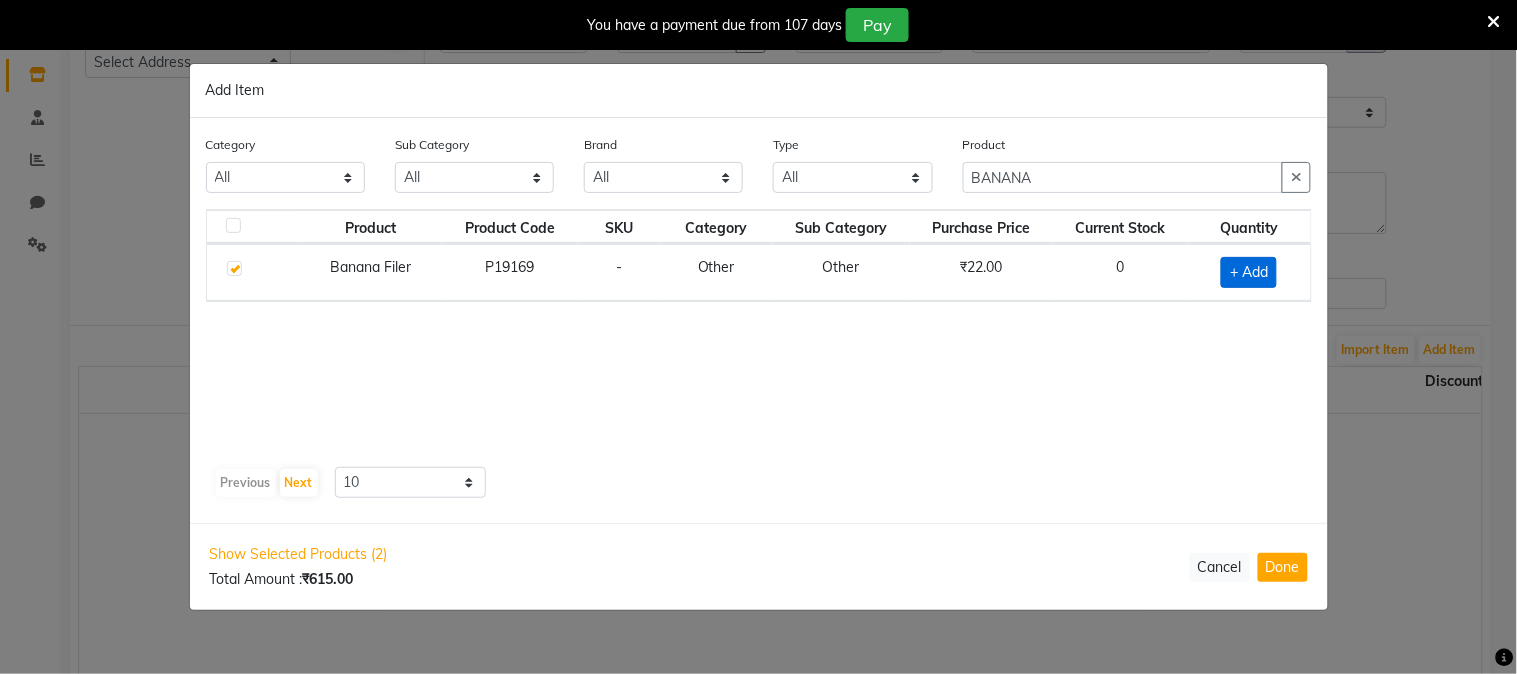 checkbox on "true" 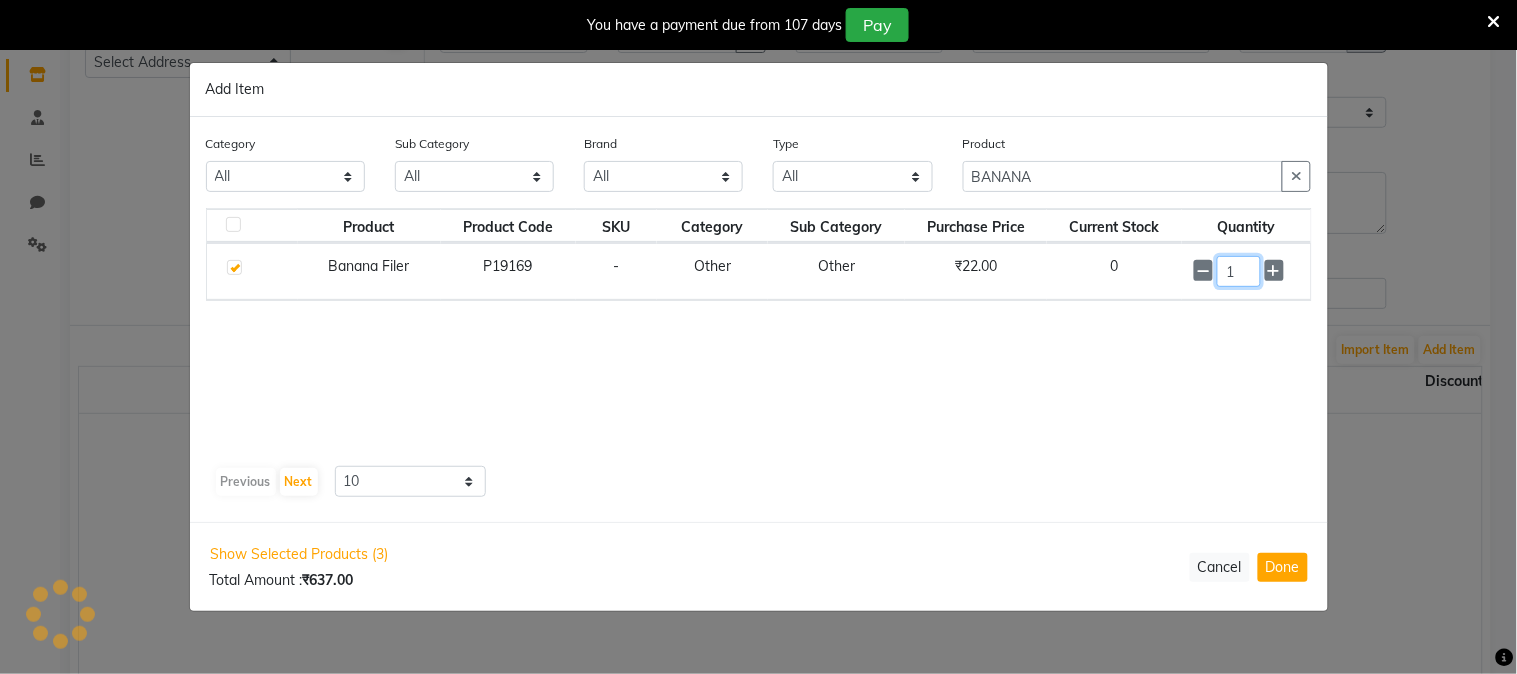 click on "1" 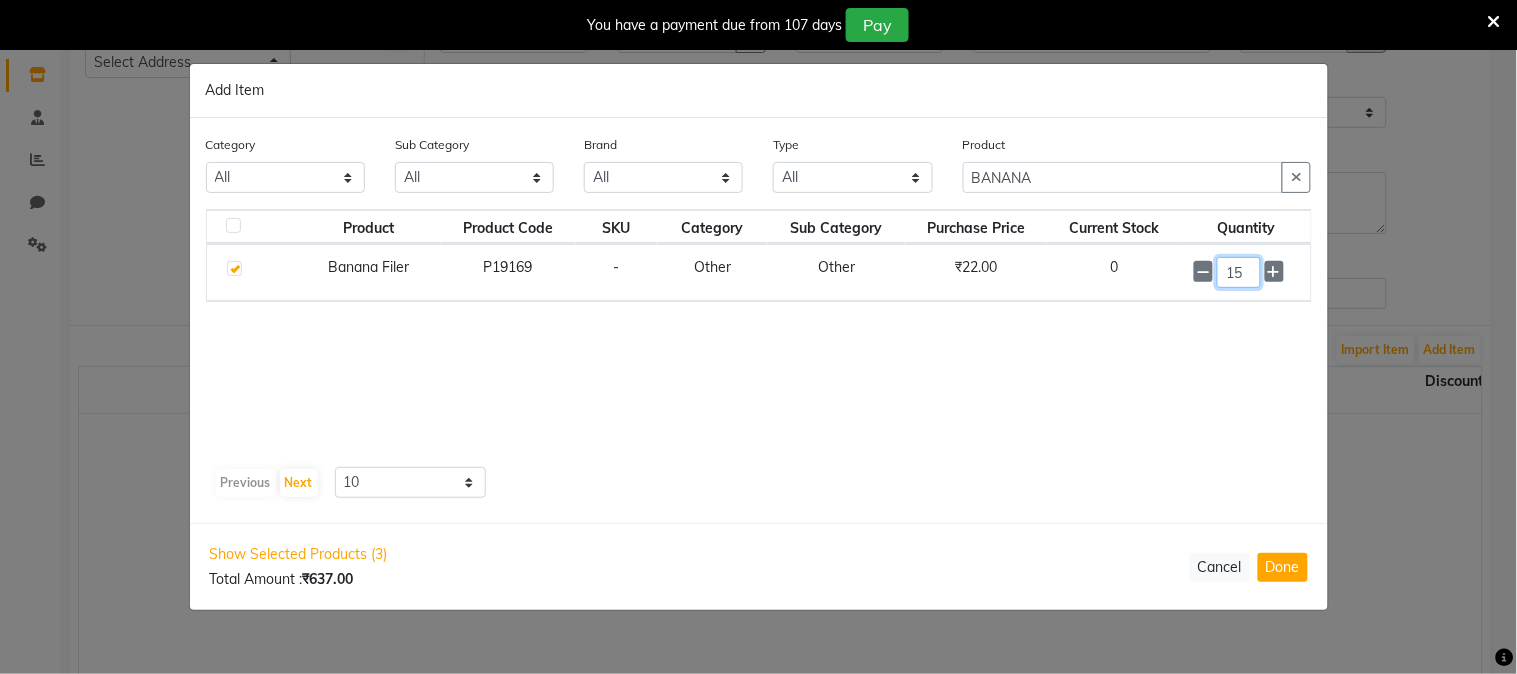 type on "15" 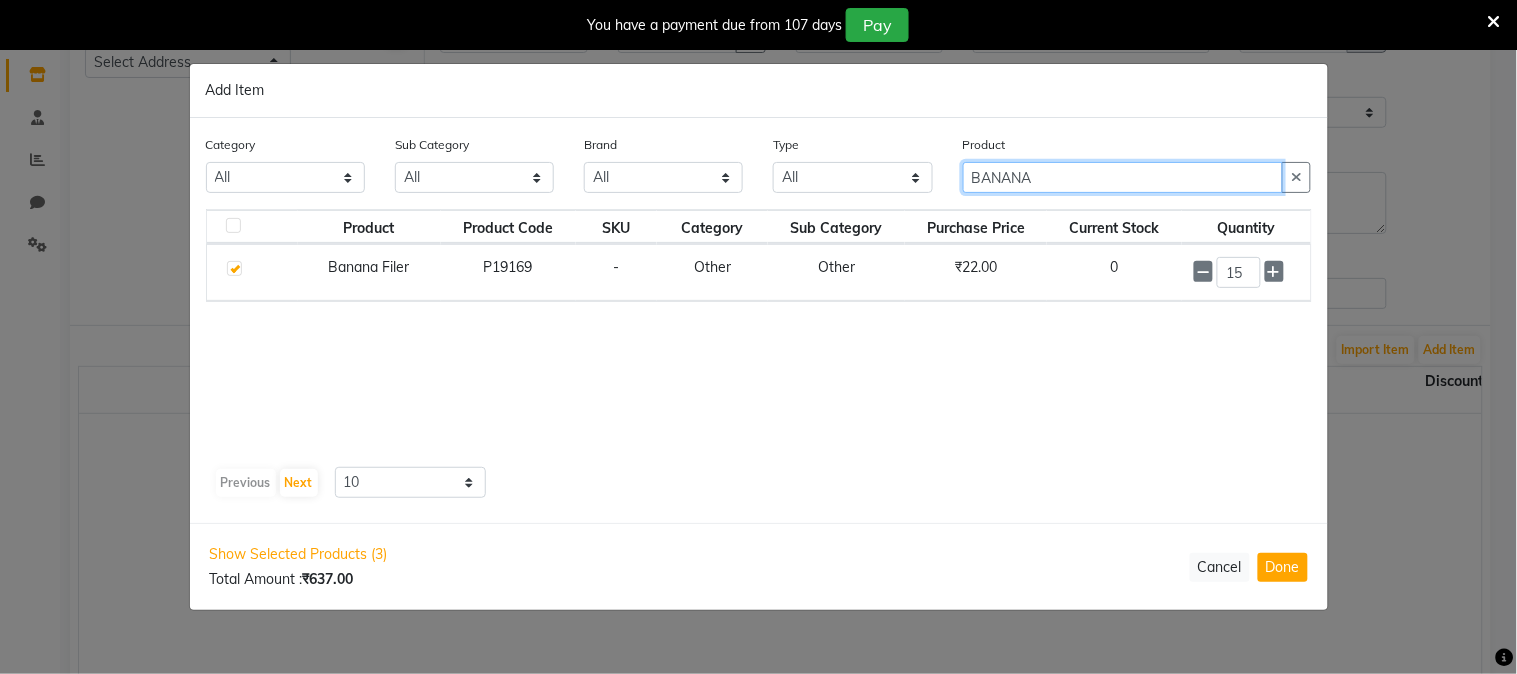 click on "BANANA" 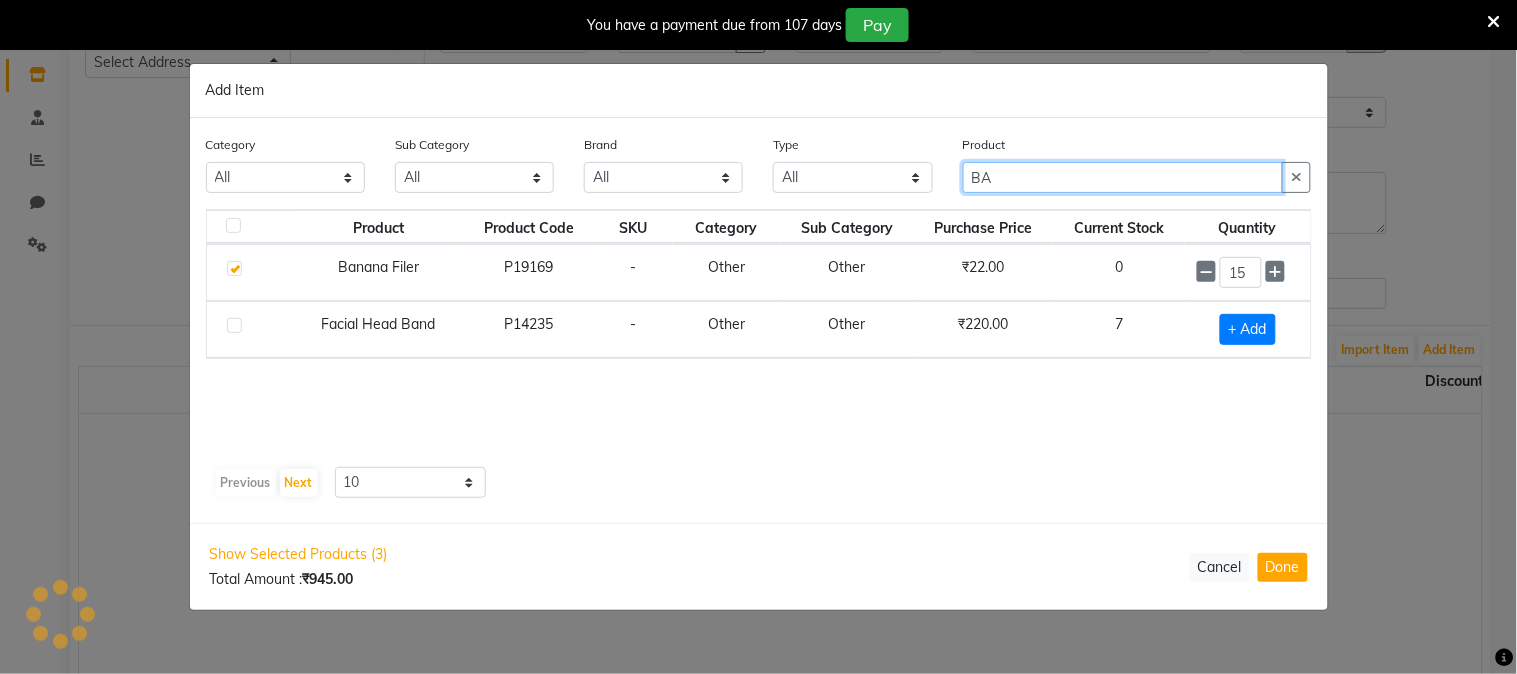 type on "B" 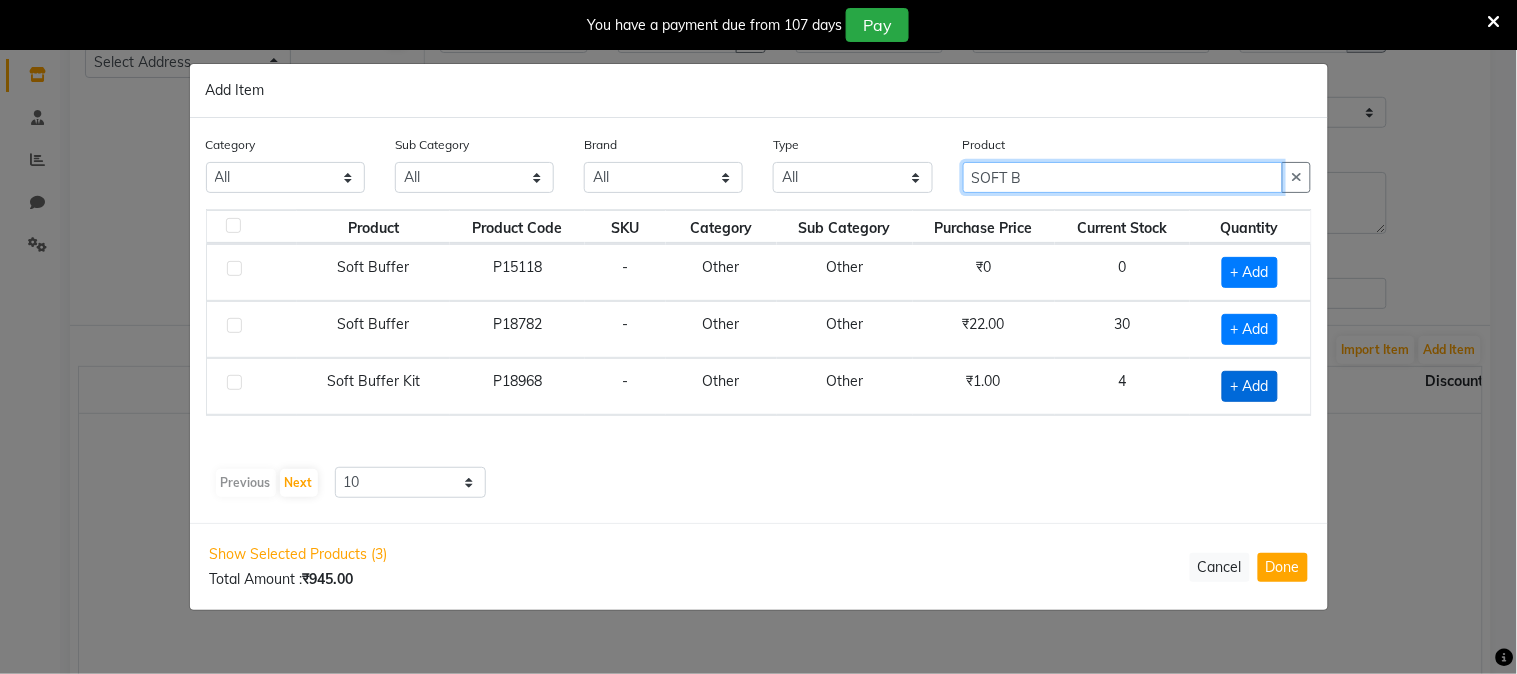 type on "SOFT B" 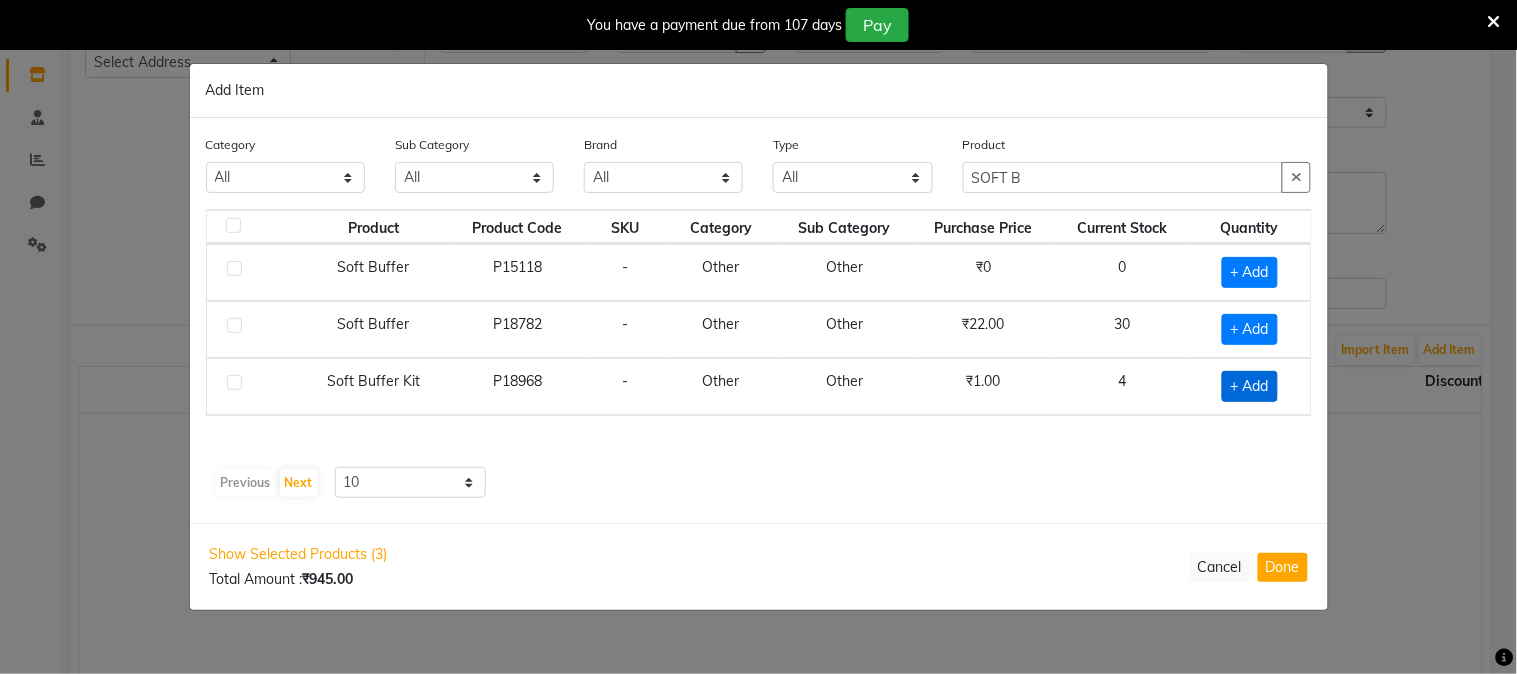 click on "+ Add" 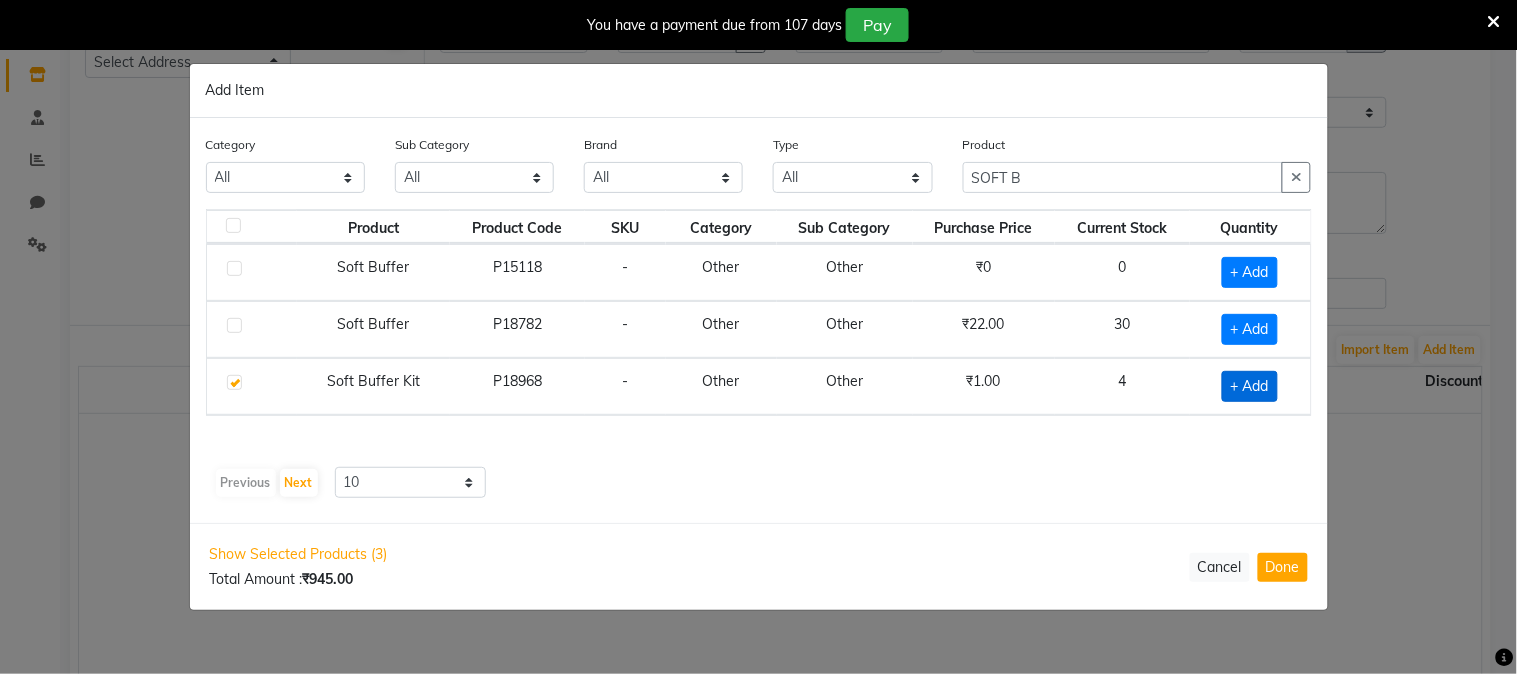 checkbox on "true" 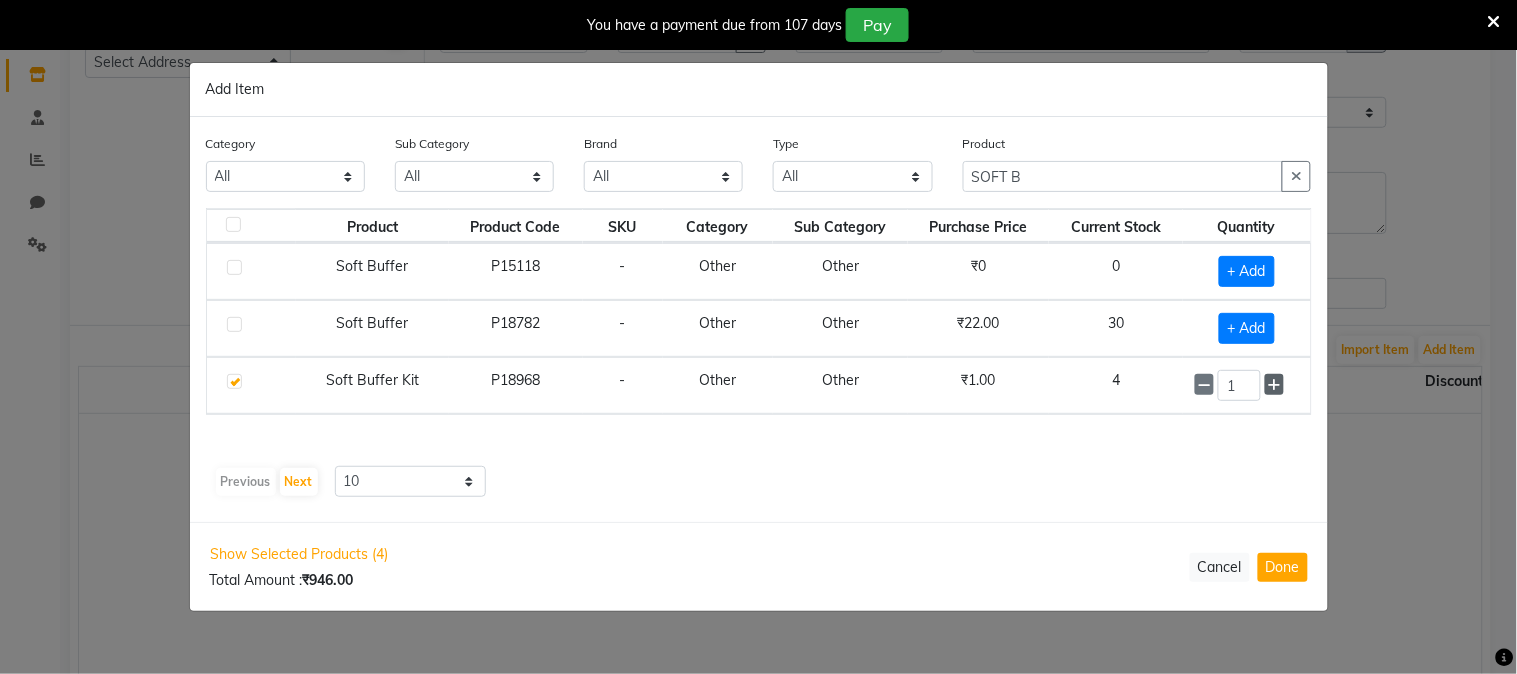 click 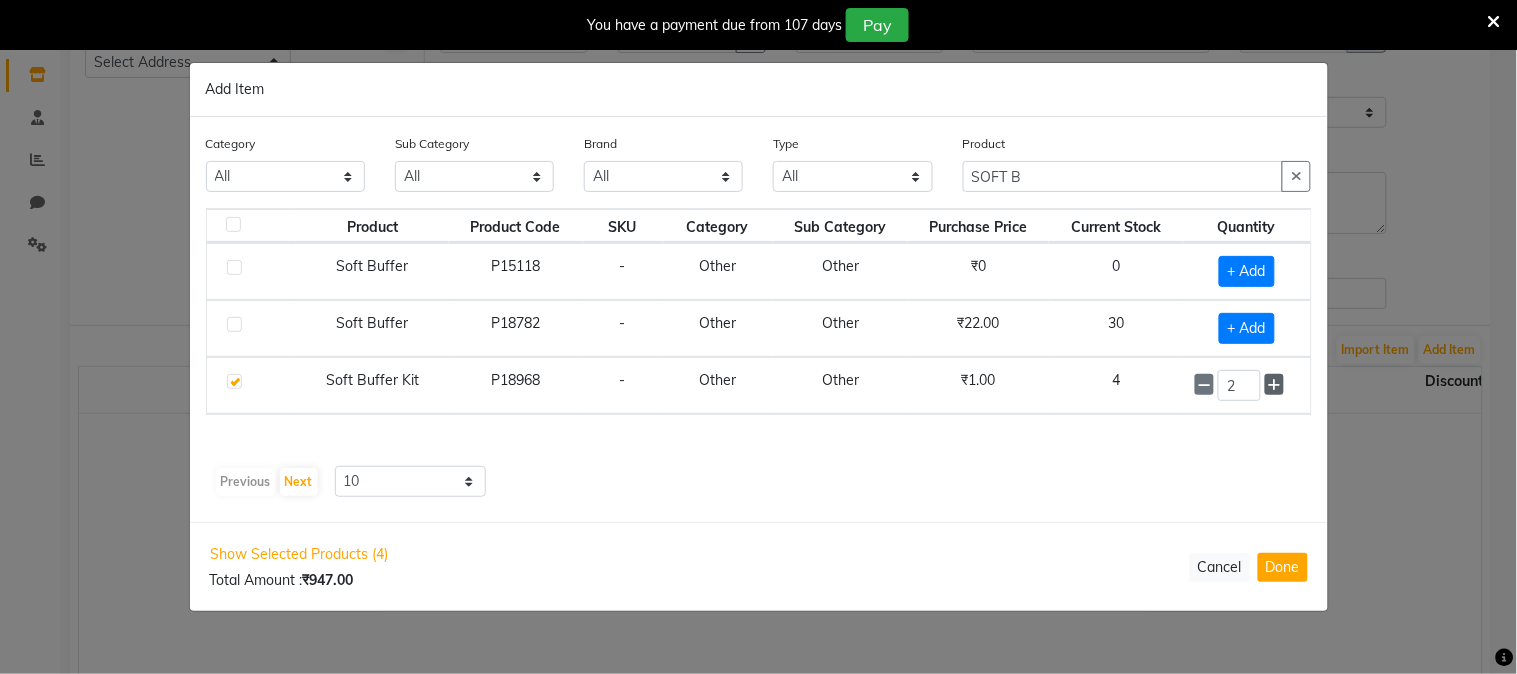 click 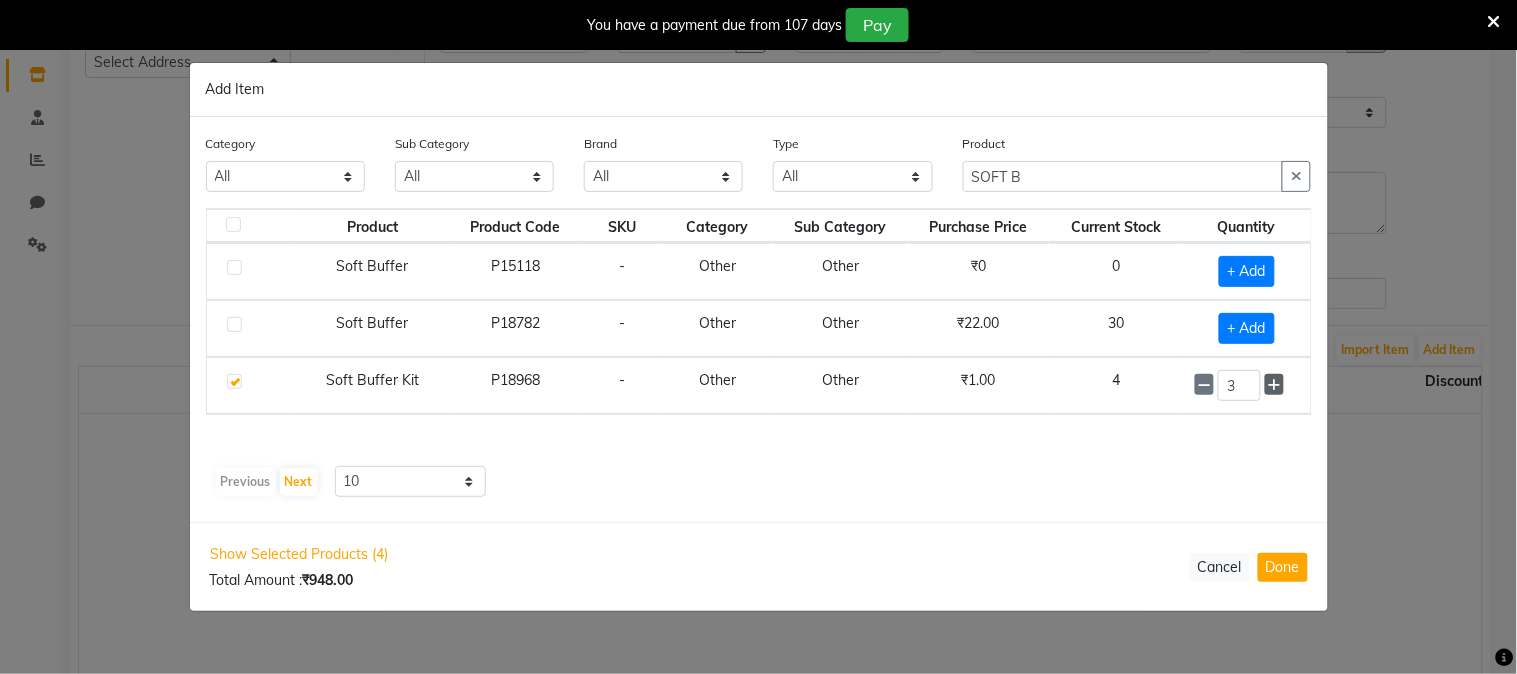 click 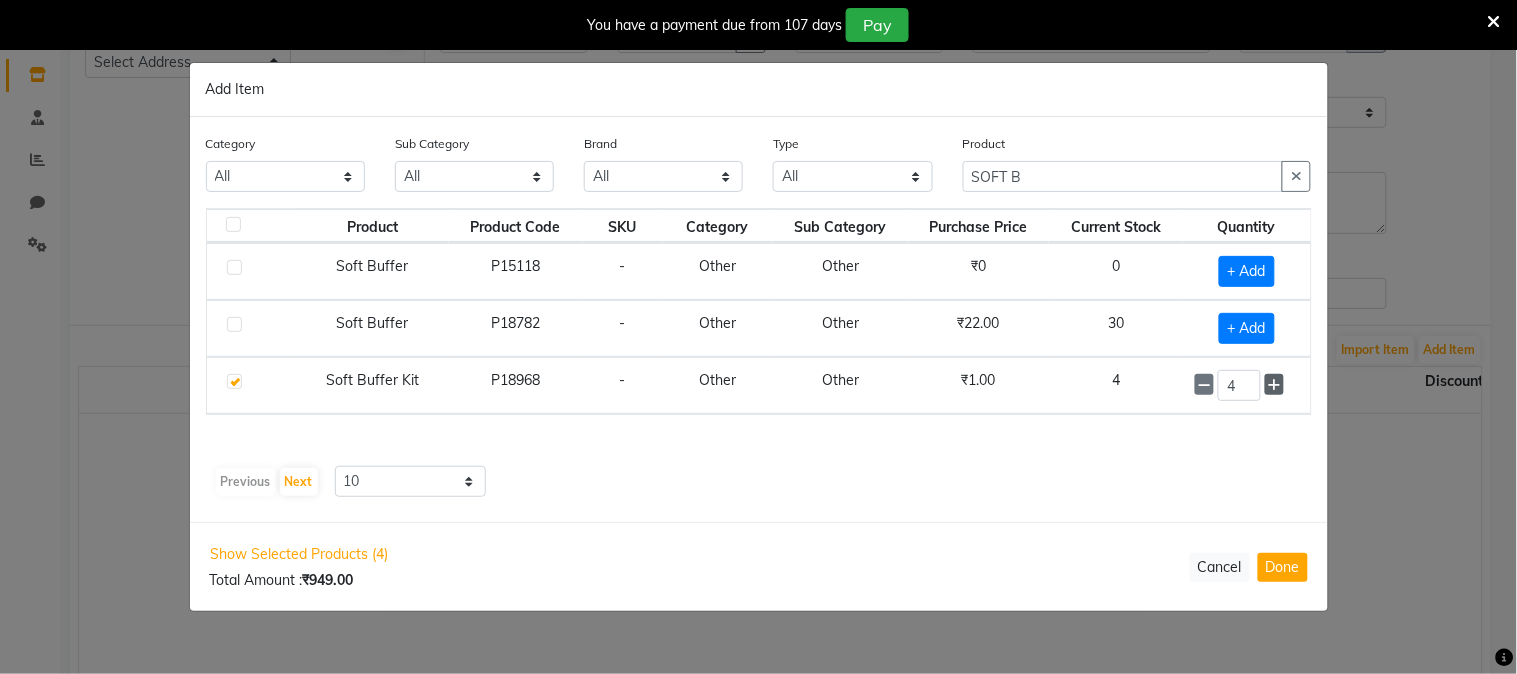 click 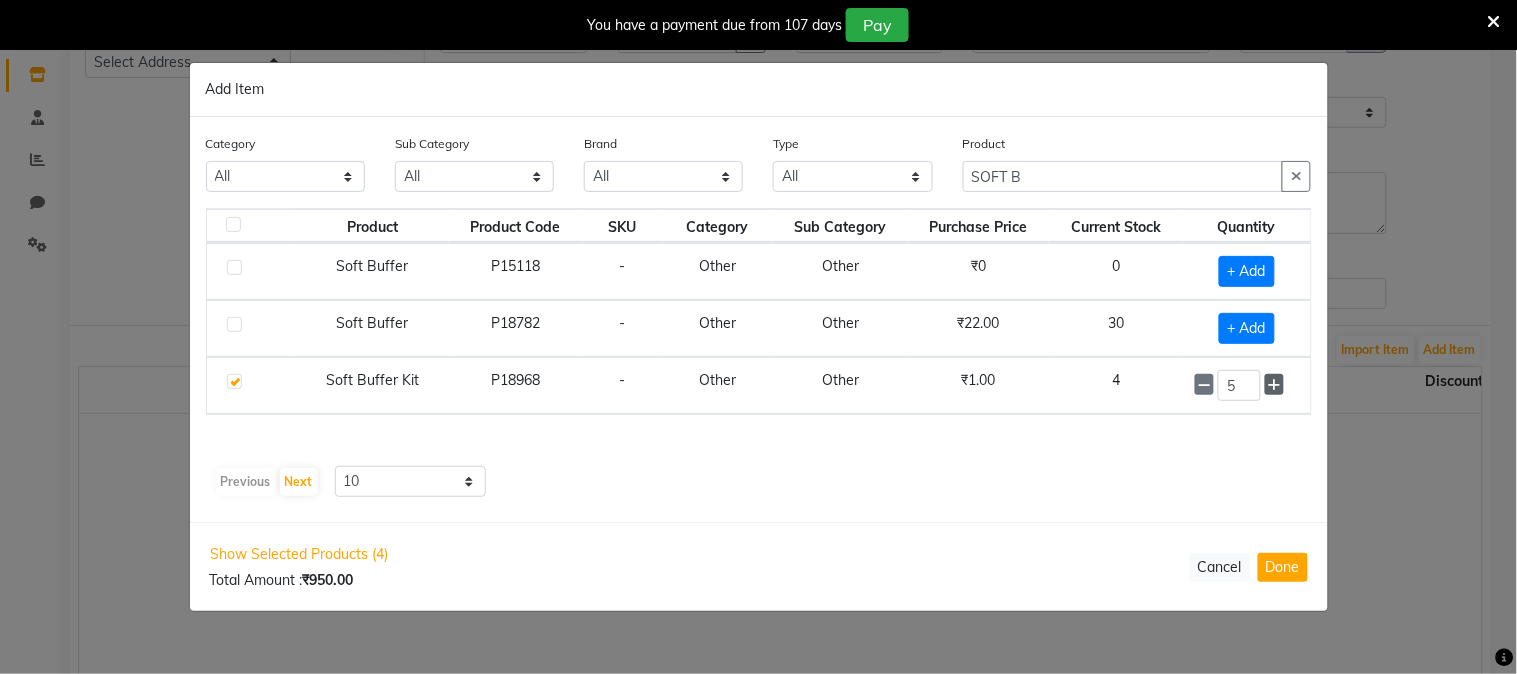 click 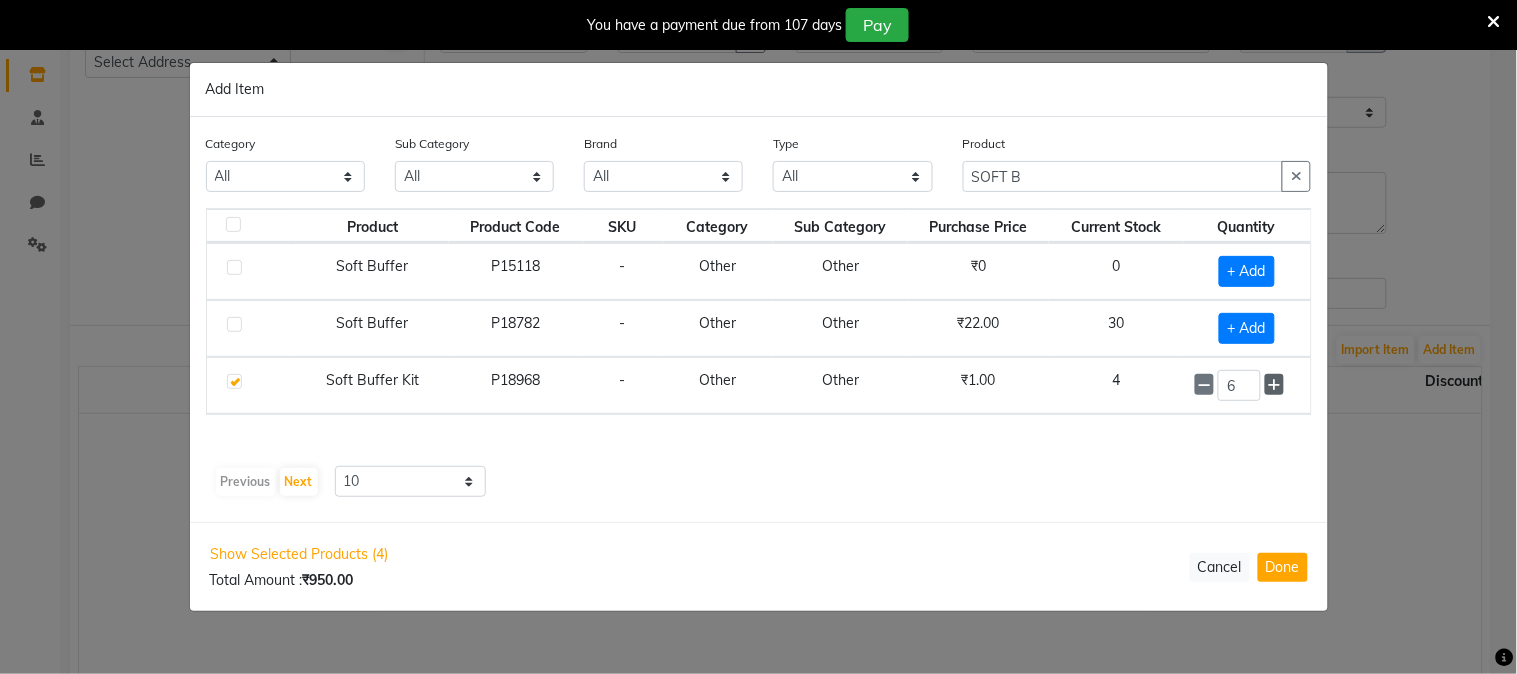 click 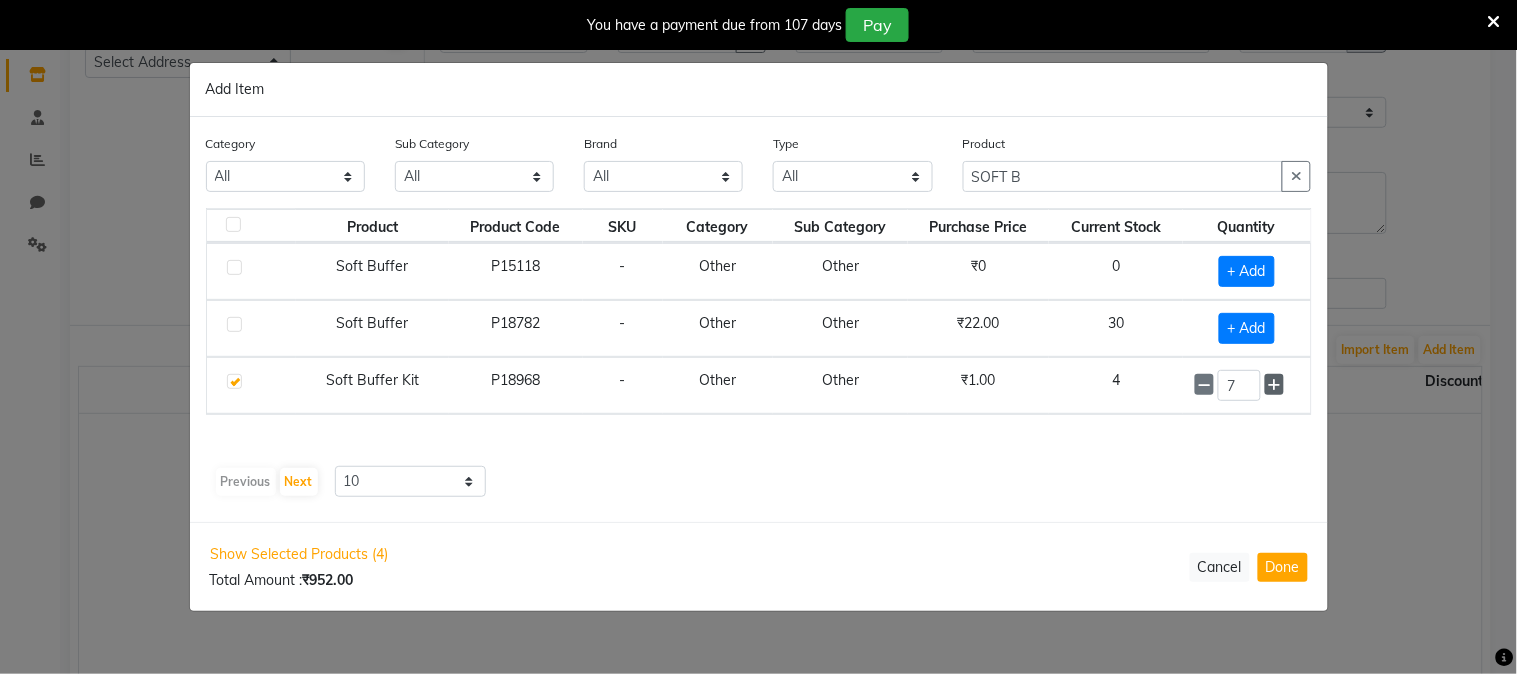 click 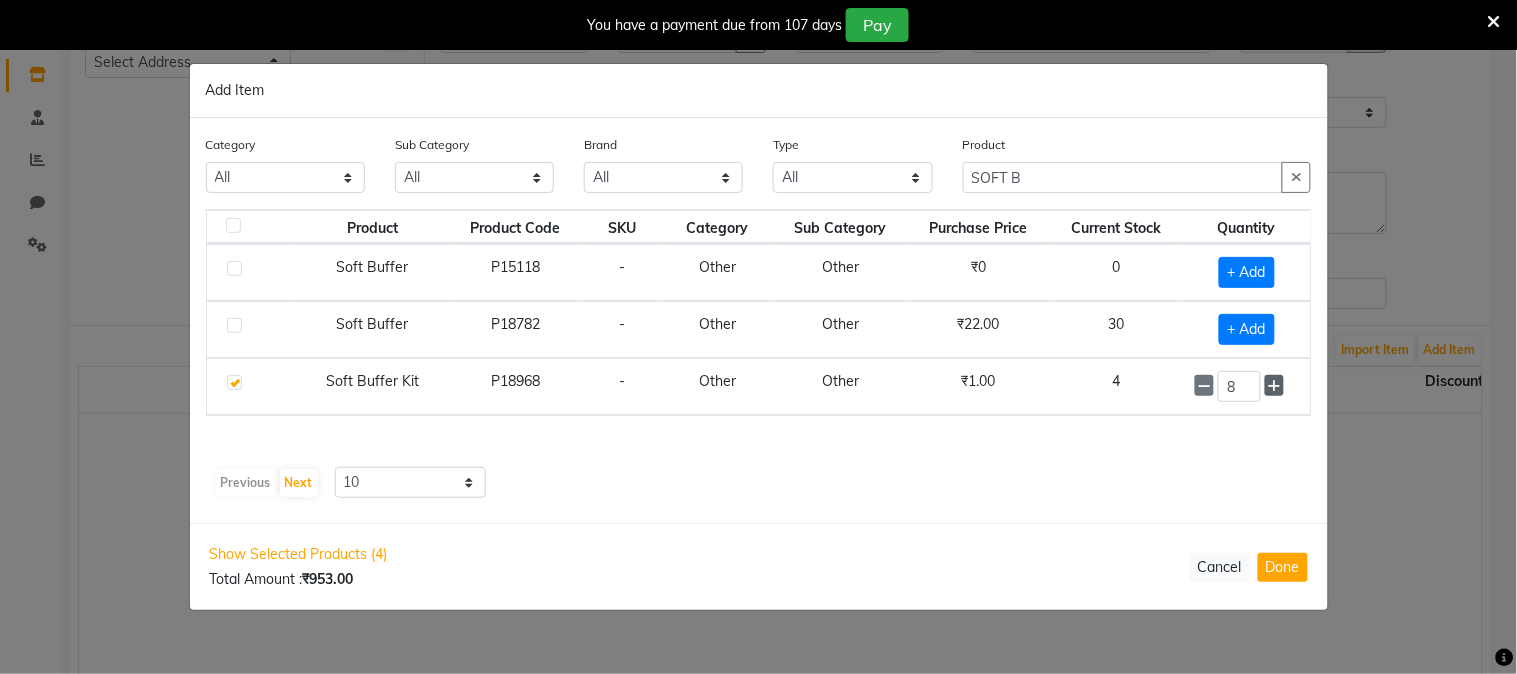 click 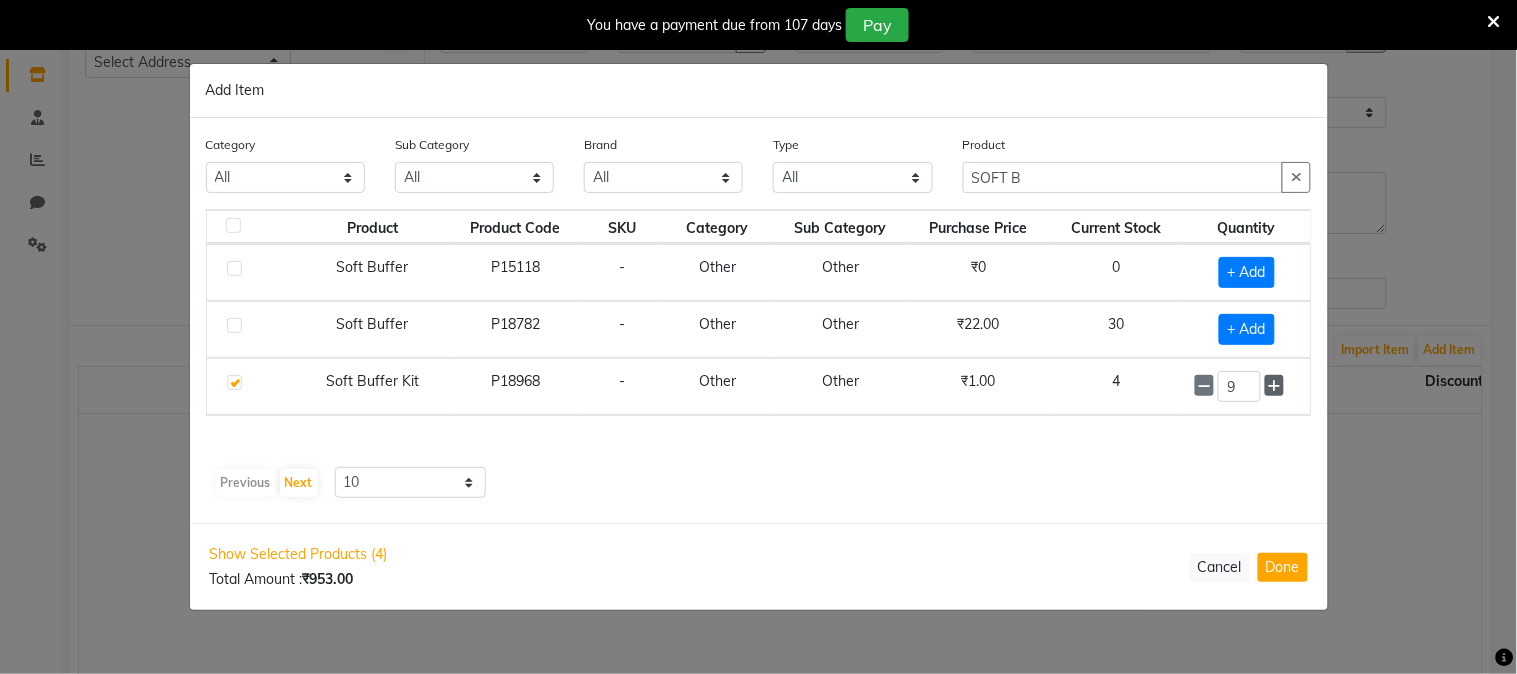 click 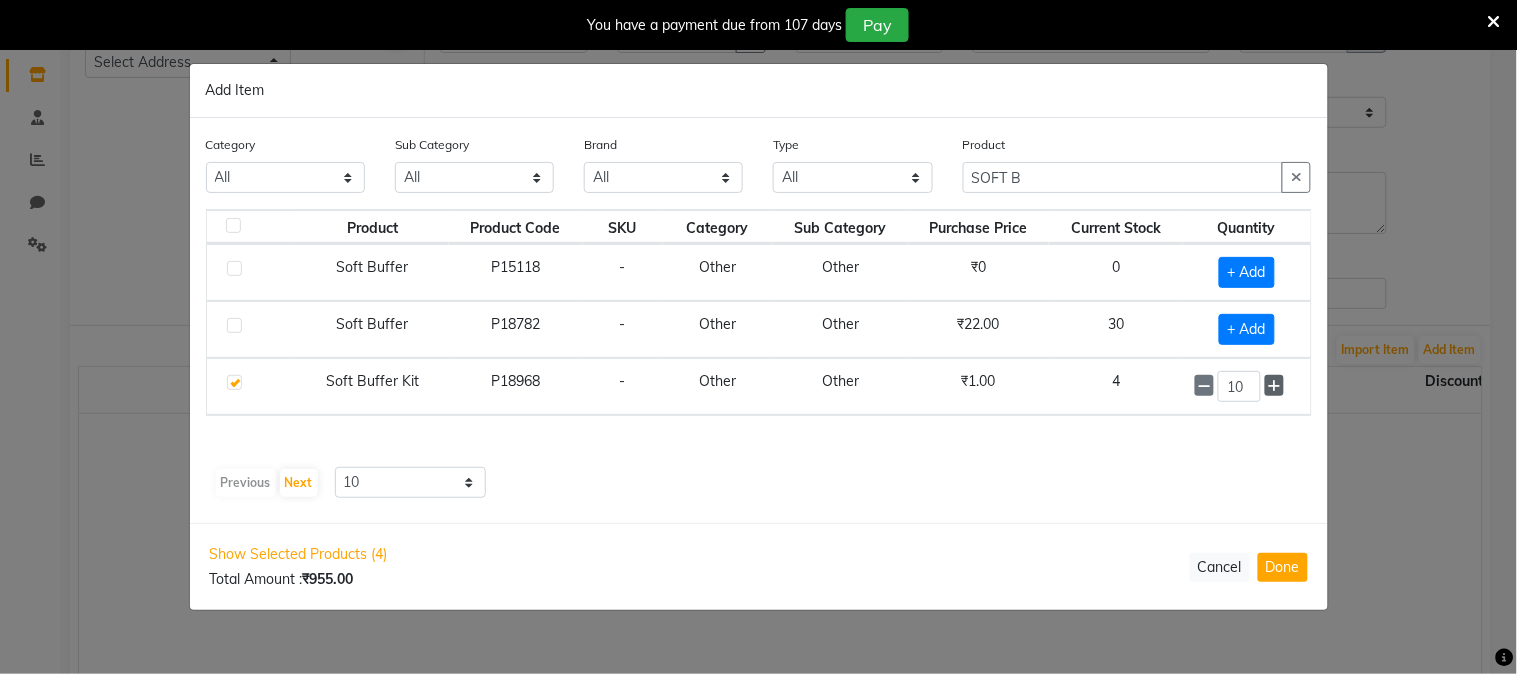 click 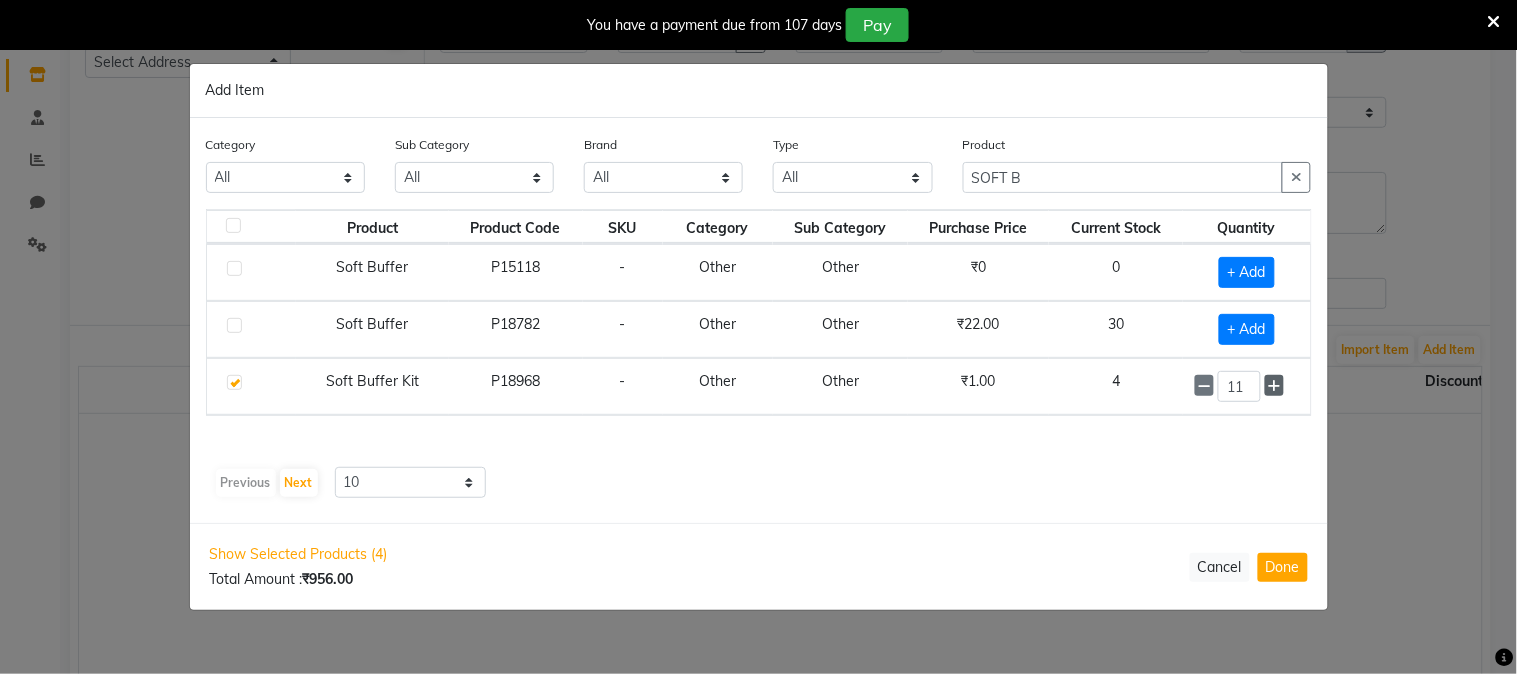 click 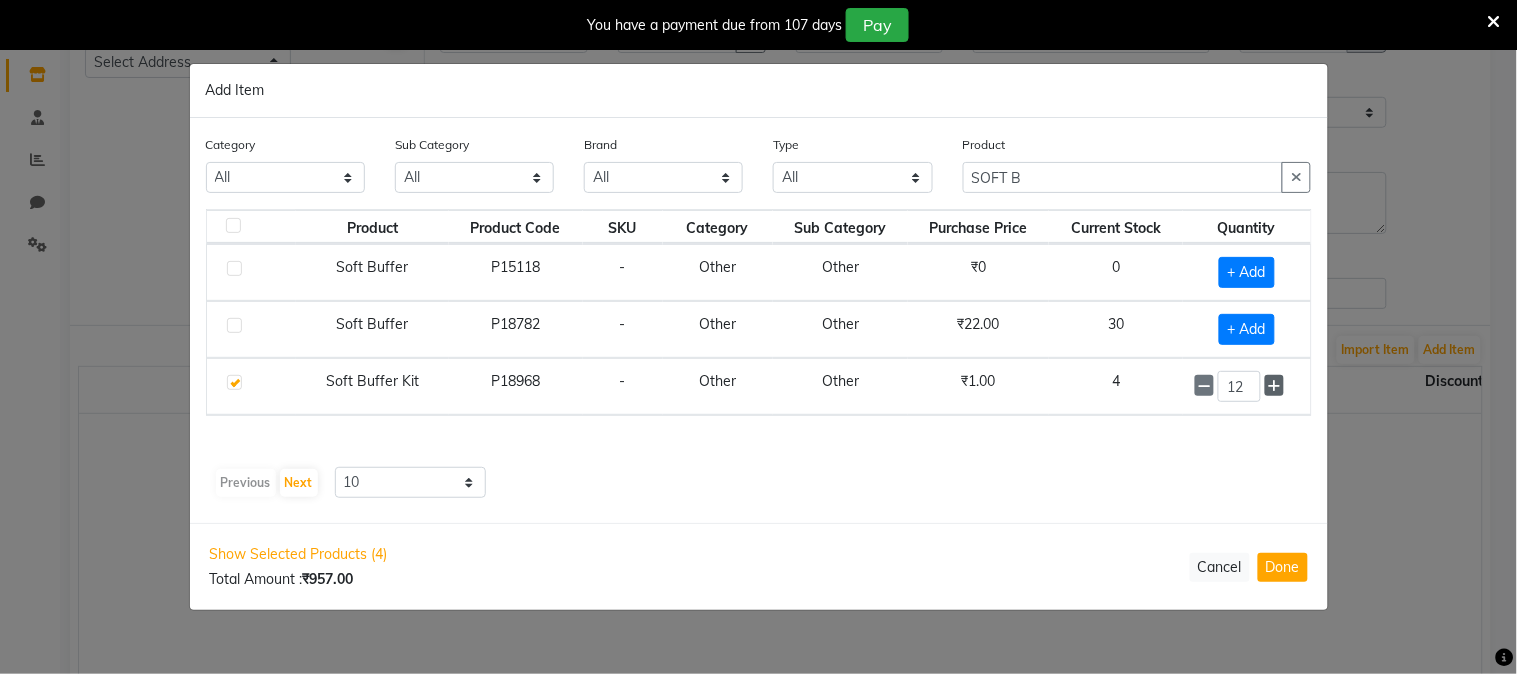 click 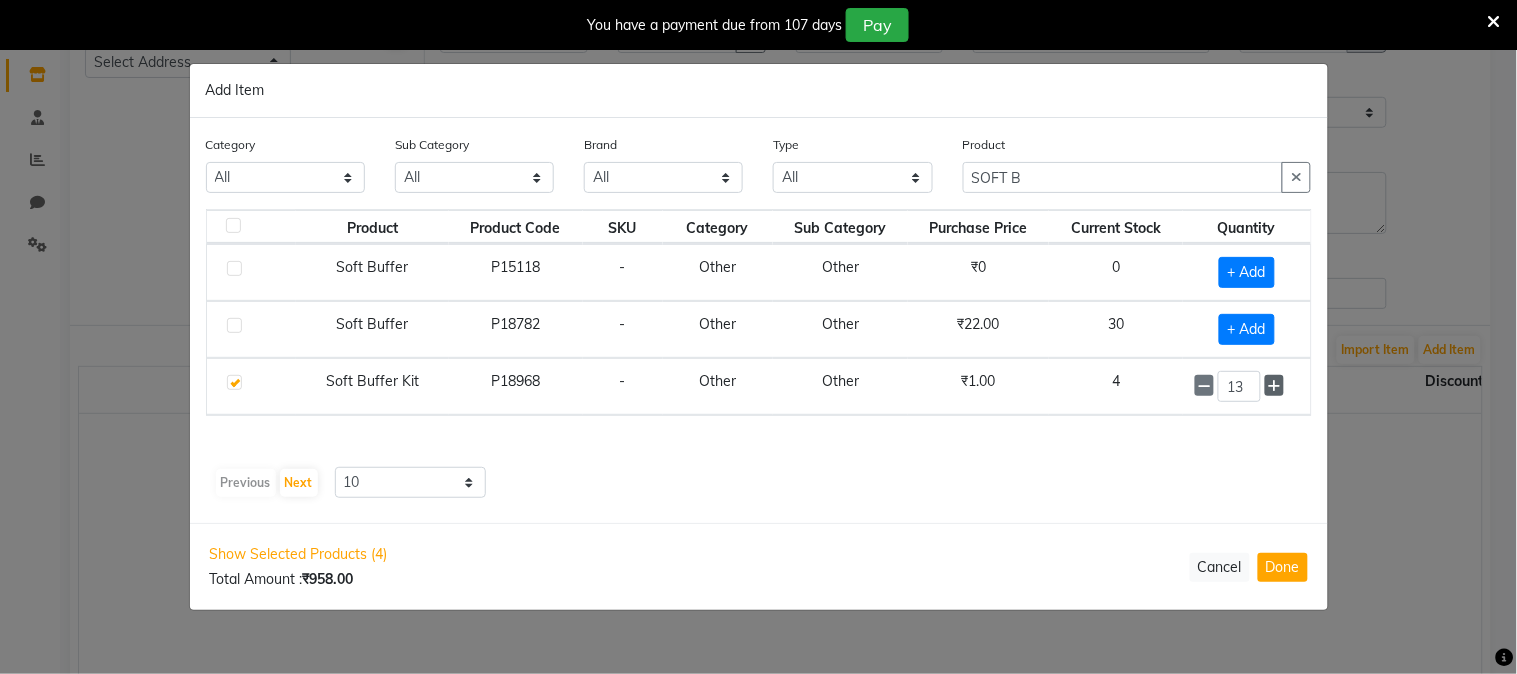 click 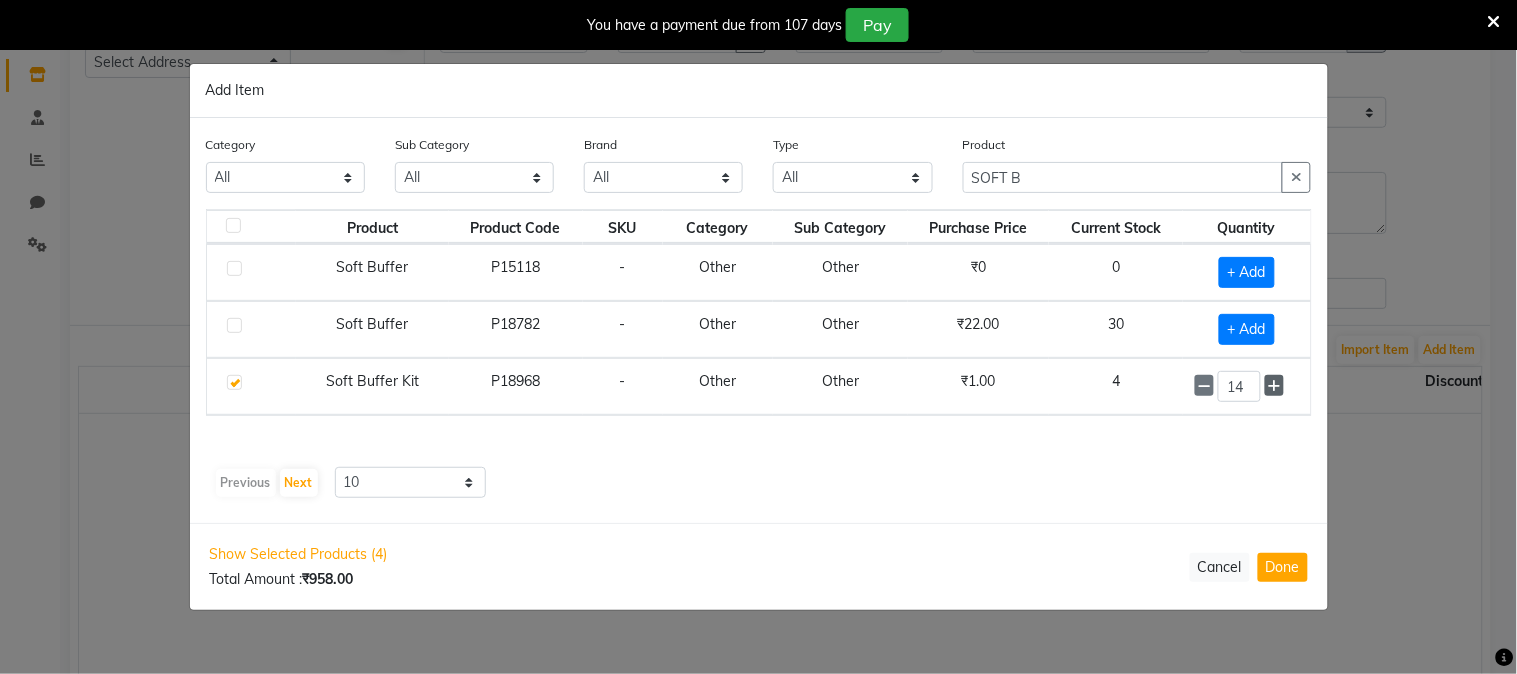 click 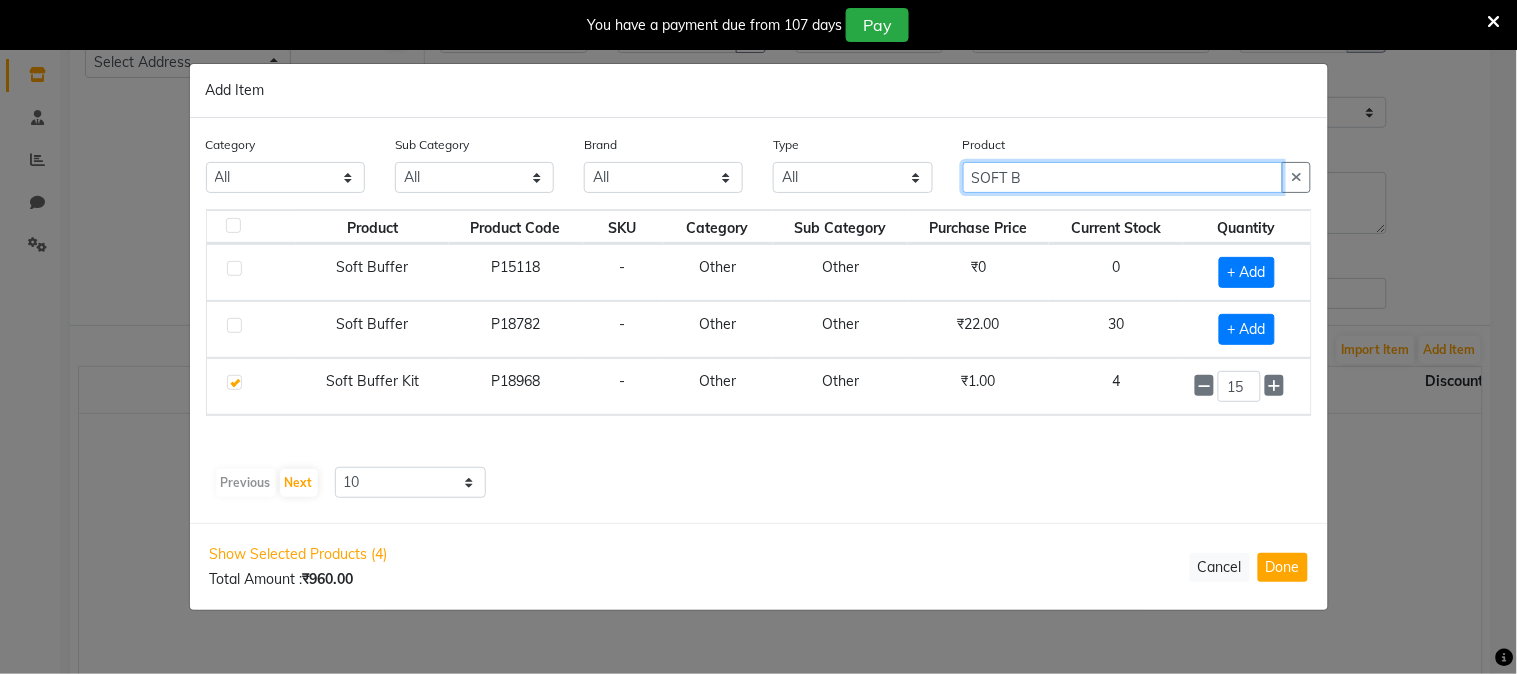 click on "SOFT B" 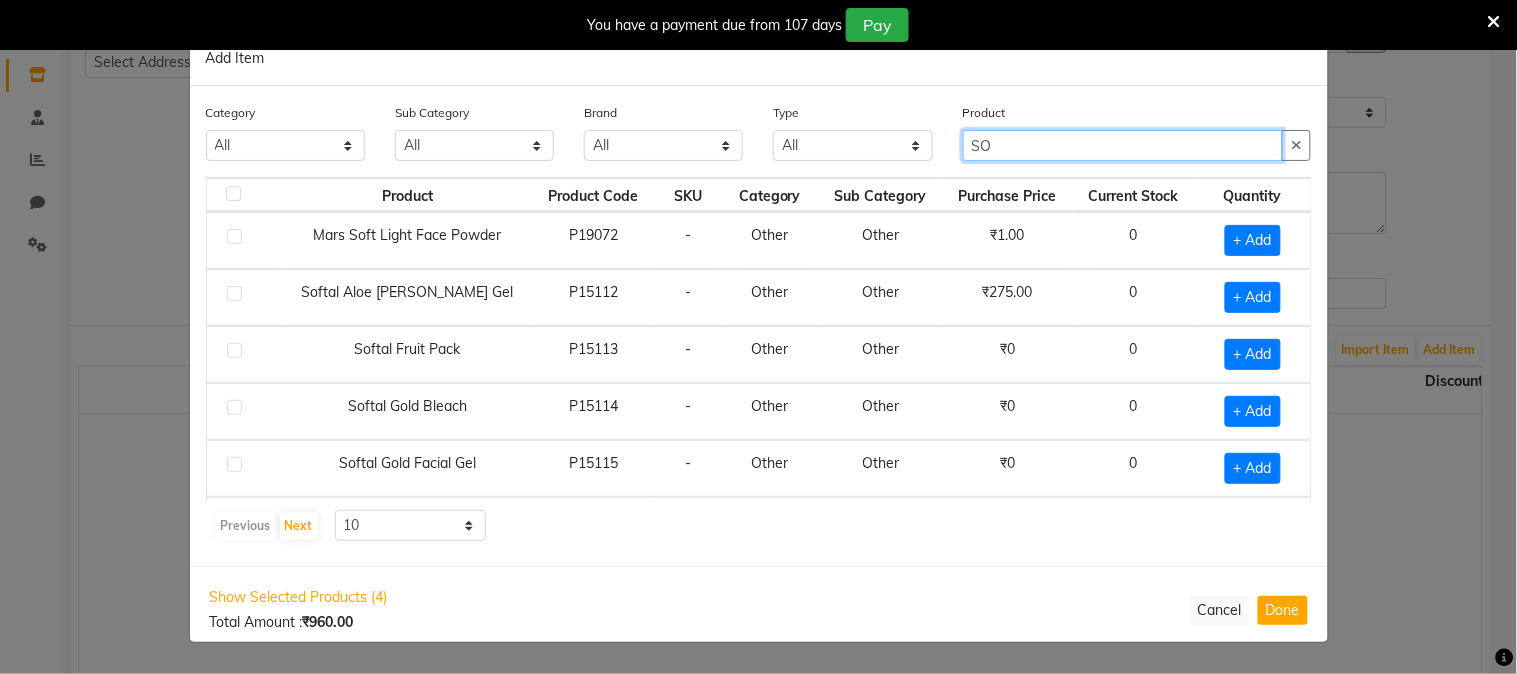 type on "S" 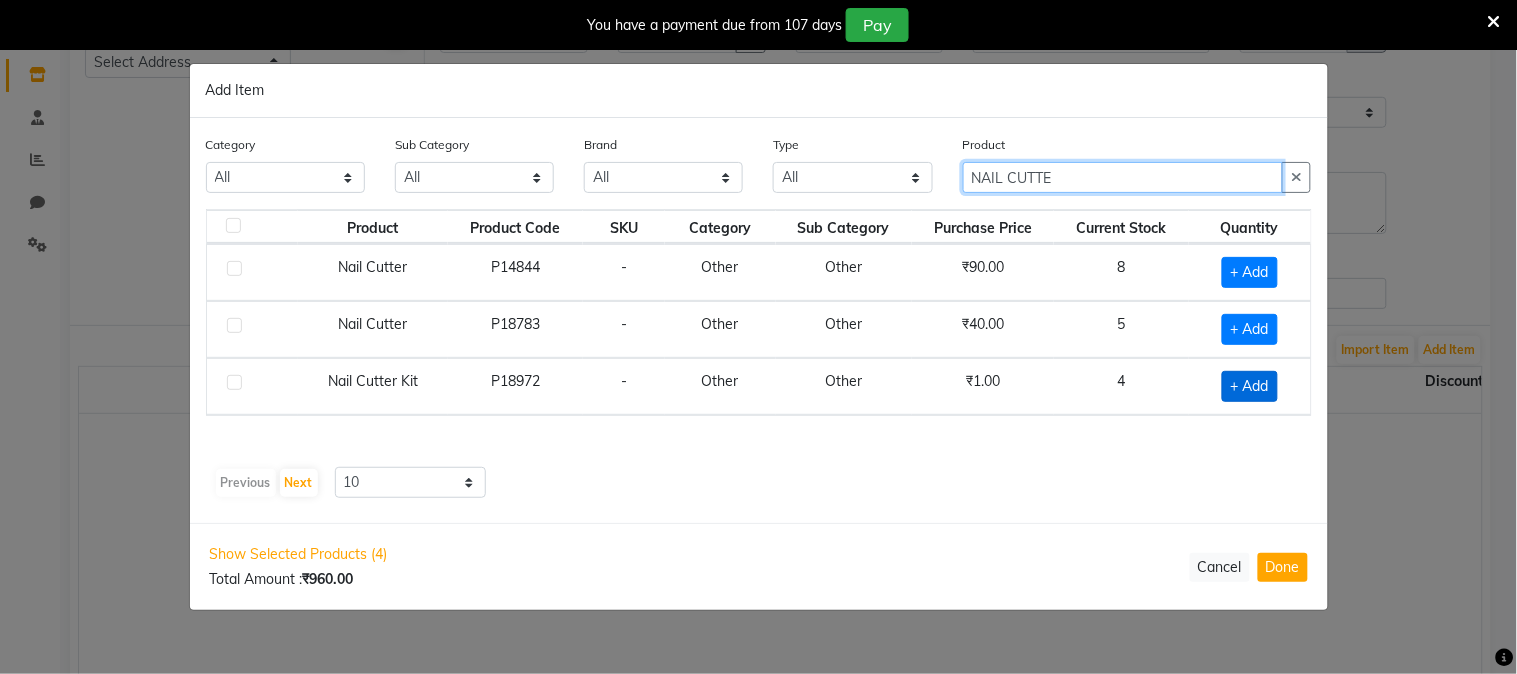 type on "NAIL CUTTE" 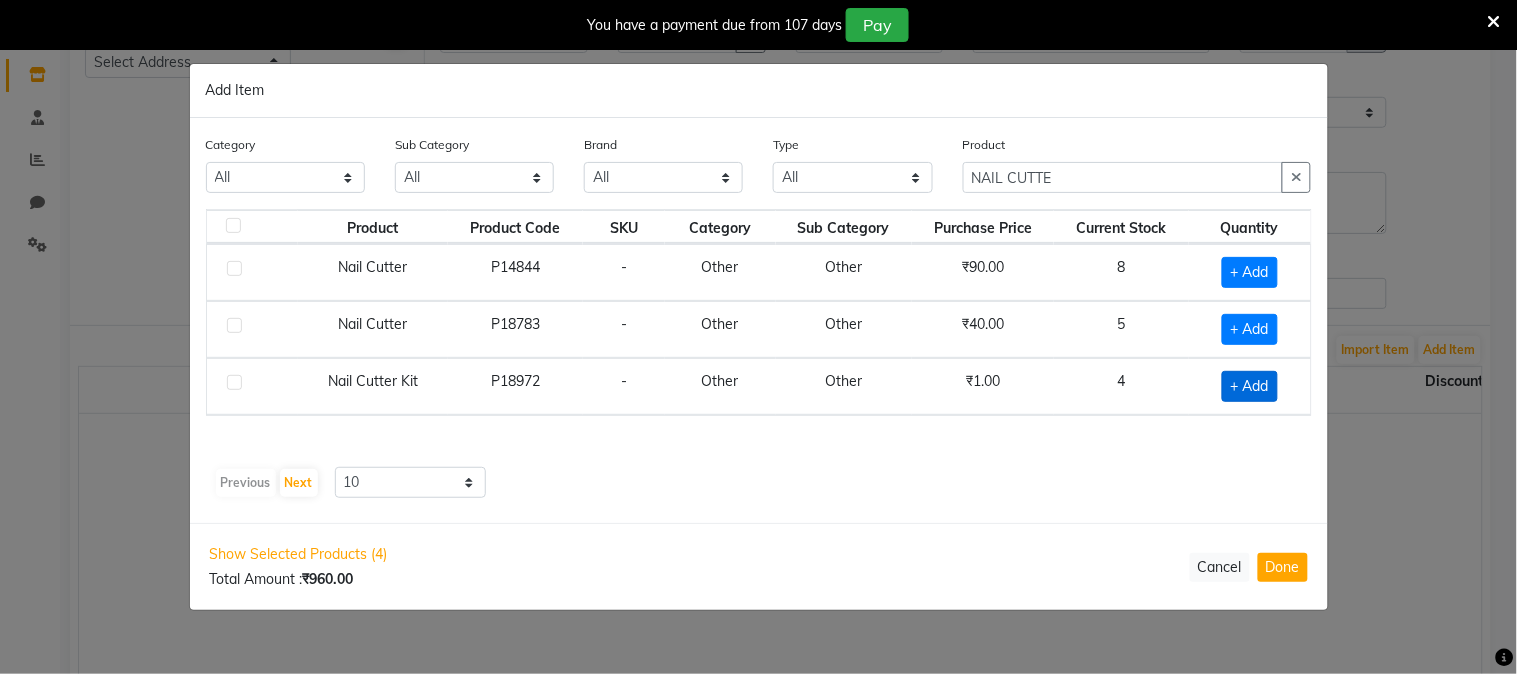 click on "+ Add" 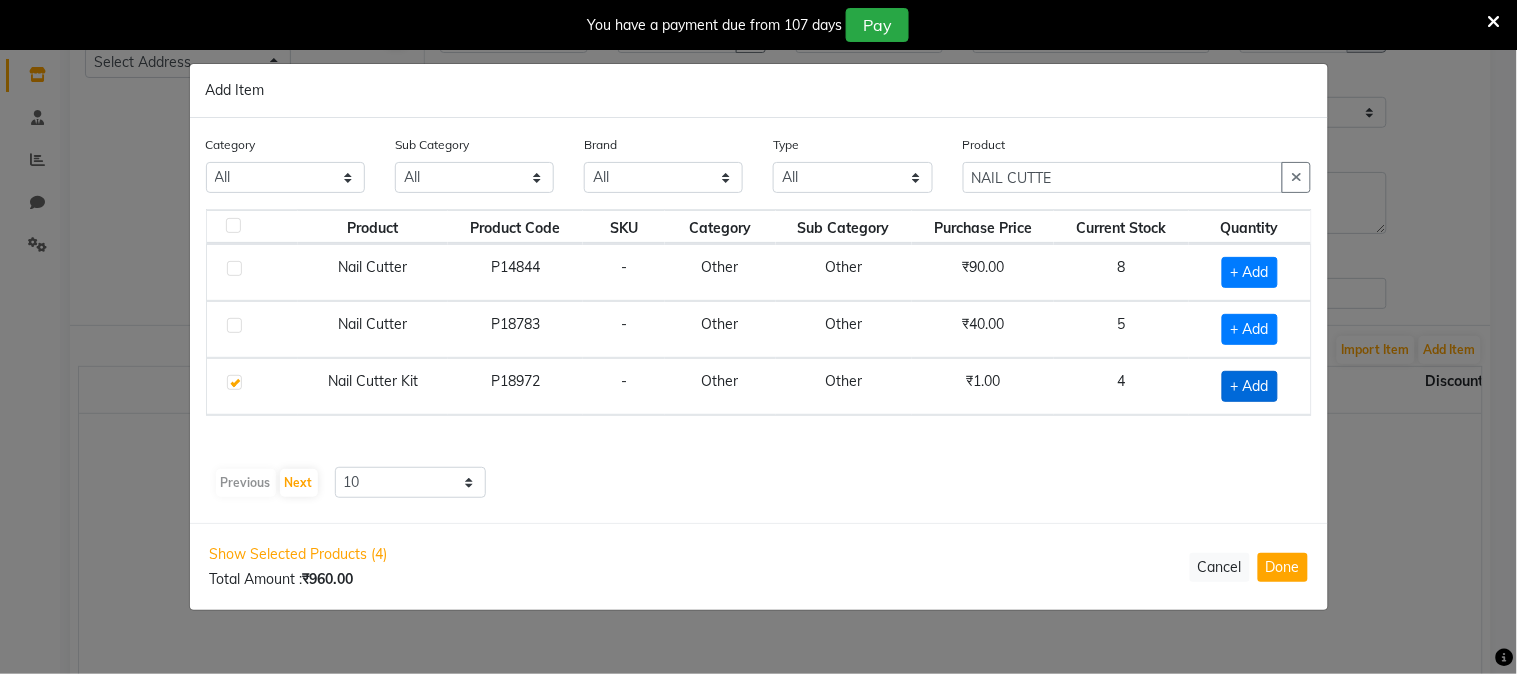 checkbox on "true" 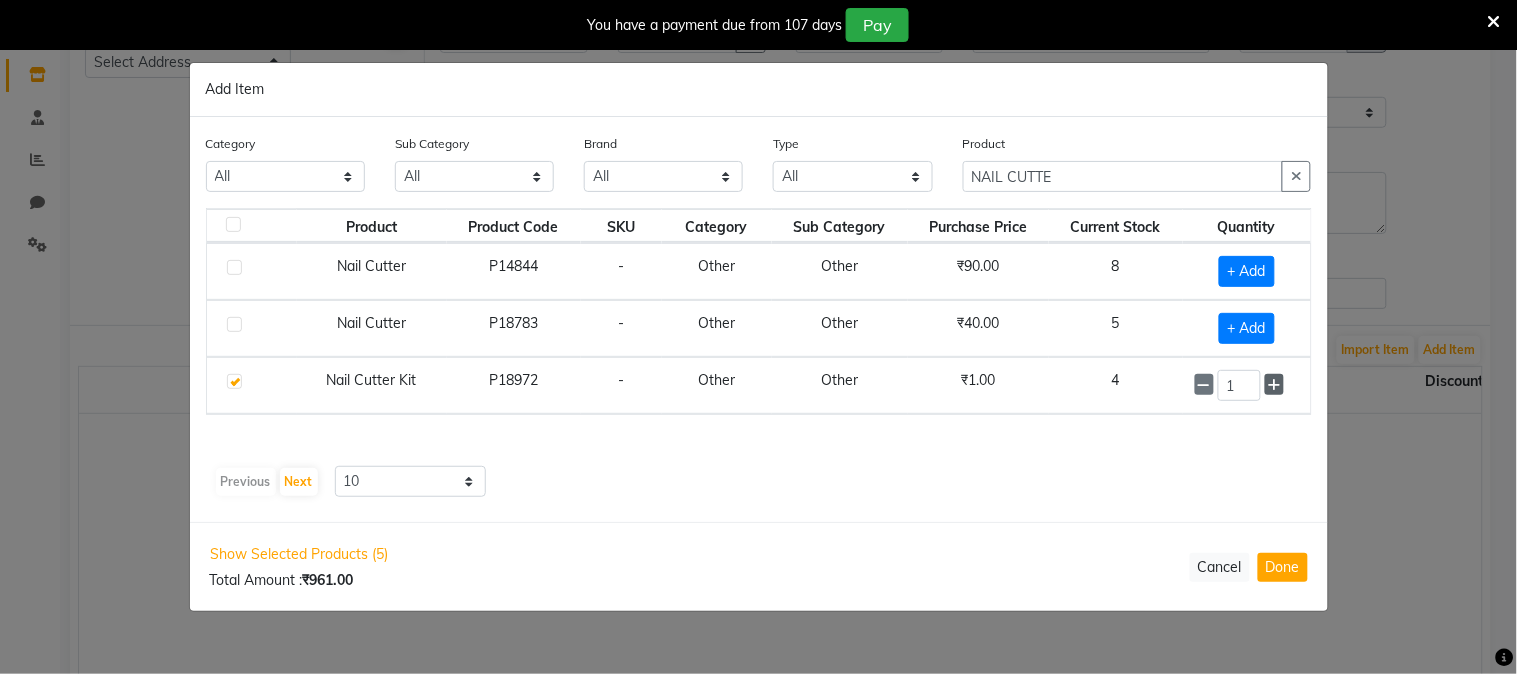 click 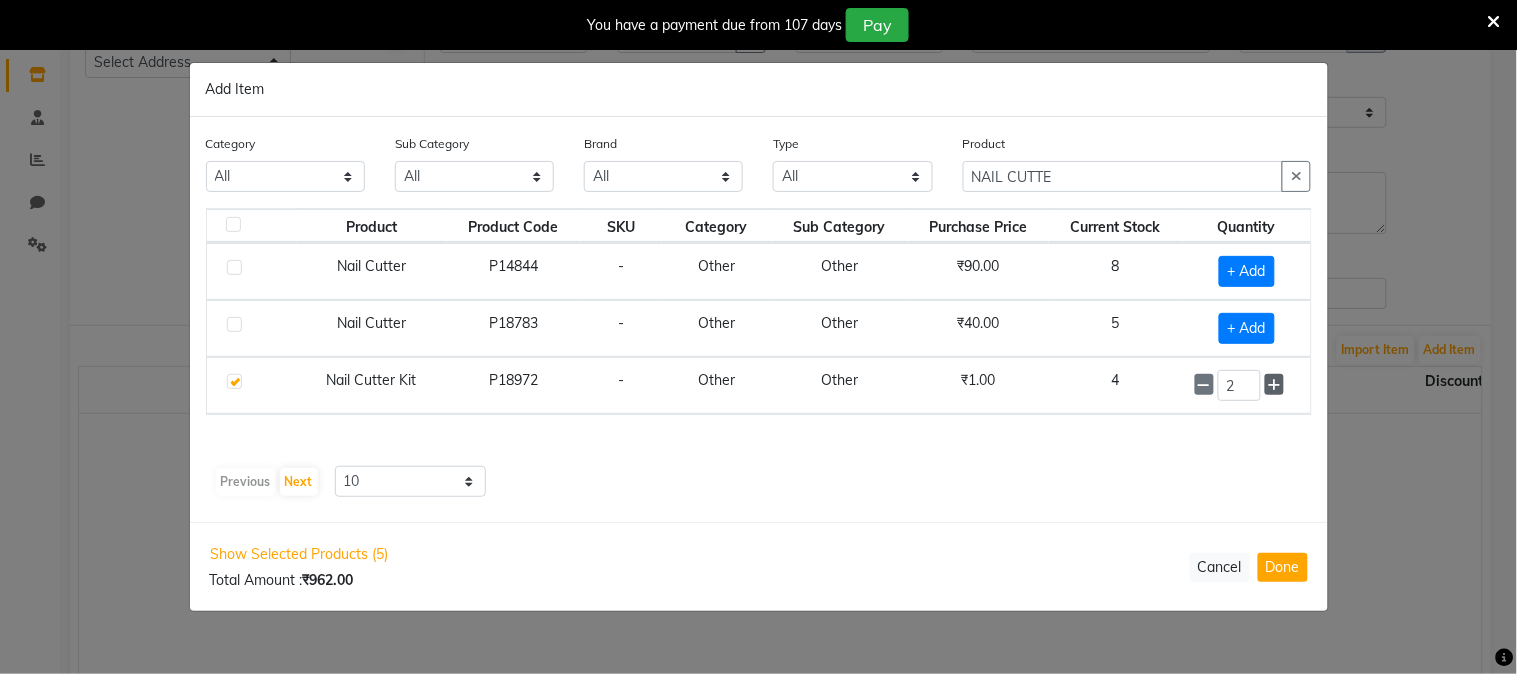 click 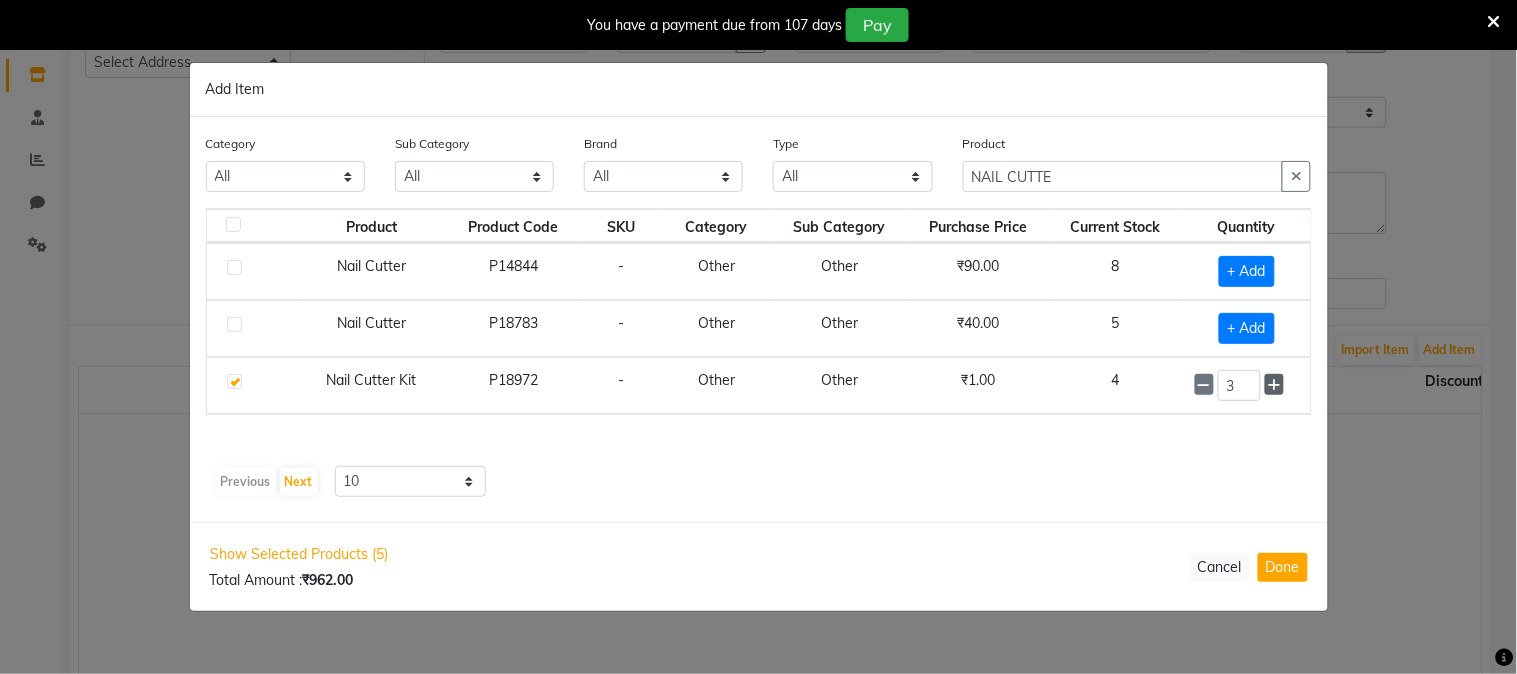 click 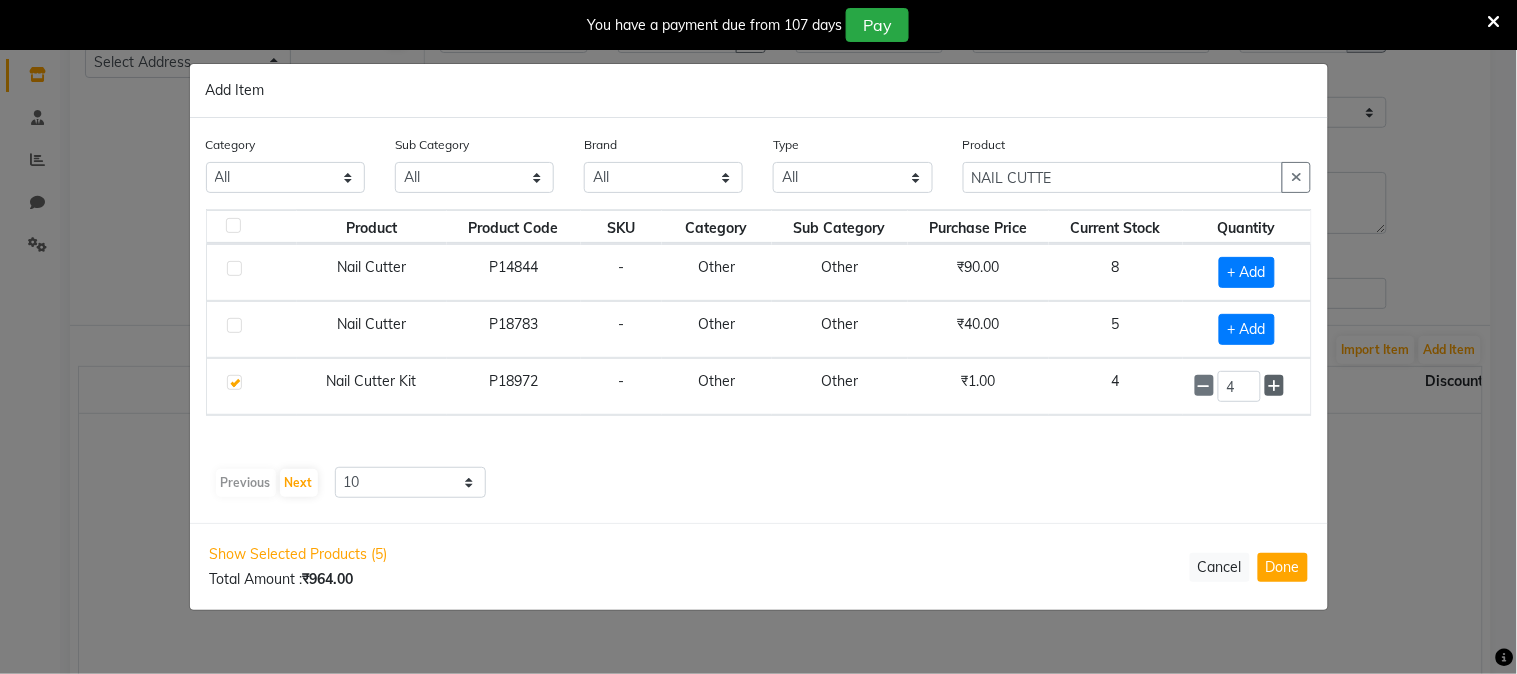 click 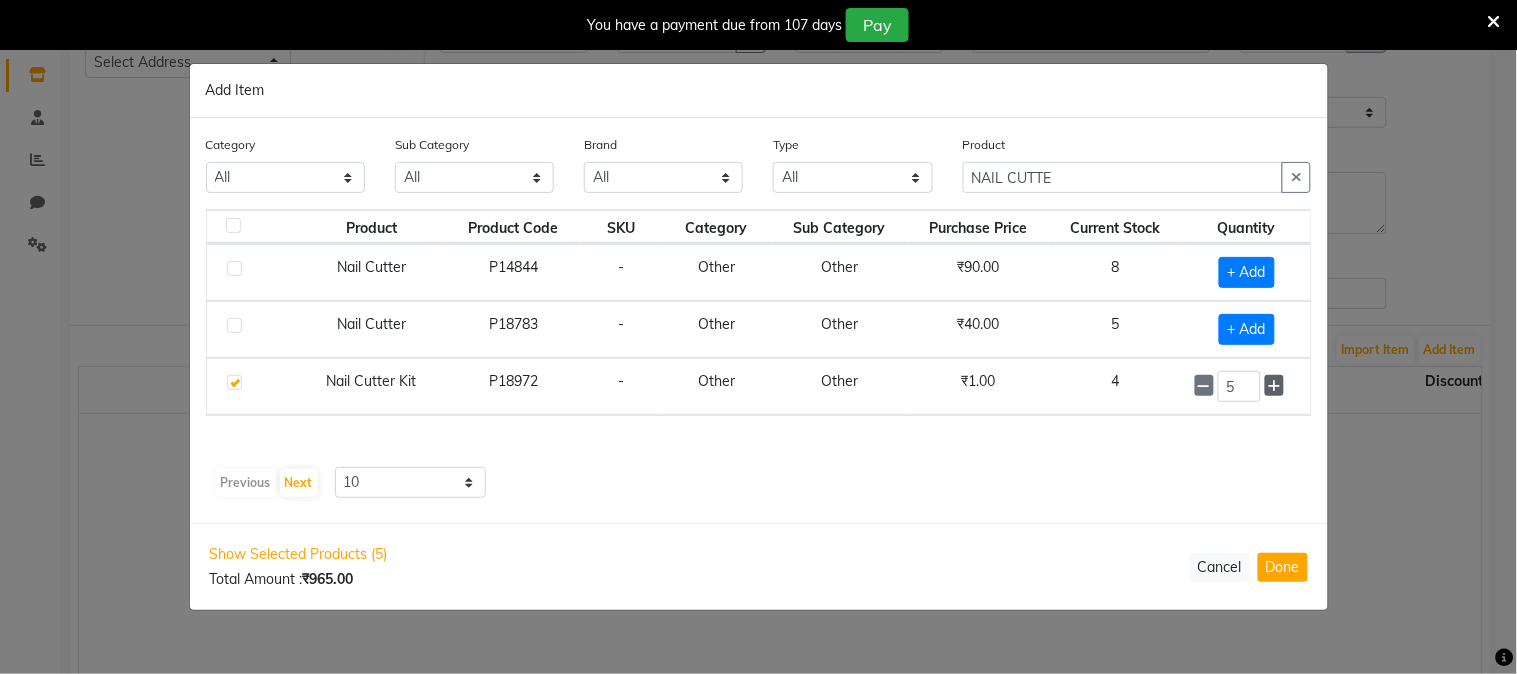 click 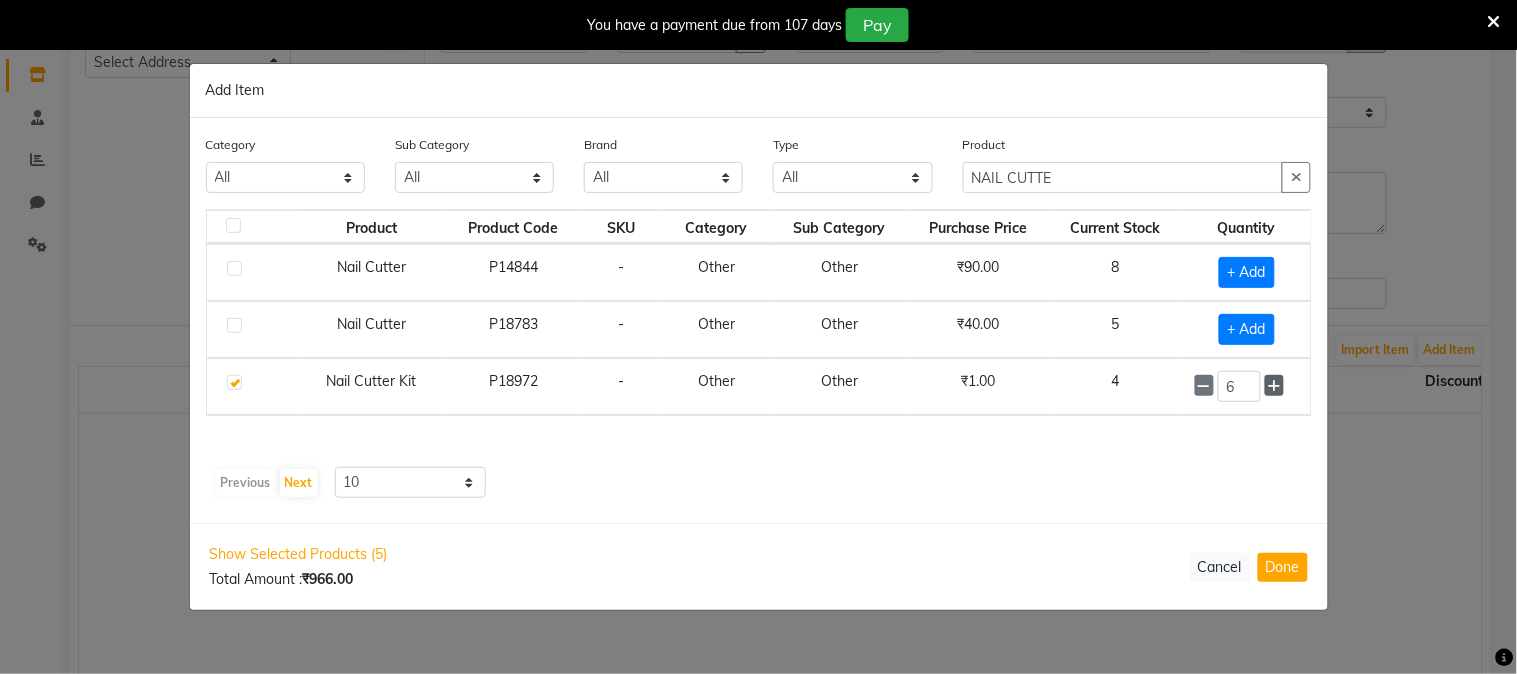 click 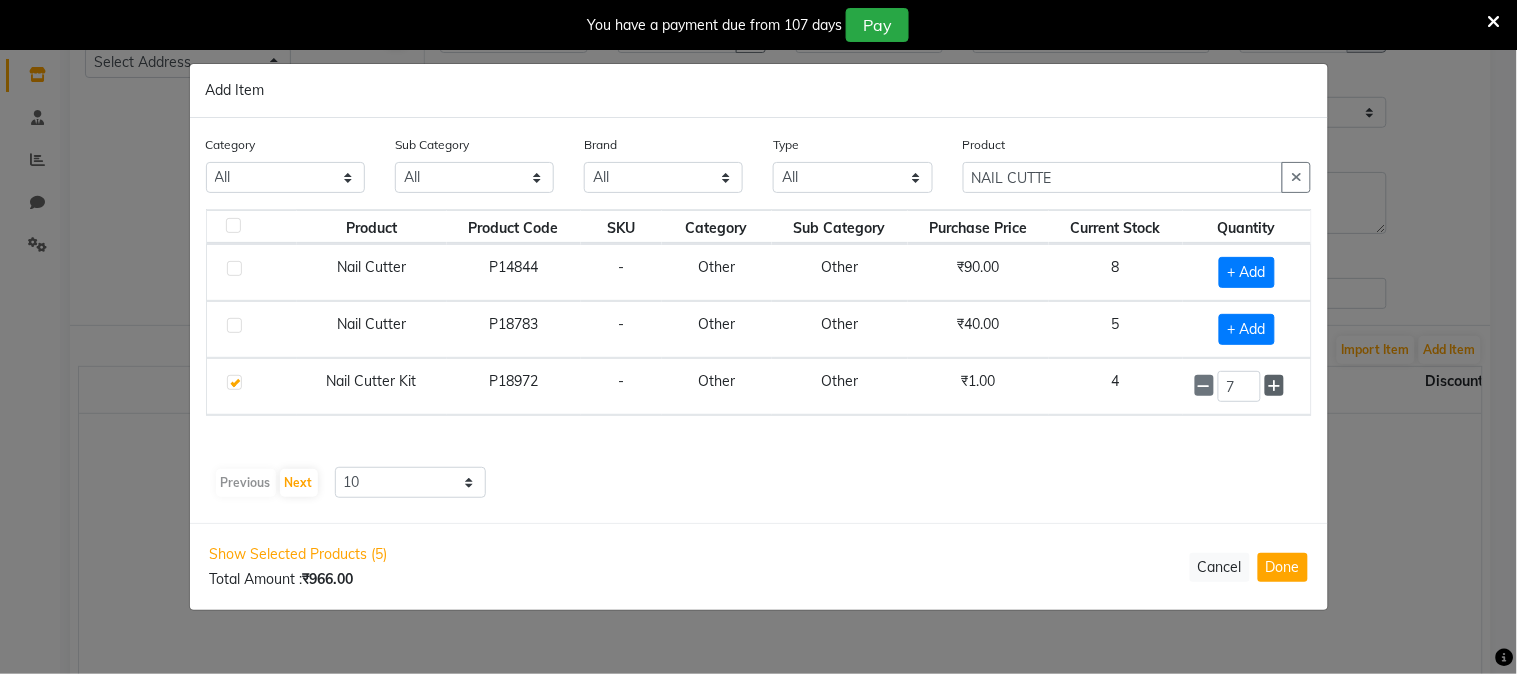 click 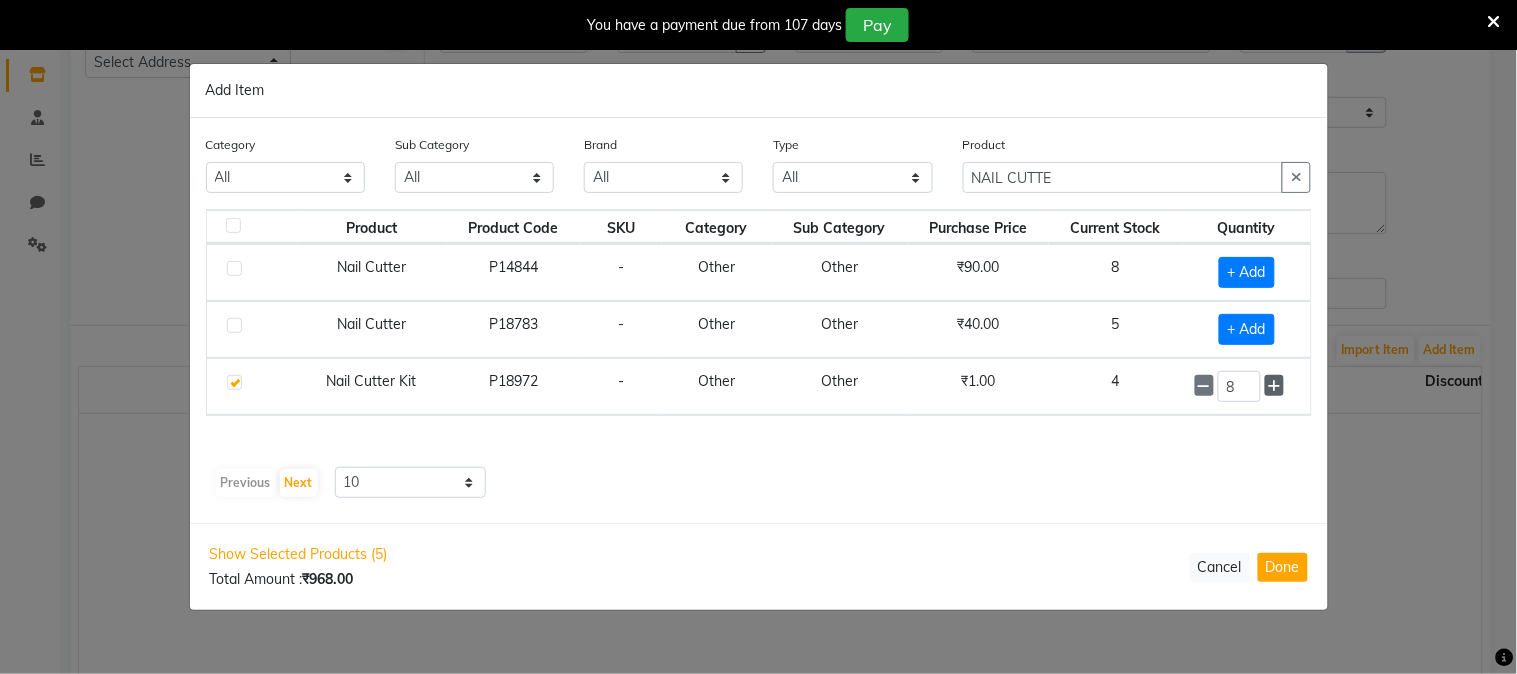 click 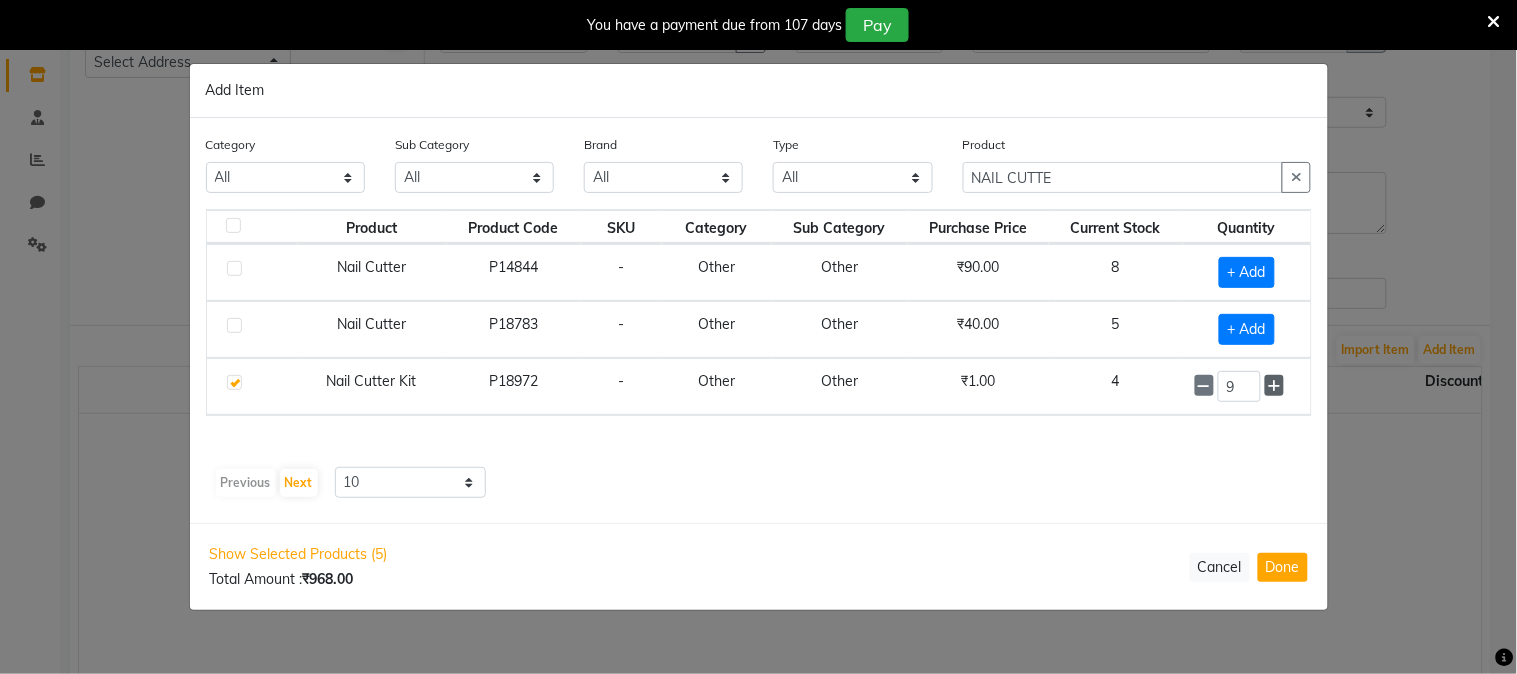 click 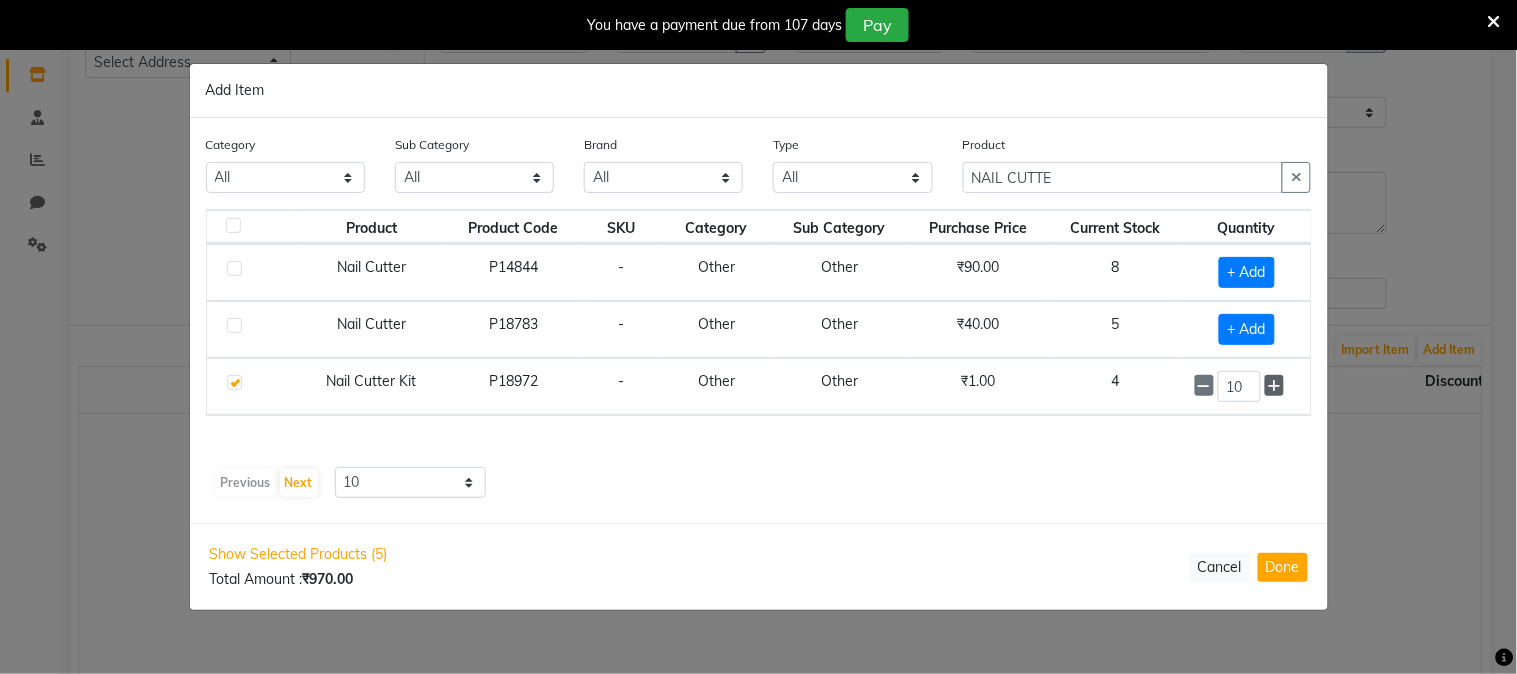 click 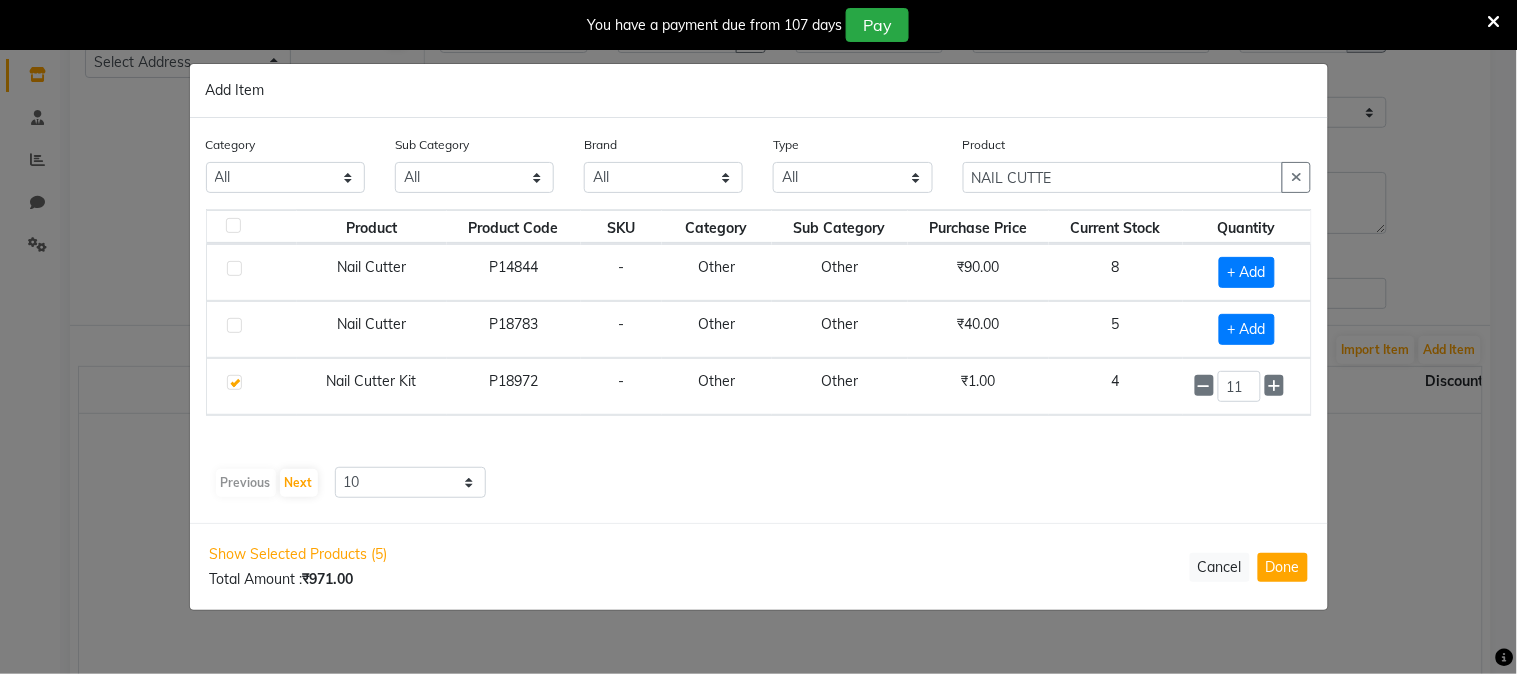 click on "11" 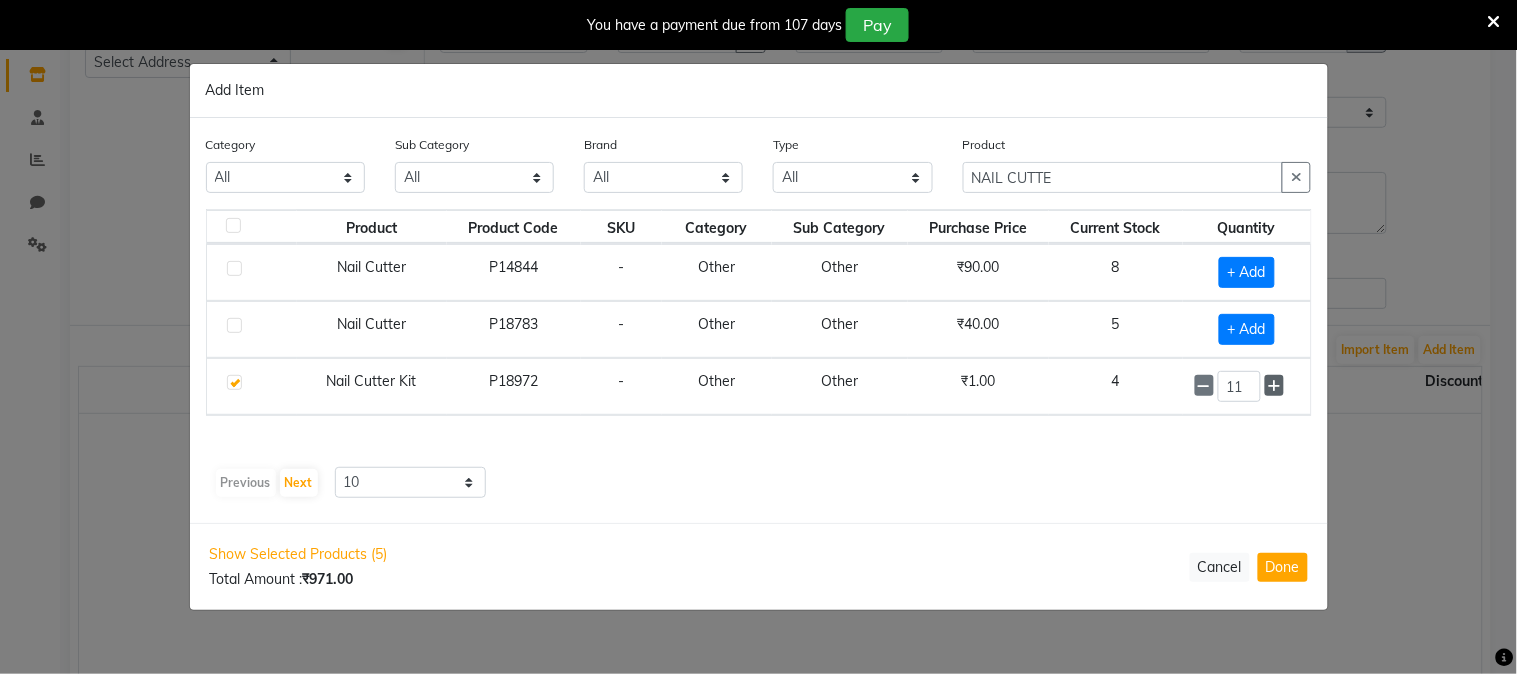 click 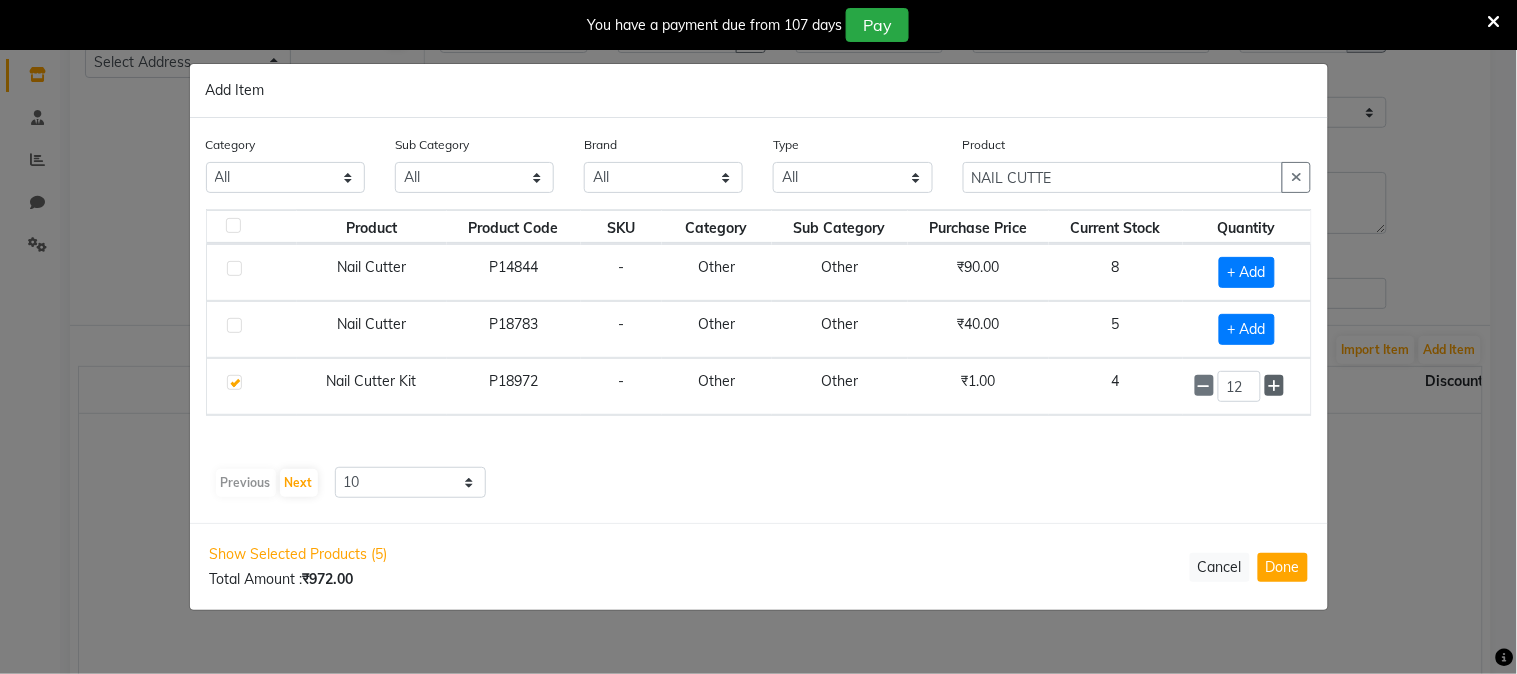 click 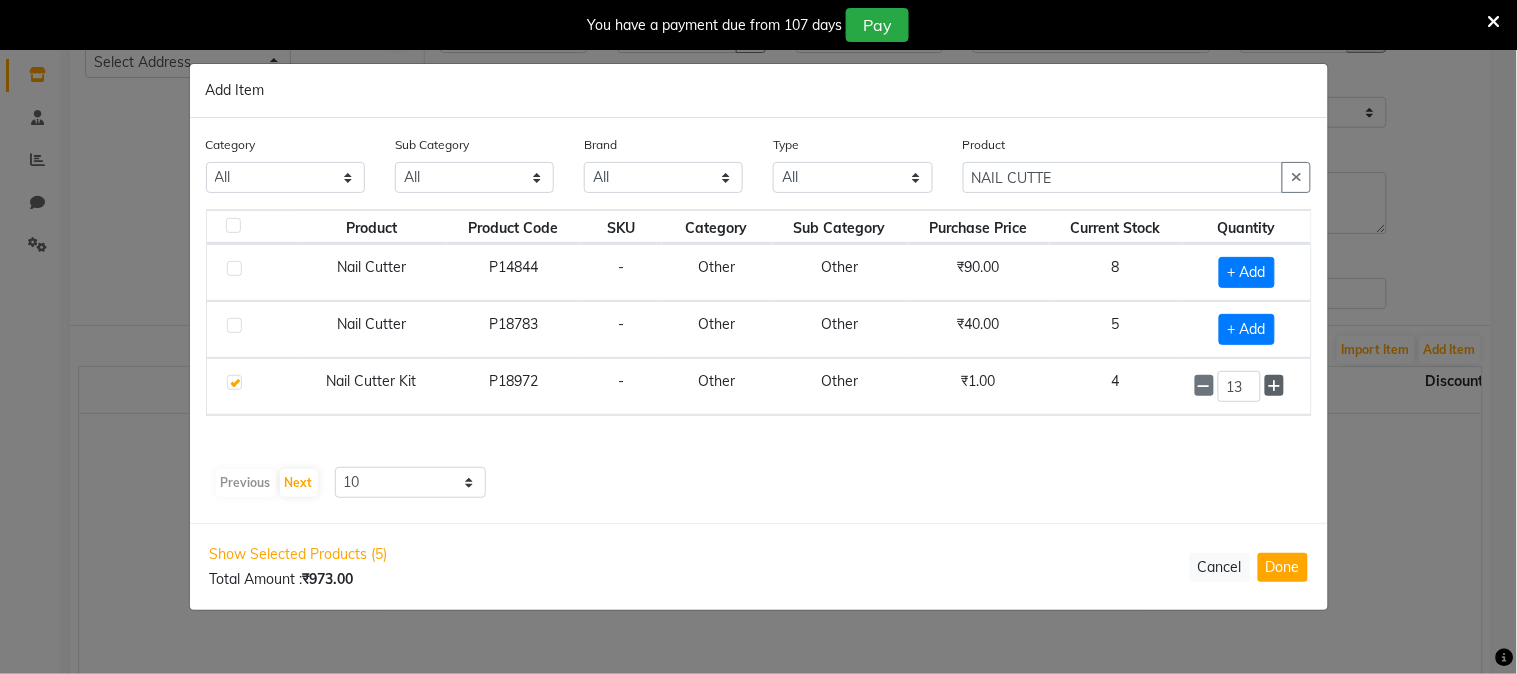 click 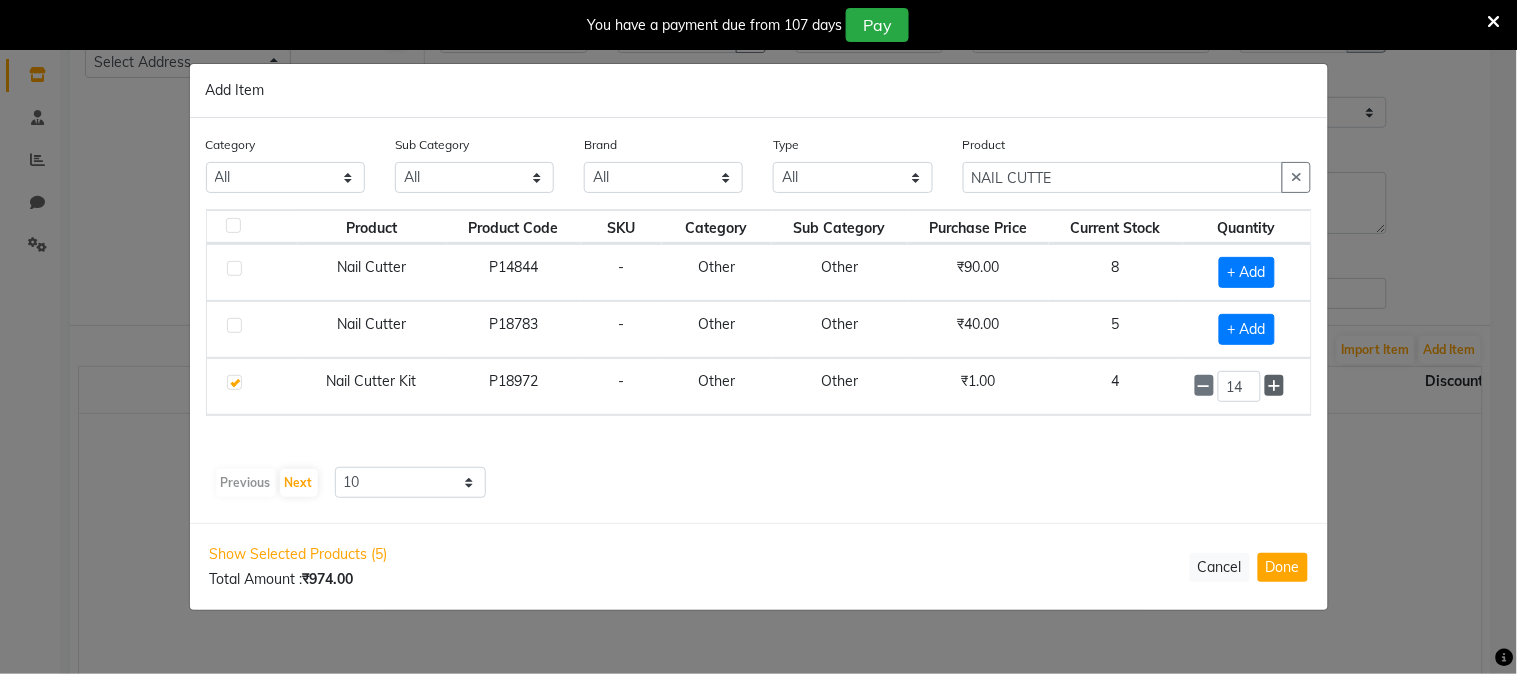 click 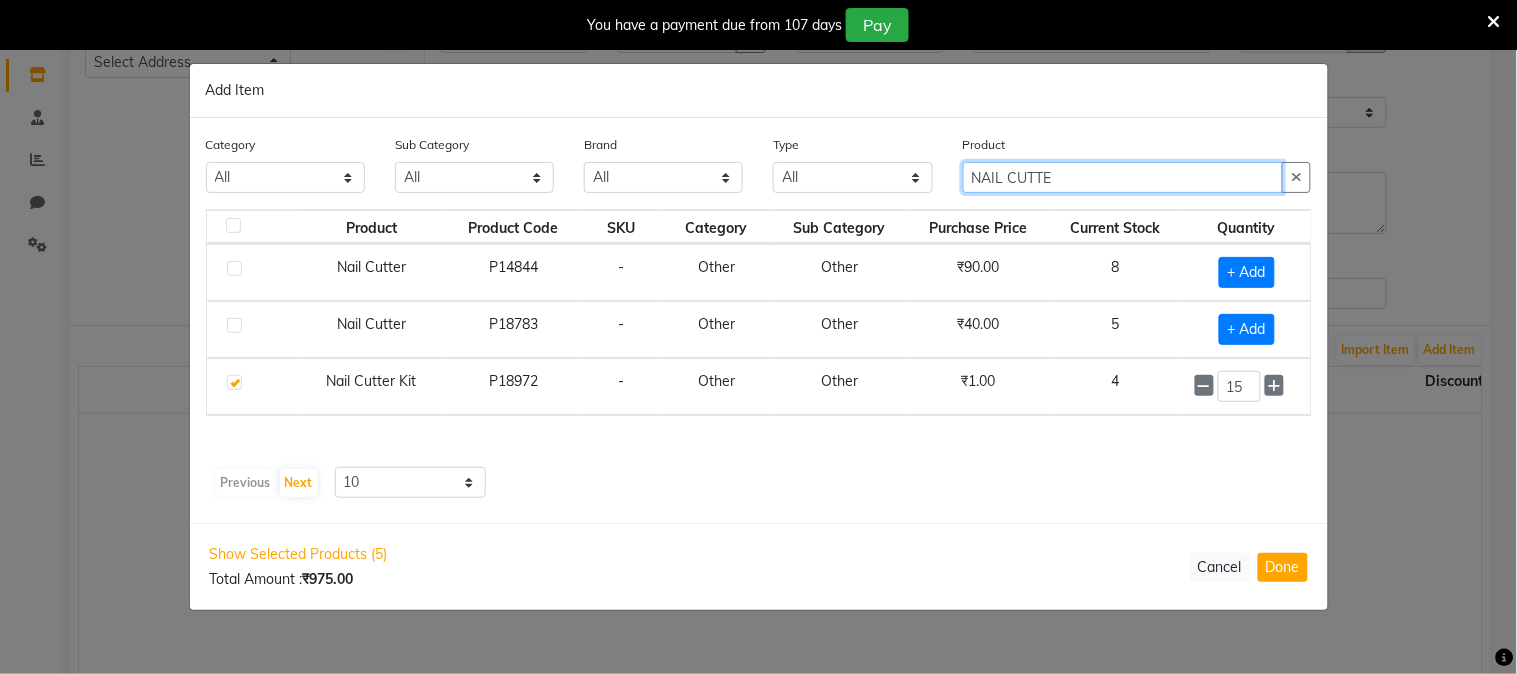 click on "NAIL CUTTE" 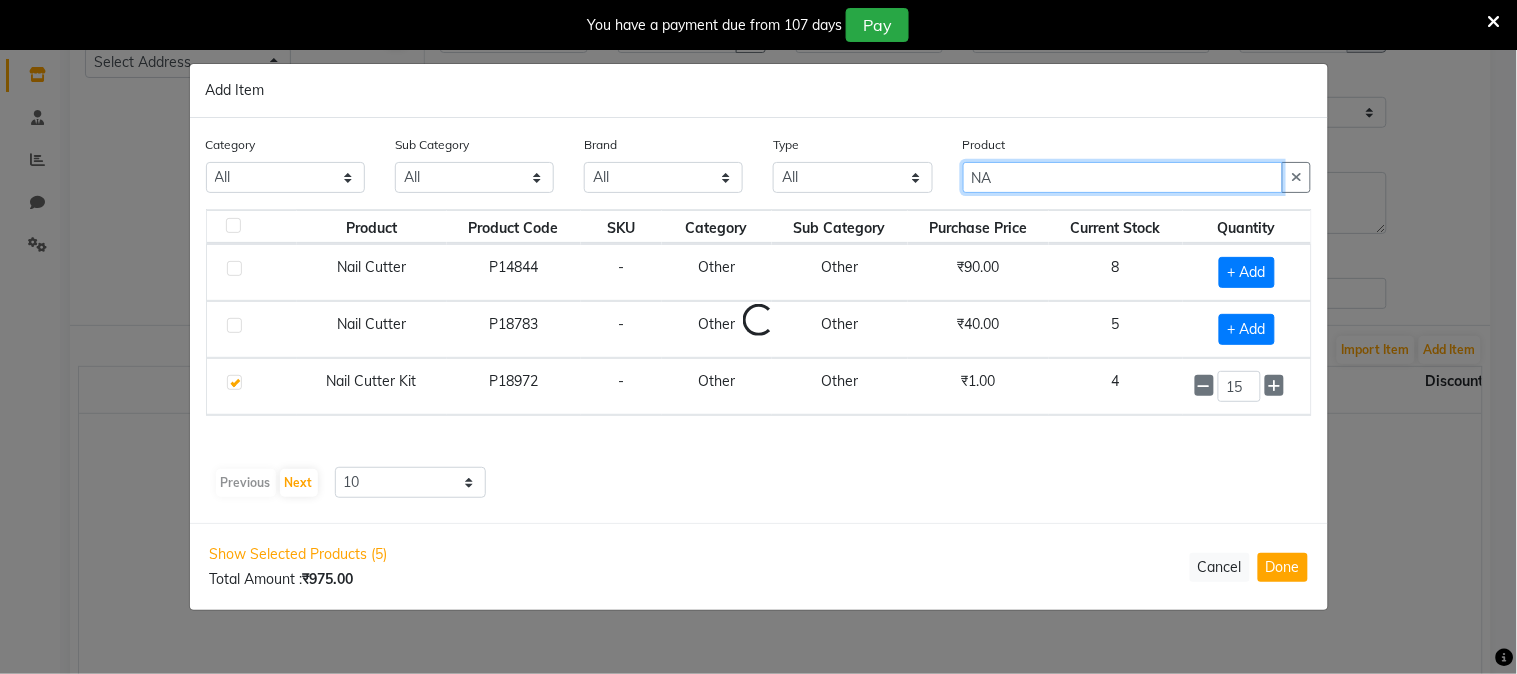 type on "N" 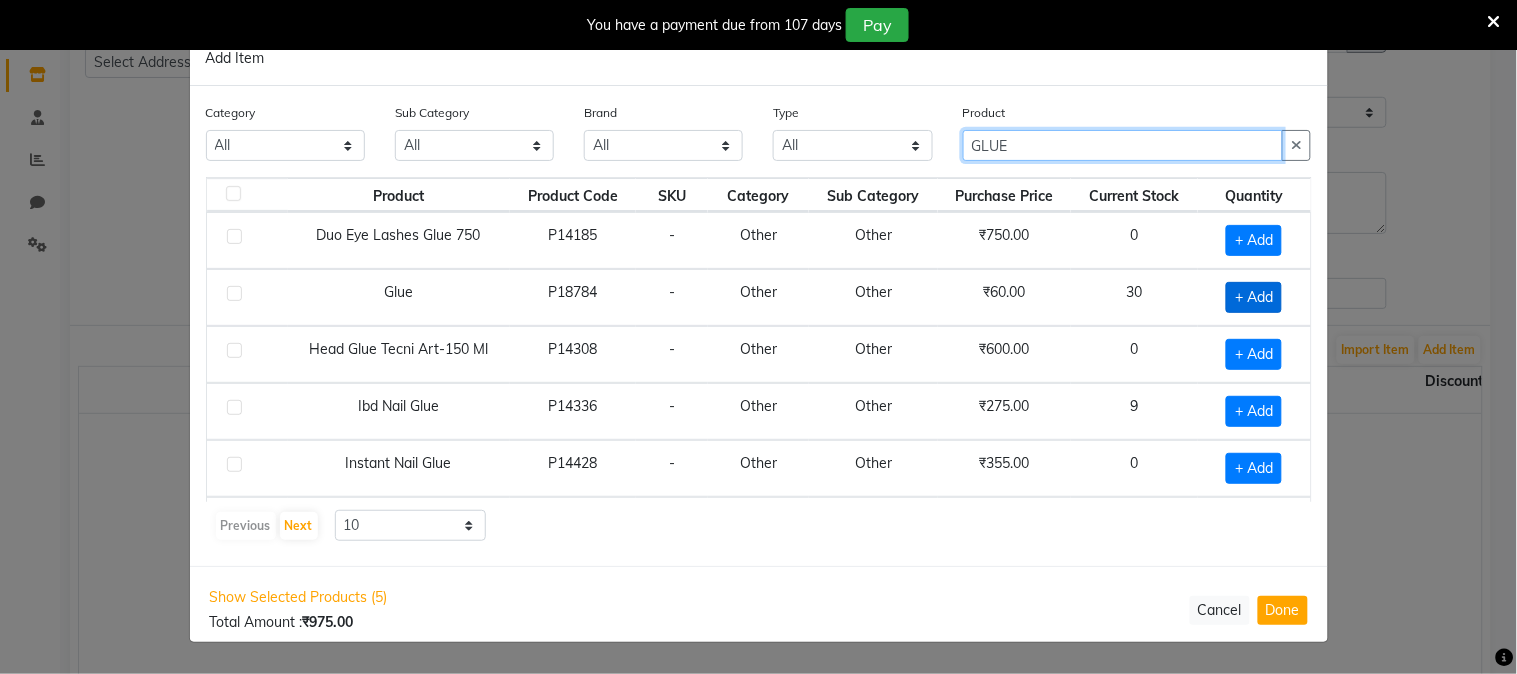 type on "GLUE" 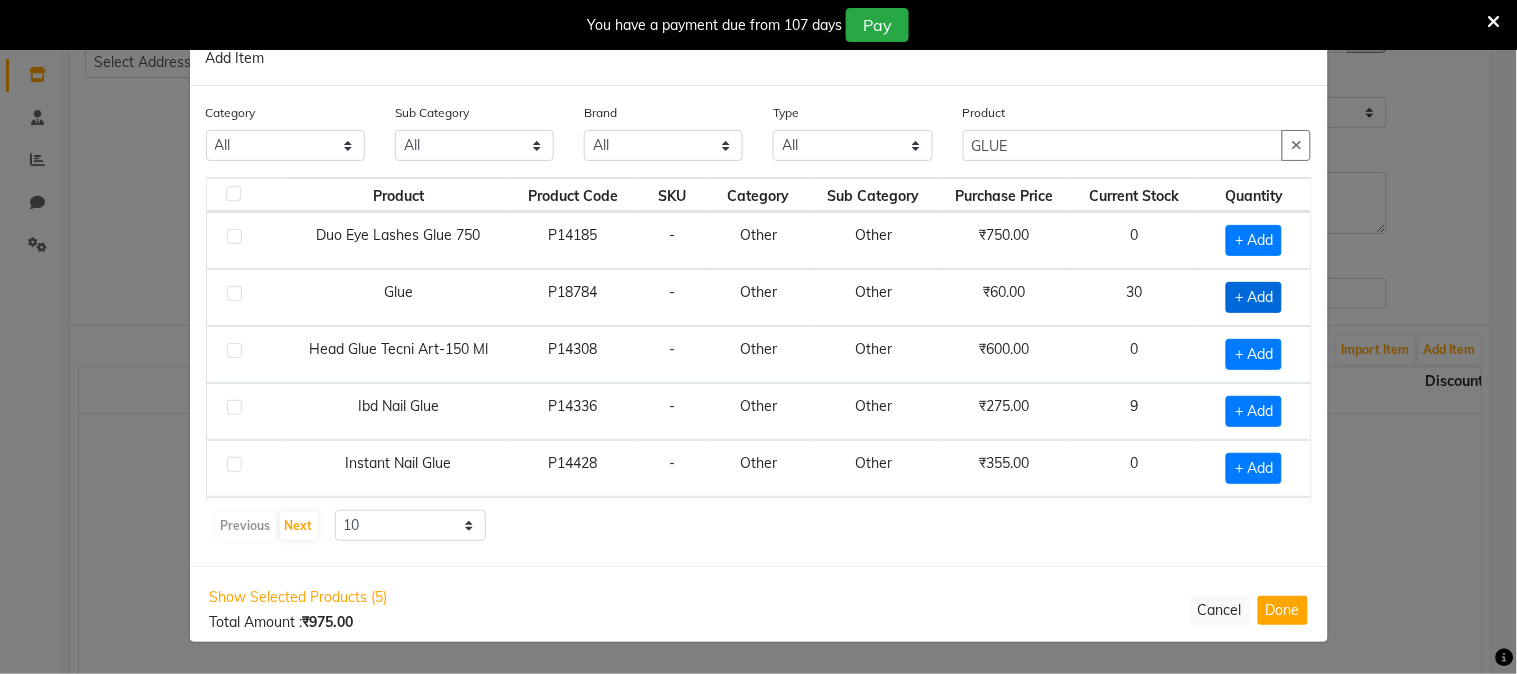 click on "+ Add" 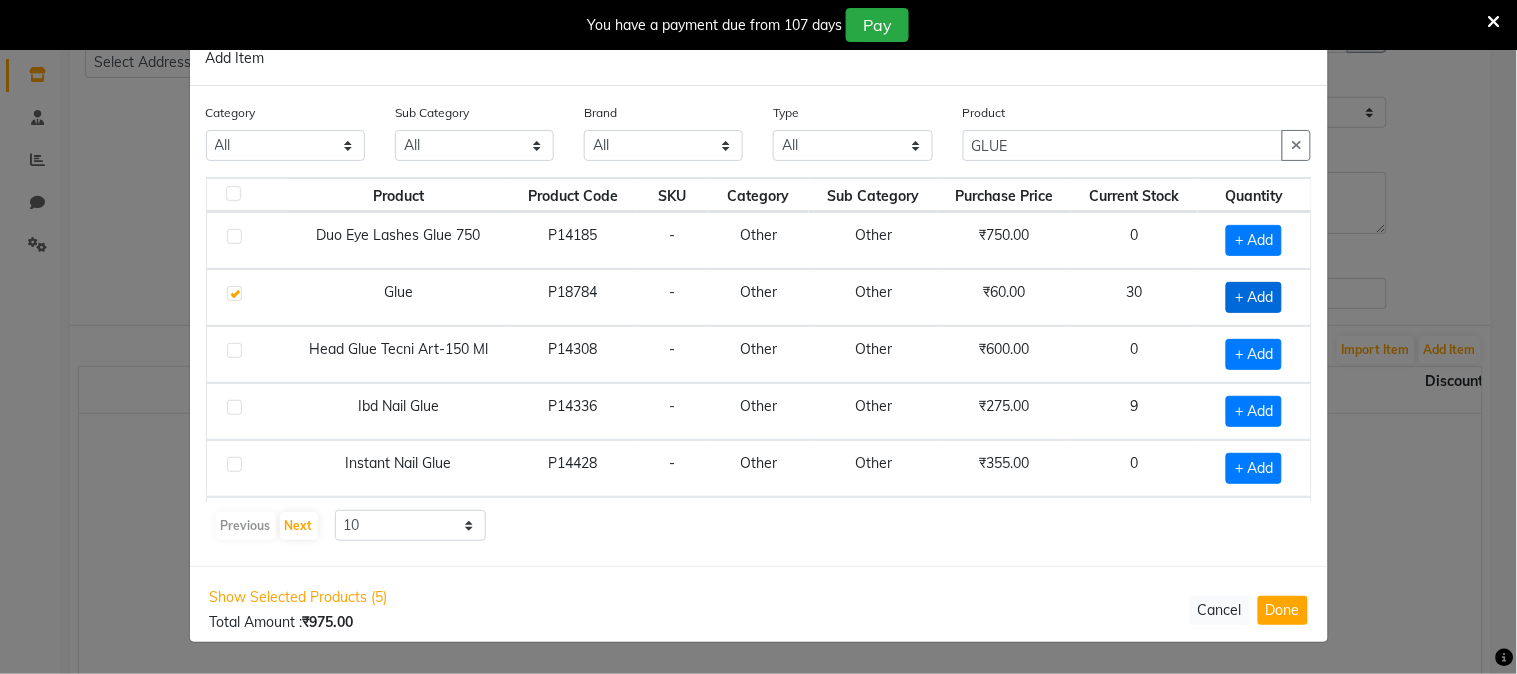 checkbox on "true" 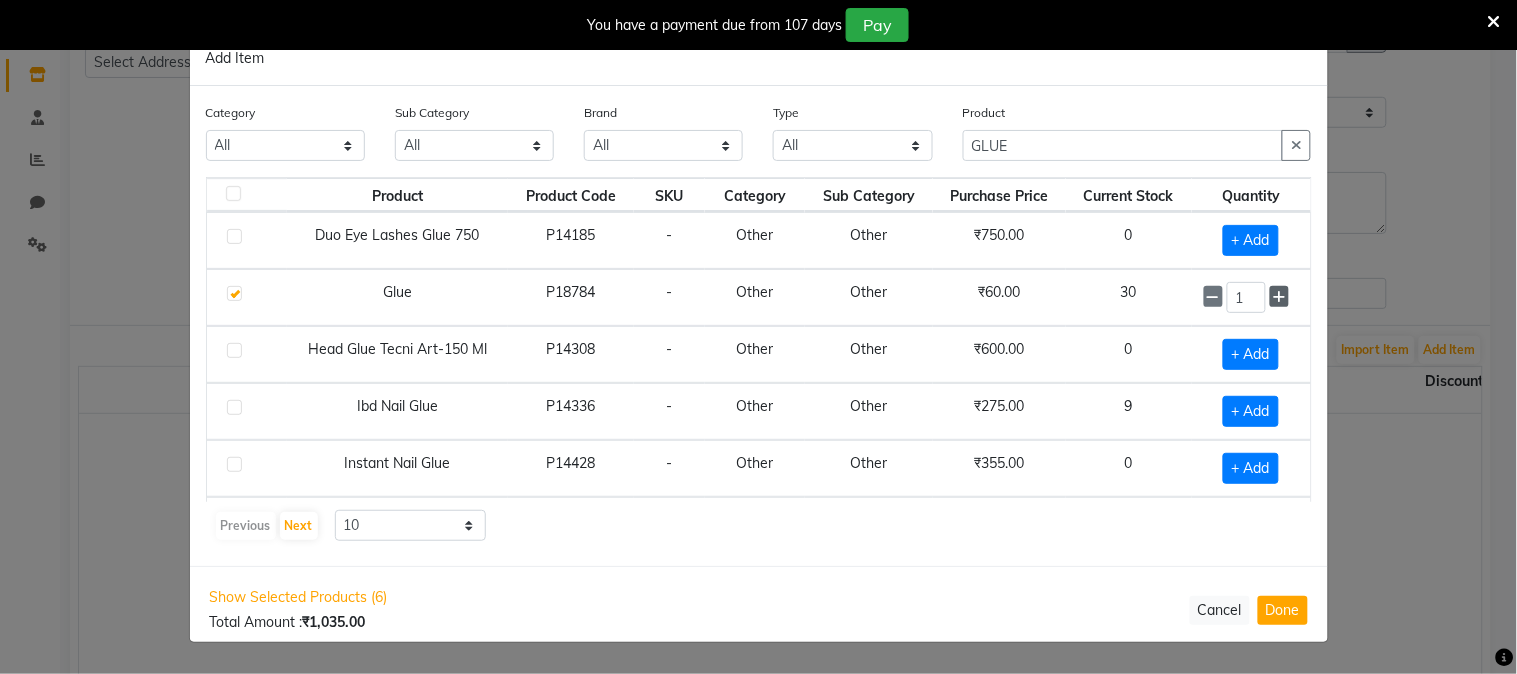 click 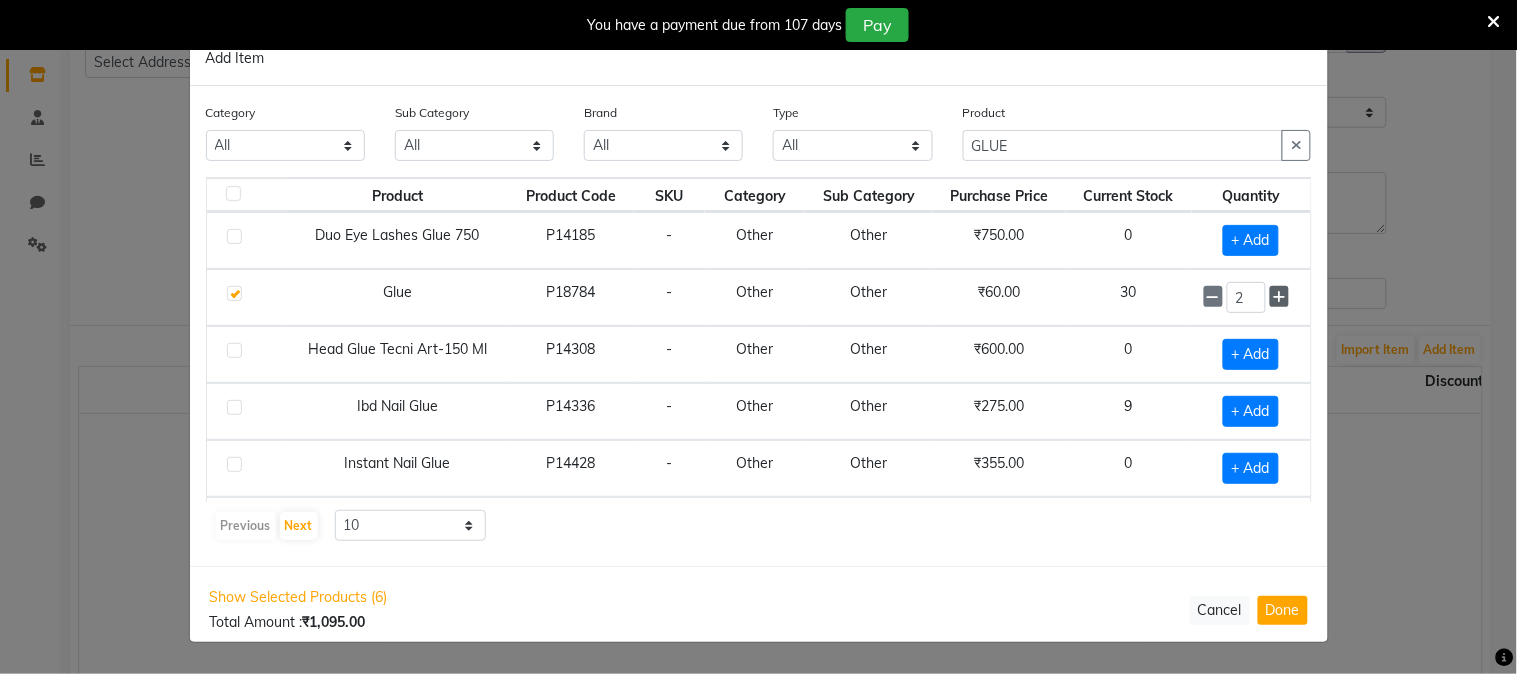 click 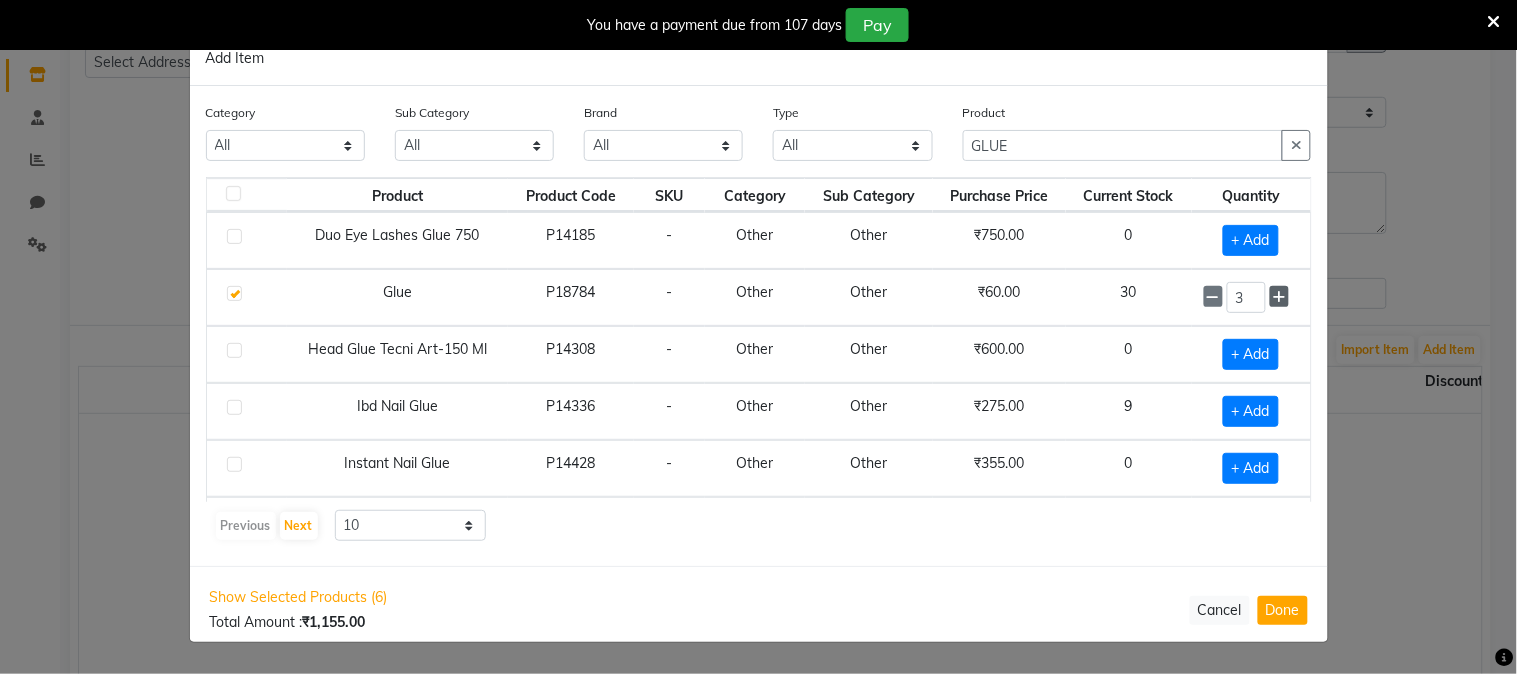 click 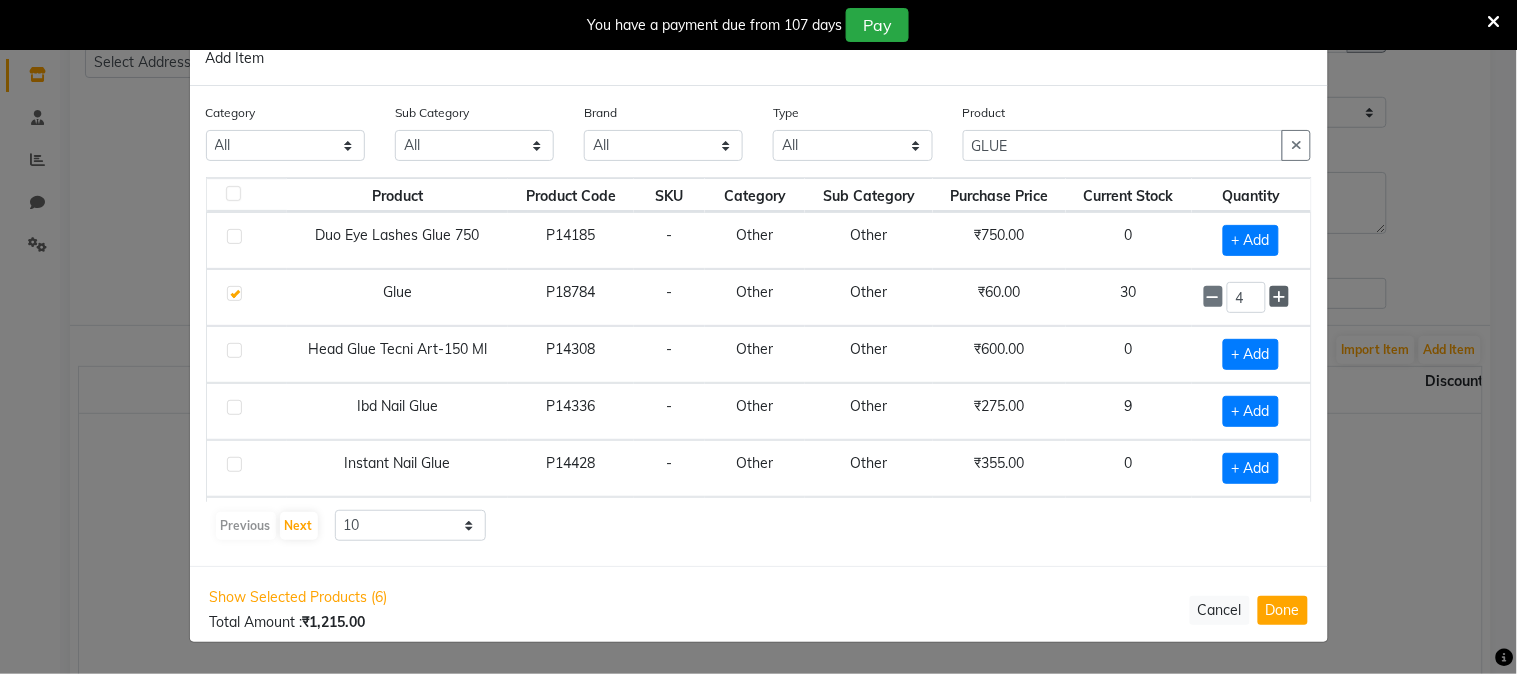 click 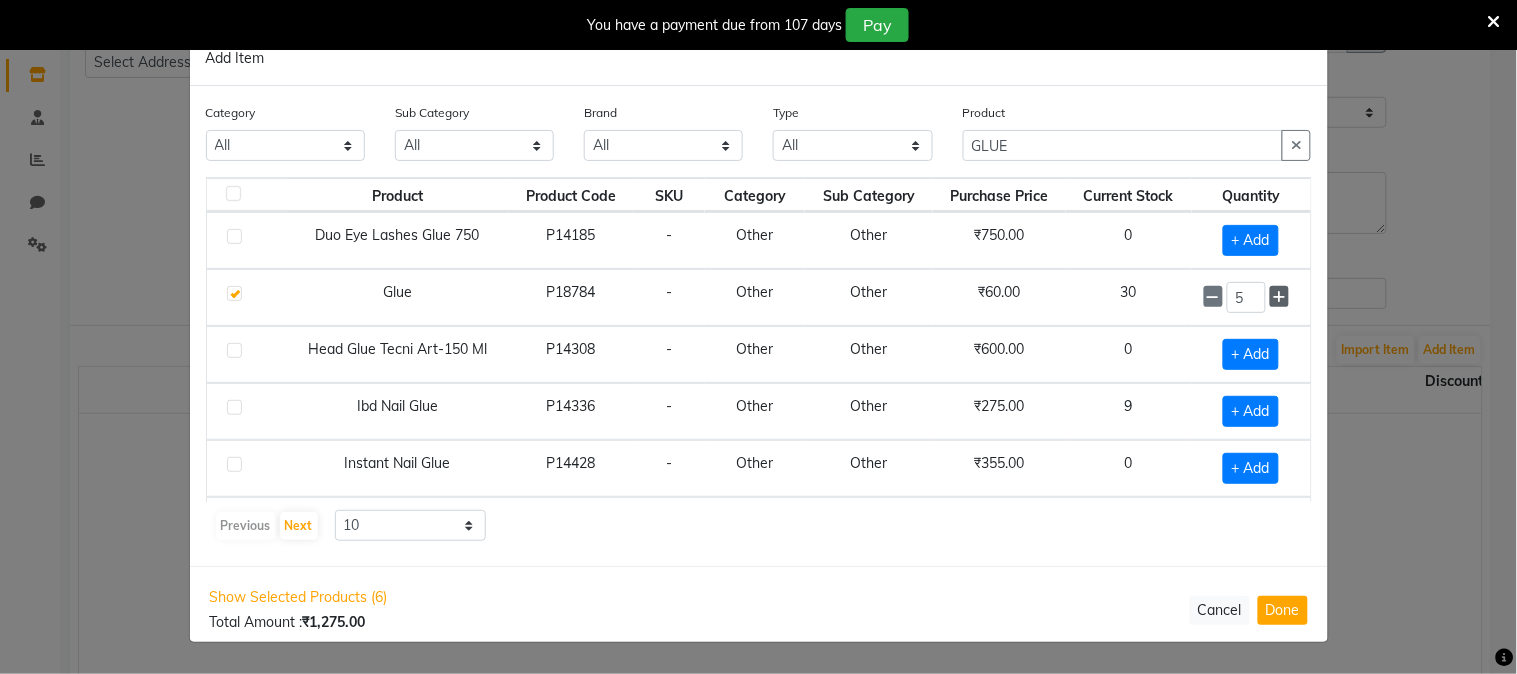 click 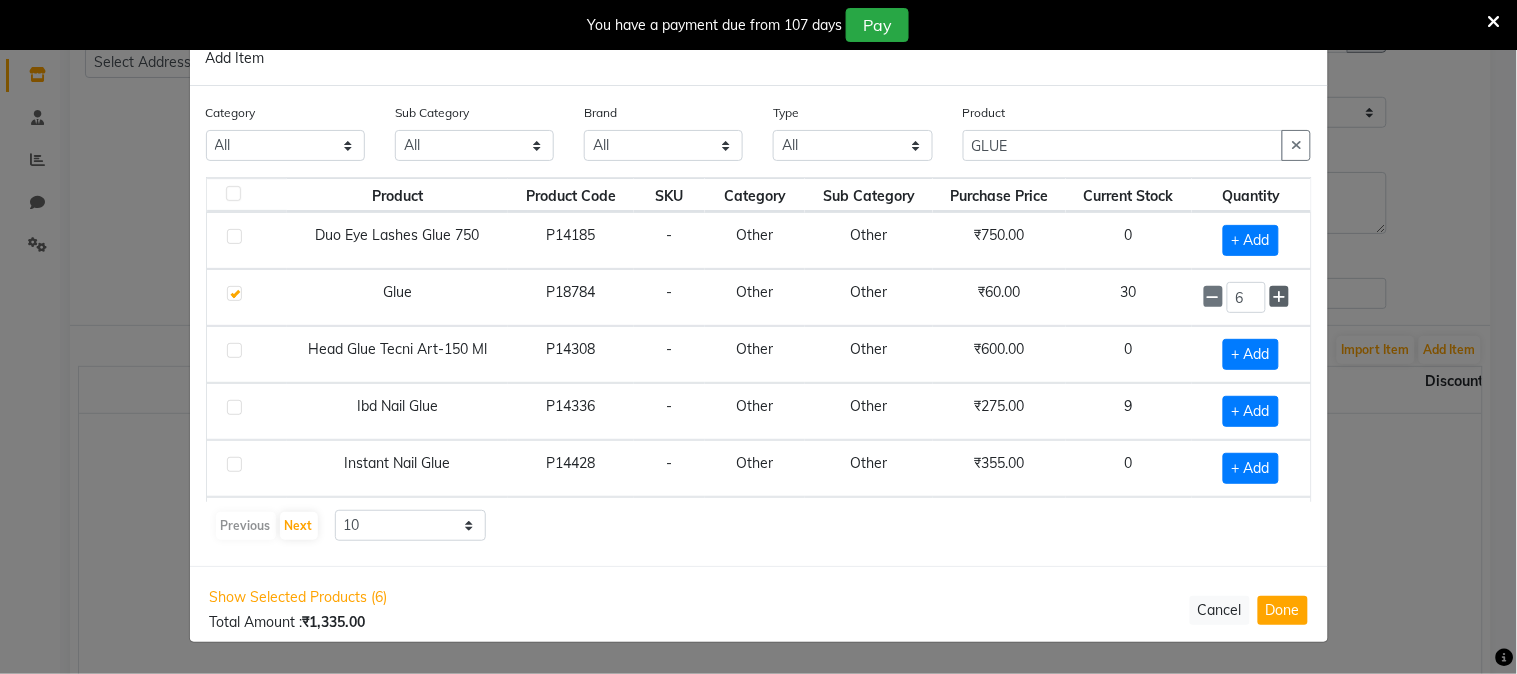 click 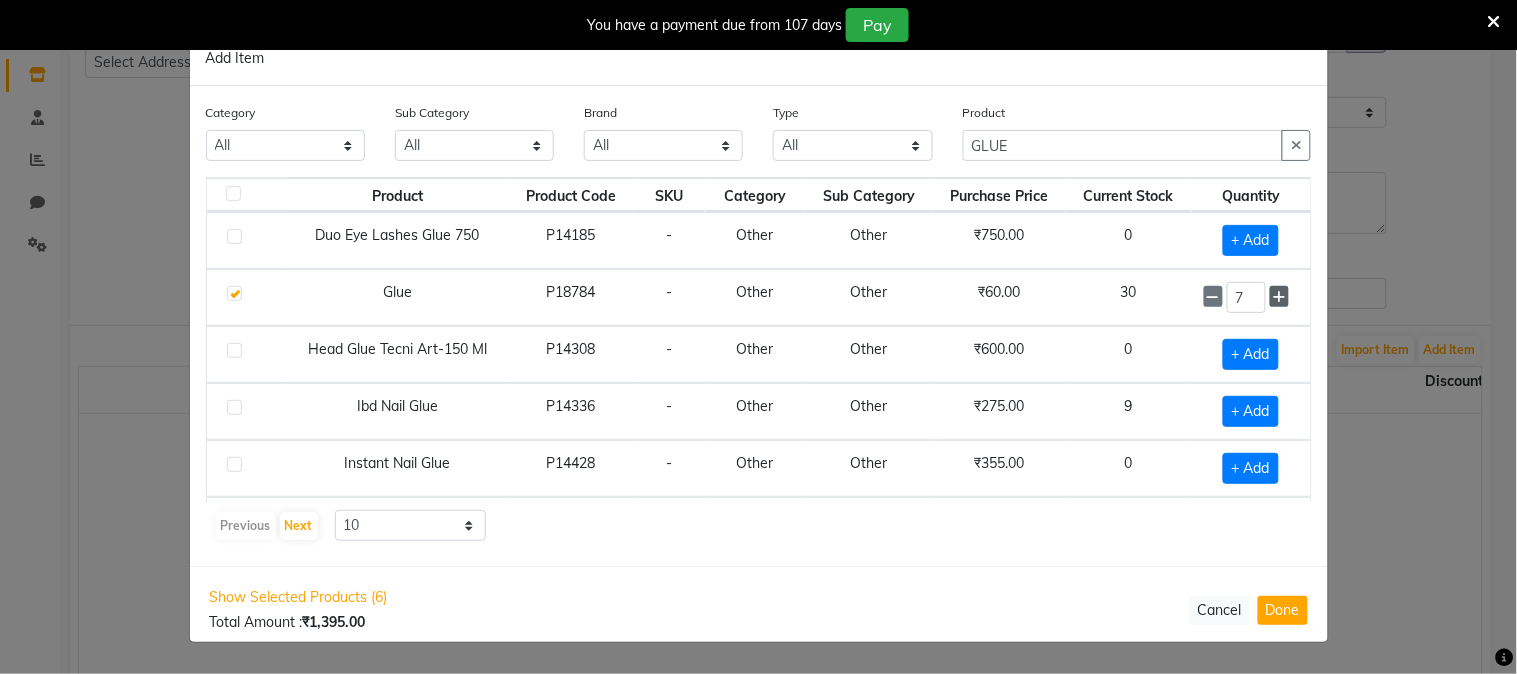 click 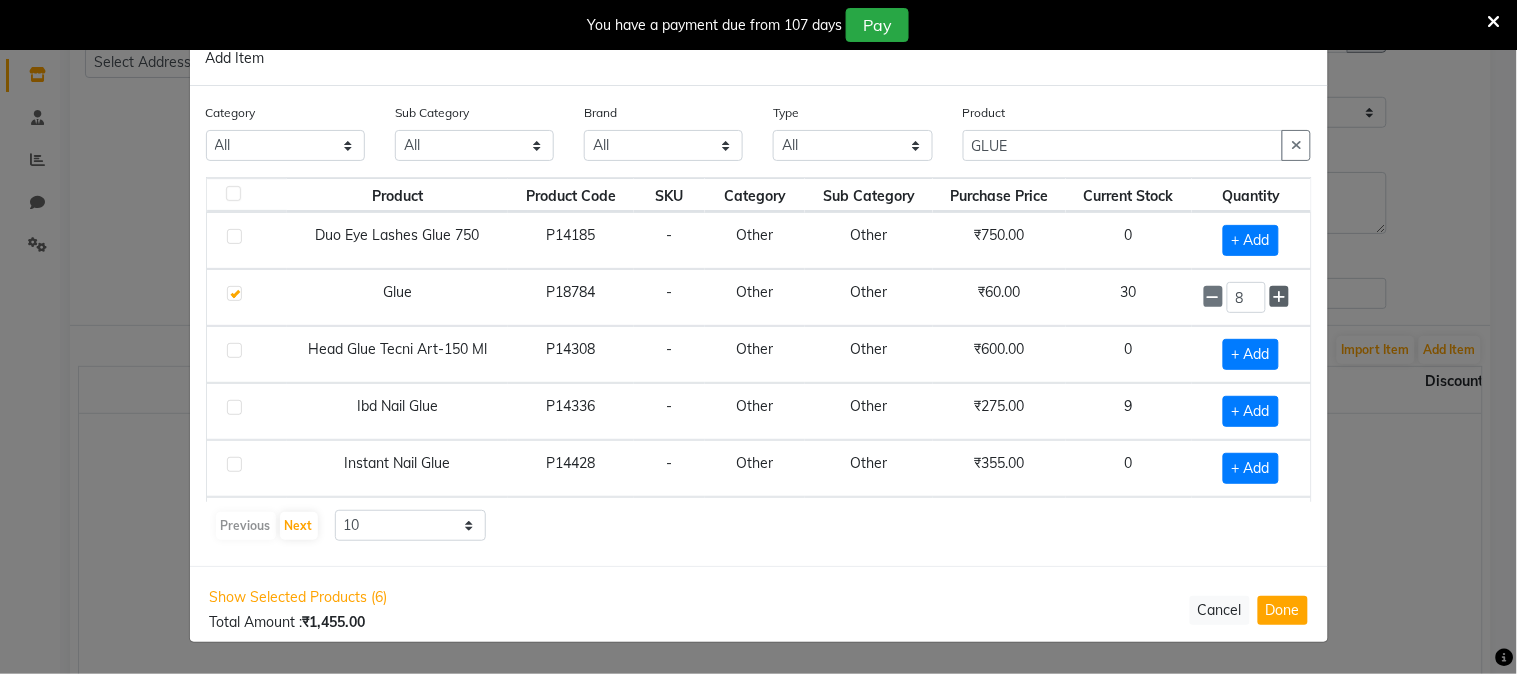 click 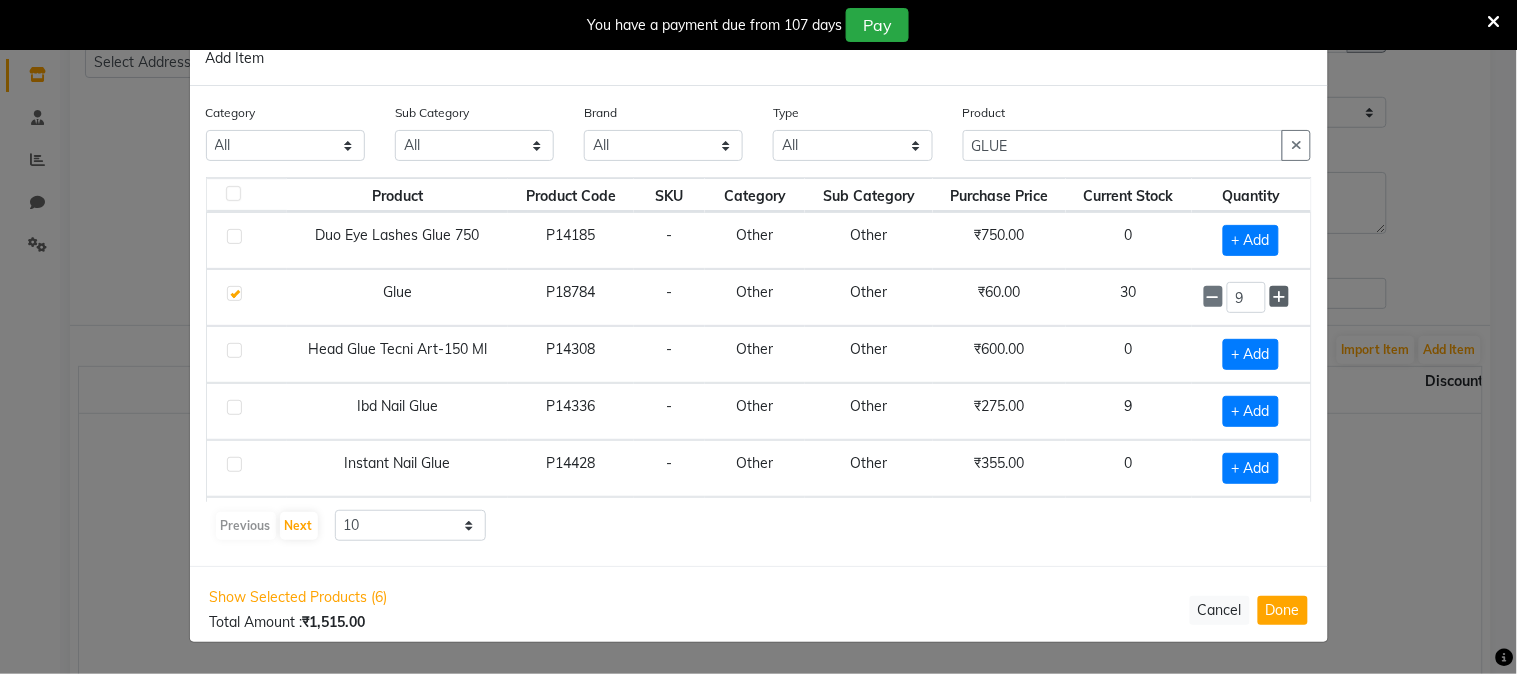 click 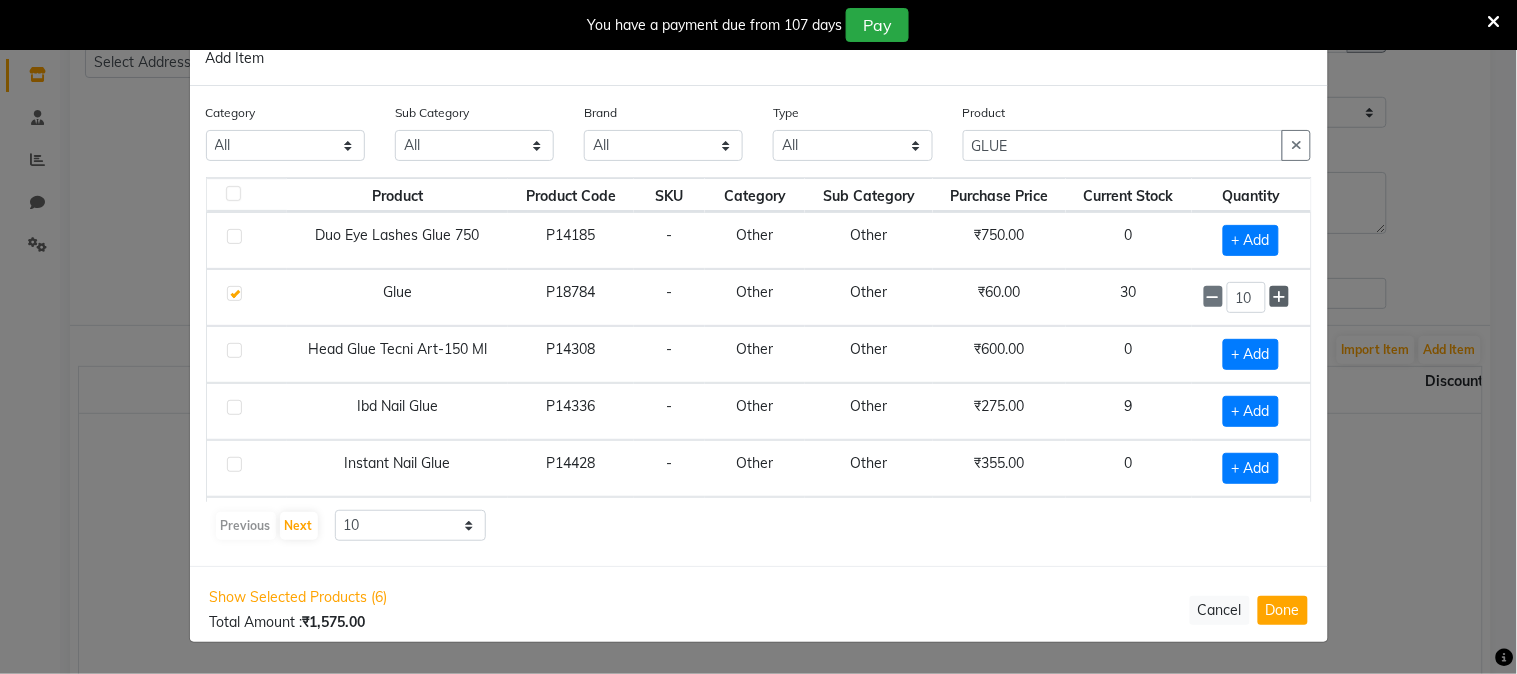 click 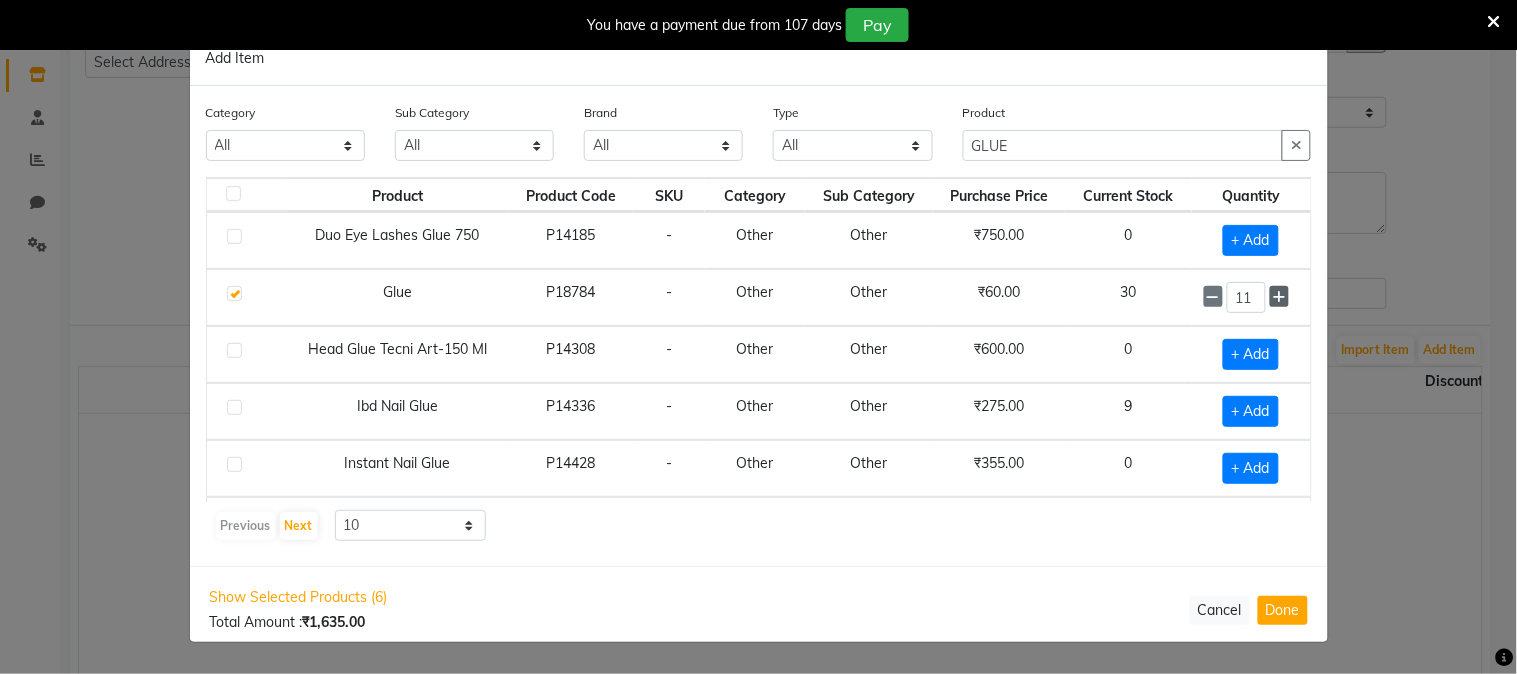 click 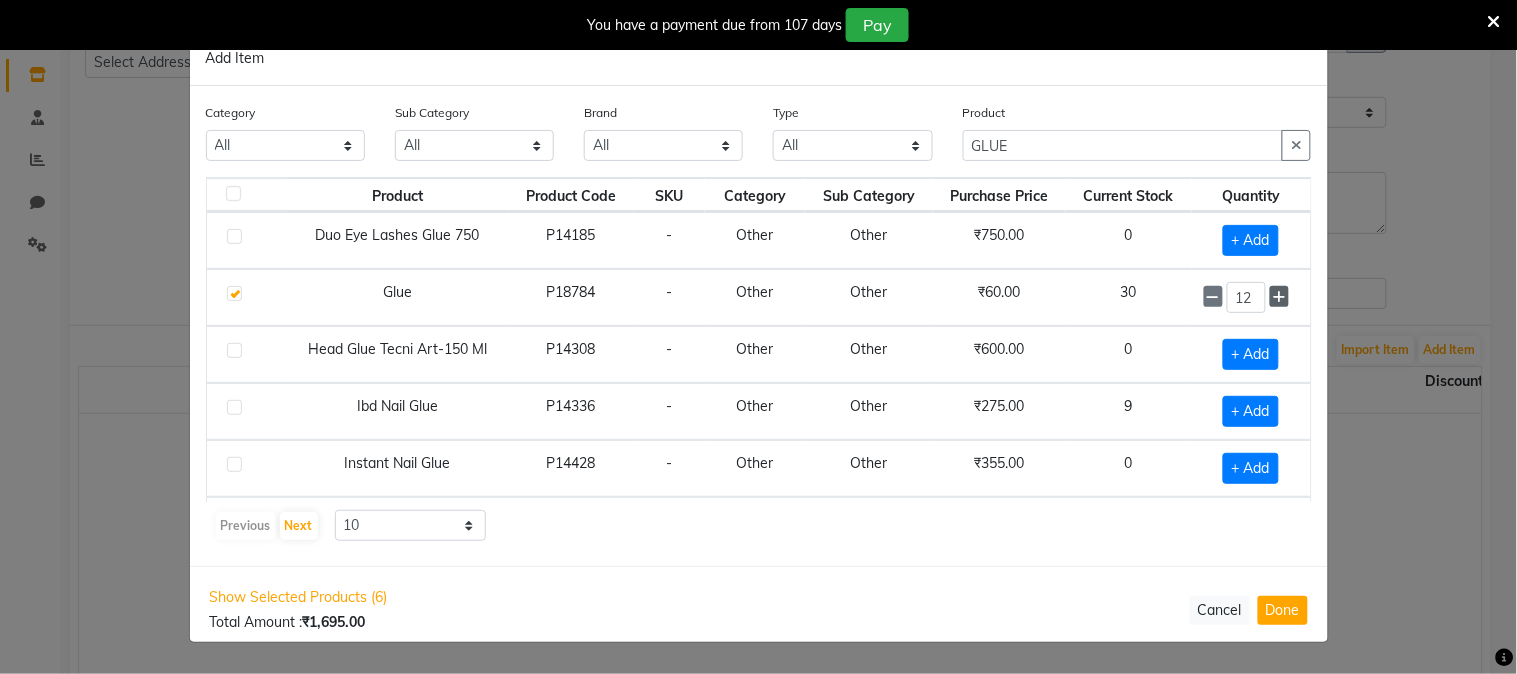 click 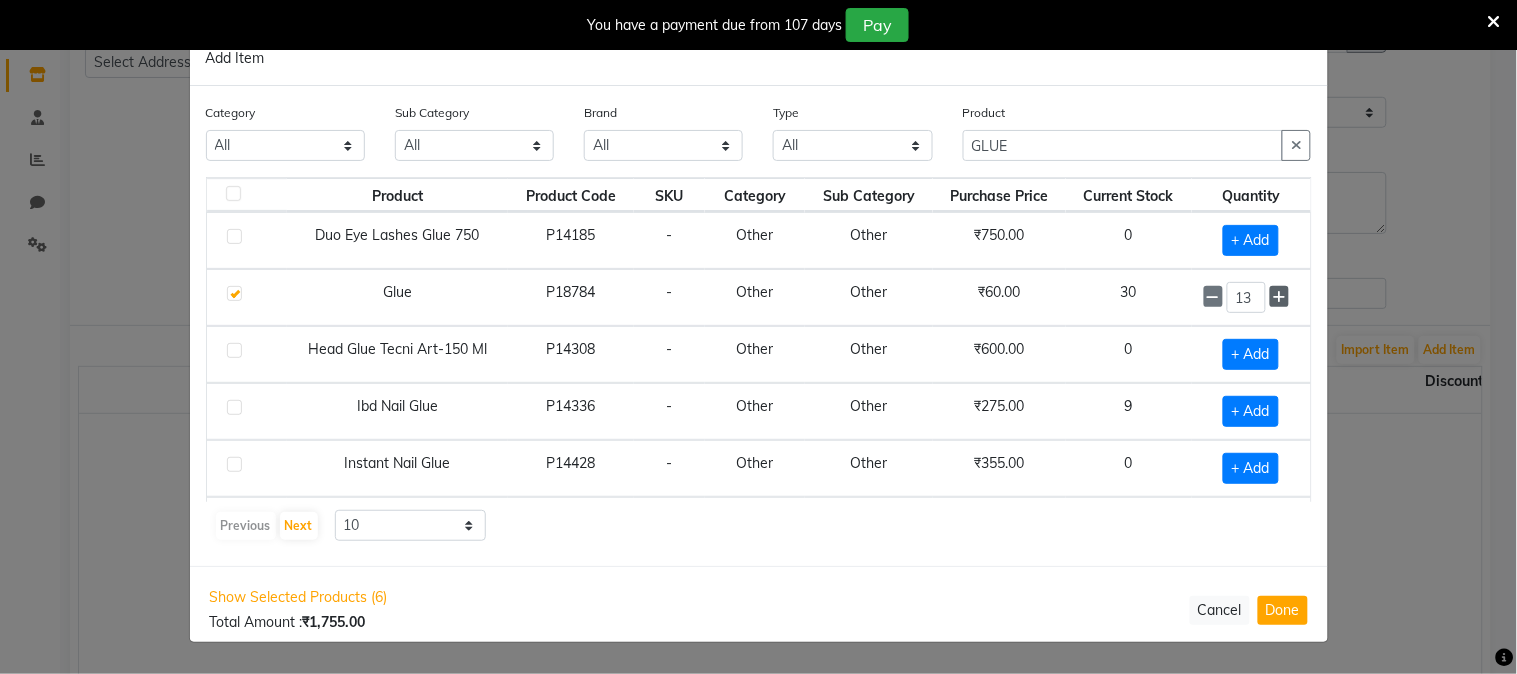 click 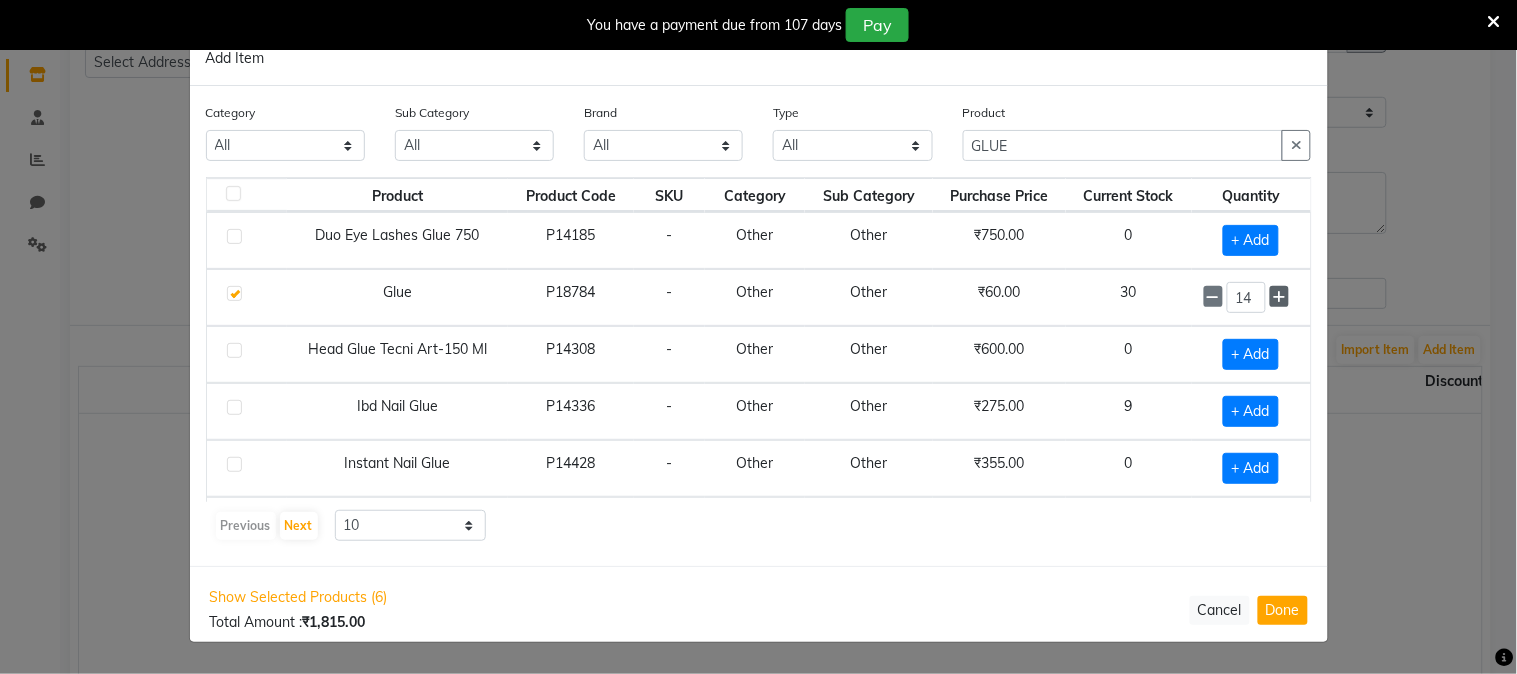 click 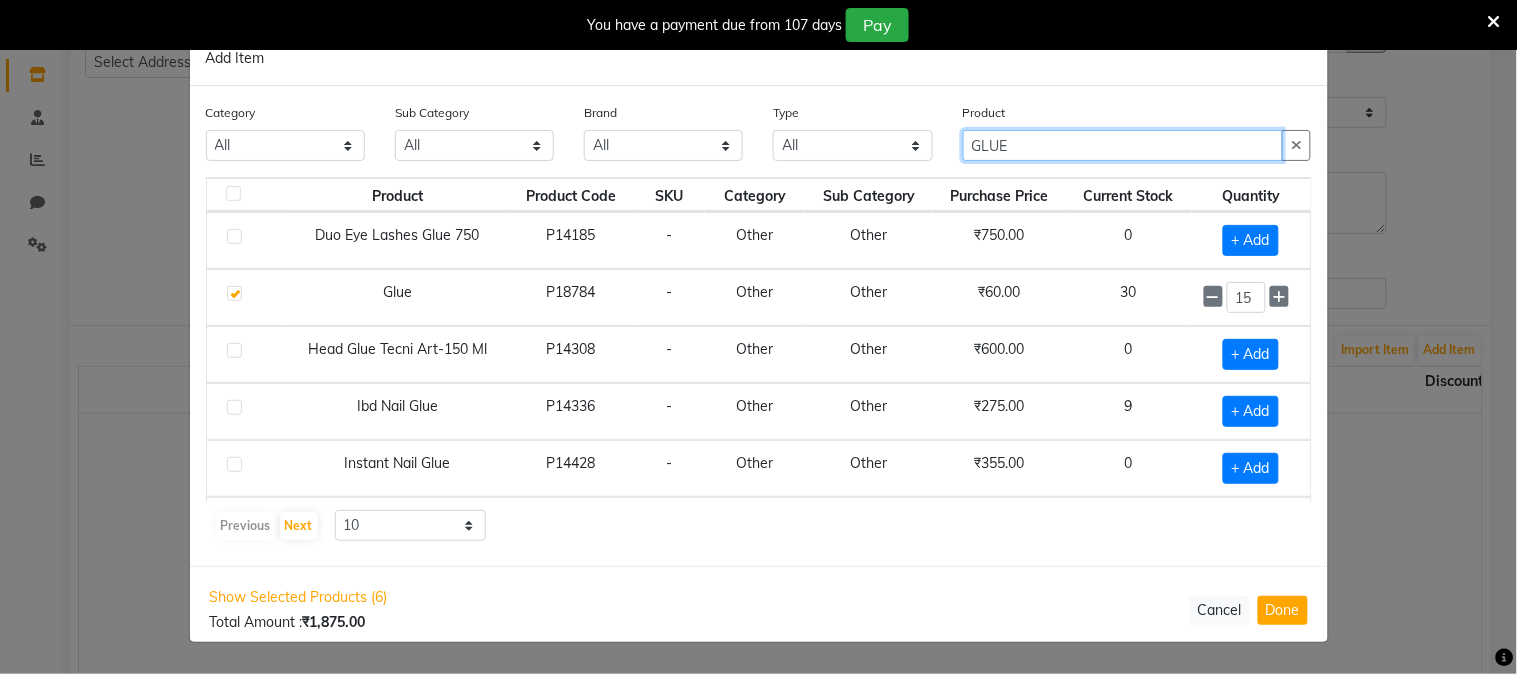 click on "GLUE" 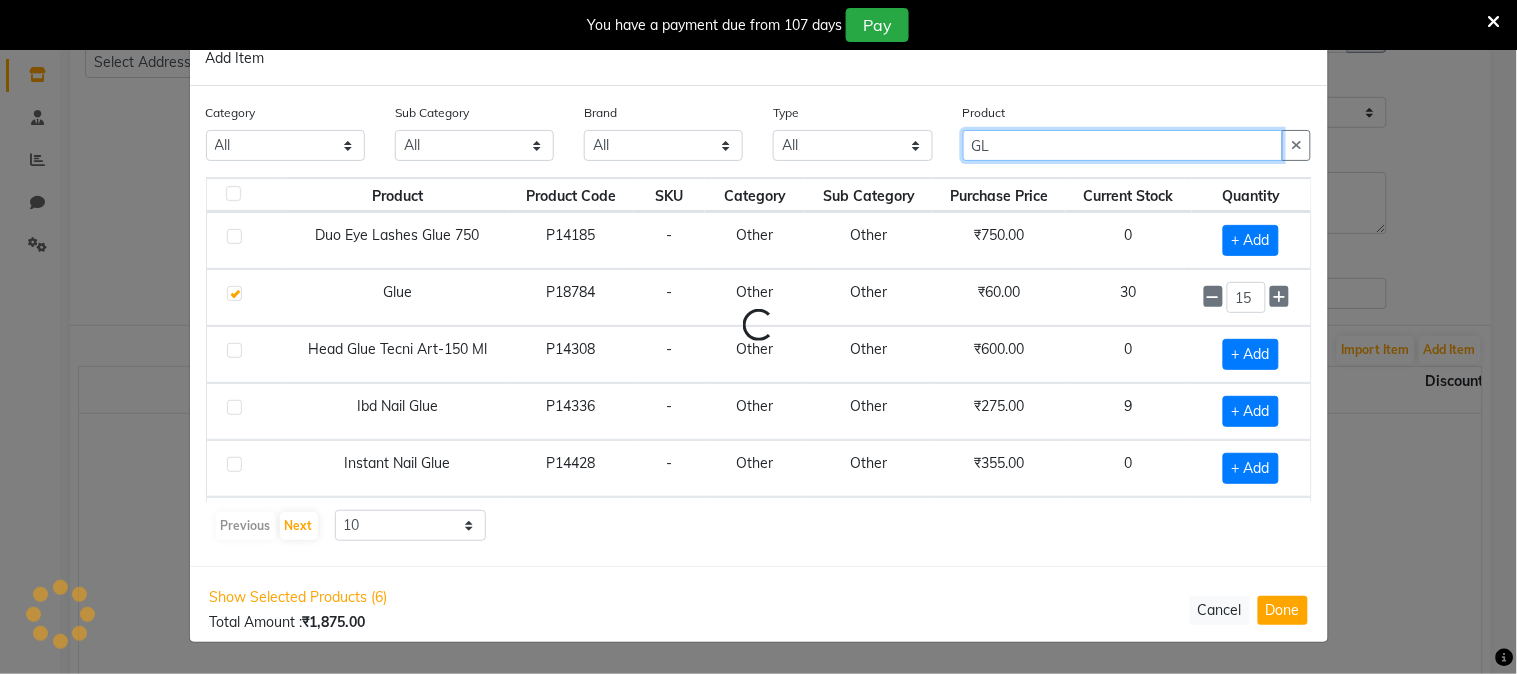 type on "G" 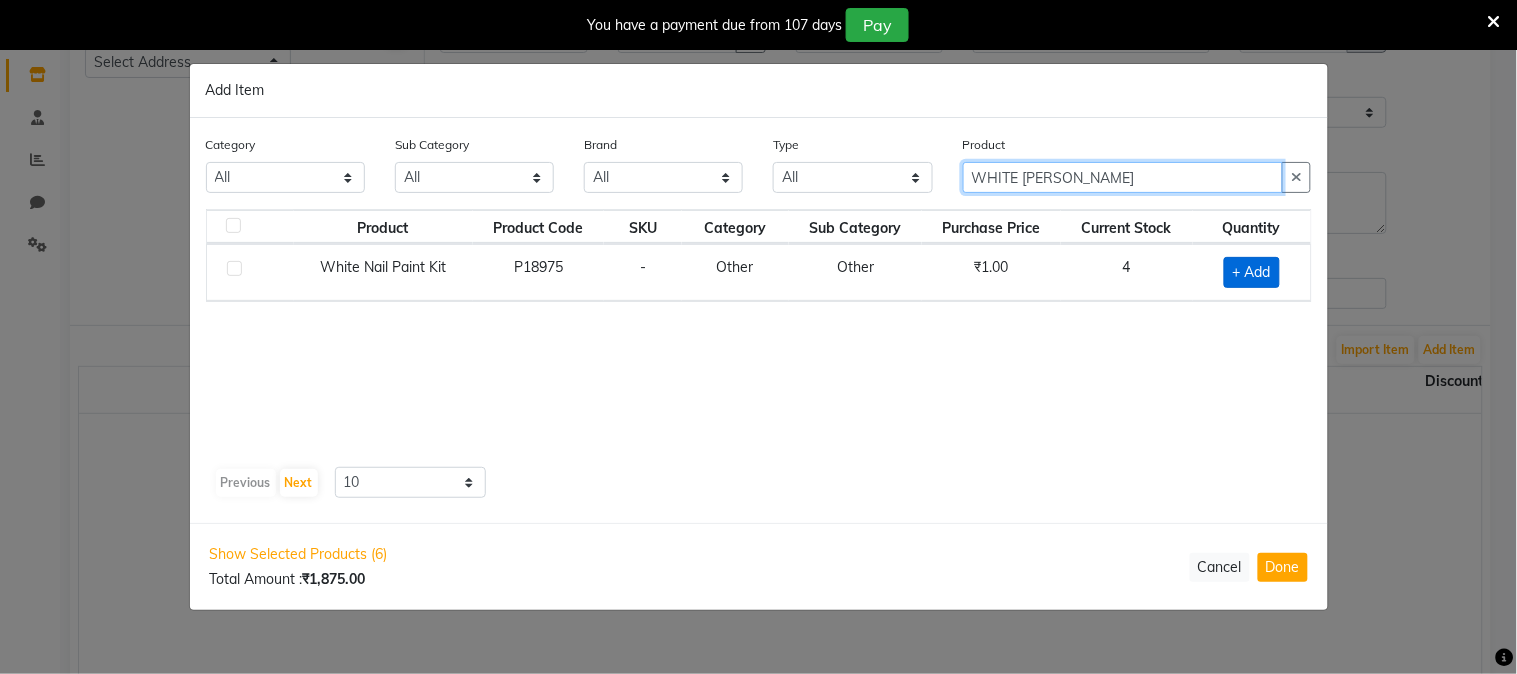type on "WHITE [PERSON_NAME]" 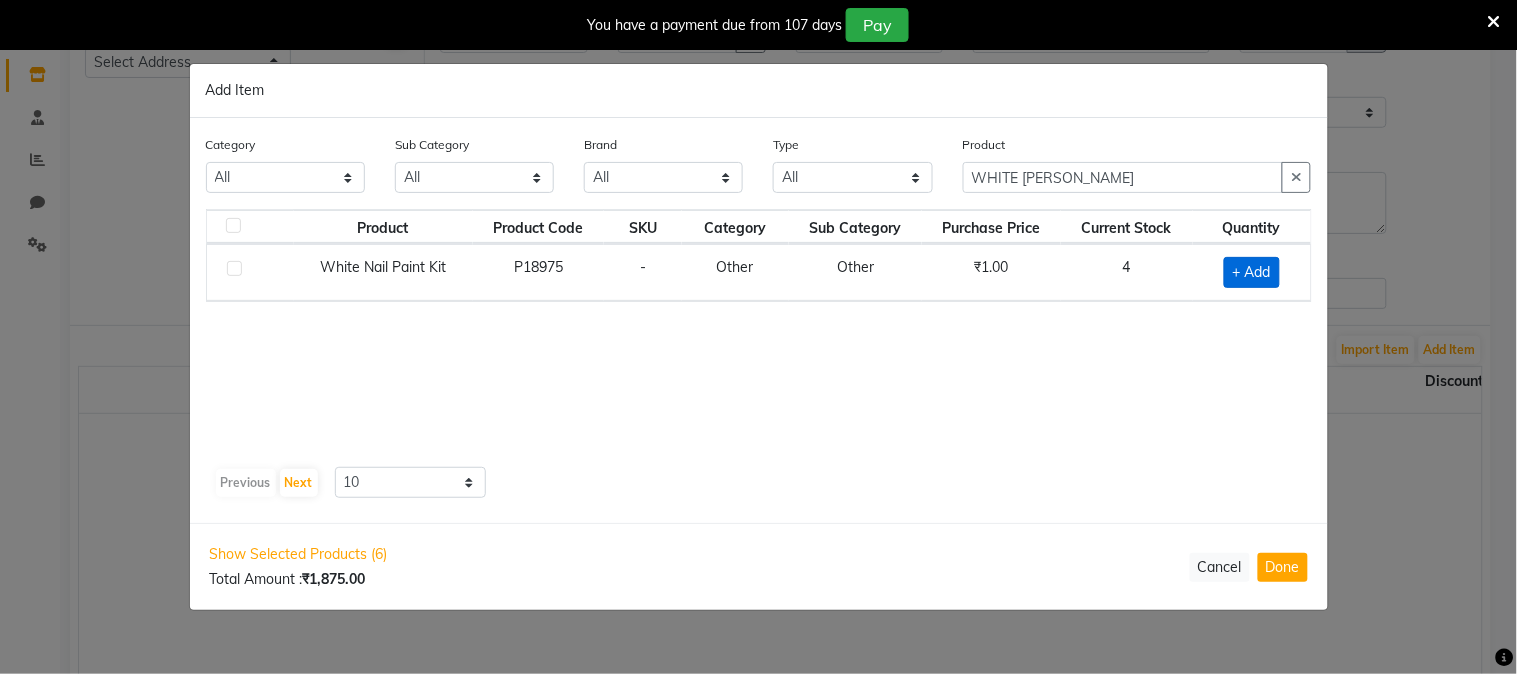 click on "+ Add" 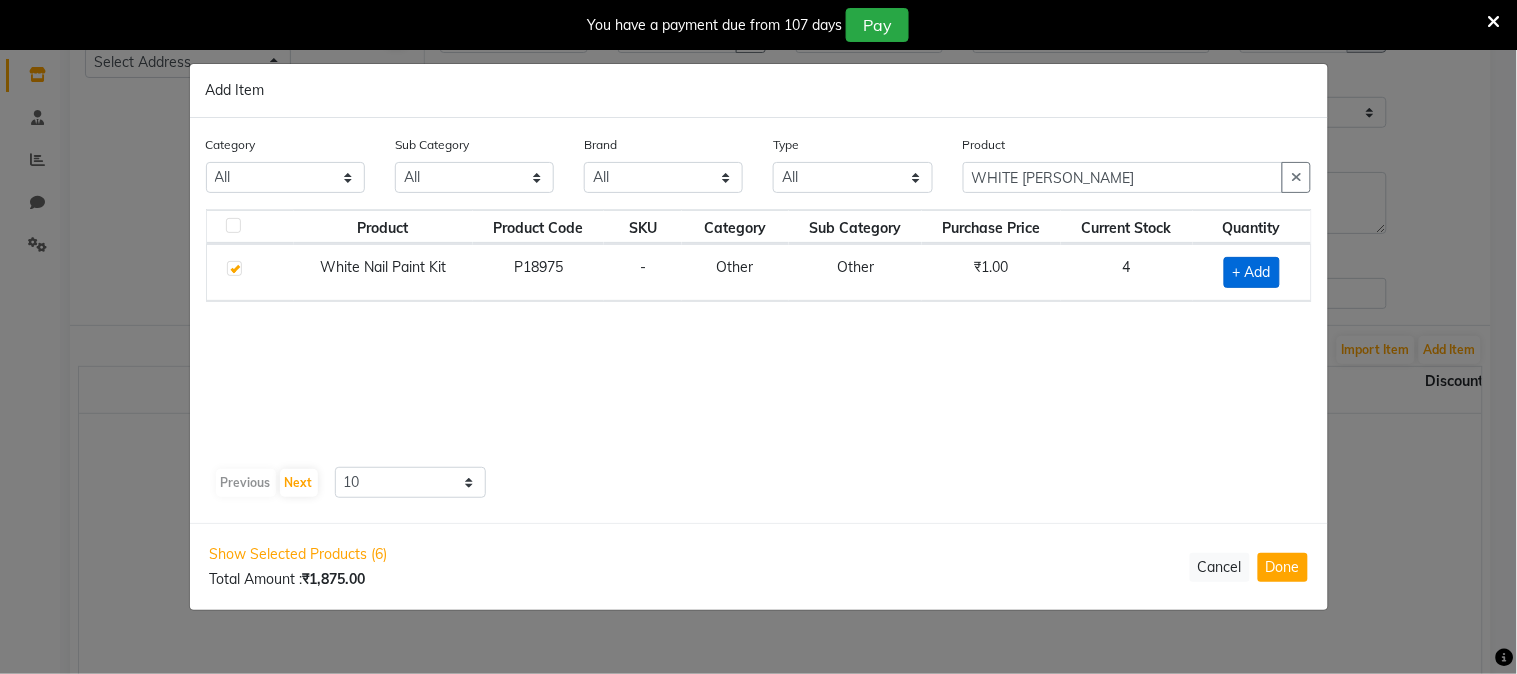 checkbox on "true" 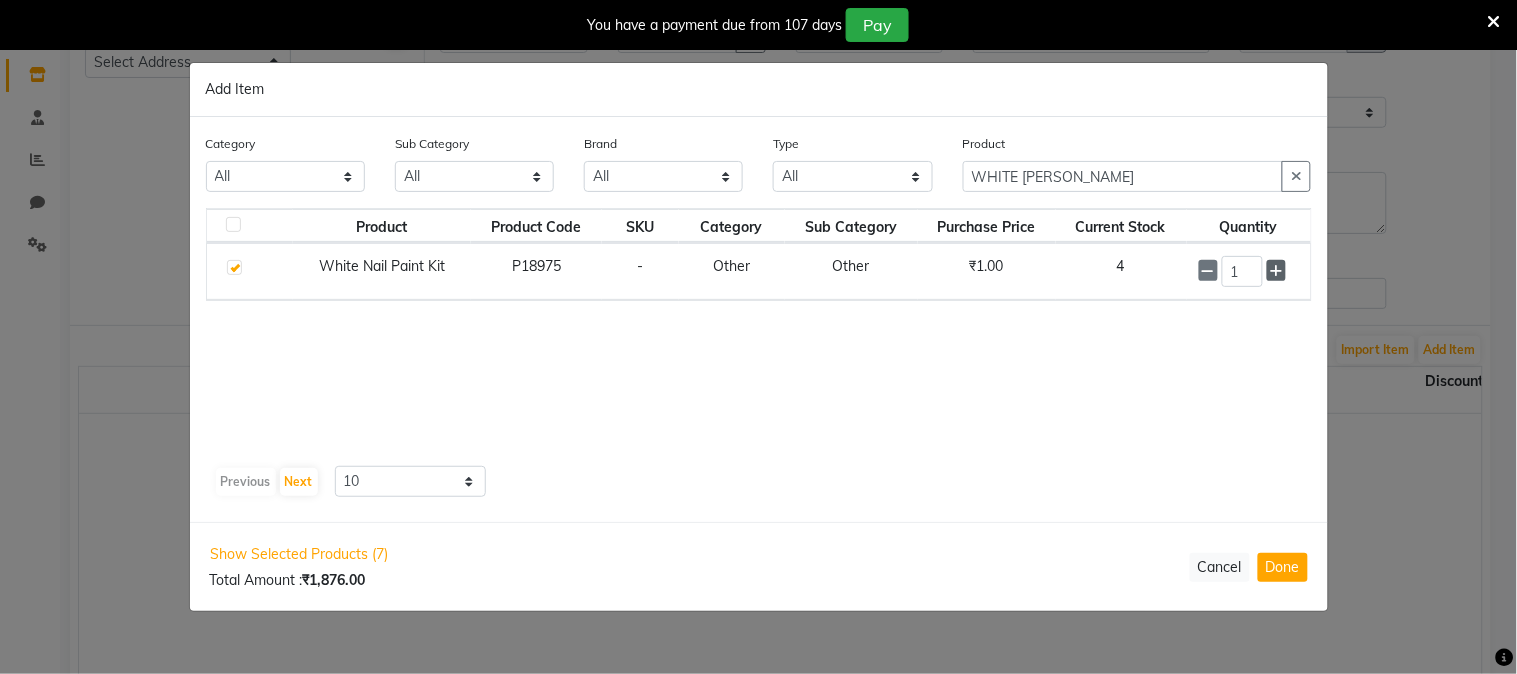 click 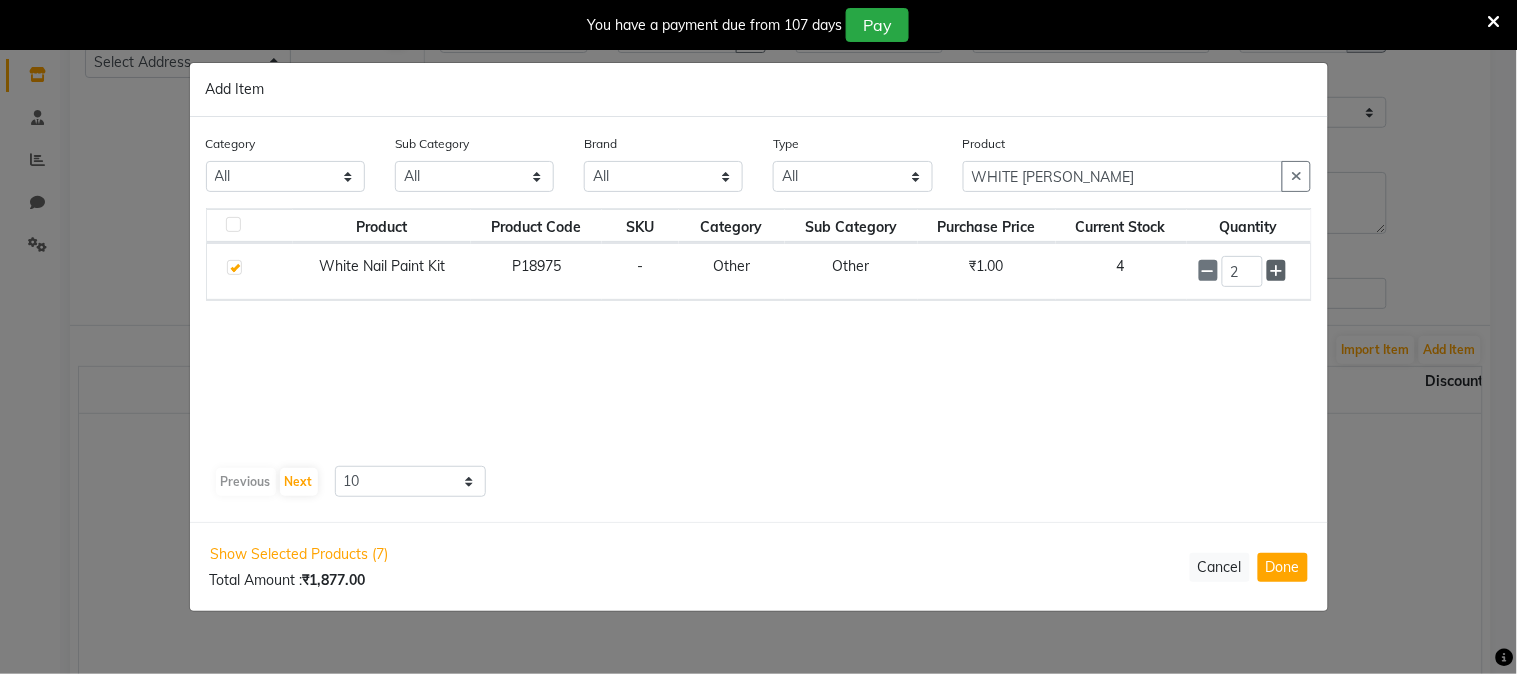 click 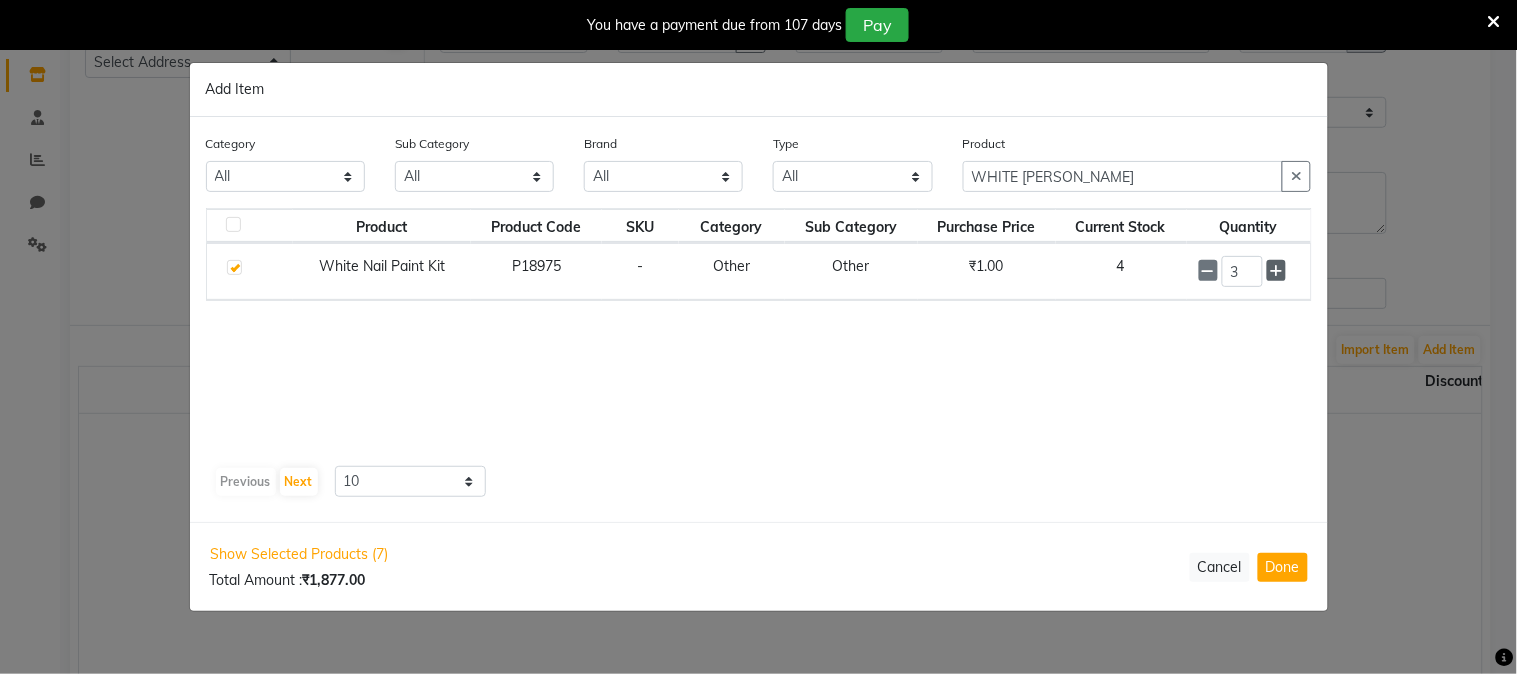 click 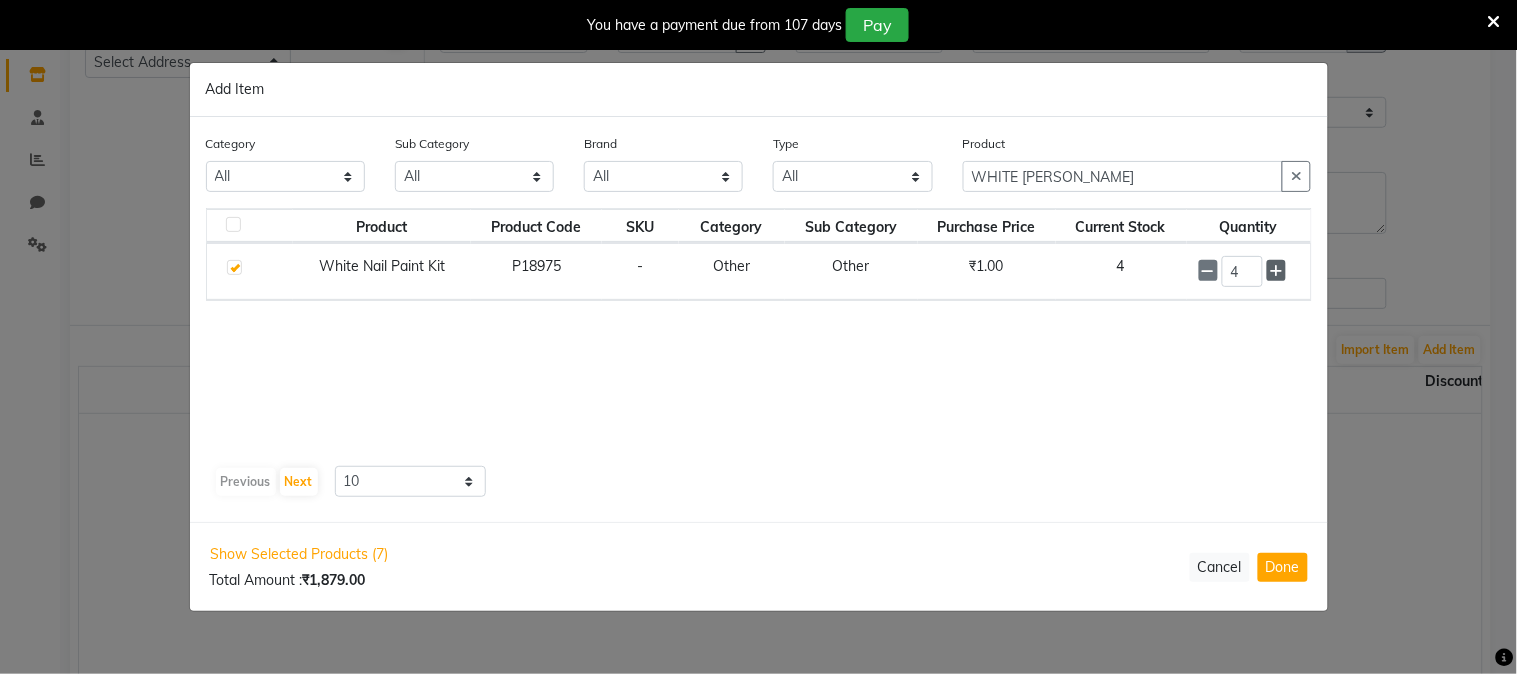 click 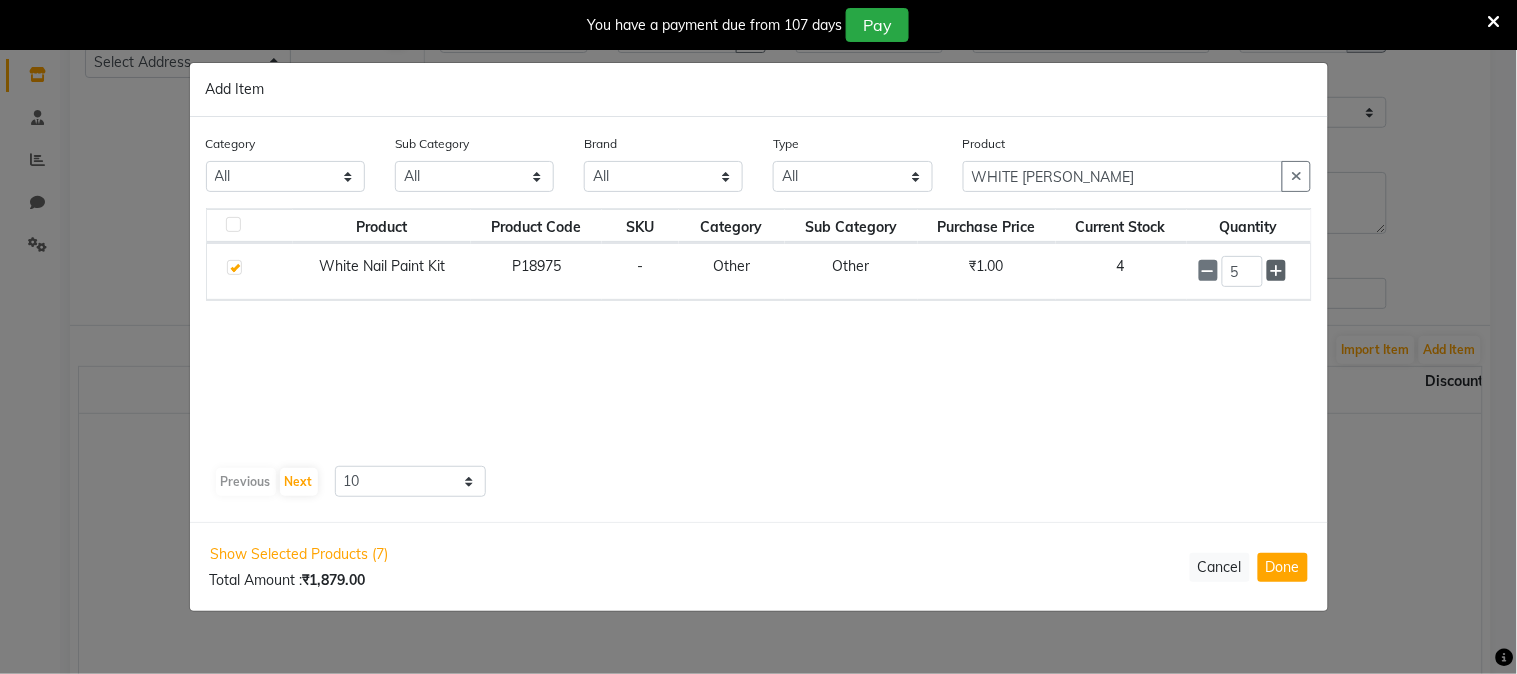 click 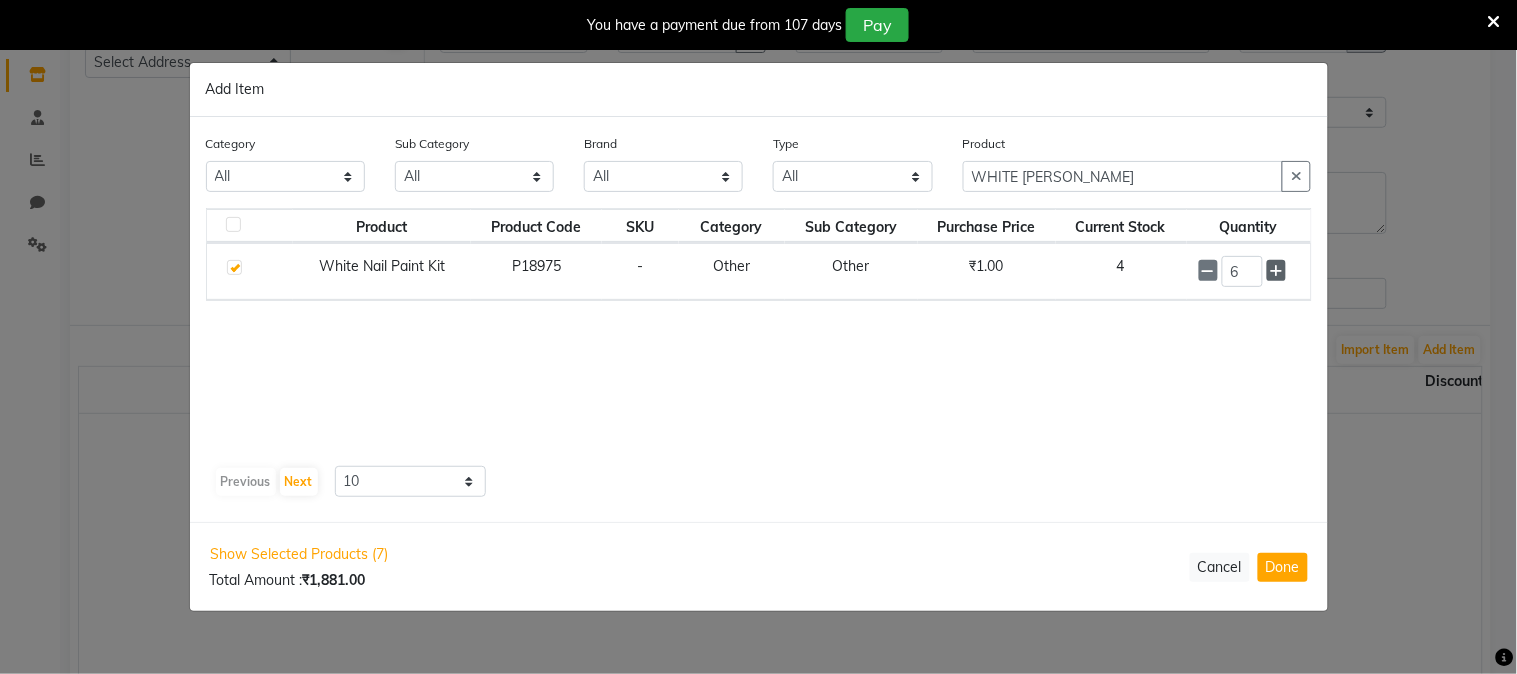 click 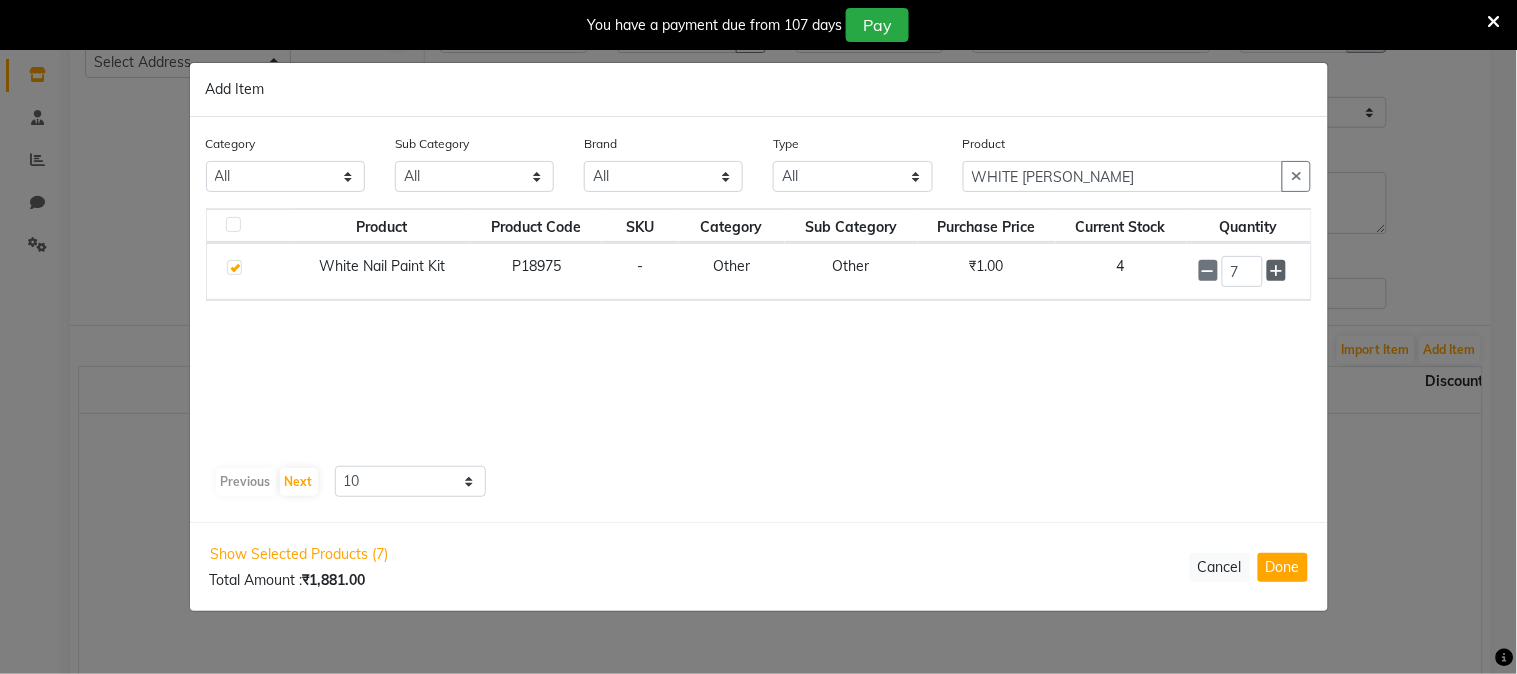 click 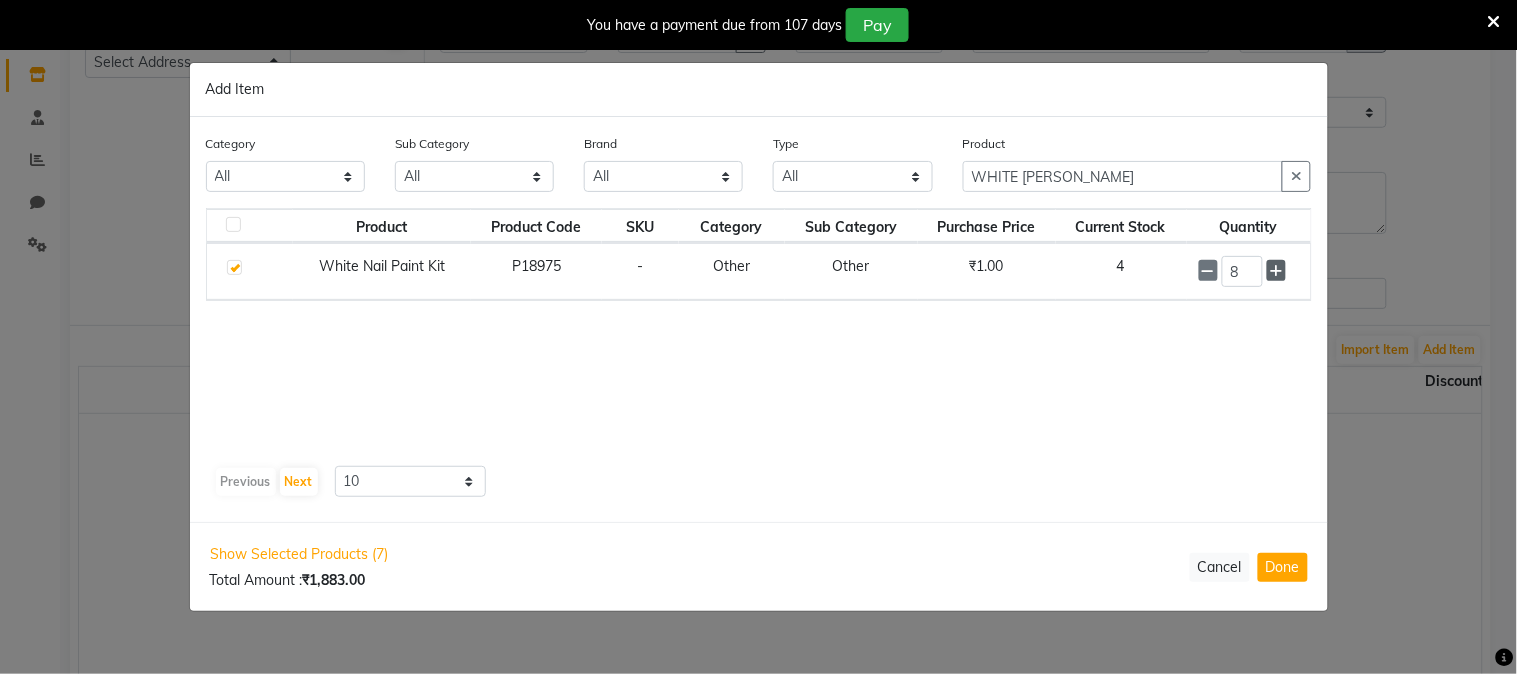 click 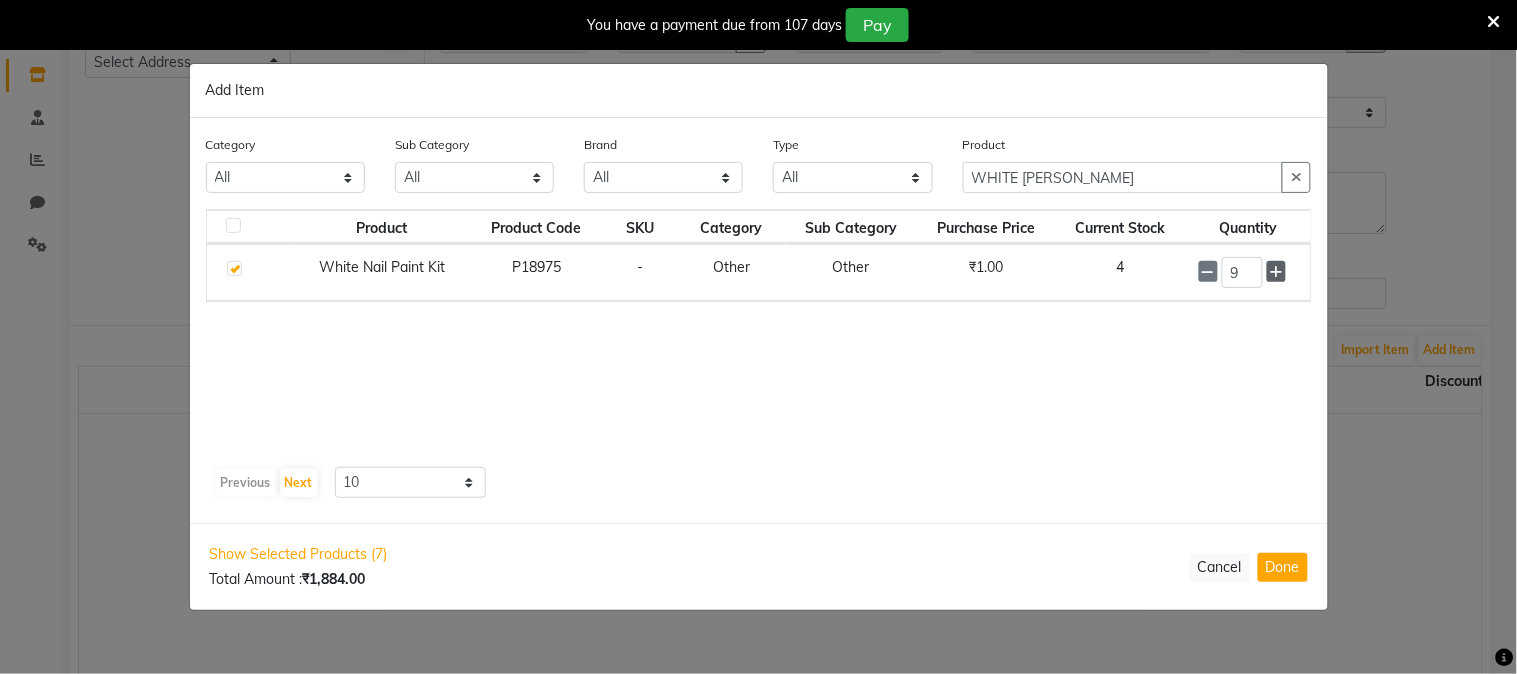 click 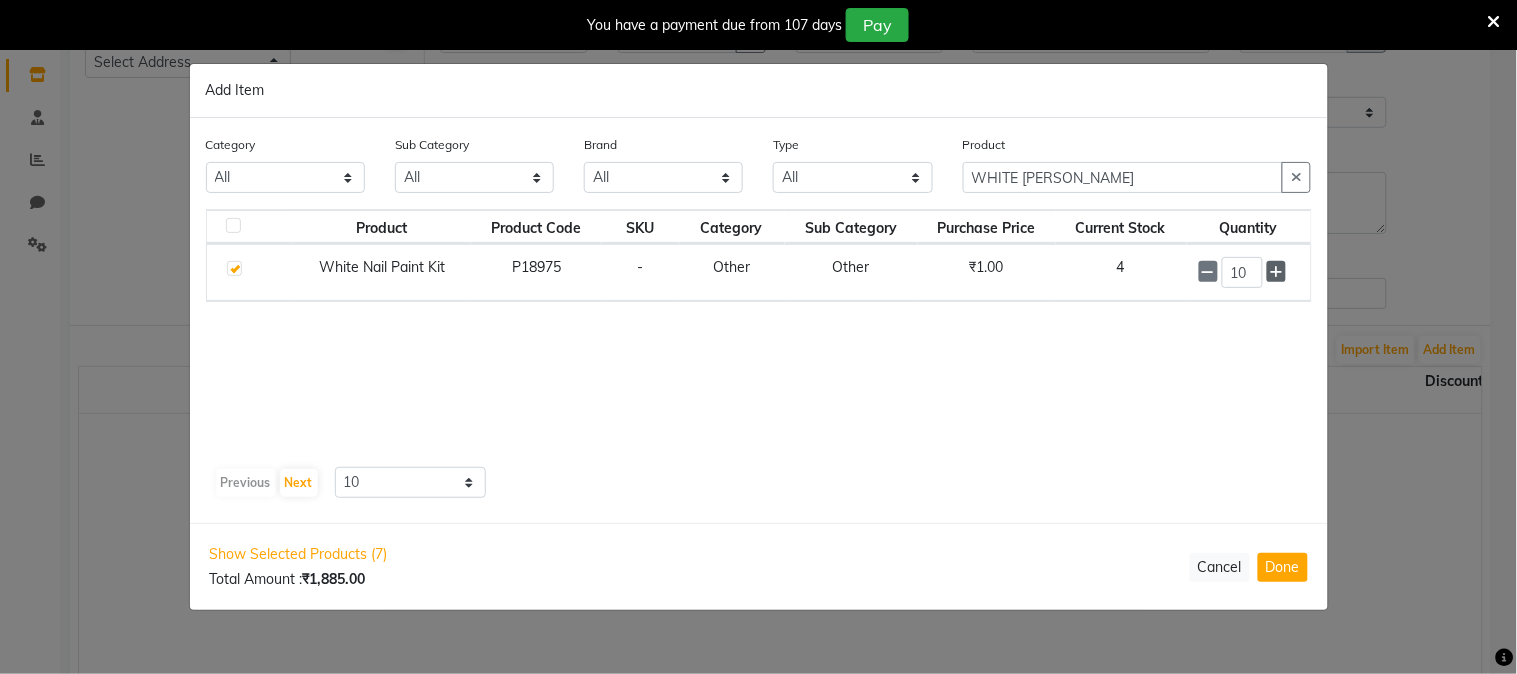 click 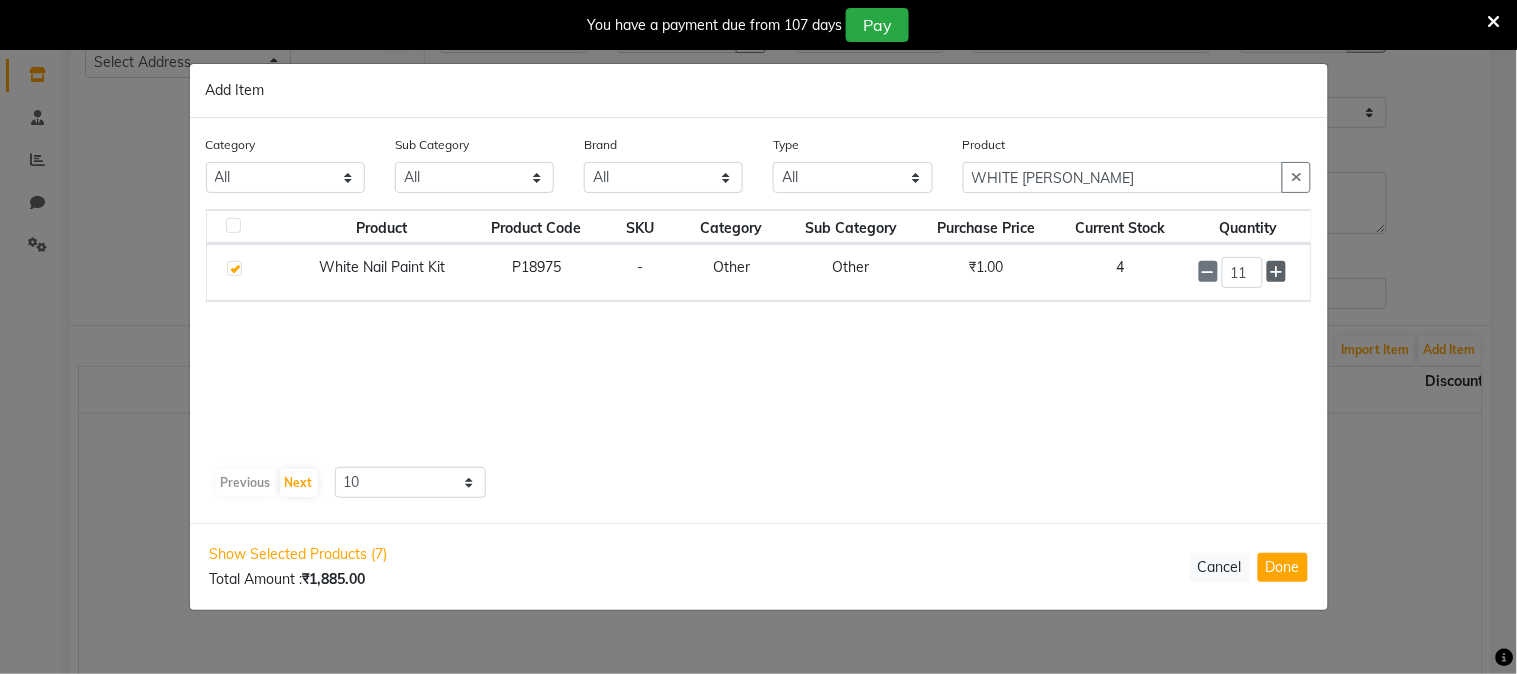 click 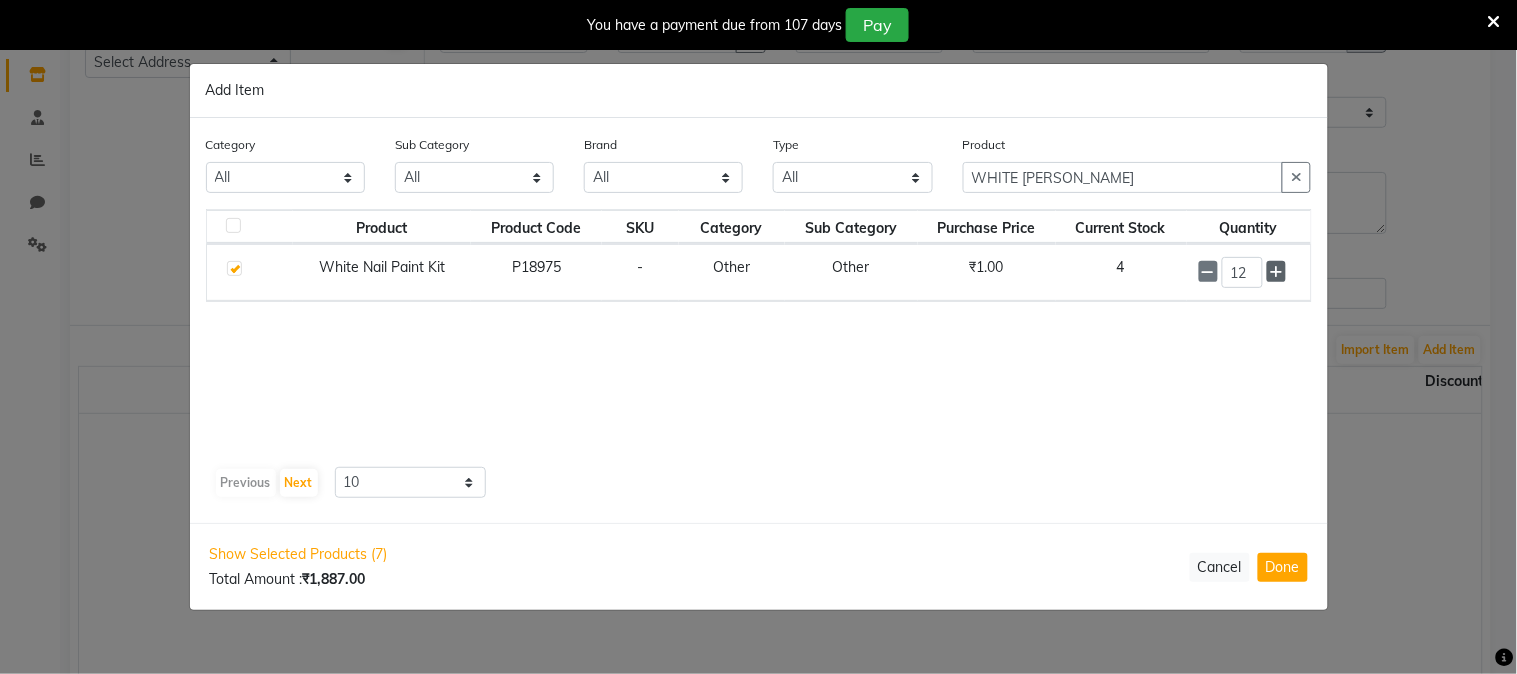 click 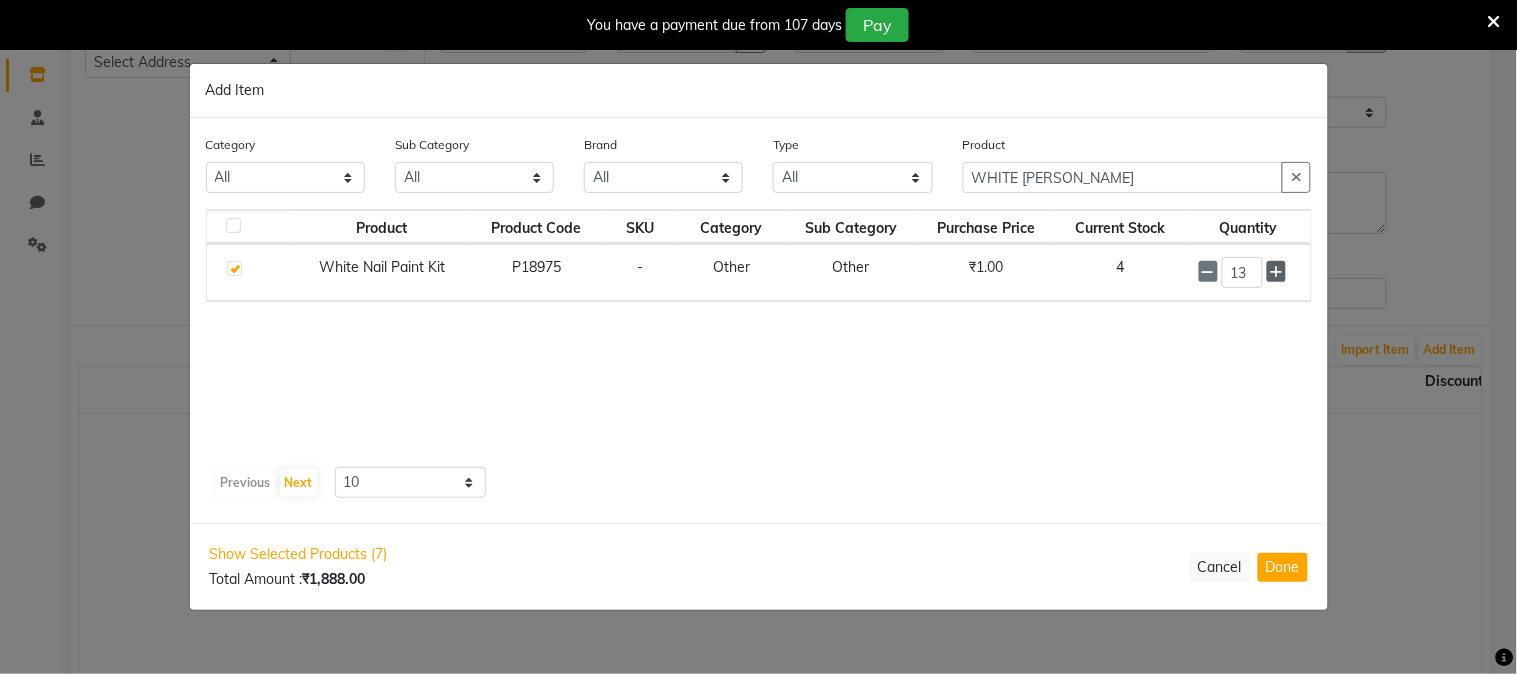 click 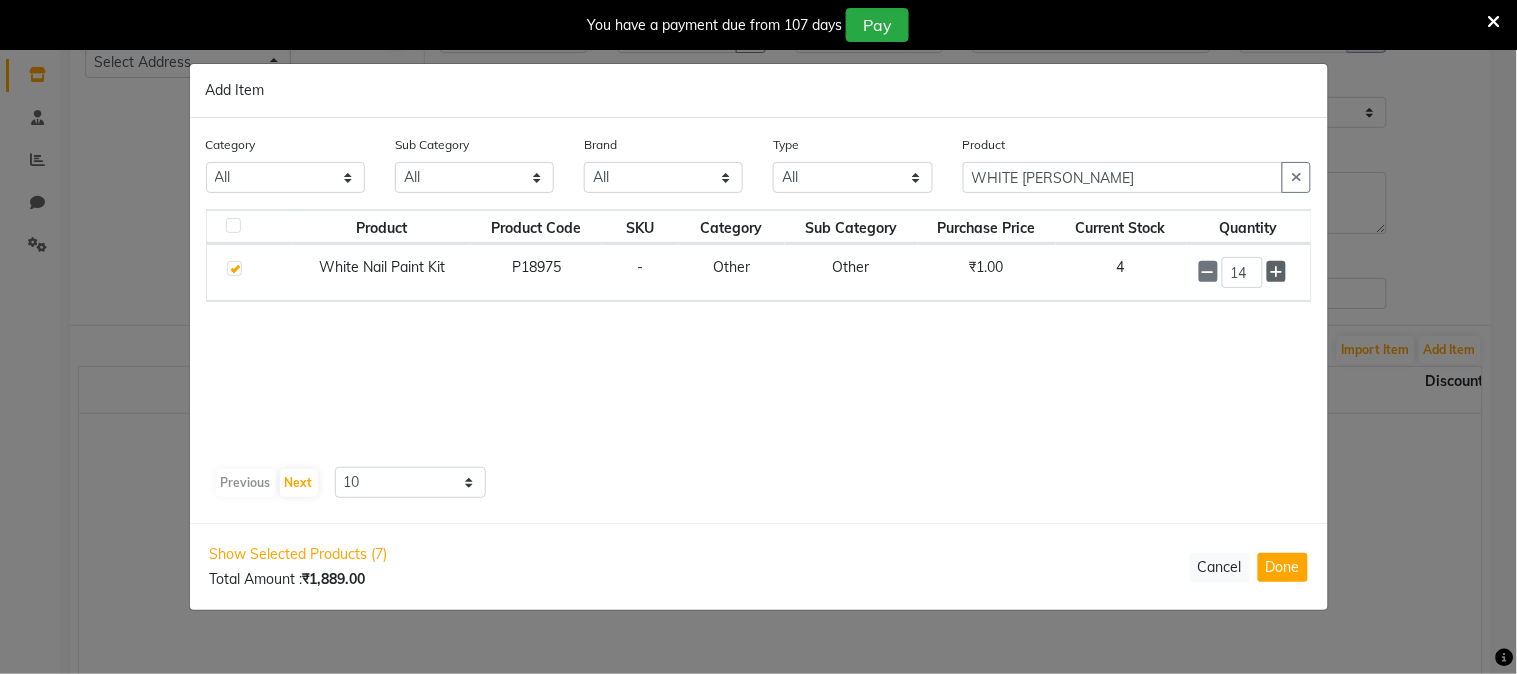click 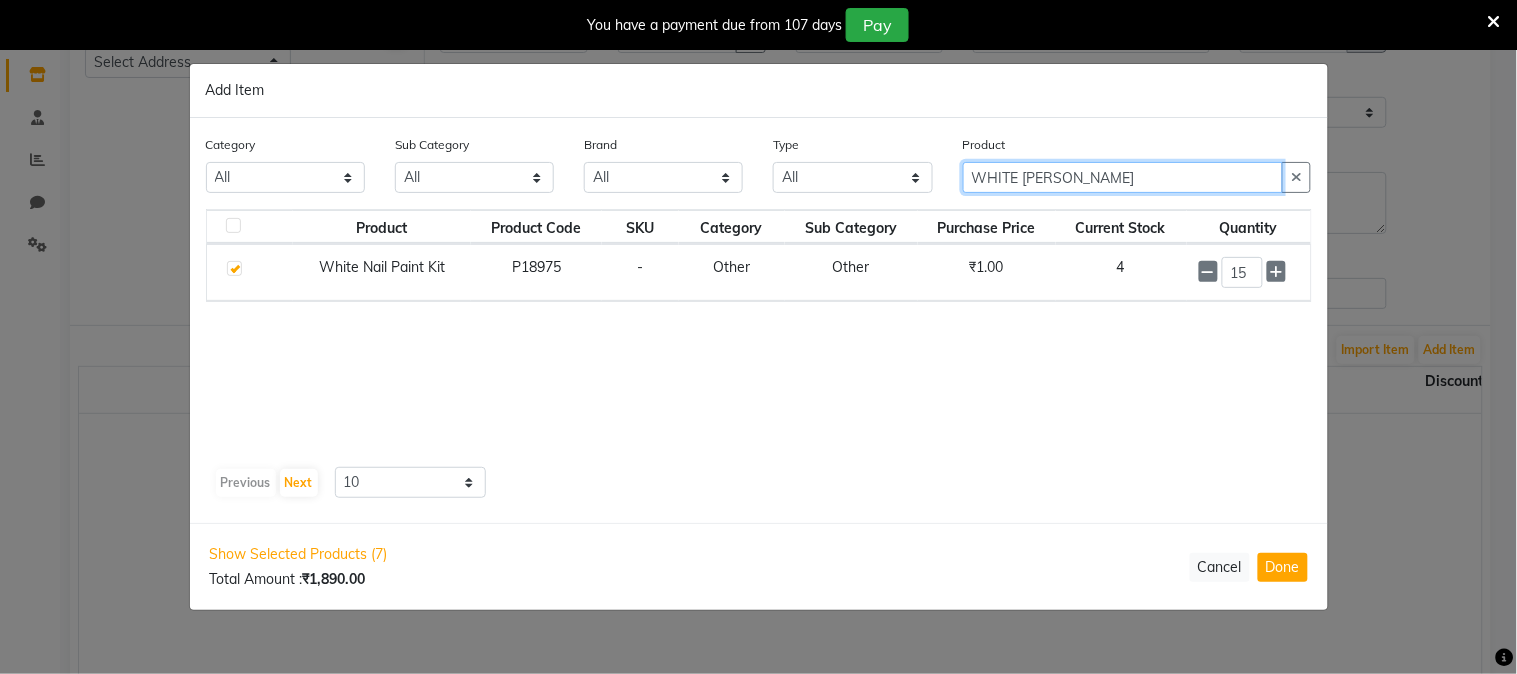 click on "WHITE [PERSON_NAME]" 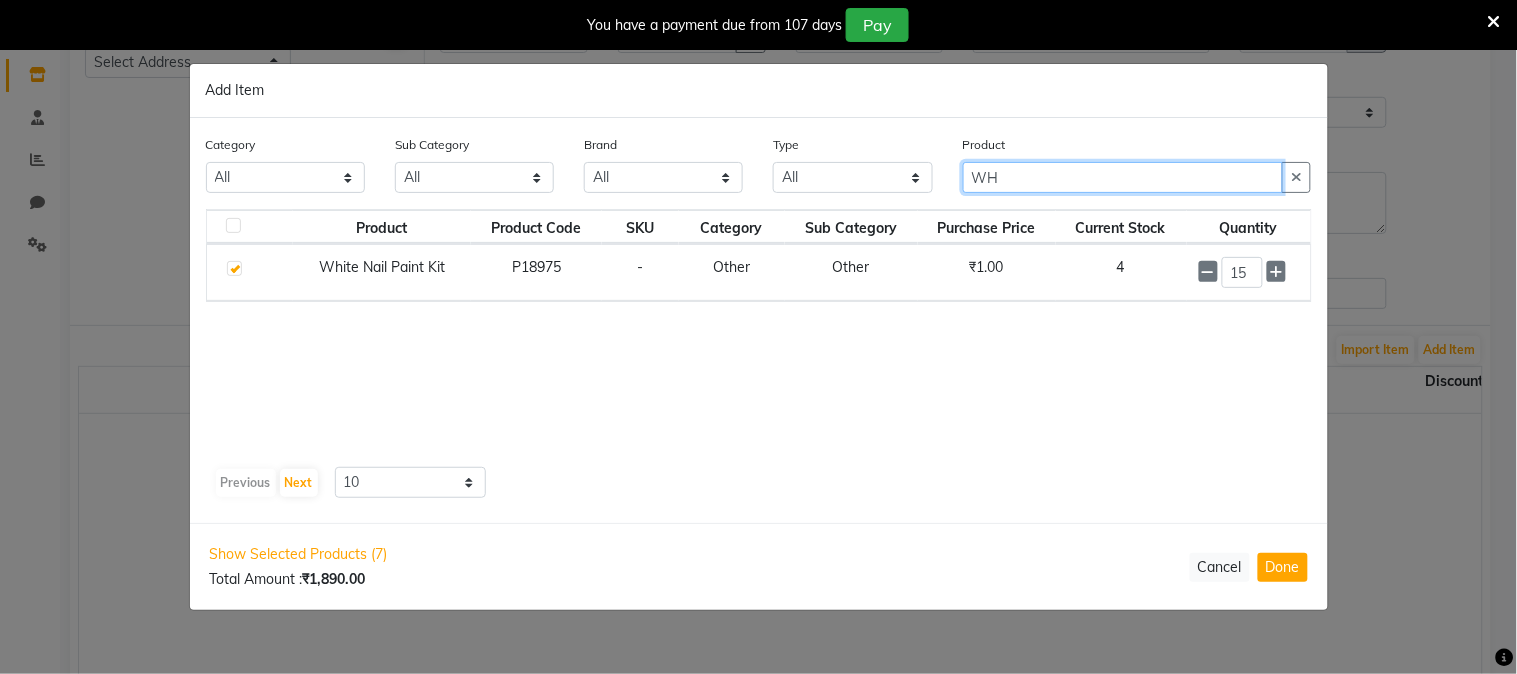 type on "W" 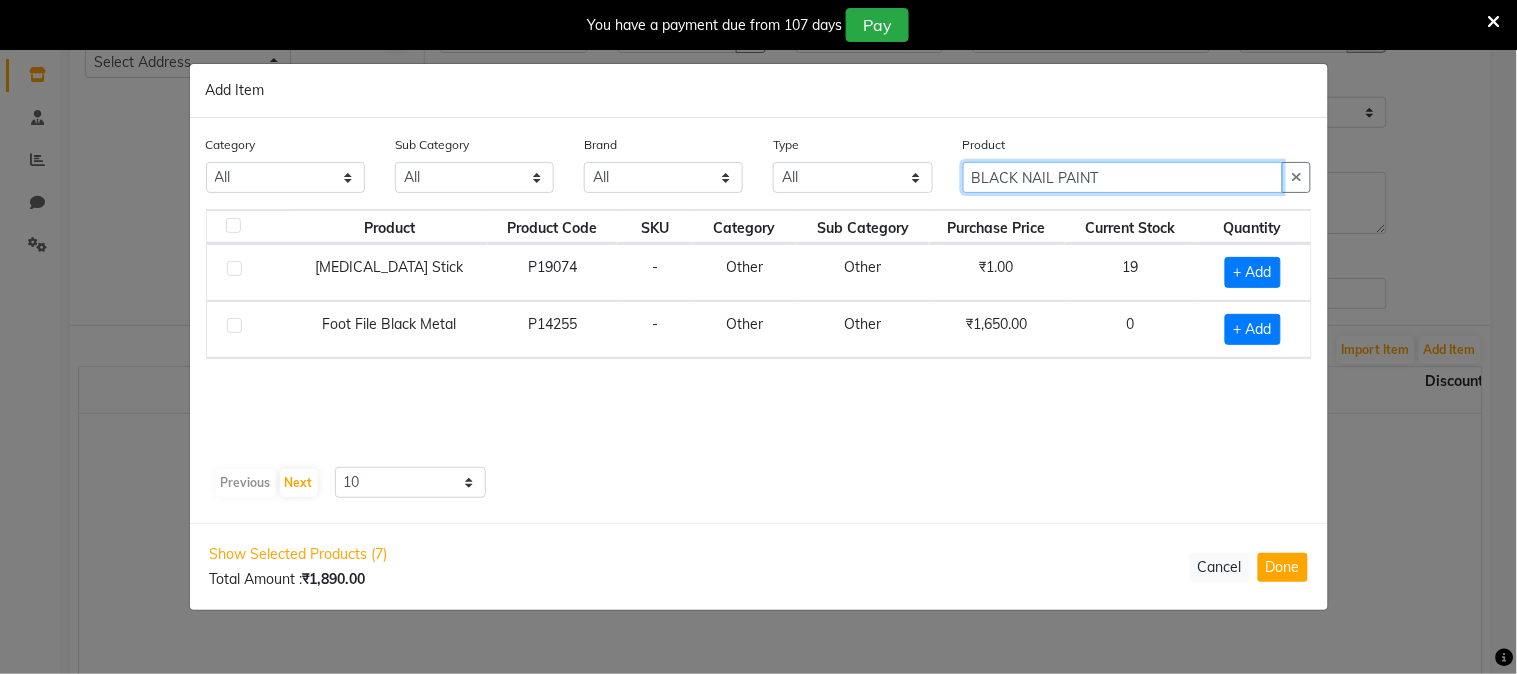 click on "BLACK NAIL PAINT" 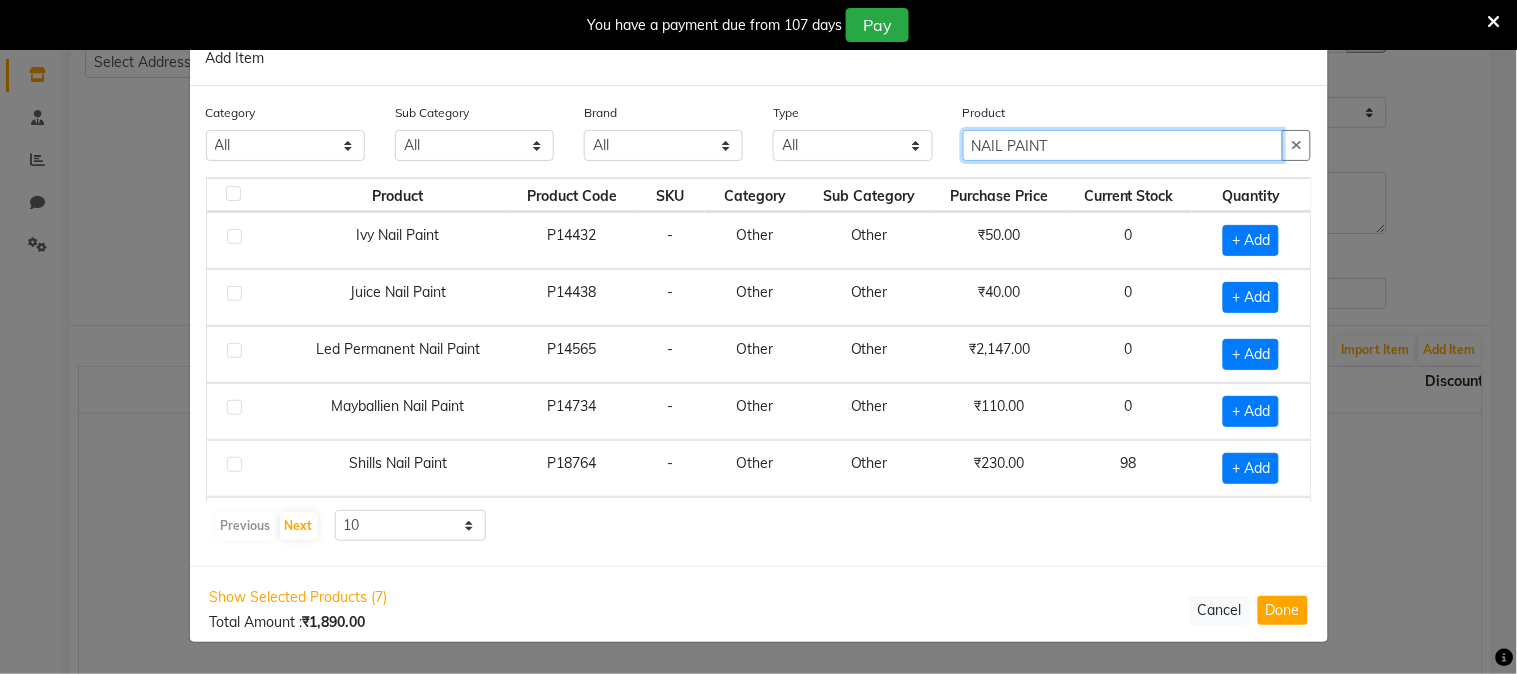 click on "NAIL PAINT" 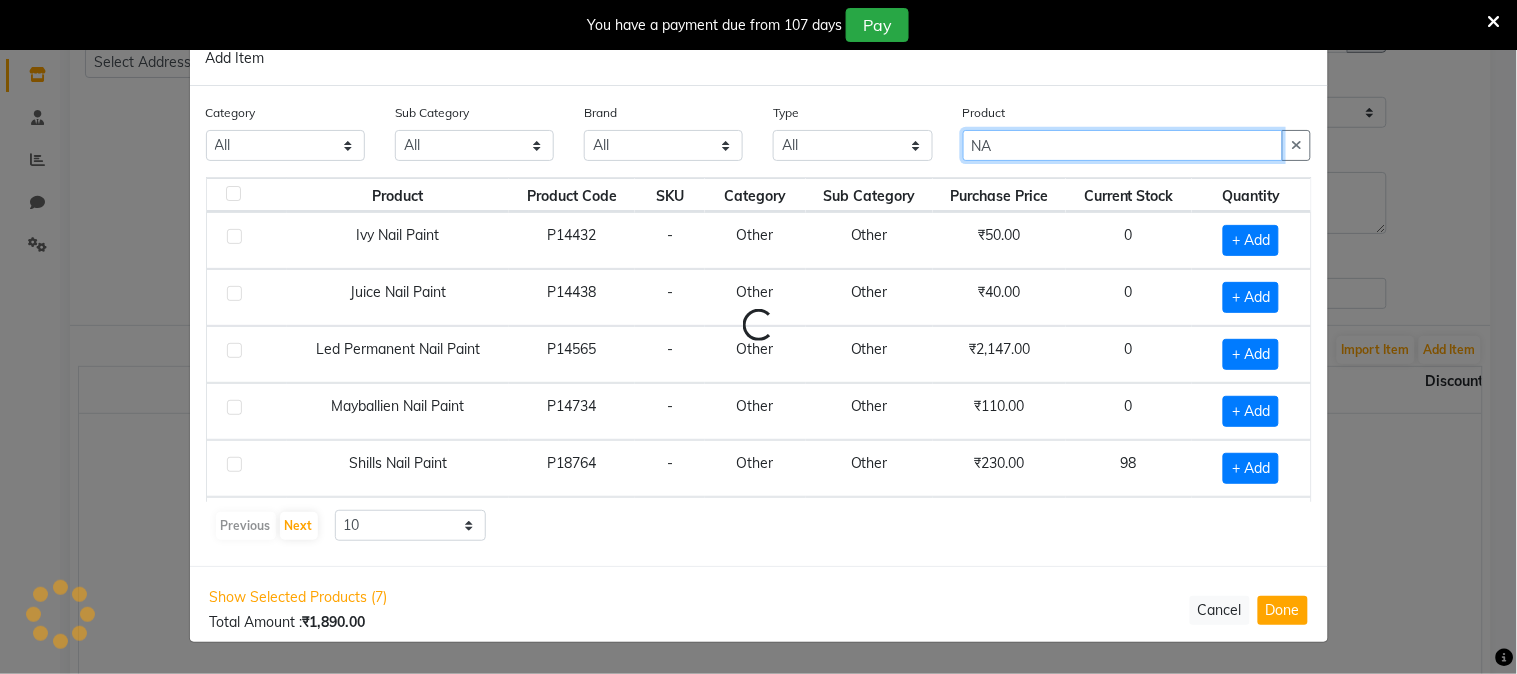 type on "N" 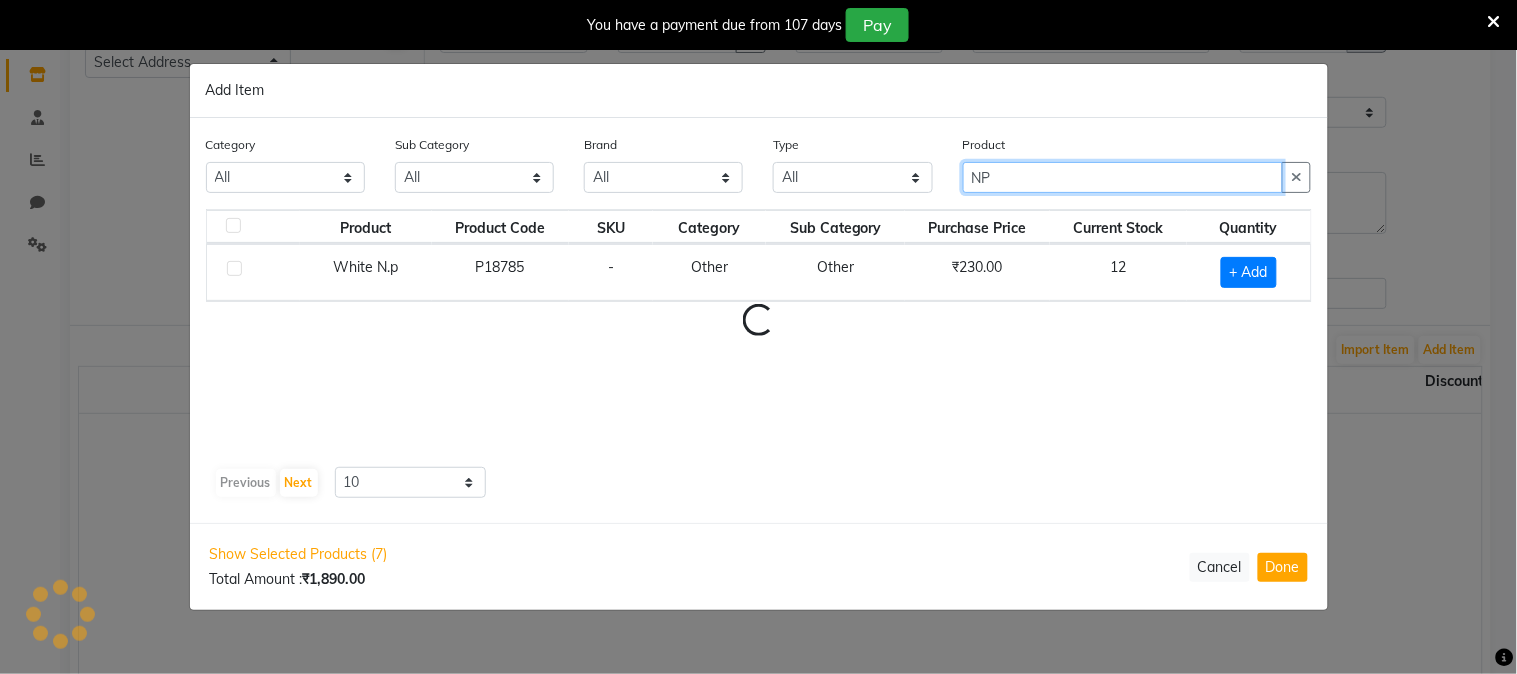 type on "P" 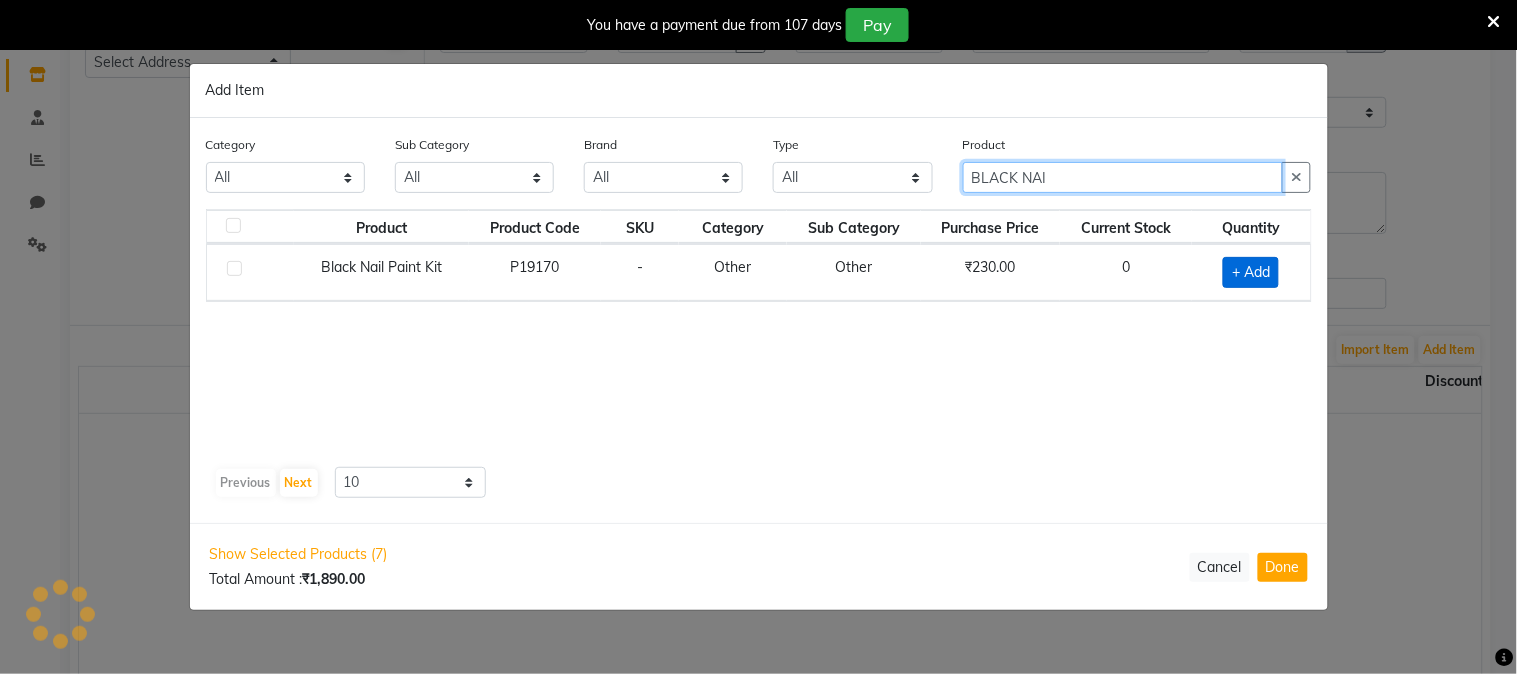 type on "BLACK NAI" 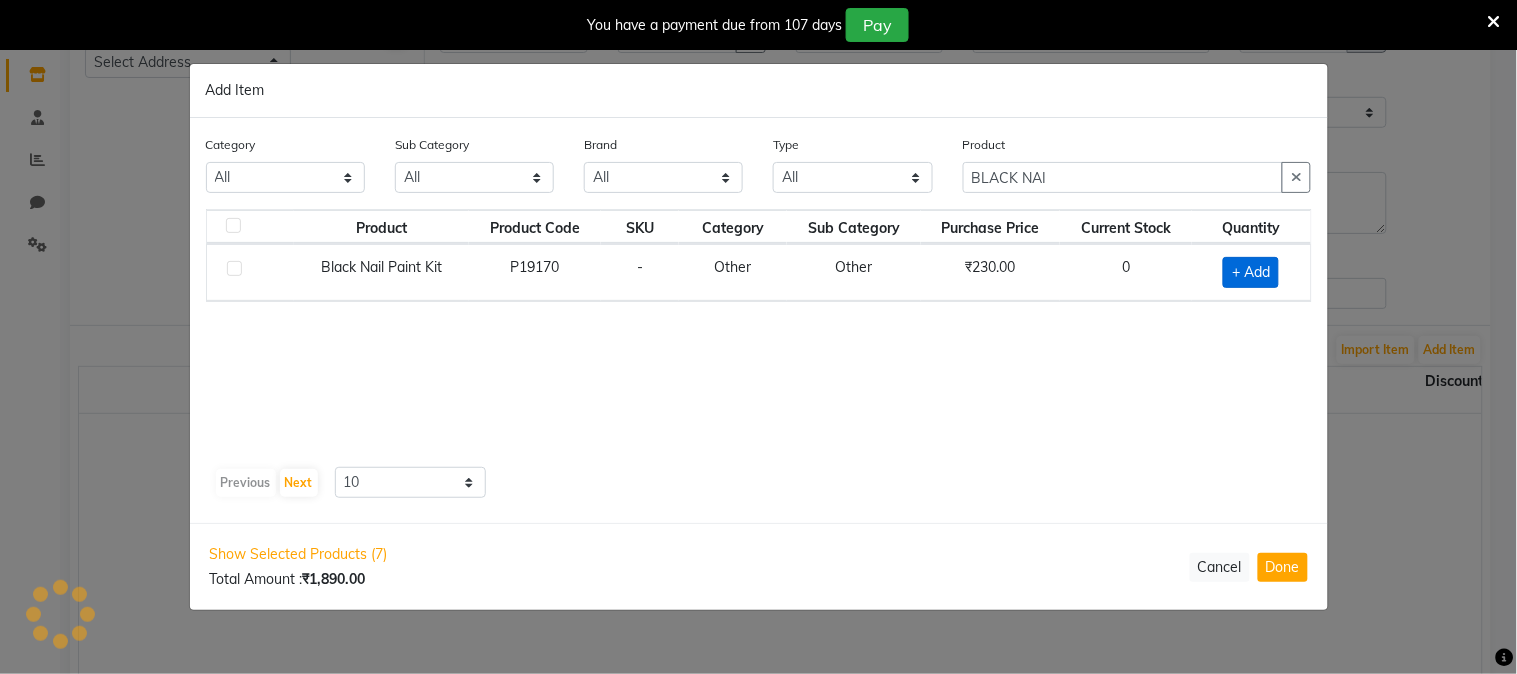 click on "+ Add" 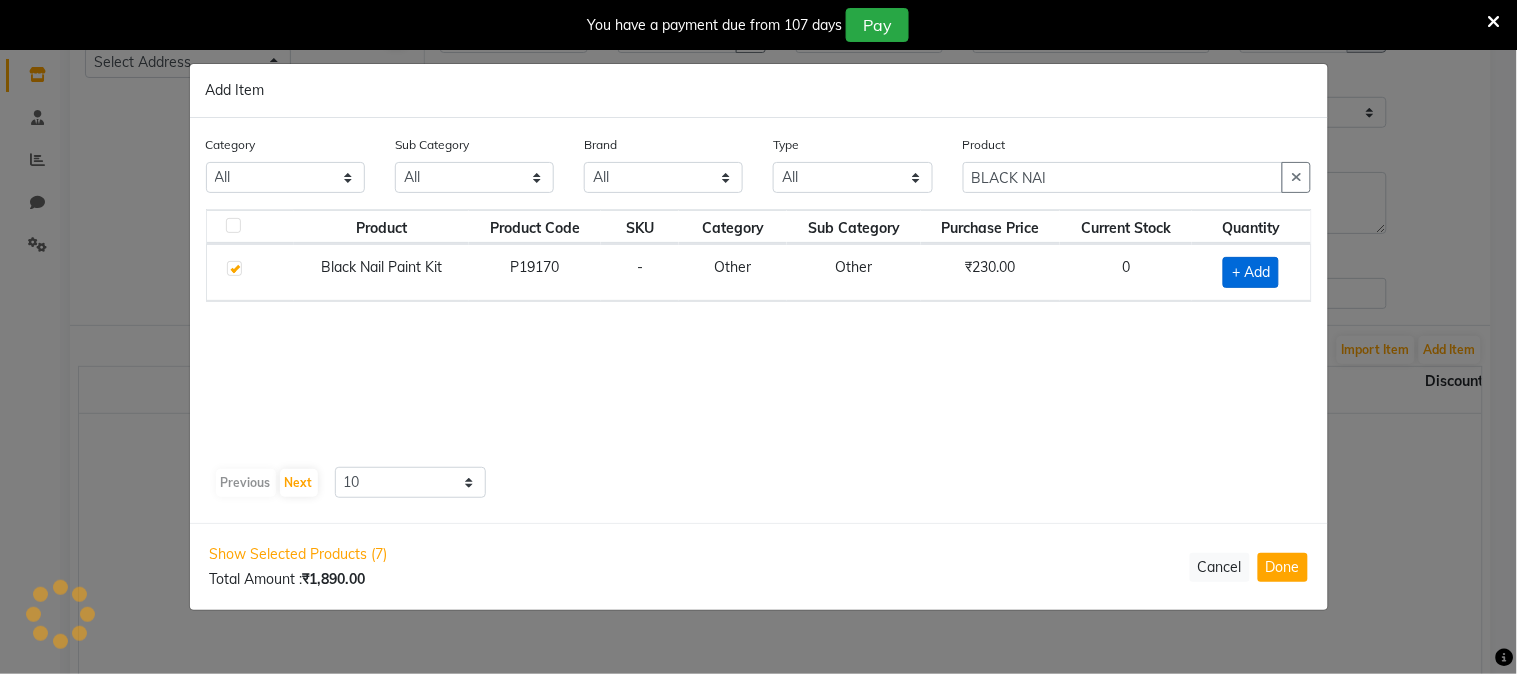 checkbox on "true" 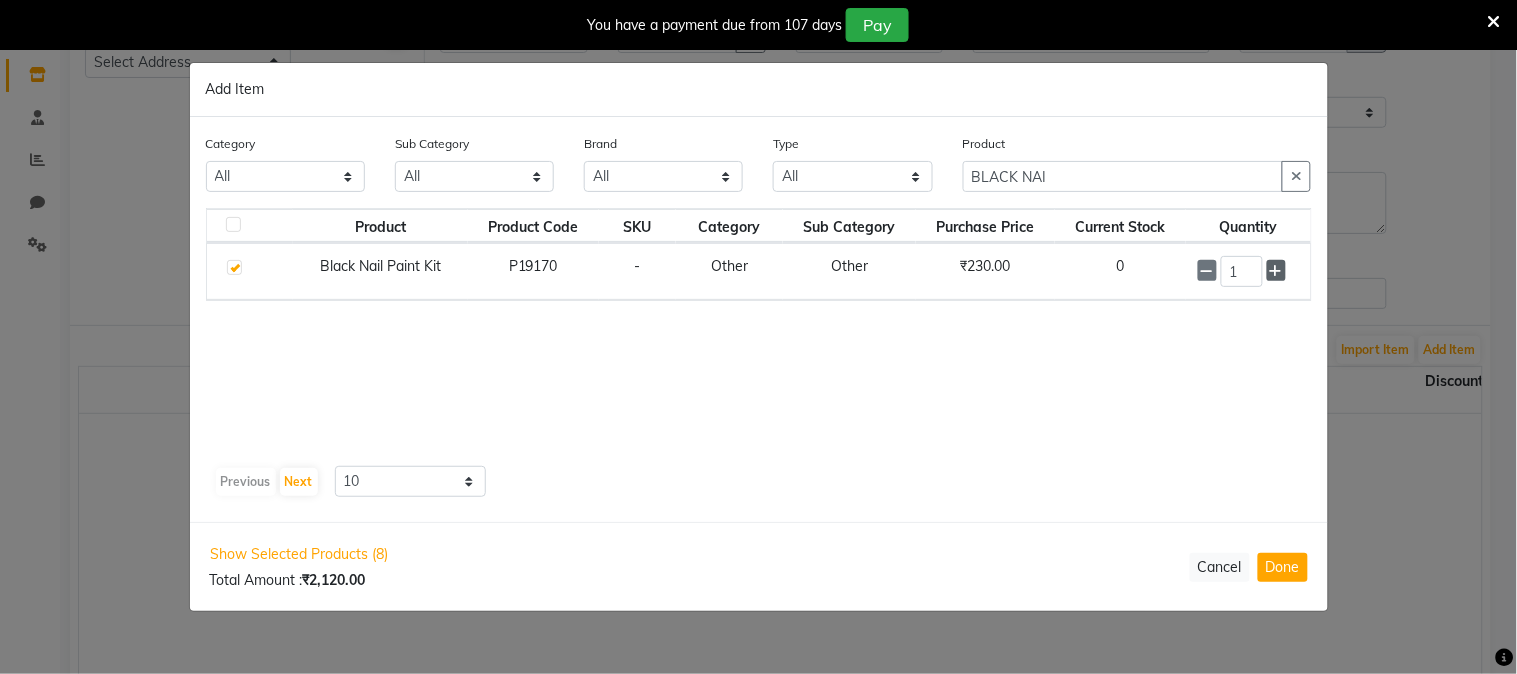 click 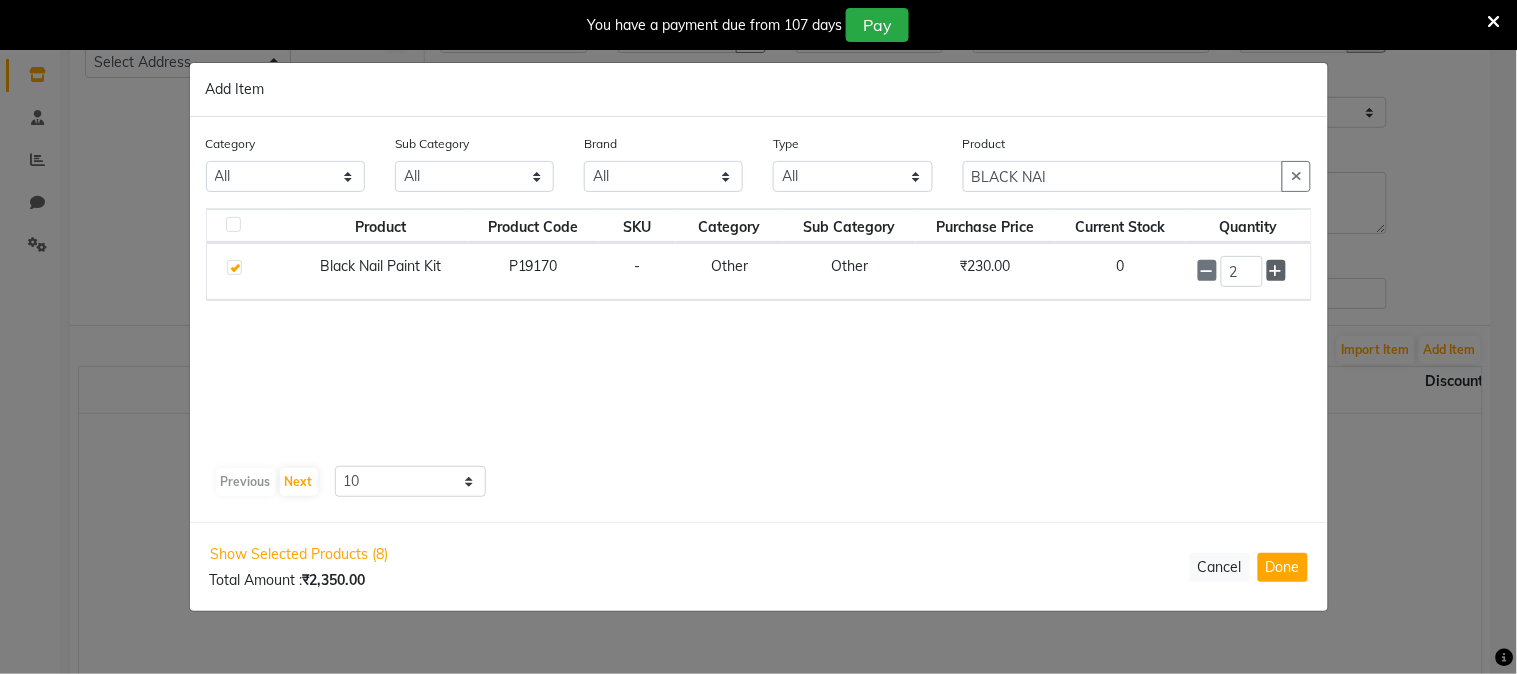 click 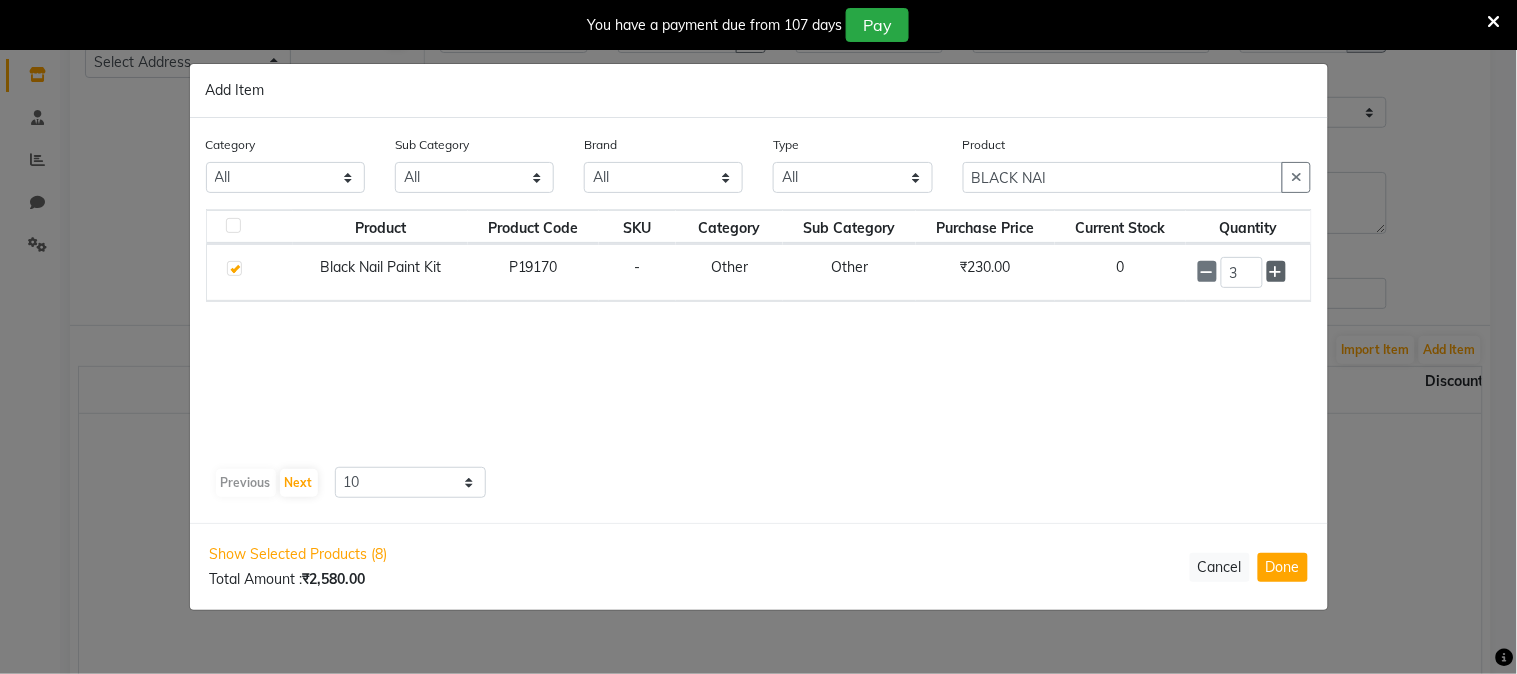 click 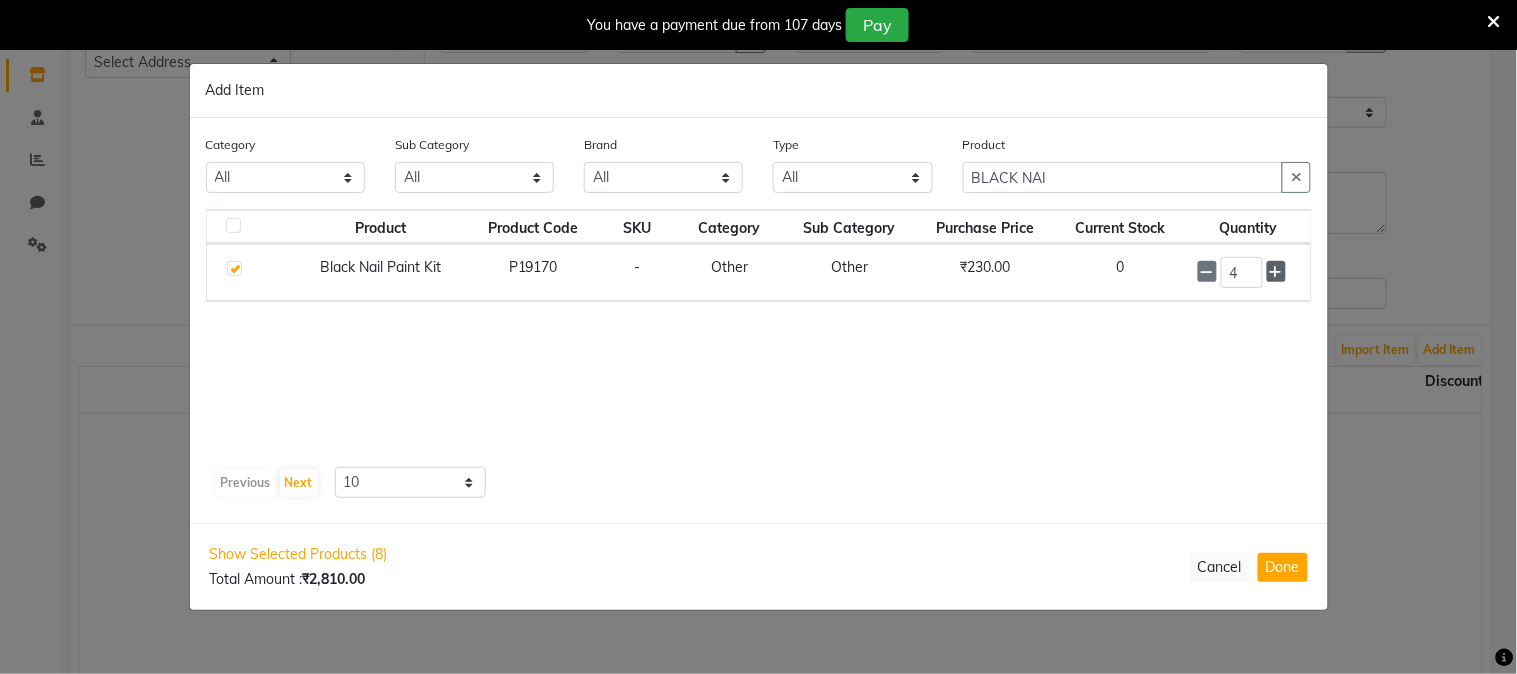 click 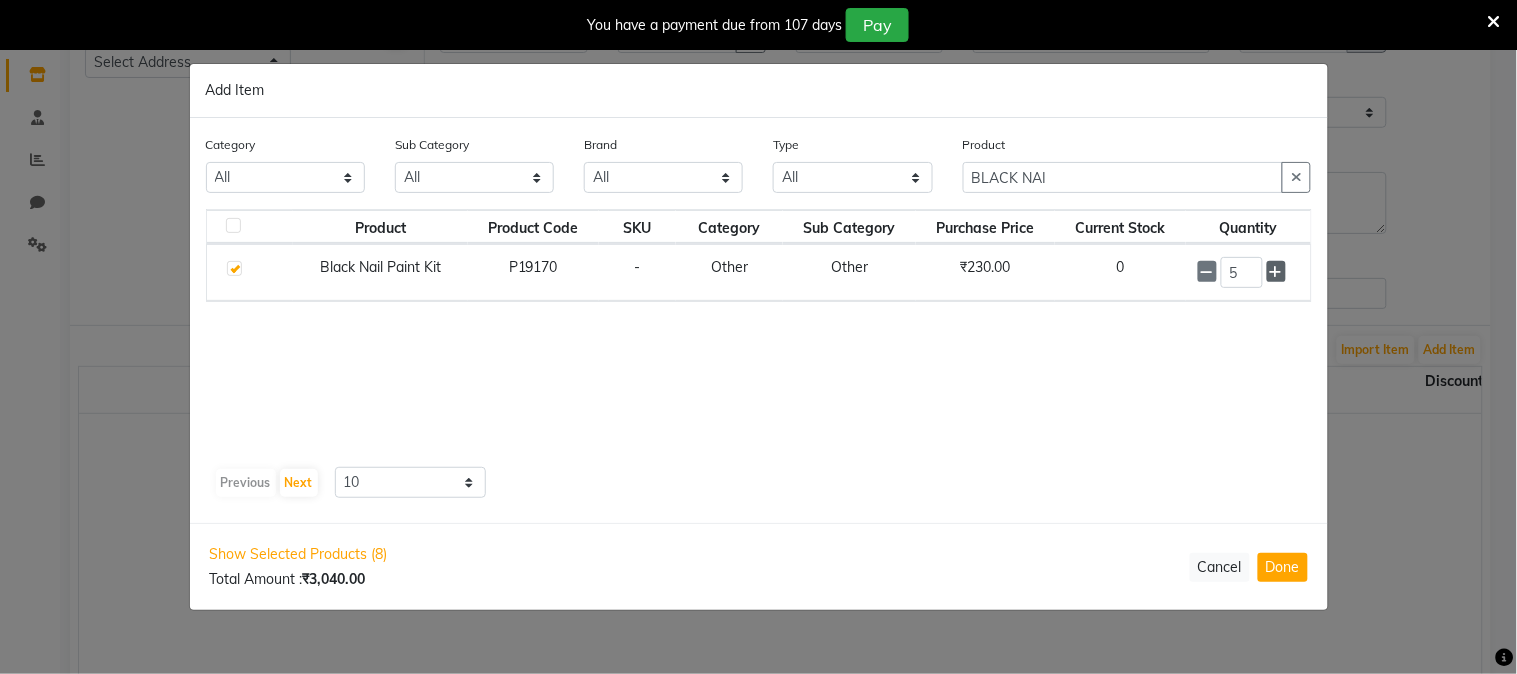 click 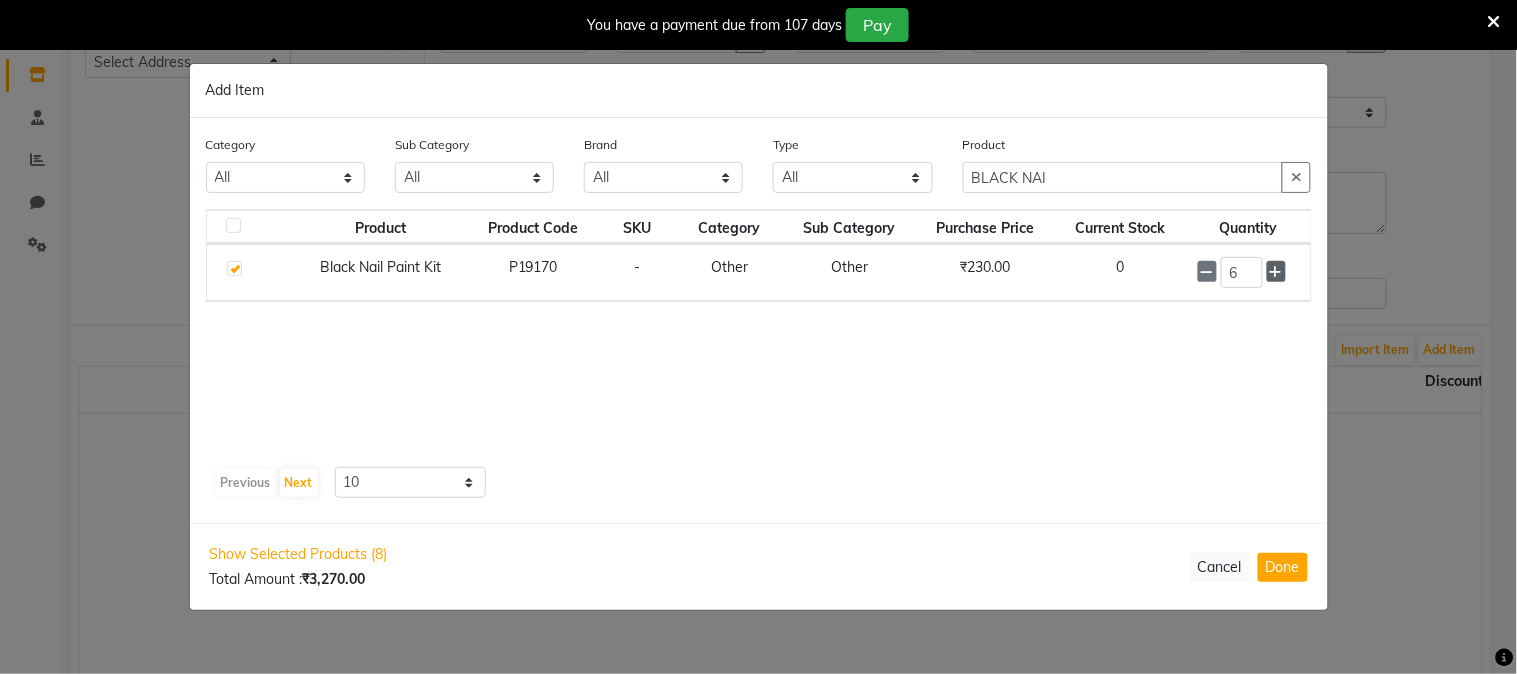 click 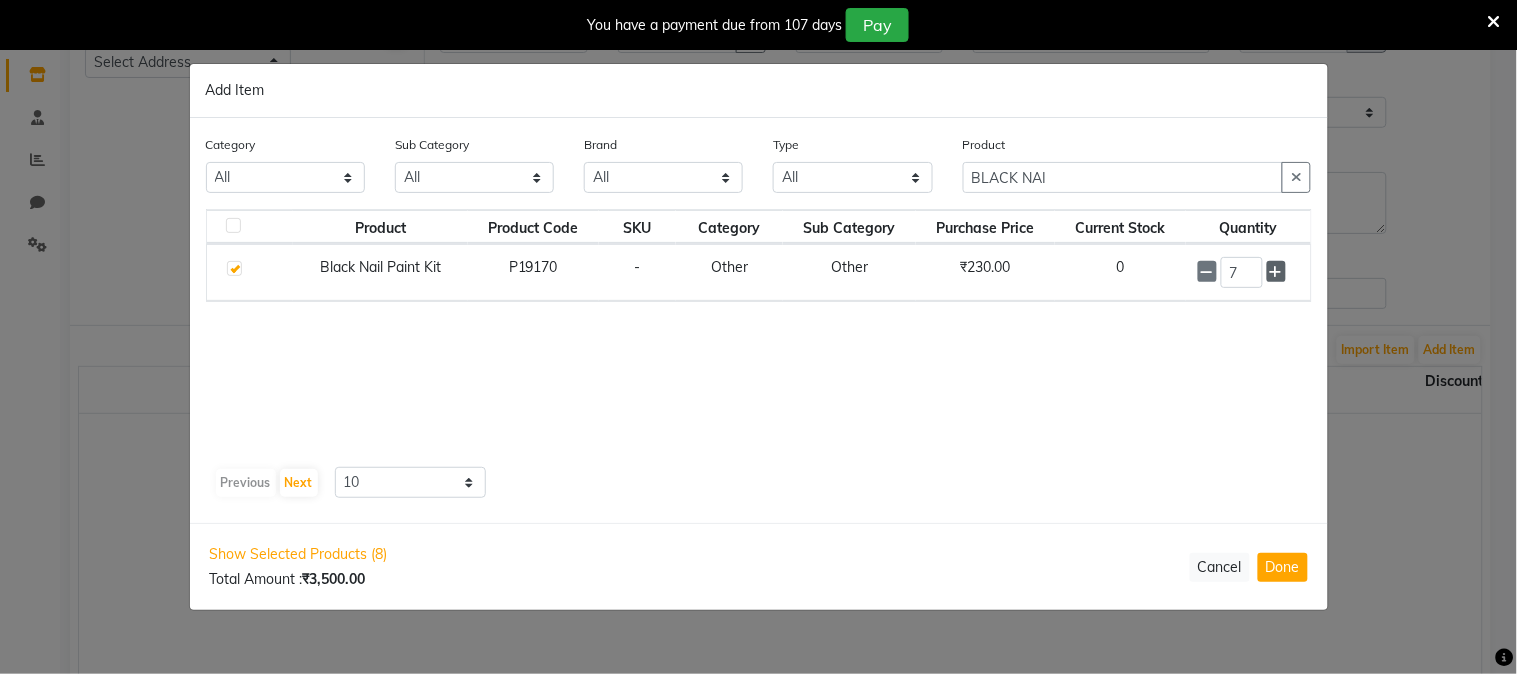 click 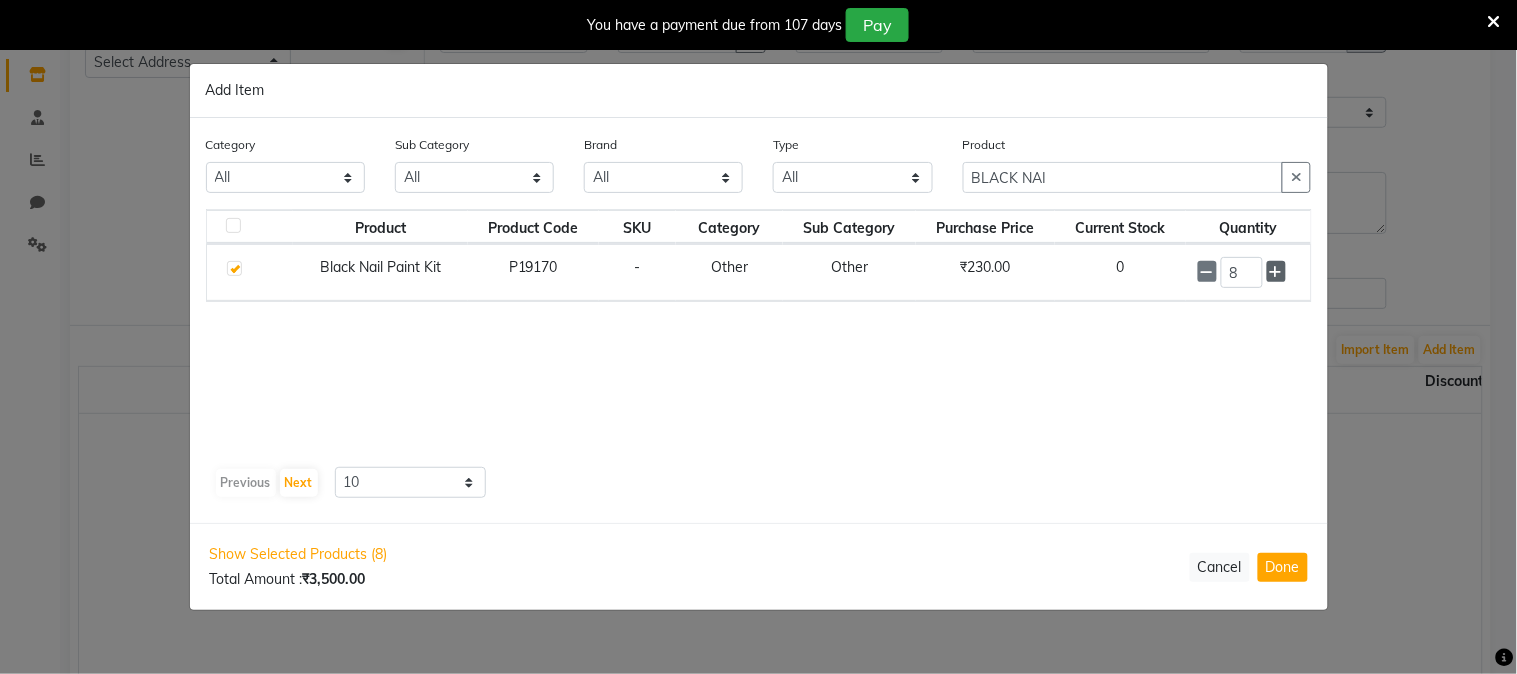 click 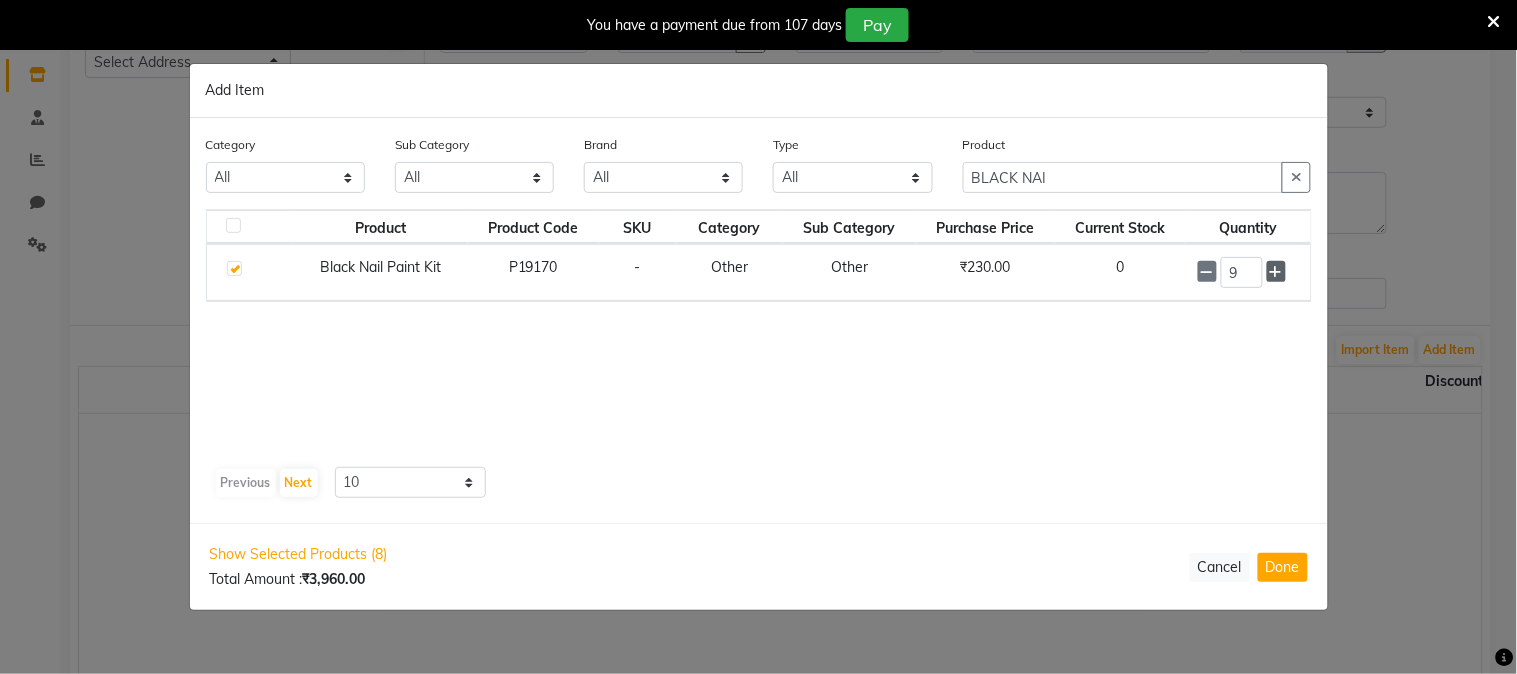 click 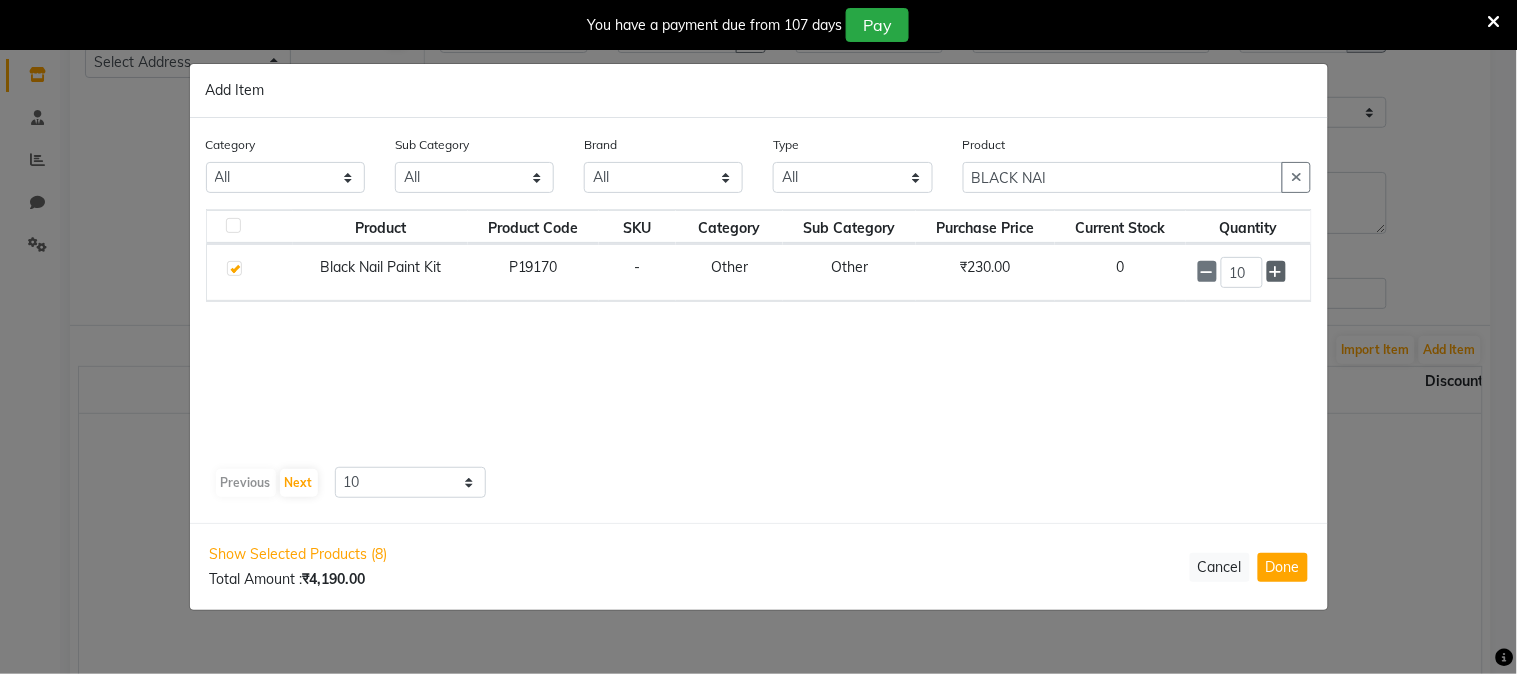 click 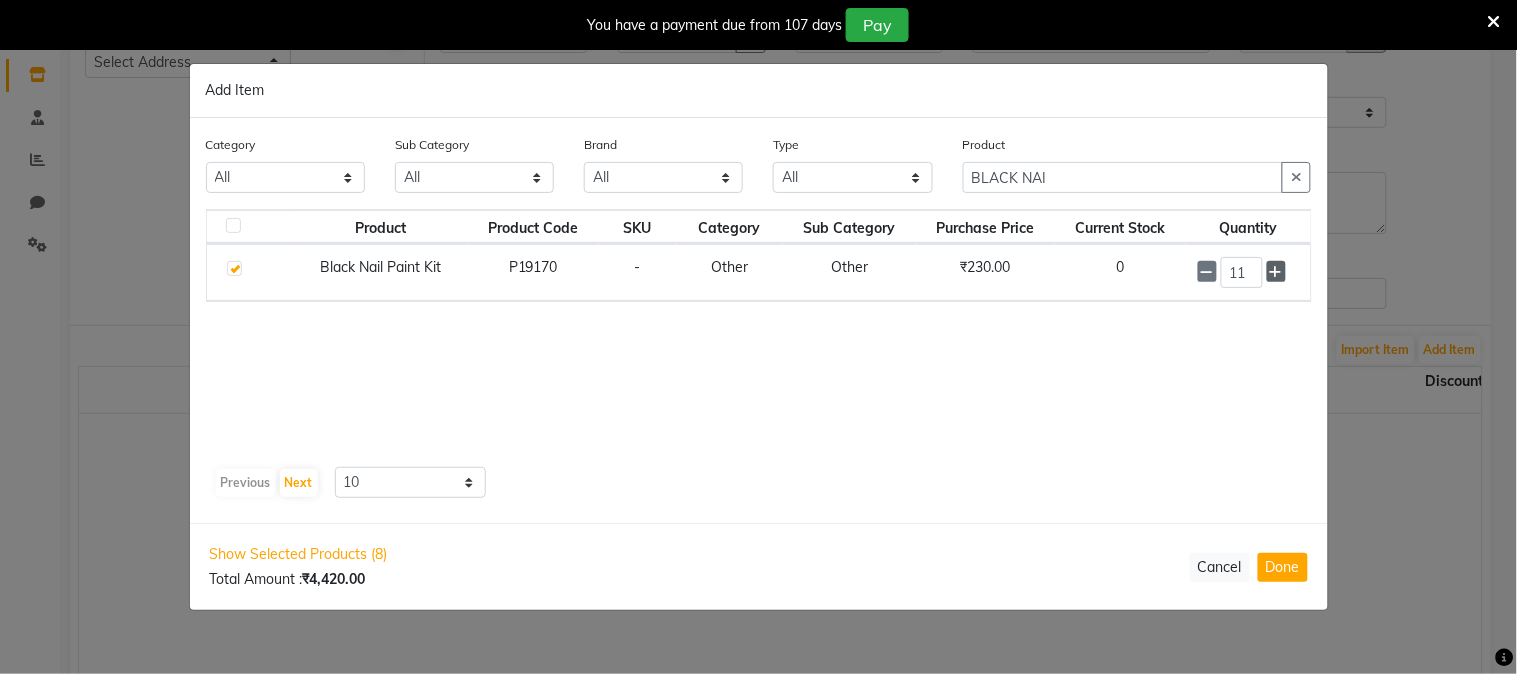 click 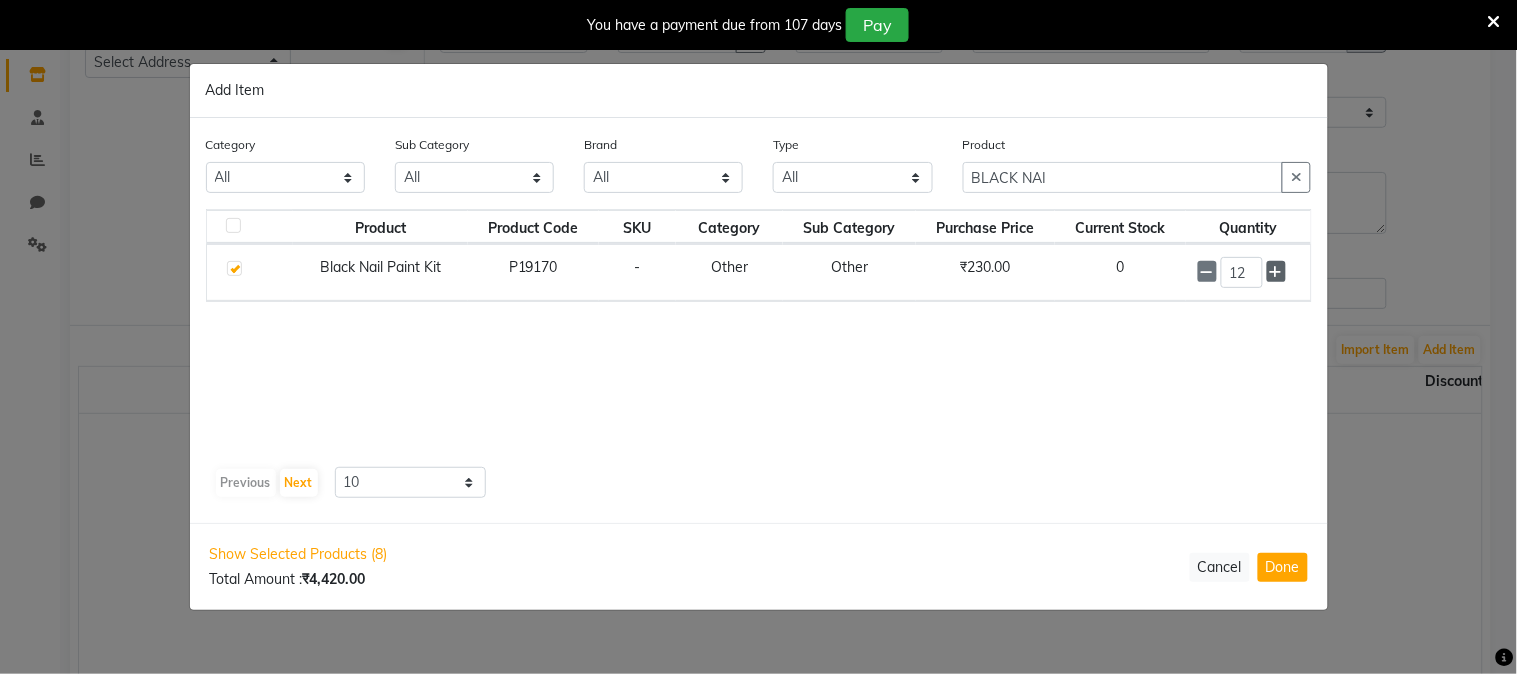click 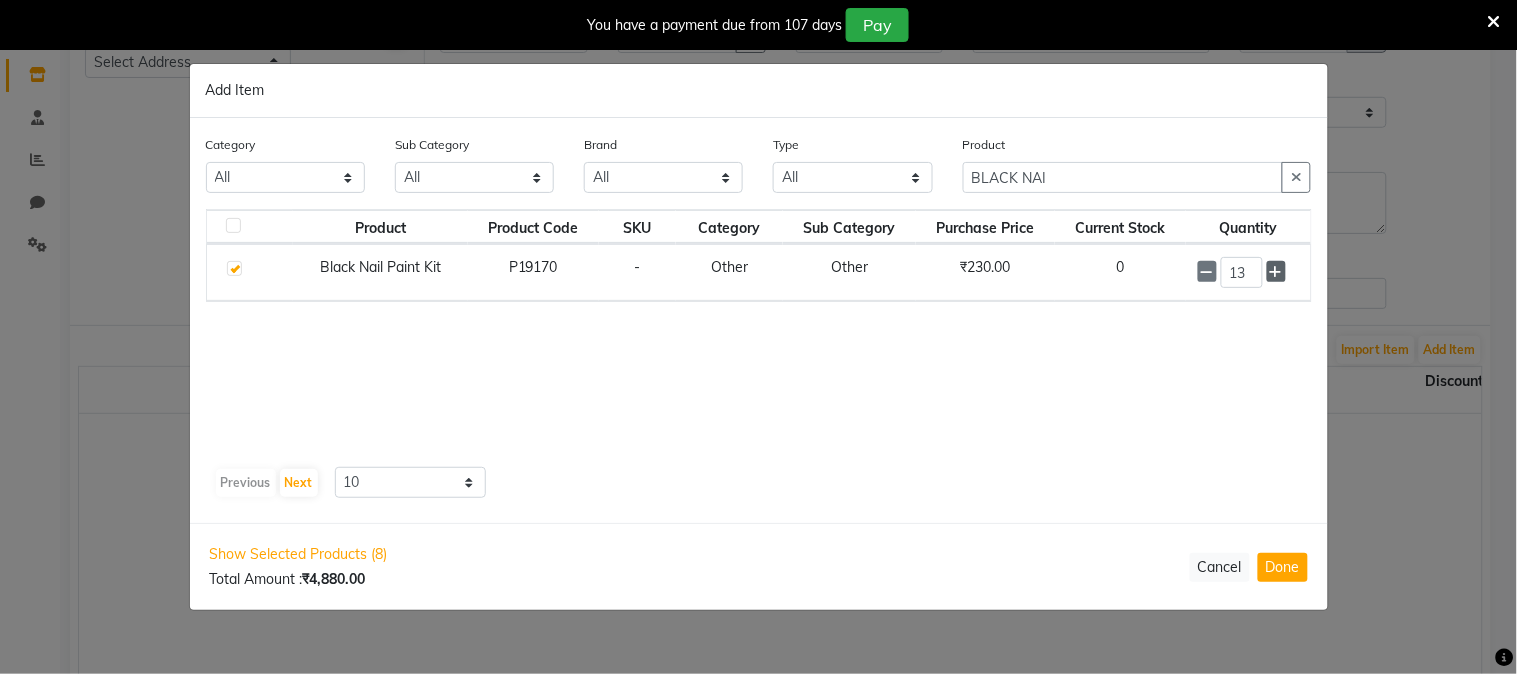 click 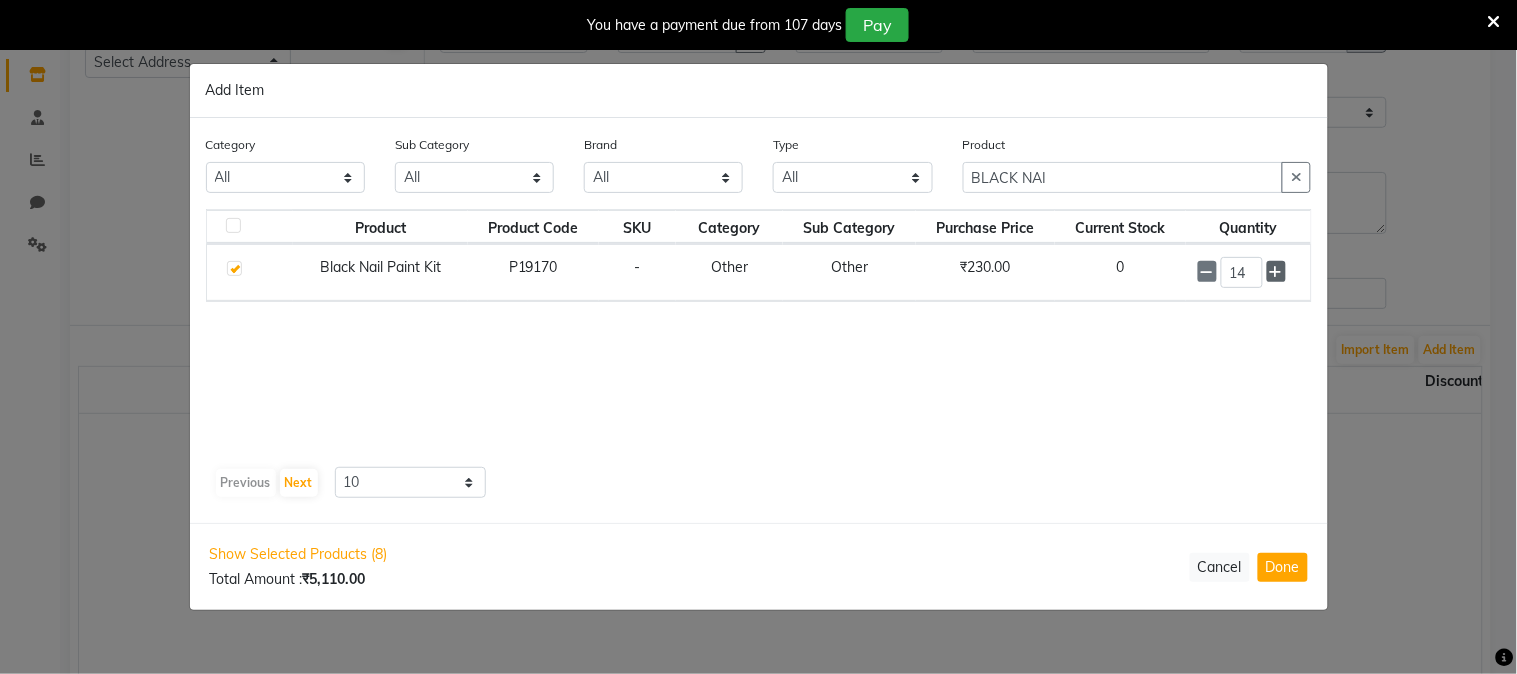 click 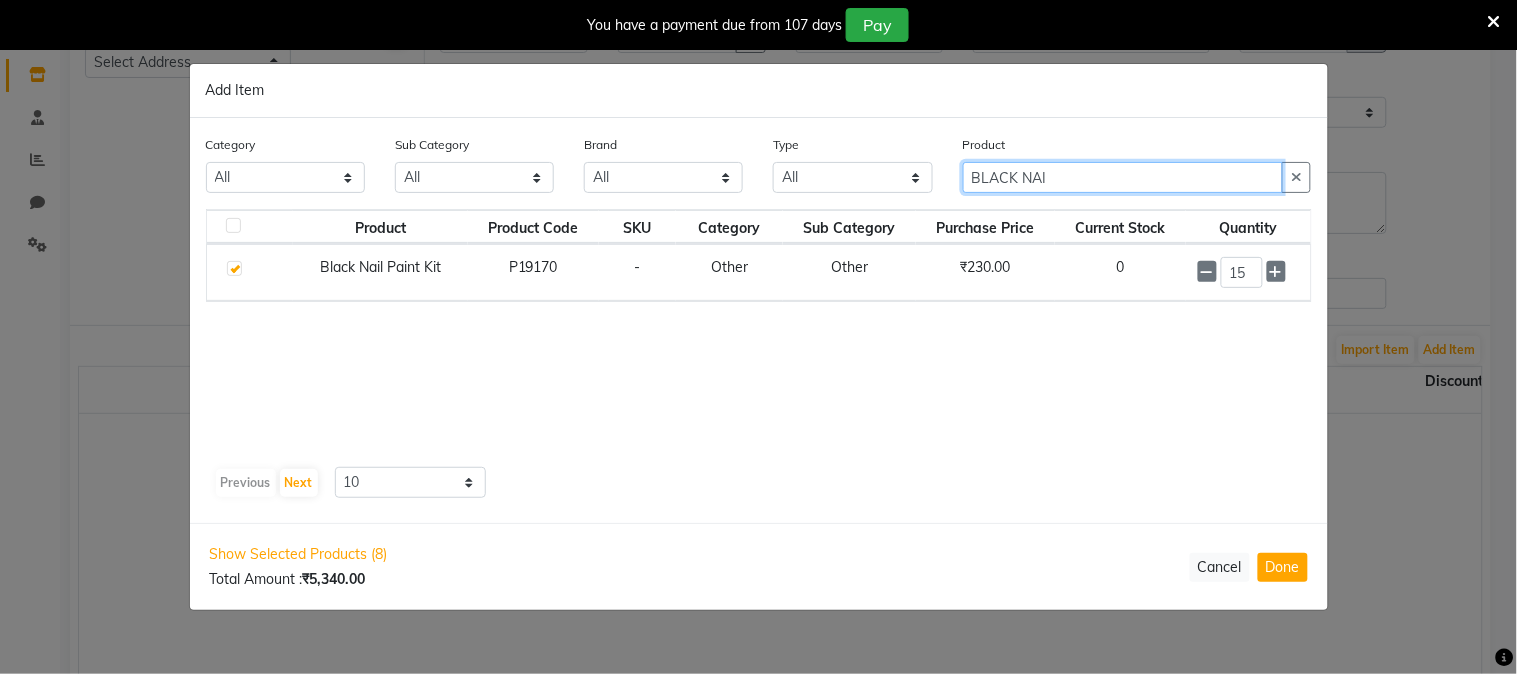 click on "BLACK NAI" 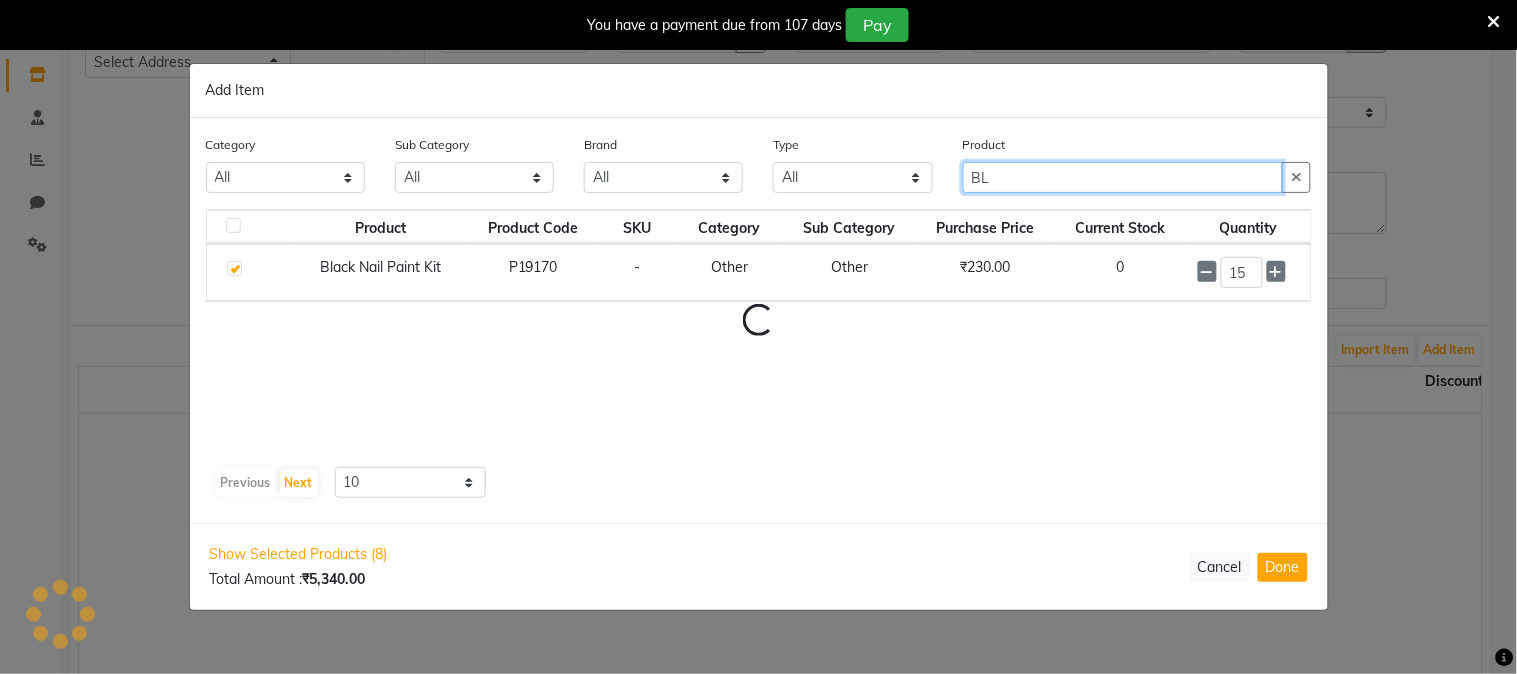 type on "B" 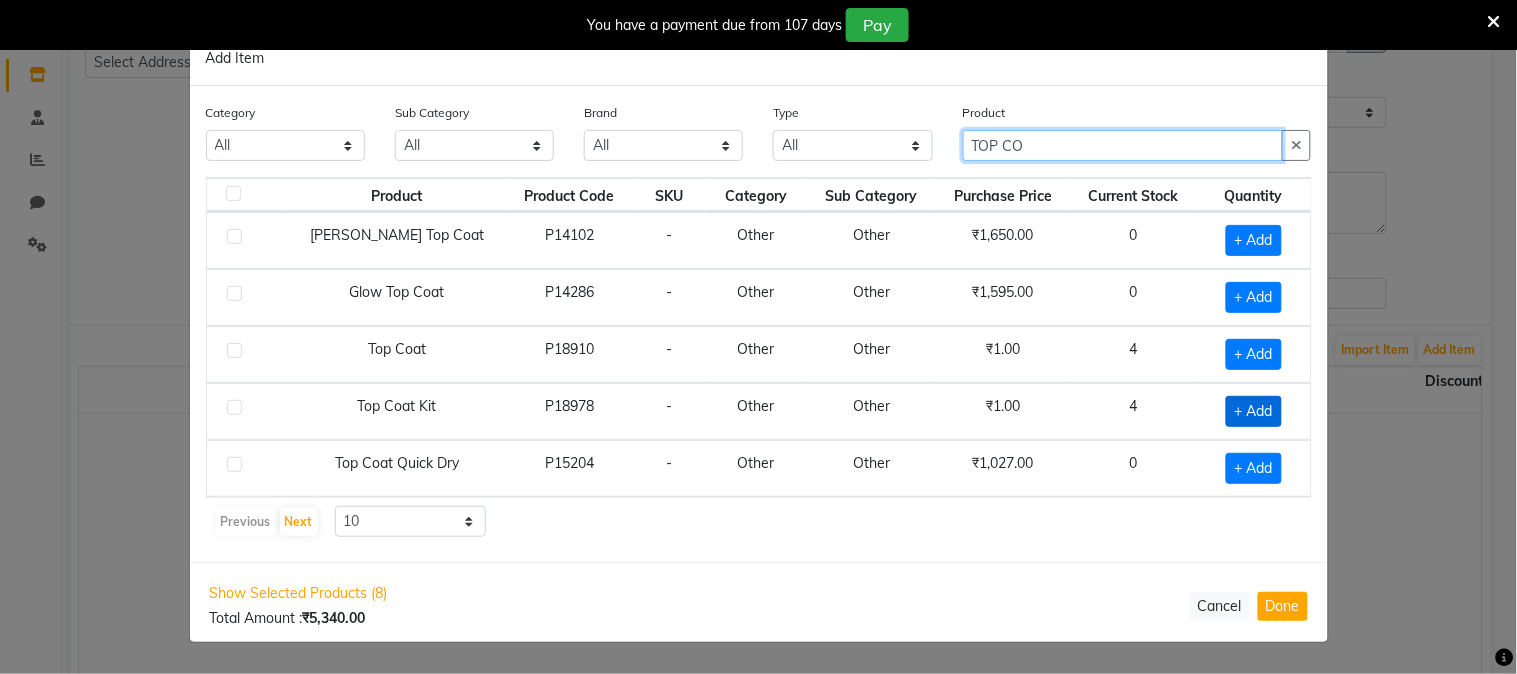 type on "TOP CO" 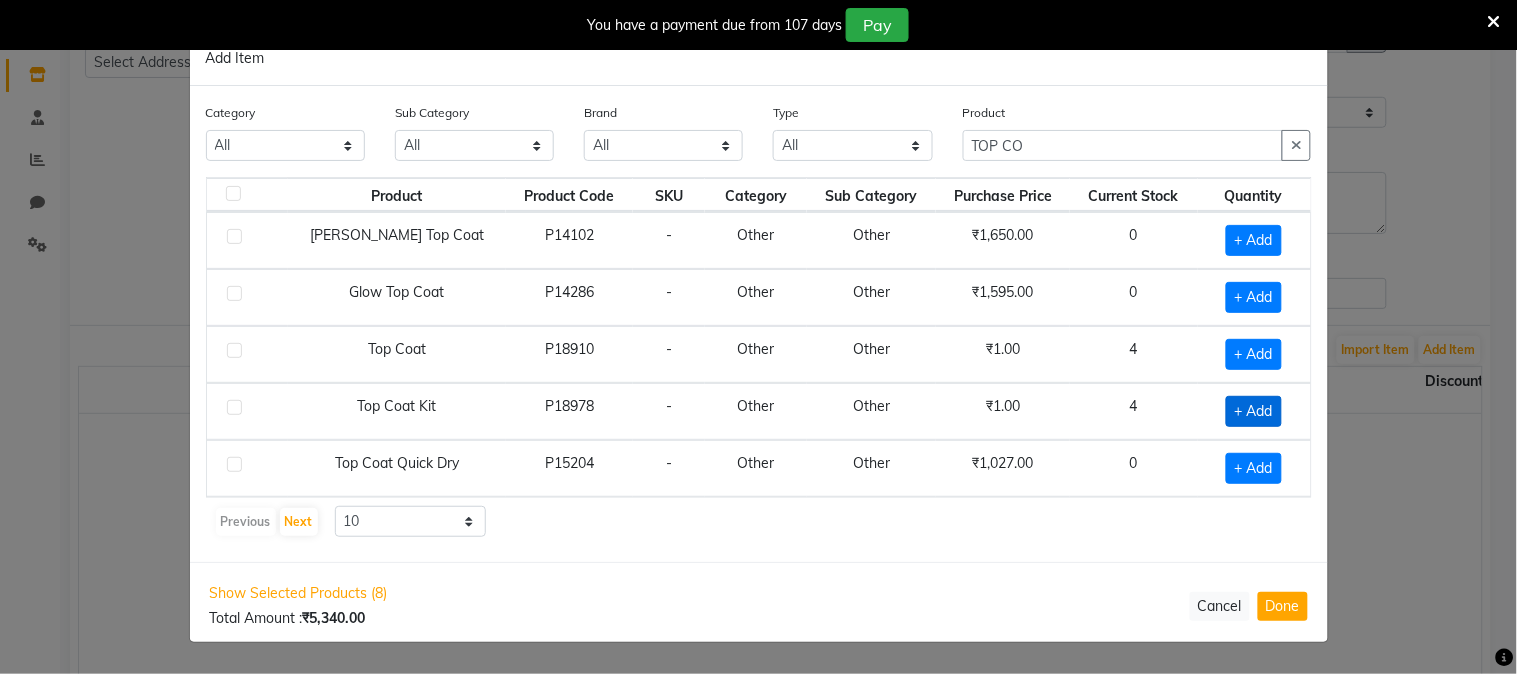 click on "+ Add" 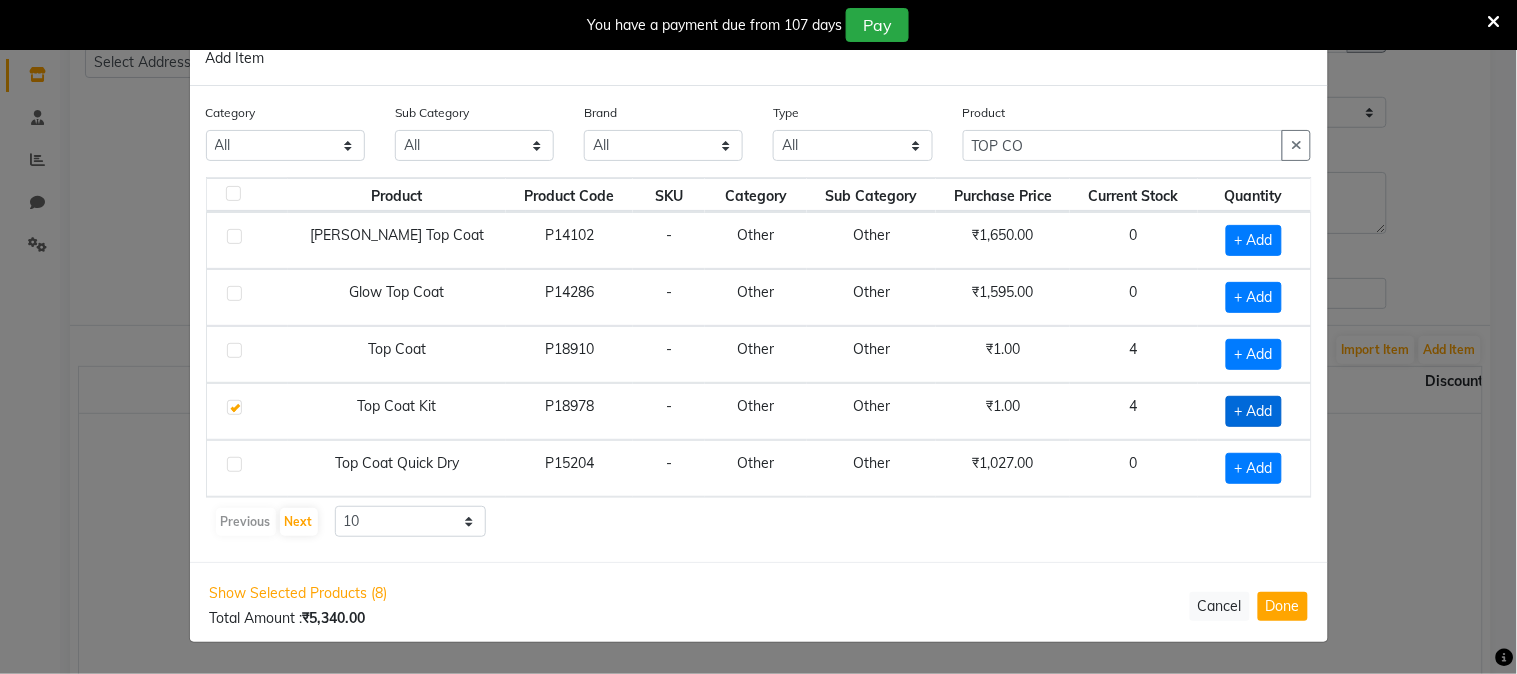 checkbox on "true" 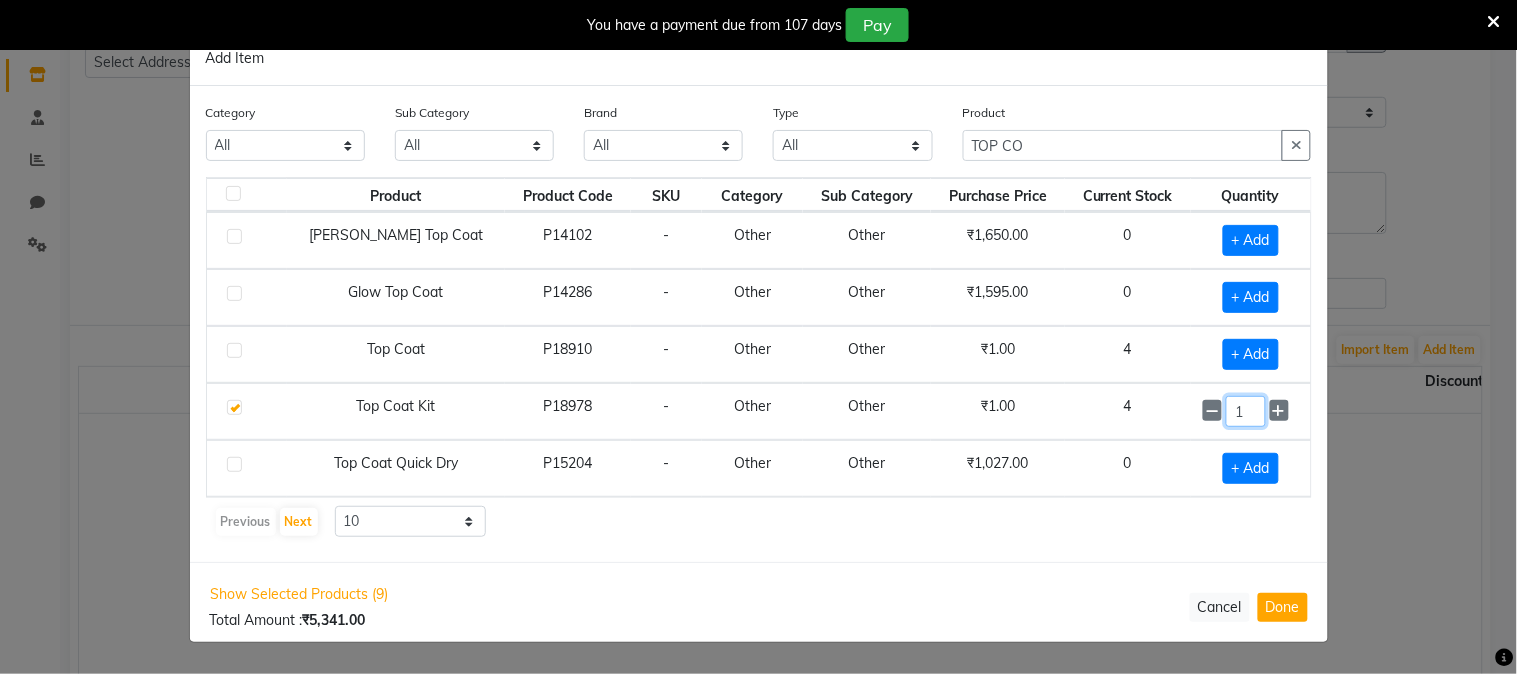 click on "1" 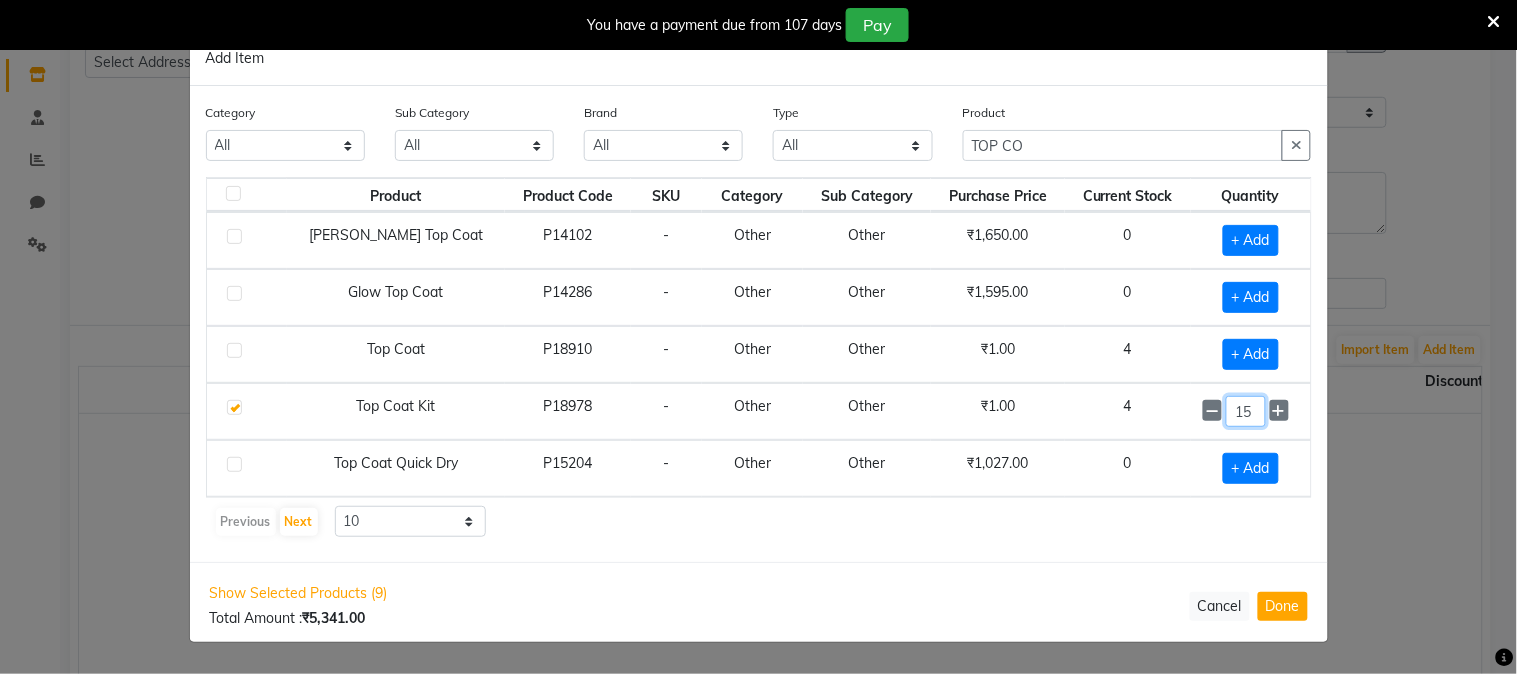 type on "15" 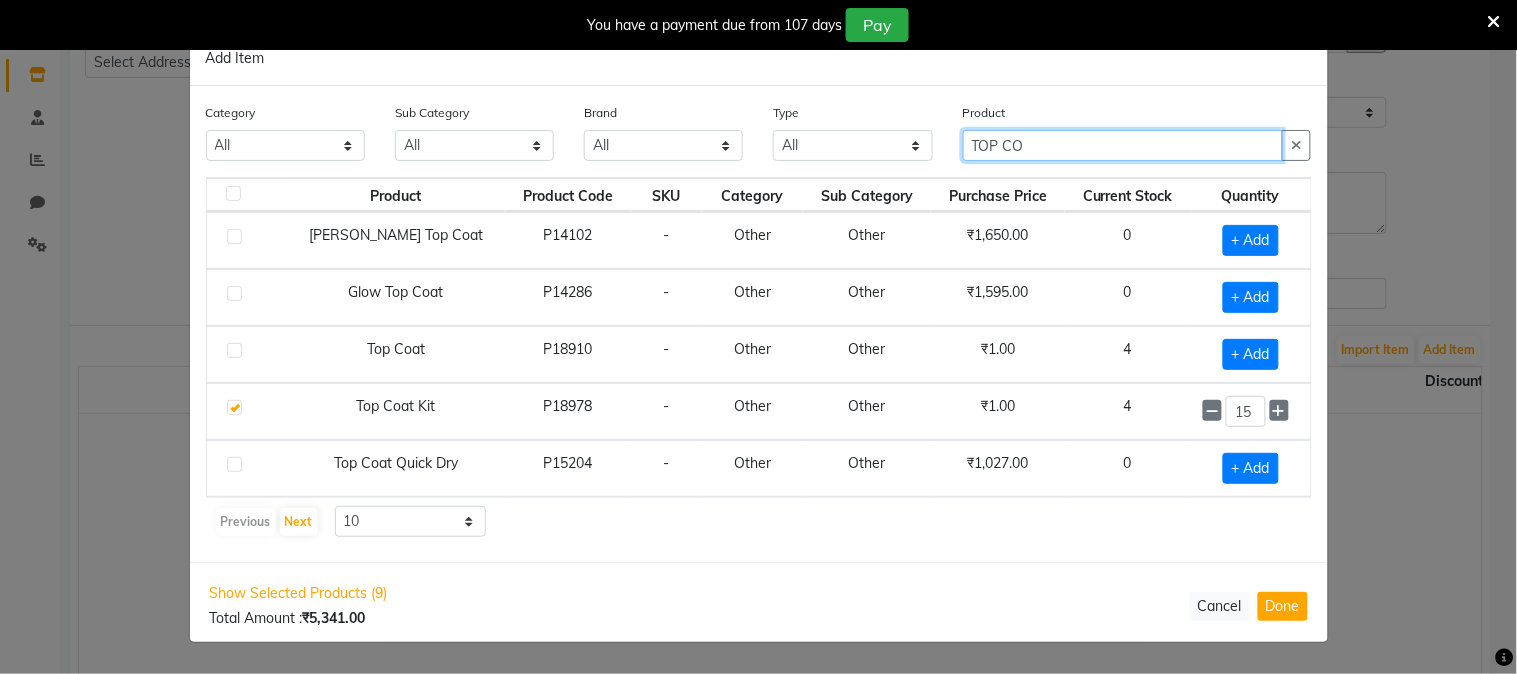 click on "TOP CO" 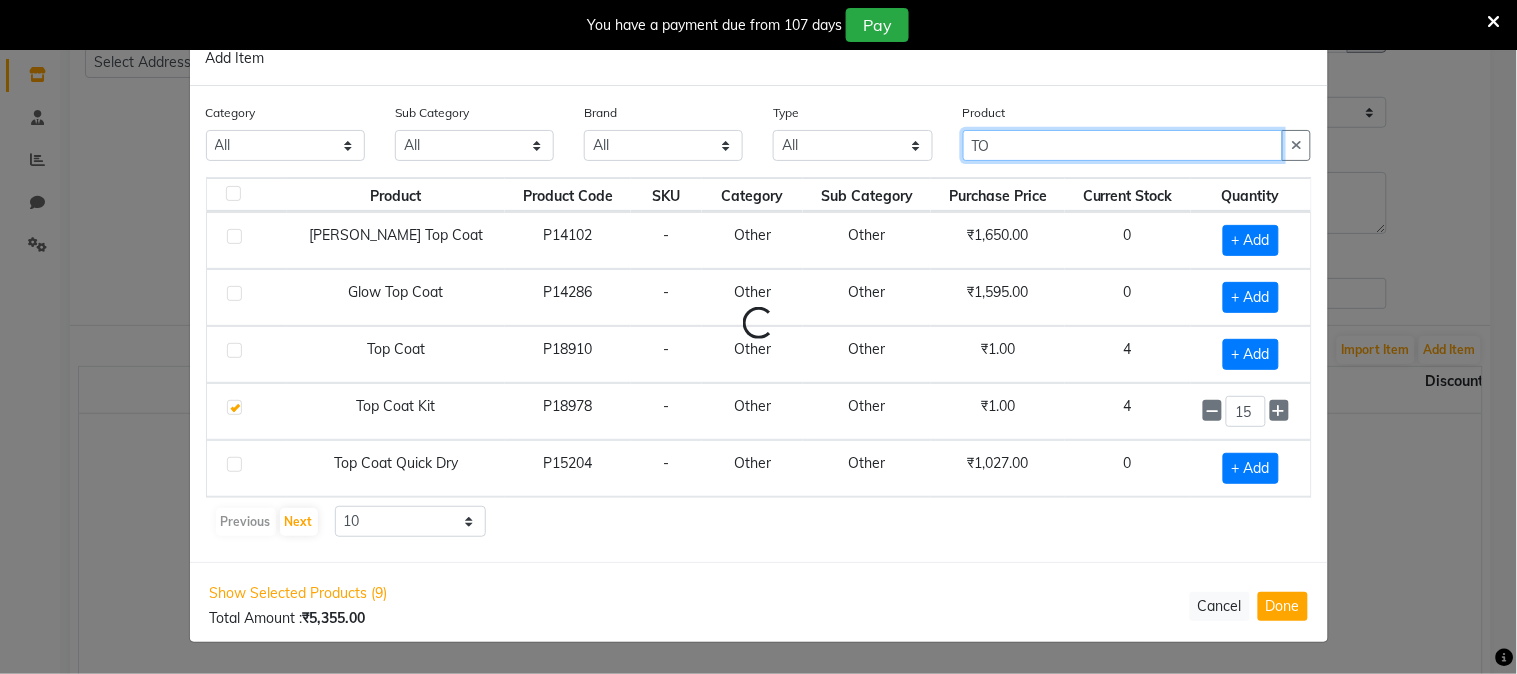 type on "T" 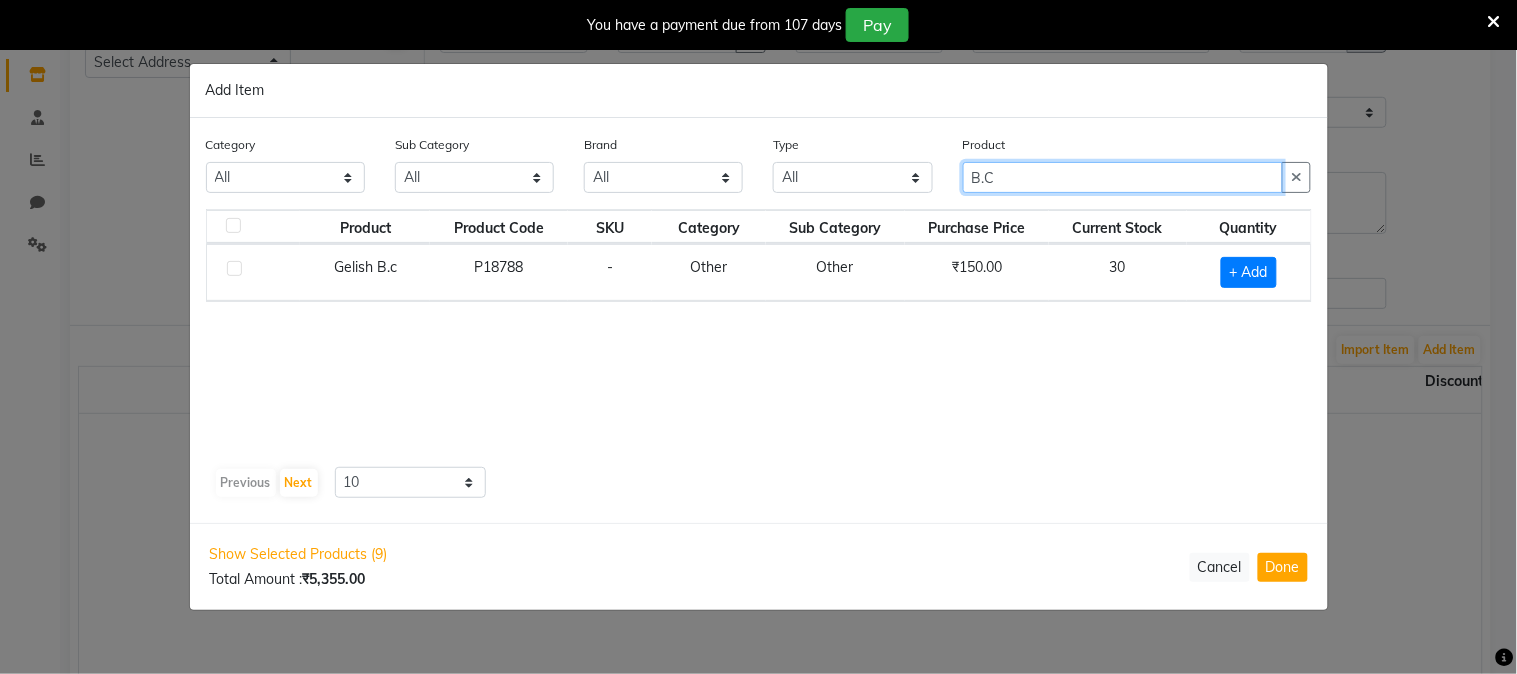 click on "B.C" 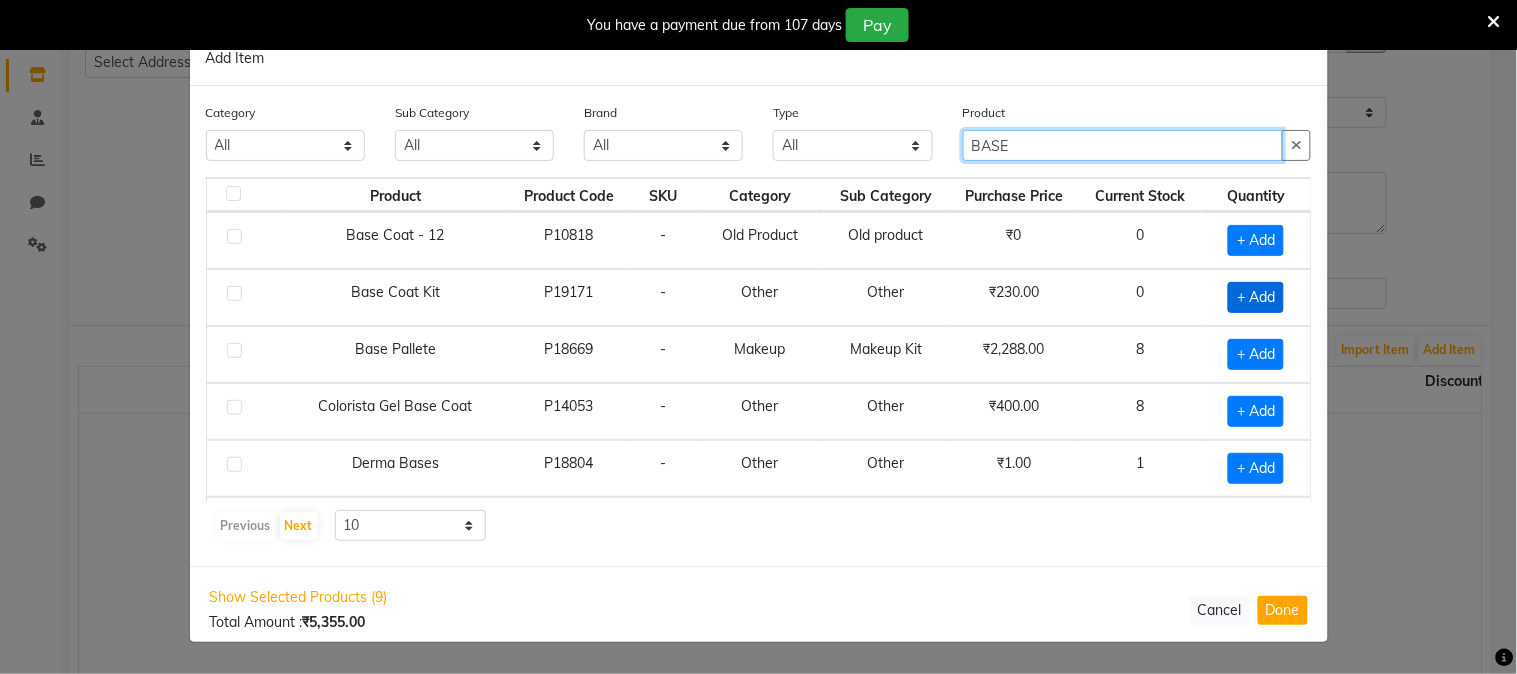 type on "BASE" 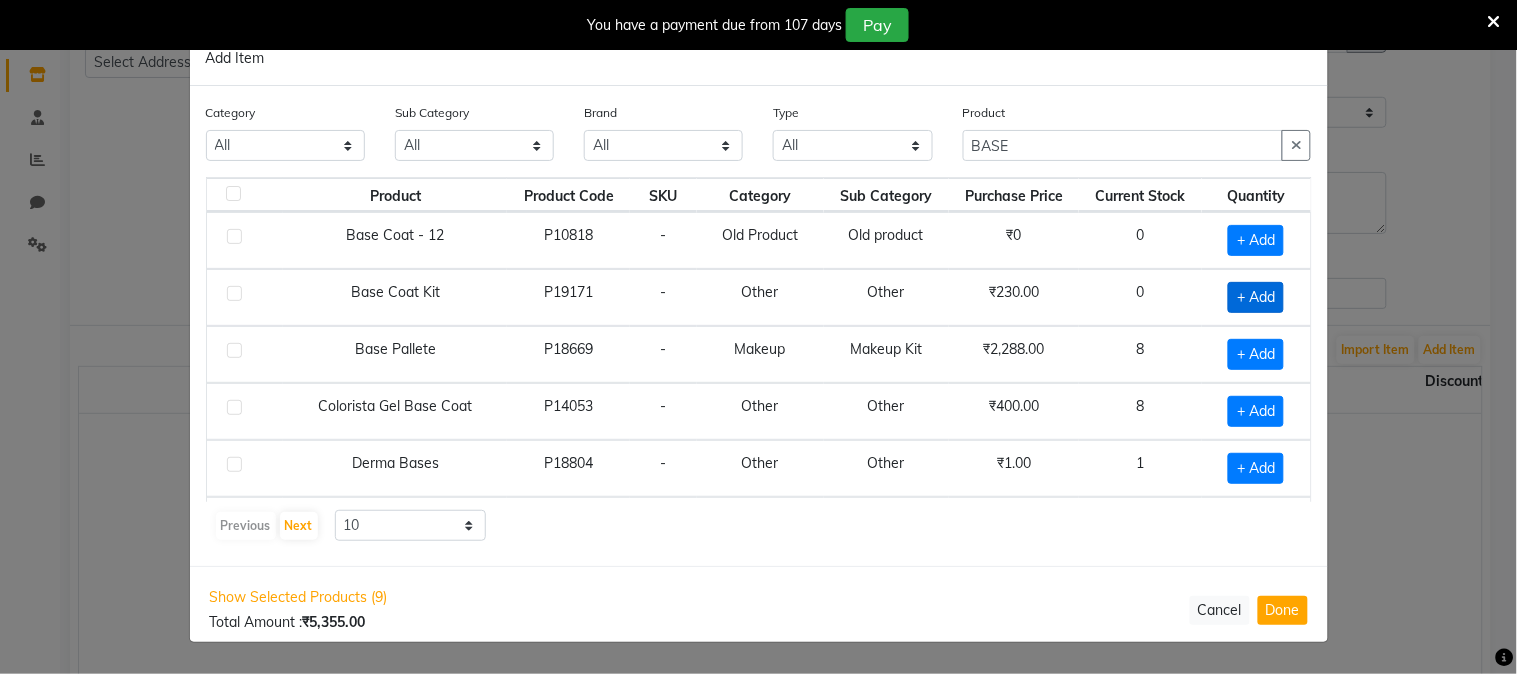 click on "+ Add" 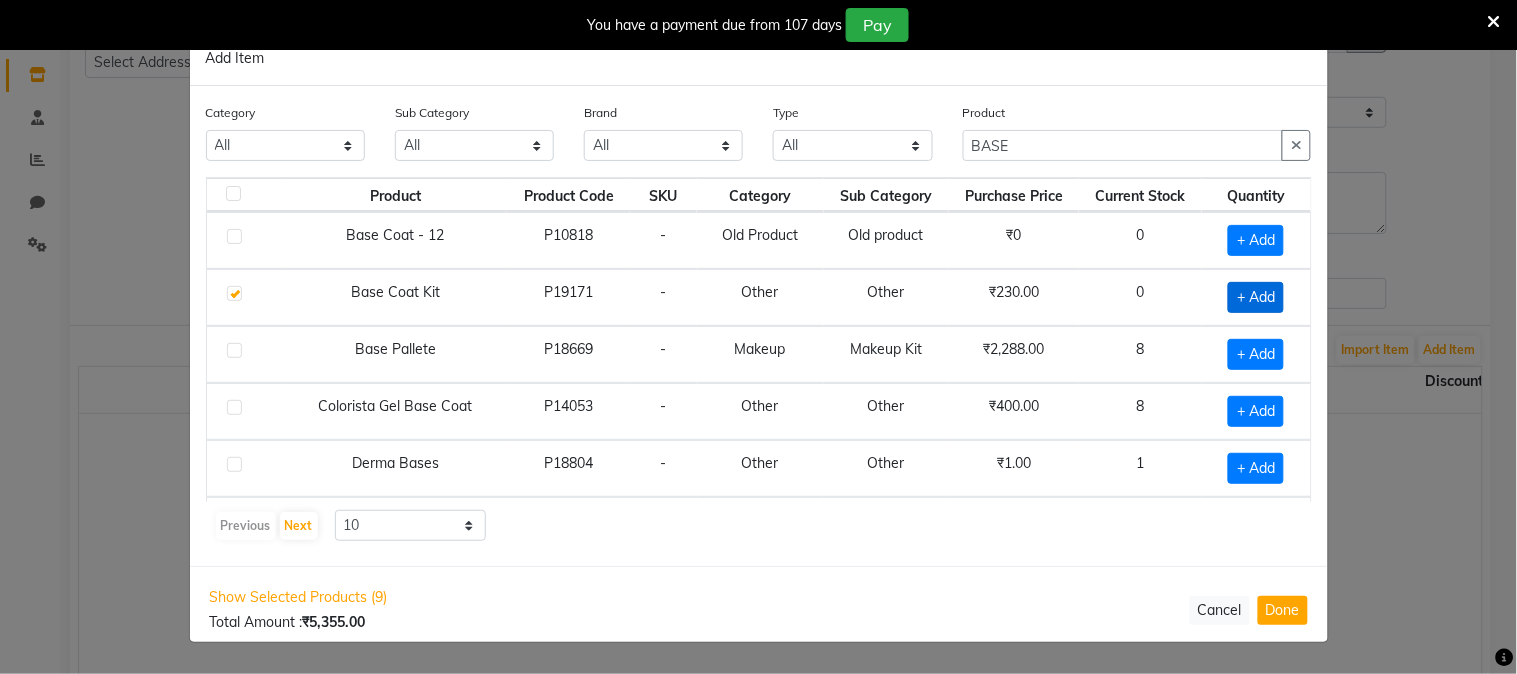 checkbox on "true" 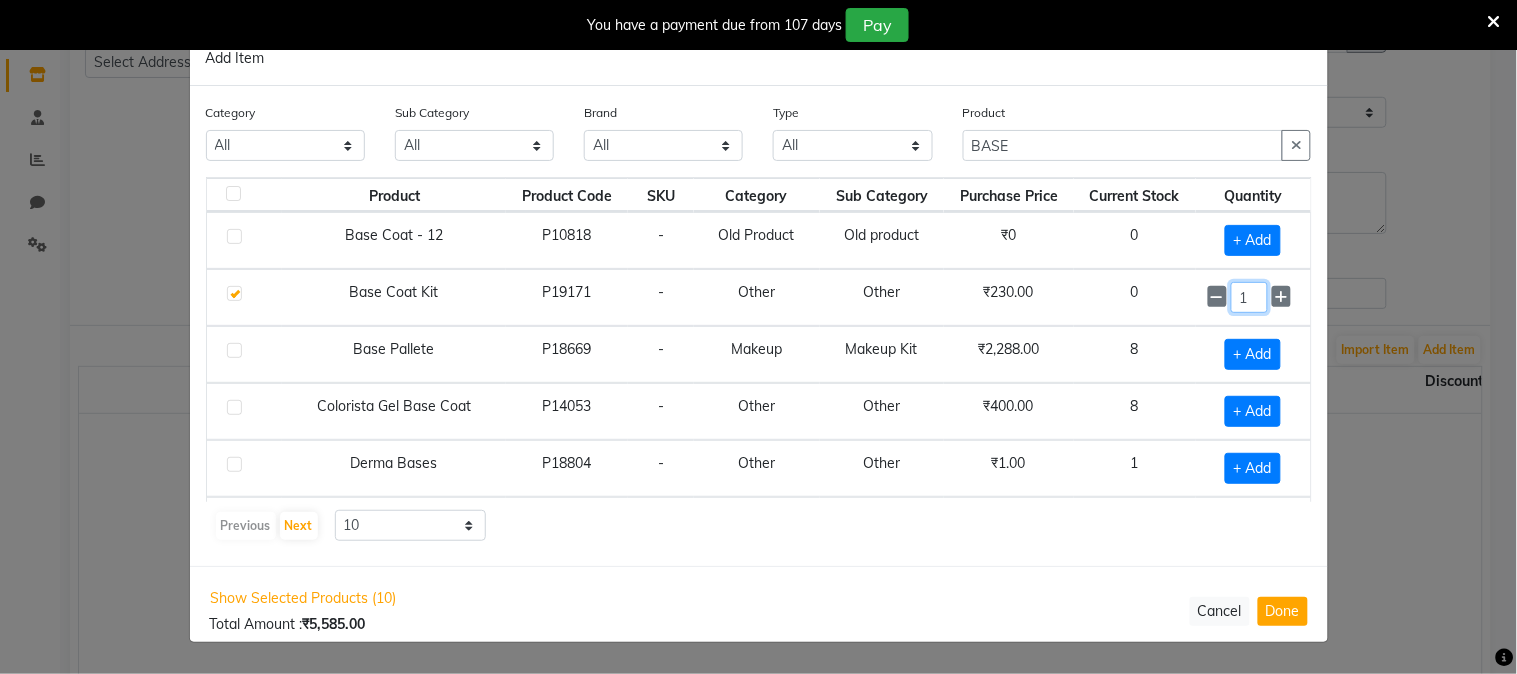 click on "1" 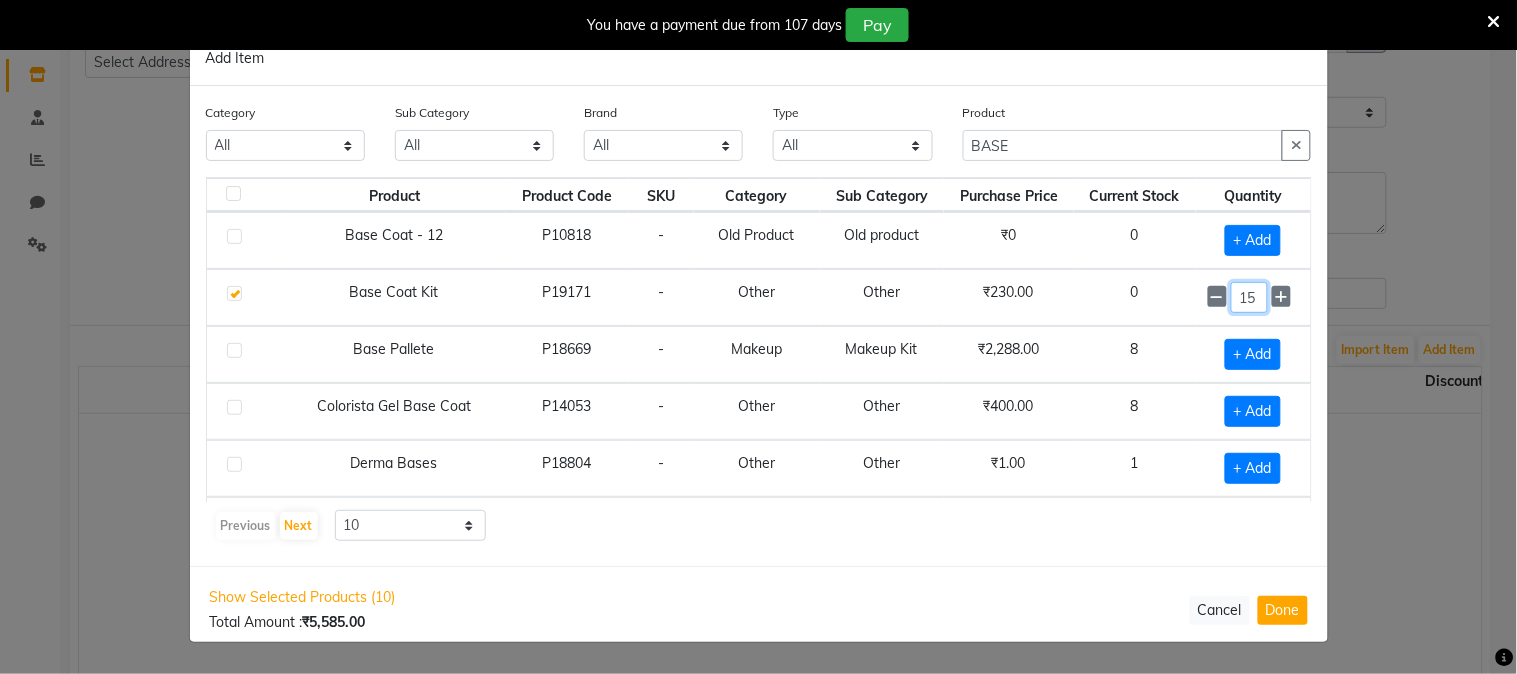 type on "15" 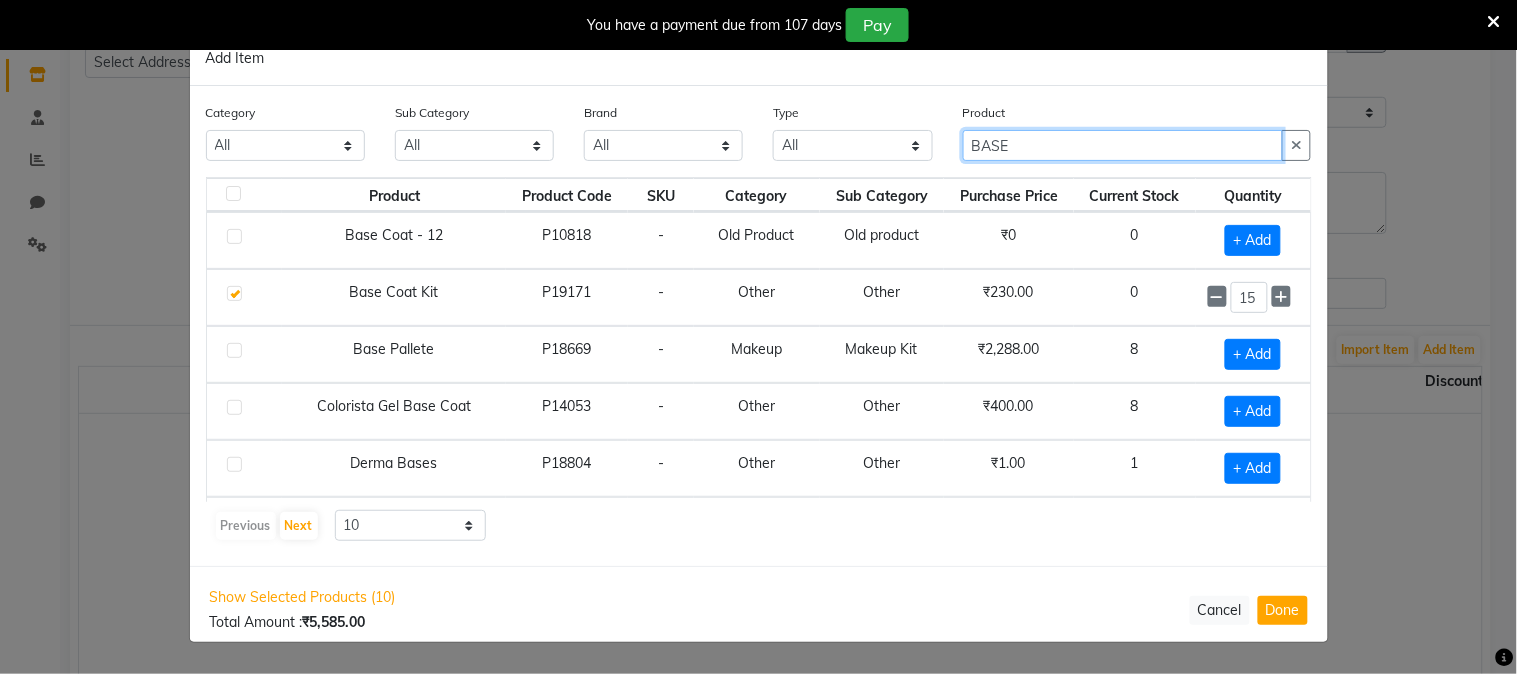 click on "BASE" 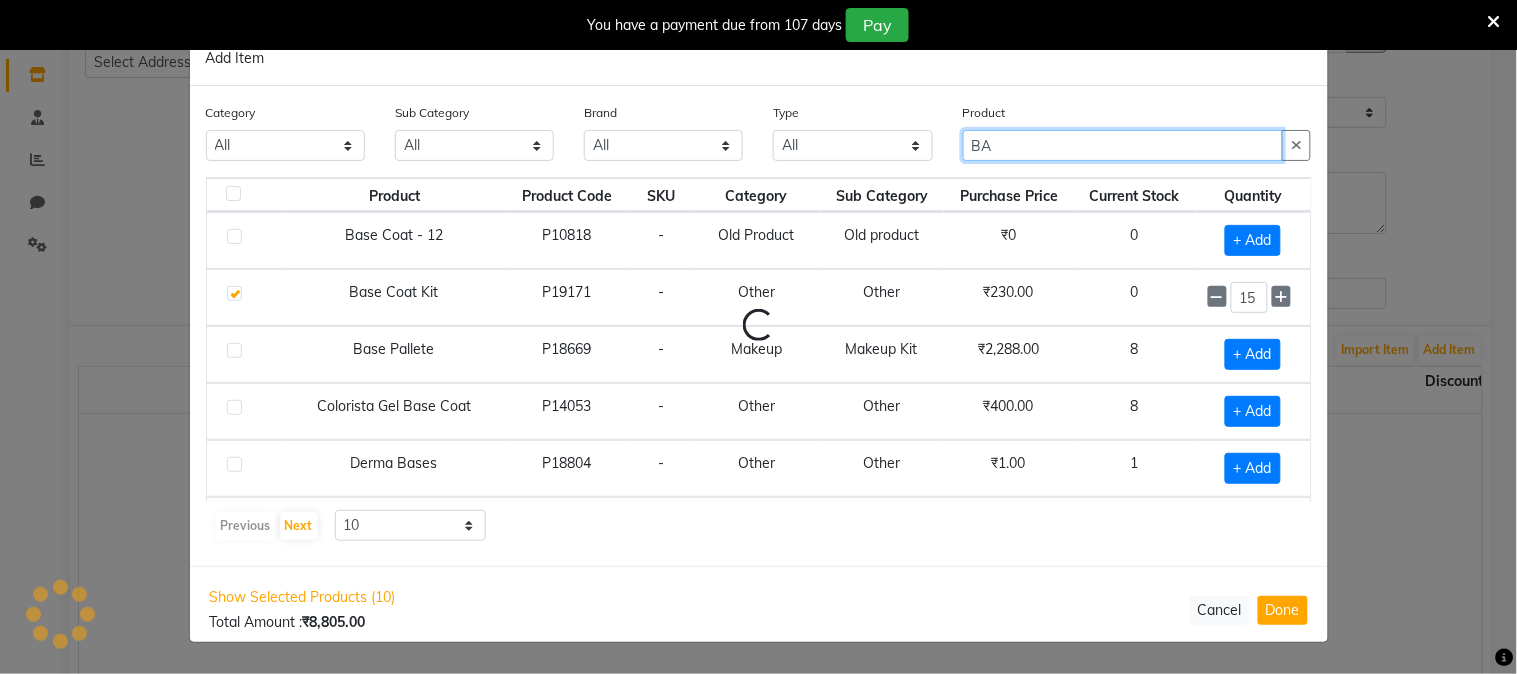 type on "B" 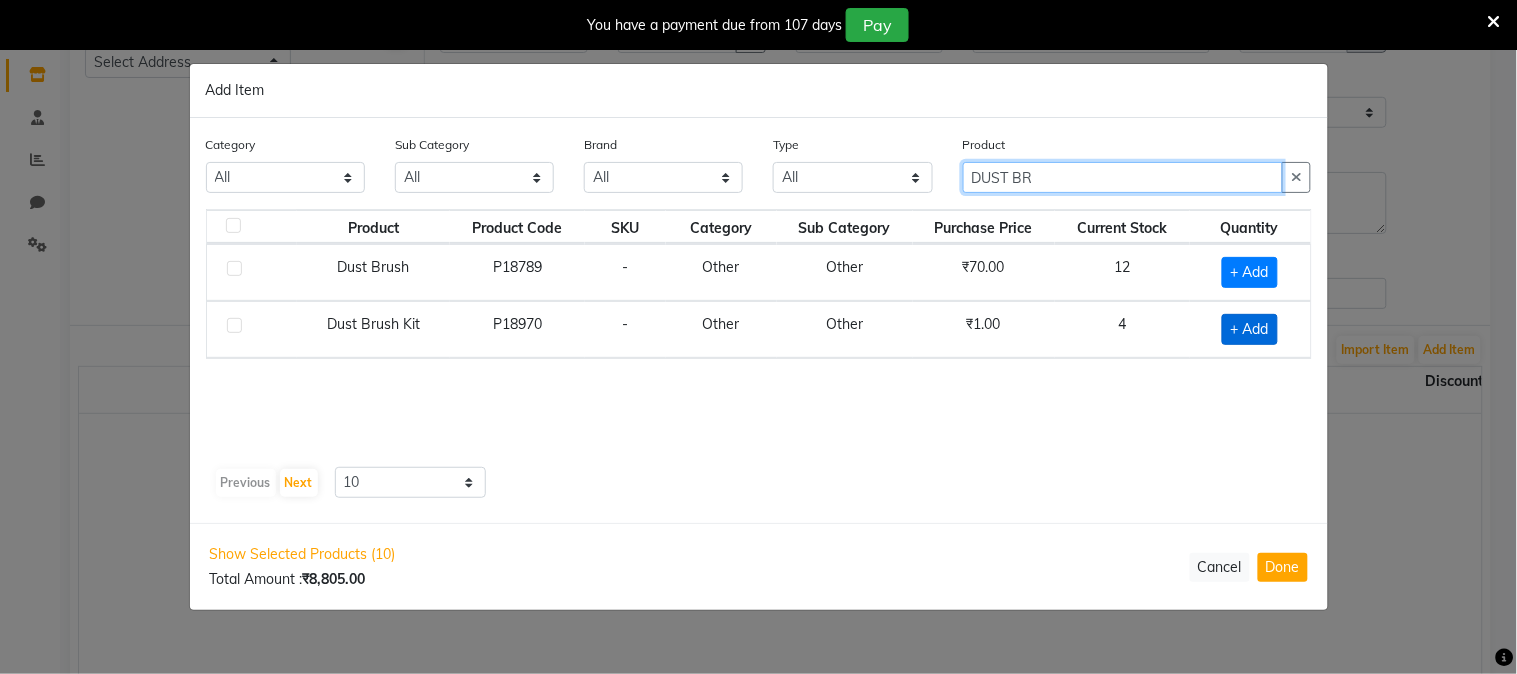 type on "DUST BR" 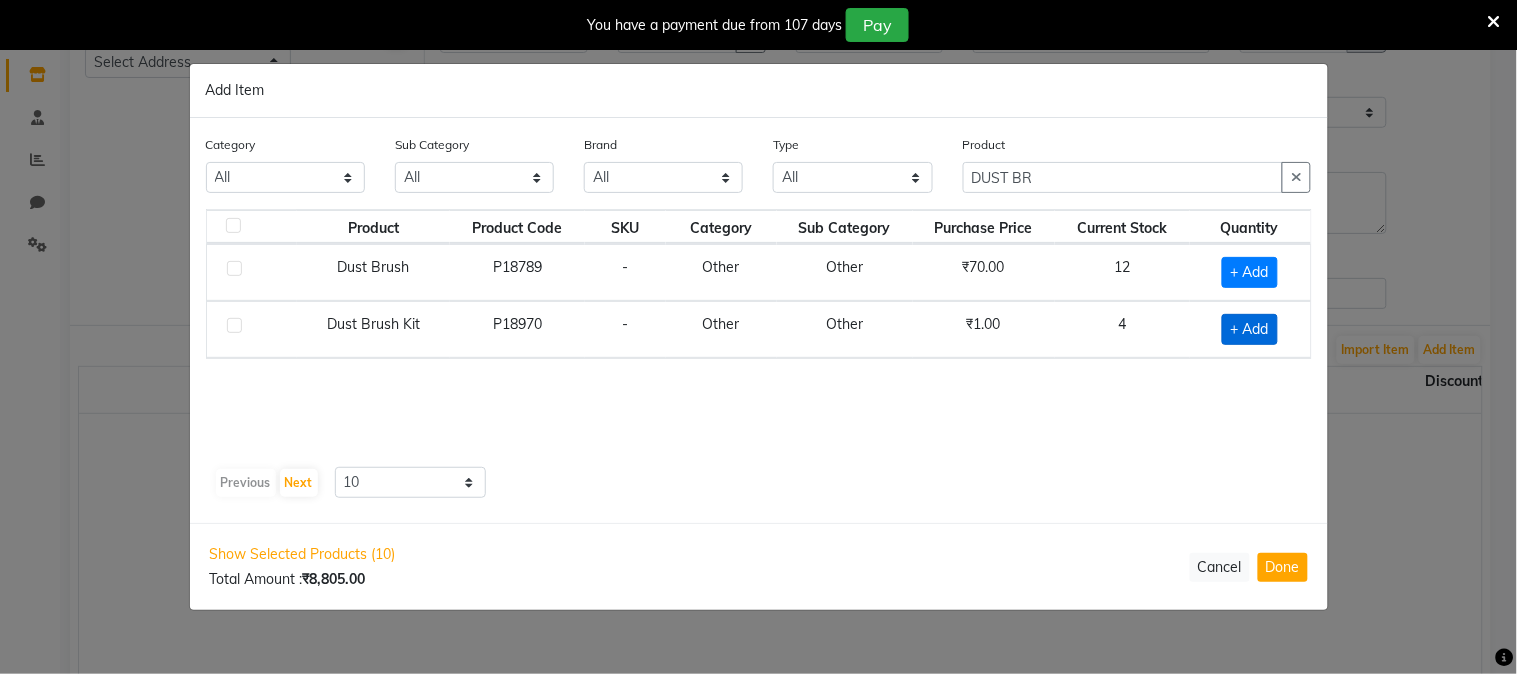click on "+ Add" 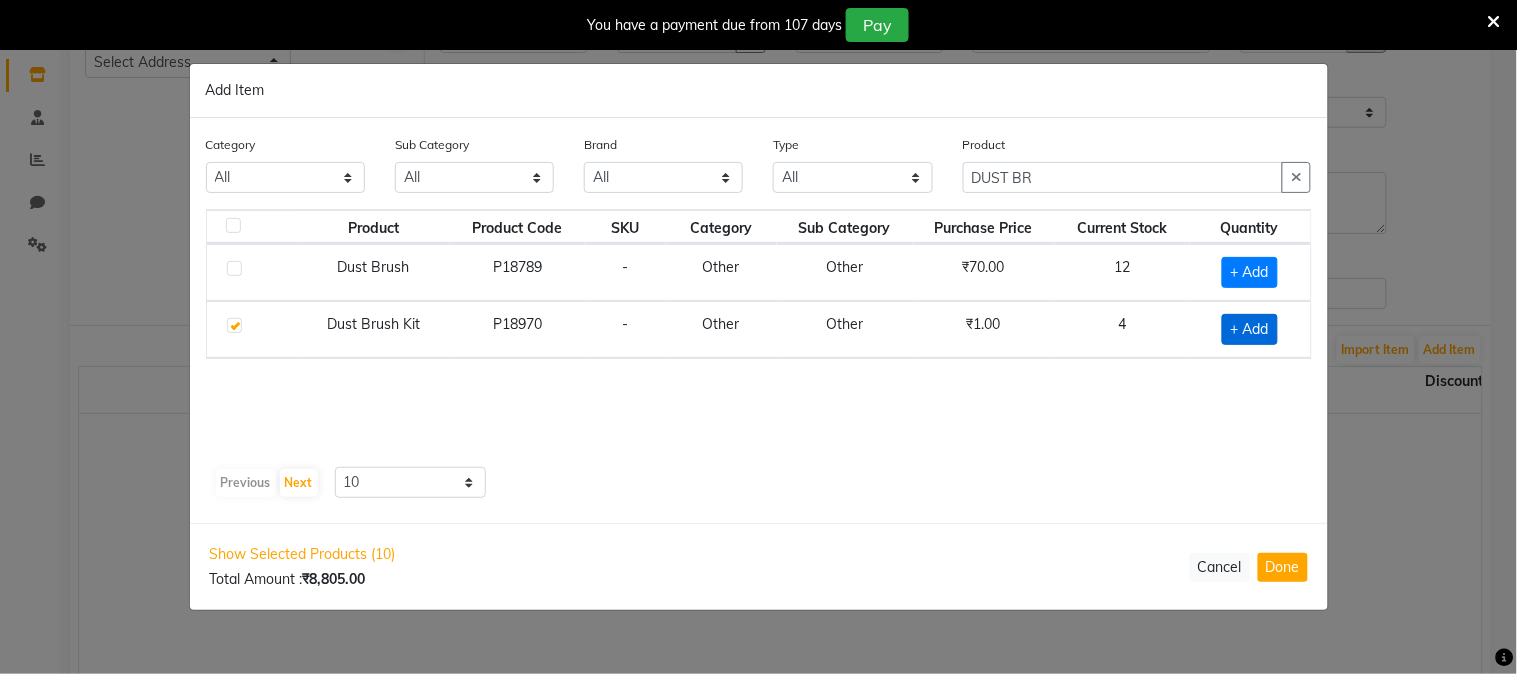 checkbox on "true" 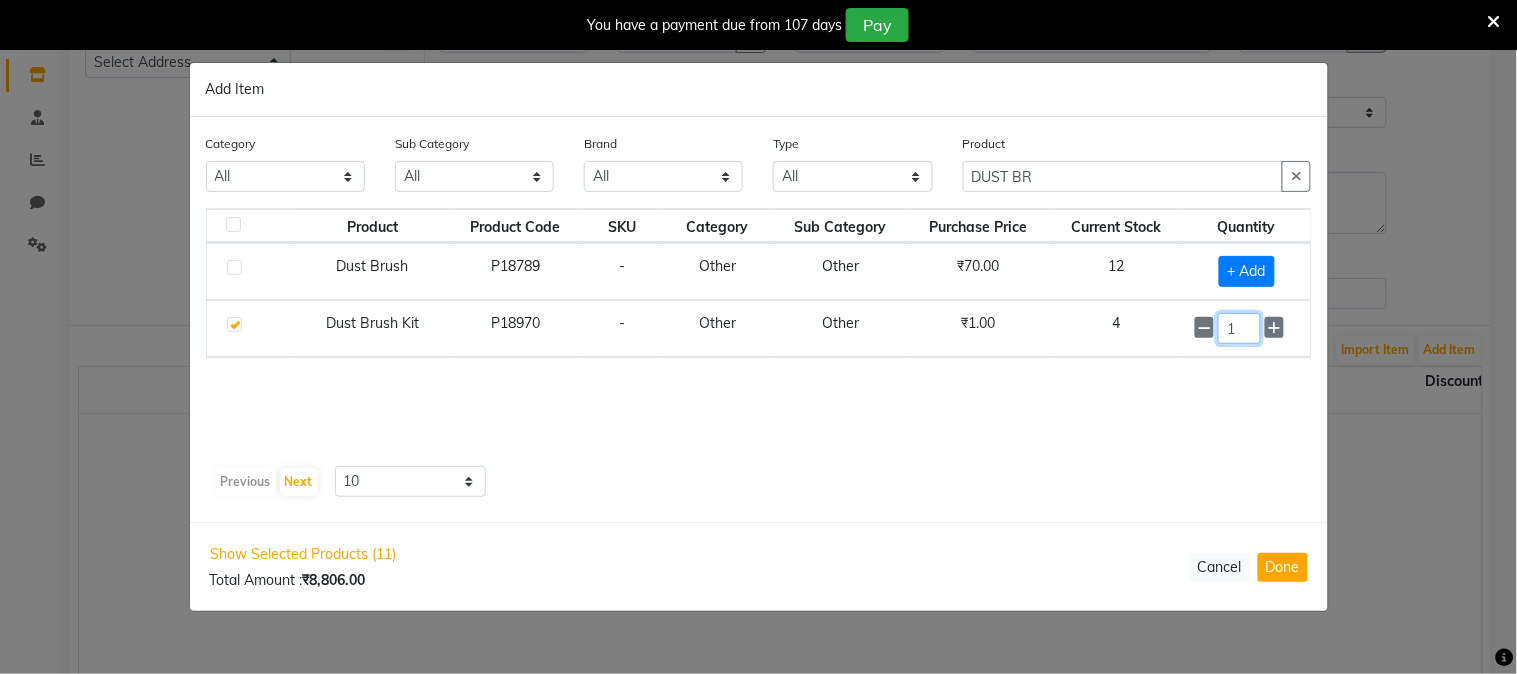click on "1" 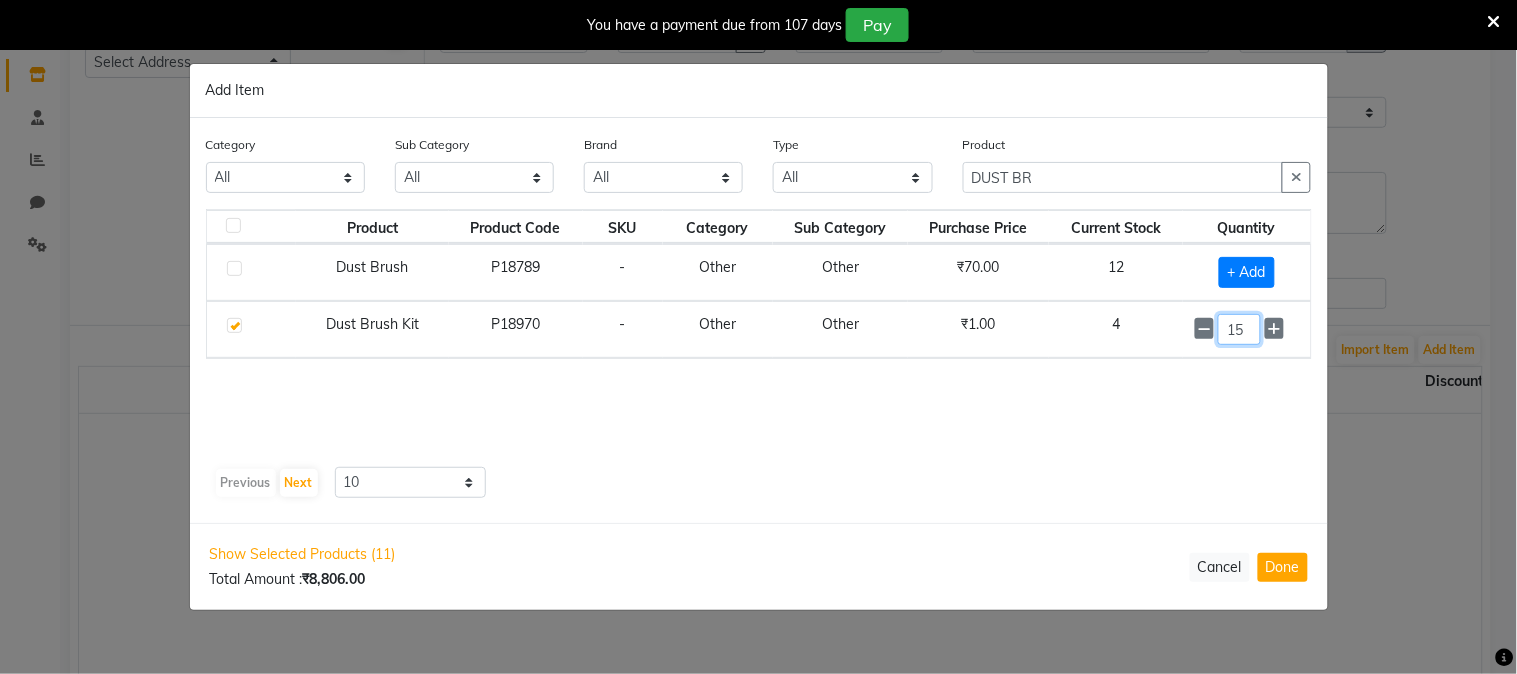 type on "15" 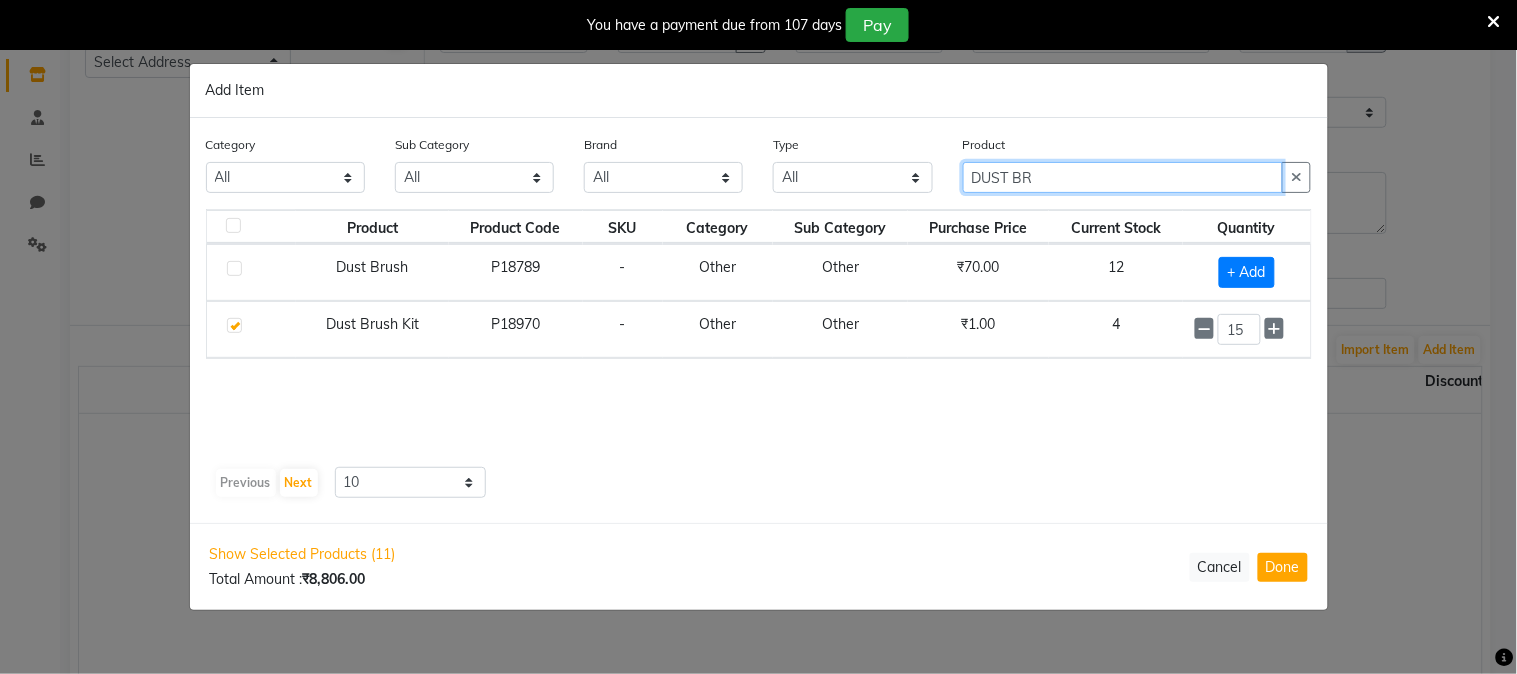 click on "DUST BR" 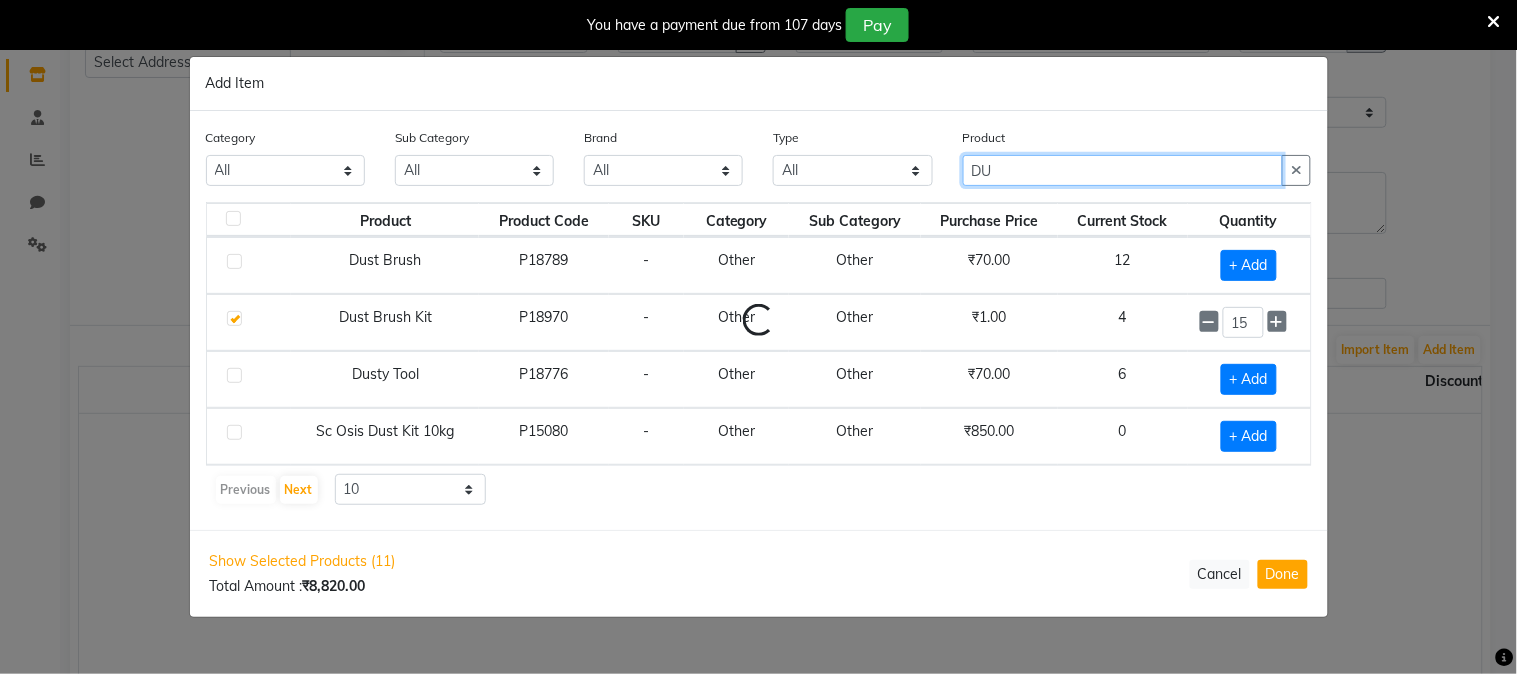 type on "D" 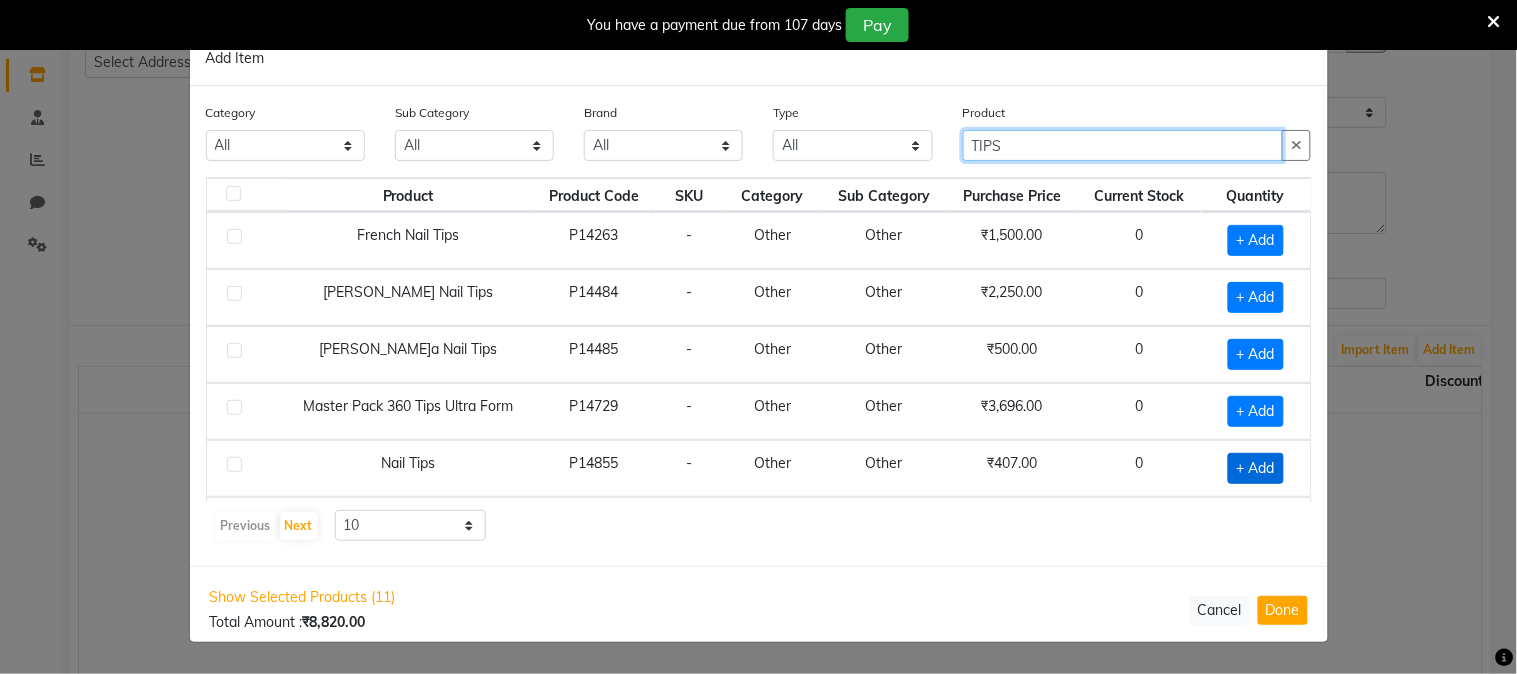 type on "TIPS" 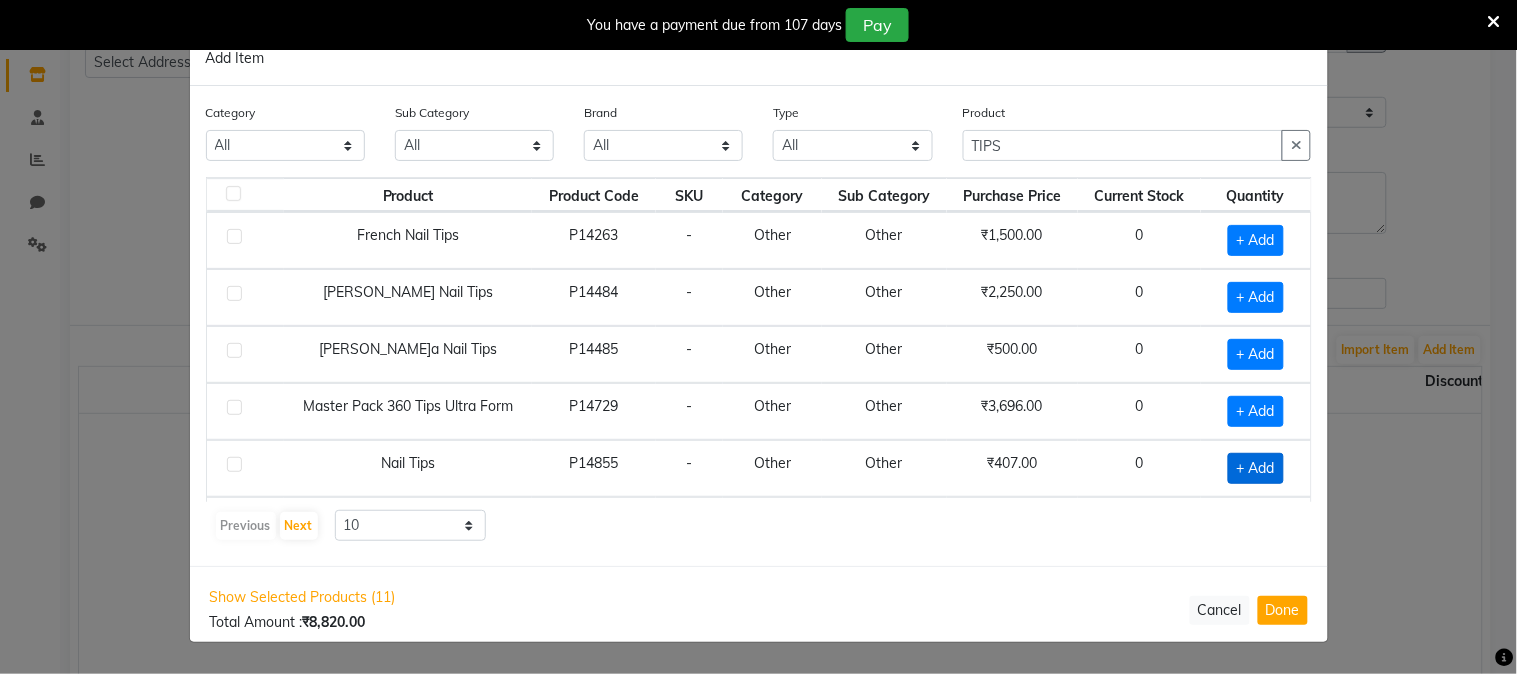 click on "+ Add" 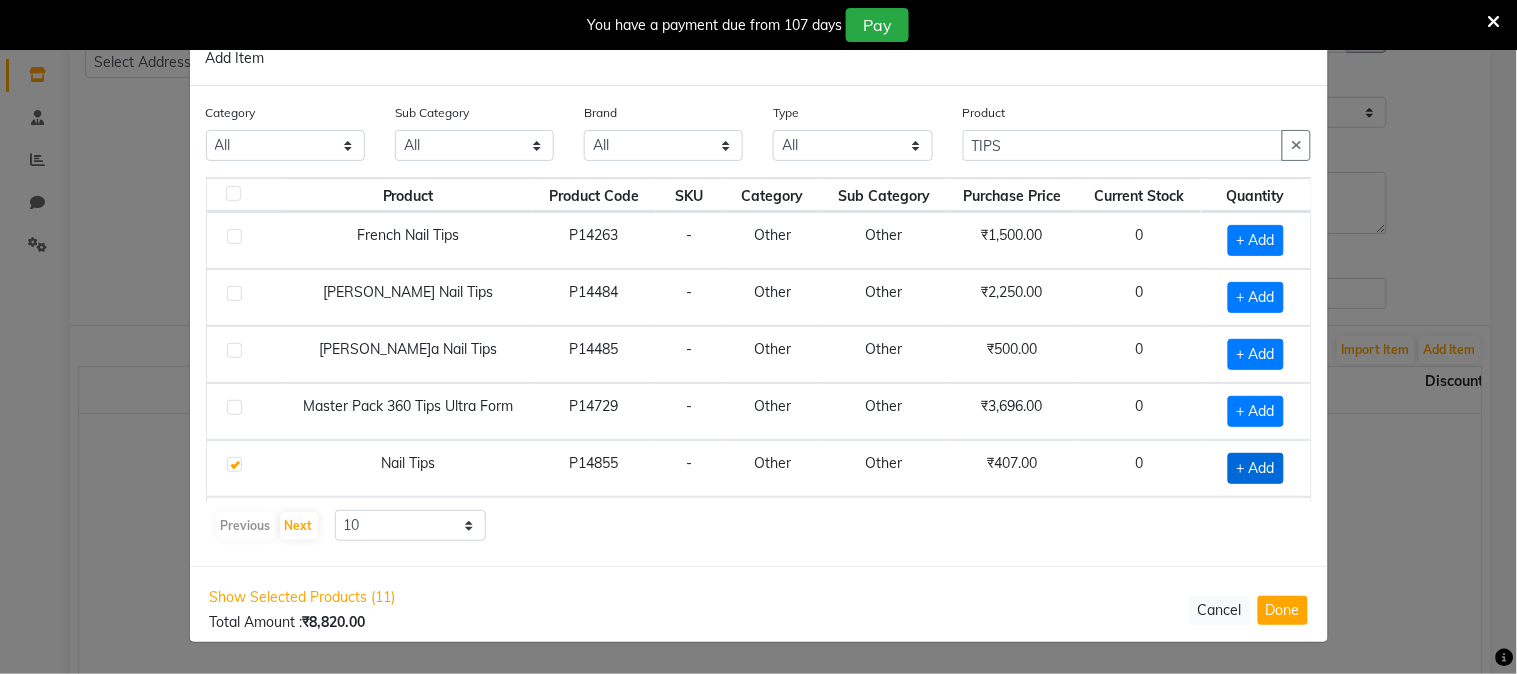 checkbox on "true" 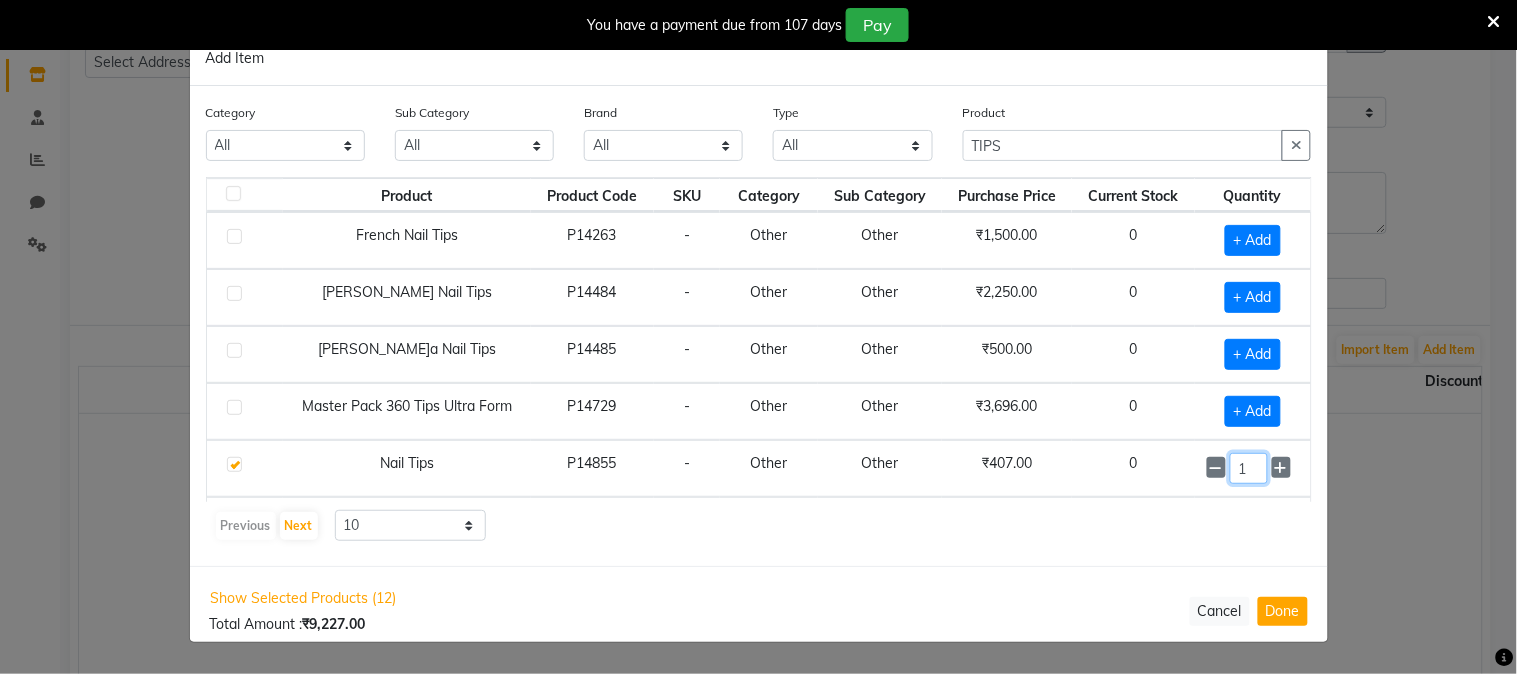 click on "1" 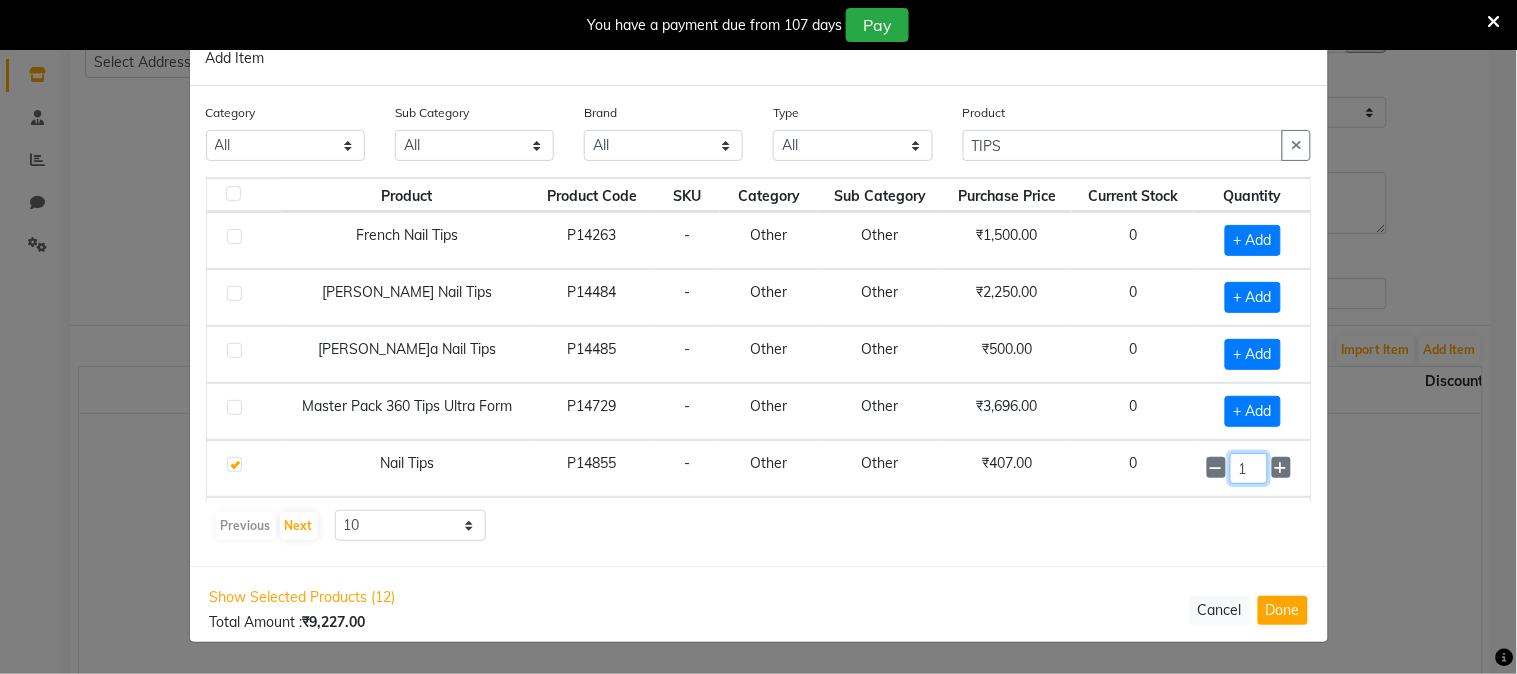 type 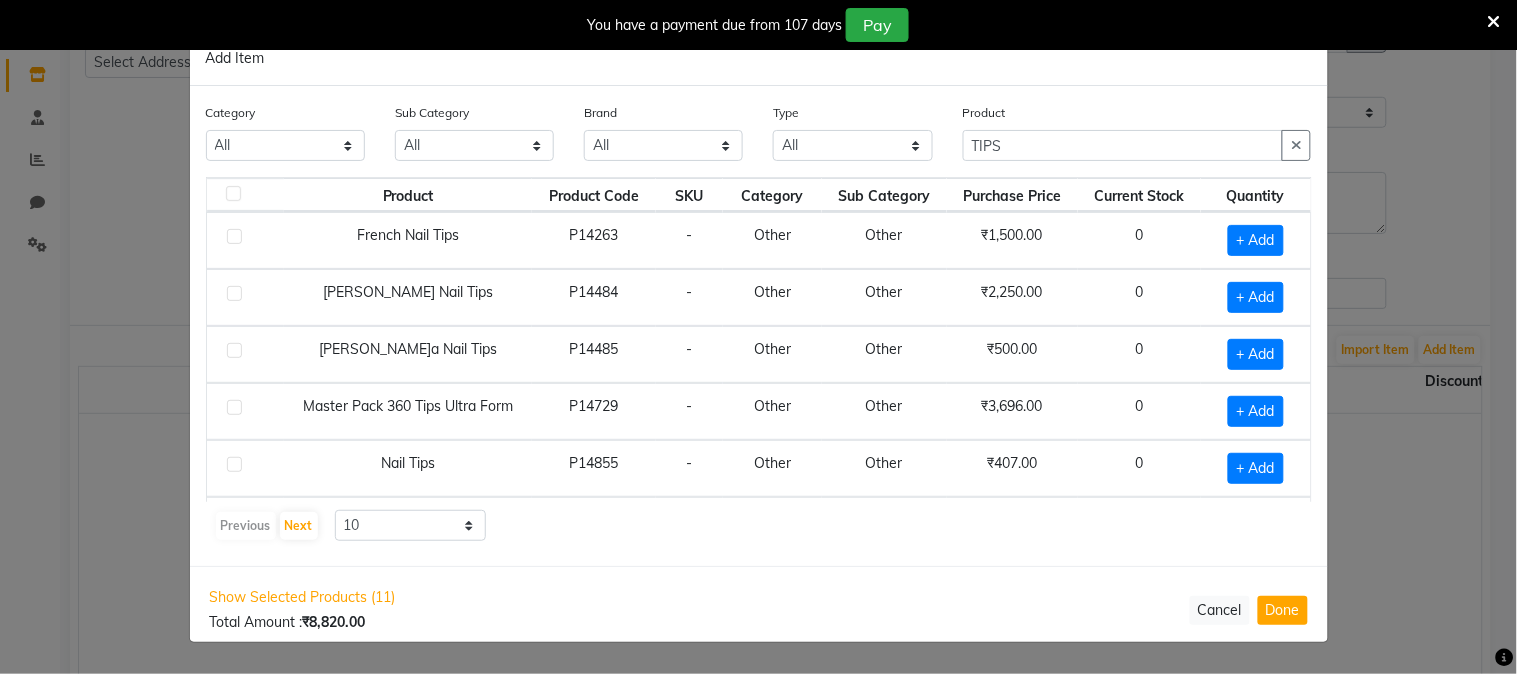 checkbox on "false" 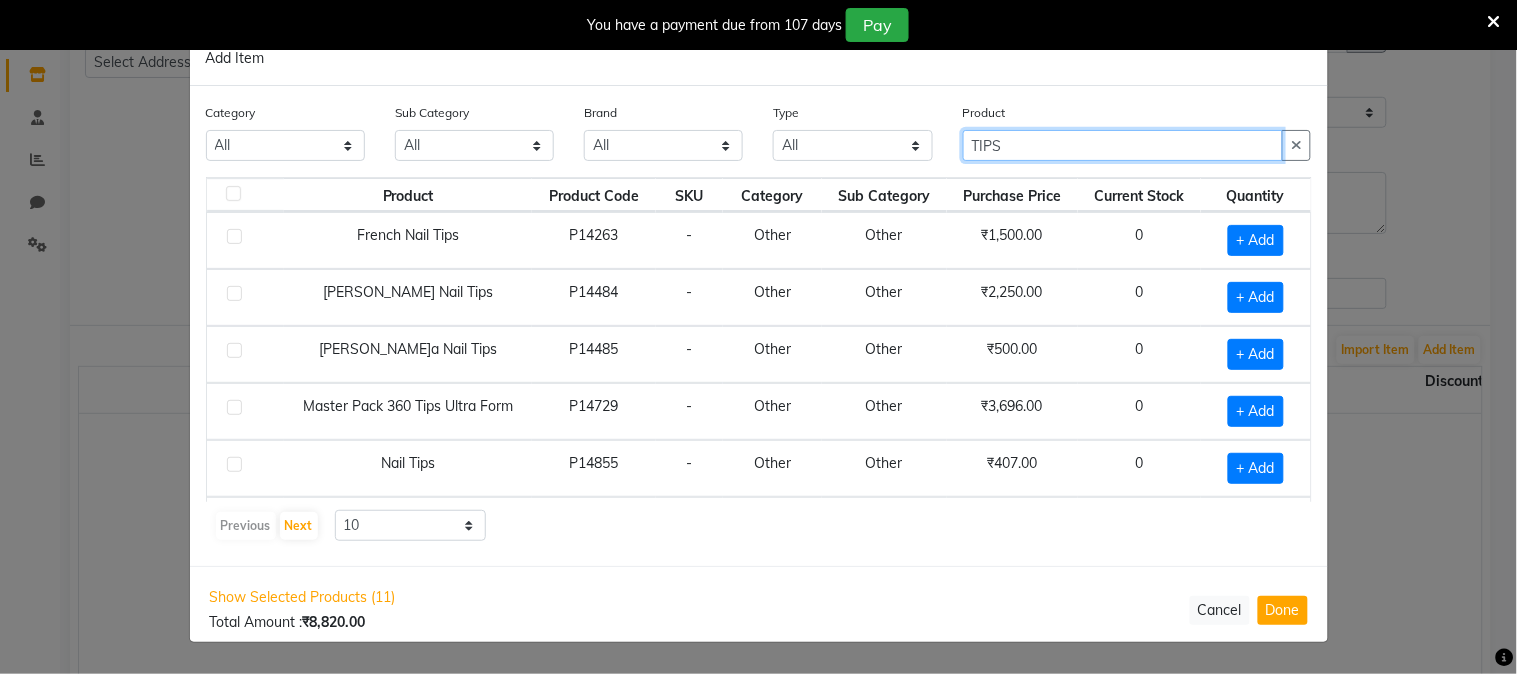 click on "TIPS" 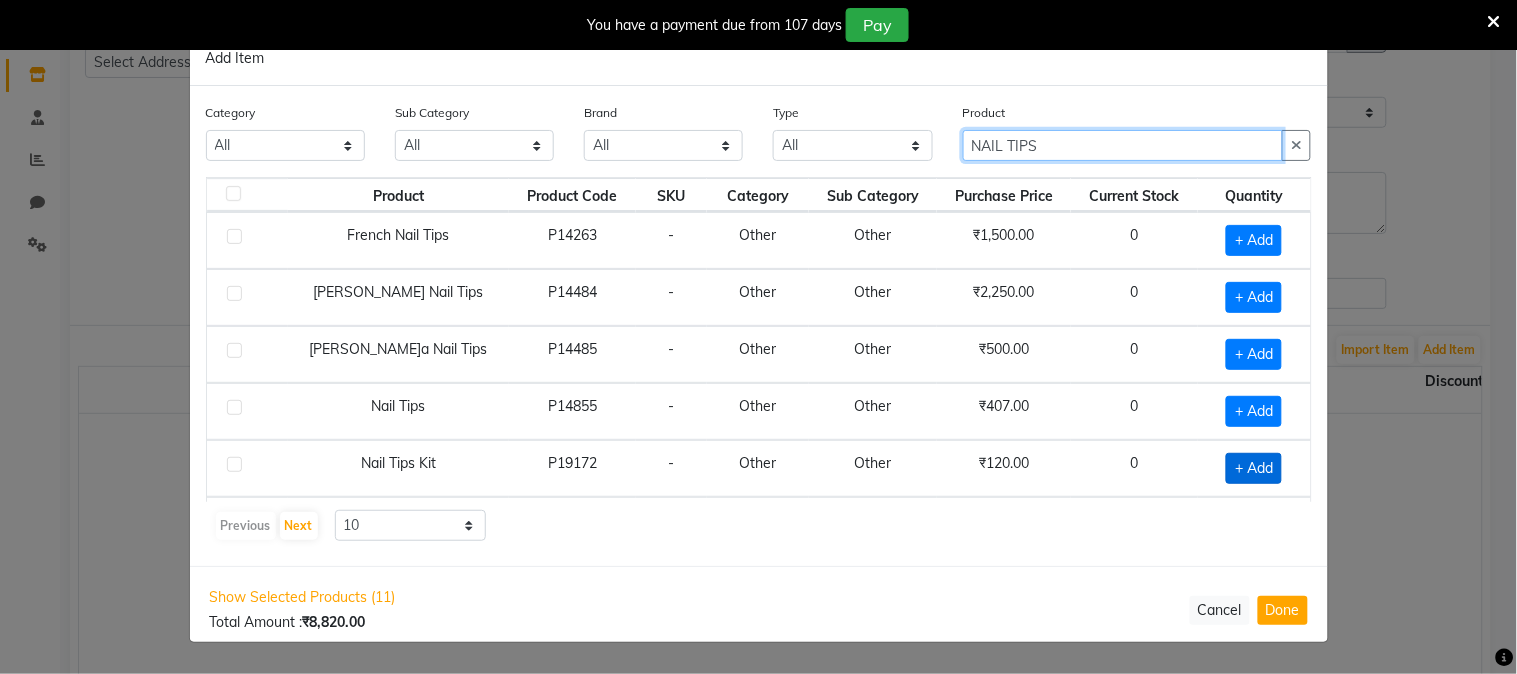 type on "NAIL TIPS" 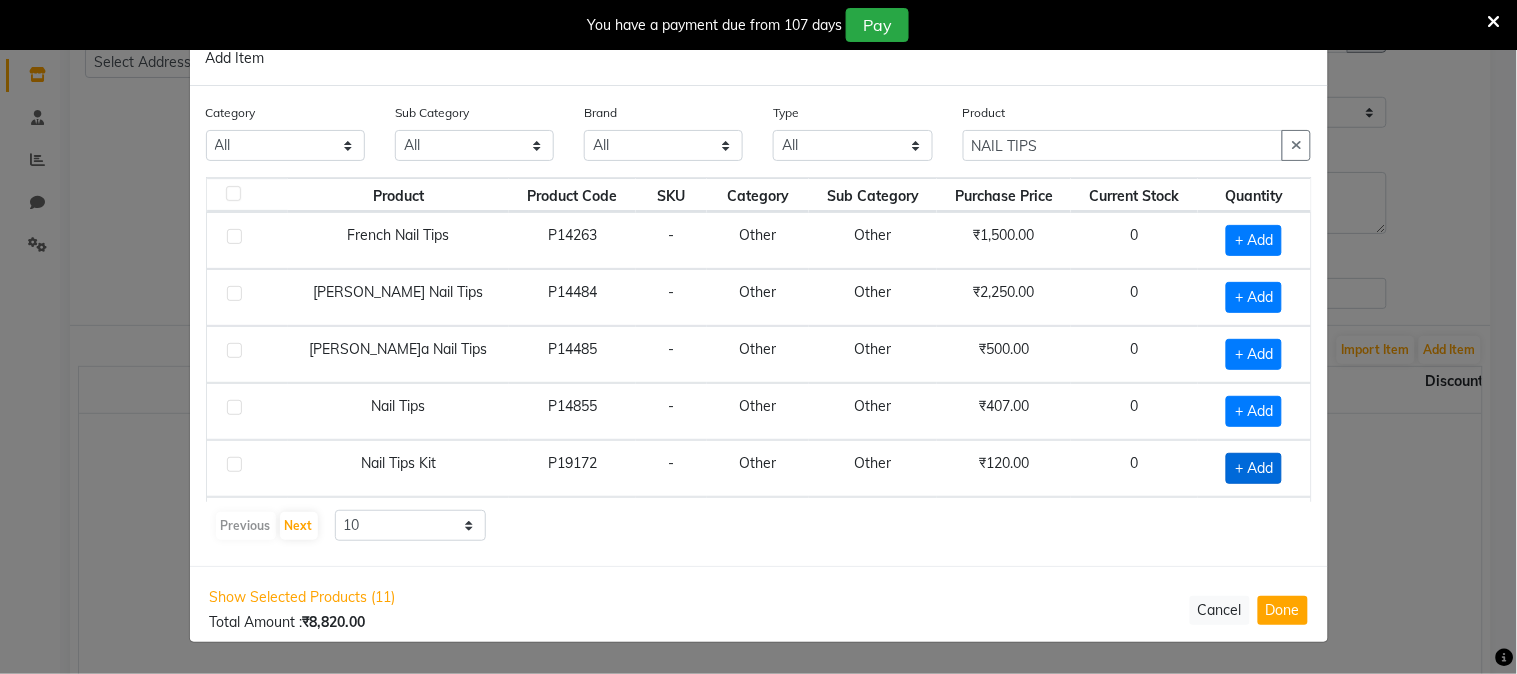 click on "+ Add" 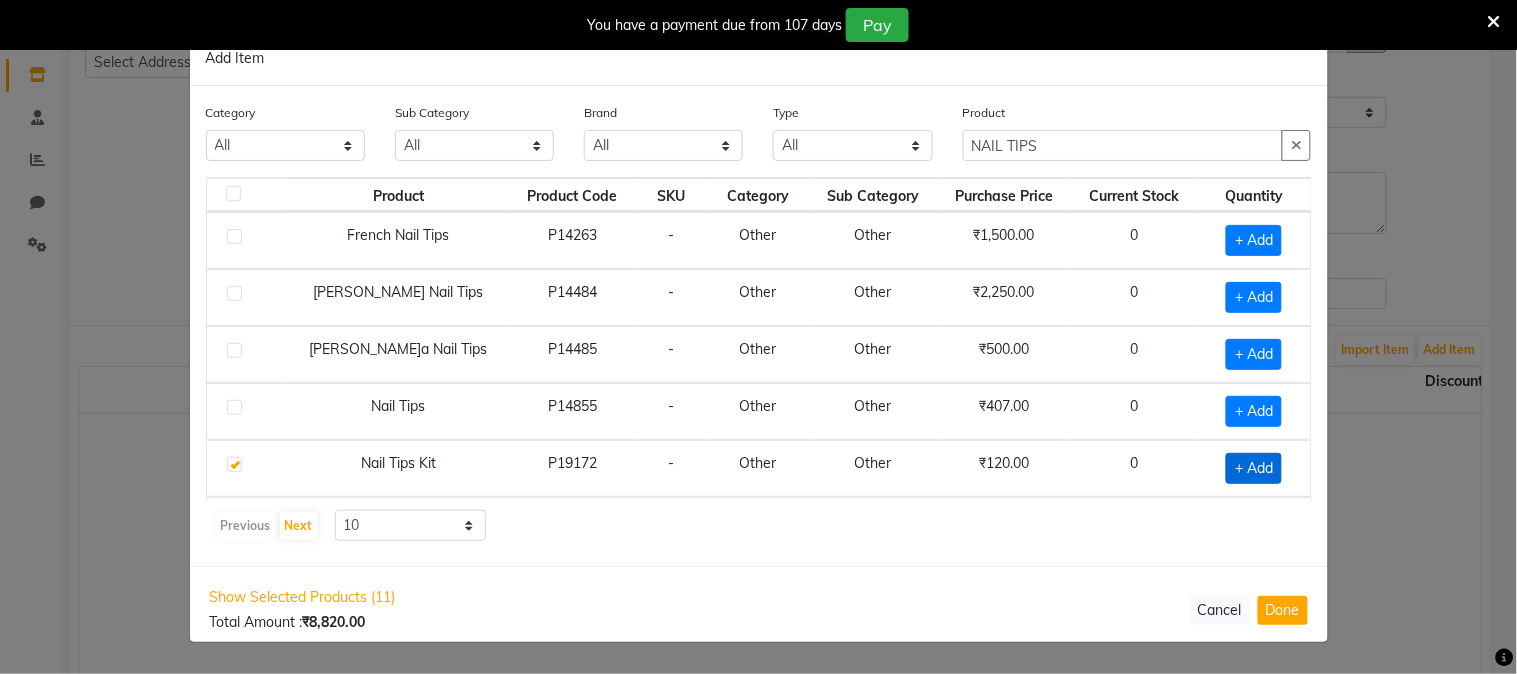checkbox on "true" 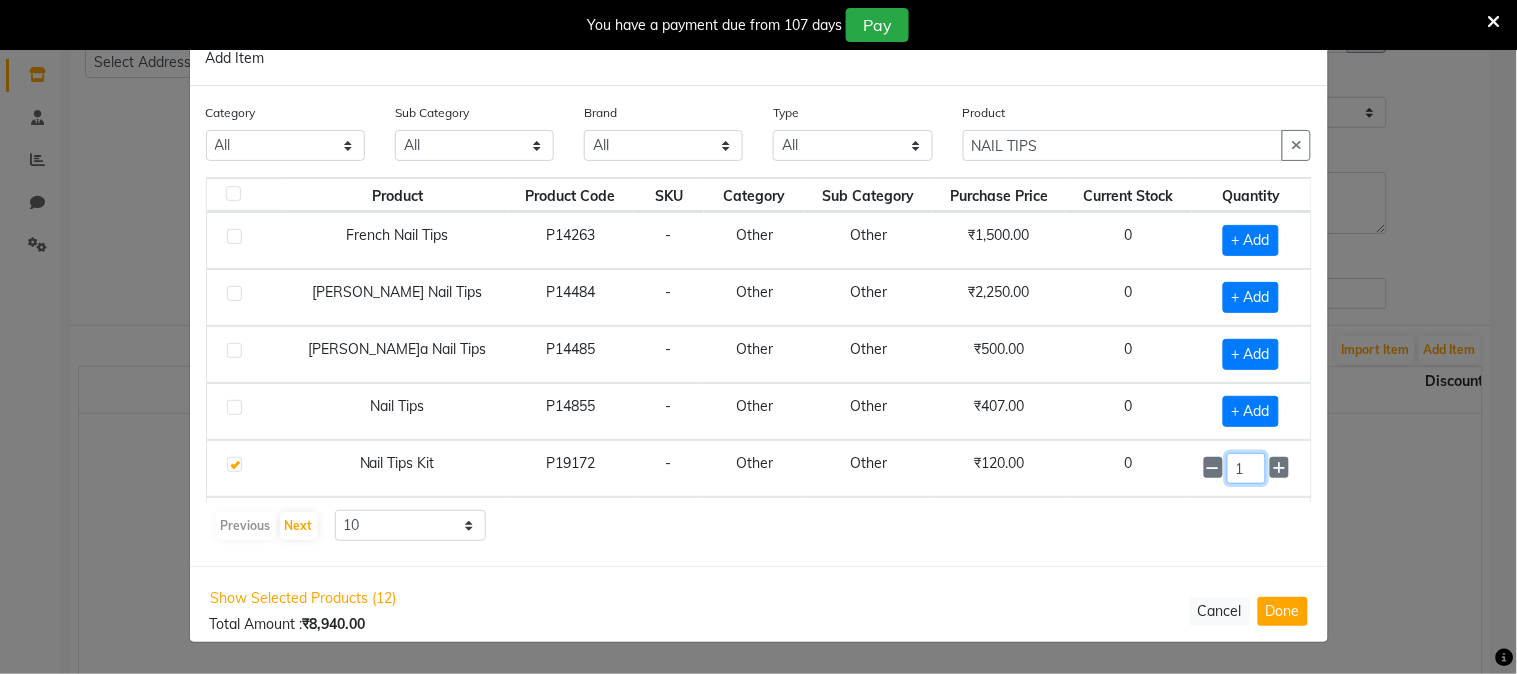 click on "1" 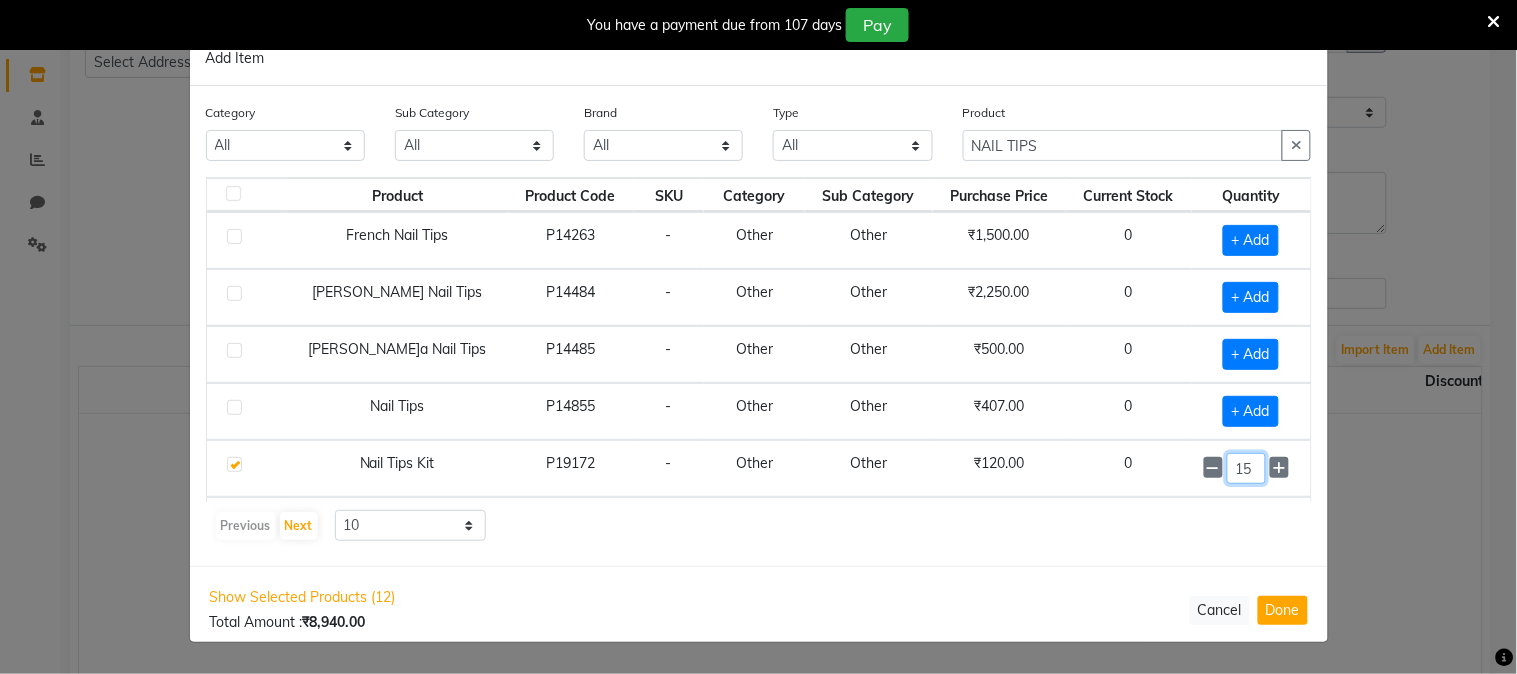 type on "15" 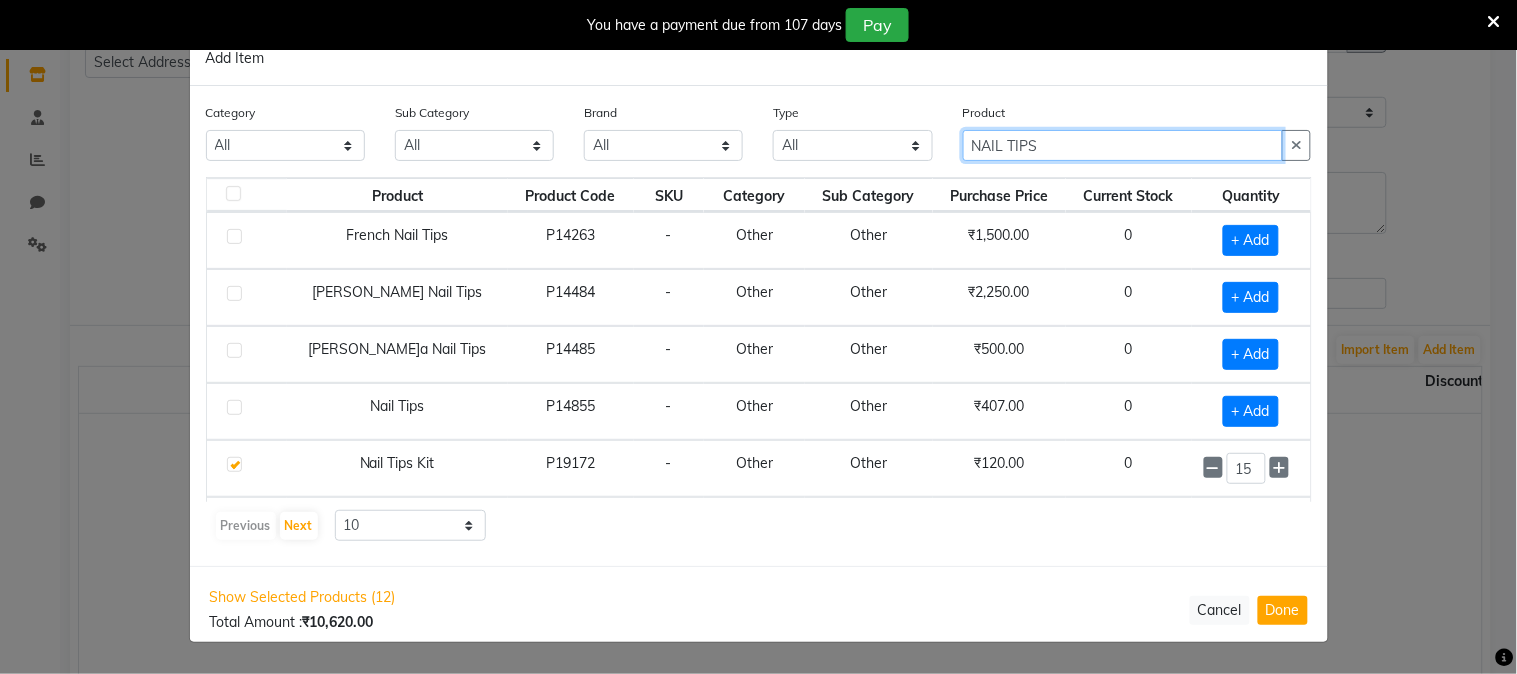 click on "NAIL TIPS" 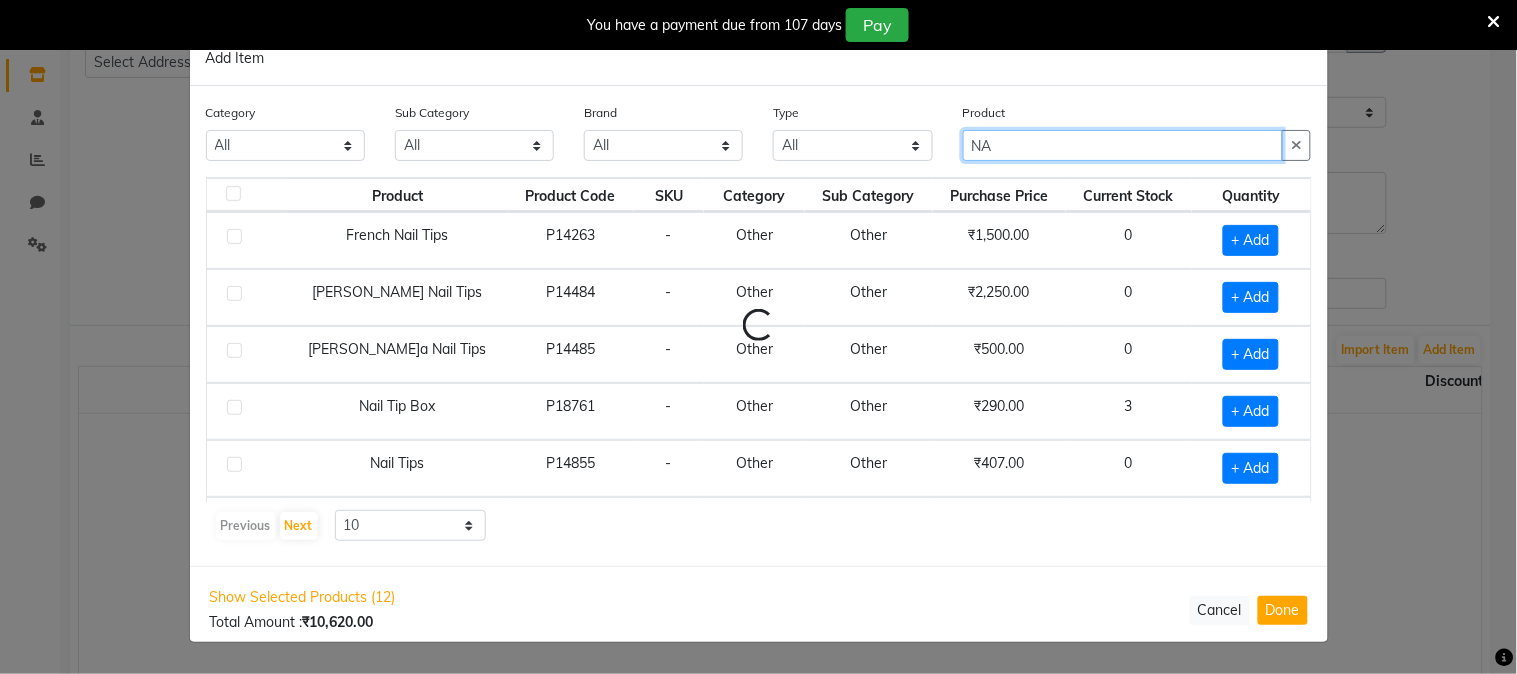 type on "N" 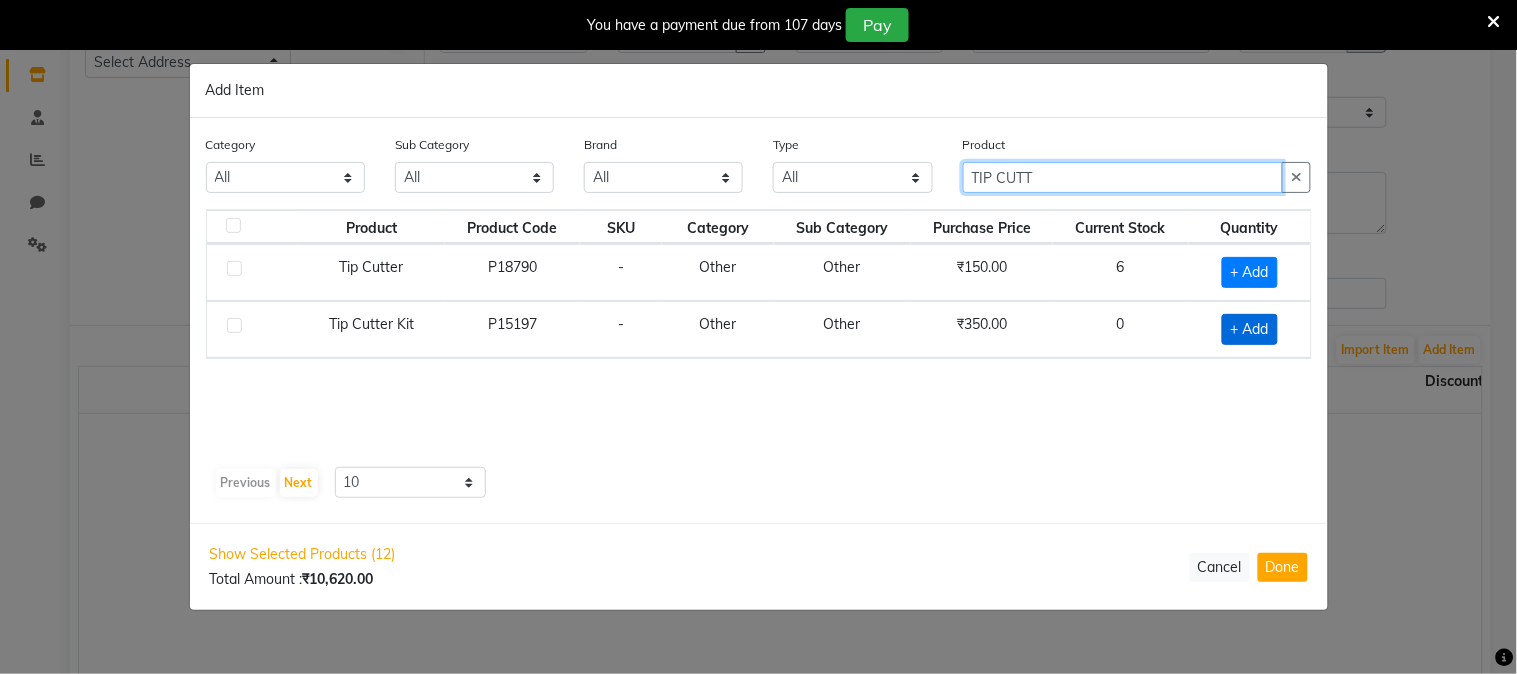 type on "TIP CUTT" 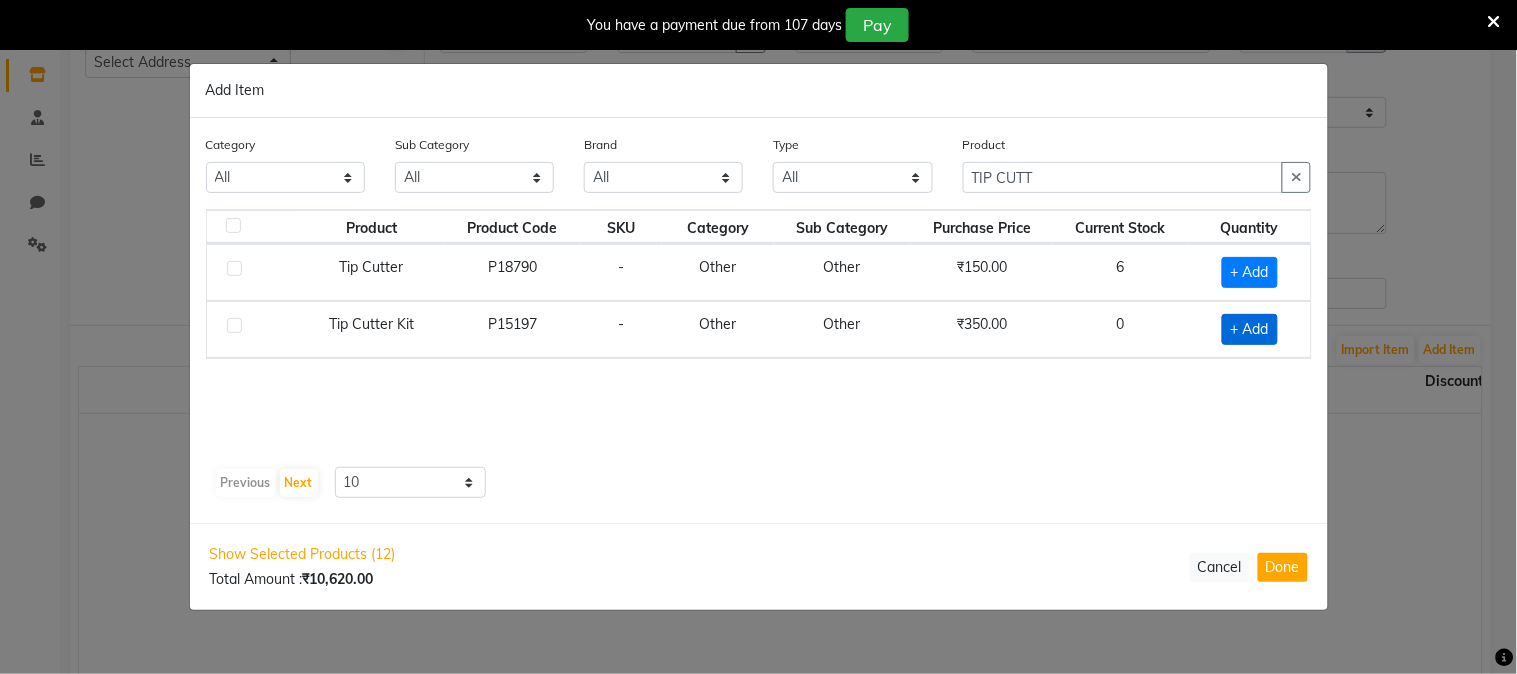 click on "+ Add" 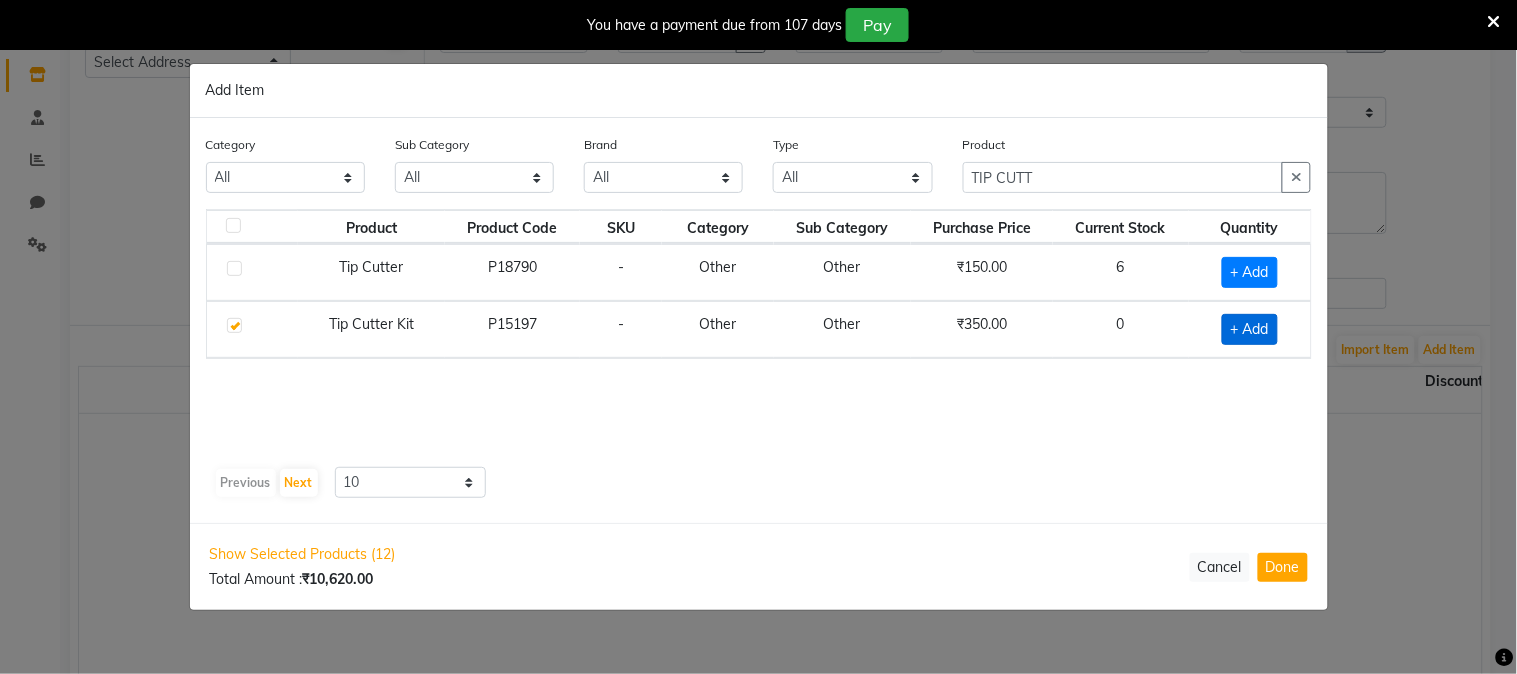 checkbox on "true" 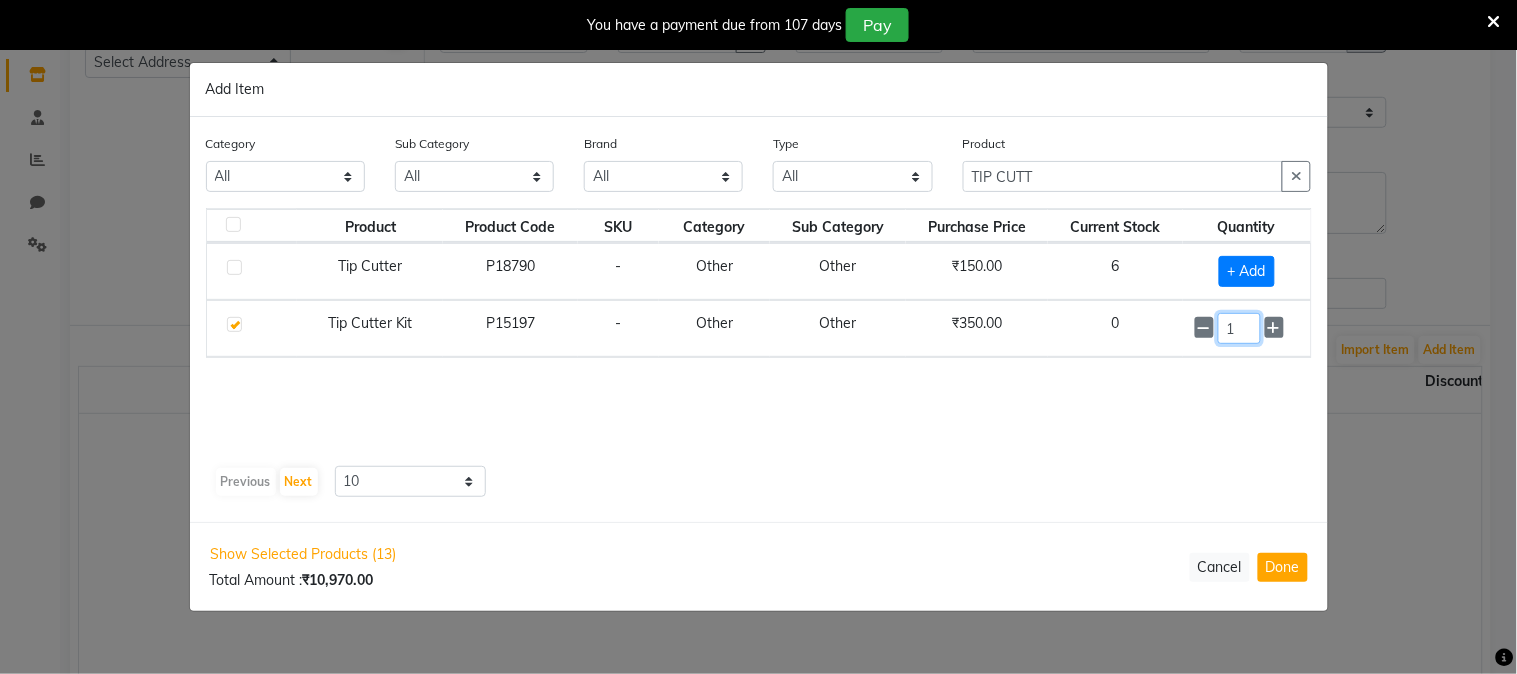 drag, startPoint x: 1227, startPoint y: 320, endPoint x: 1238, endPoint y: 323, distance: 11.401754 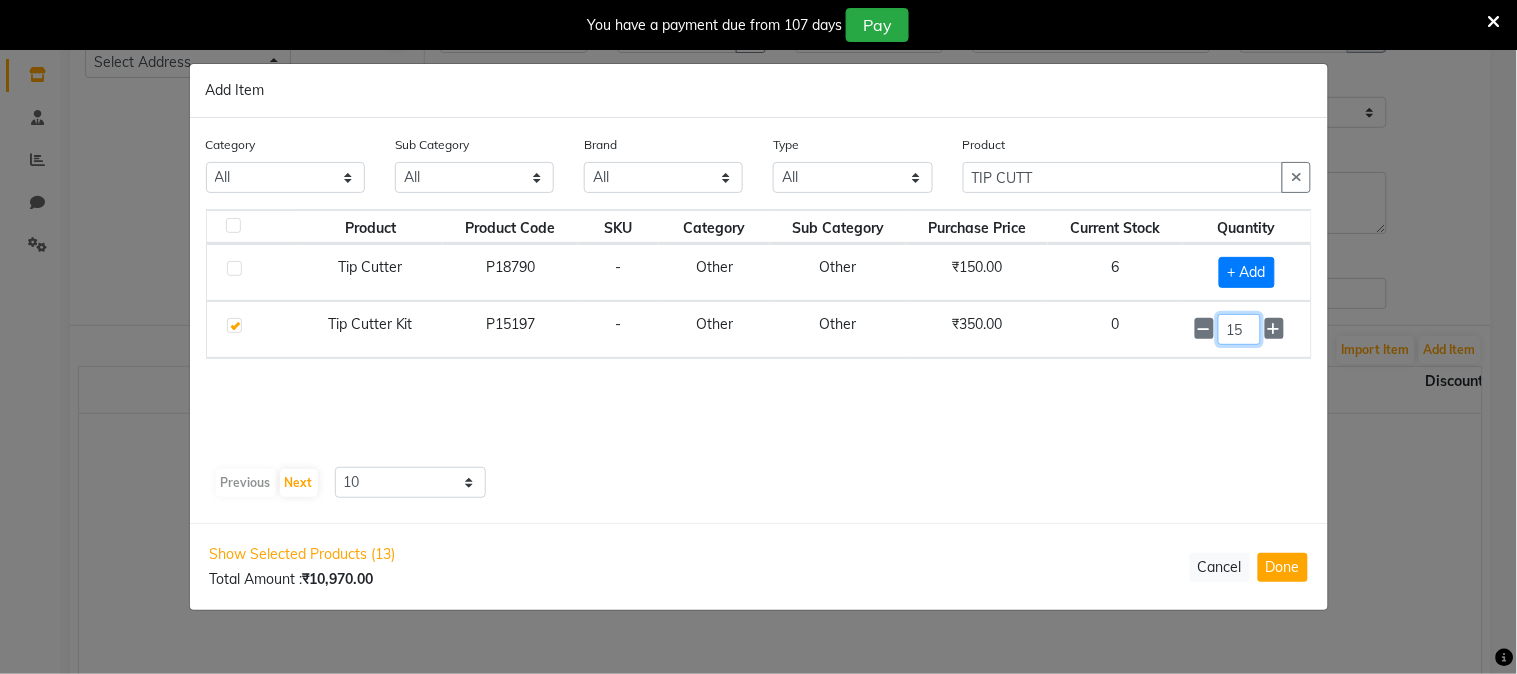 type on "15" 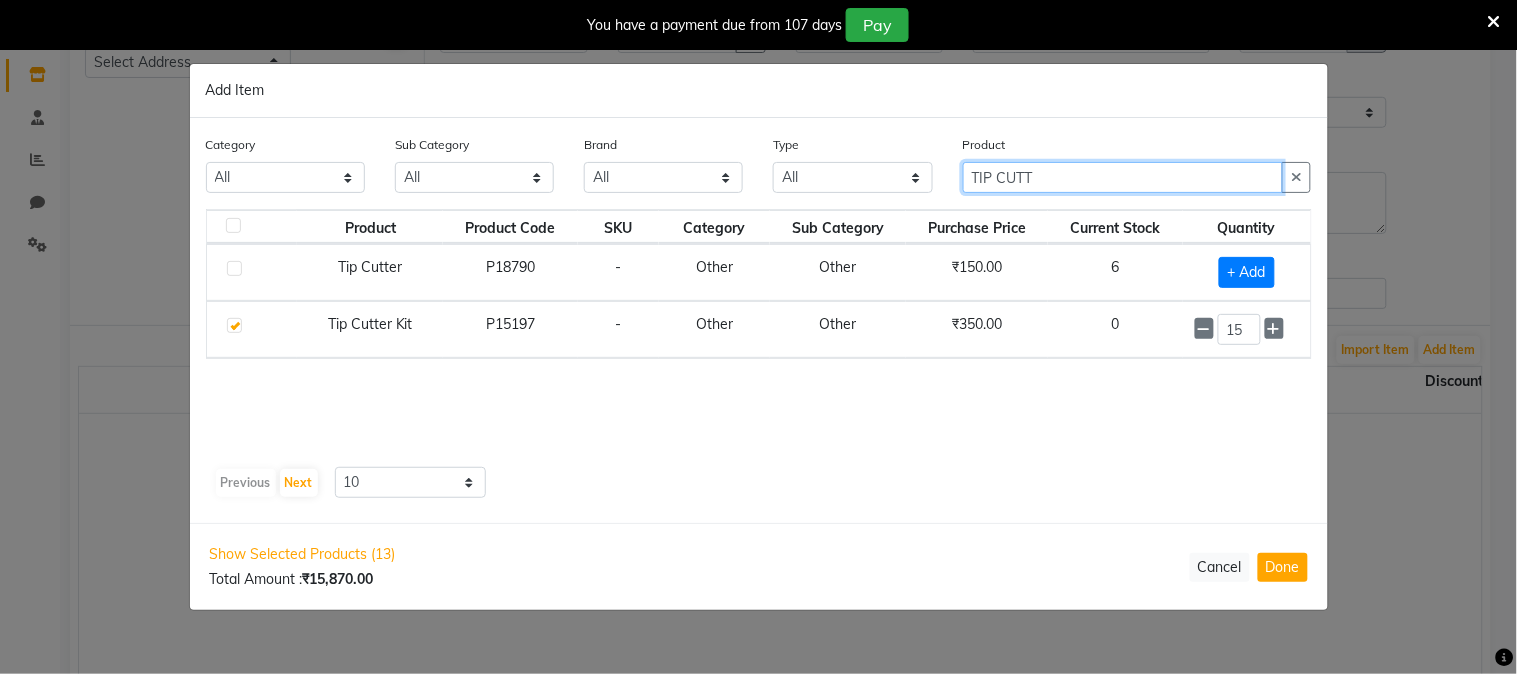 click on "TIP CUTT" 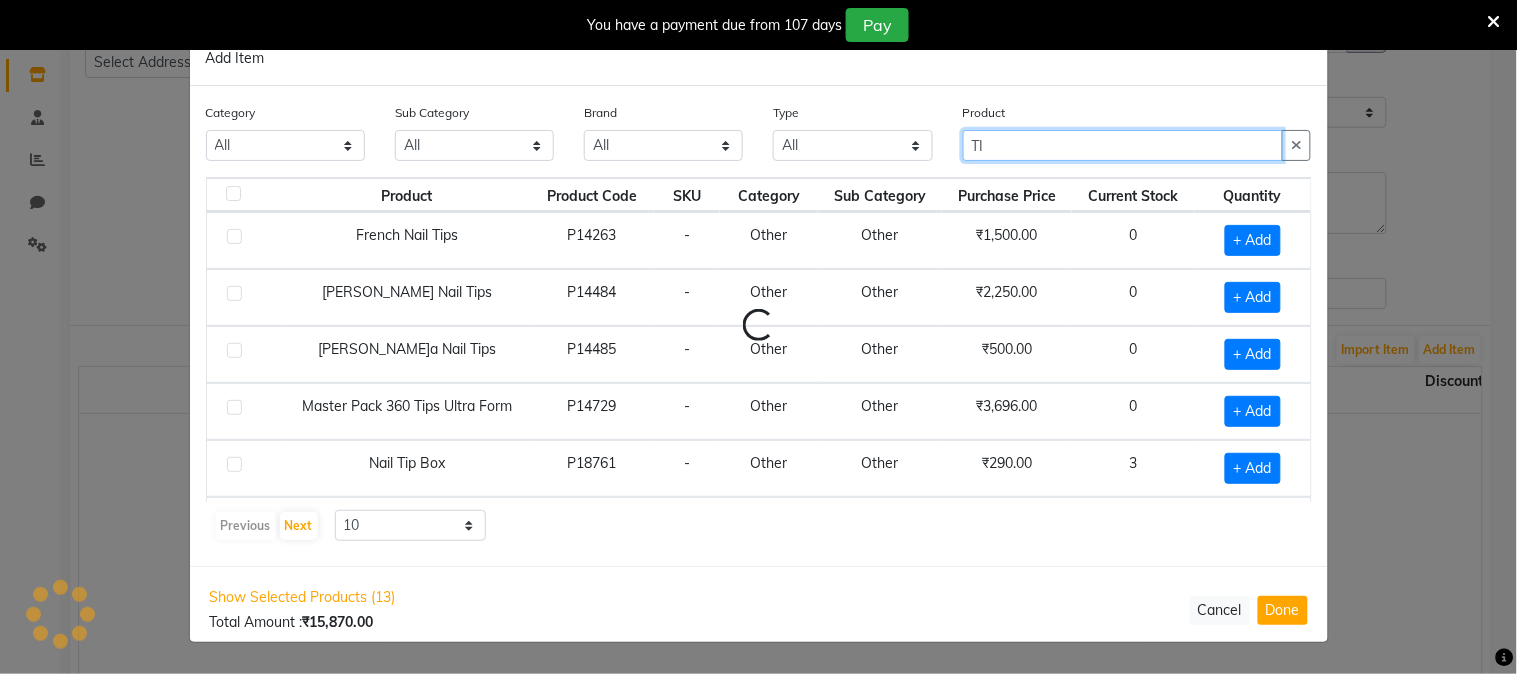 type on "T" 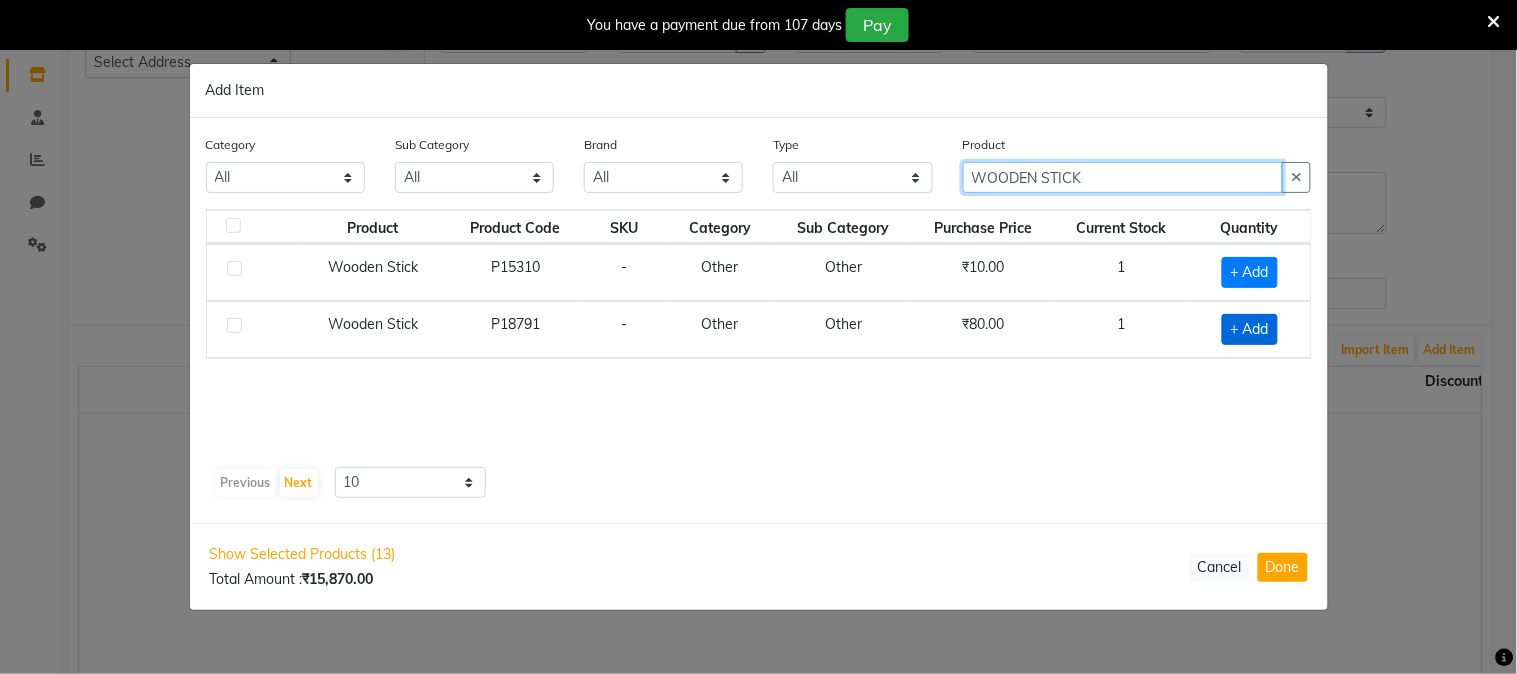 type on "WOODEN STICK" 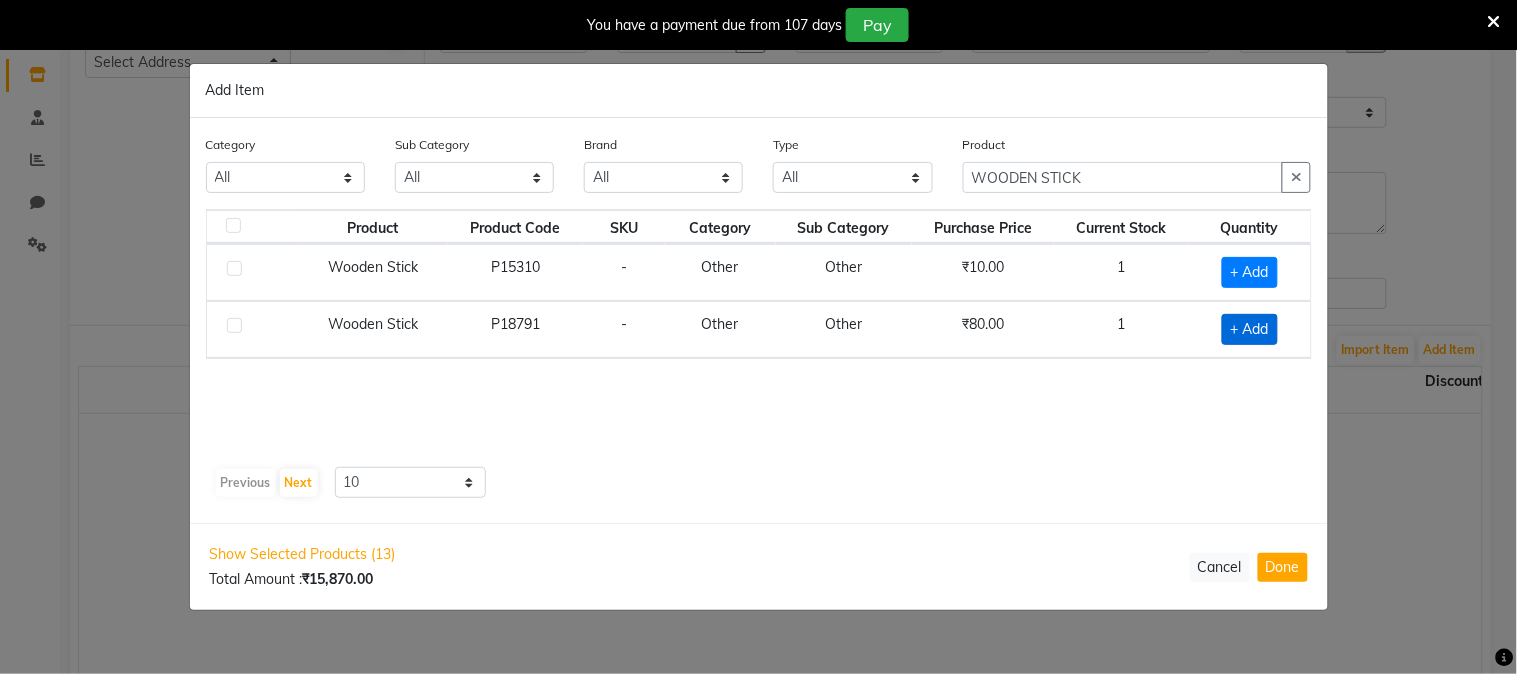 click on "+ Add" 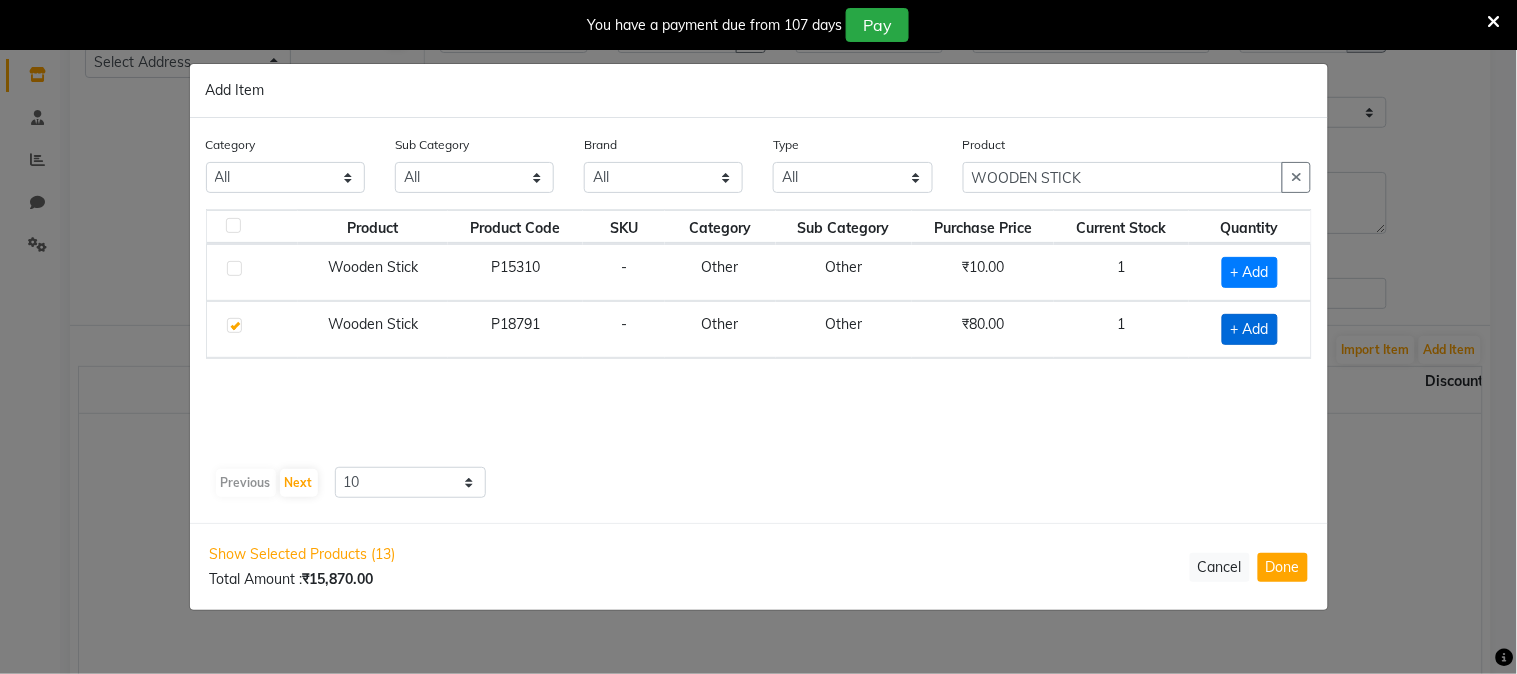 checkbox on "true" 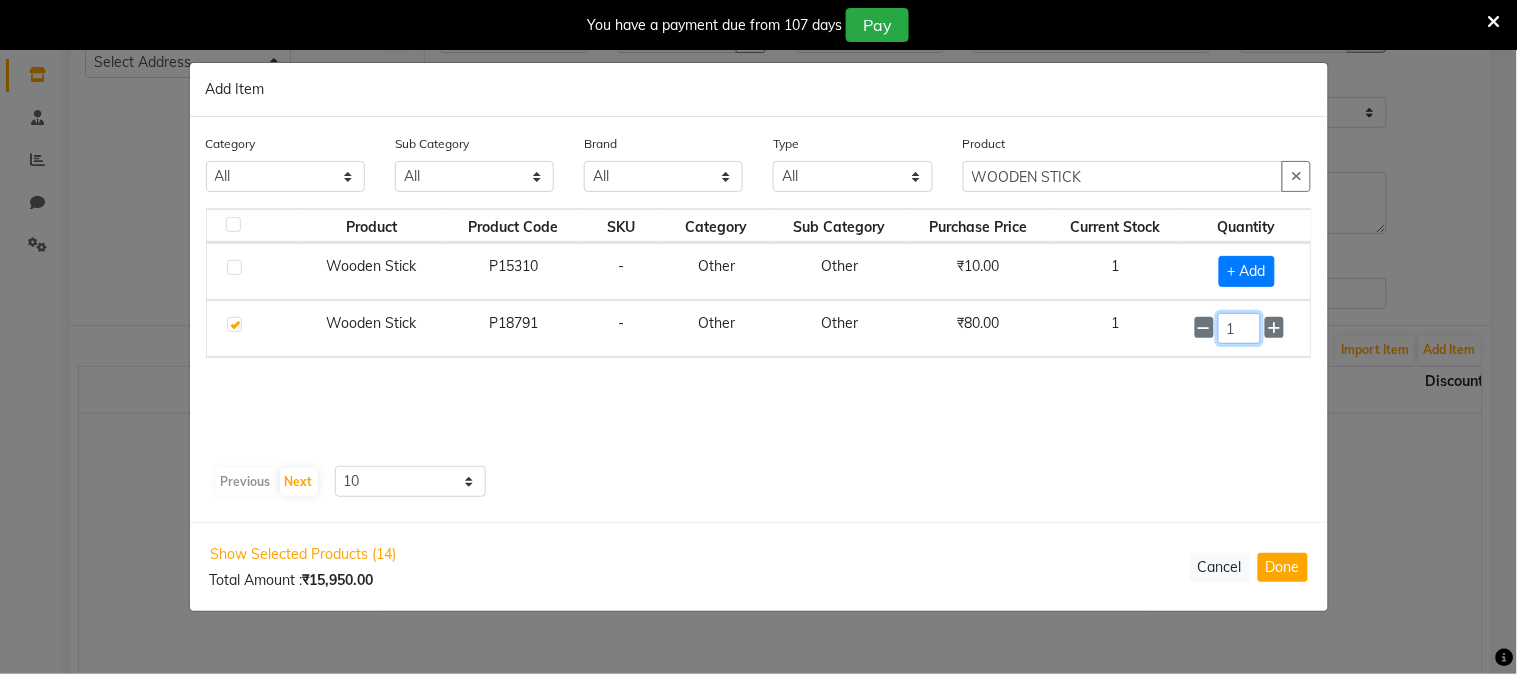 click on "1" 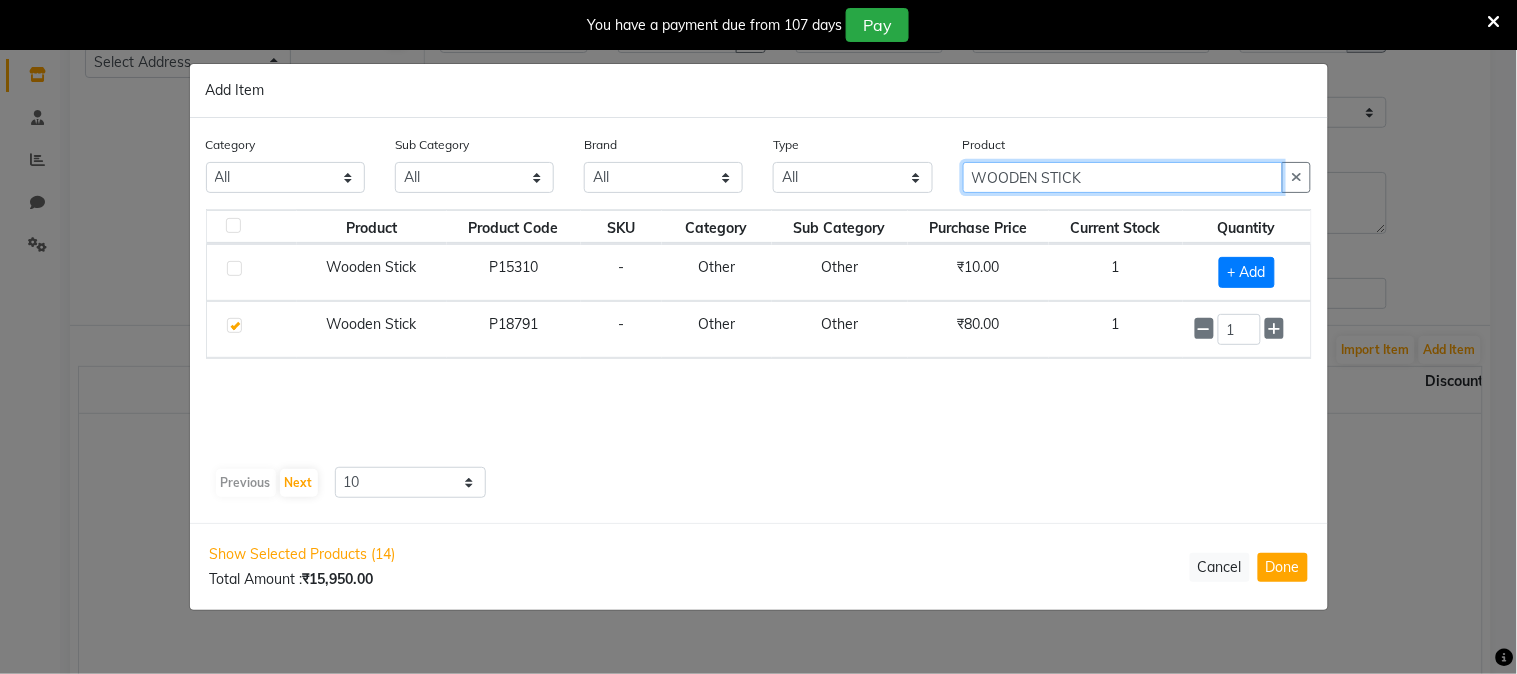 click on "WOODEN STICK" 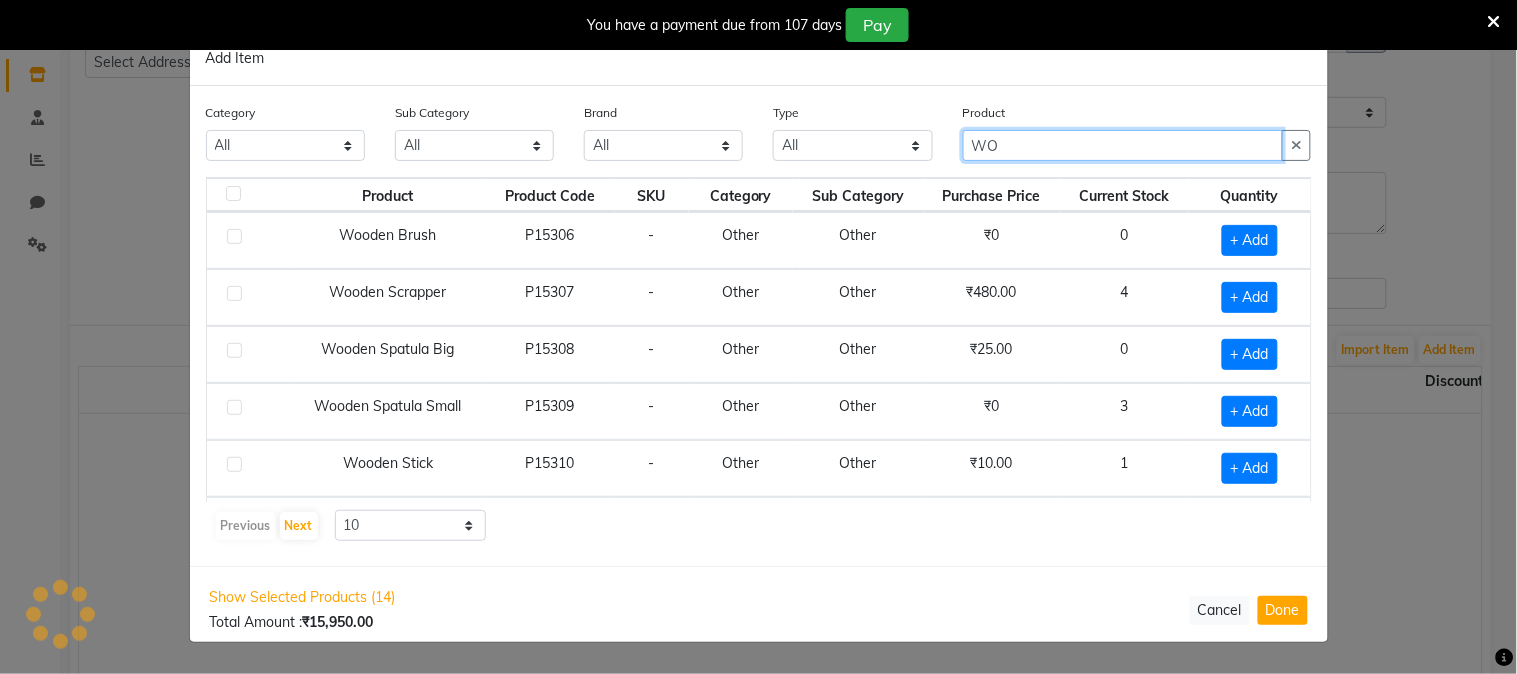 type on "W" 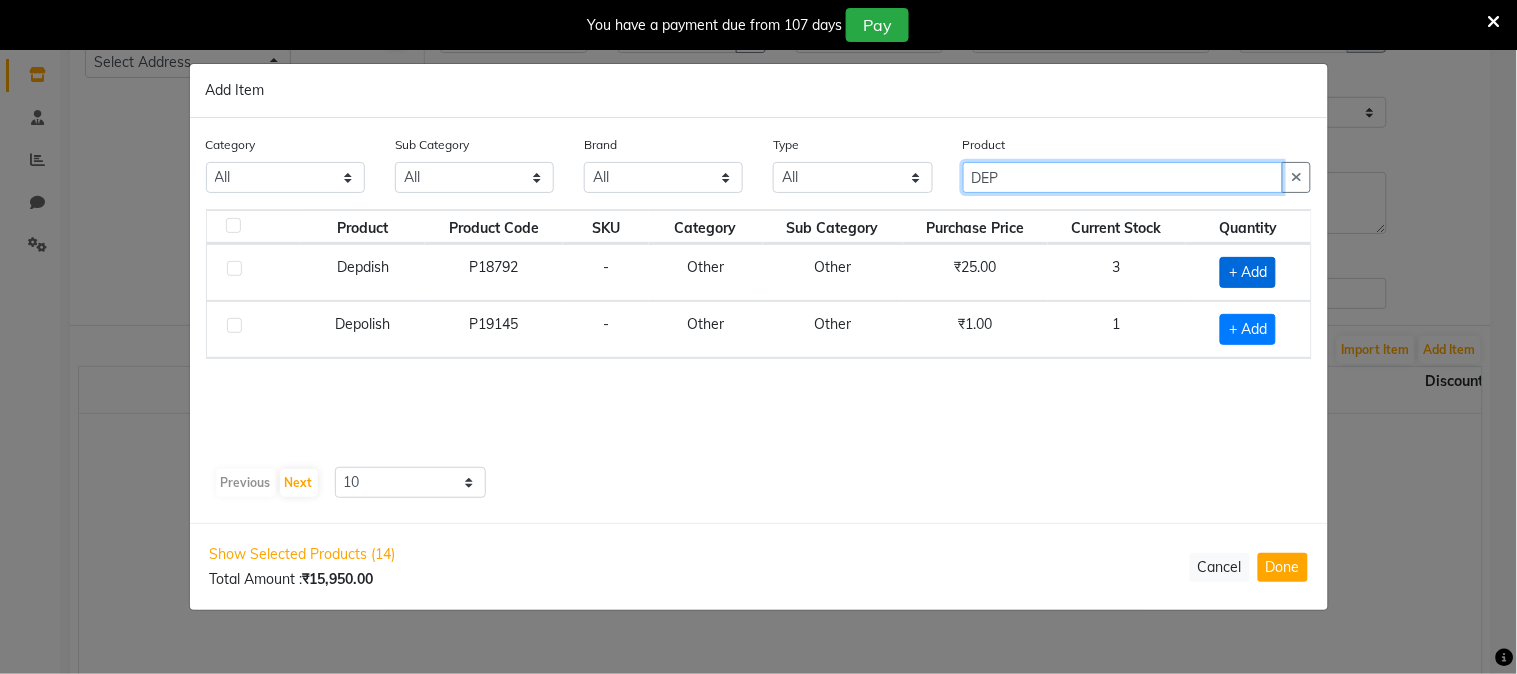 type on "DEP" 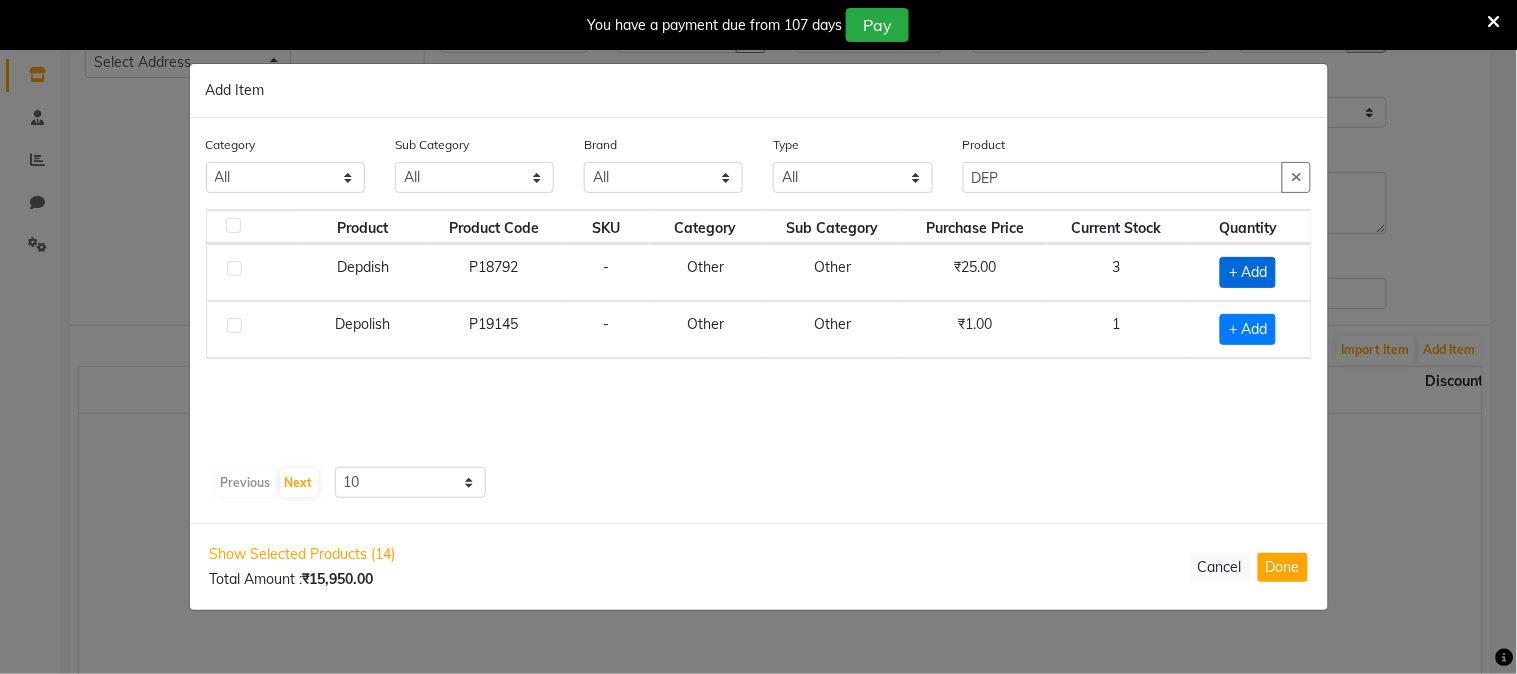 click on "+ Add" 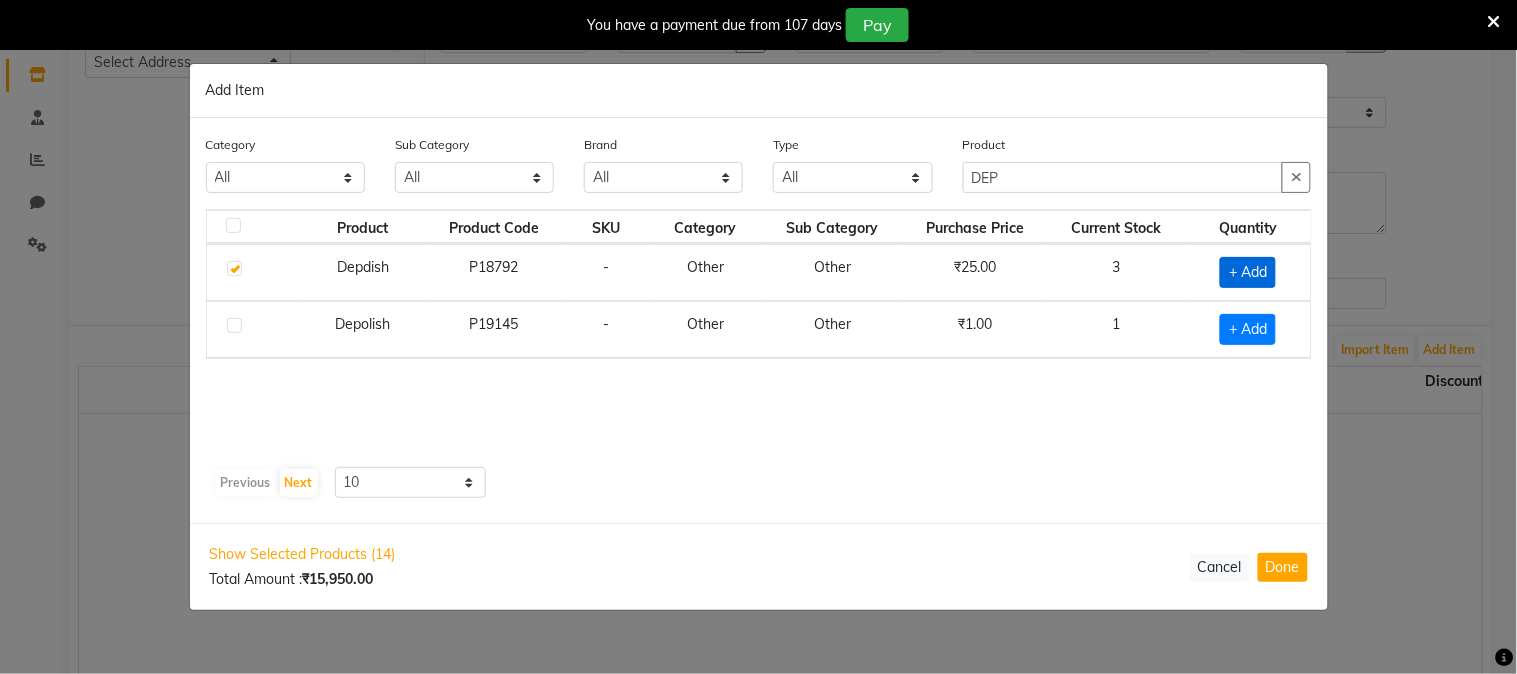 checkbox on "true" 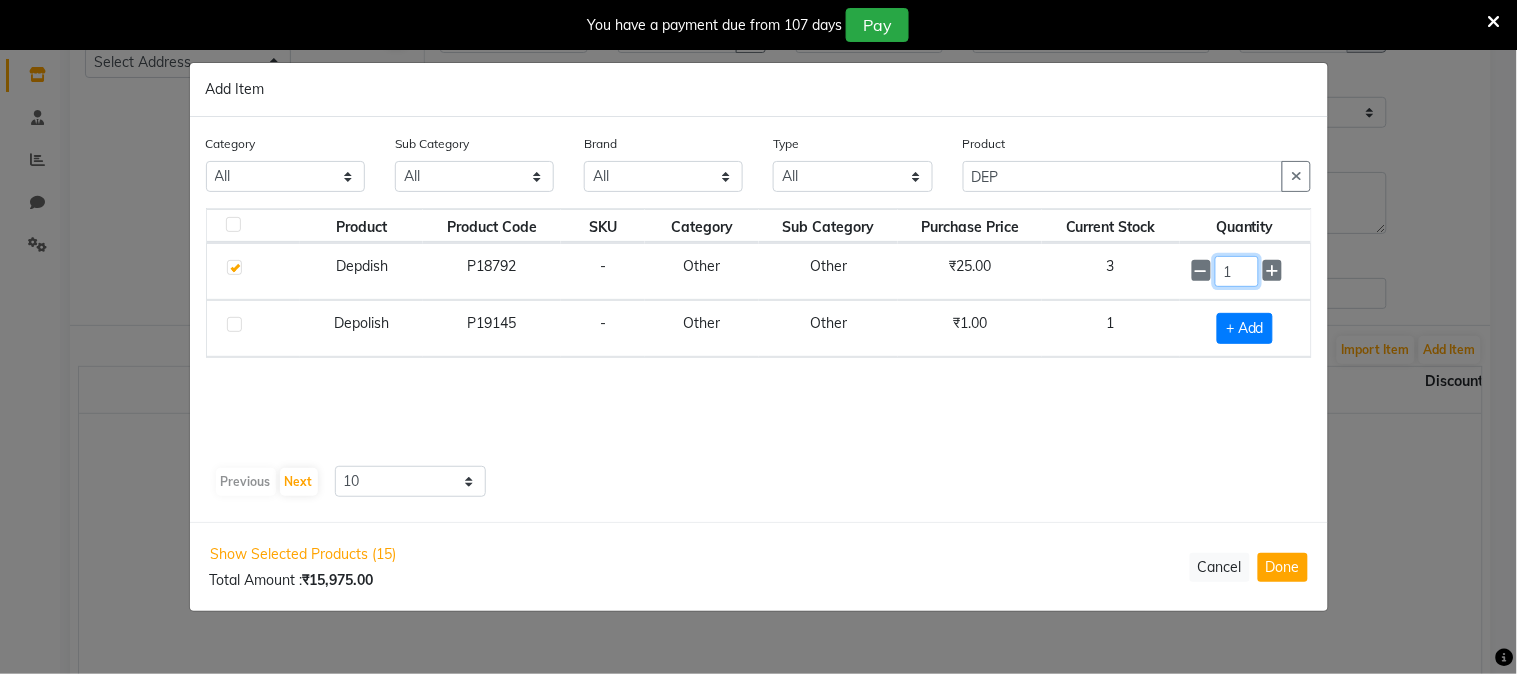 click on "1" 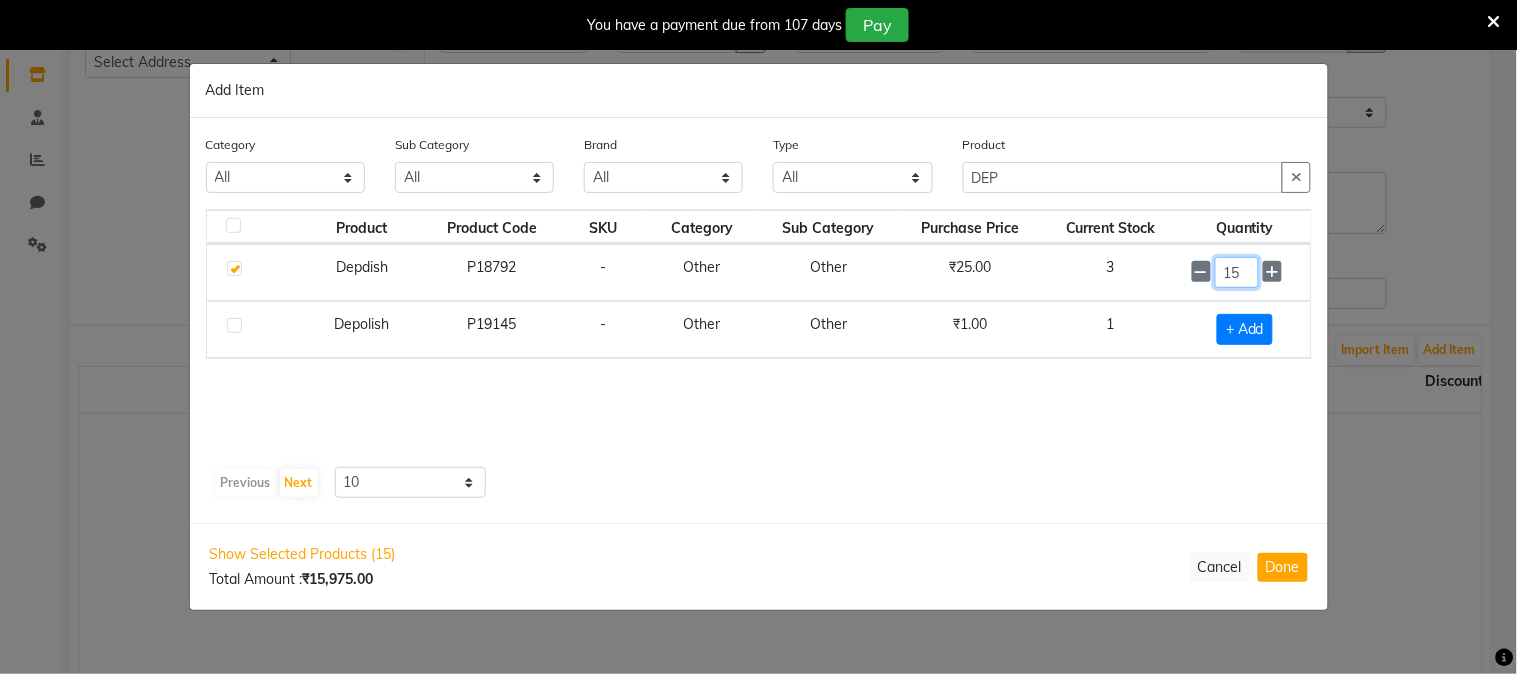 type on "15" 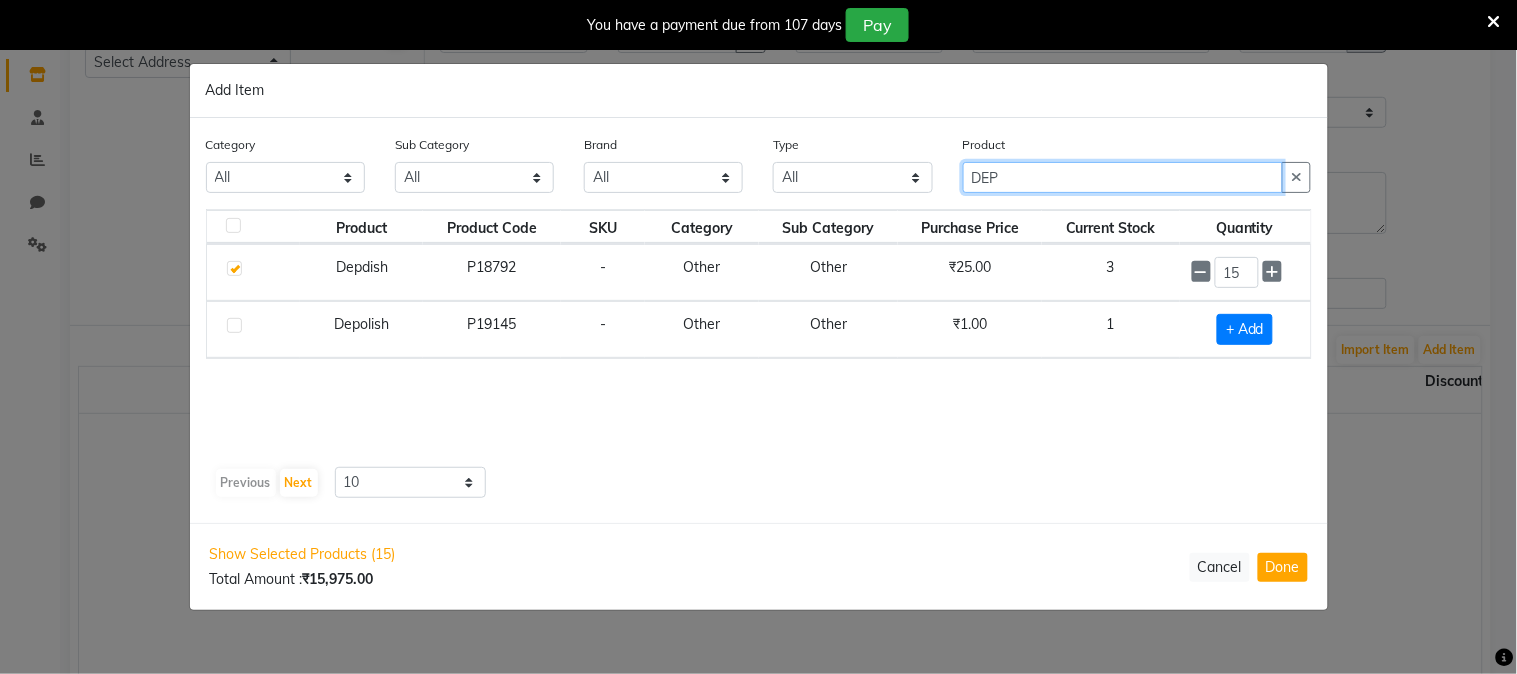 click on "DEP" 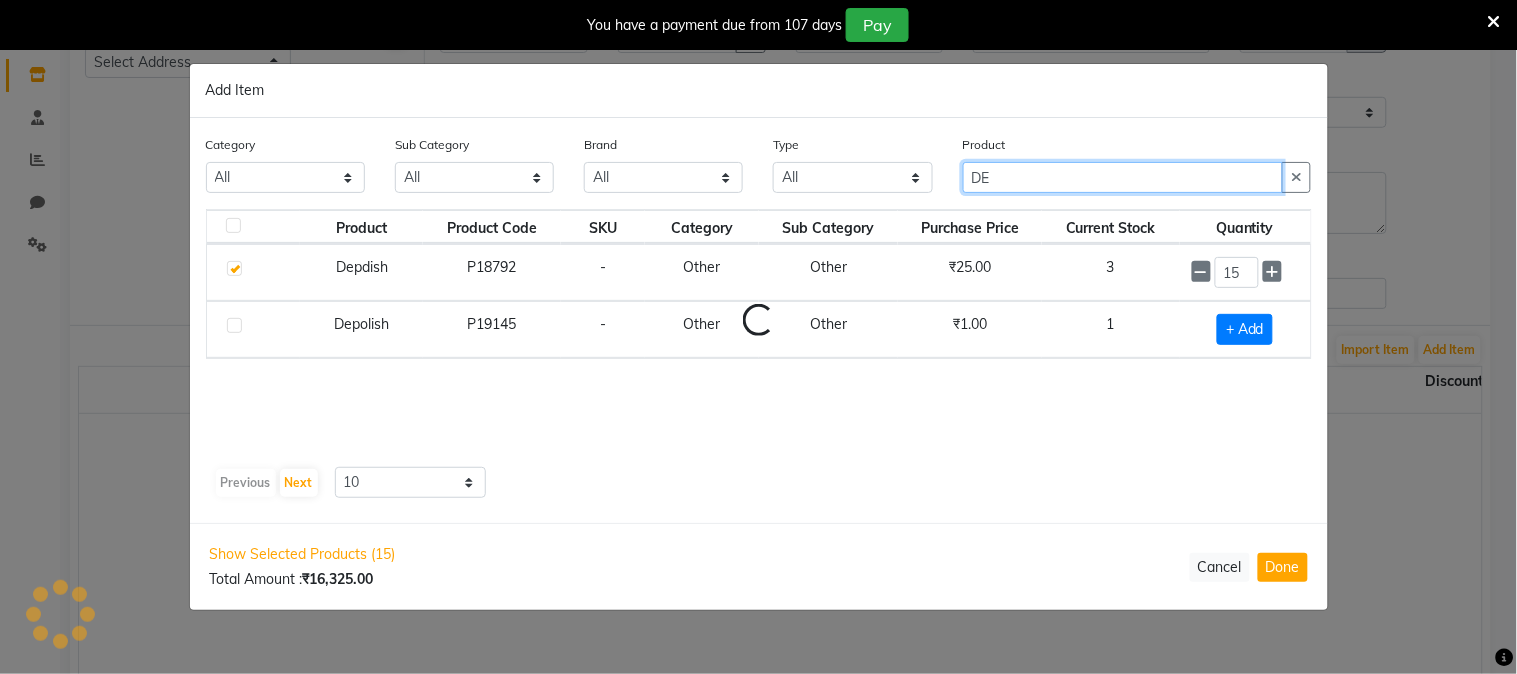 type on "D" 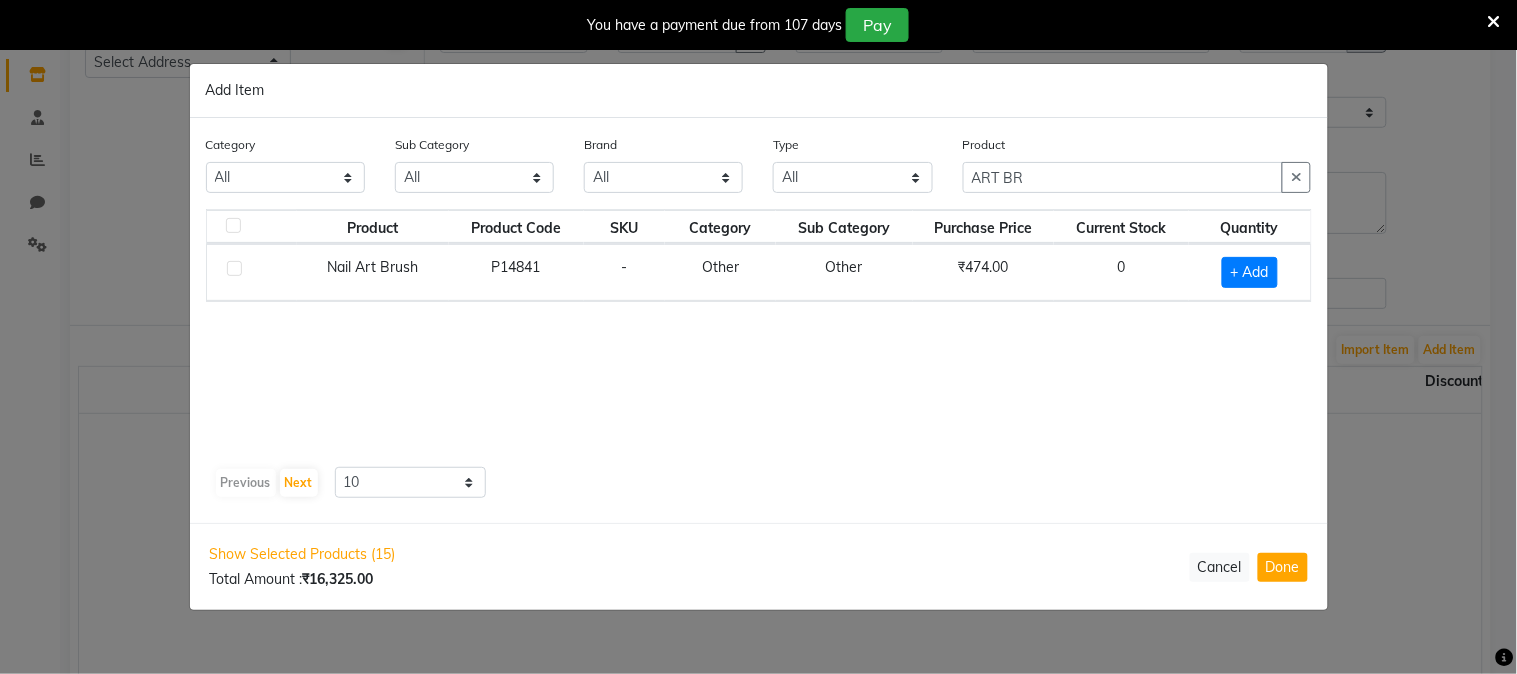 drag, startPoint x: 1164, startPoint y: 276, endPoint x: 1196, endPoint y: 134, distance: 145.56099 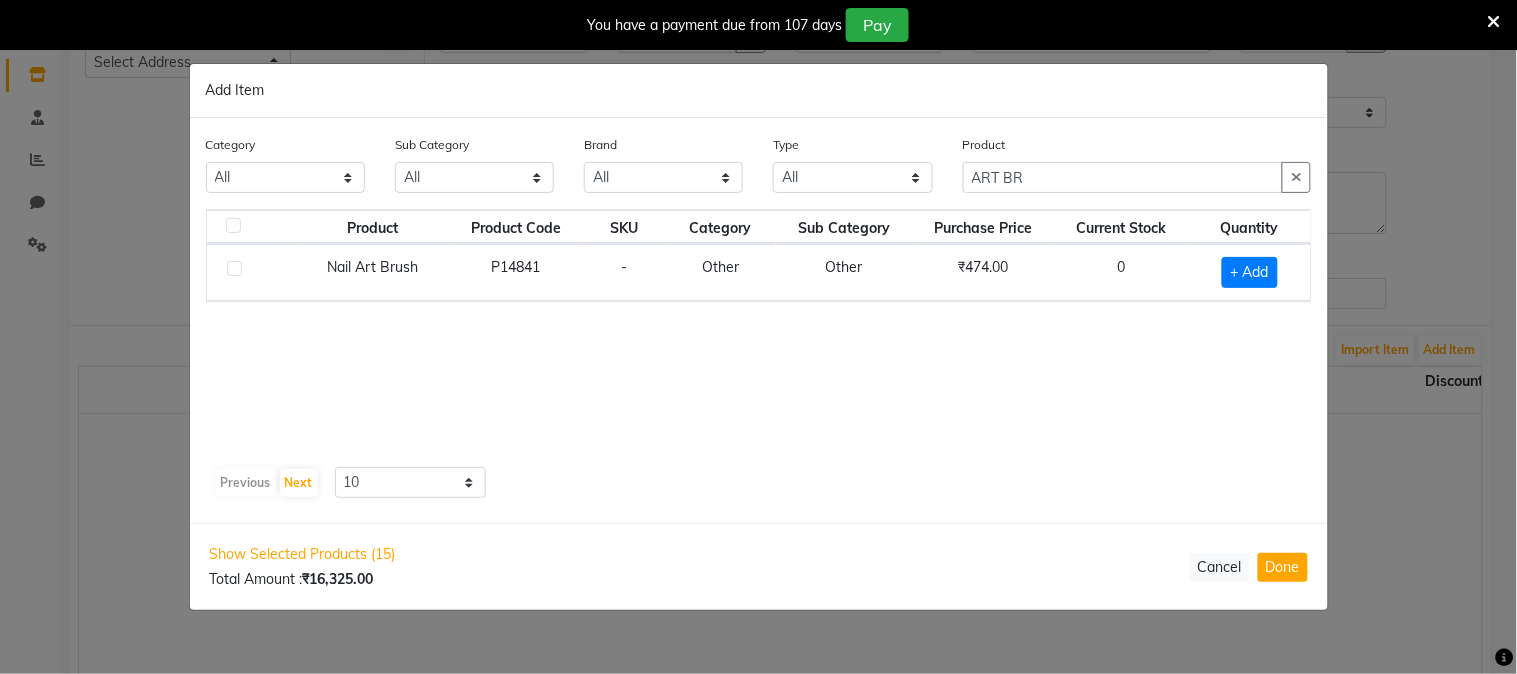 click on "Product ART BR" 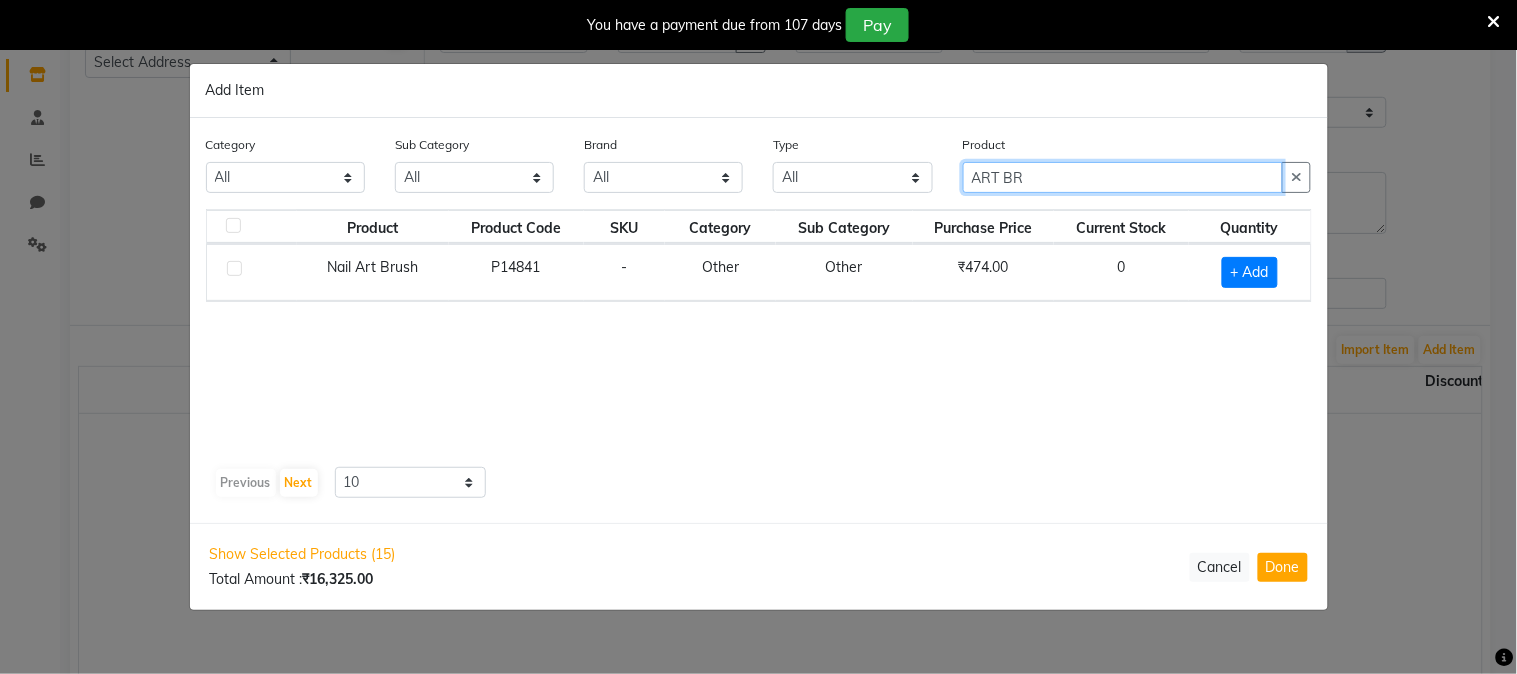 click on "ART BR" 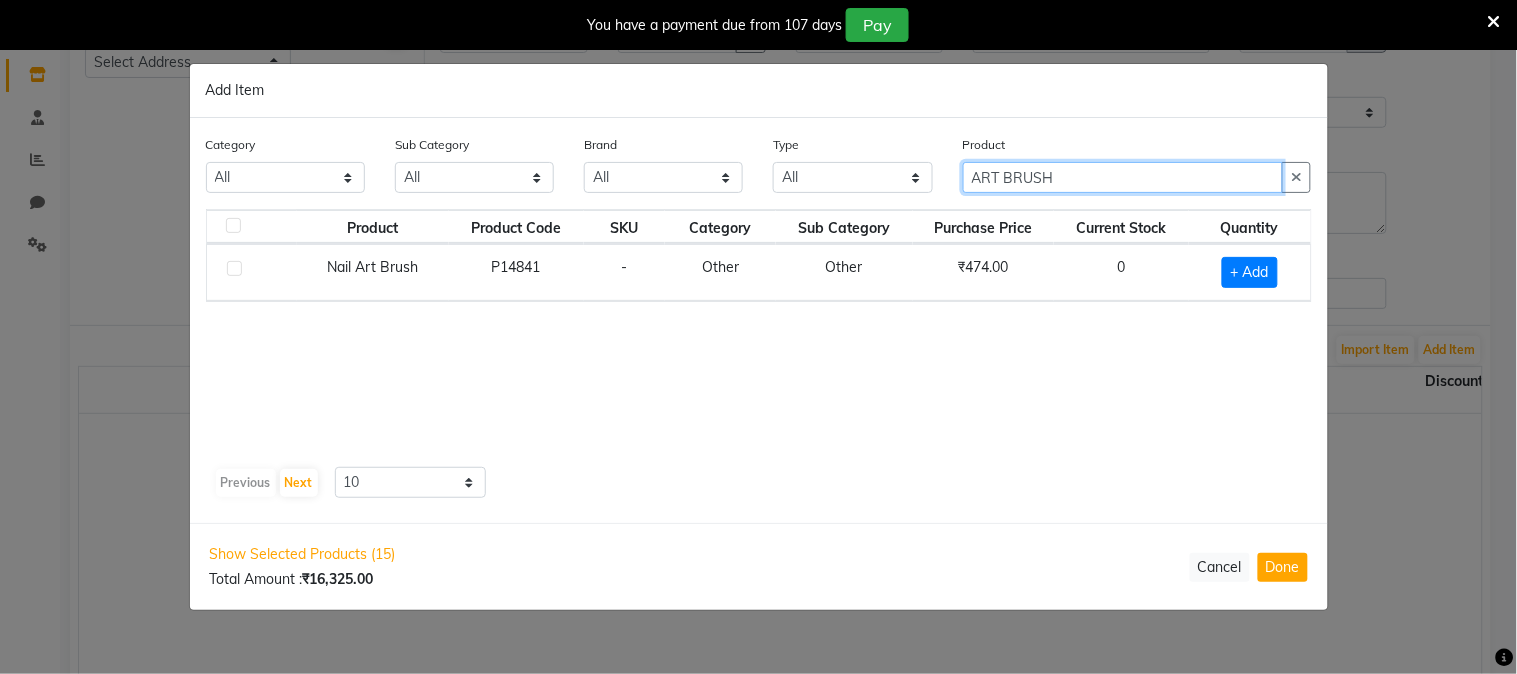 click on "ART BRUSH" 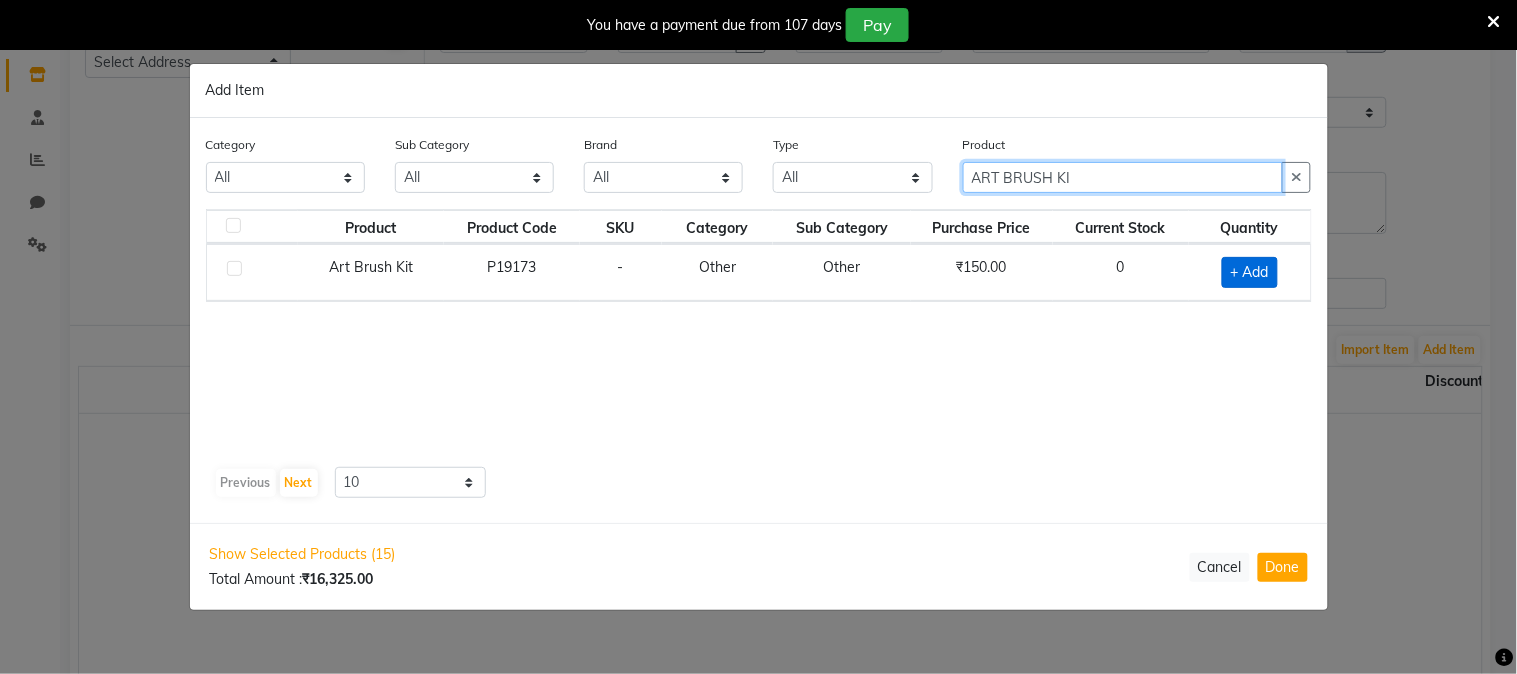 type on "ART BRUSH KI" 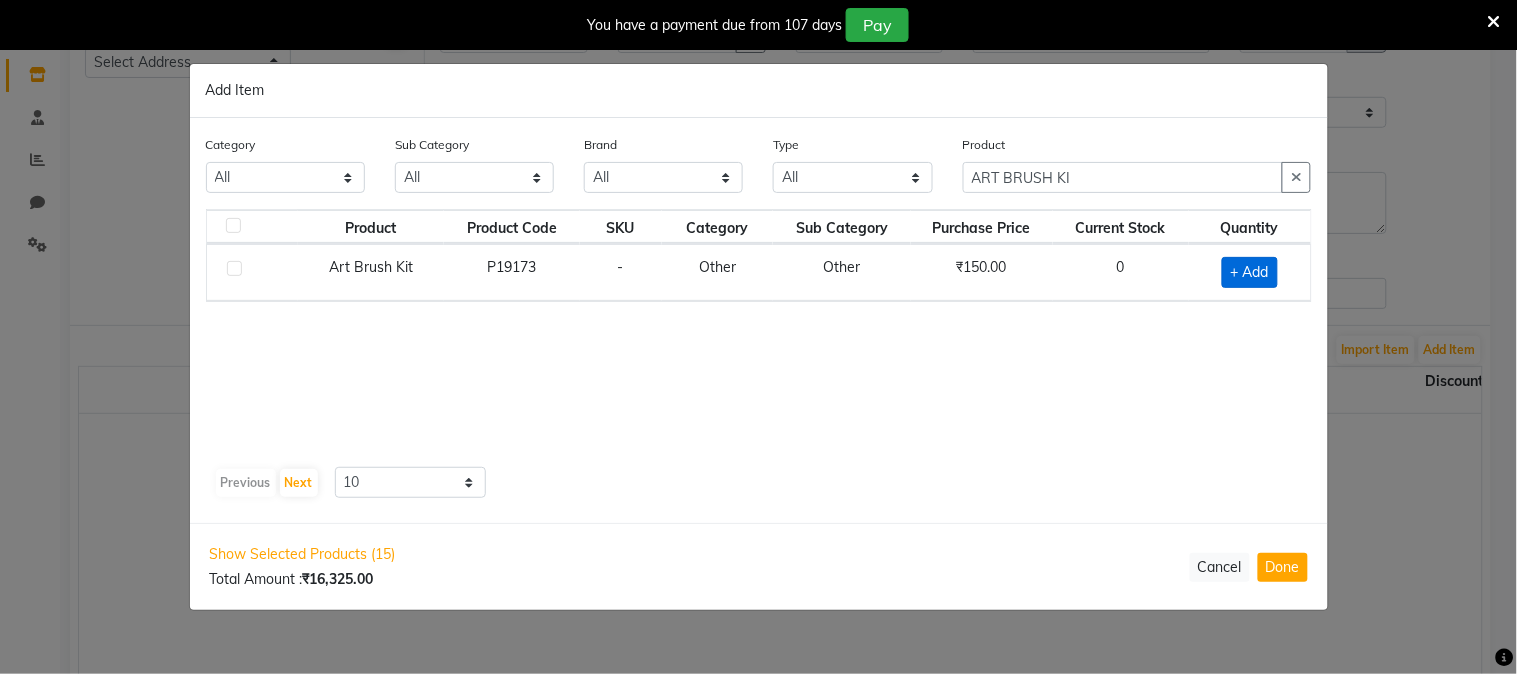 click on "+ Add" 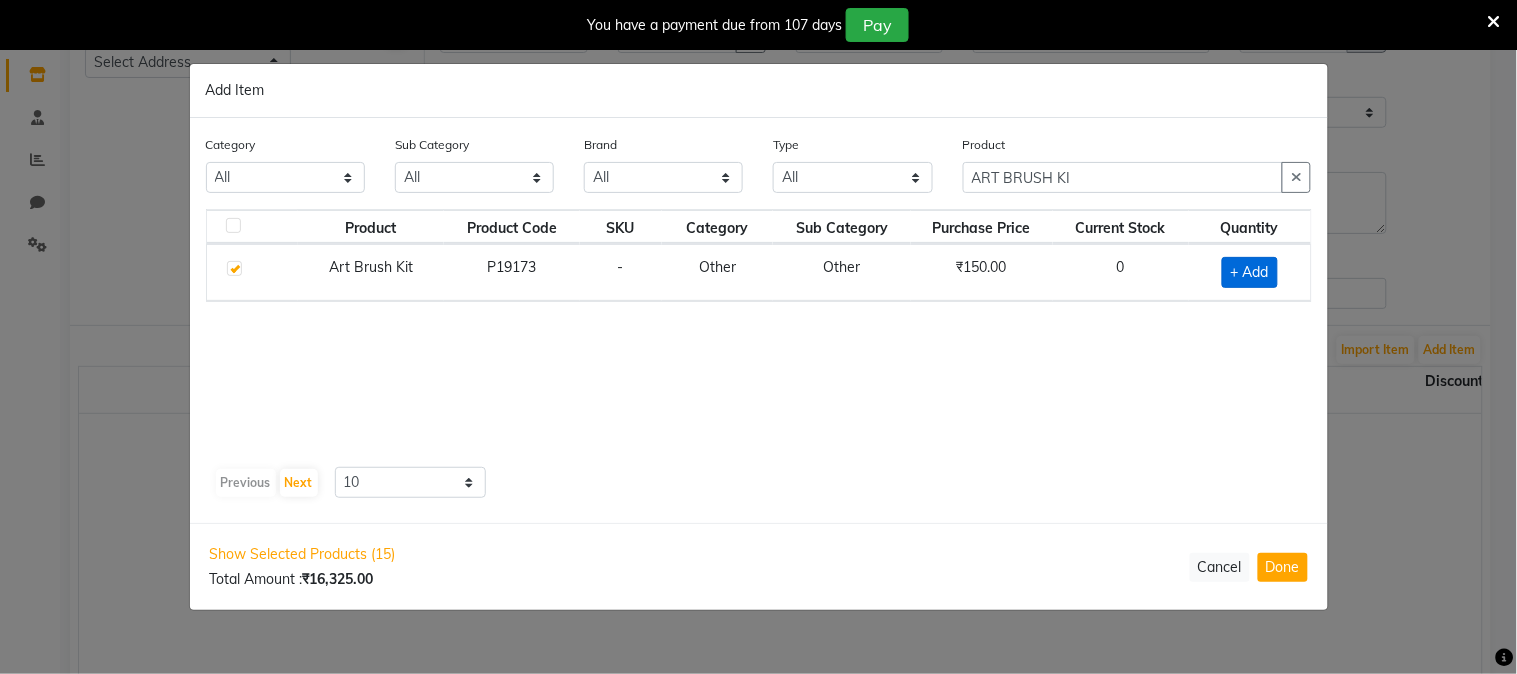 checkbox on "true" 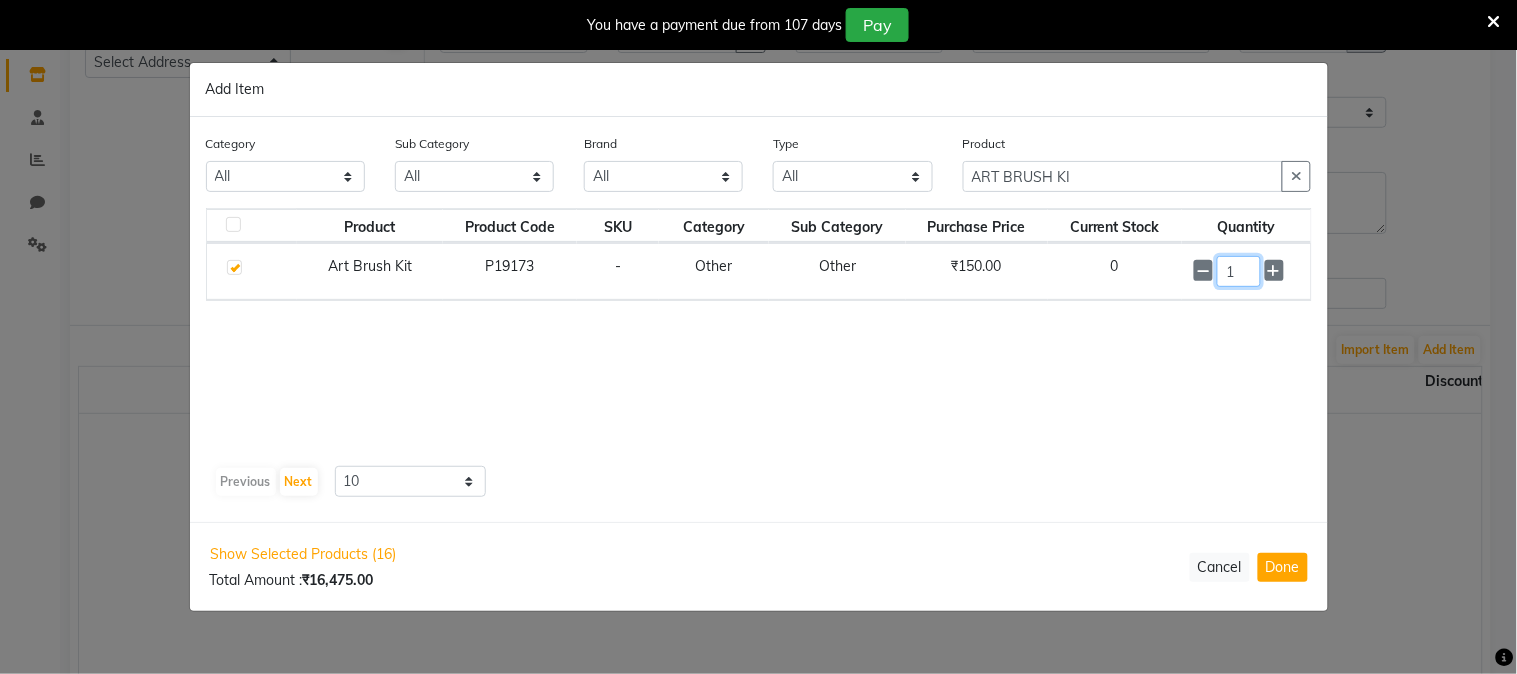 click on "1" 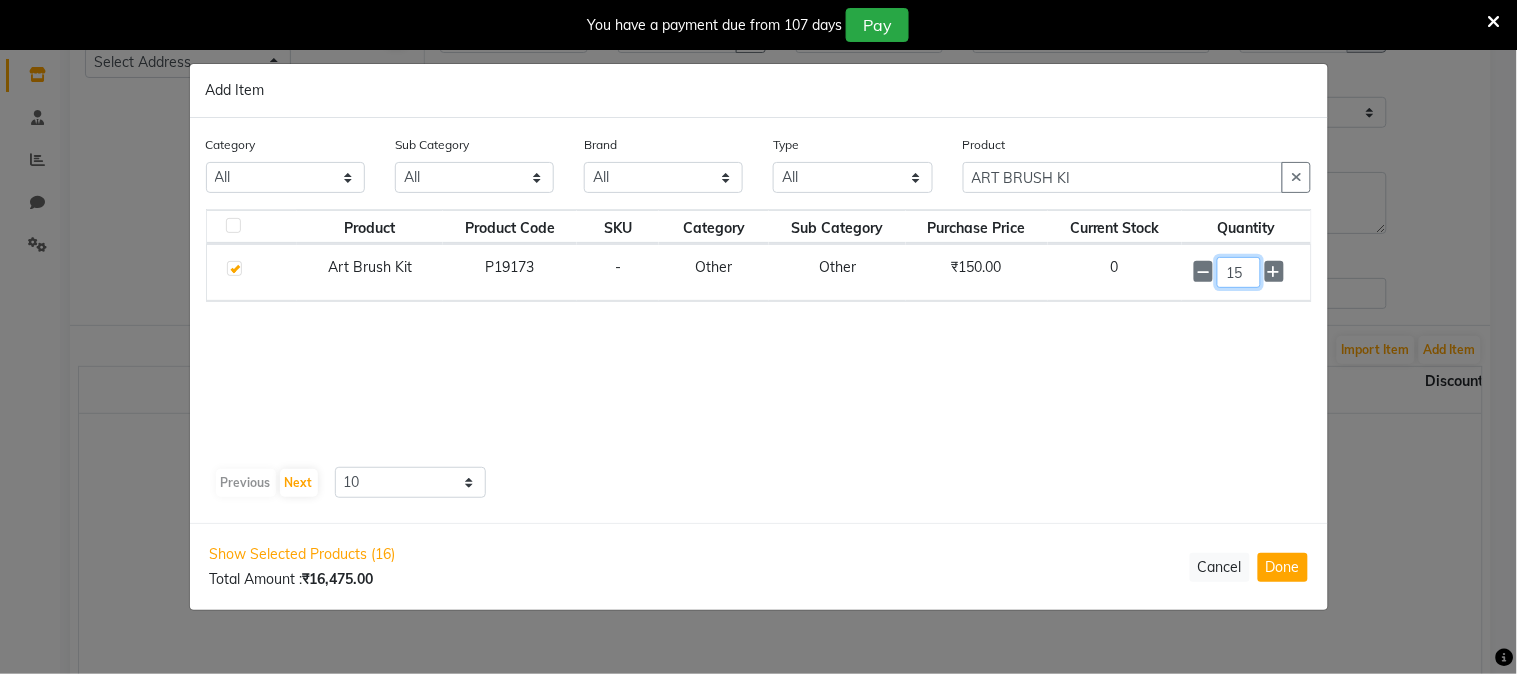 type on "15" 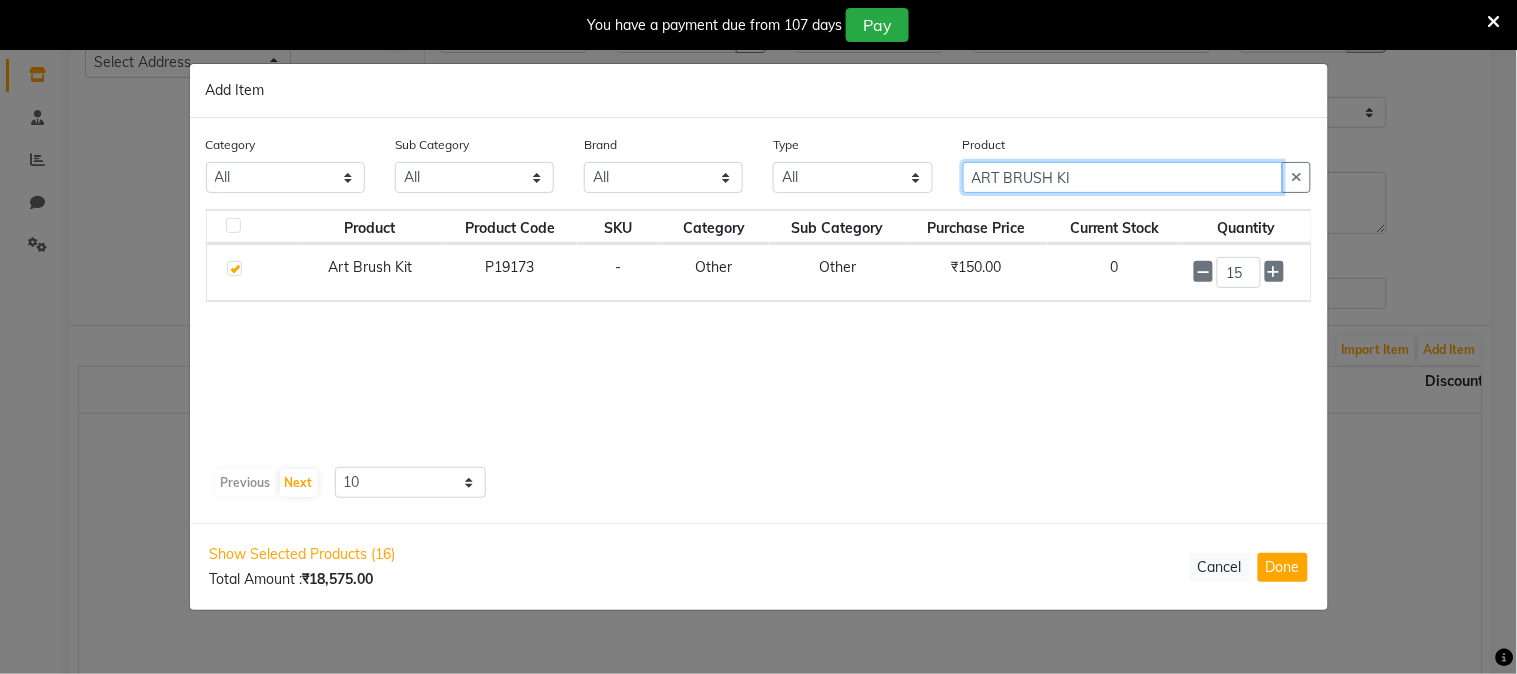 click on "ART BRUSH KI" 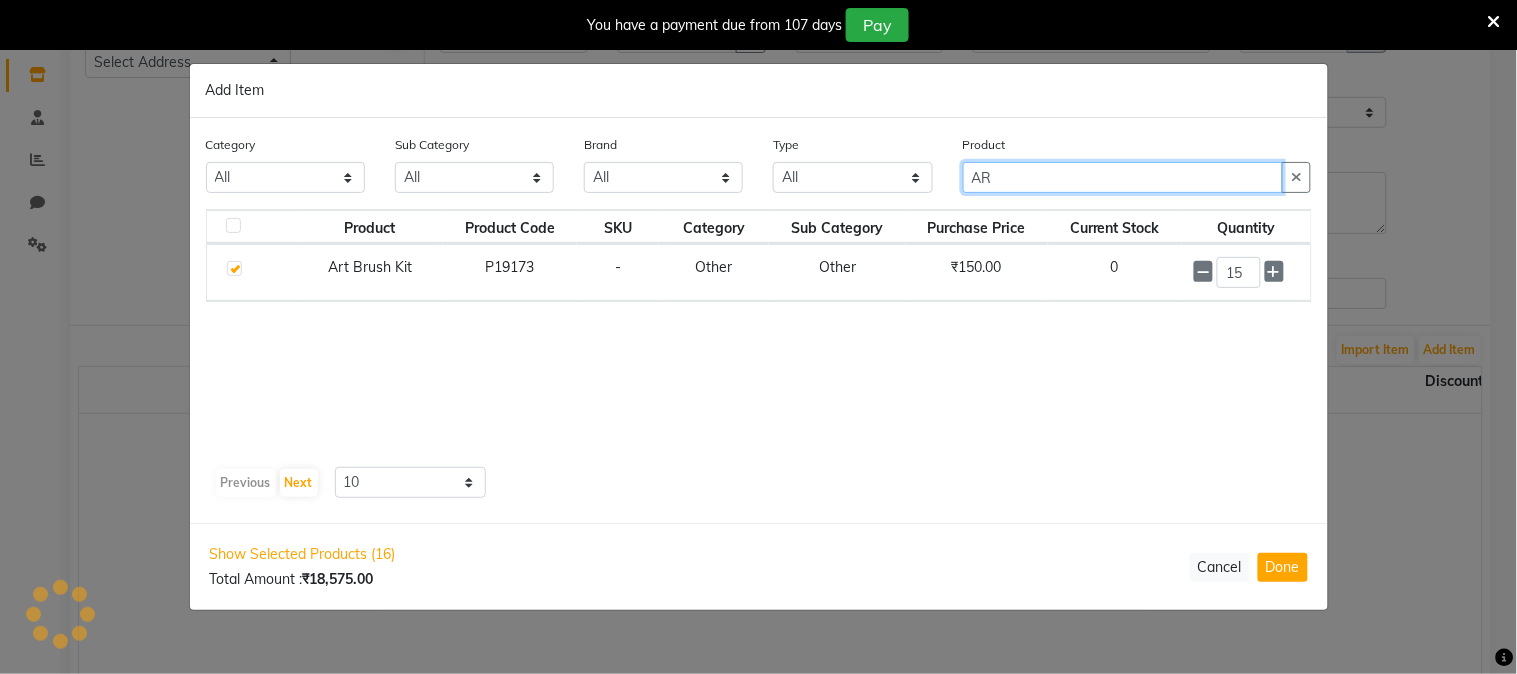 type on "A" 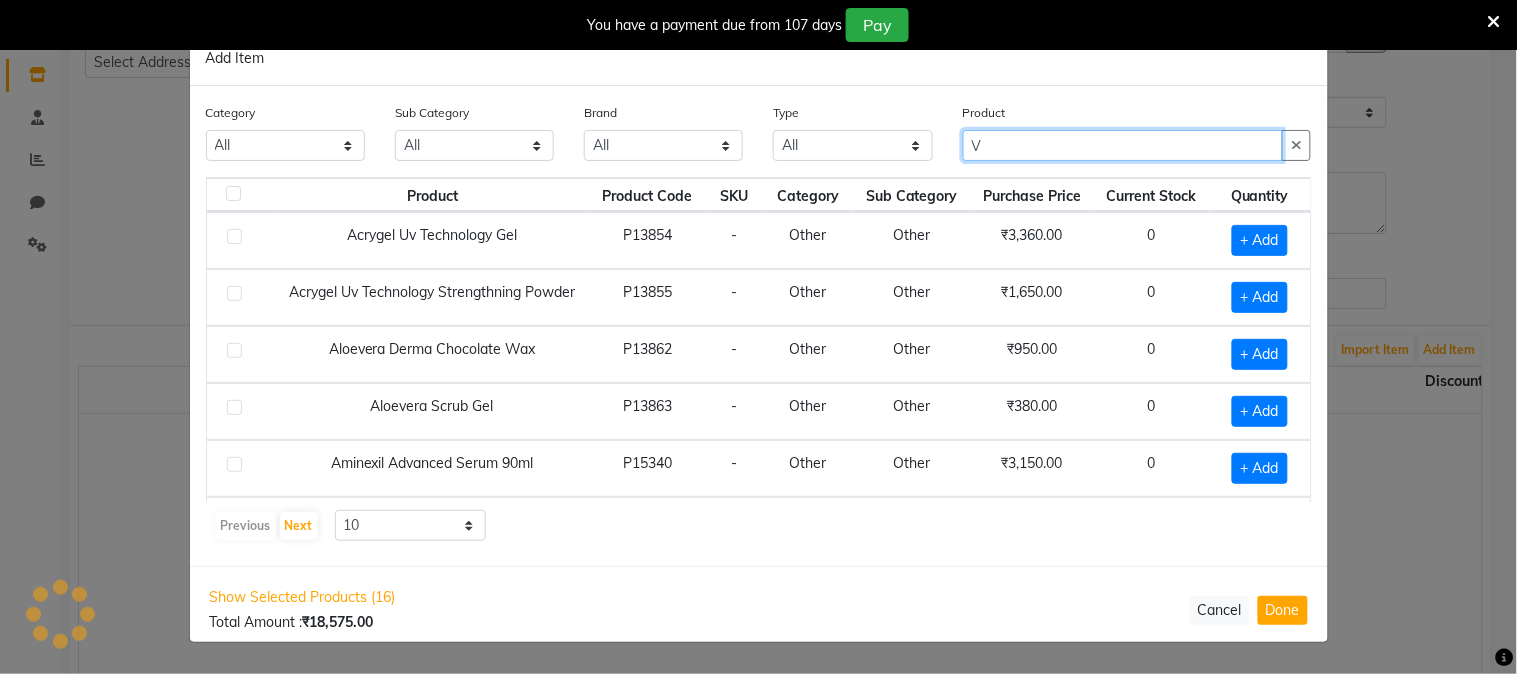 type on "V" 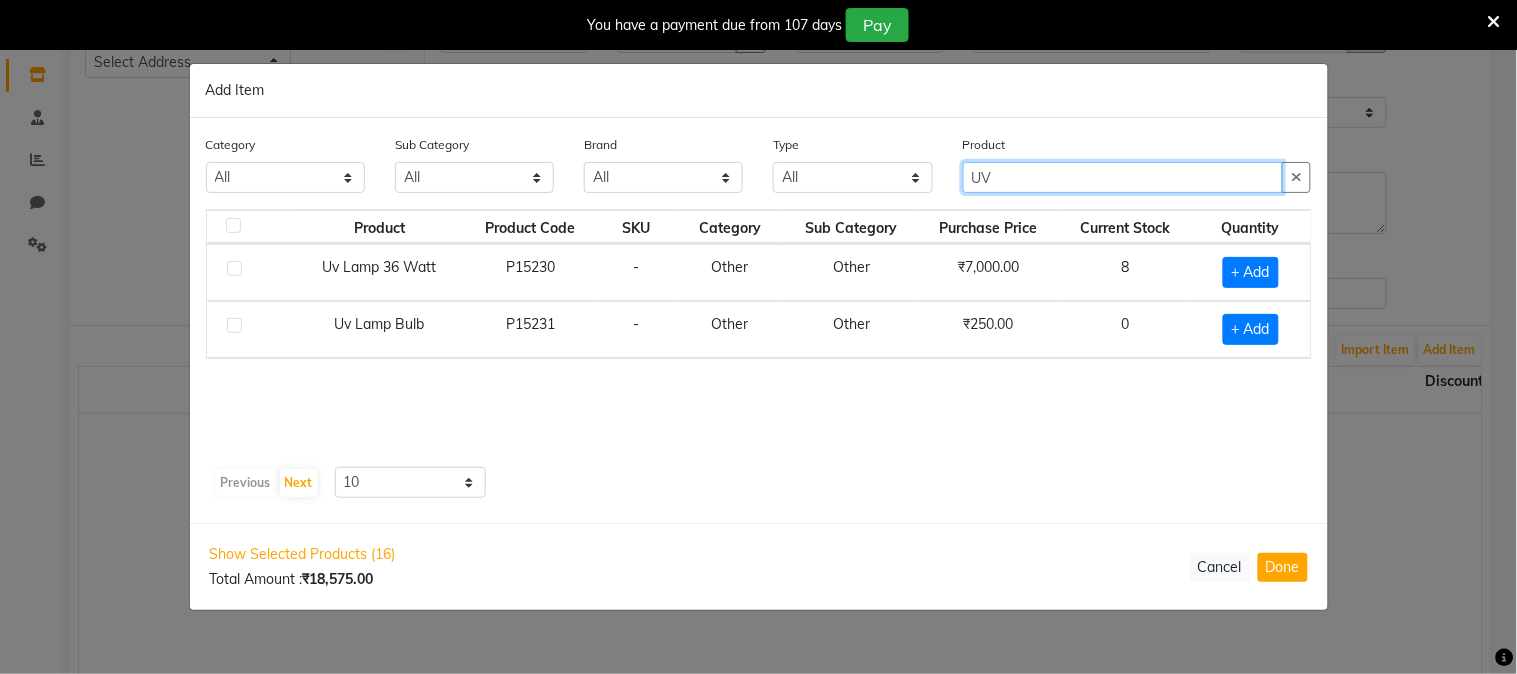 type on "U" 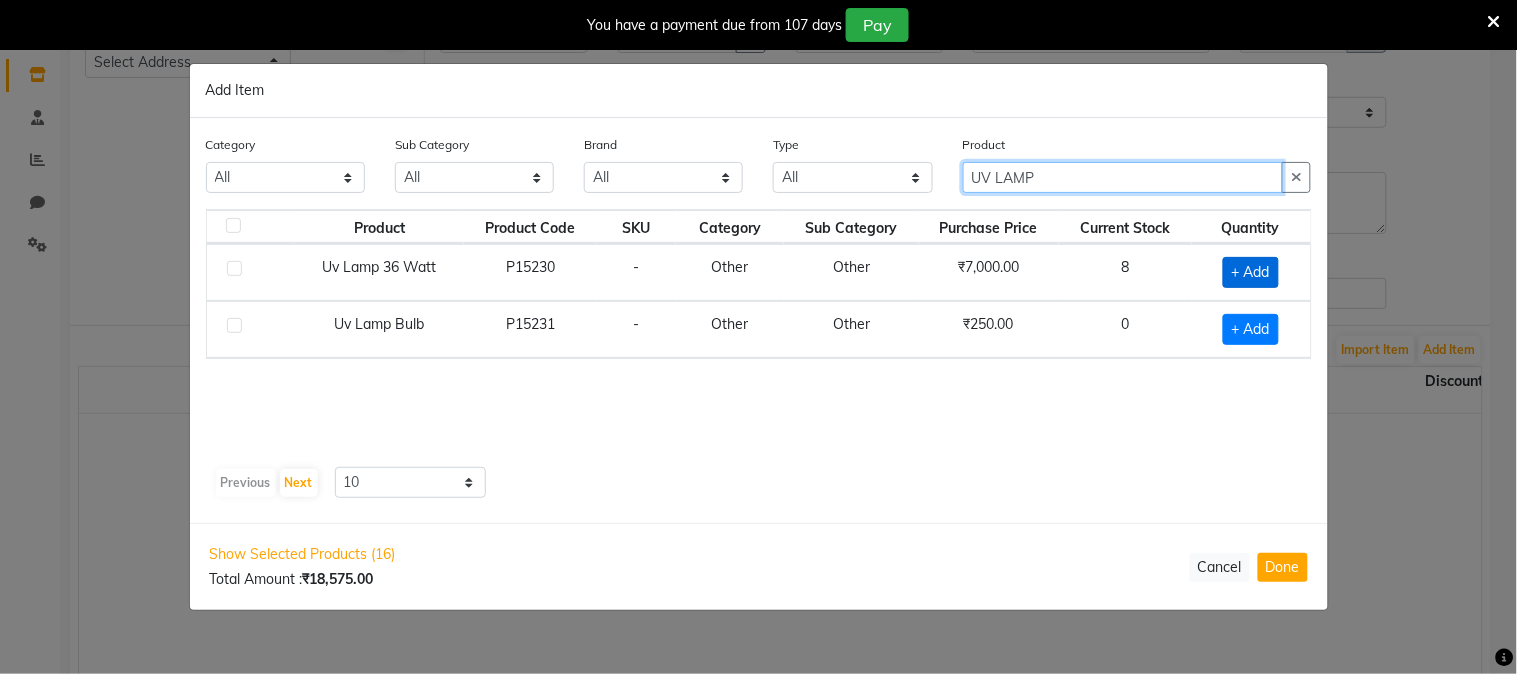 type on "UV LAMP" 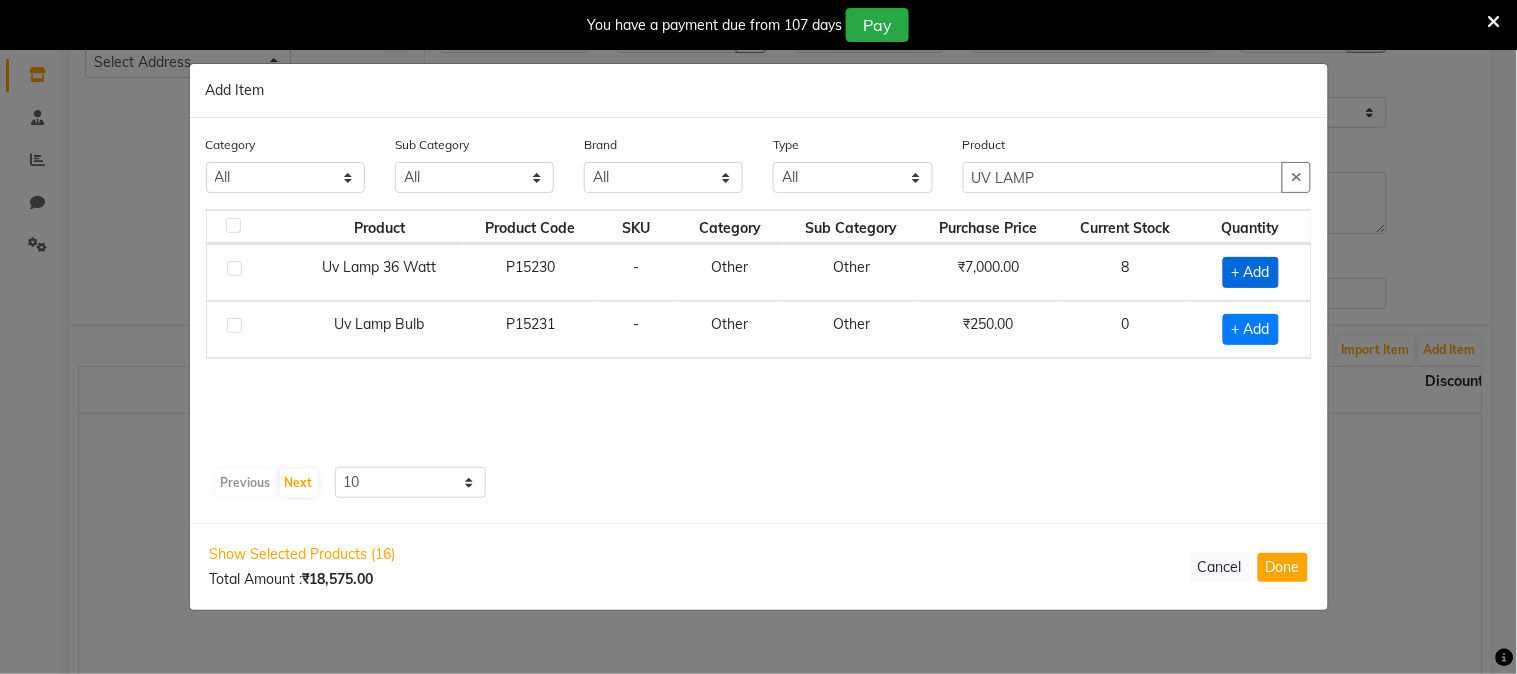 click on "+ Add" 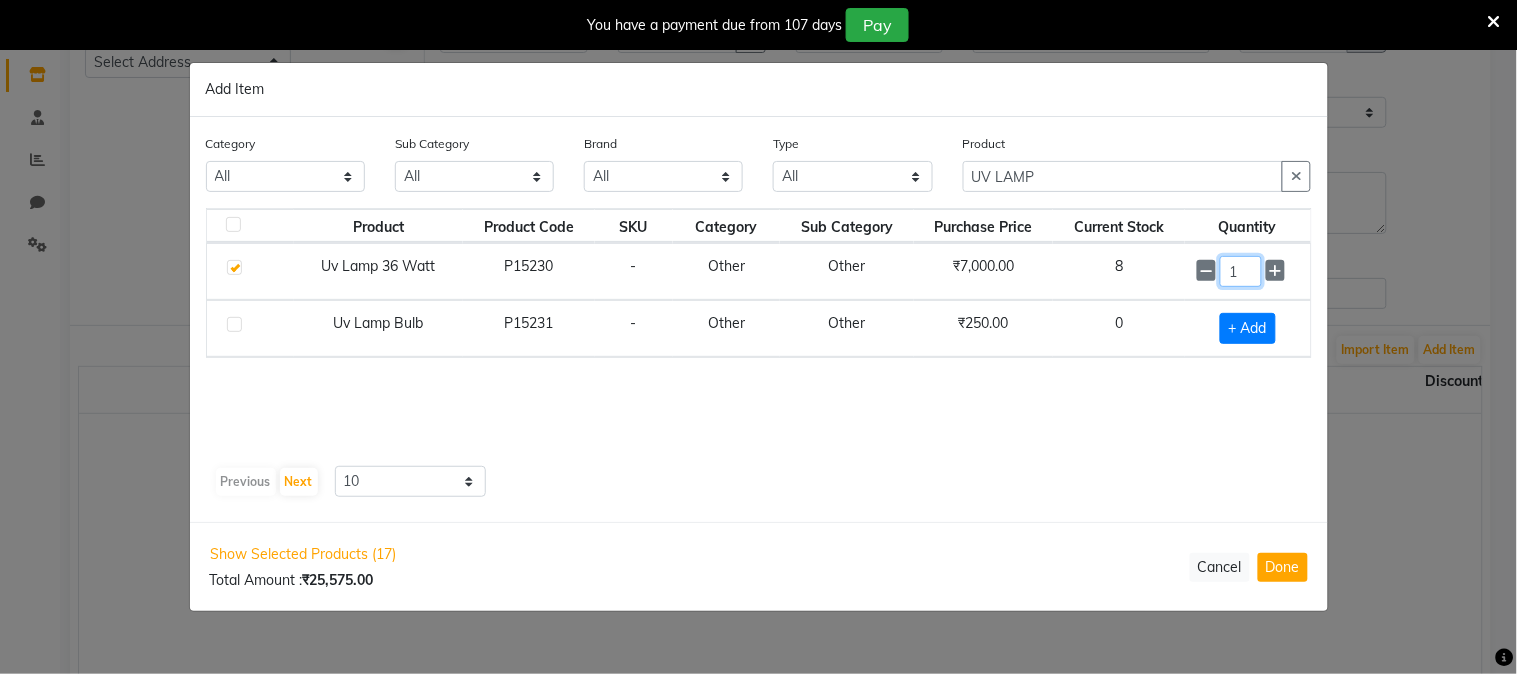 click on "1" 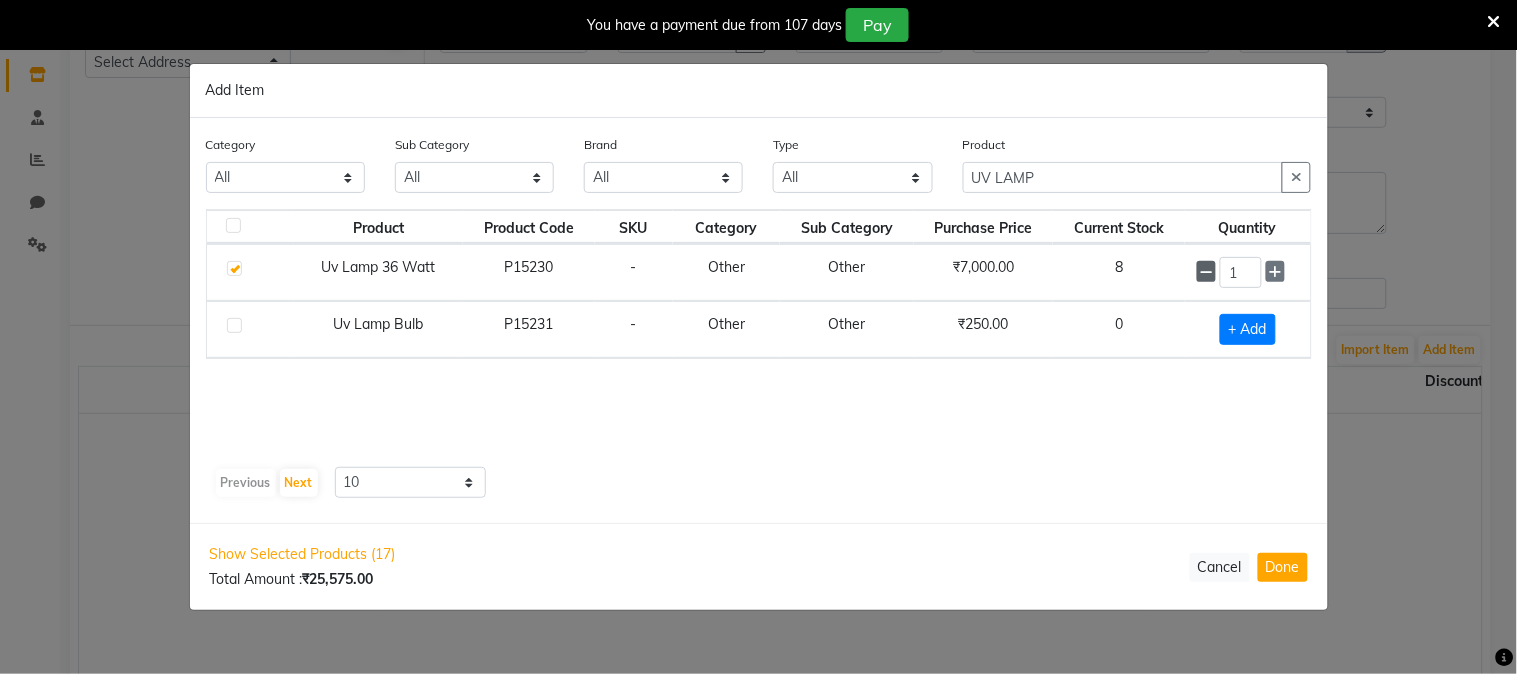 click 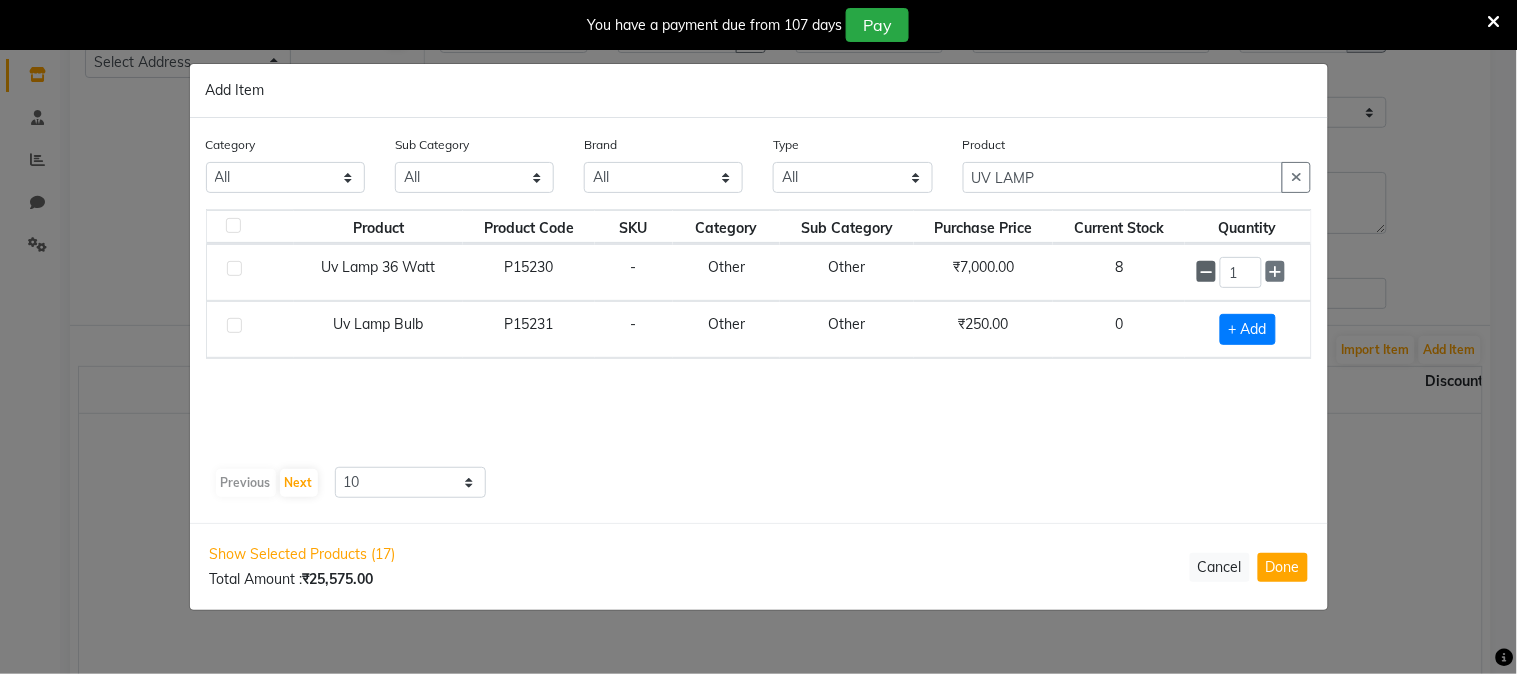 checkbox on "false" 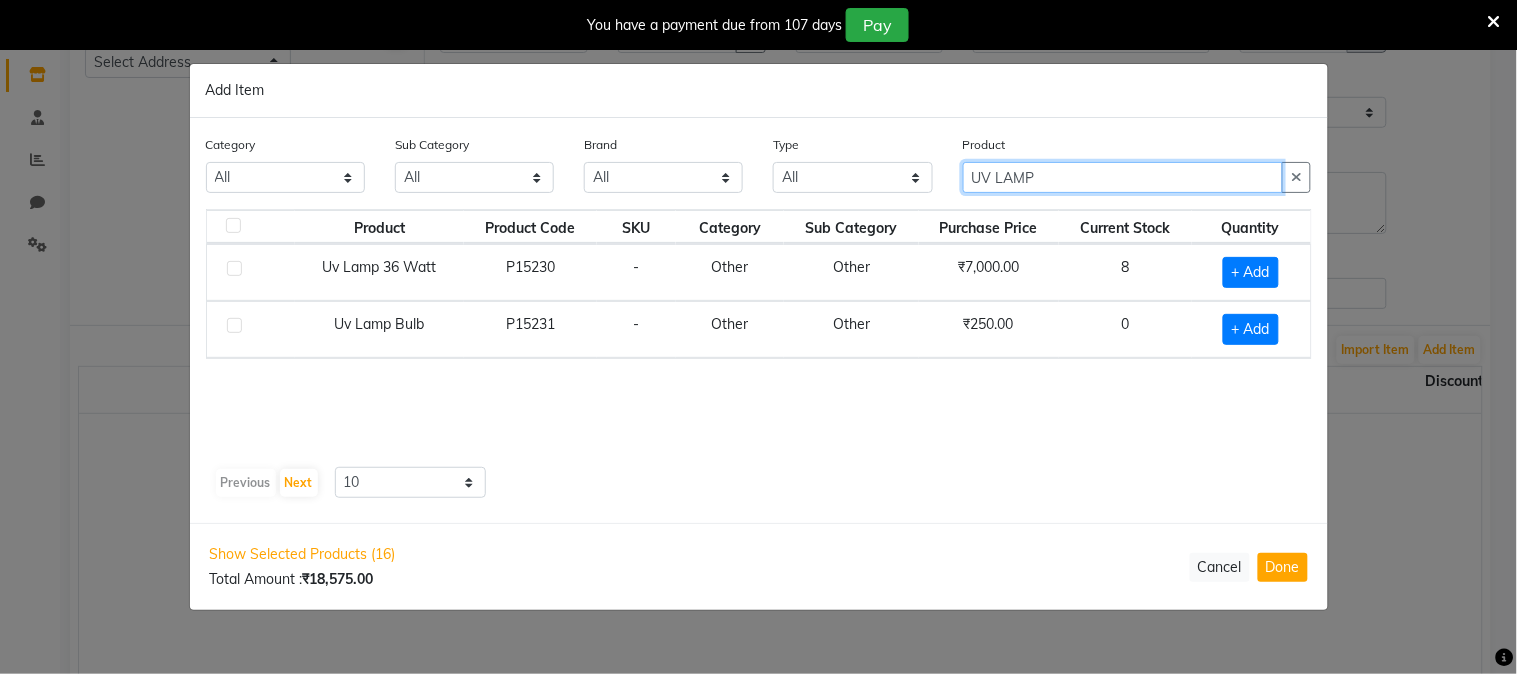 click on "UV LAMP" 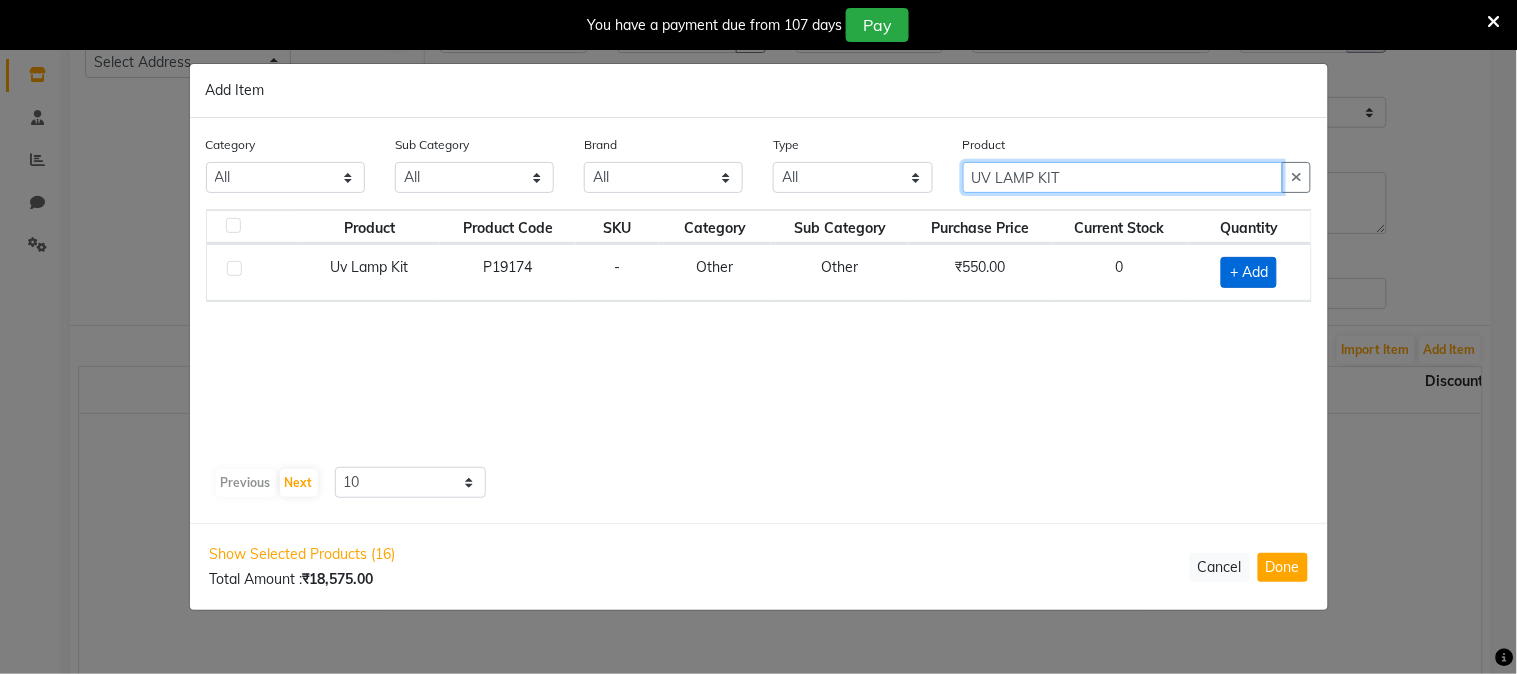 type on "UV LAMP KIT" 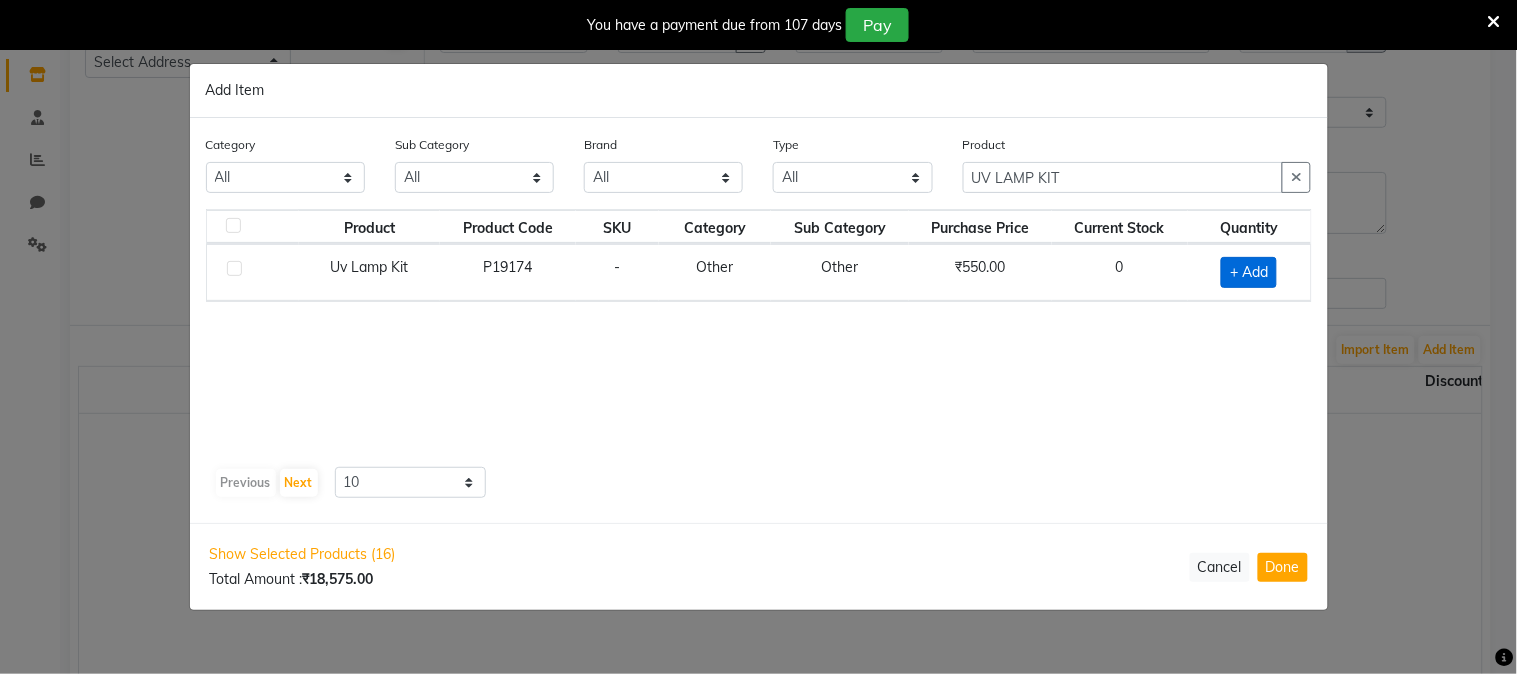 click on "+ Add" 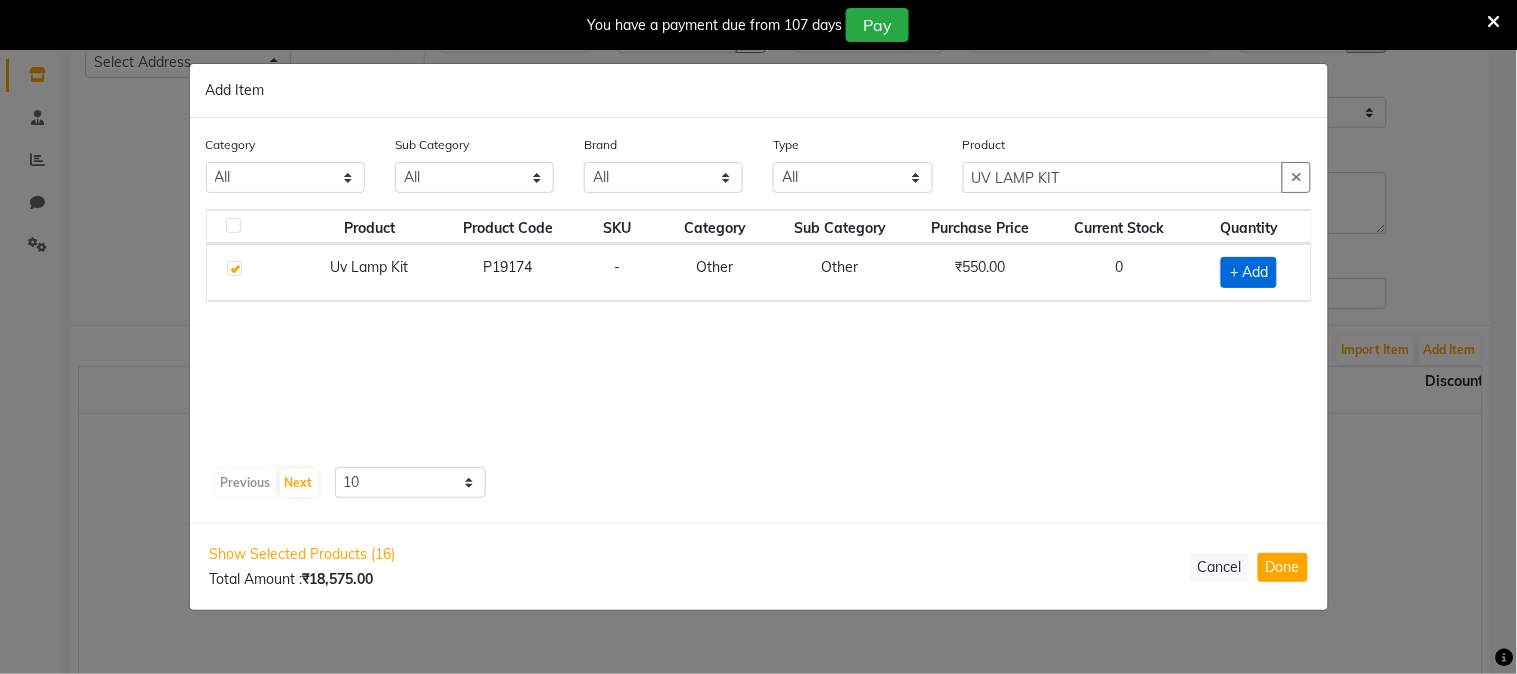 checkbox on "true" 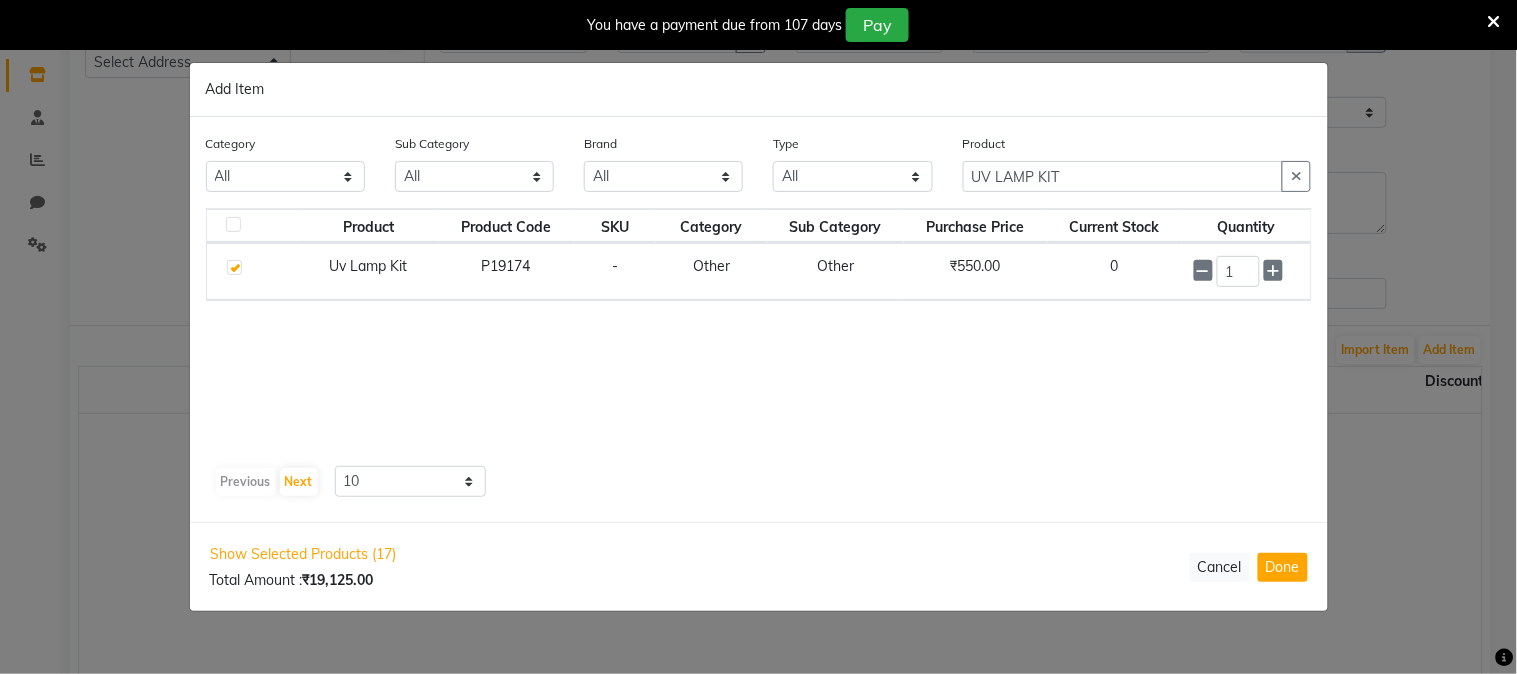 click on "1" 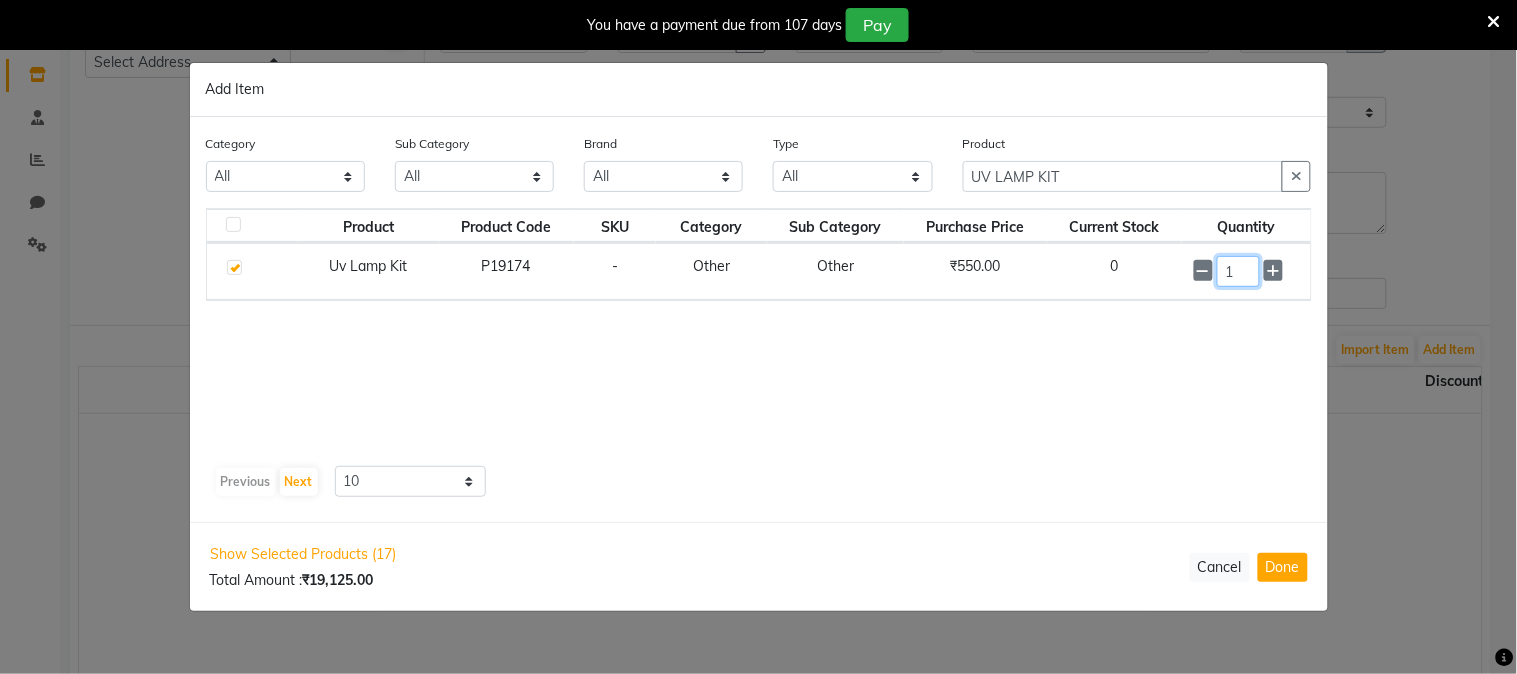 click on "1" 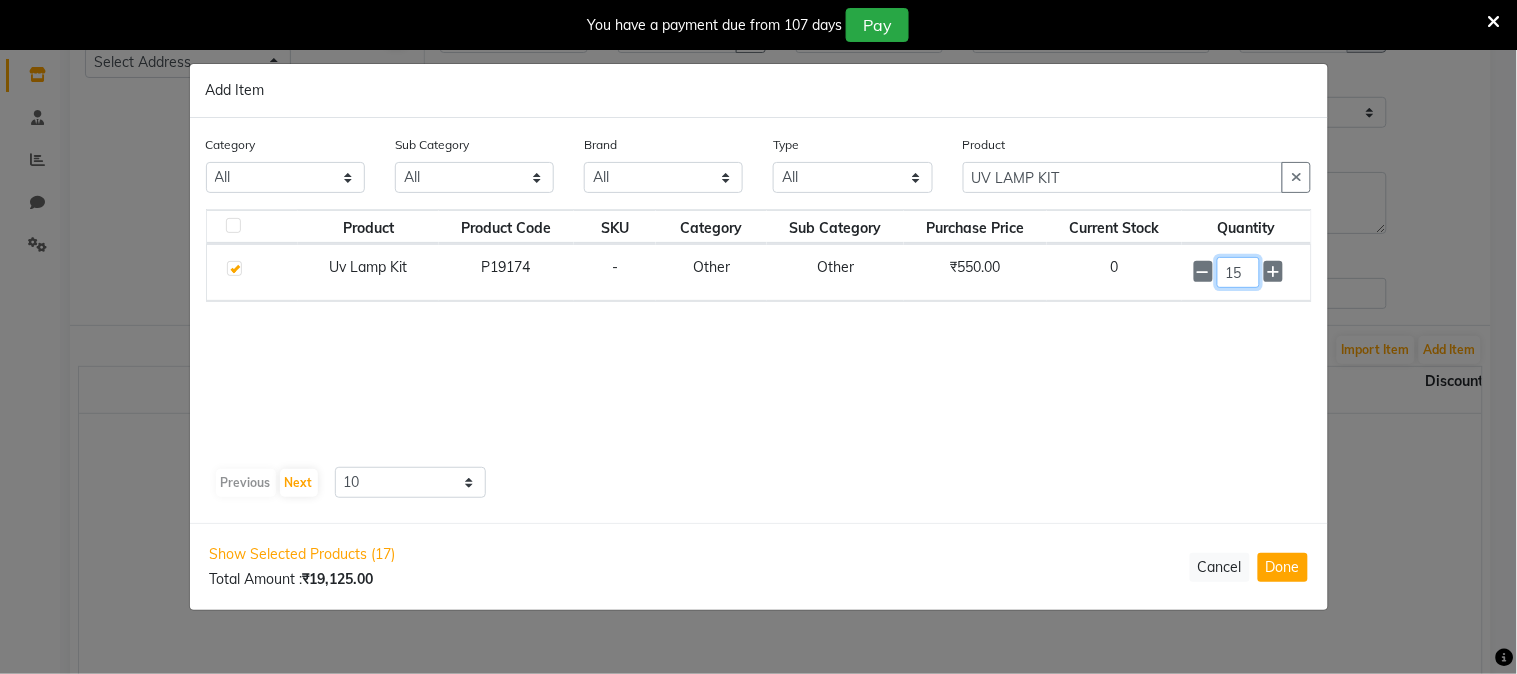 type on "15" 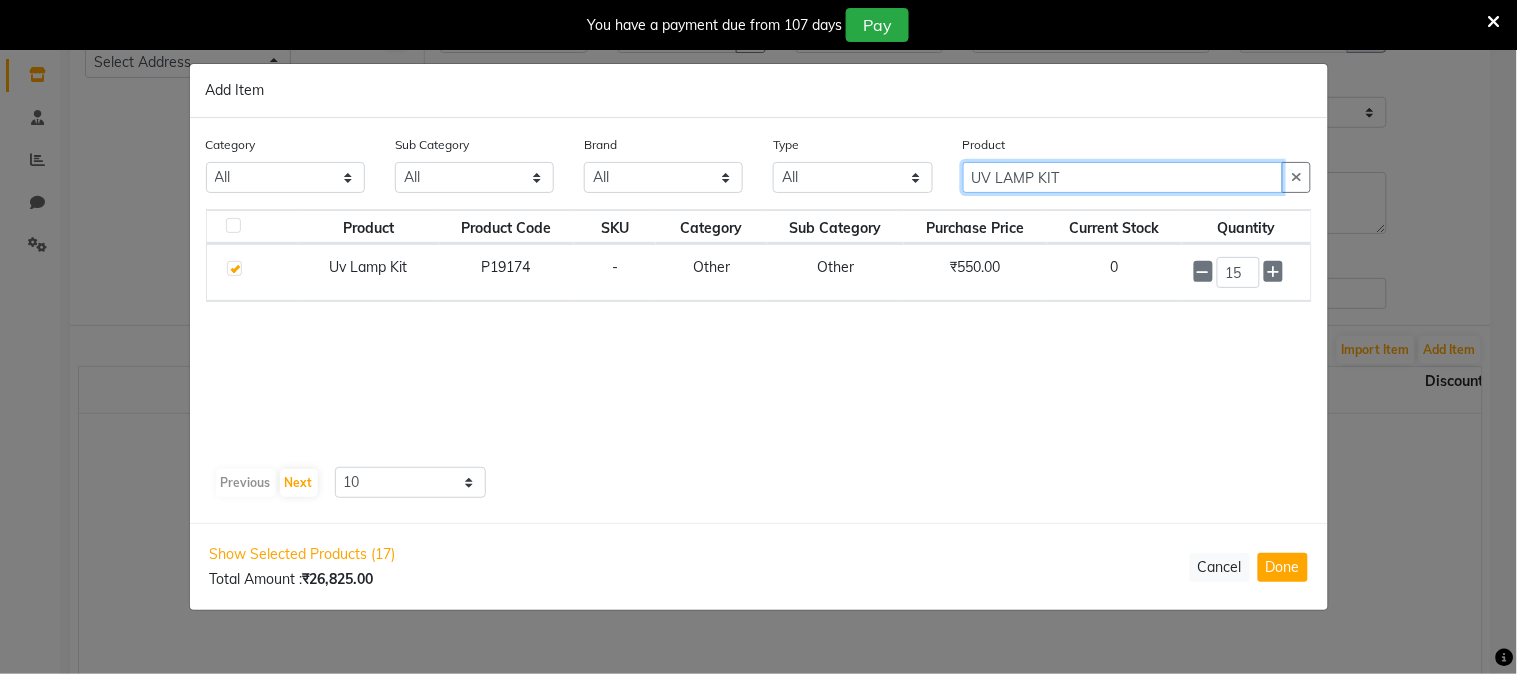 click on "UV LAMP KIT" 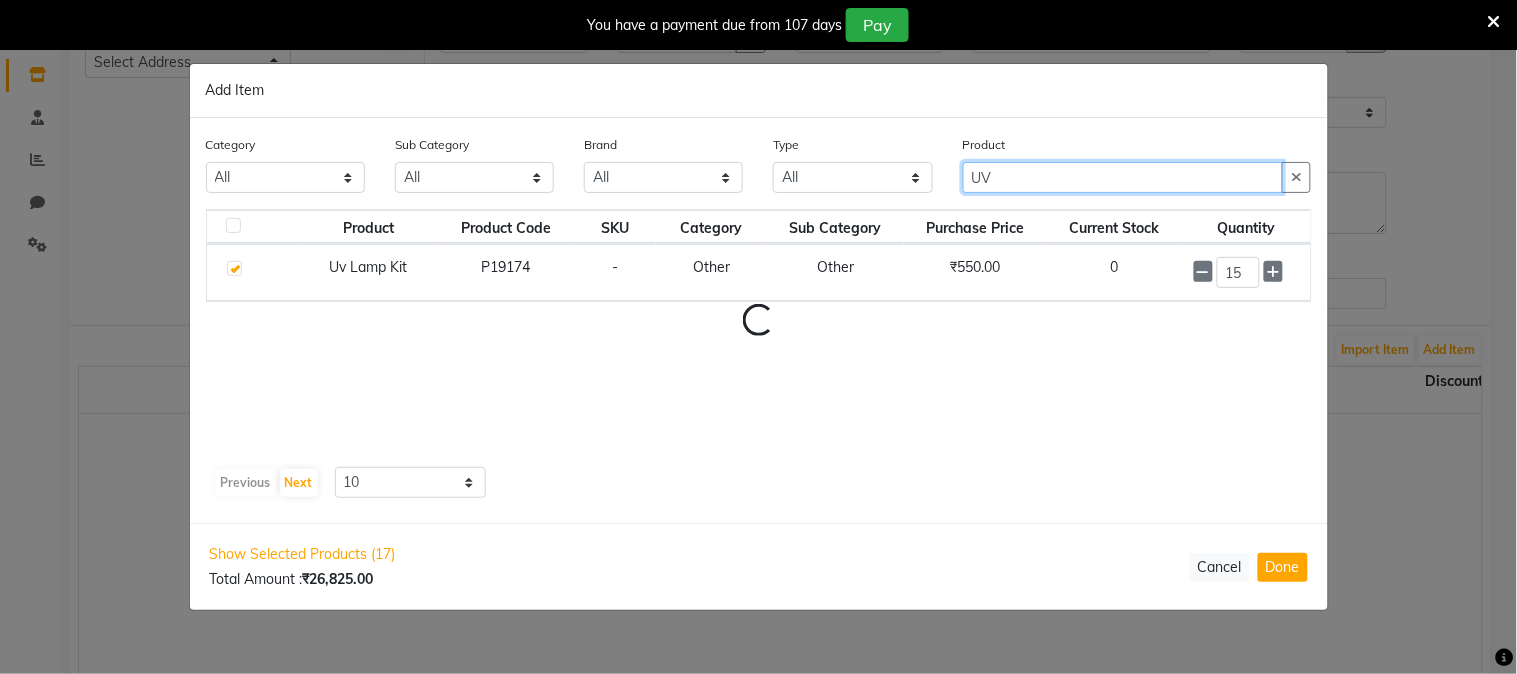 type on "U" 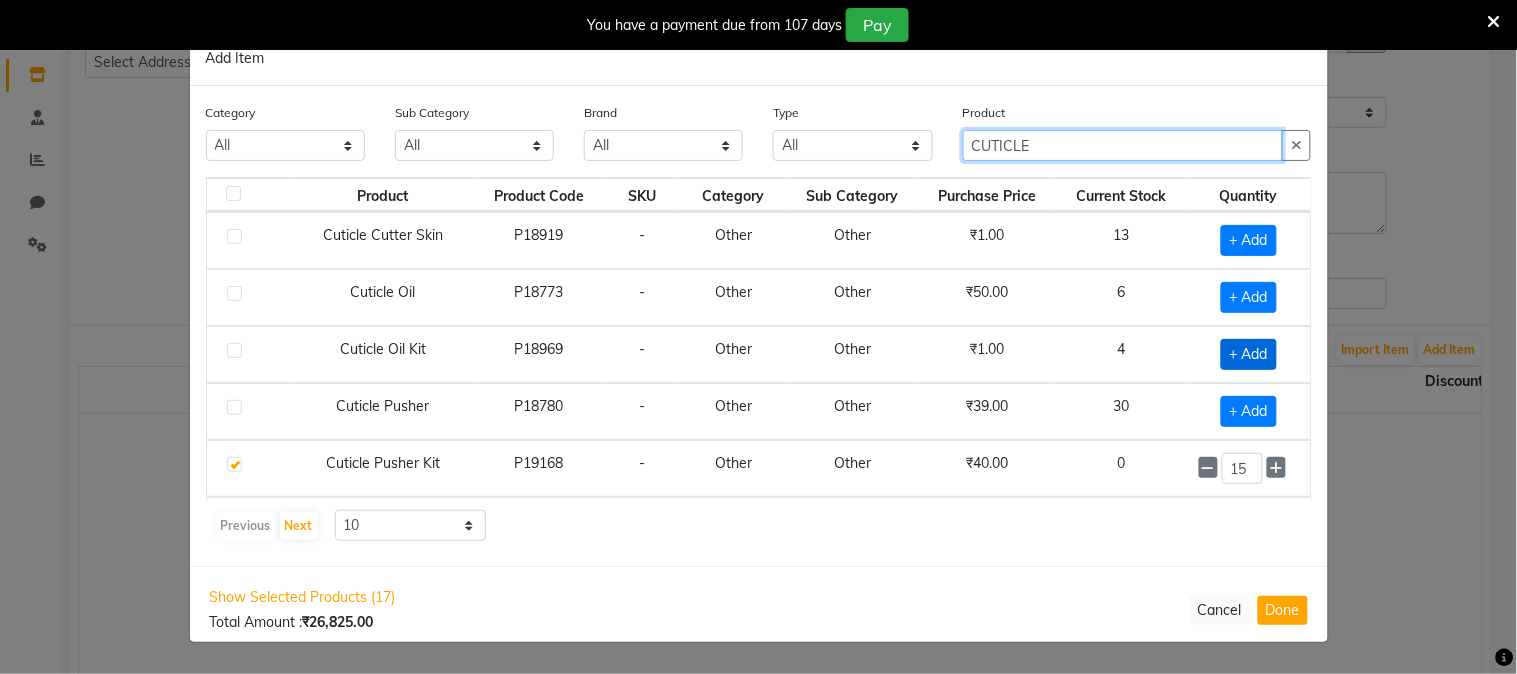 type on "CUTICLE" 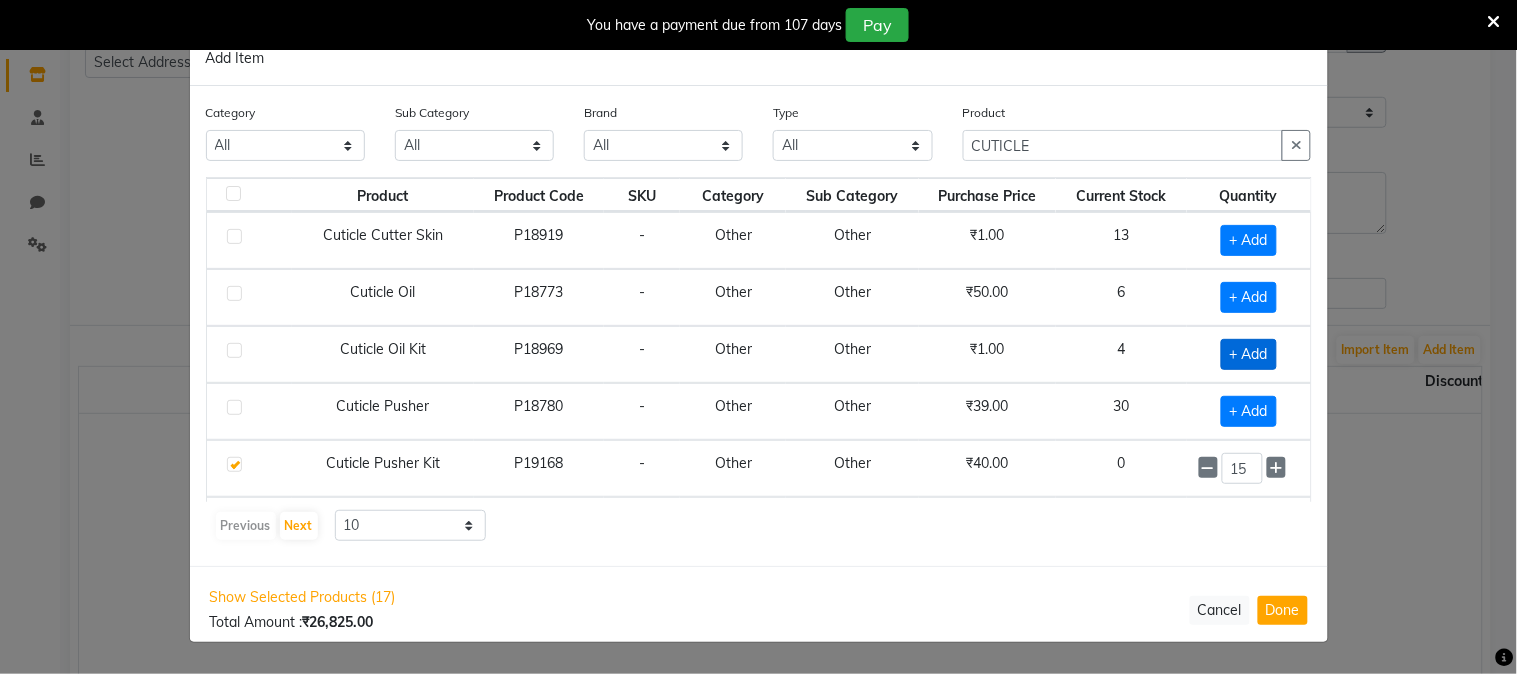 click on "+ Add" 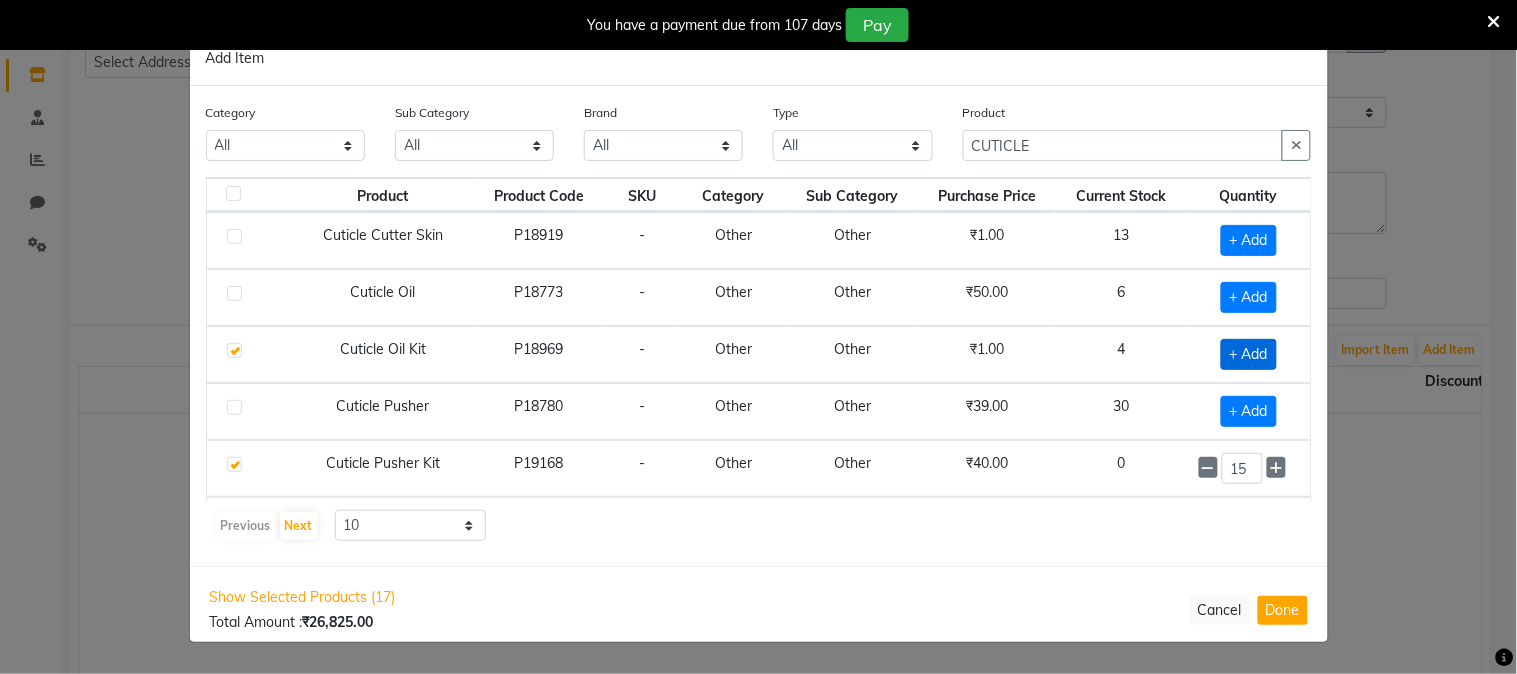 checkbox on "true" 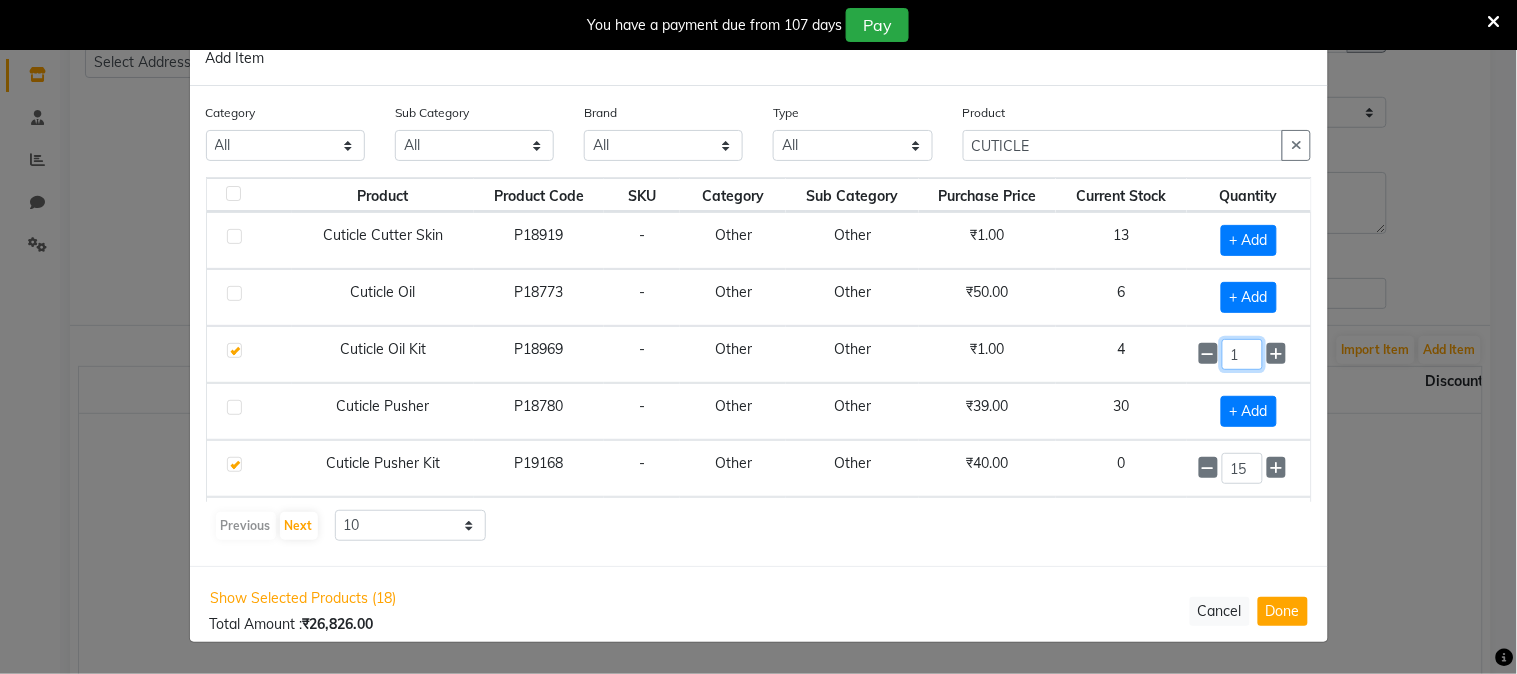 click on "1" 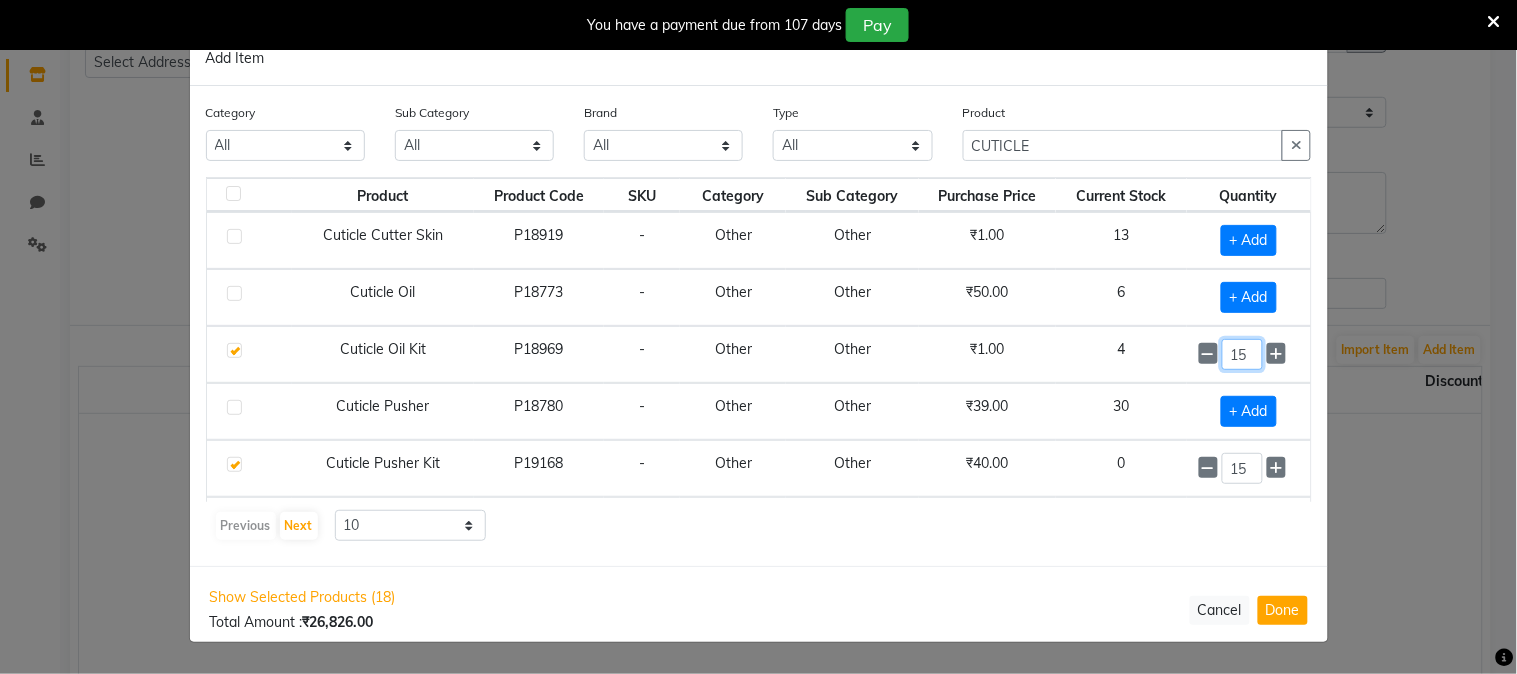 type on "15" 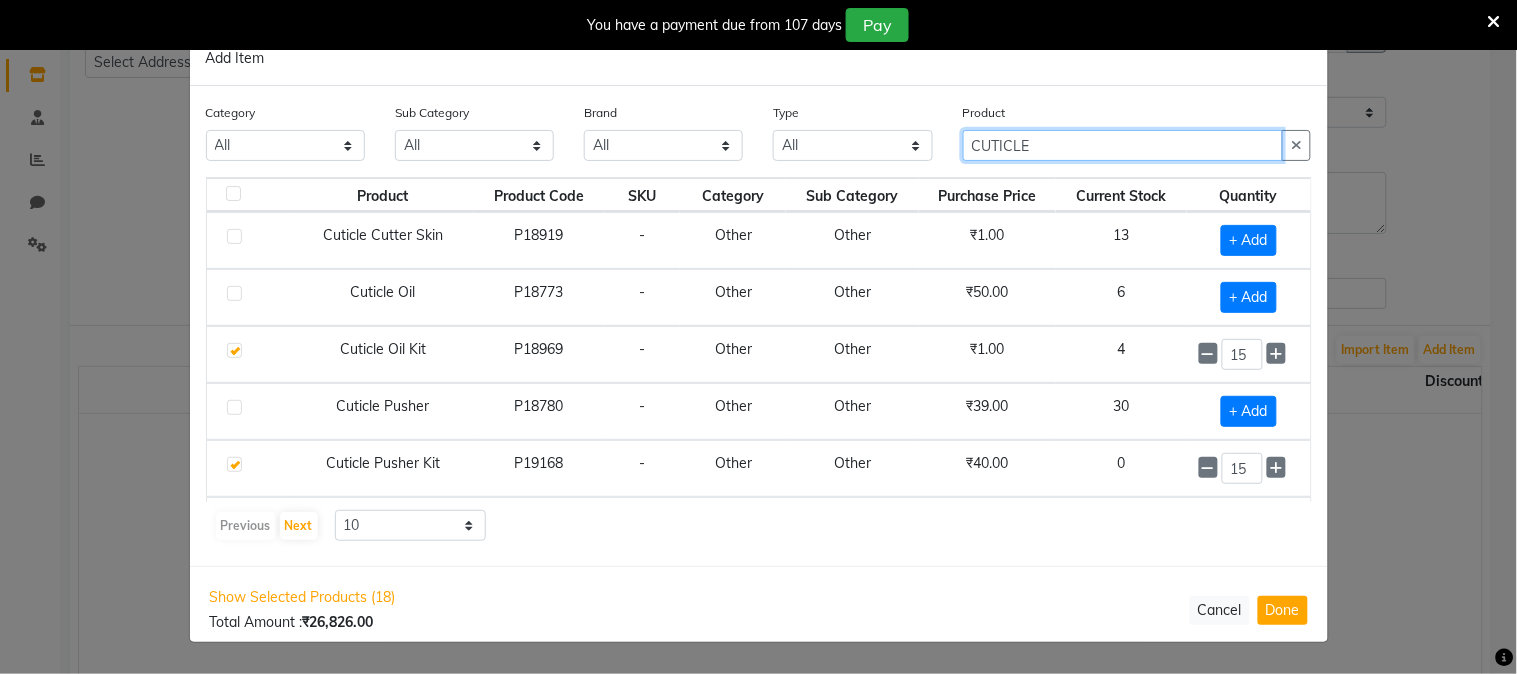 click on "CUTICLE" 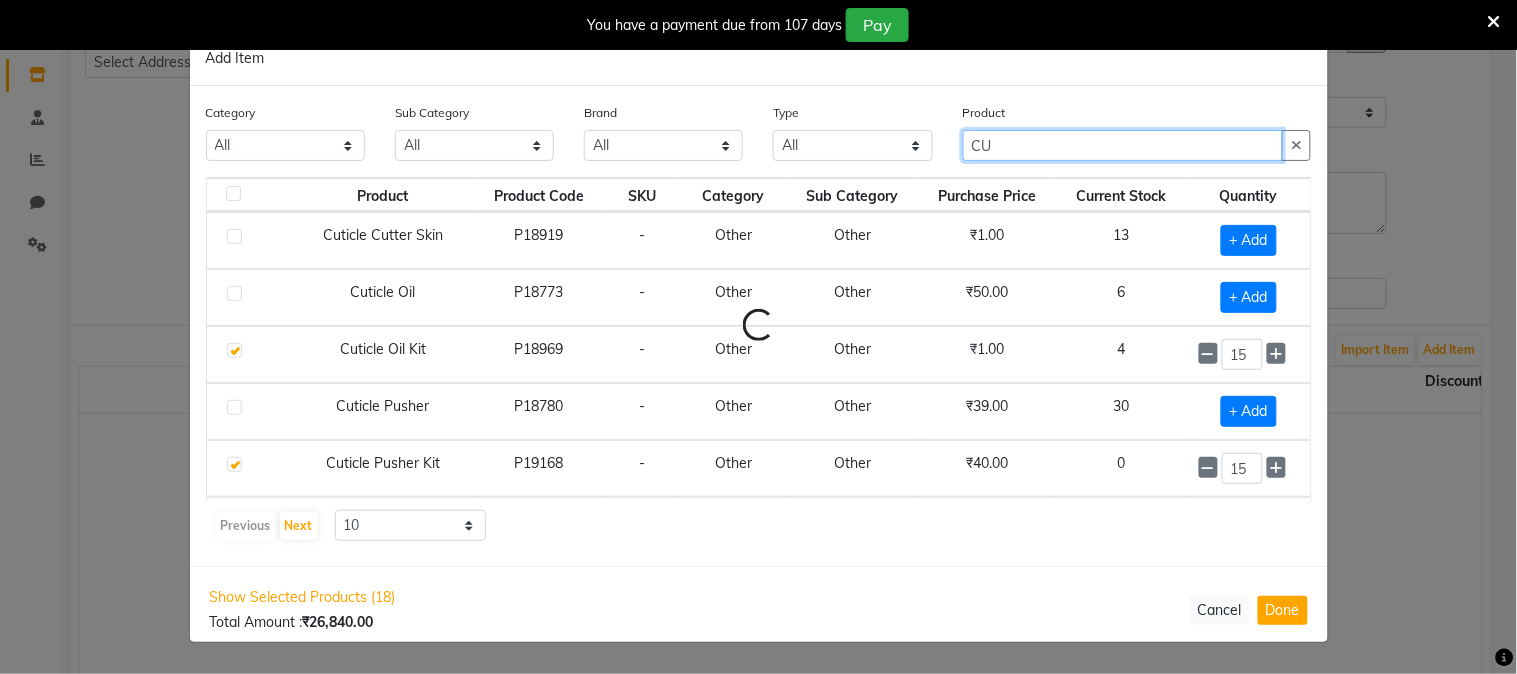 type on "C" 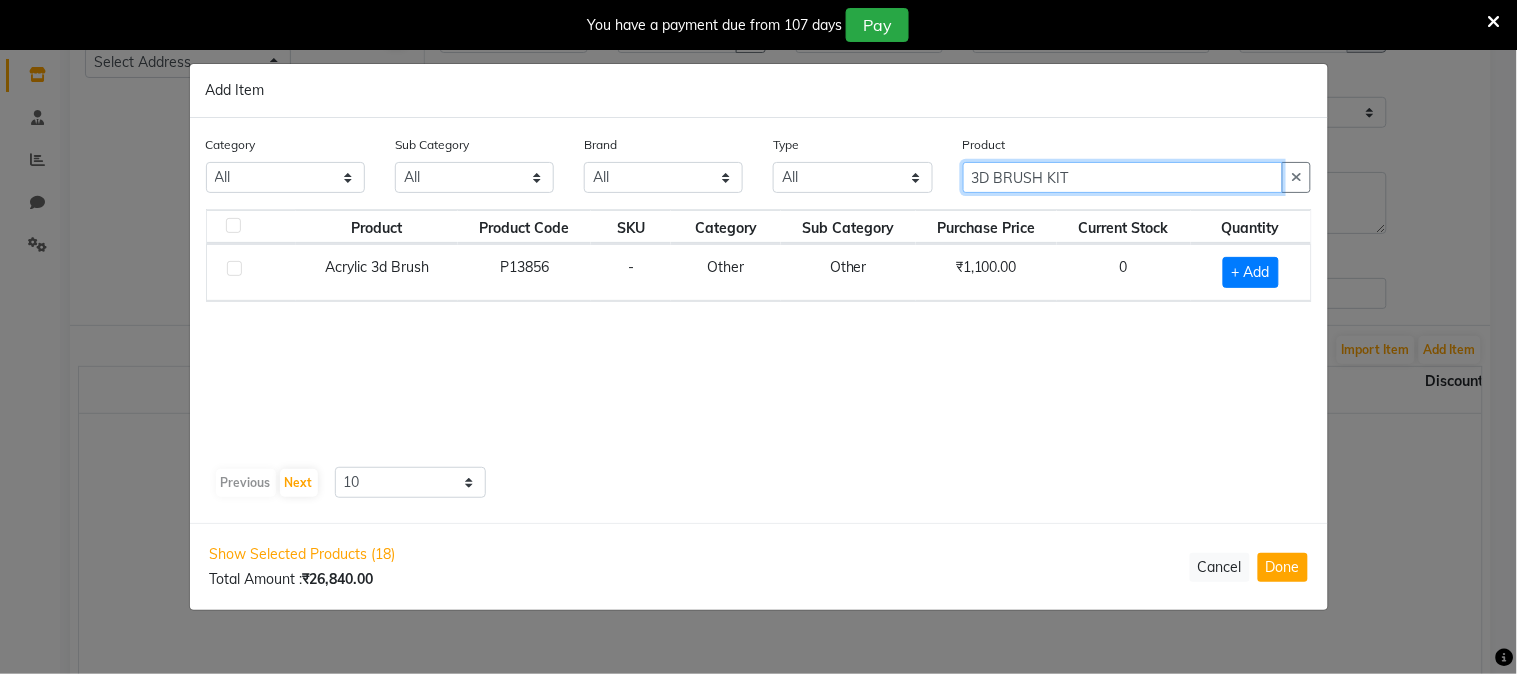 click on "3D BRUSH KIT" 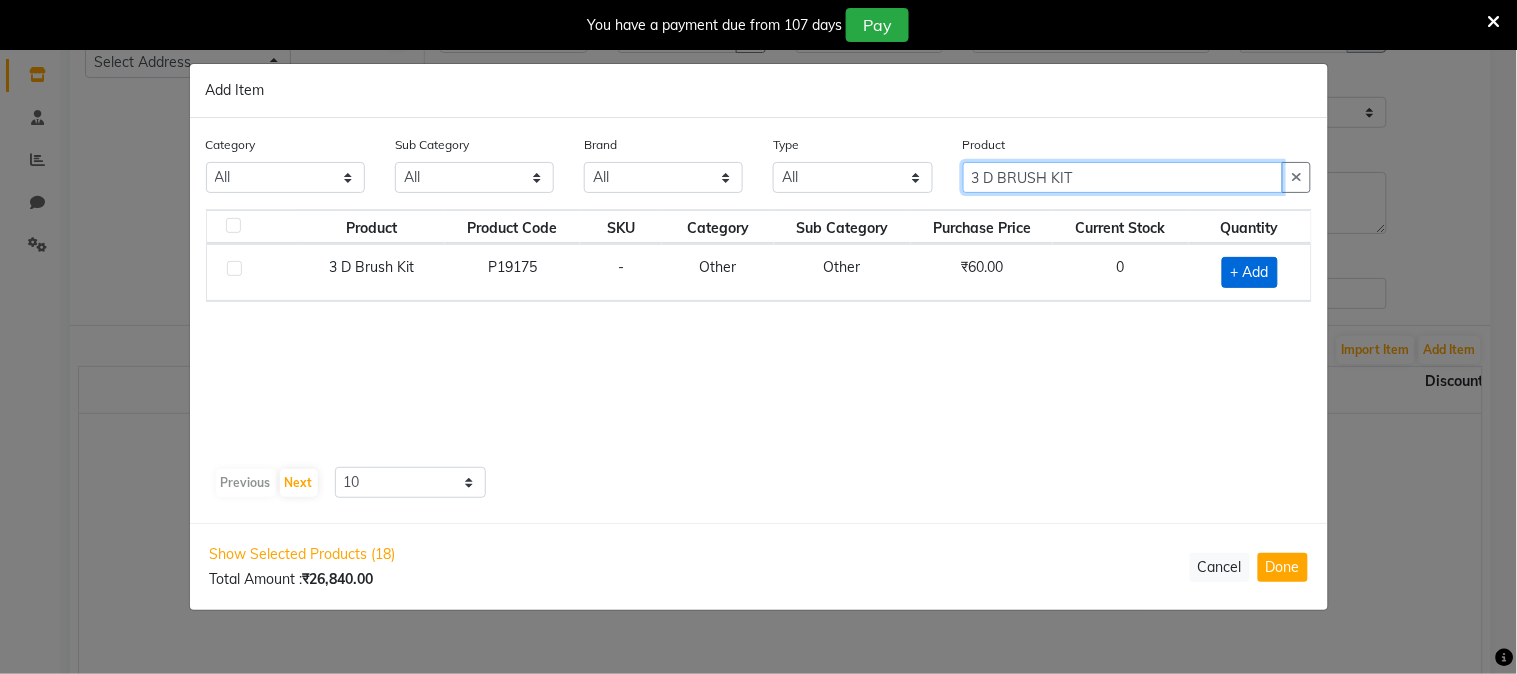type on "3 D BRUSH KIT" 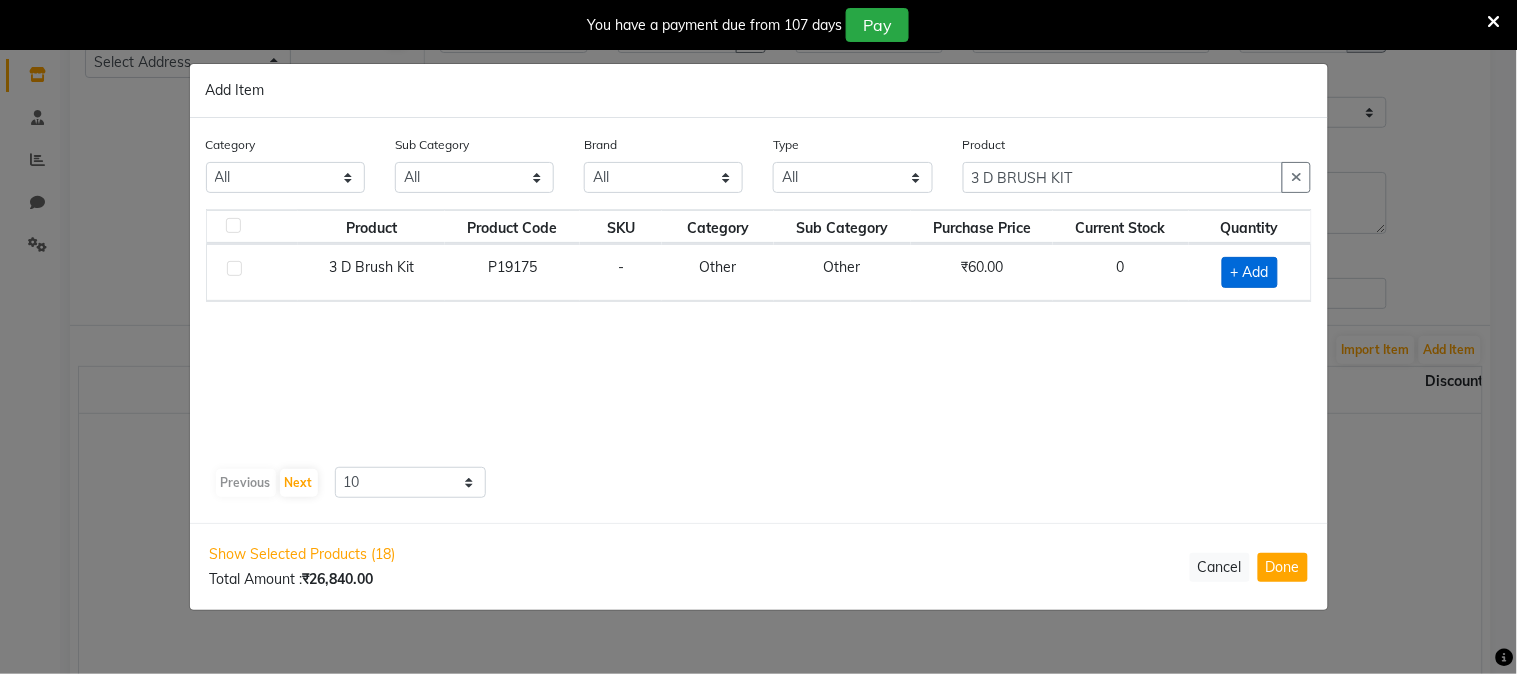 click on "+ Add" 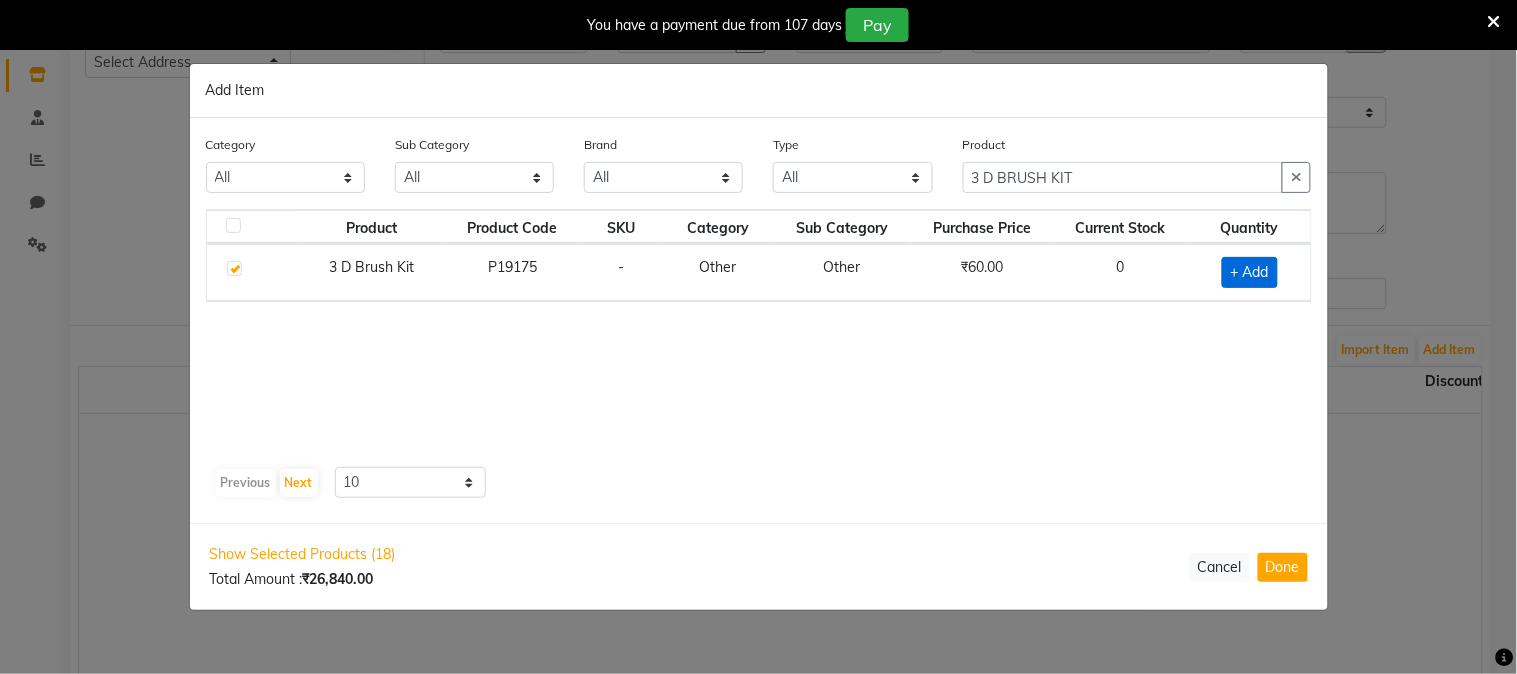 checkbox on "true" 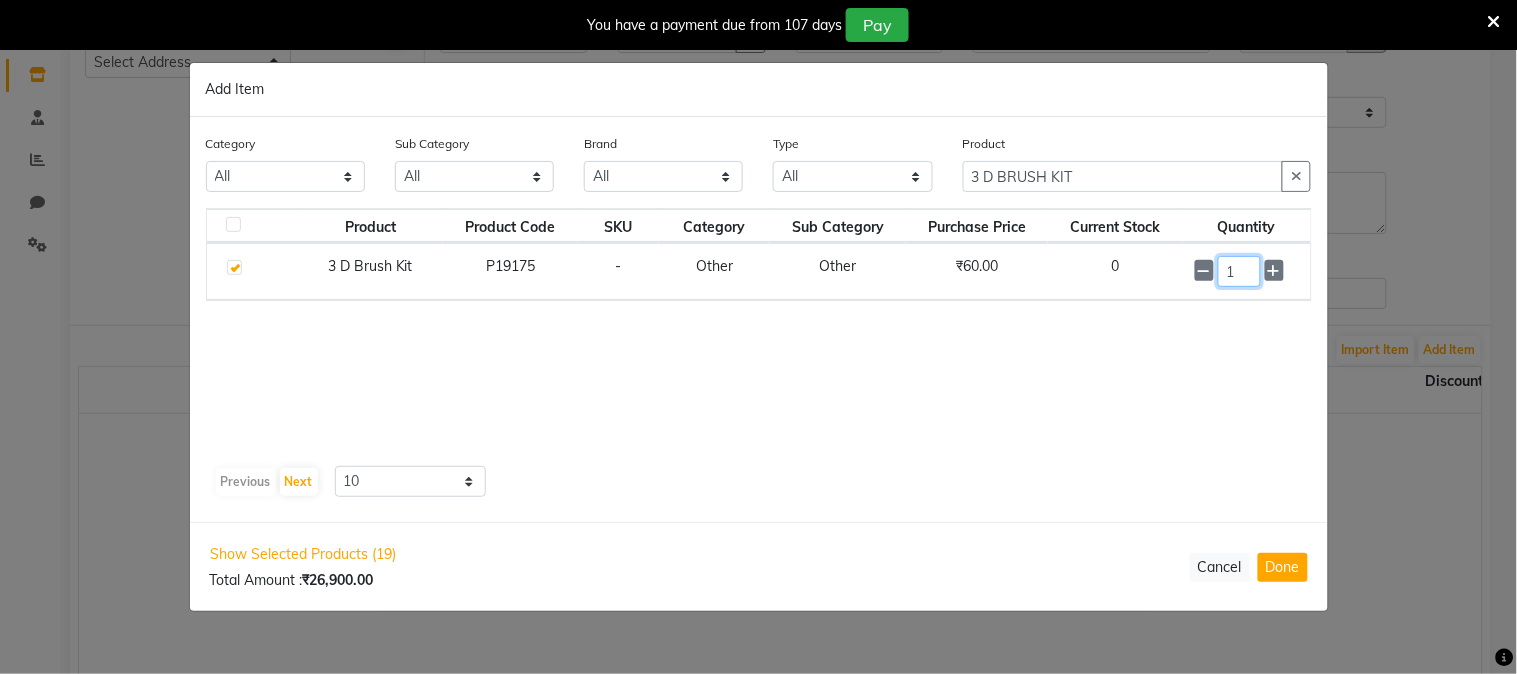 click on "1" 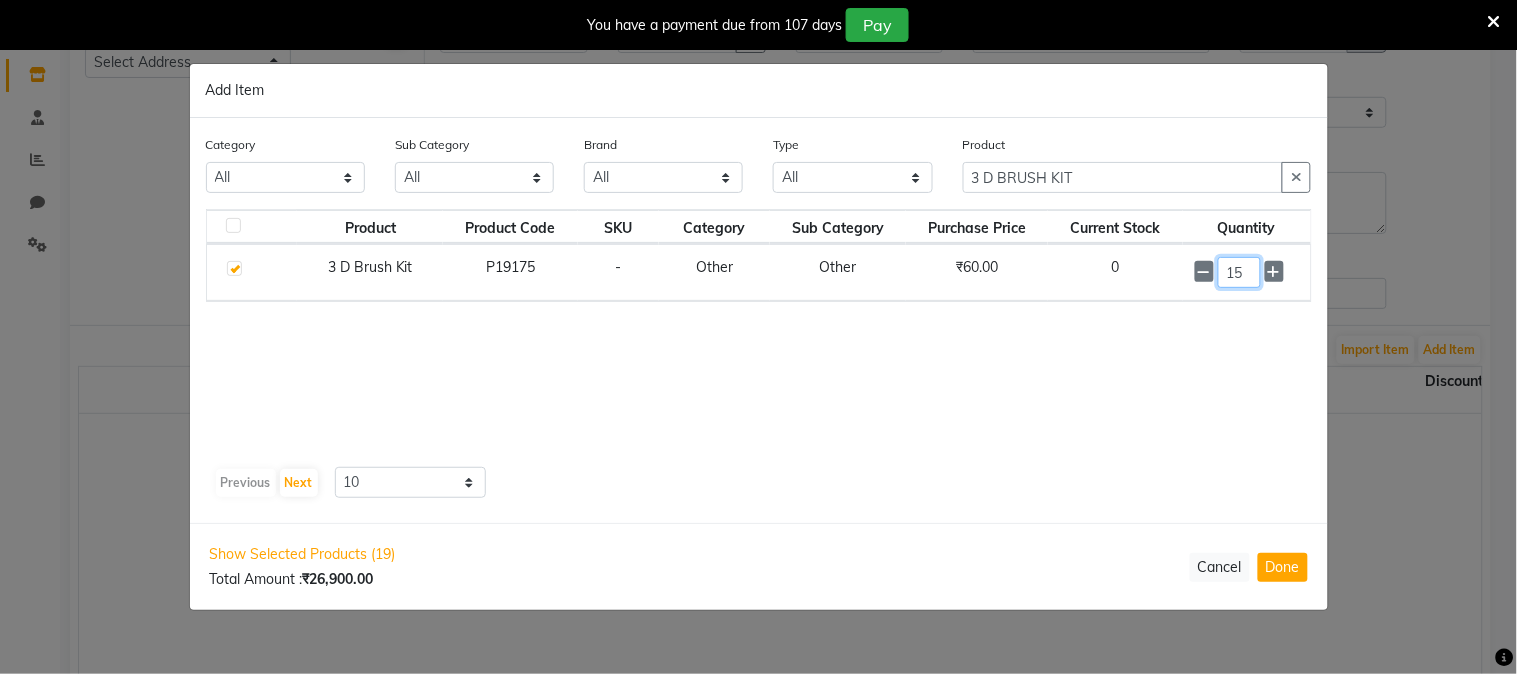 type on "15" 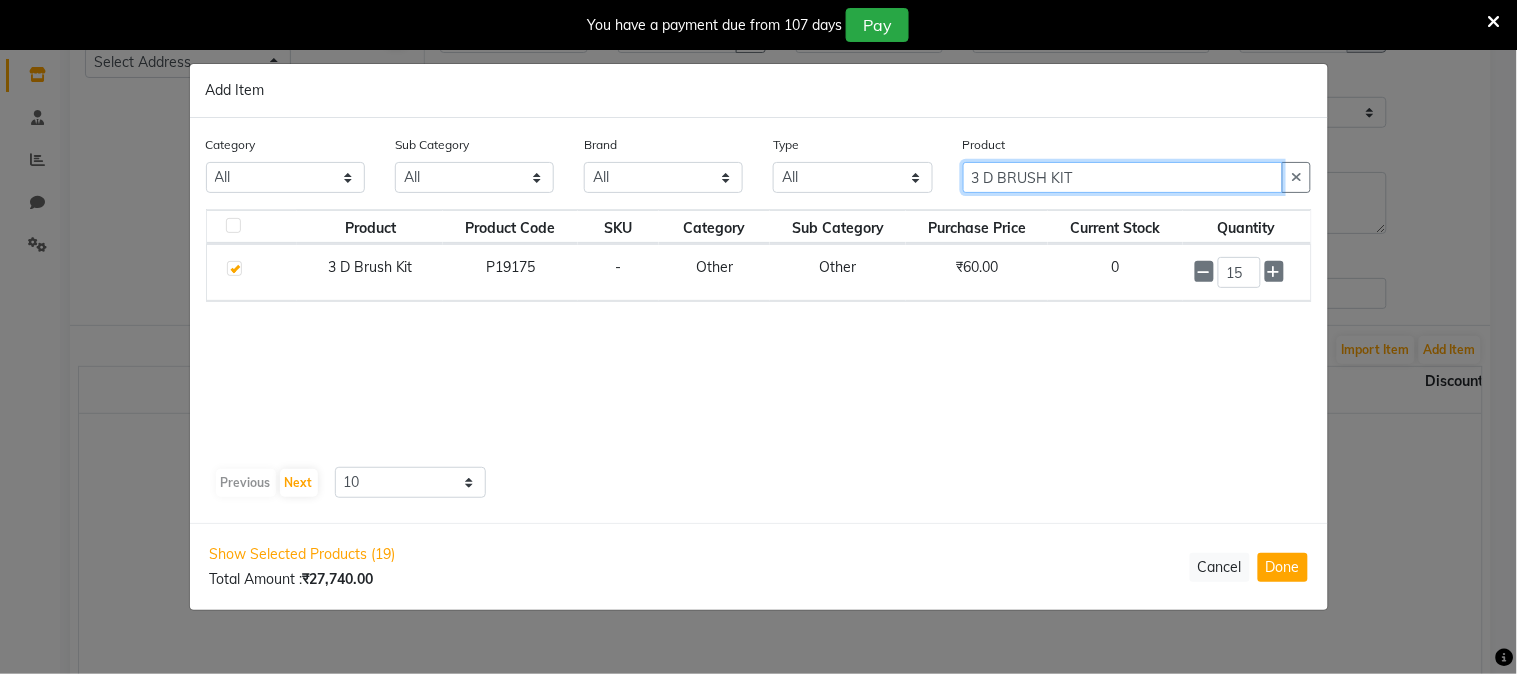 click on "3 D BRUSH KIT" 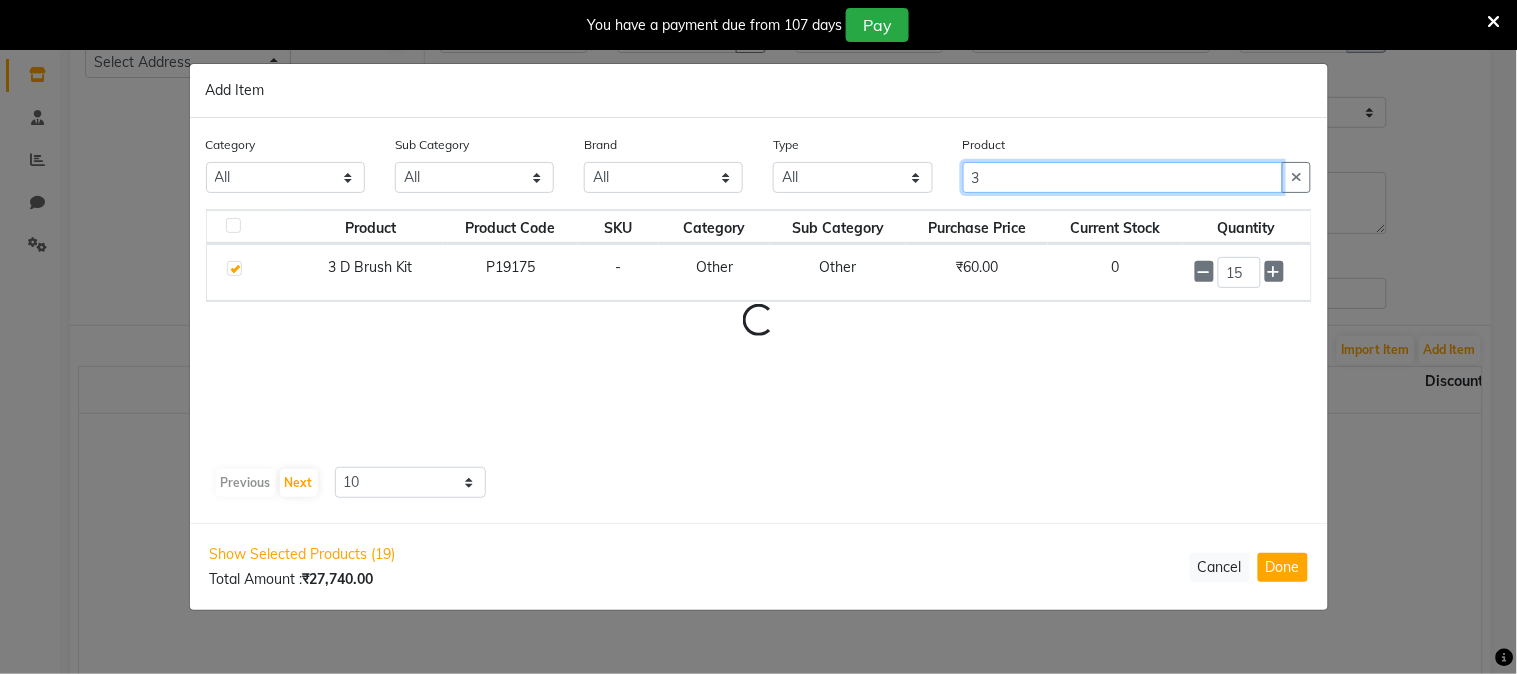 type on "3" 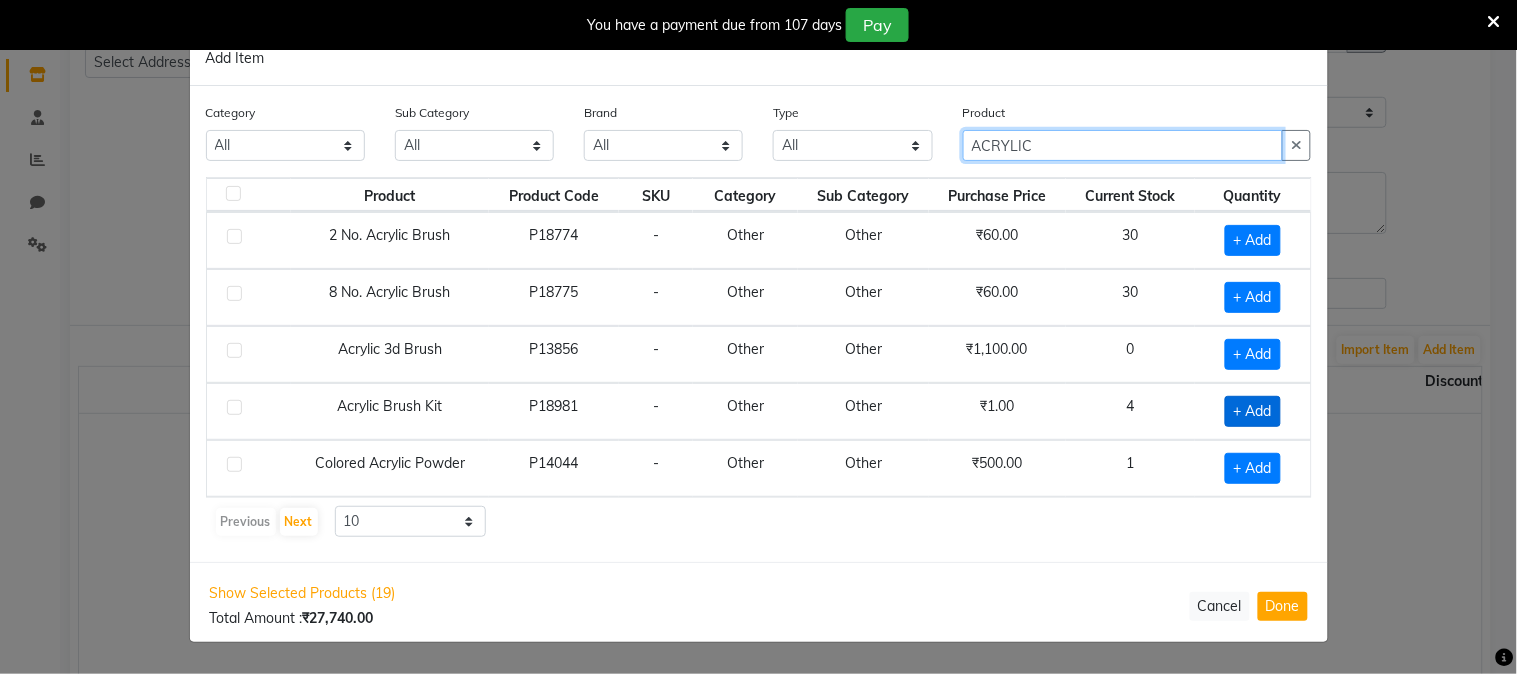 type on "ACRYLIC" 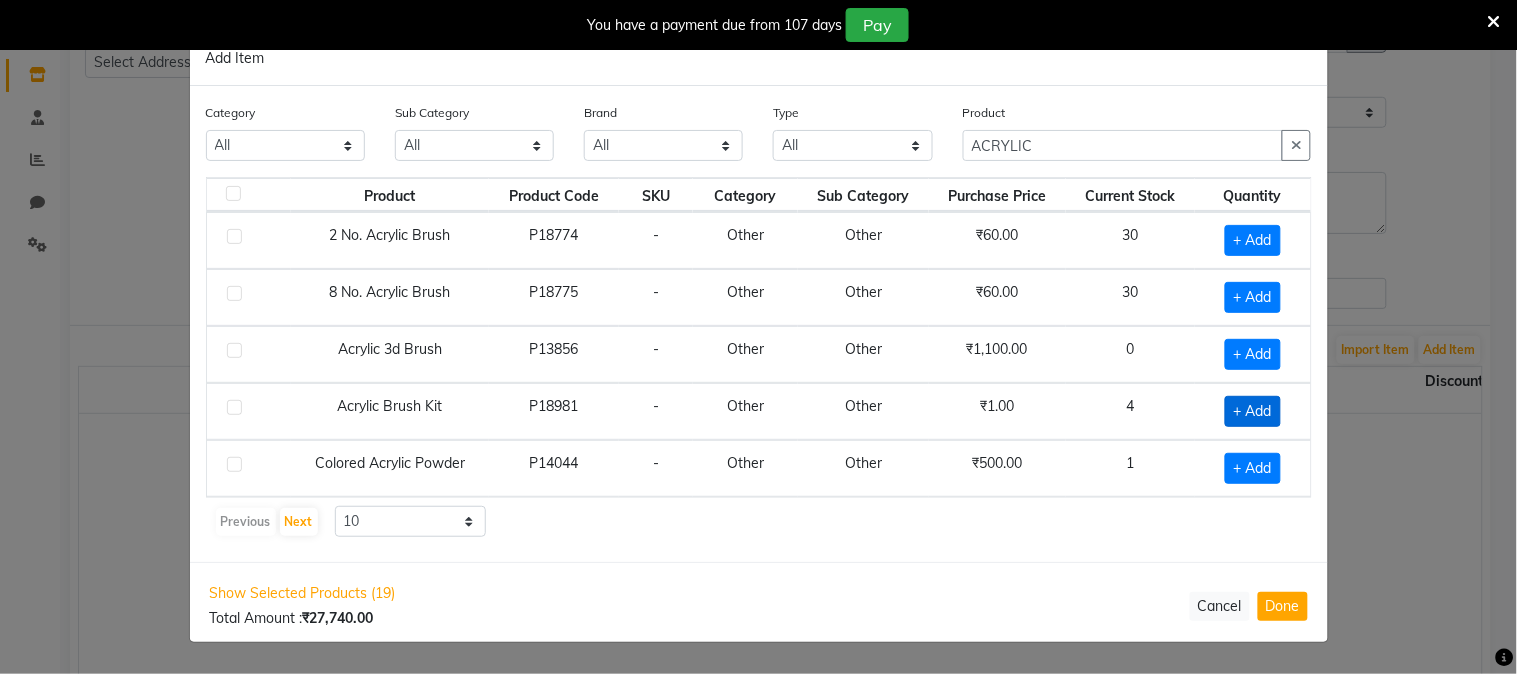 click on "+ Add" 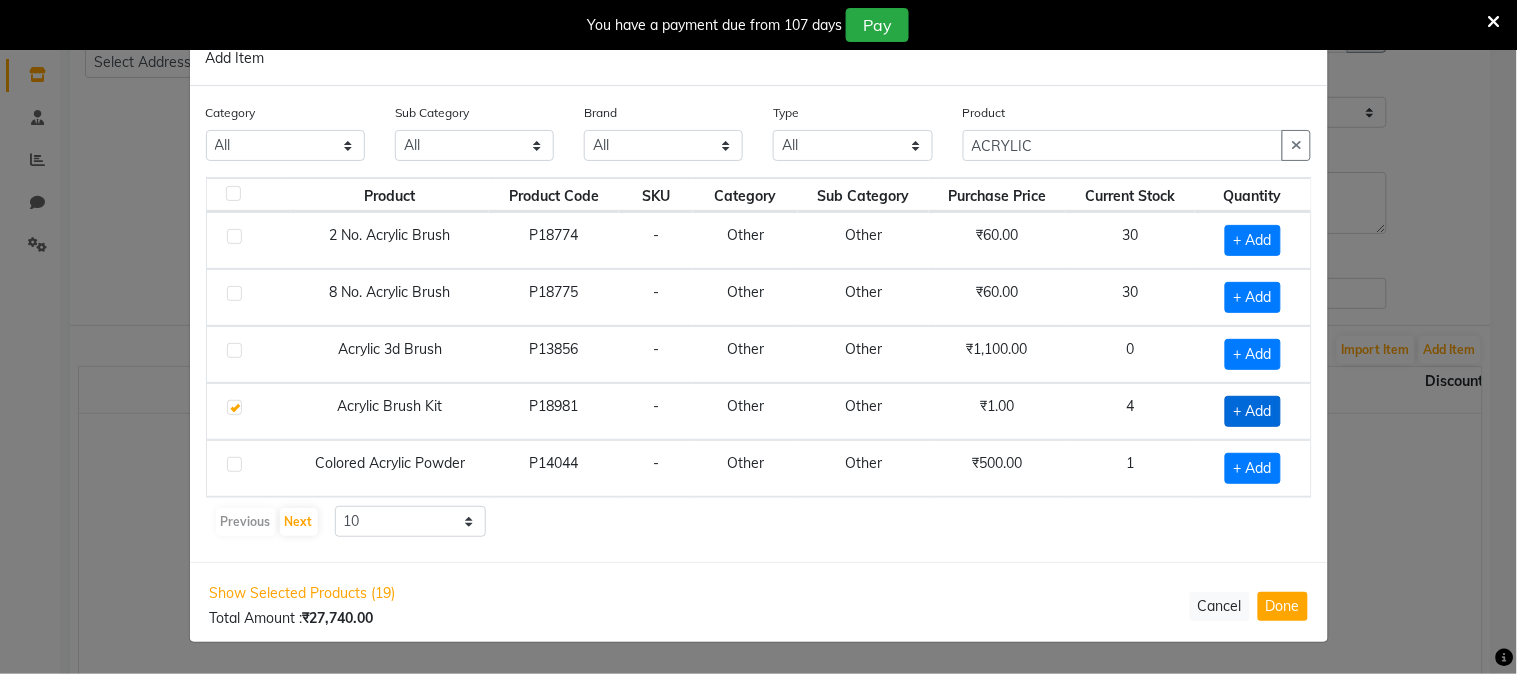checkbox on "true" 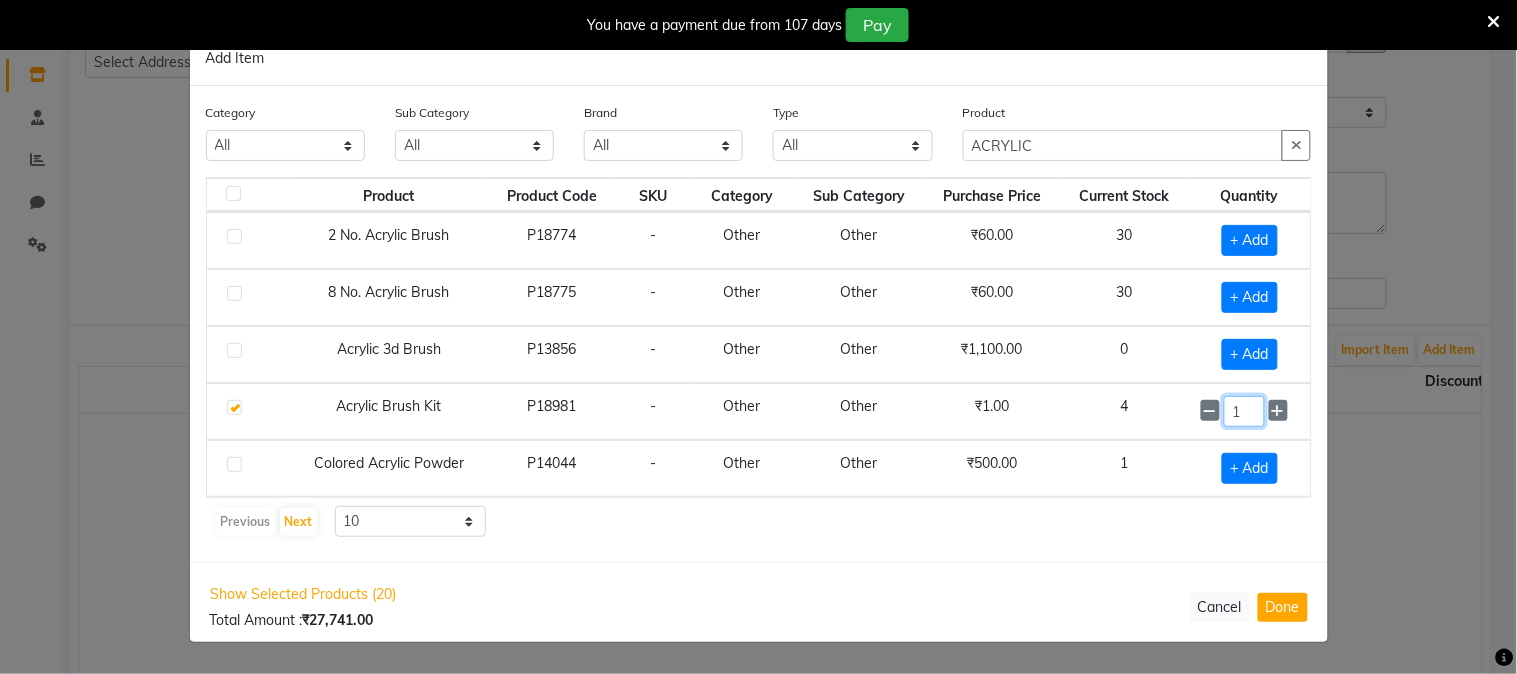 click on "1" 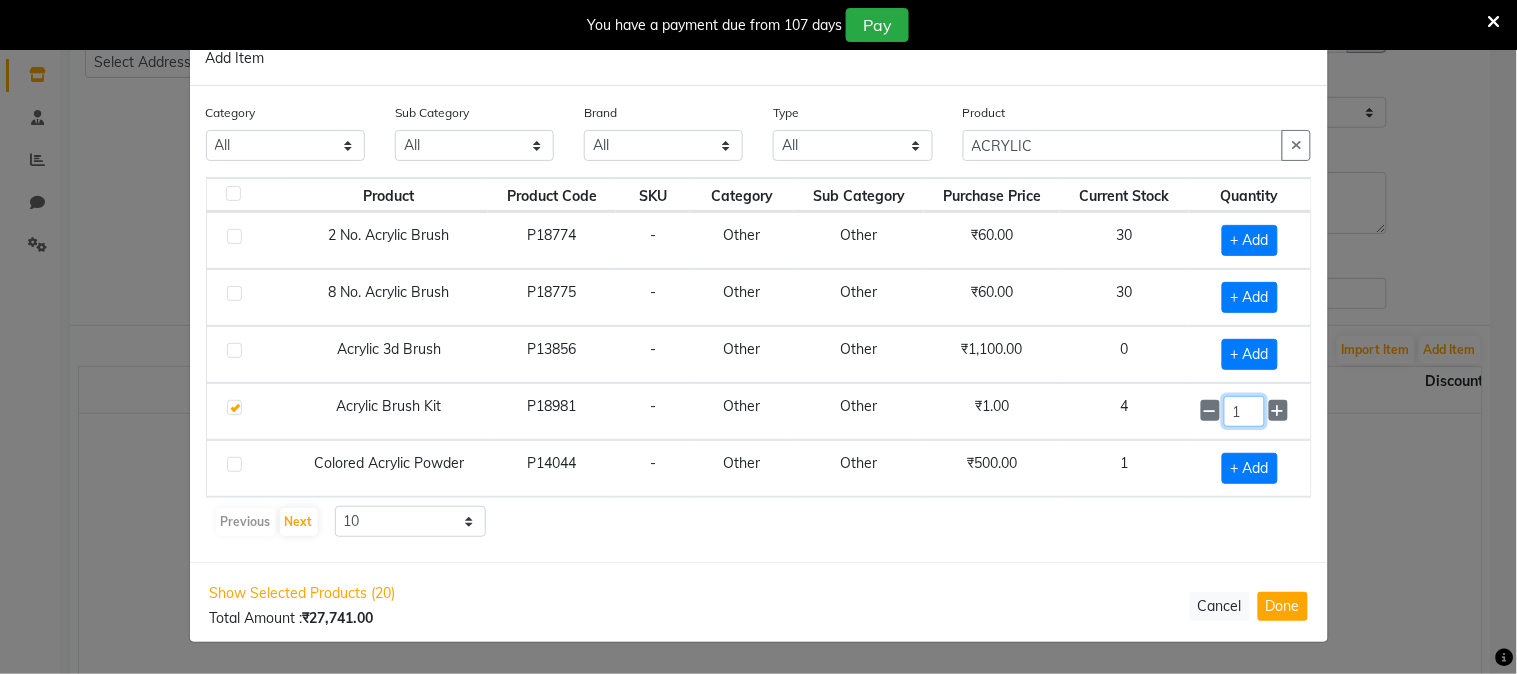 click on "1" 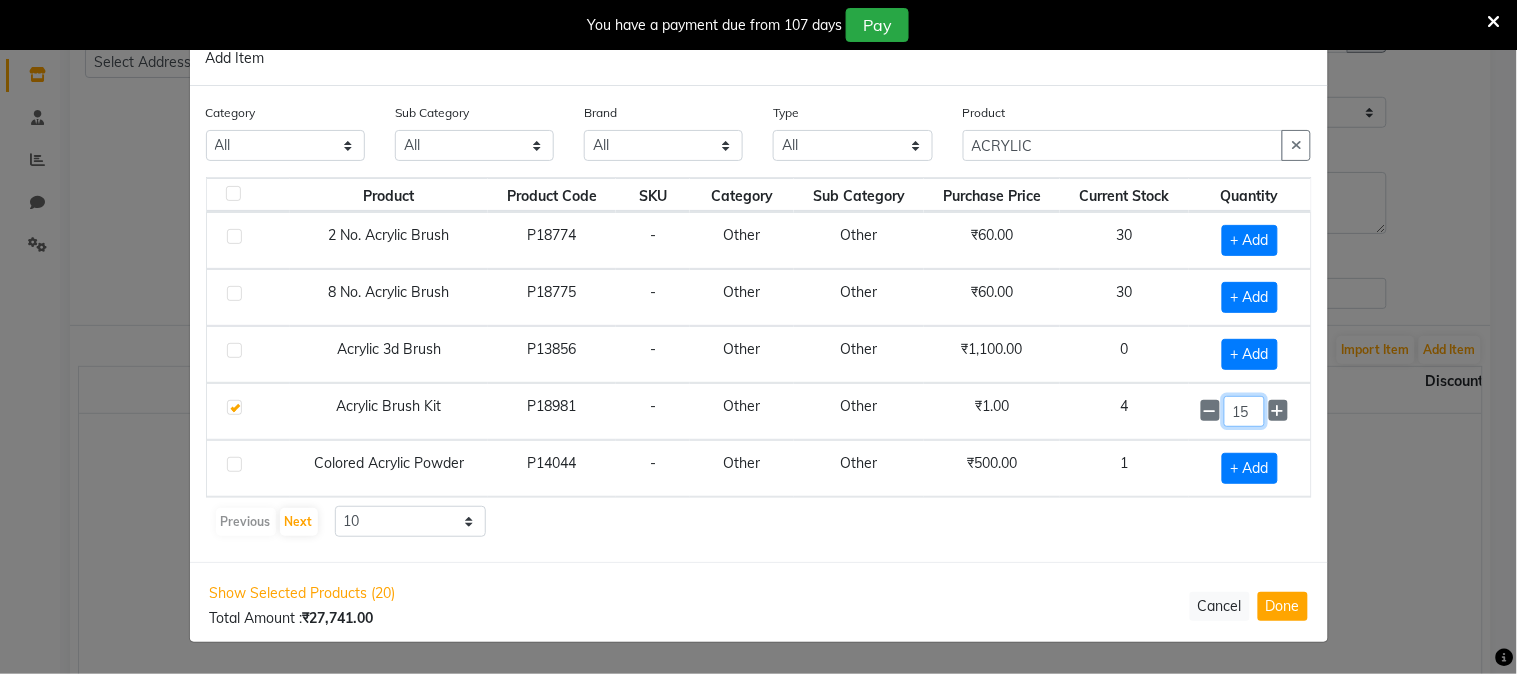type on "15" 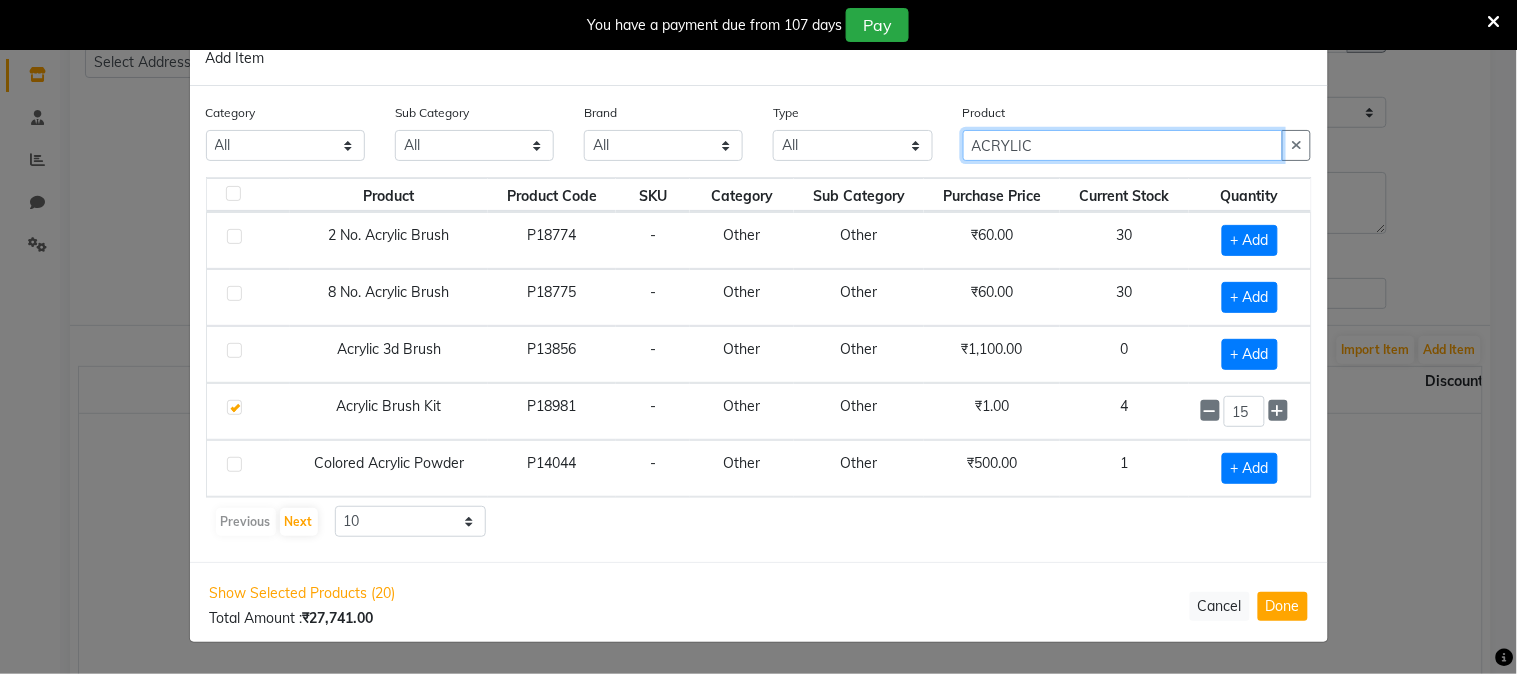click on "ACRYLIC" 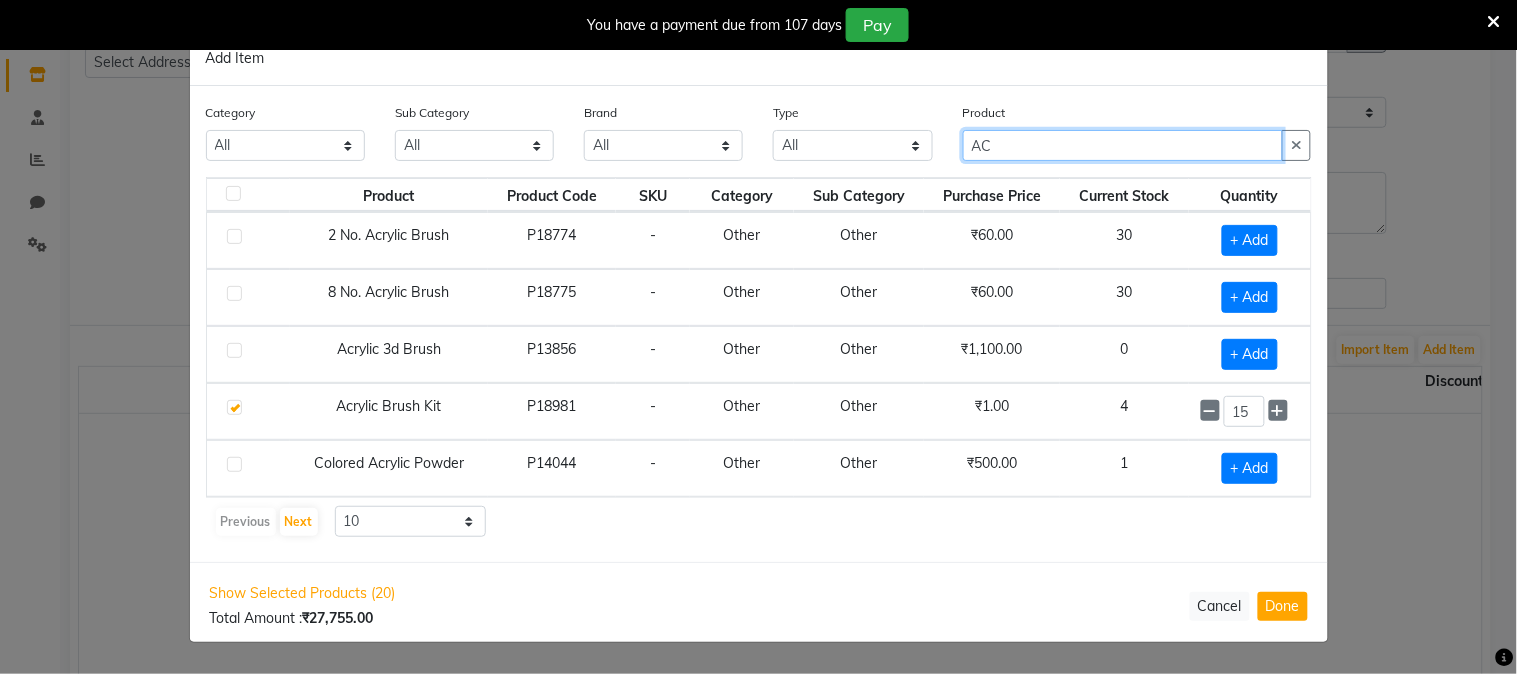 type on "A" 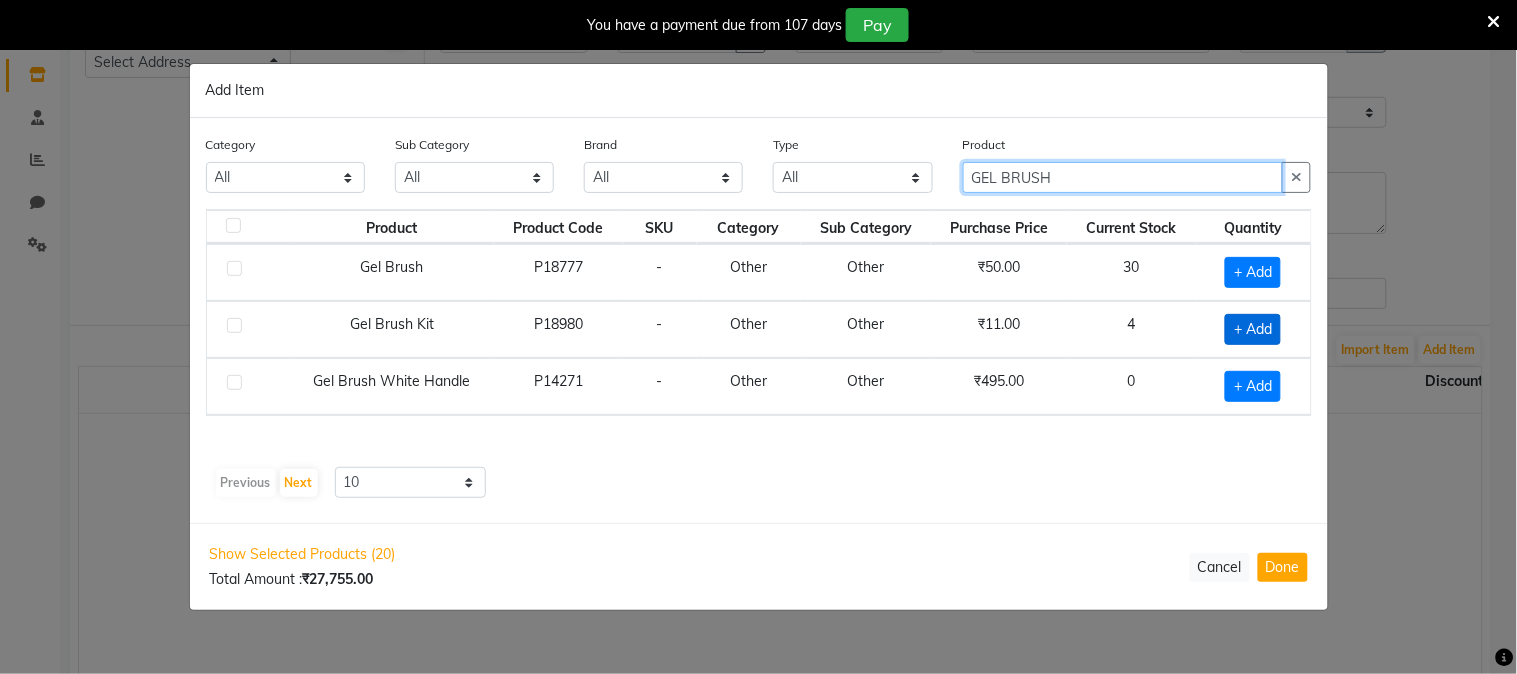 type on "GEL BRUSH" 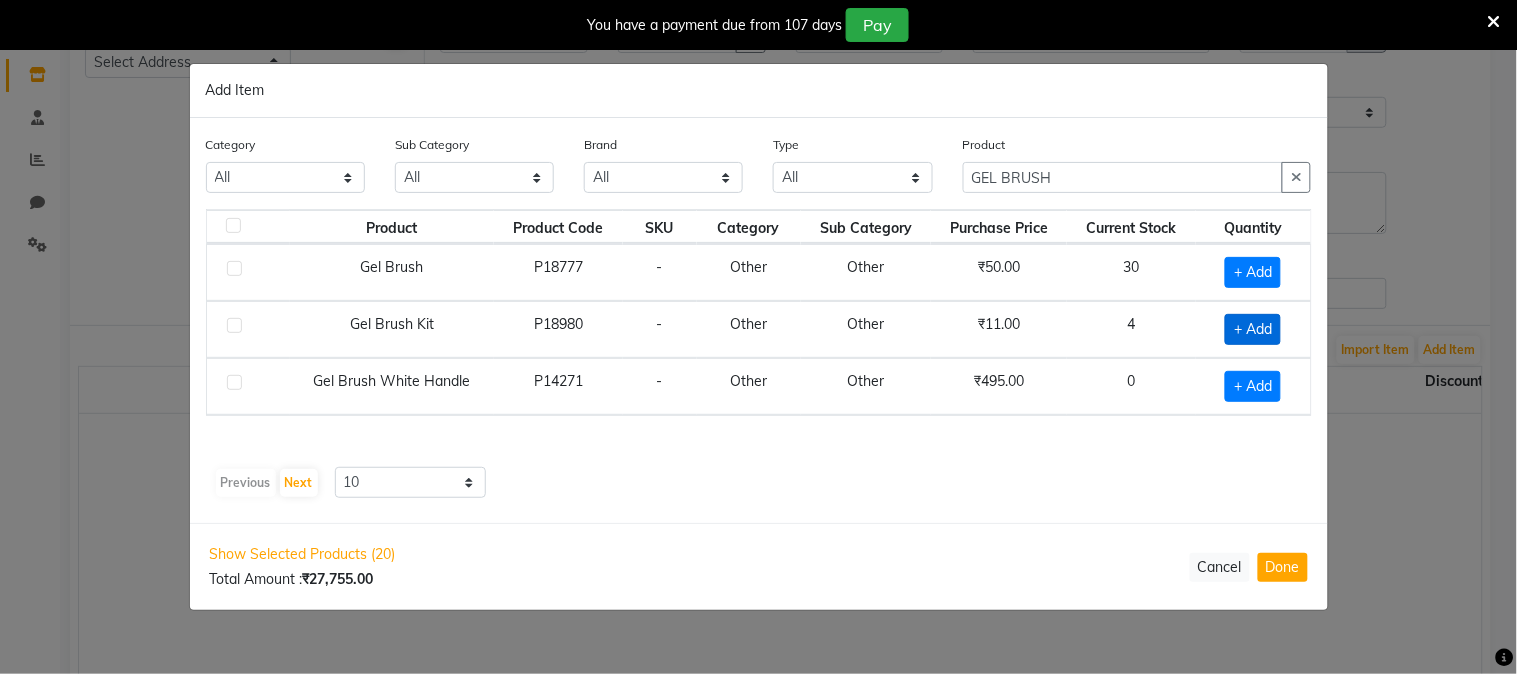 click on "+ Add" 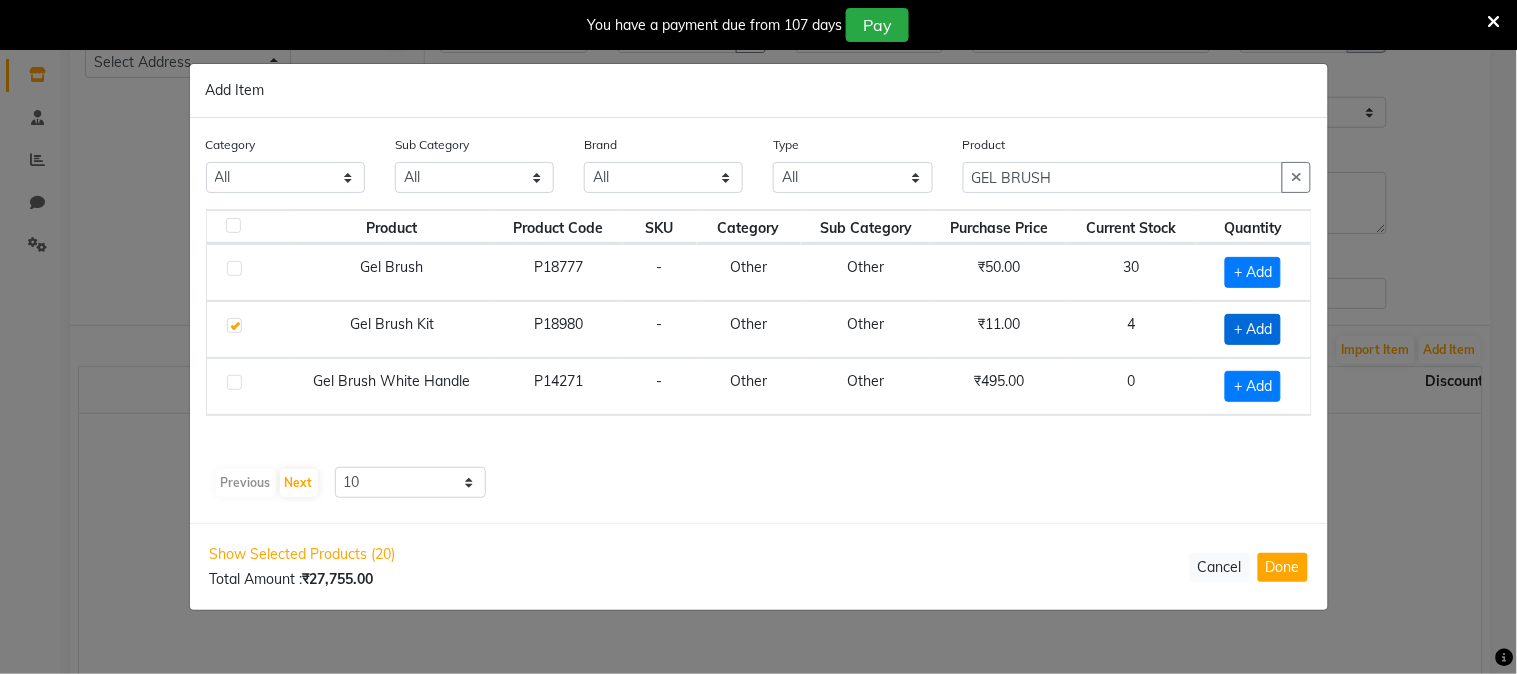 checkbox on "true" 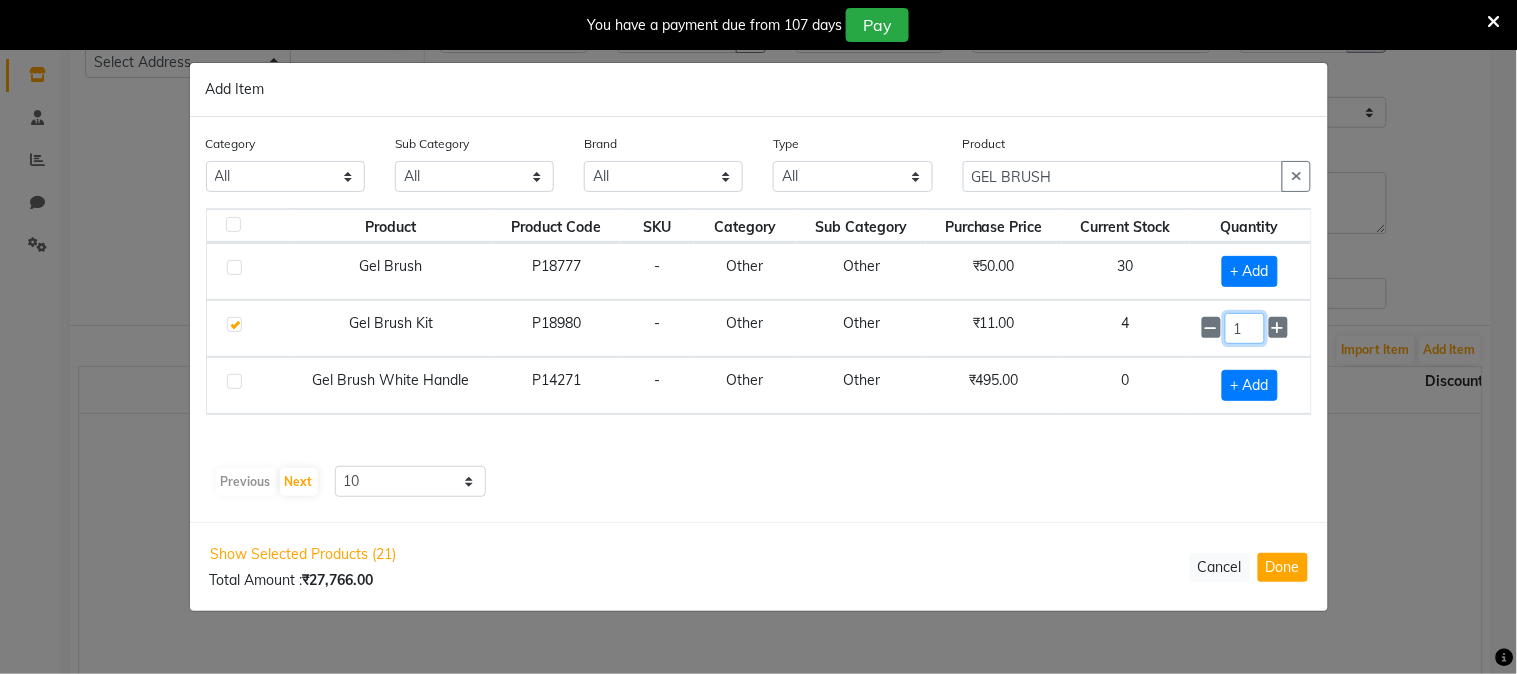 click on "1" 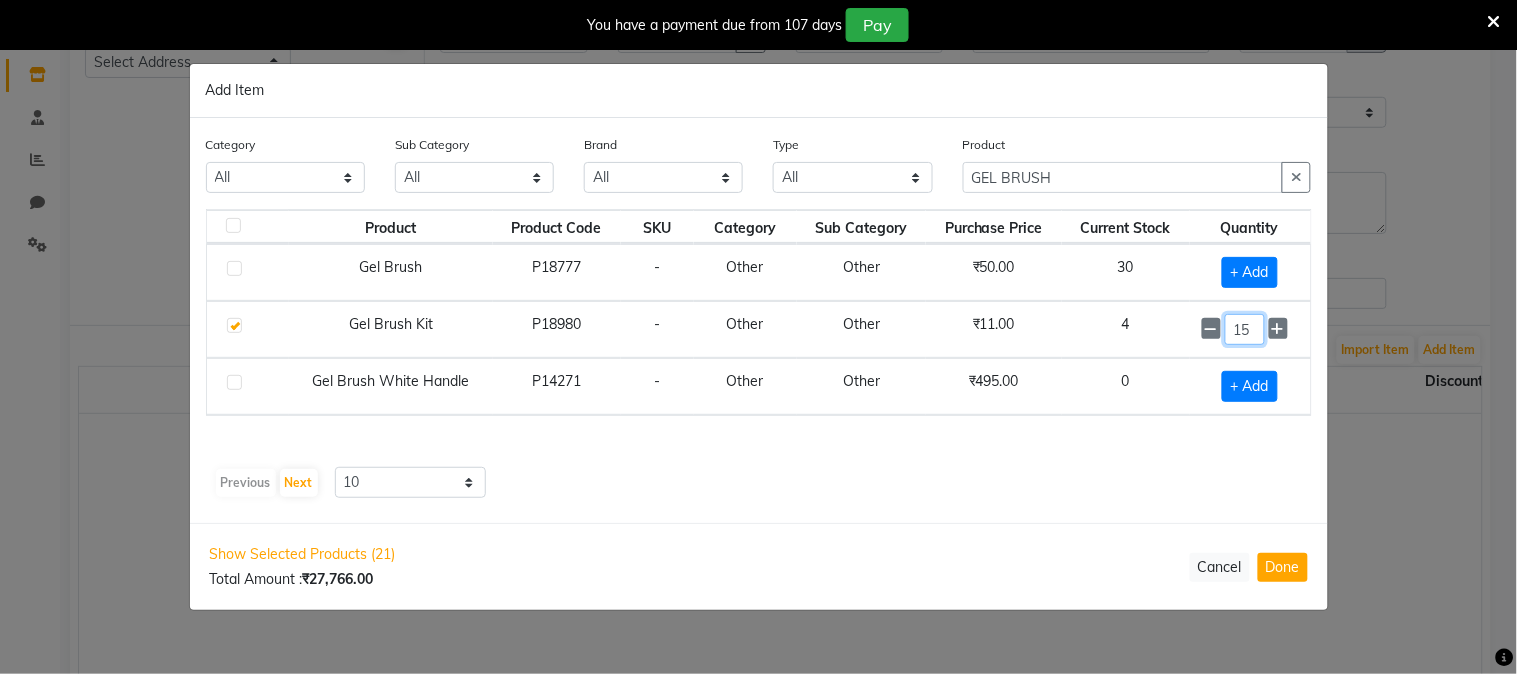 type on "15" 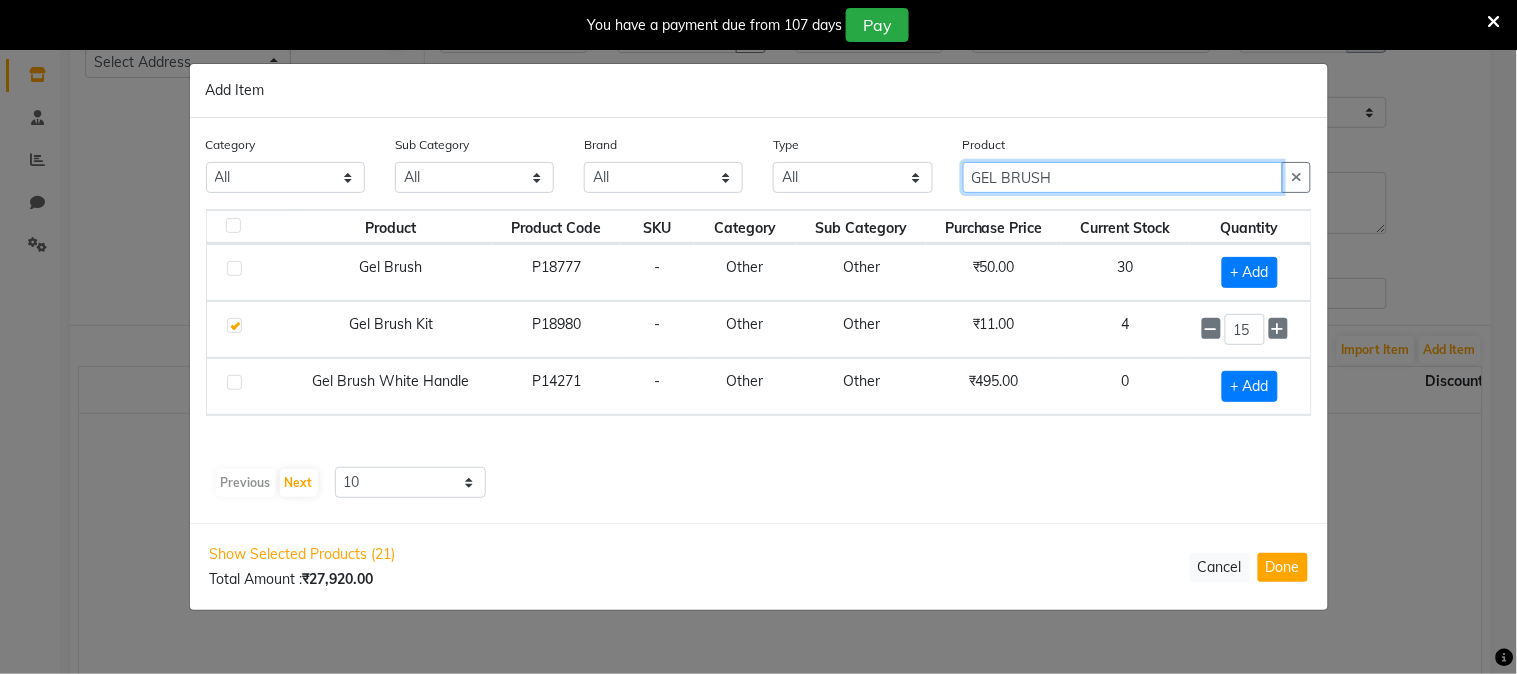click on "GEL BRUSH" 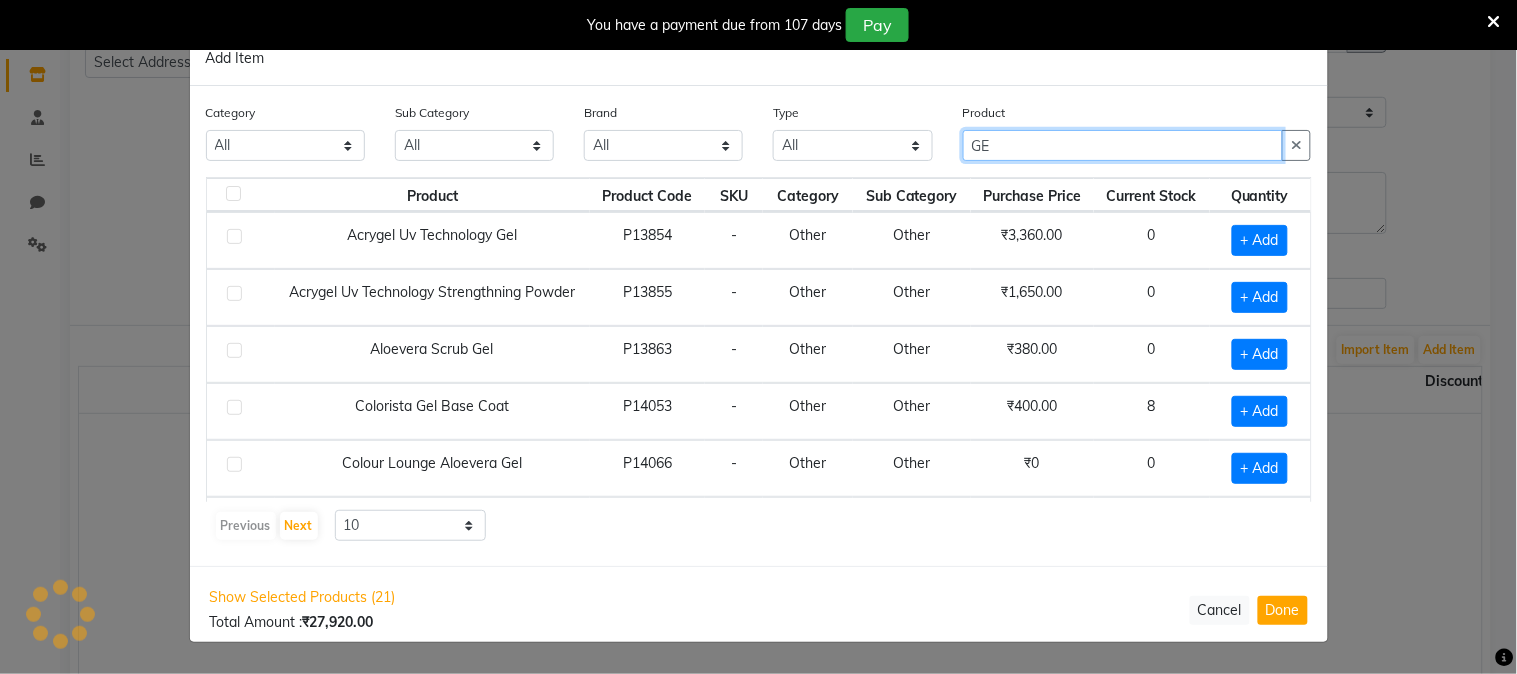 type on "G" 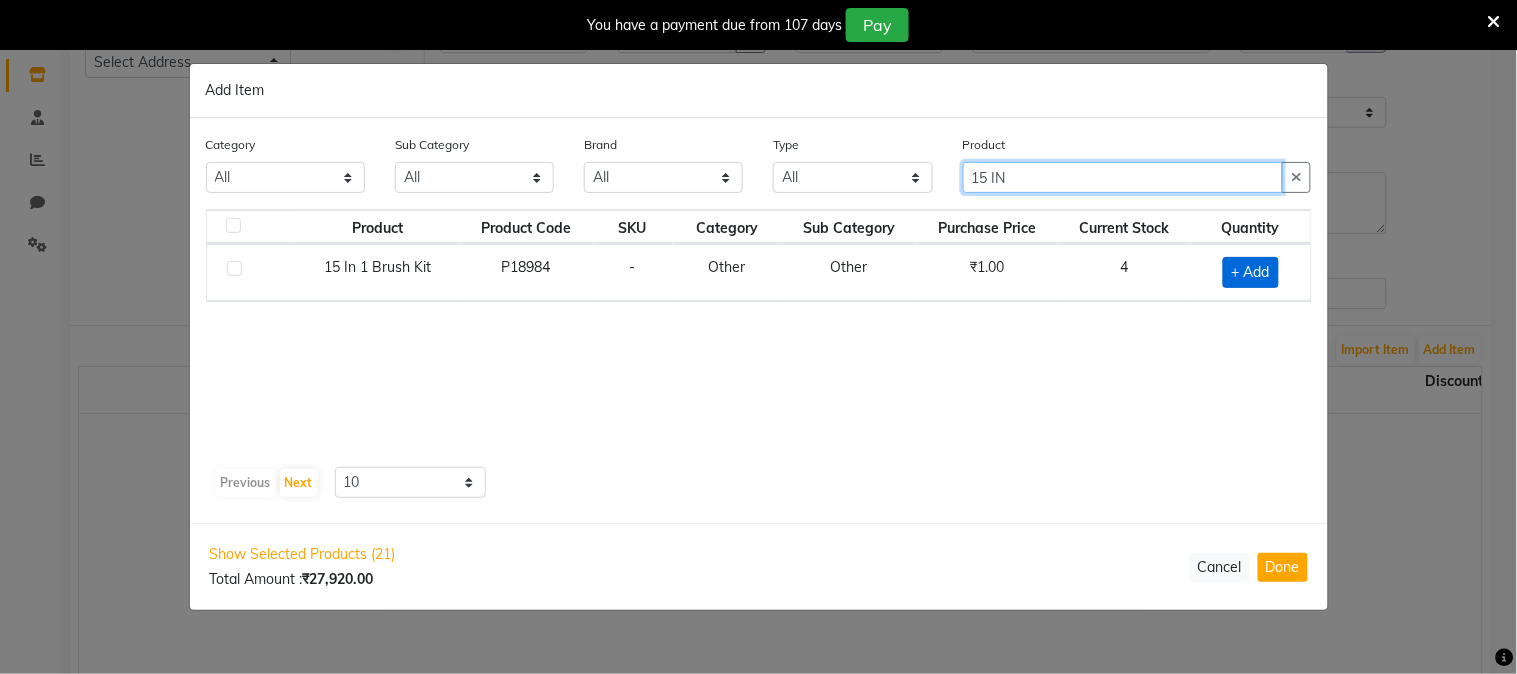 type on "15 IN" 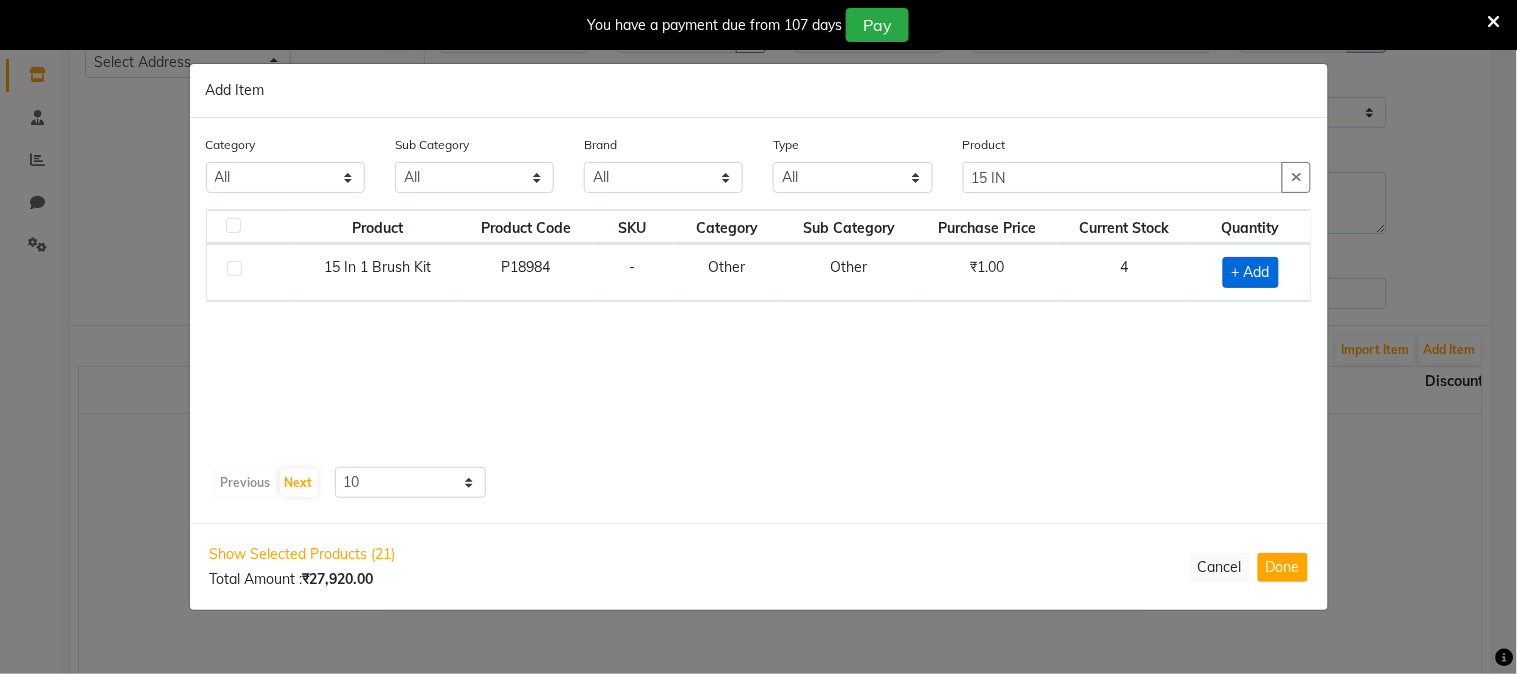 click on "+ Add" 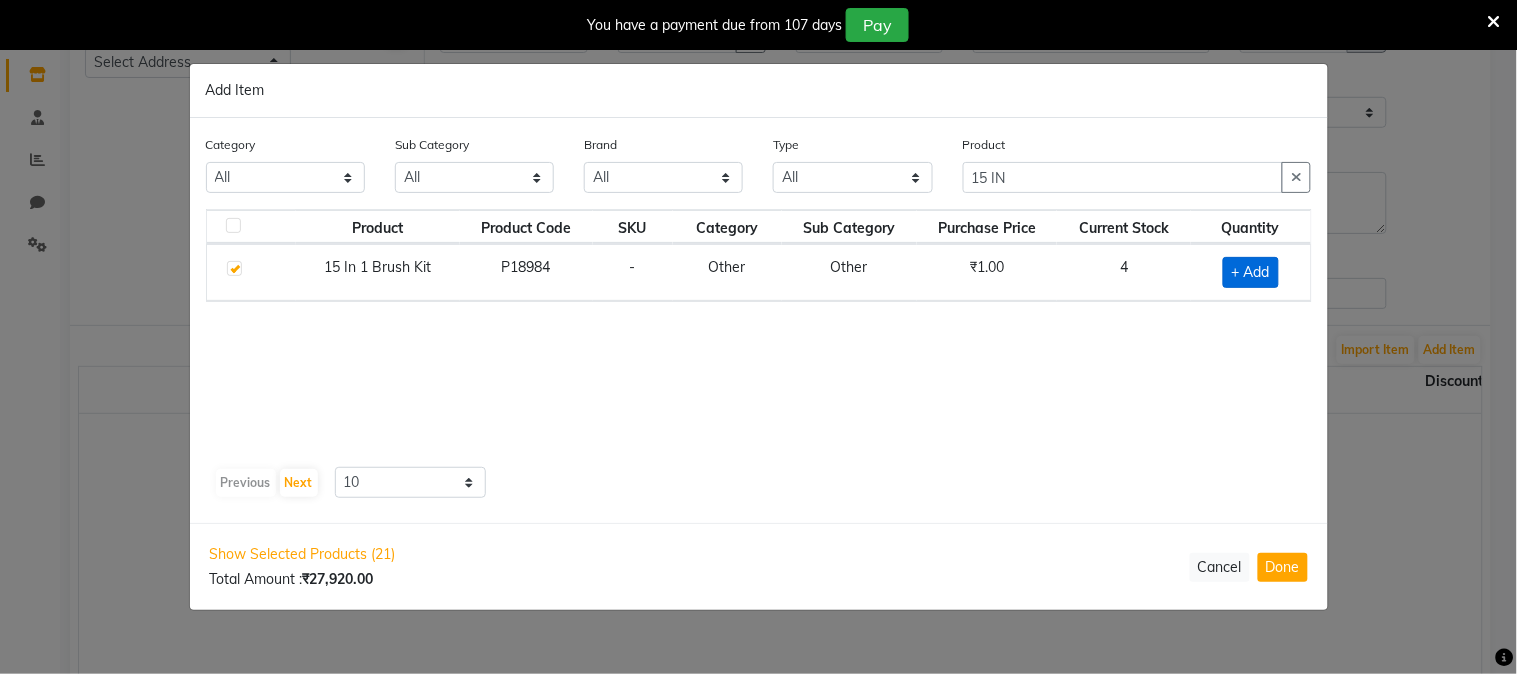 checkbox on "true" 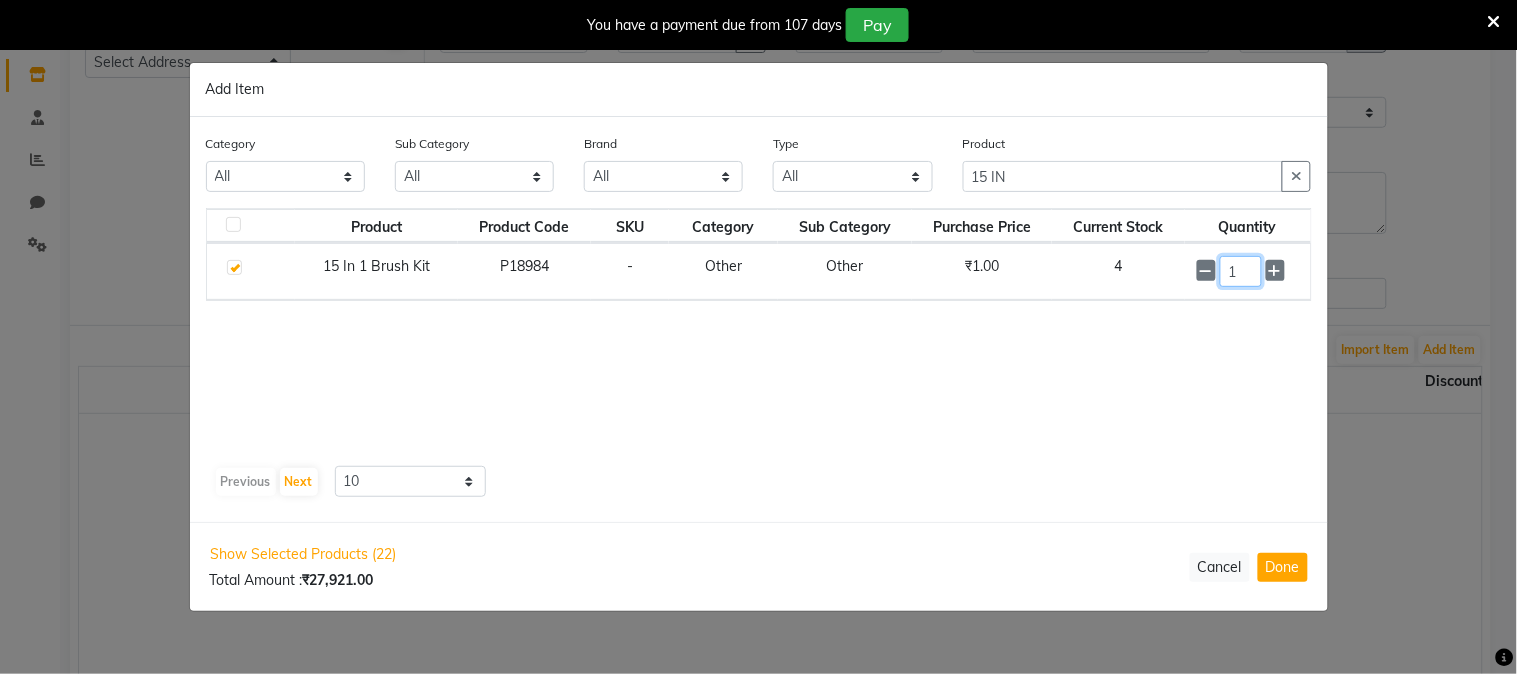drag, startPoint x: 1261, startPoint y: 265, endPoint x: 1250, endPoint y: 258, distance: 13.038404 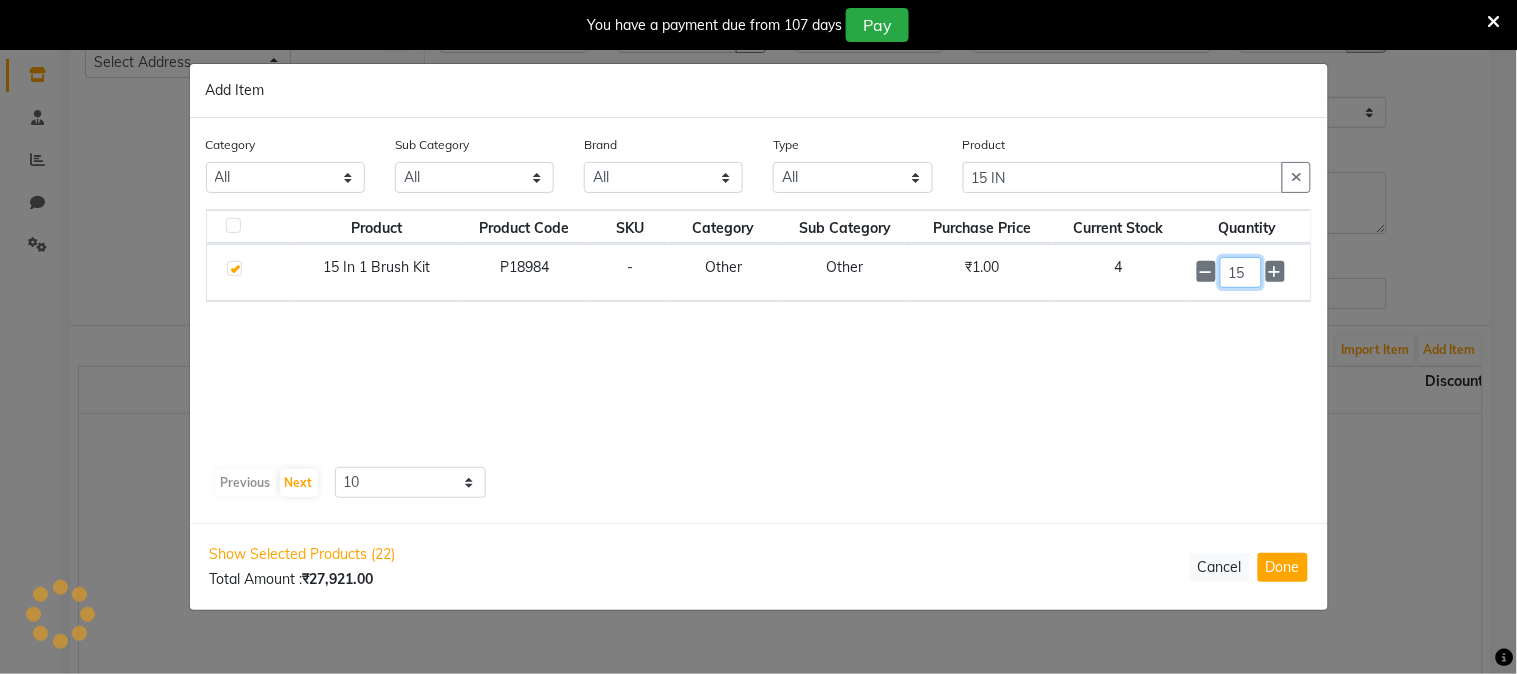 type on "15" 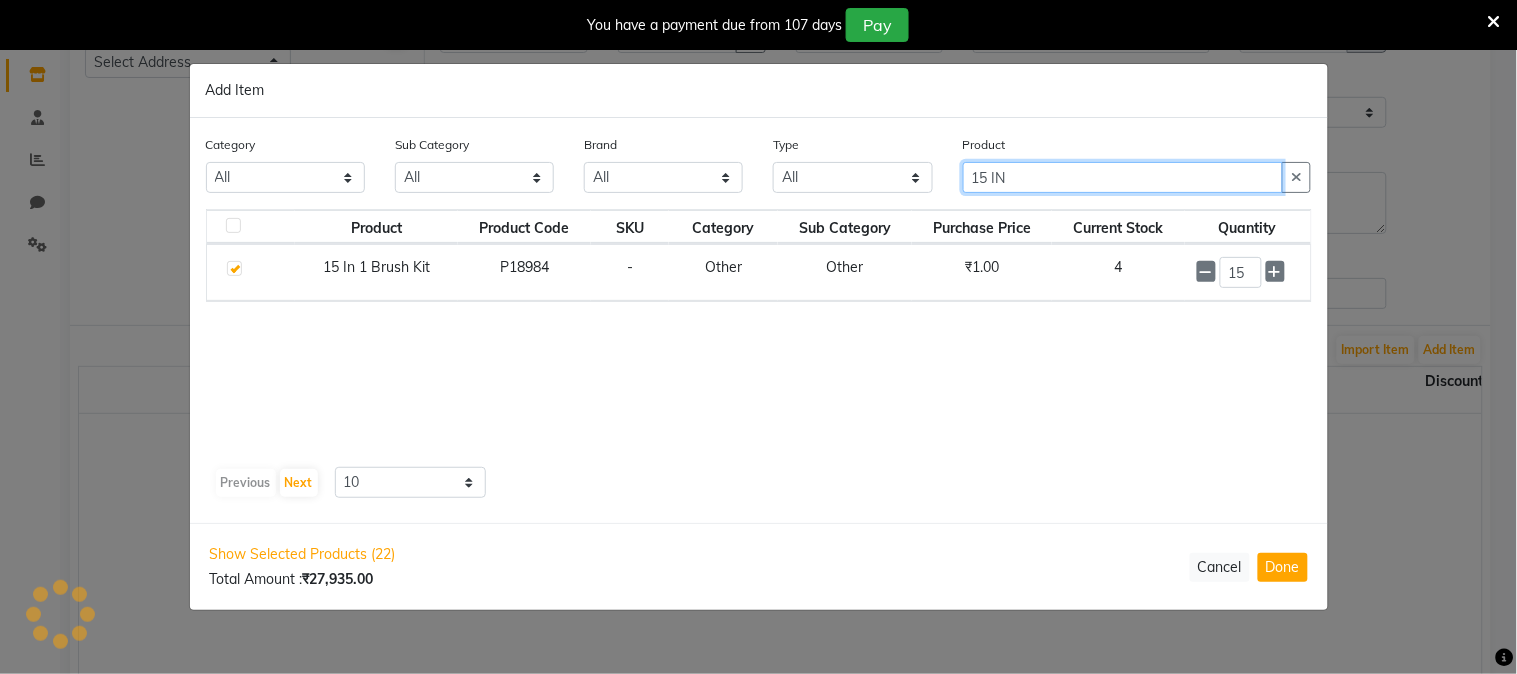 click on "15 IN" 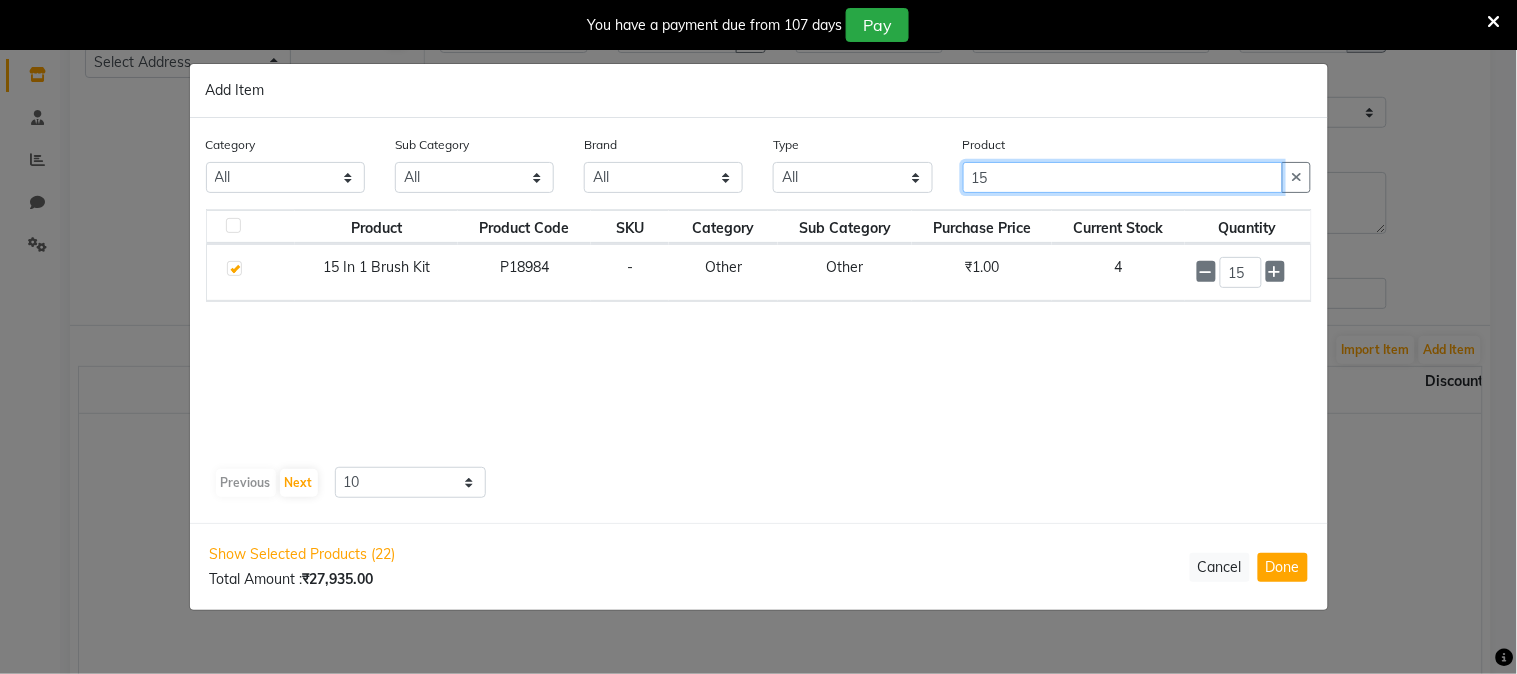 type on "1" 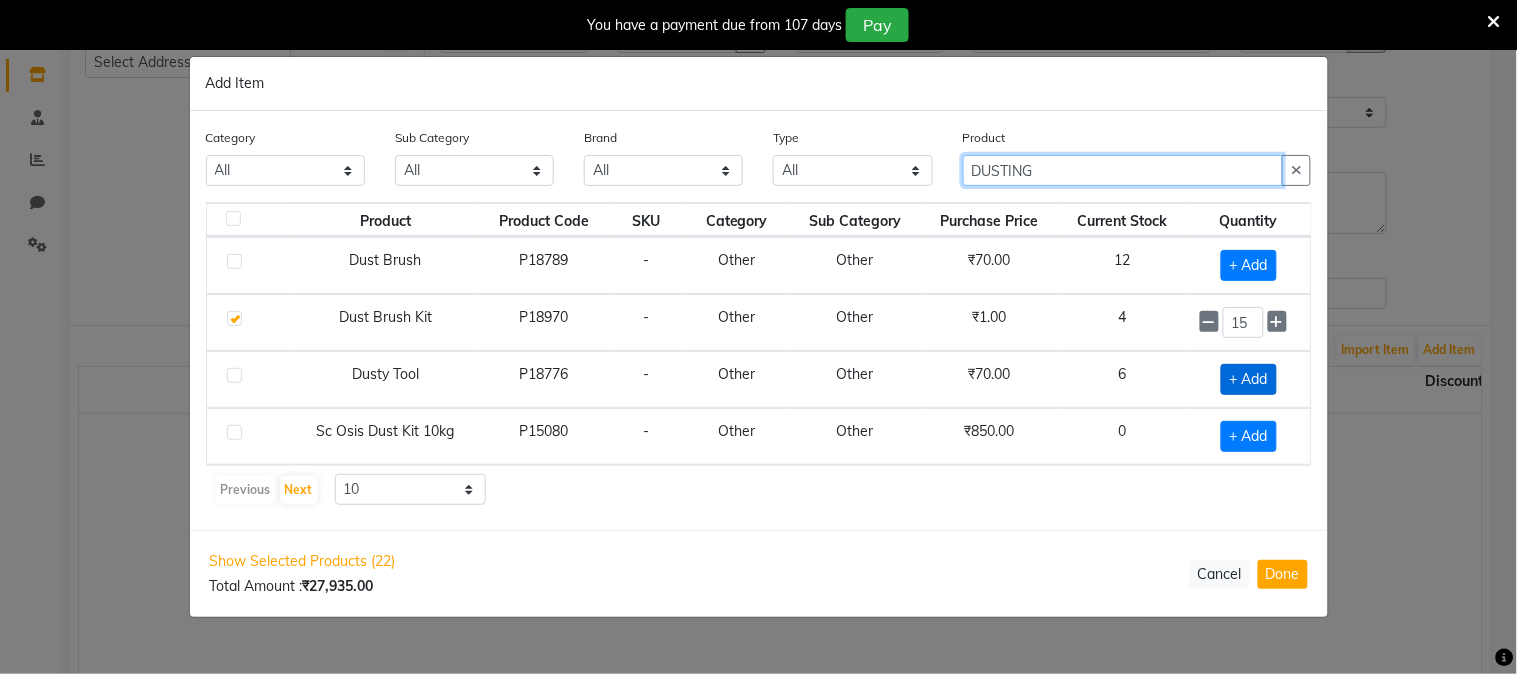 type on "DUSTING" 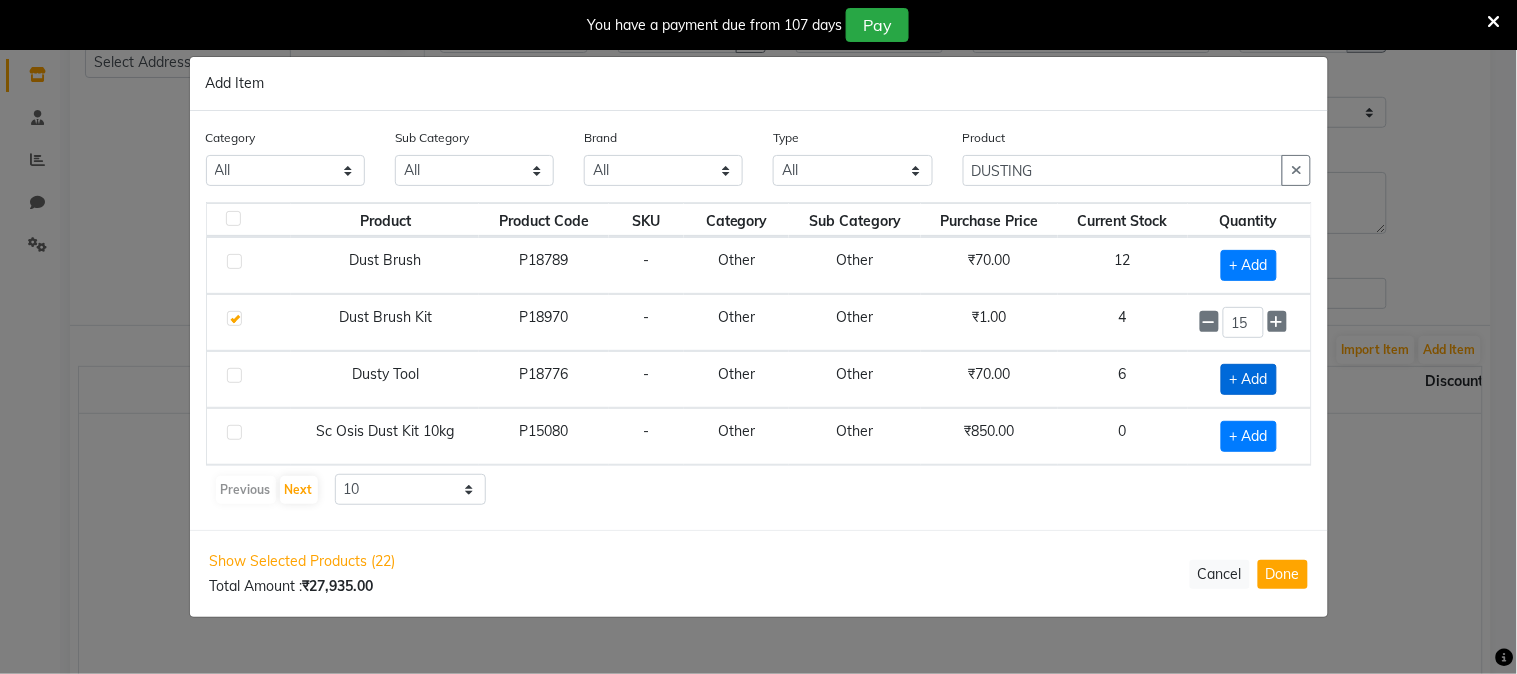 click on "+ Add" 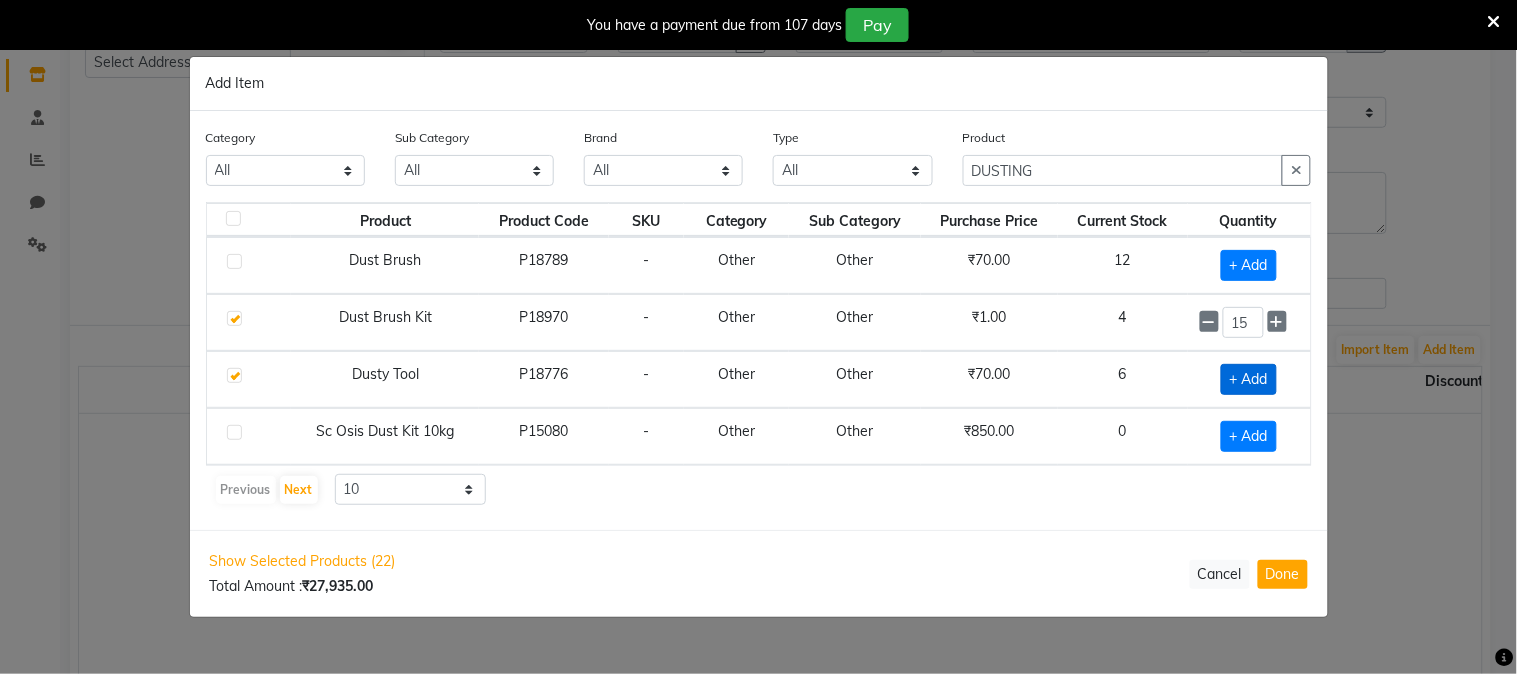 checkbox on "true" 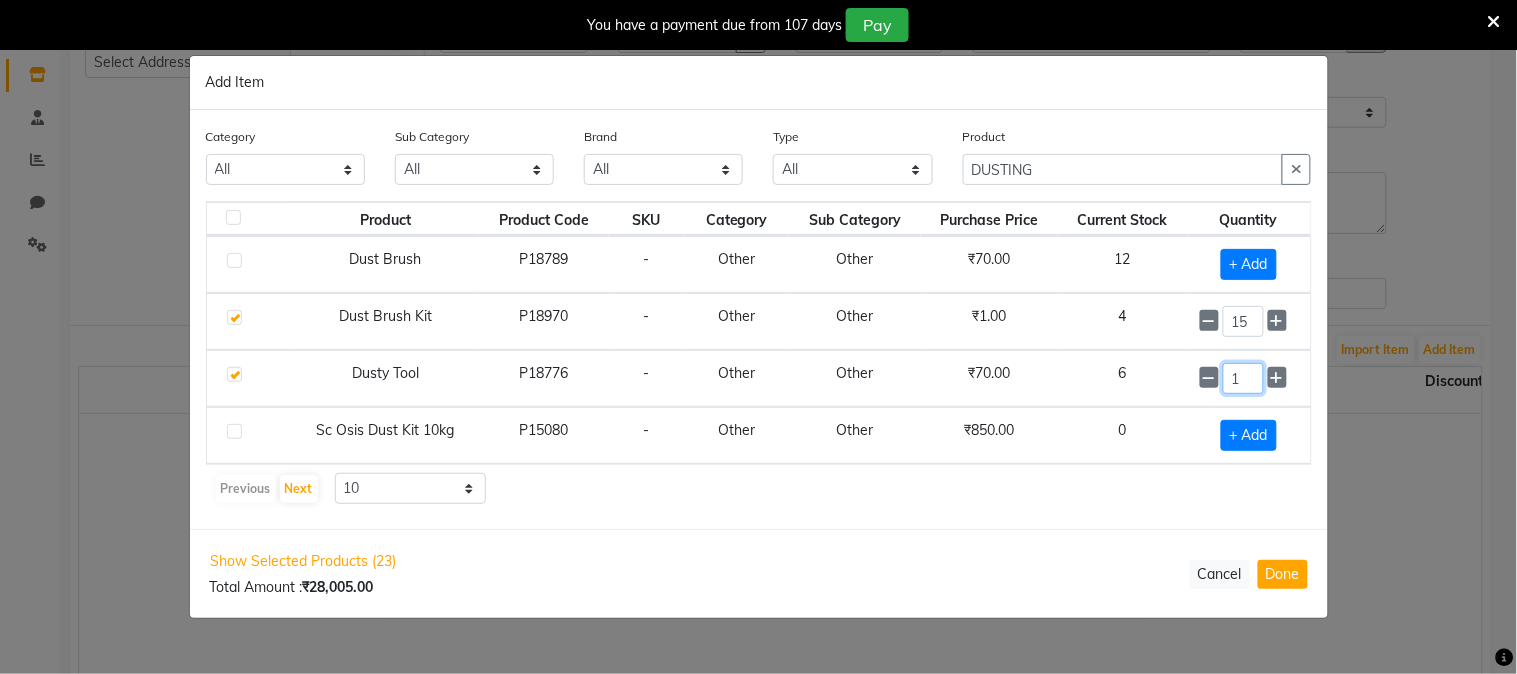 click on "1" 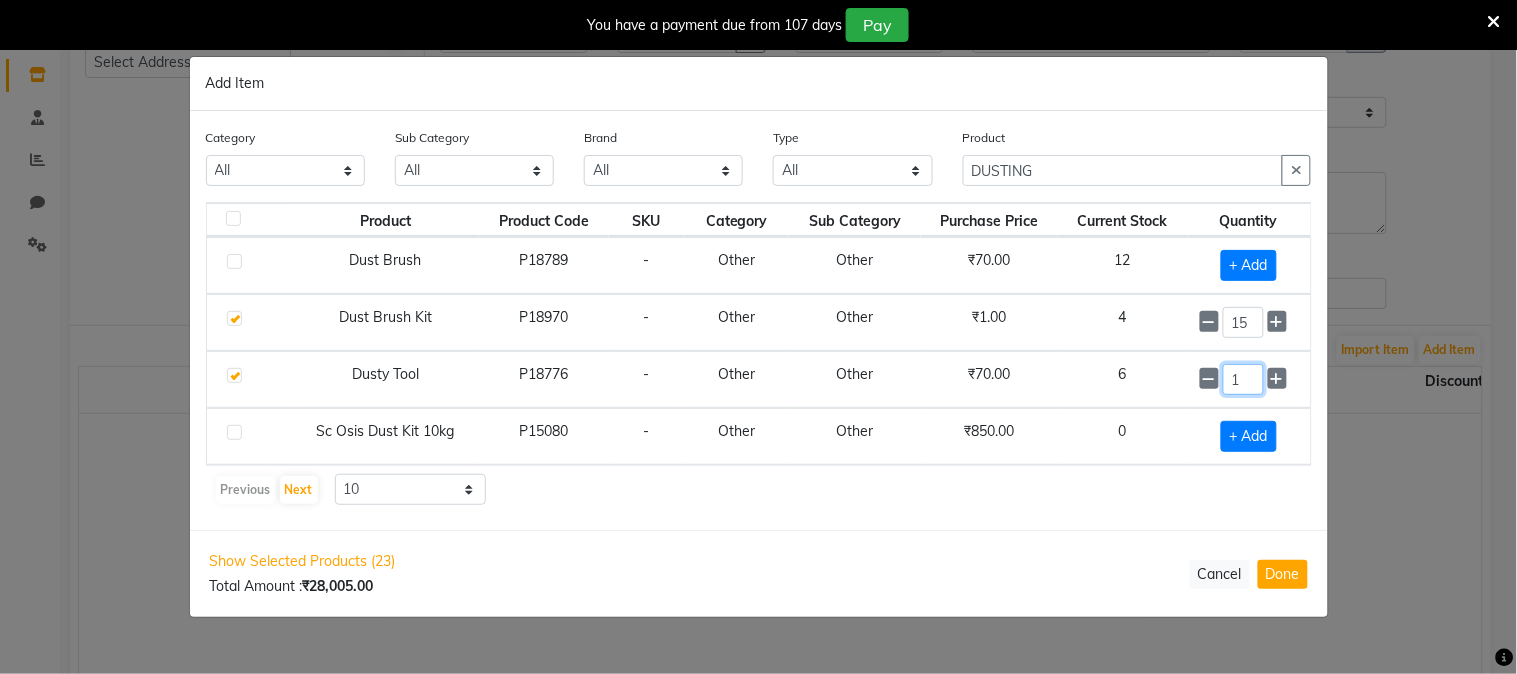 type 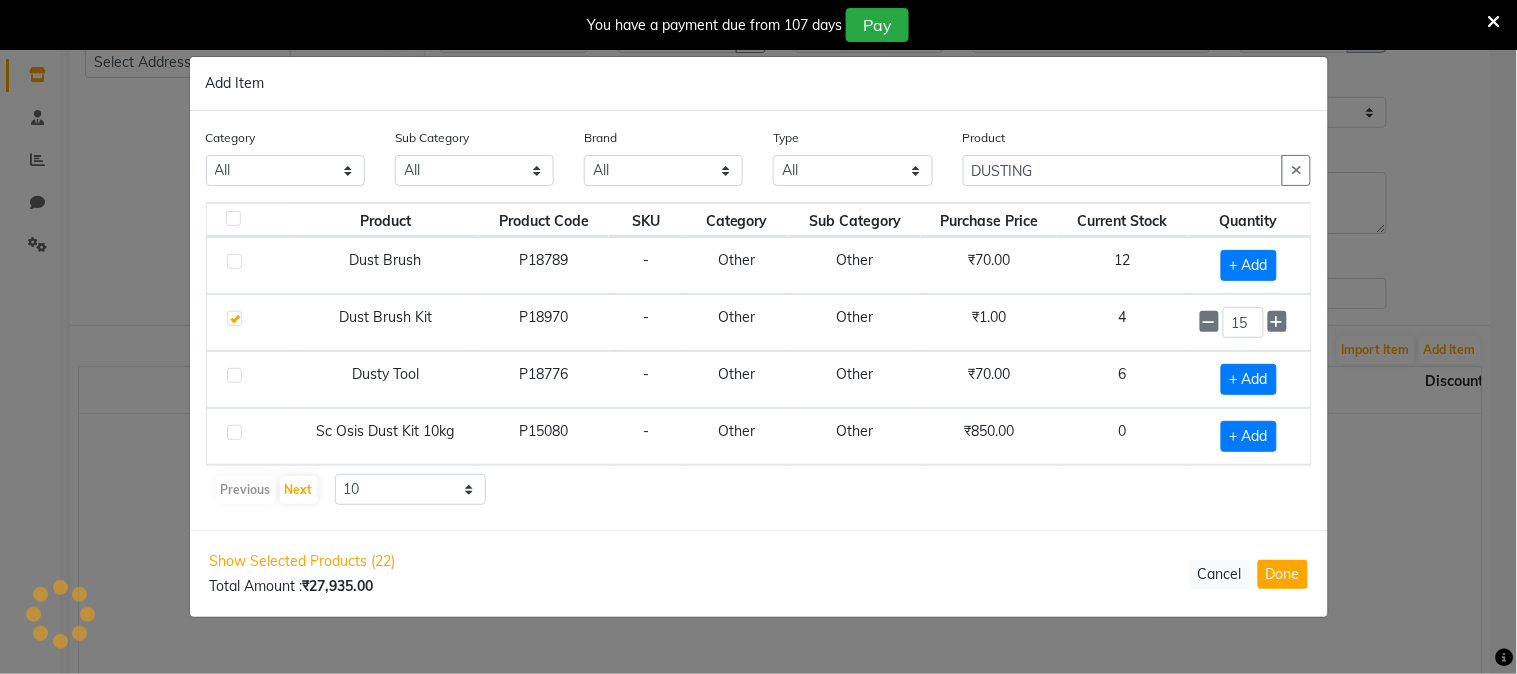 checkbox on "false" 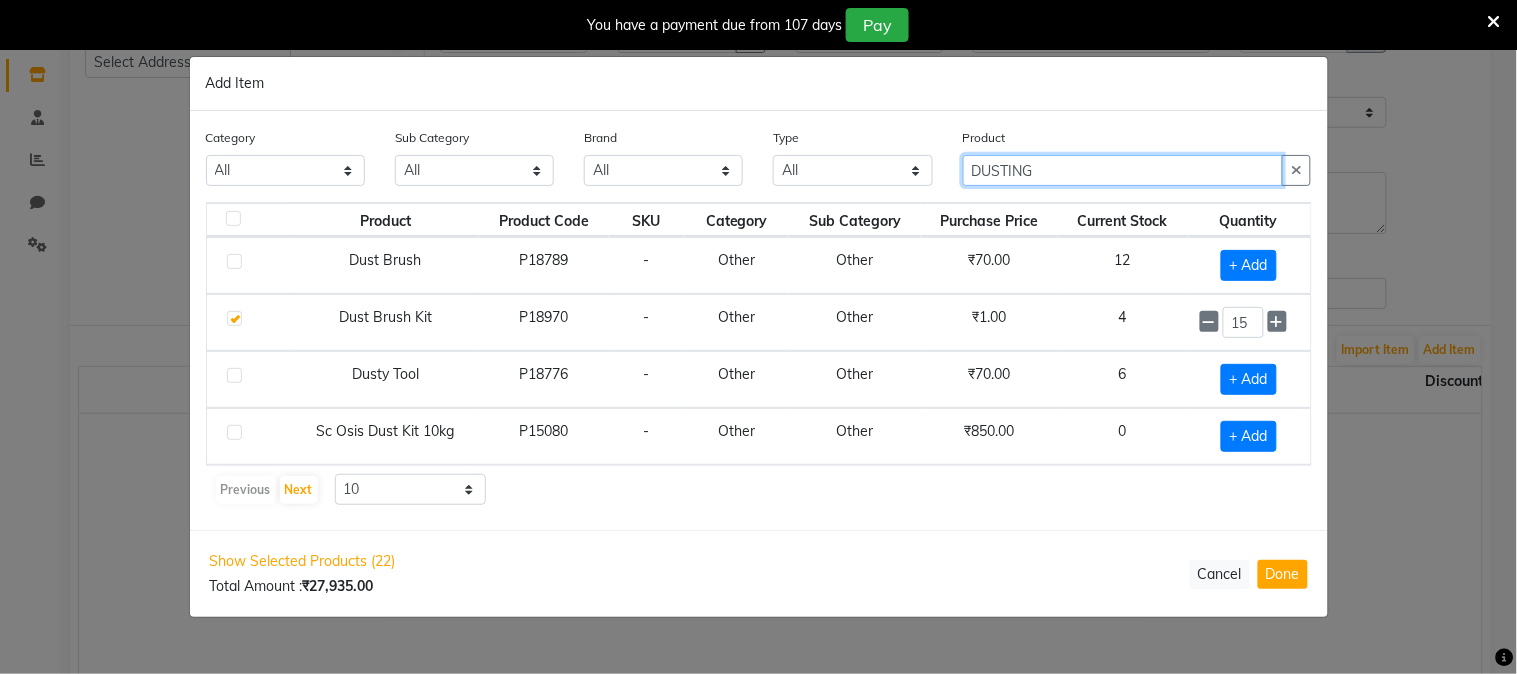 click on "DUSTING" 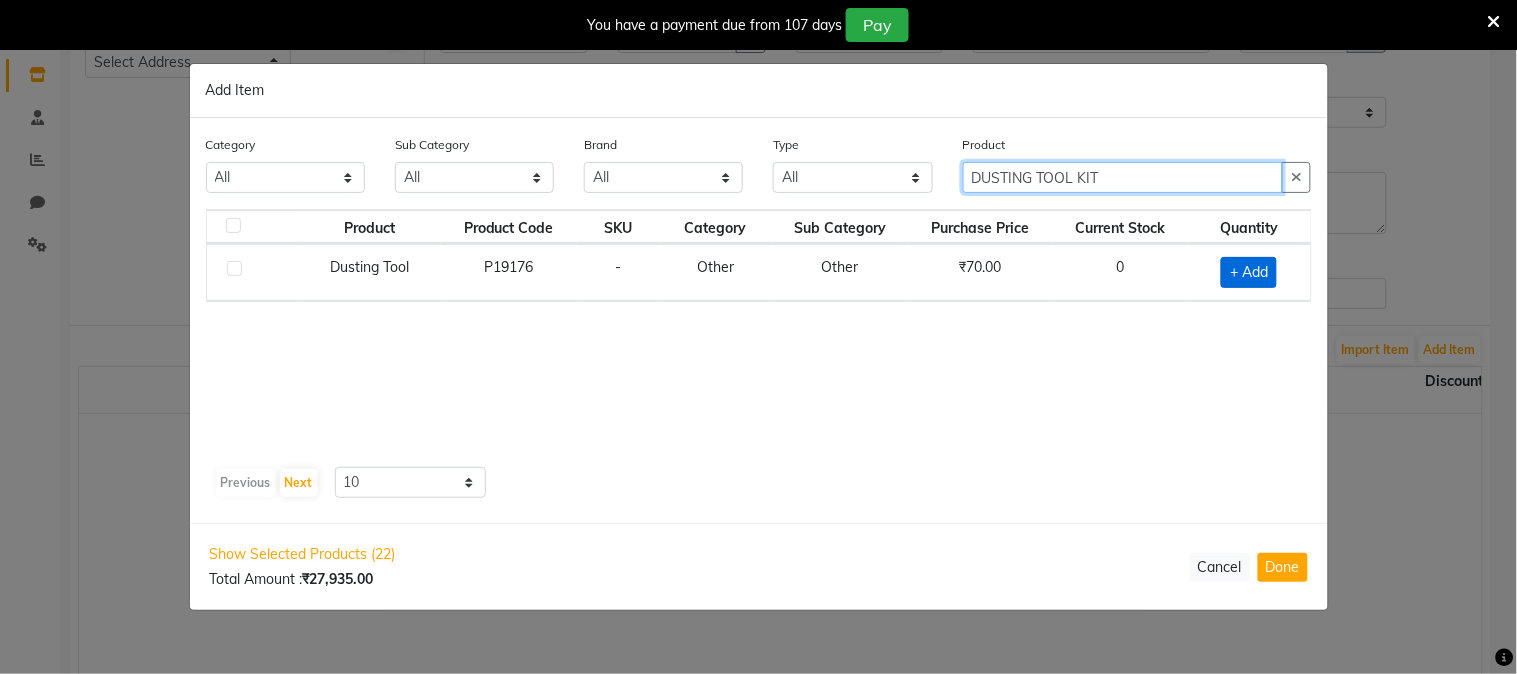 type on "DUSTING TOOL KIT" 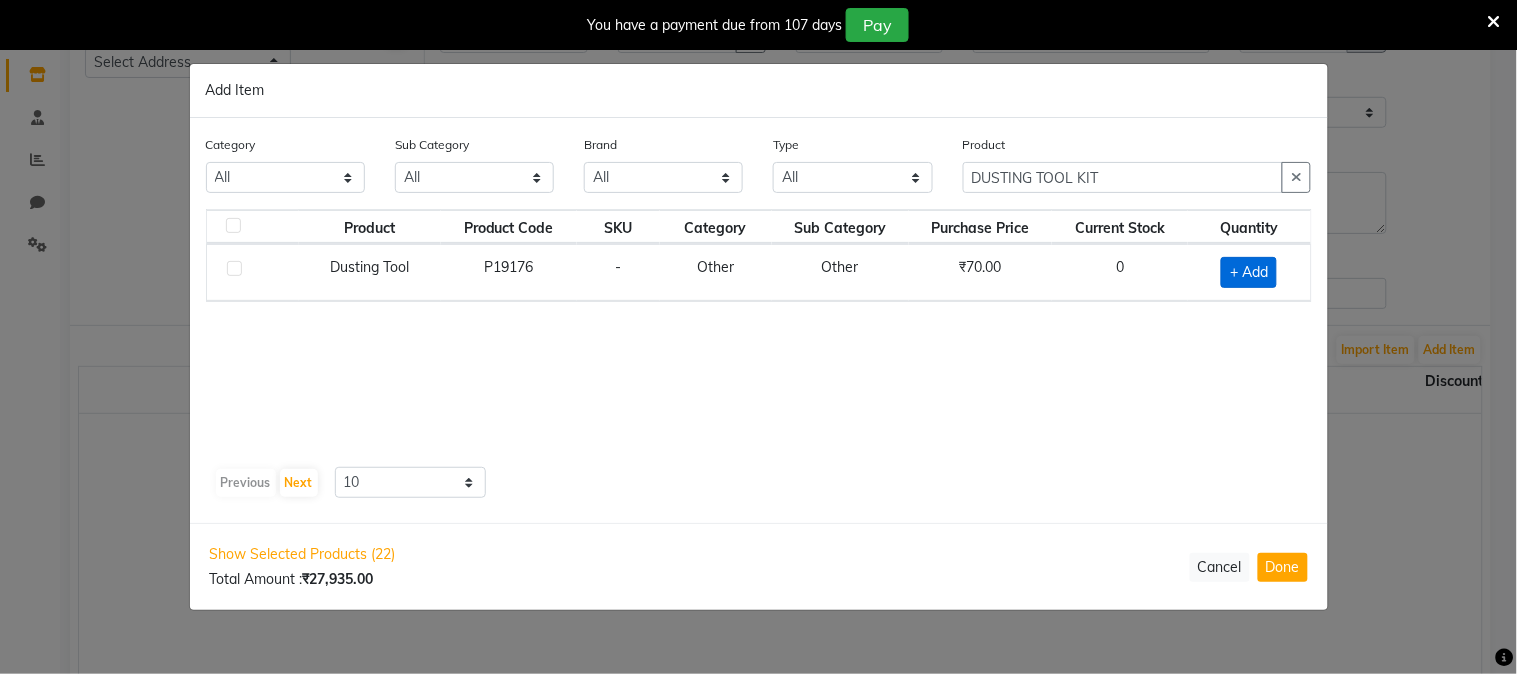 click on "+ Add" 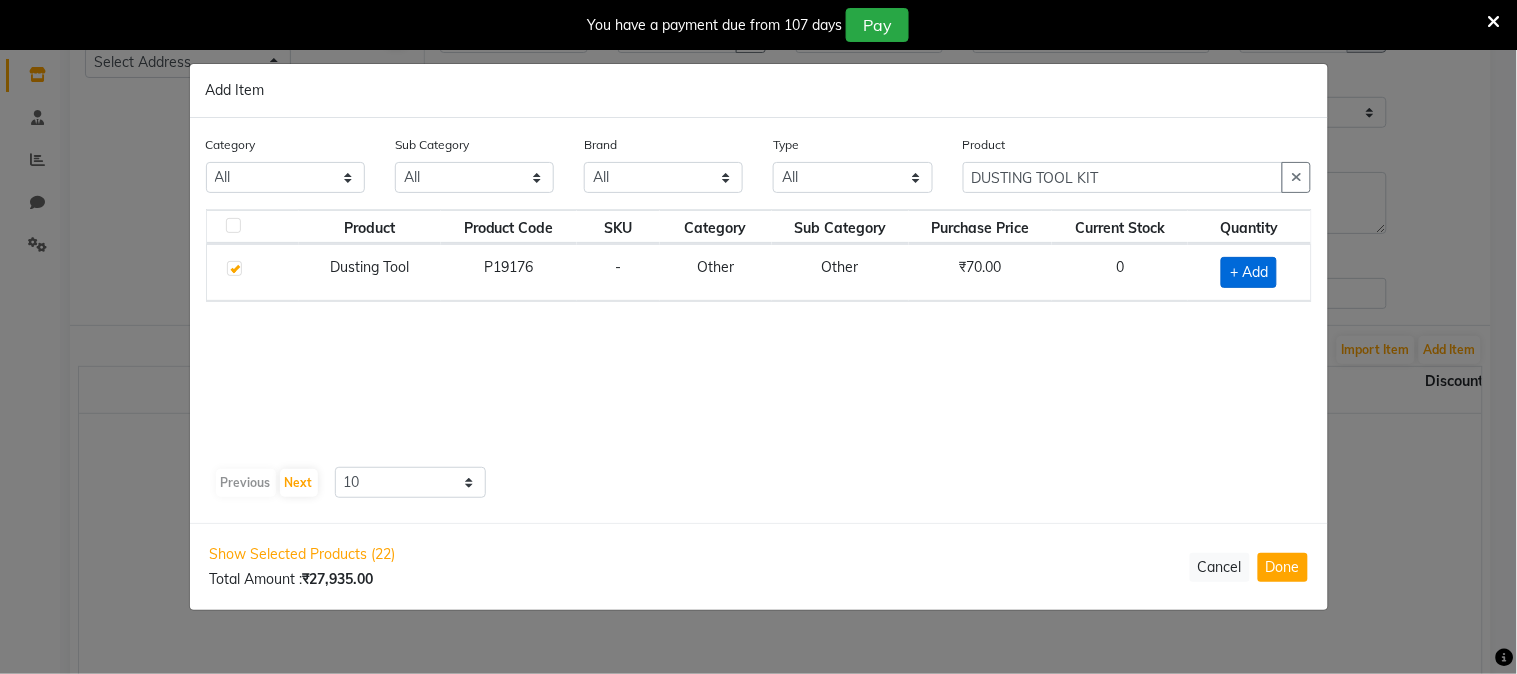 checkbox on "true" 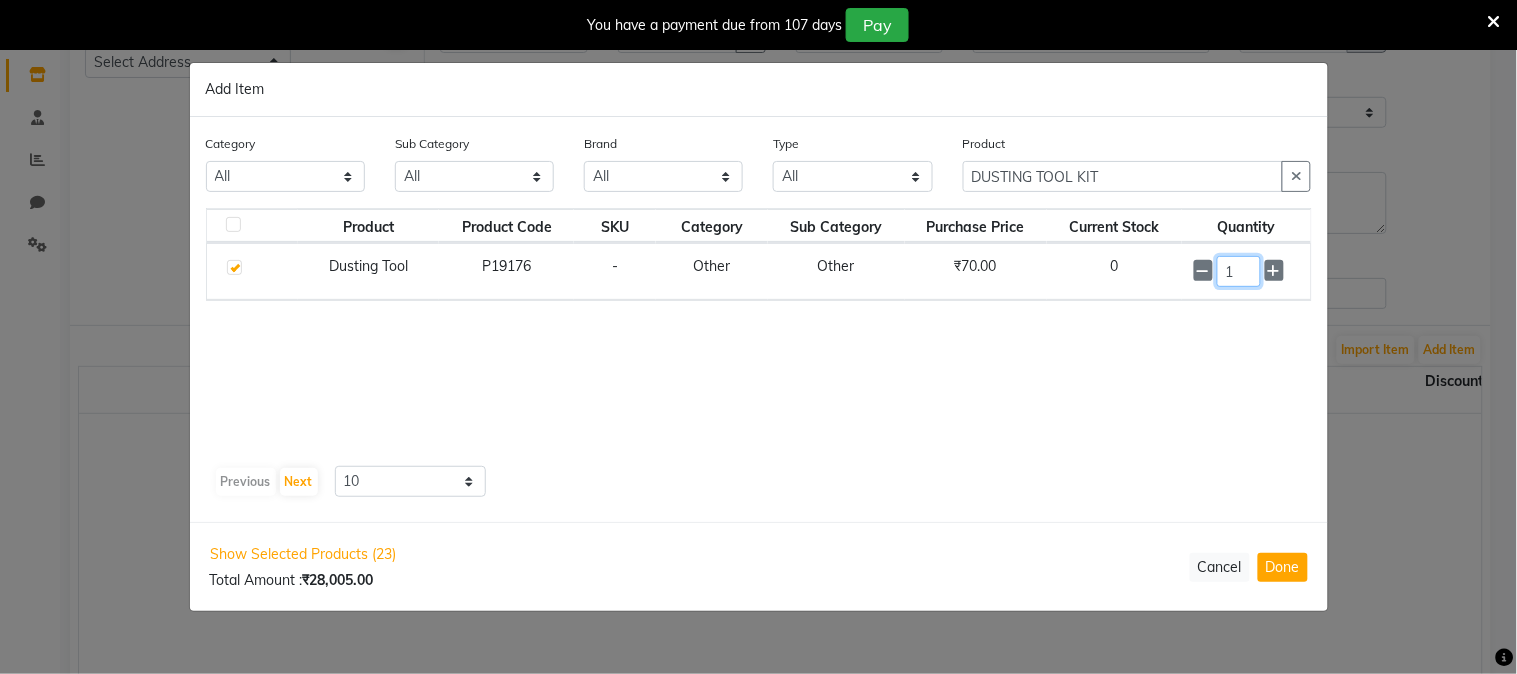 click on "1" 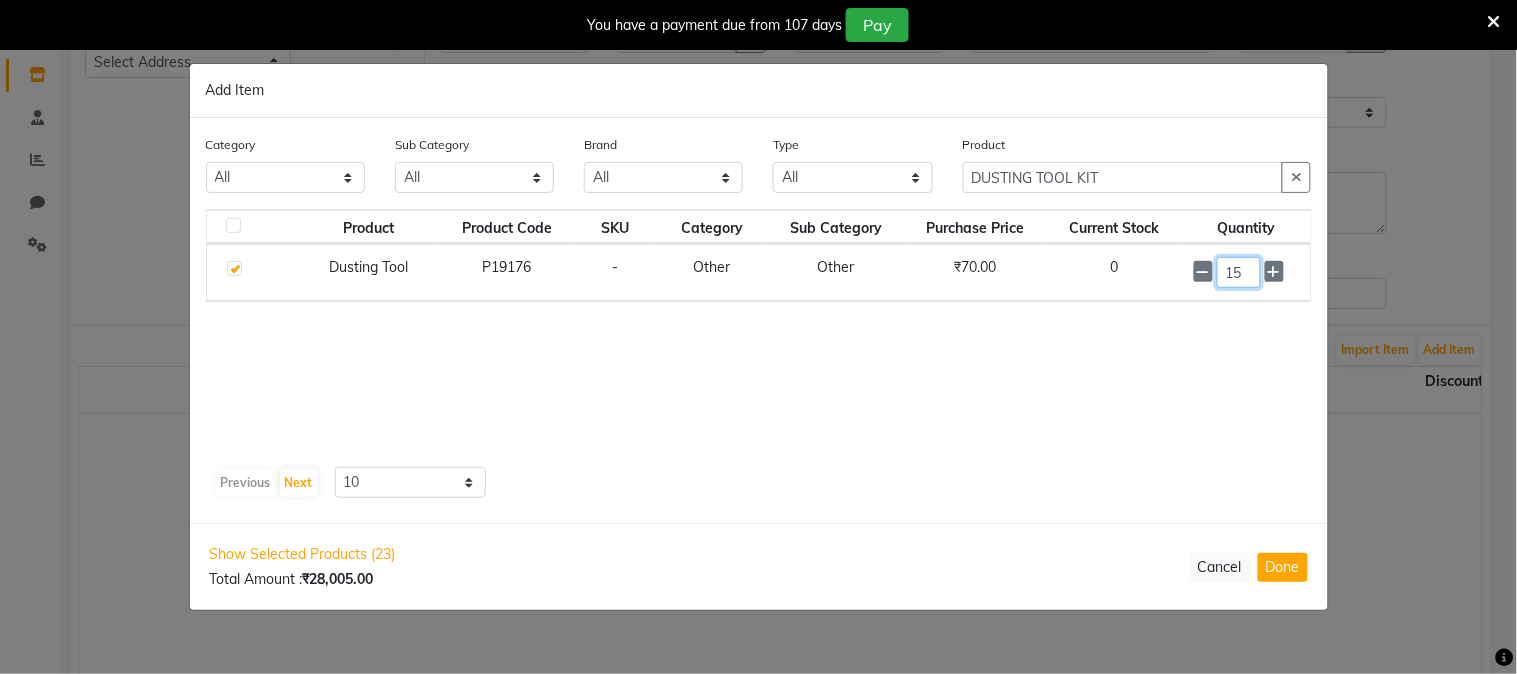 type on "15" 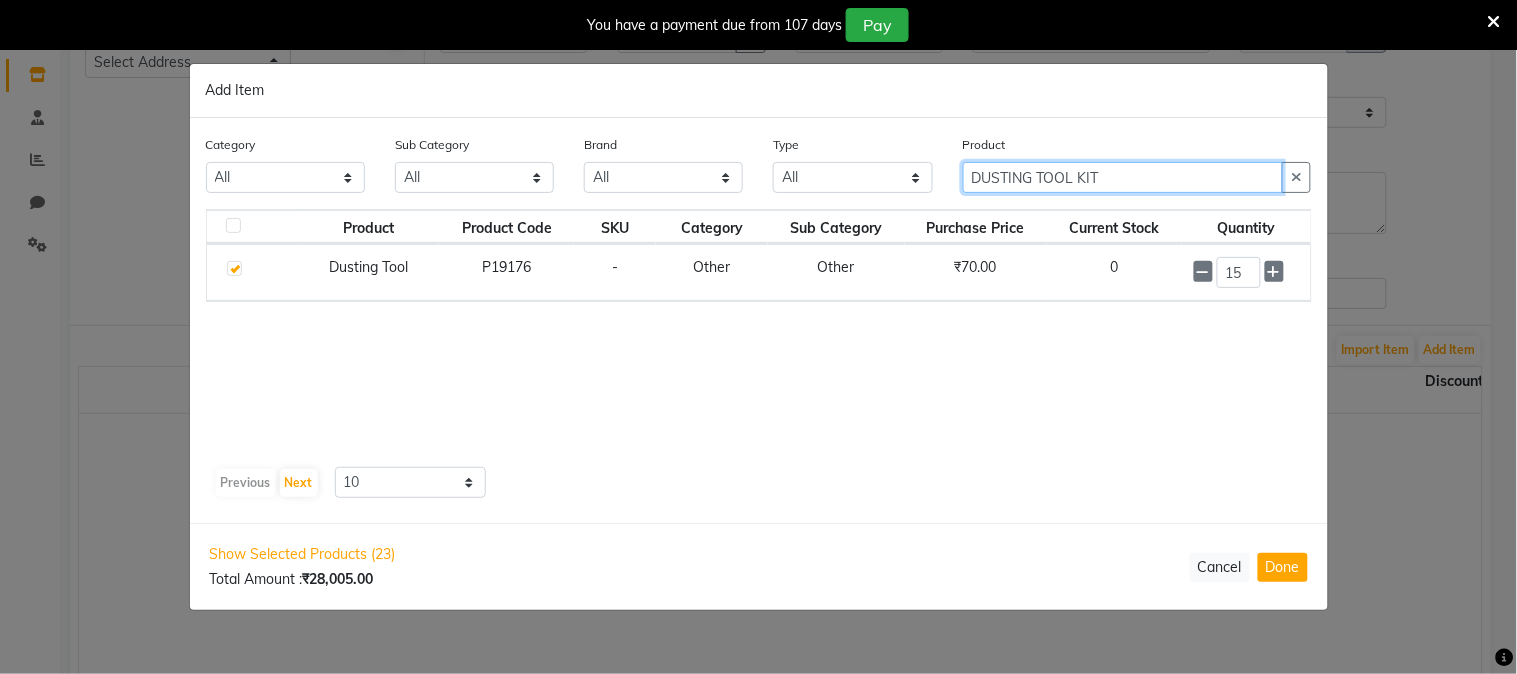 click on "DUSTING TOOL KIT" 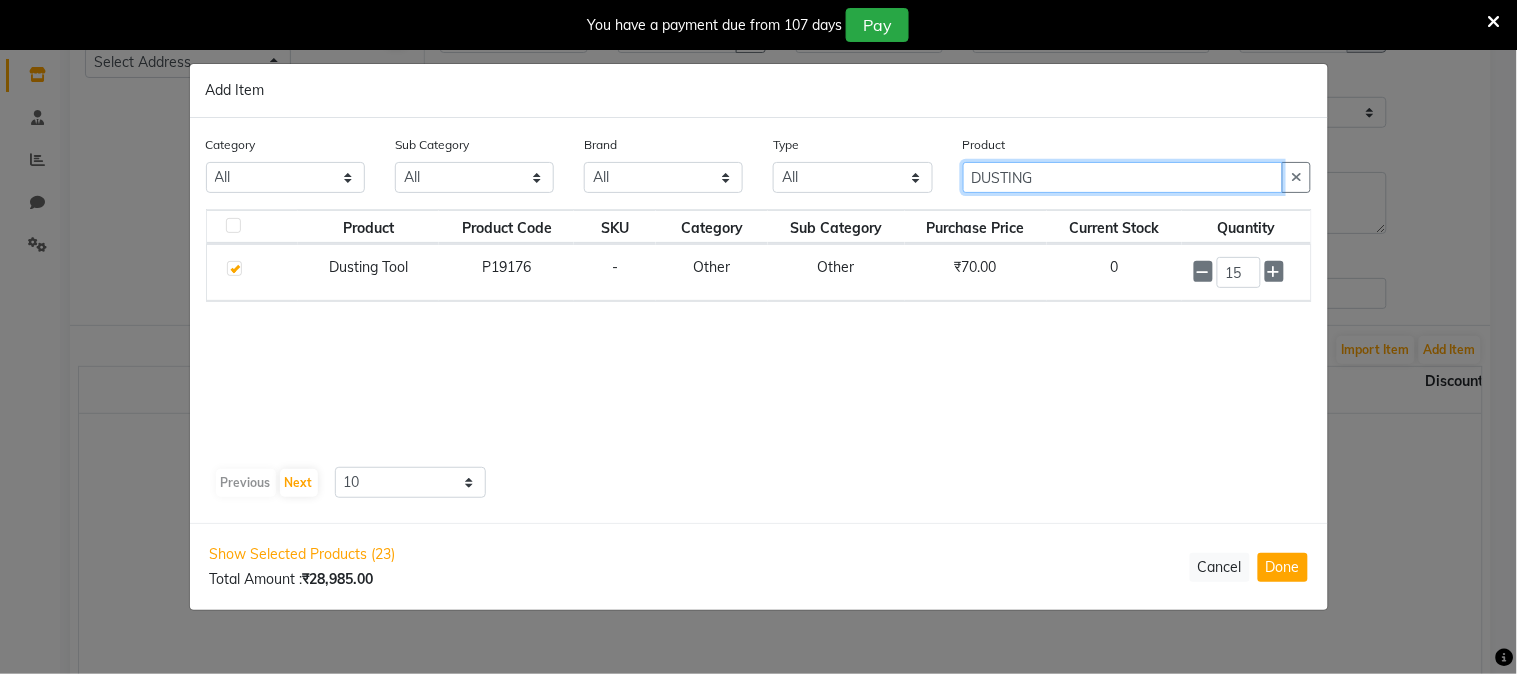 type on "DUSTING" 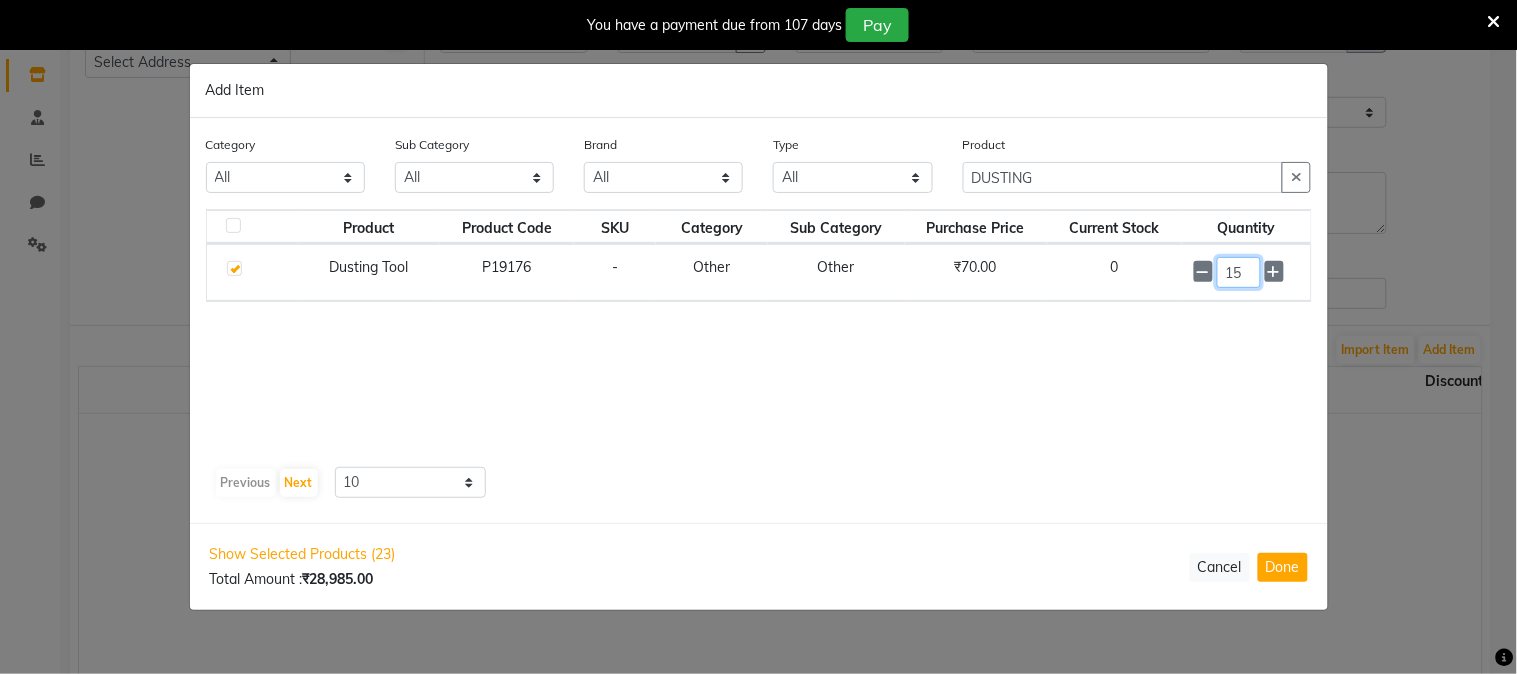 click on "15" 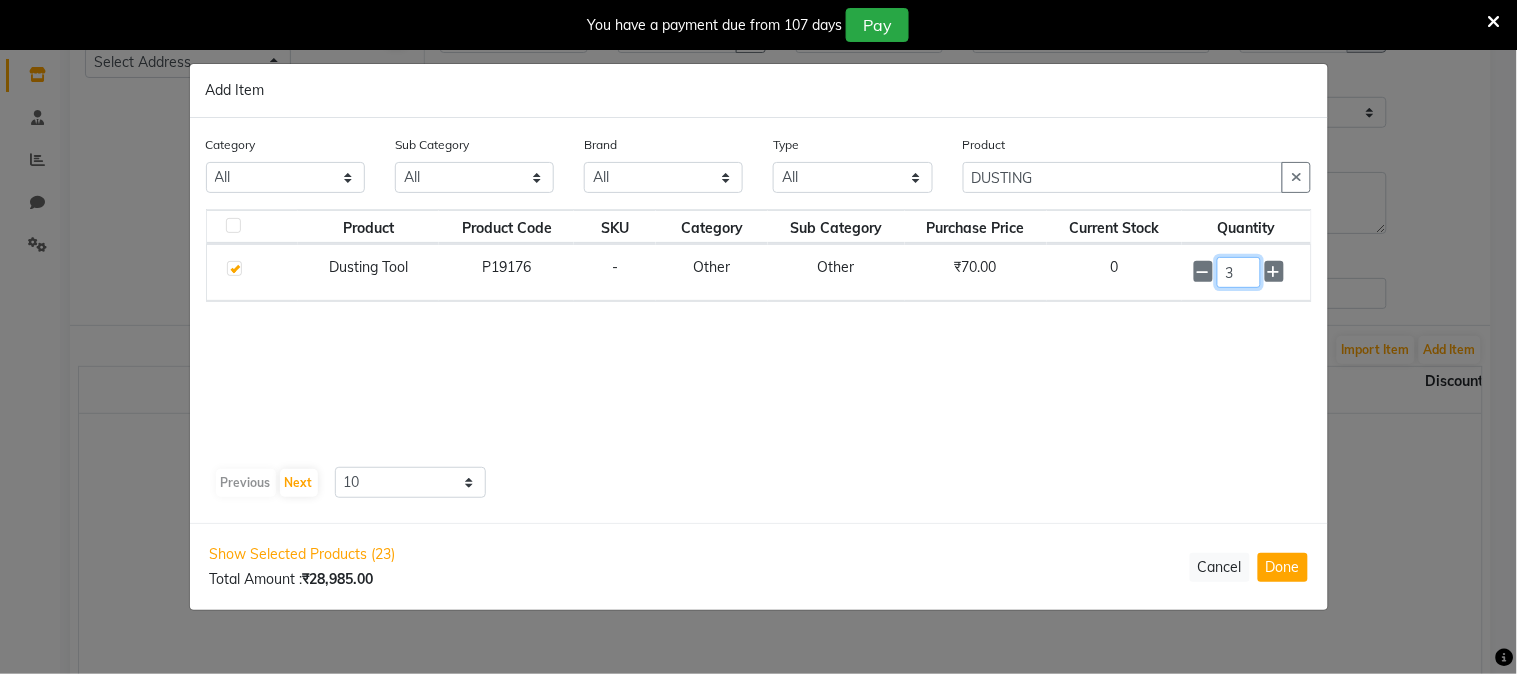 type on "3" 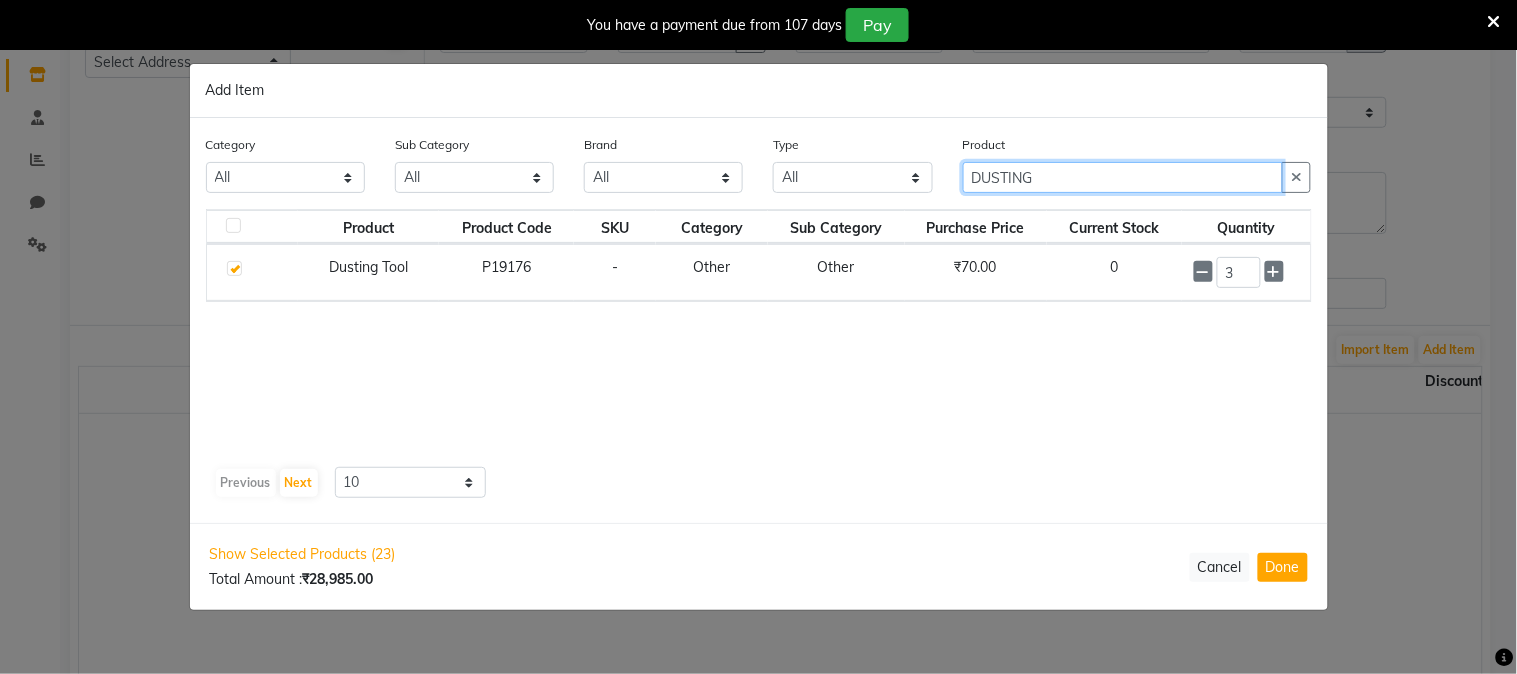click on "DUSTING" 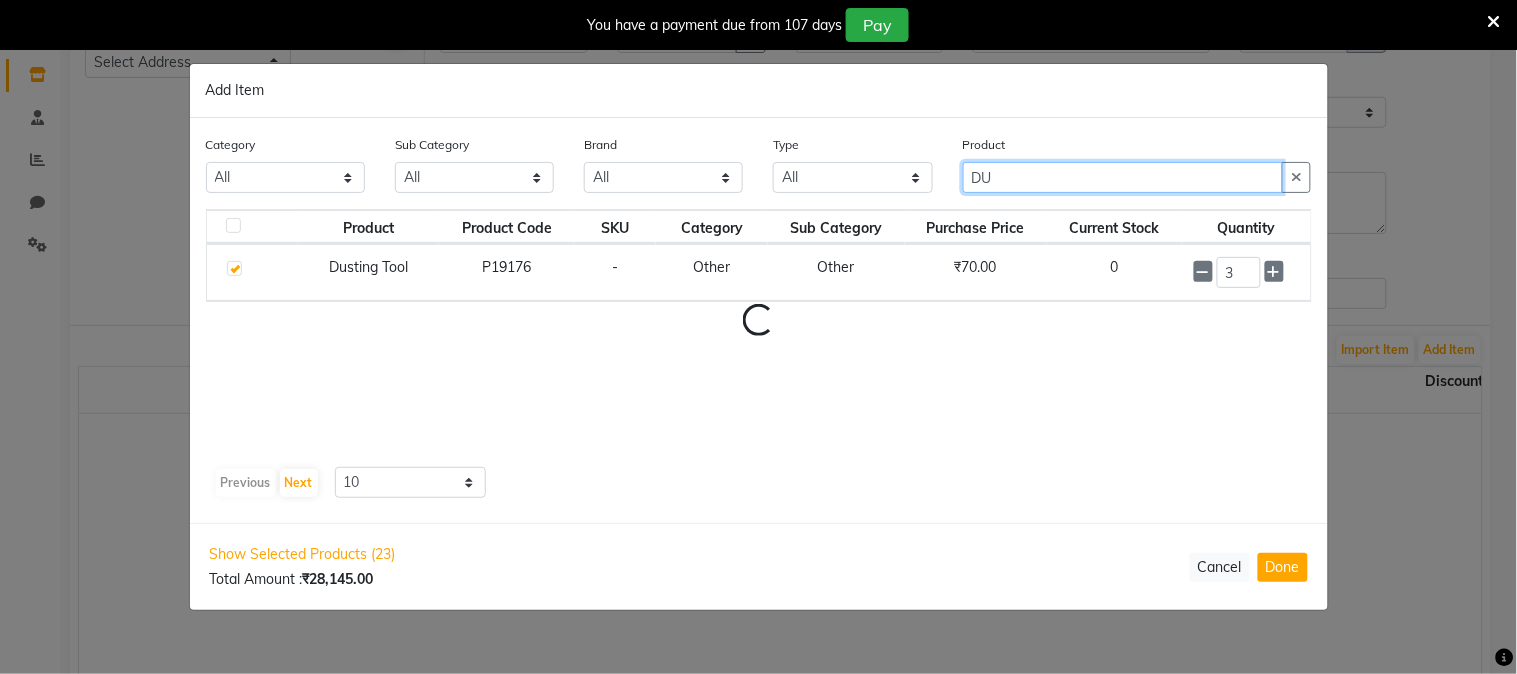 type on "D" 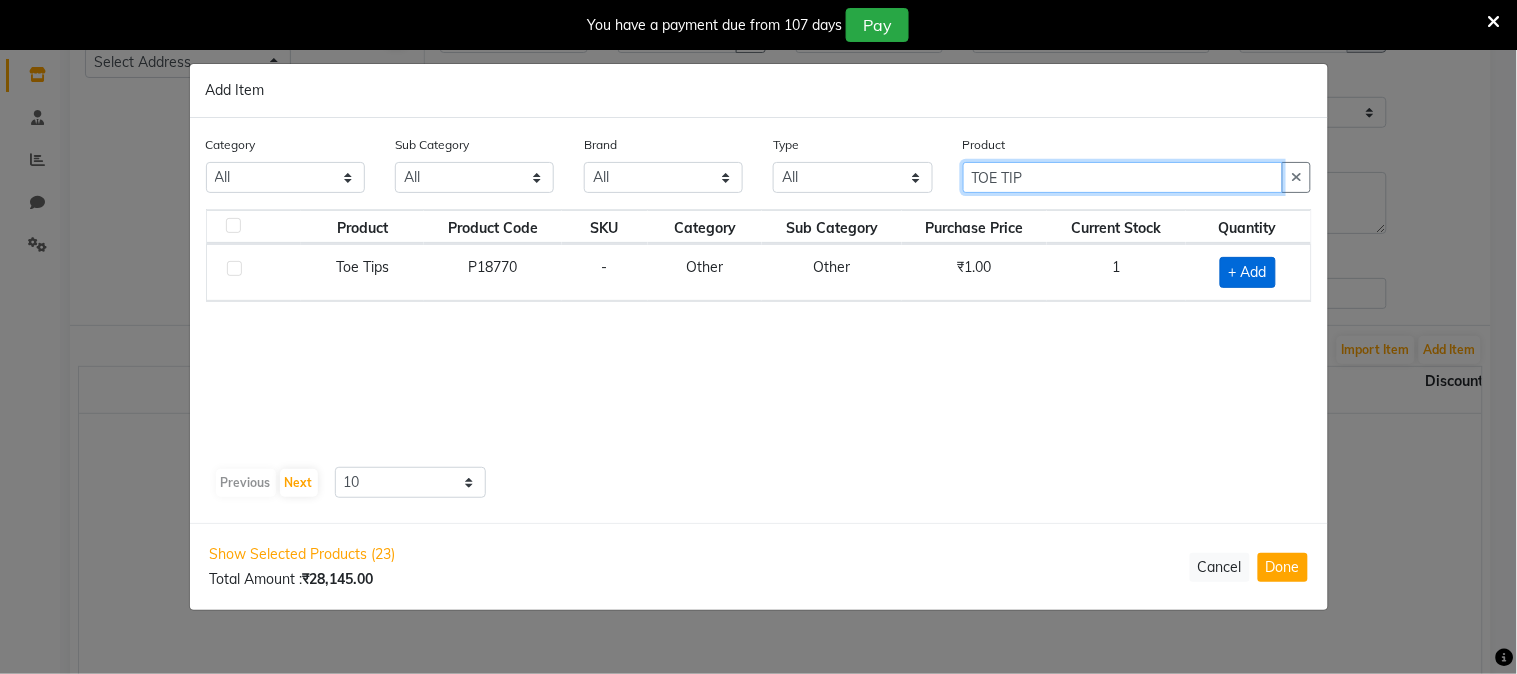 type on "TOE TIP" 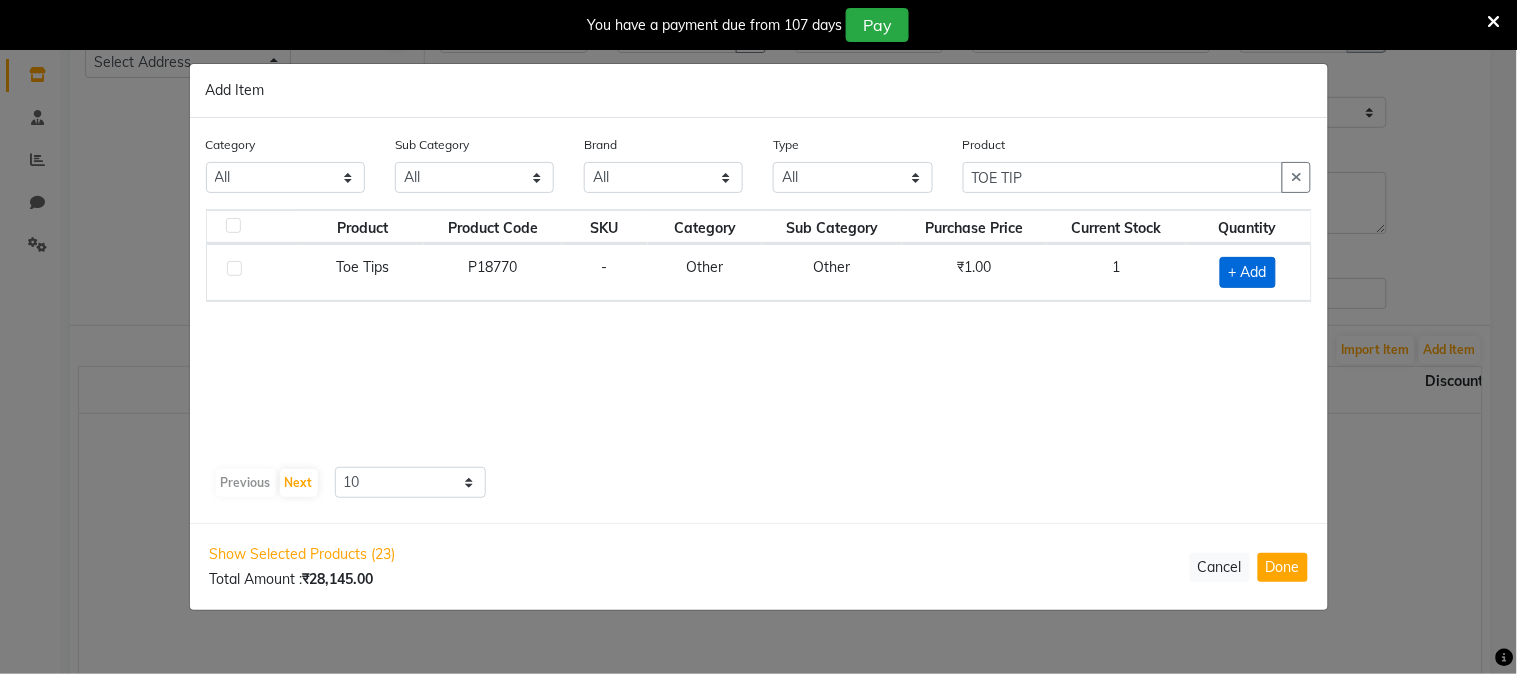 click on "+ Add" 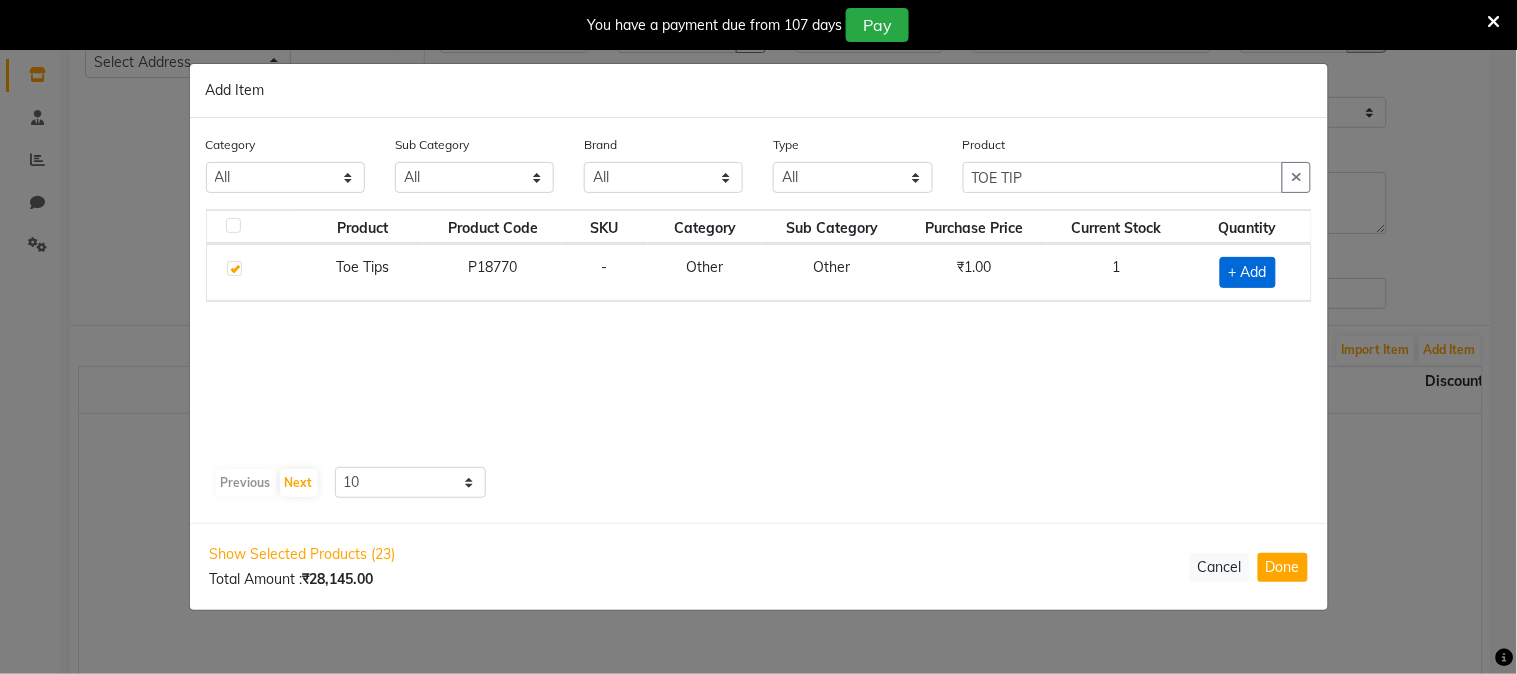 checkbox on "true" 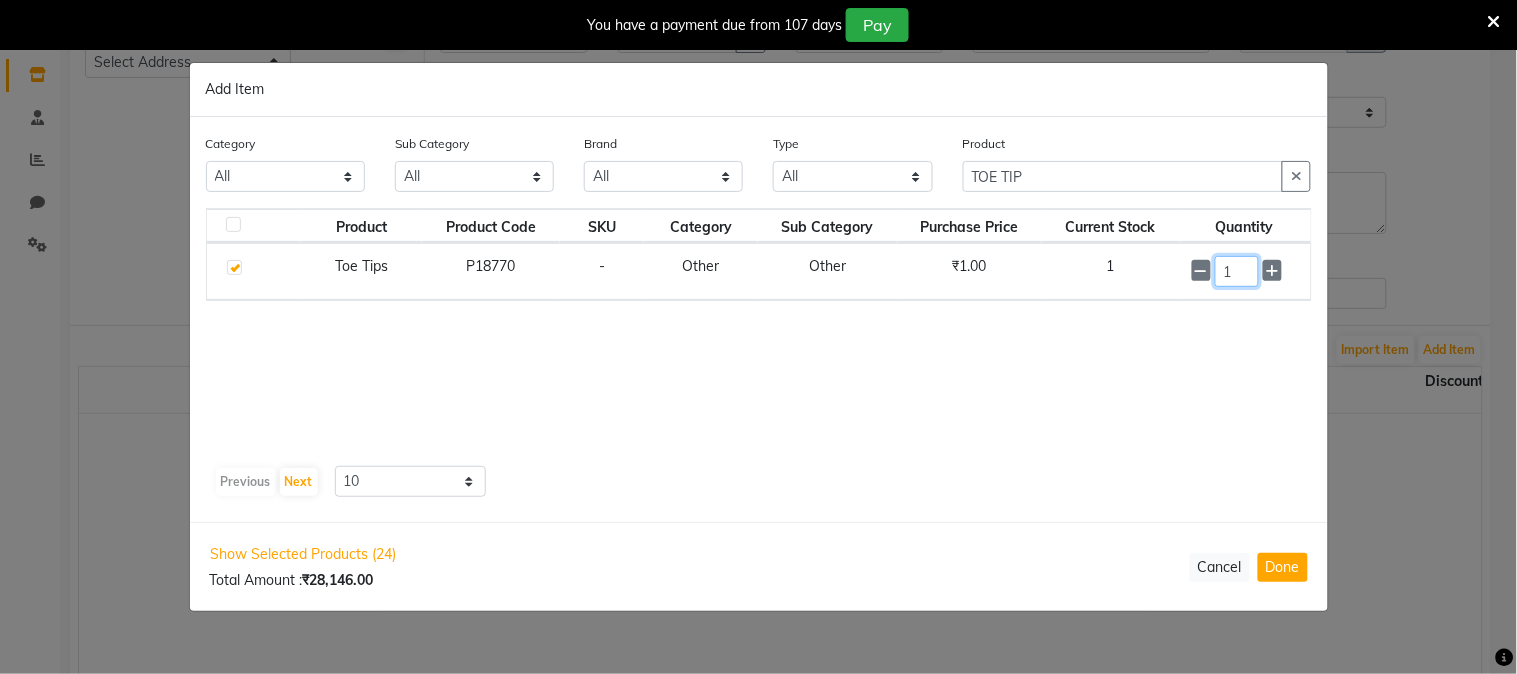 click on "1" 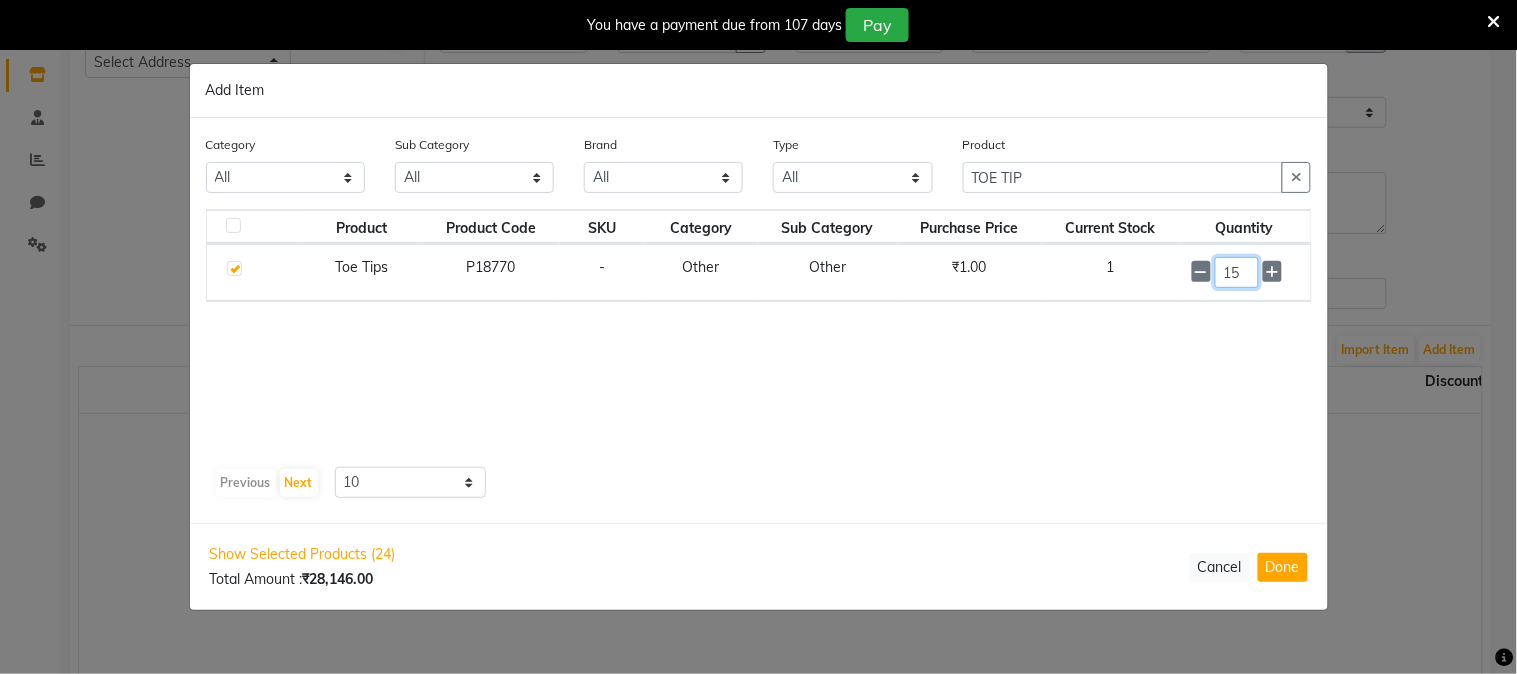 type on "15" 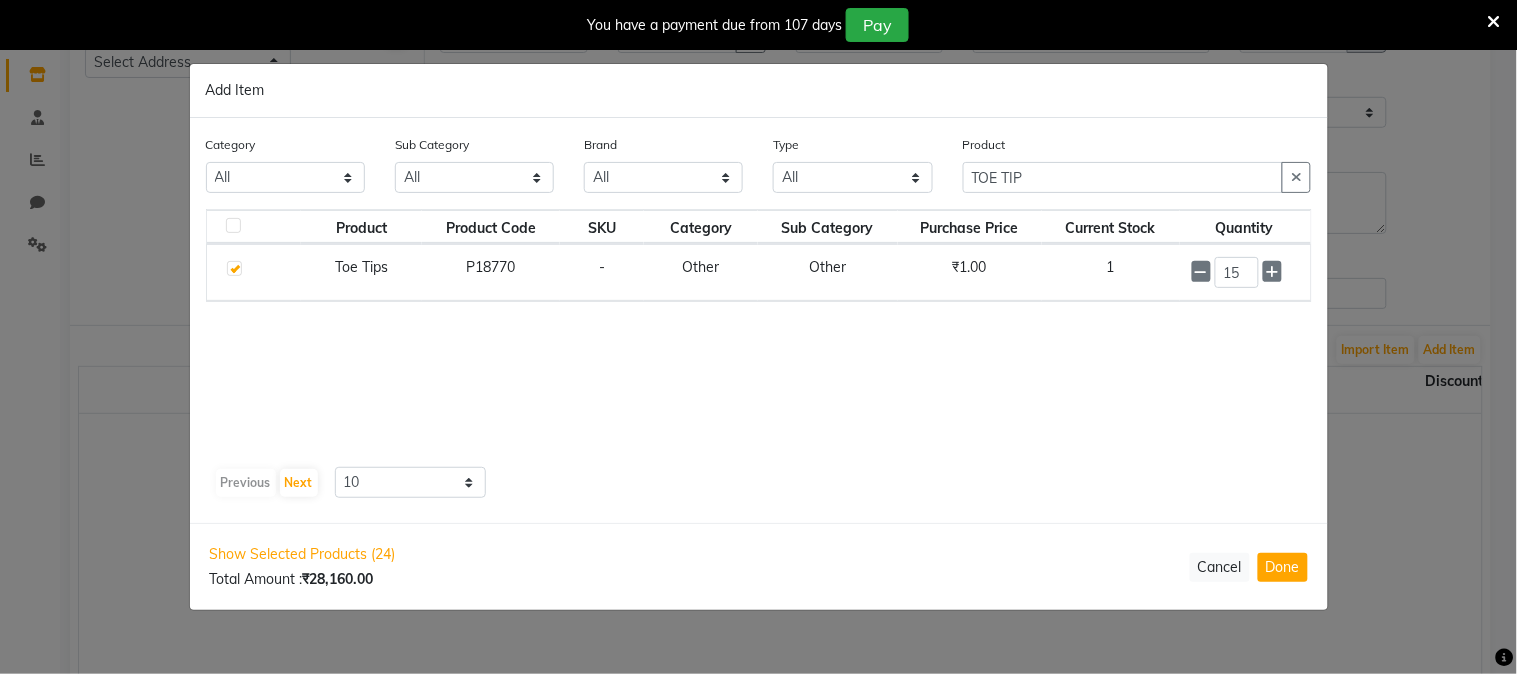 click on "Product TOE TIP" 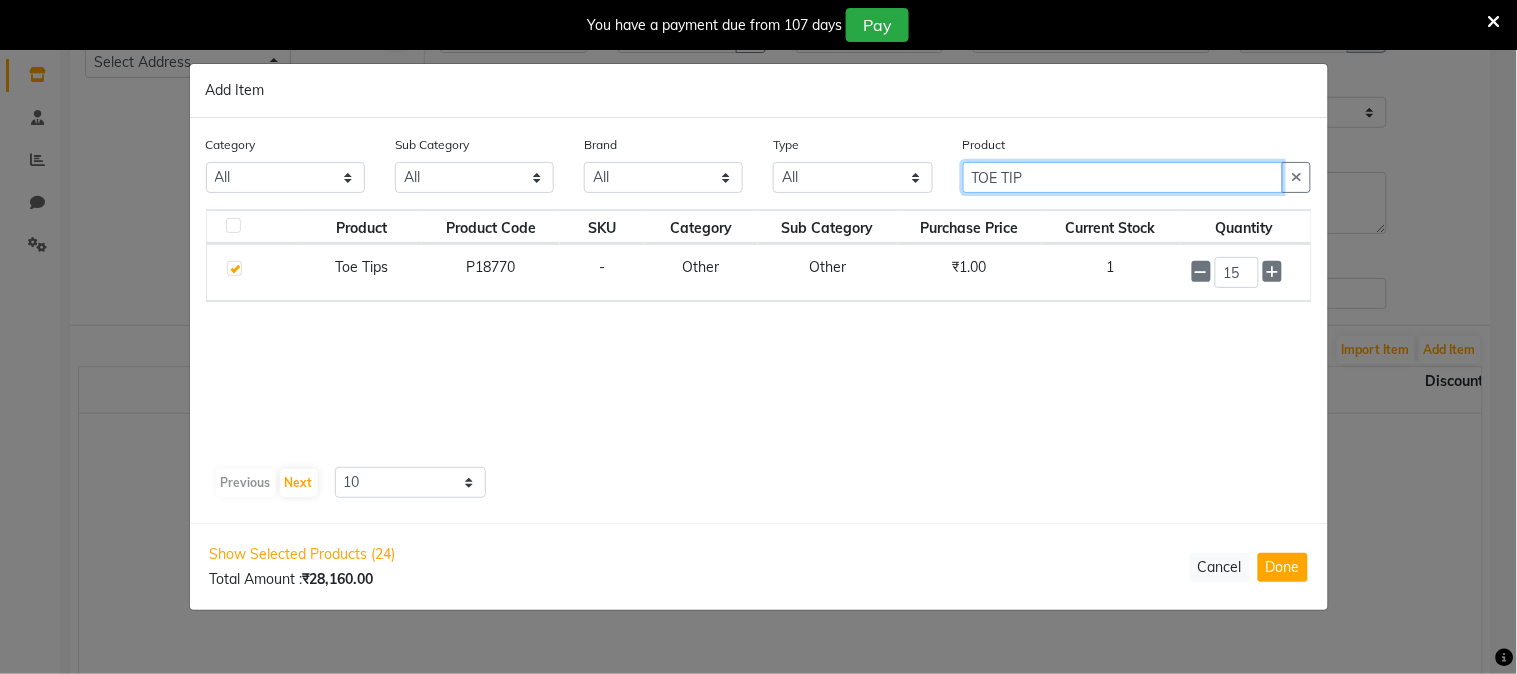 click on "TOE TIP" 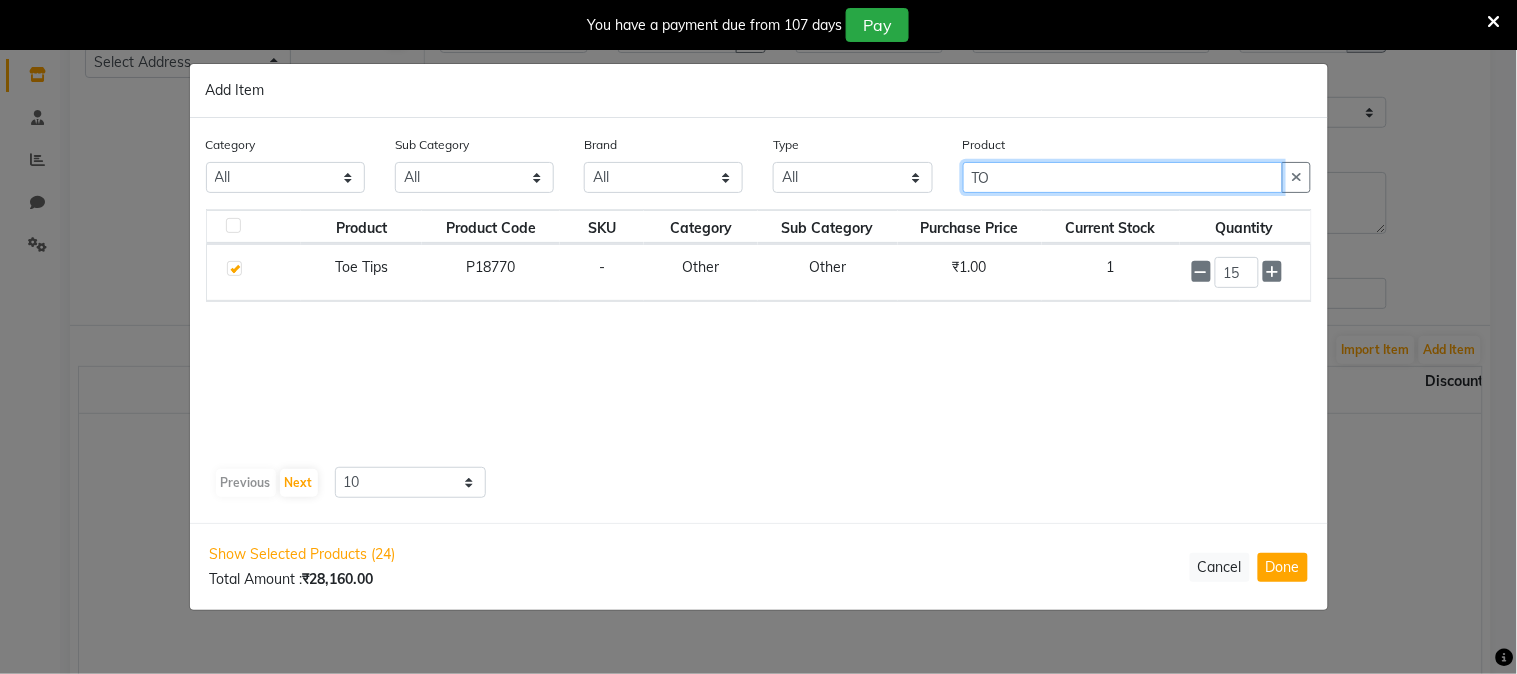 type on "T" 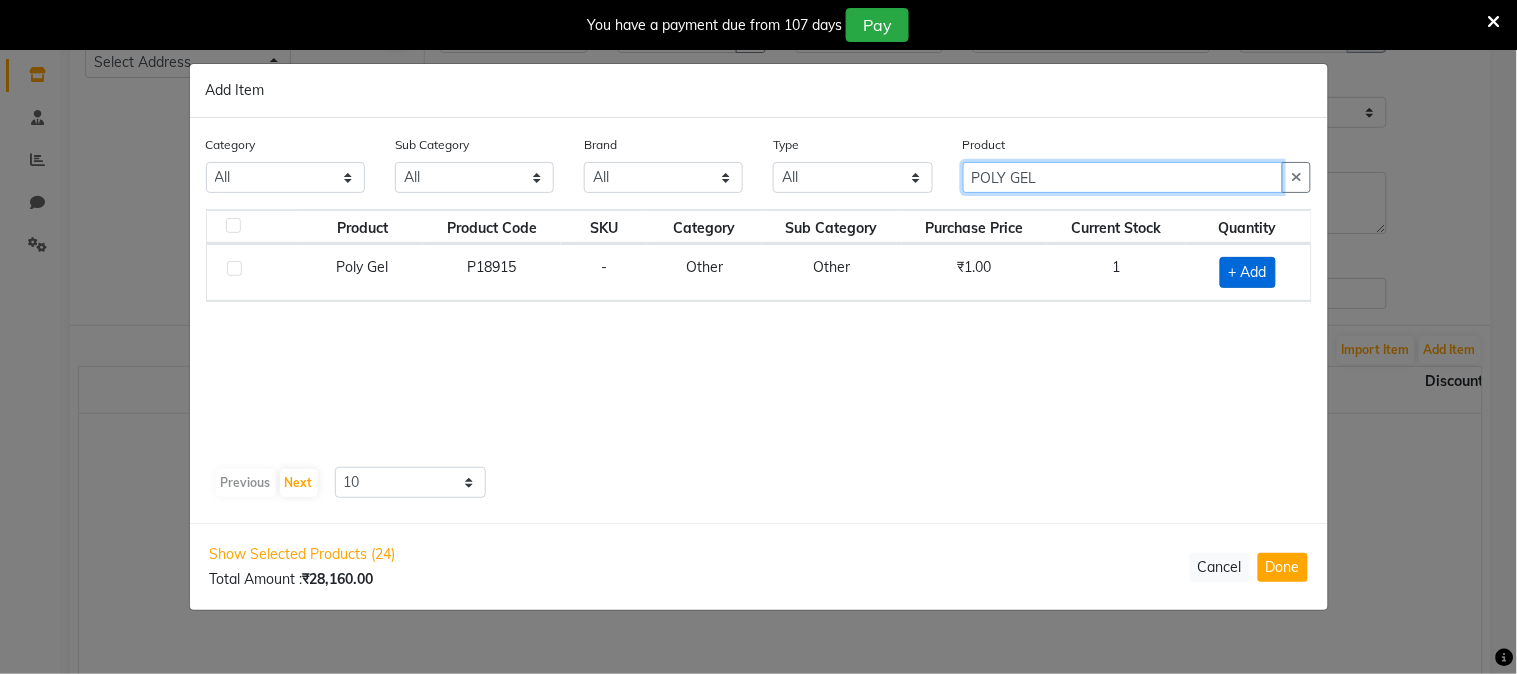 type on "POLY GEL" 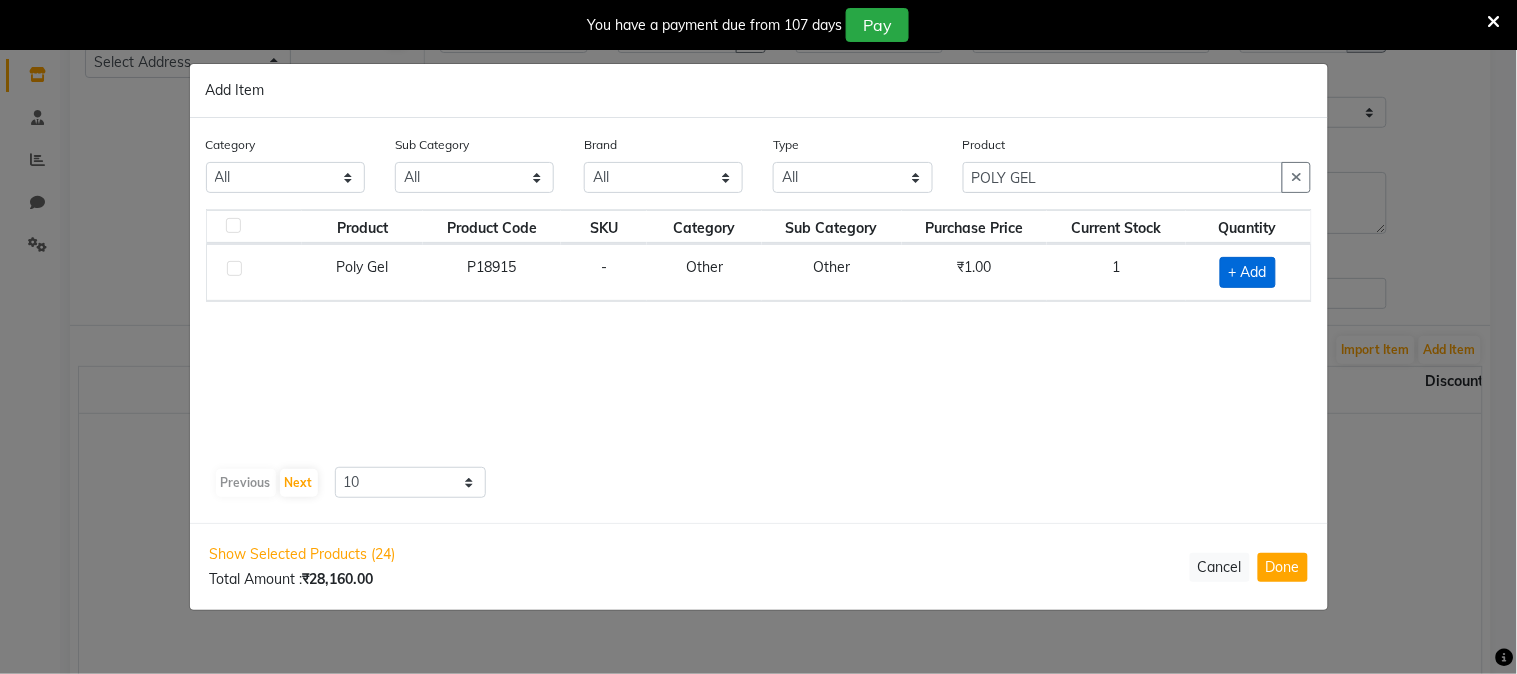 click on "+ Add" 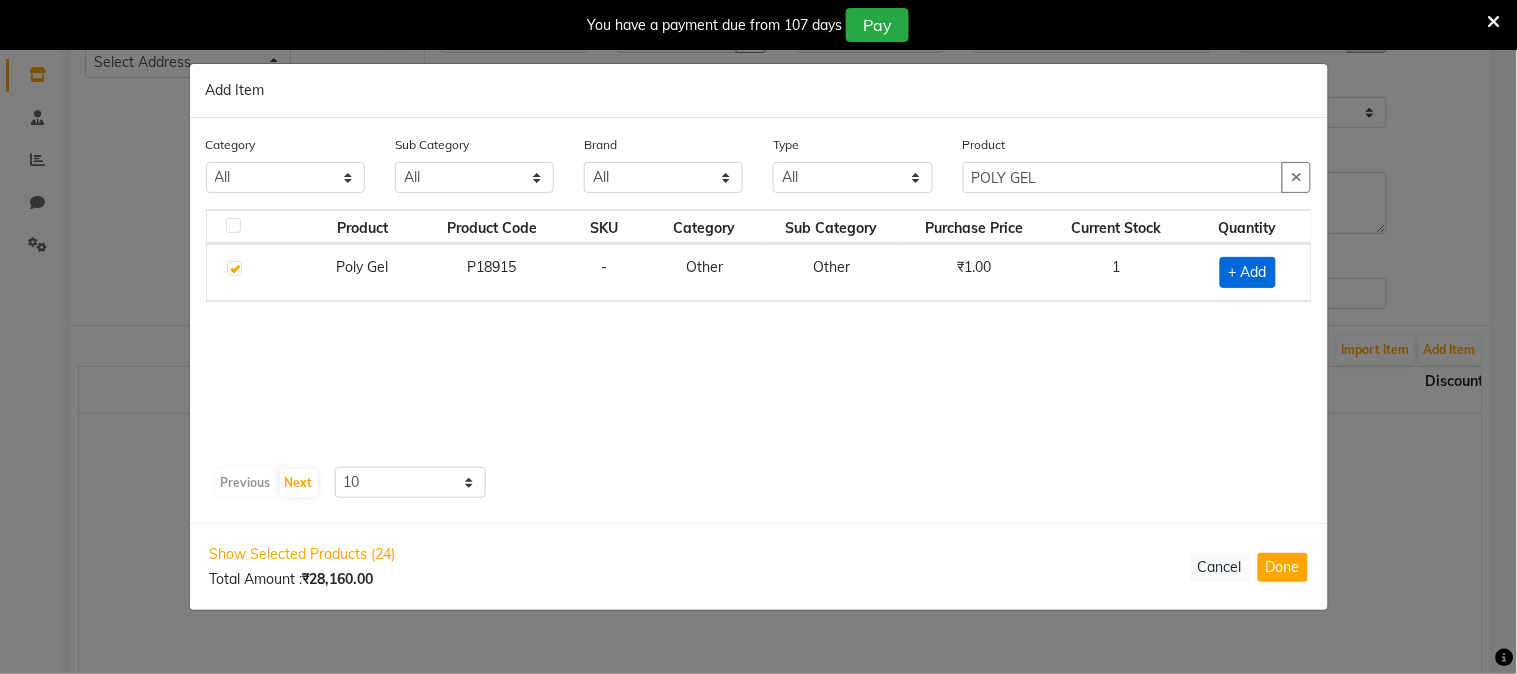 checkbox on "true" 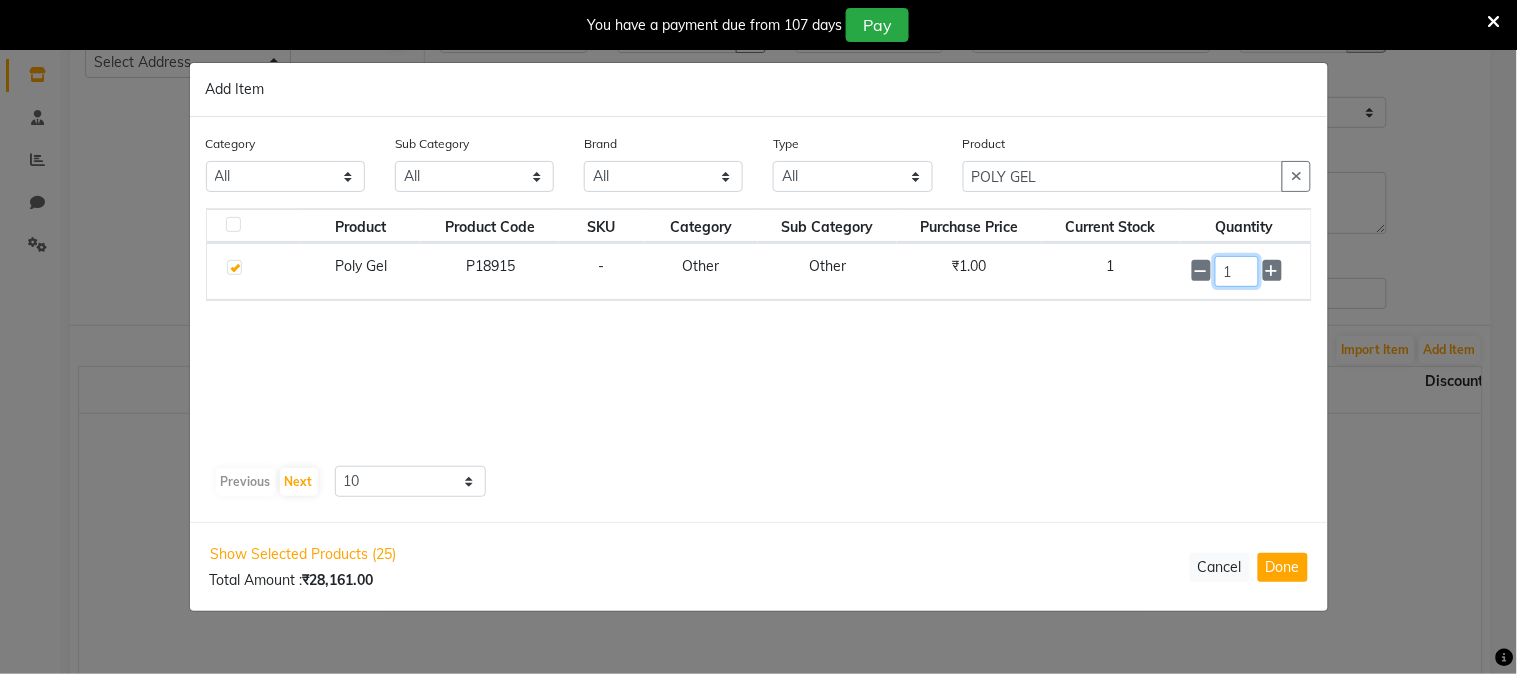 click on "1" 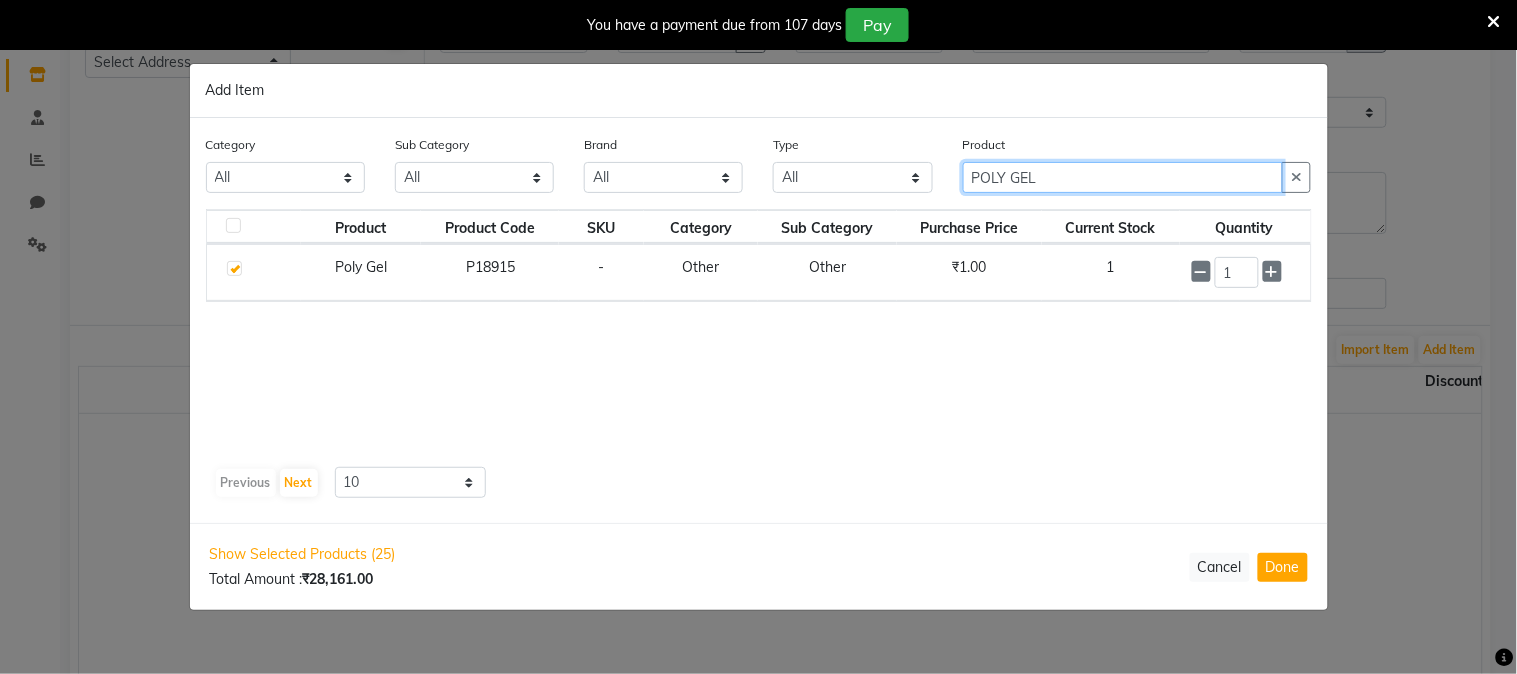 click on "POLY GEL" 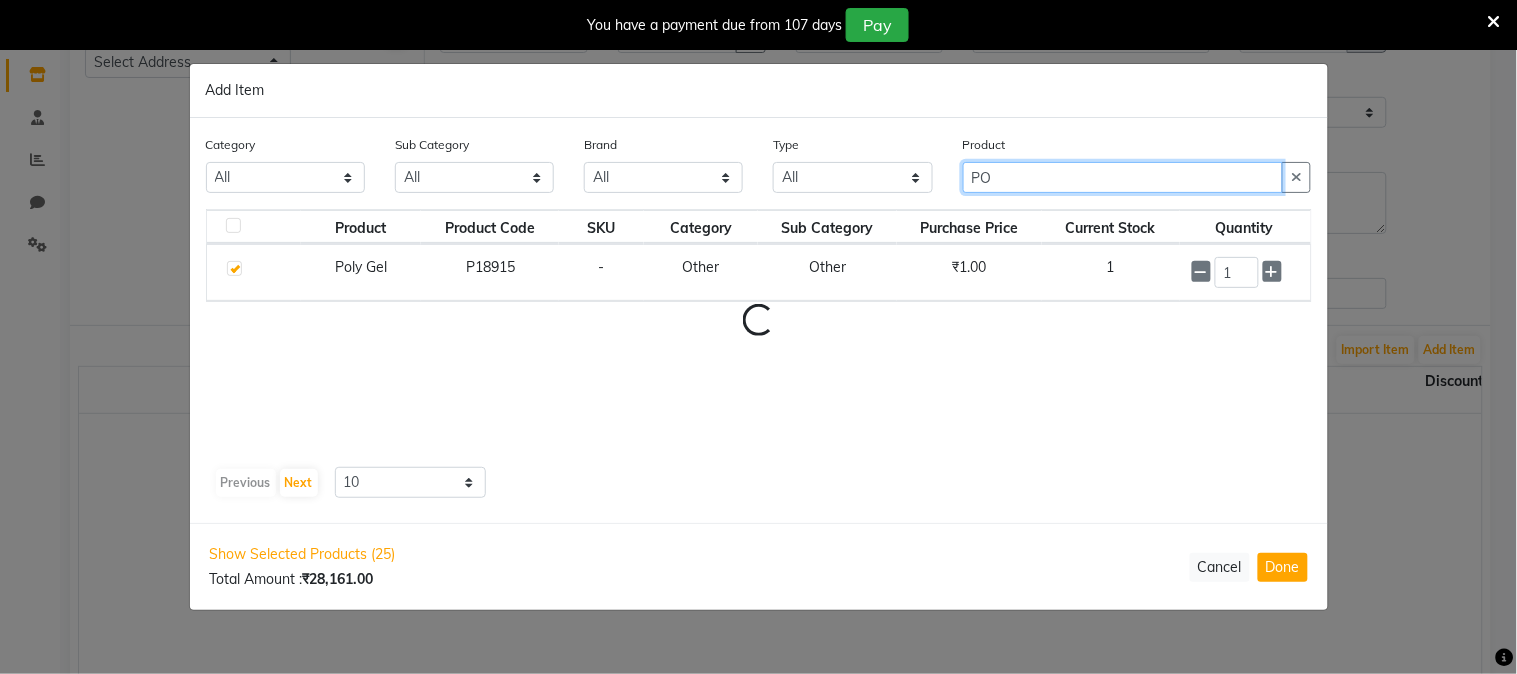 type on "P" 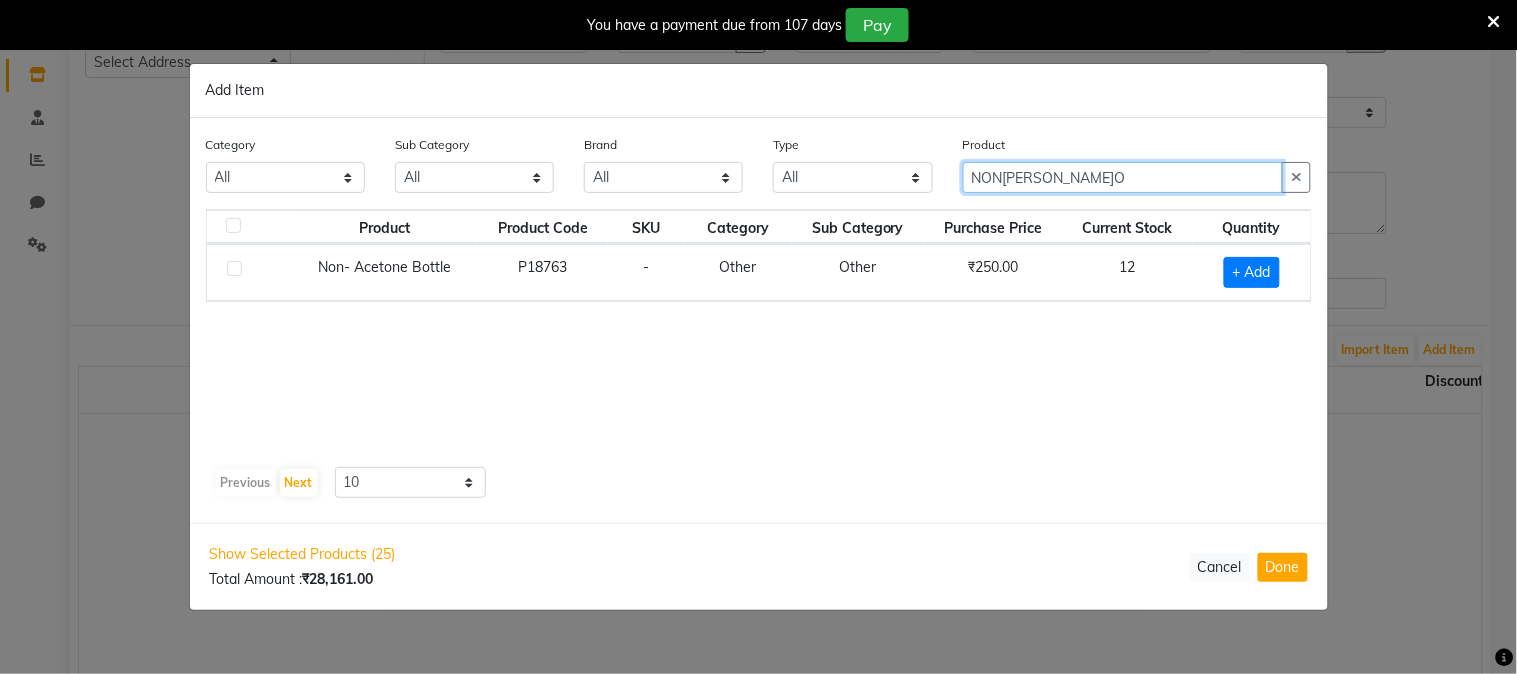 type on "NON[PERSON_NAME]O" 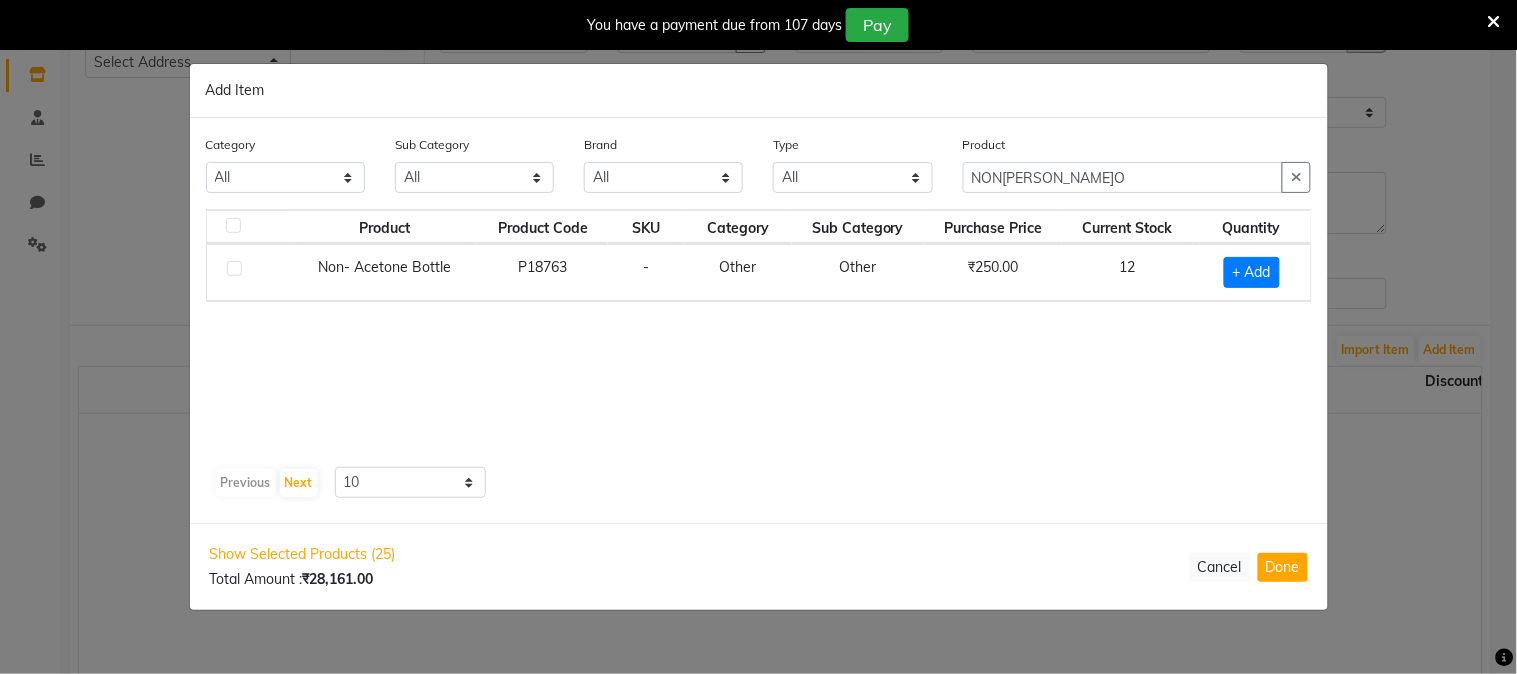 click on "08047224946 Select Location × Colour Lounge Academy, Ranjit Avenue Default Panel My Panel English ENGLISH Español العربية मराठी हिंदी ગુજરાતી தமிழ் 中文 Notifications nothing to show Ranjit Avenue Insititute Manage Profile Change Password Sign out  Version:3.15.4  ☀ Colour Lounge academy, [GEOGRAPHIC_DATA]  Calendar  Invoice  Clients  Leads   Marketing  Members  Inventory  Staff  Reports  Chat  Settings Completed InProgress Upcoming Dropped Tentative Check-In Confirm Bookings Generate Report Segments Page Builder  Orders   New Order  Order Purchase[PERSON_NAME]l To (From) Select Address  [STREET_ADDRESS]   Regd Off and factory P-[GEOGRAPHIC_DATA] mahindra world city  Ship To (Delivered To) Select Address  [GEOGRAPHIC_DATA] ,AMRITSAR  Invoice Date 0[DATE] Invoice Number 17[PERSON_NAME]l Attachment Choose File Supplier (To) Select[PERSON_NAME]M MM DESRAJ AP ENTERPRISES Renuka 10 0" at bounding box center (758, 4) 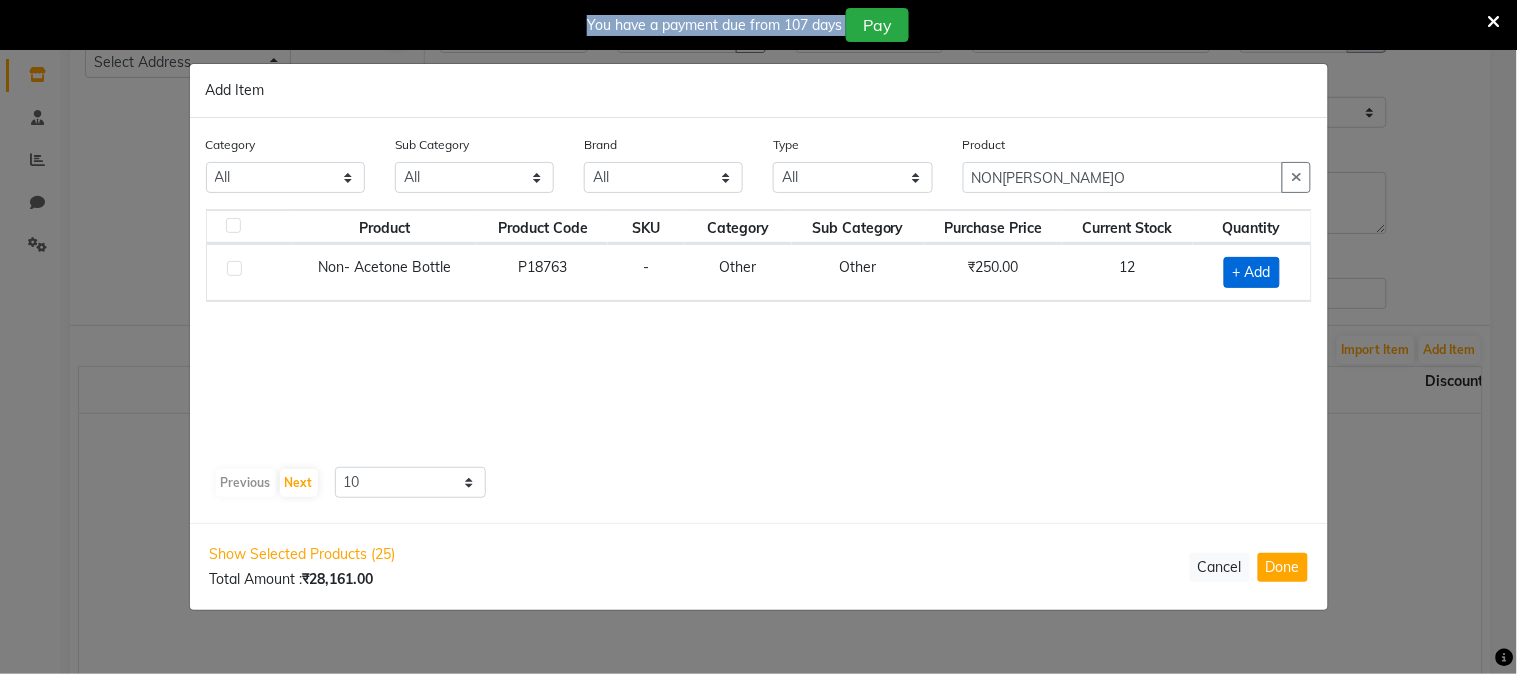 click on "+ Add" 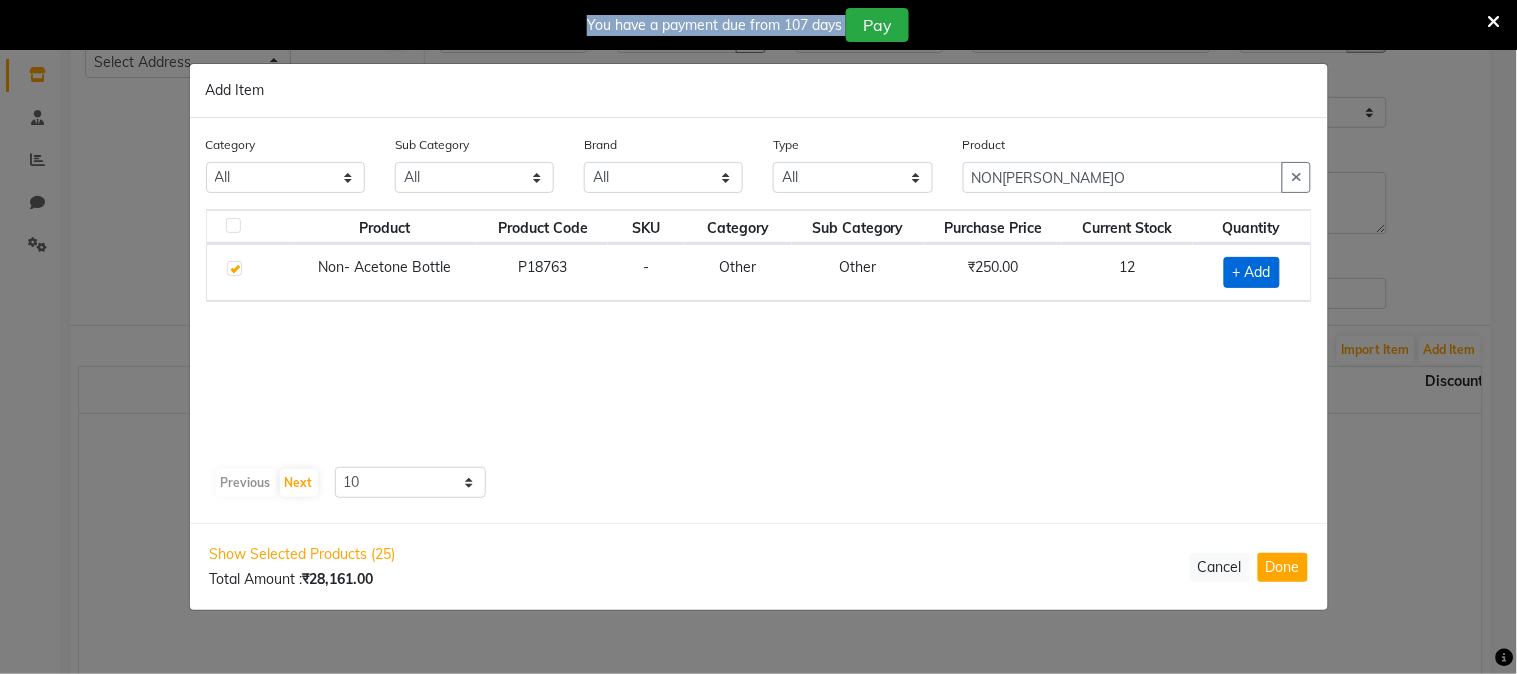 checkbox on "true" 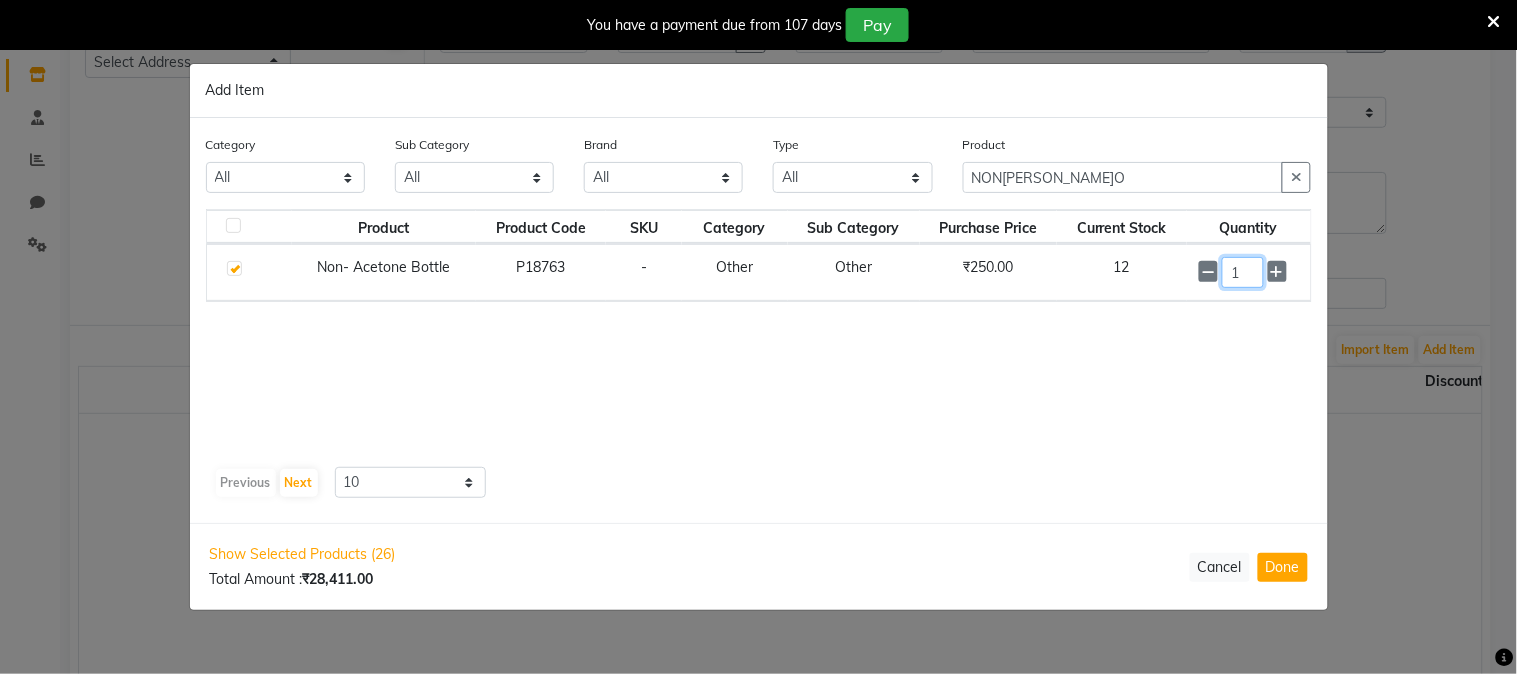 click on "1" 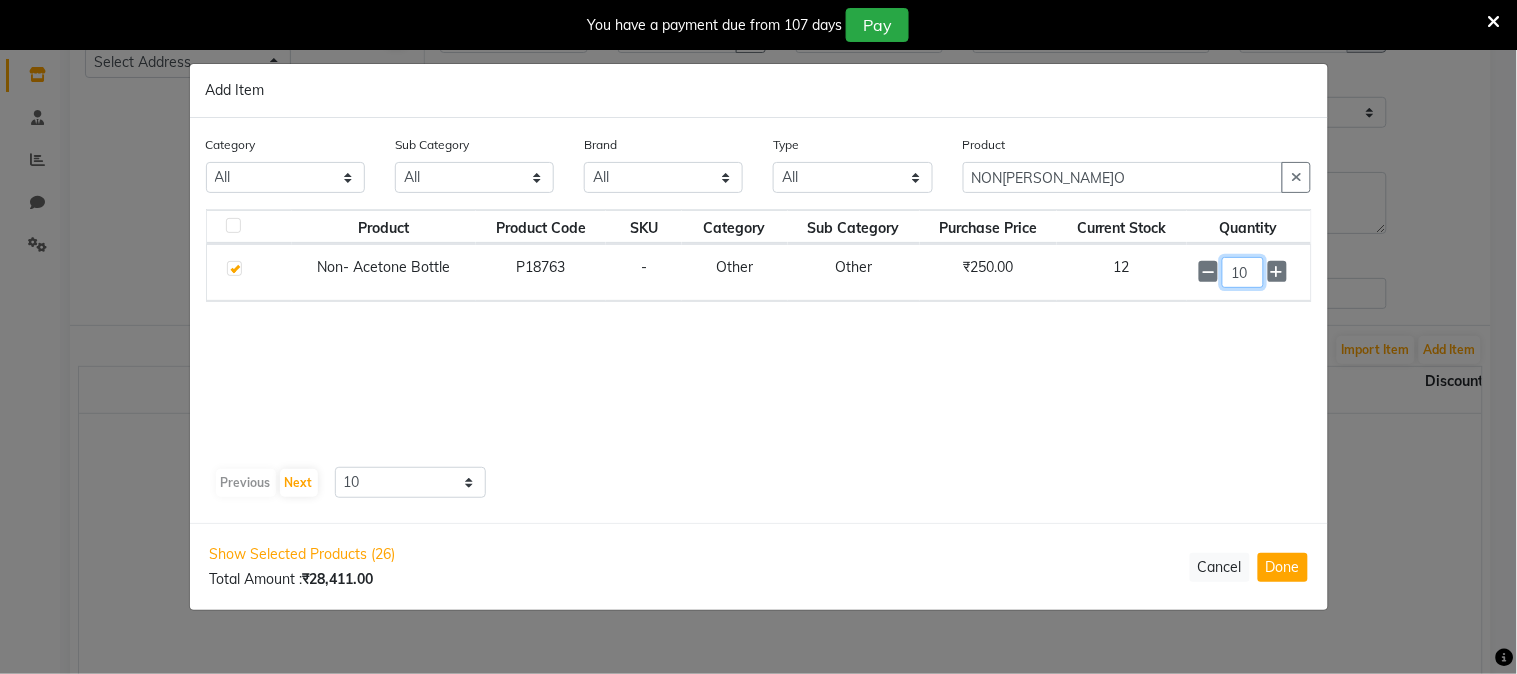 type on "10" 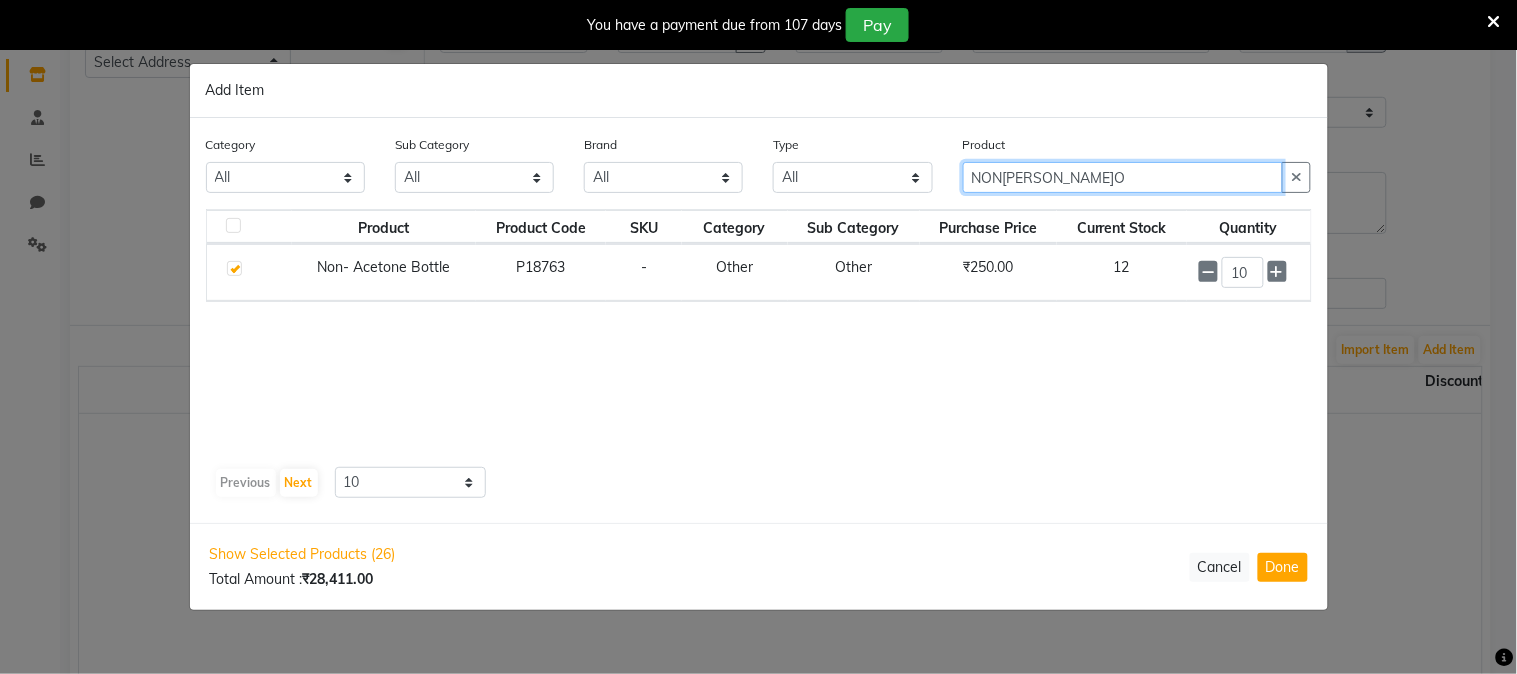 click on "NON[PERSON_NAME]O" 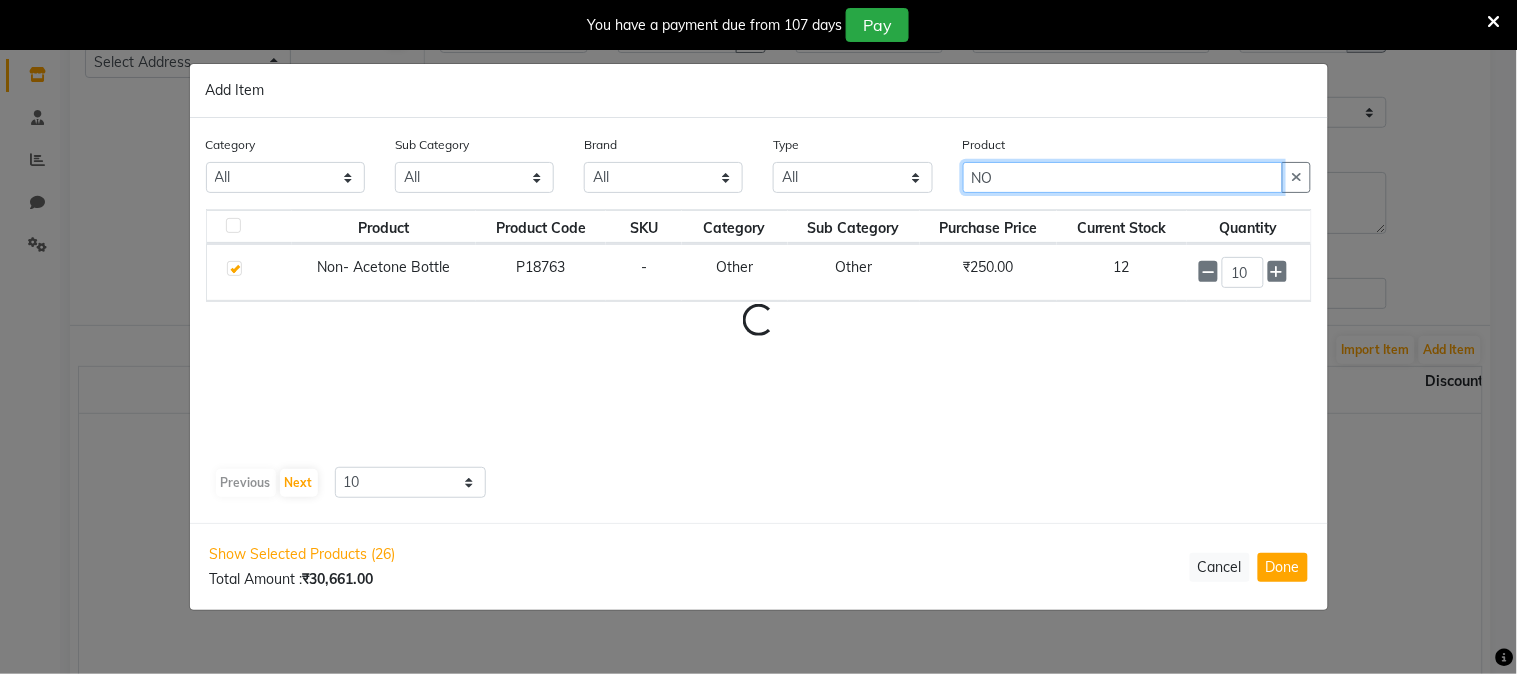type on "N" 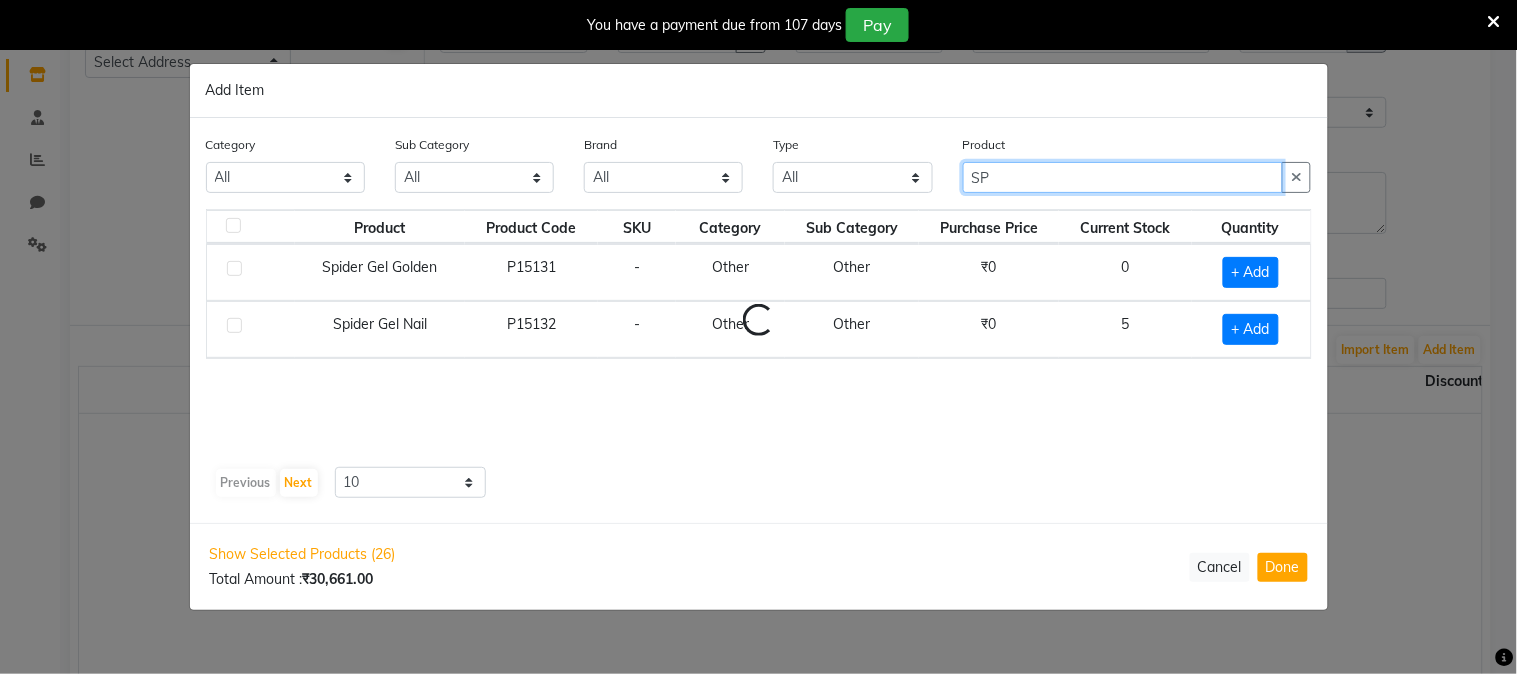 type on "S" 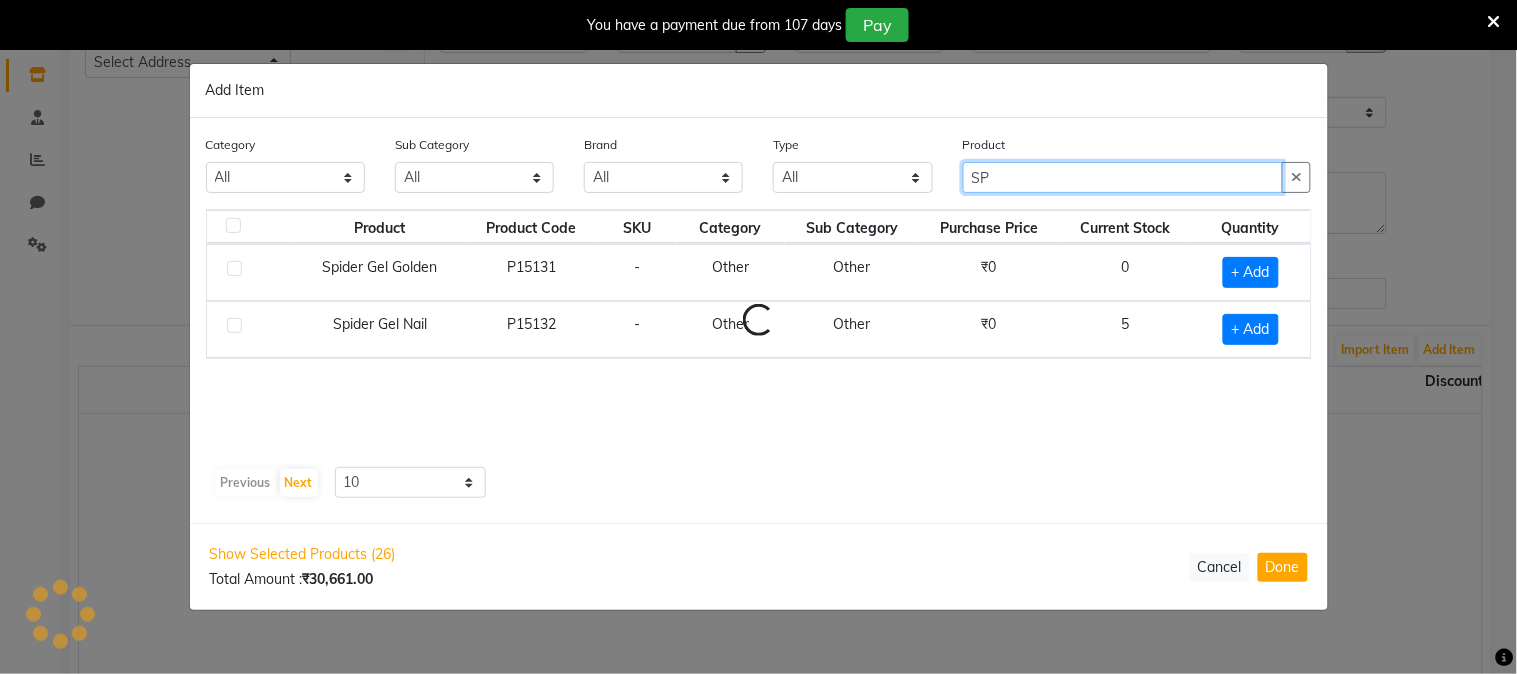 type on "S" 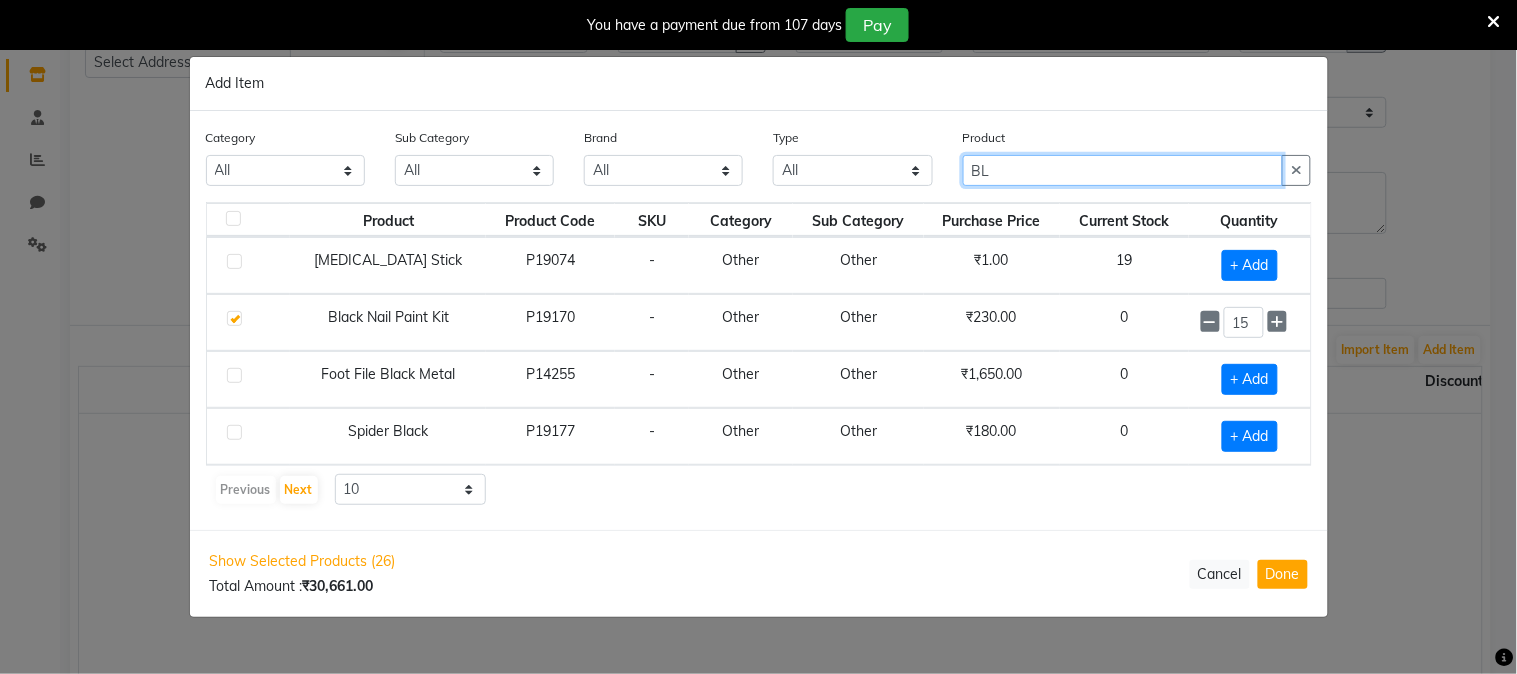 type on "B" 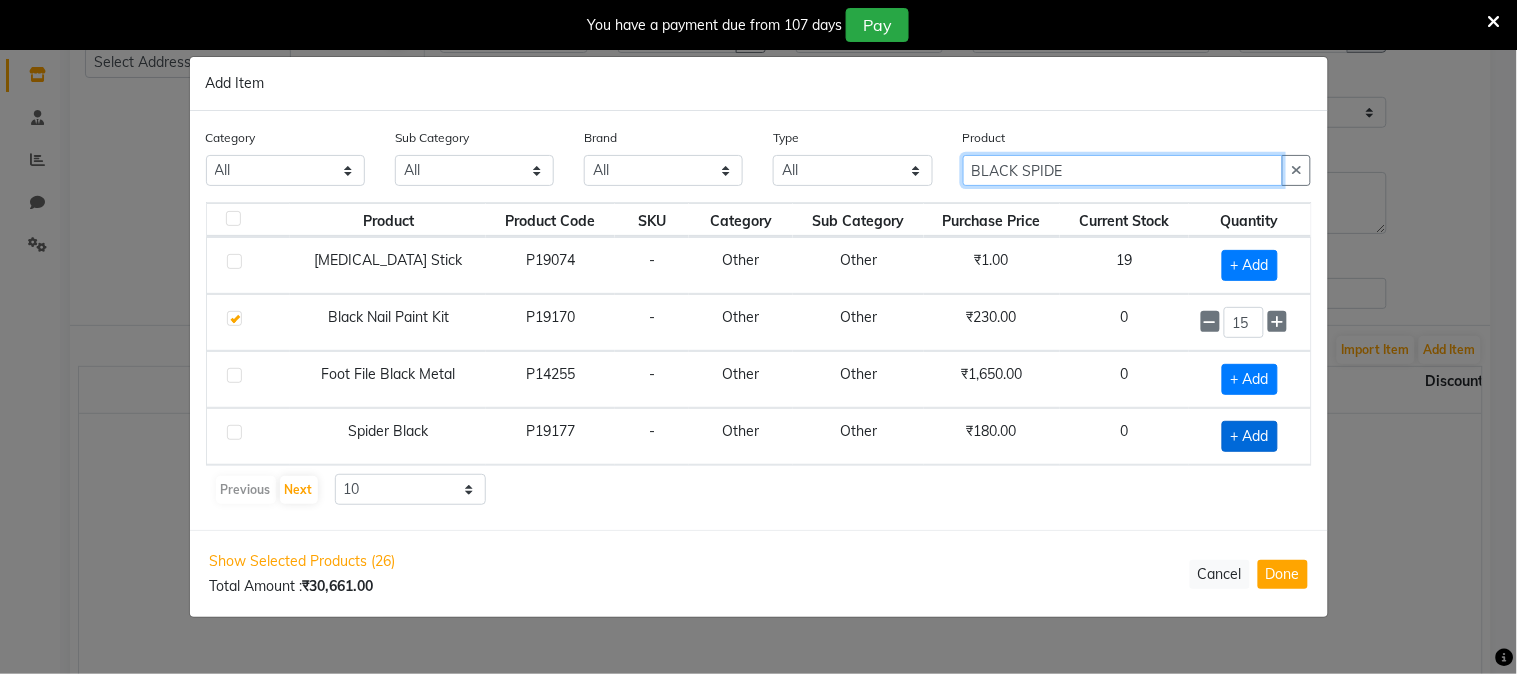 type on "BLACK SPIDE" 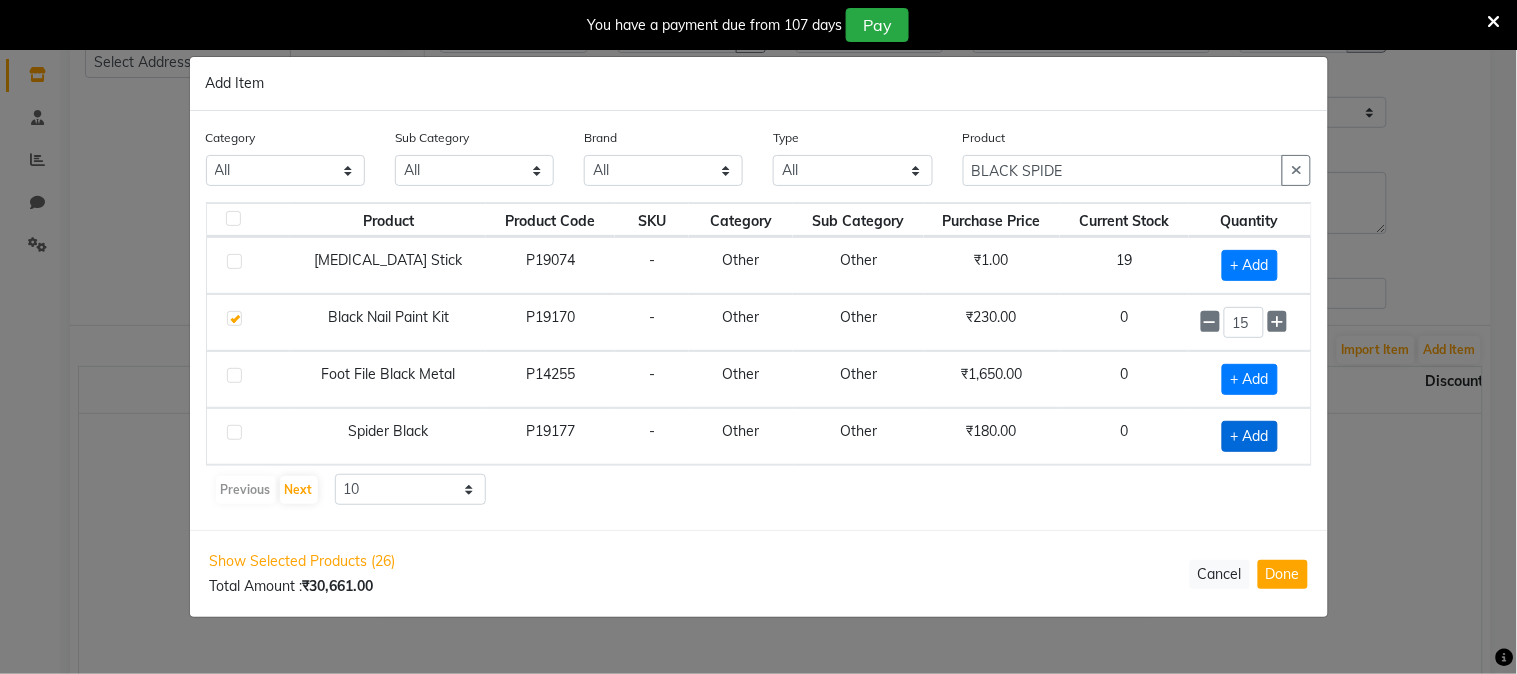 click on "+ Add" 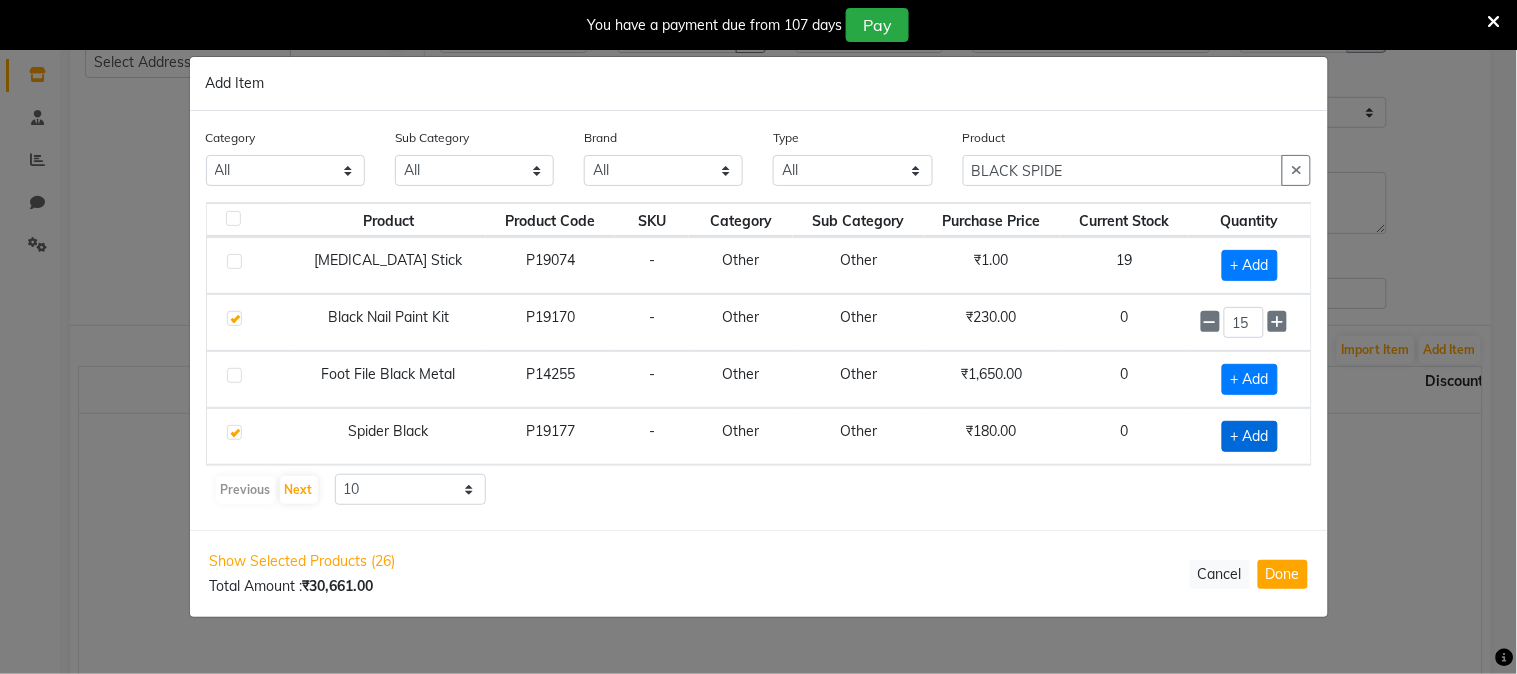 checkbox on "true" 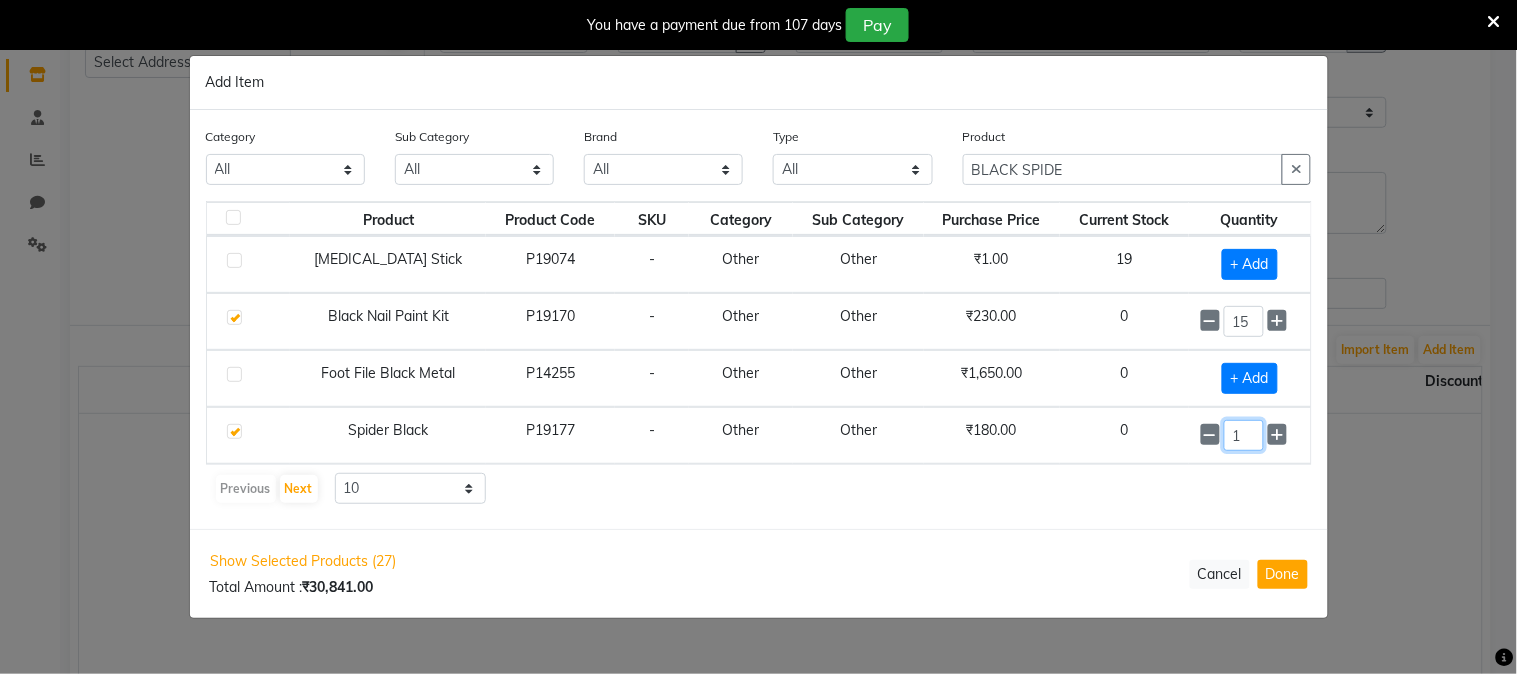 click on "1" 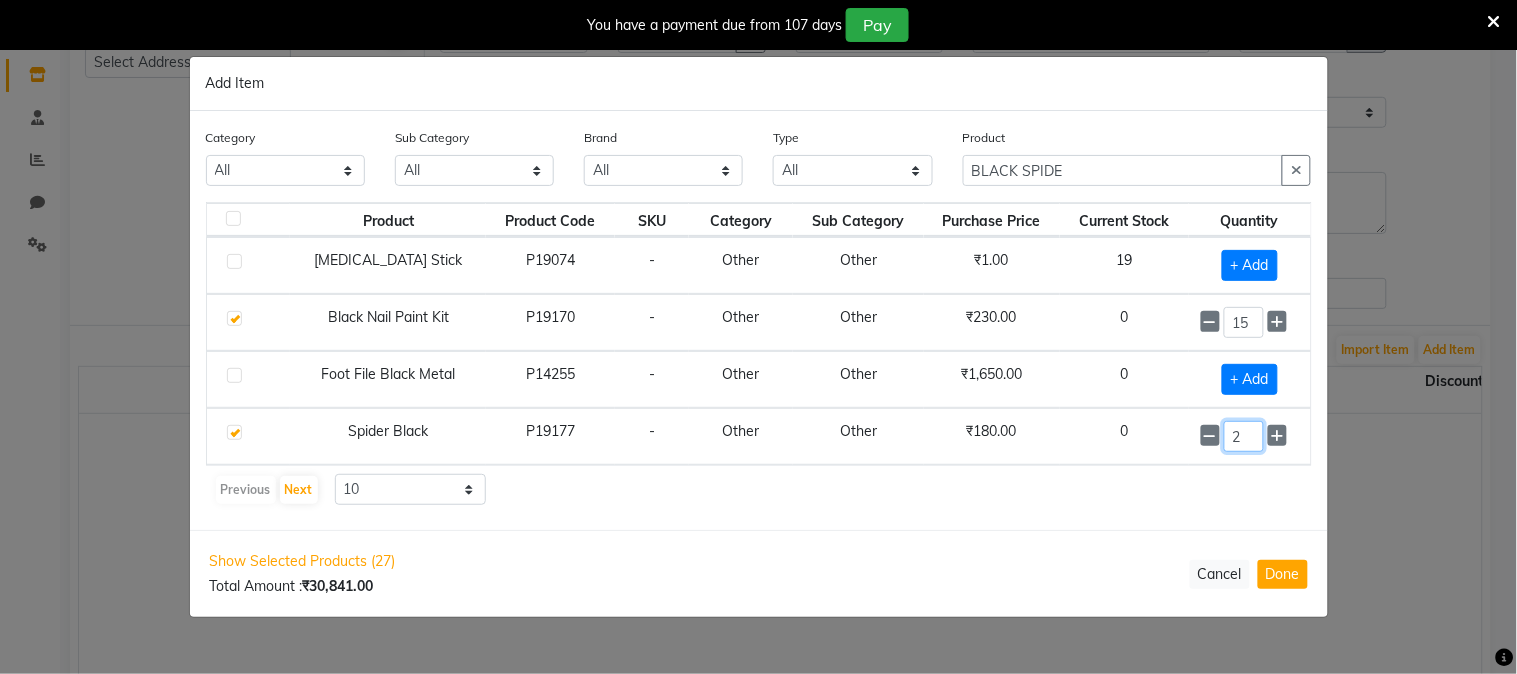 type on "2" 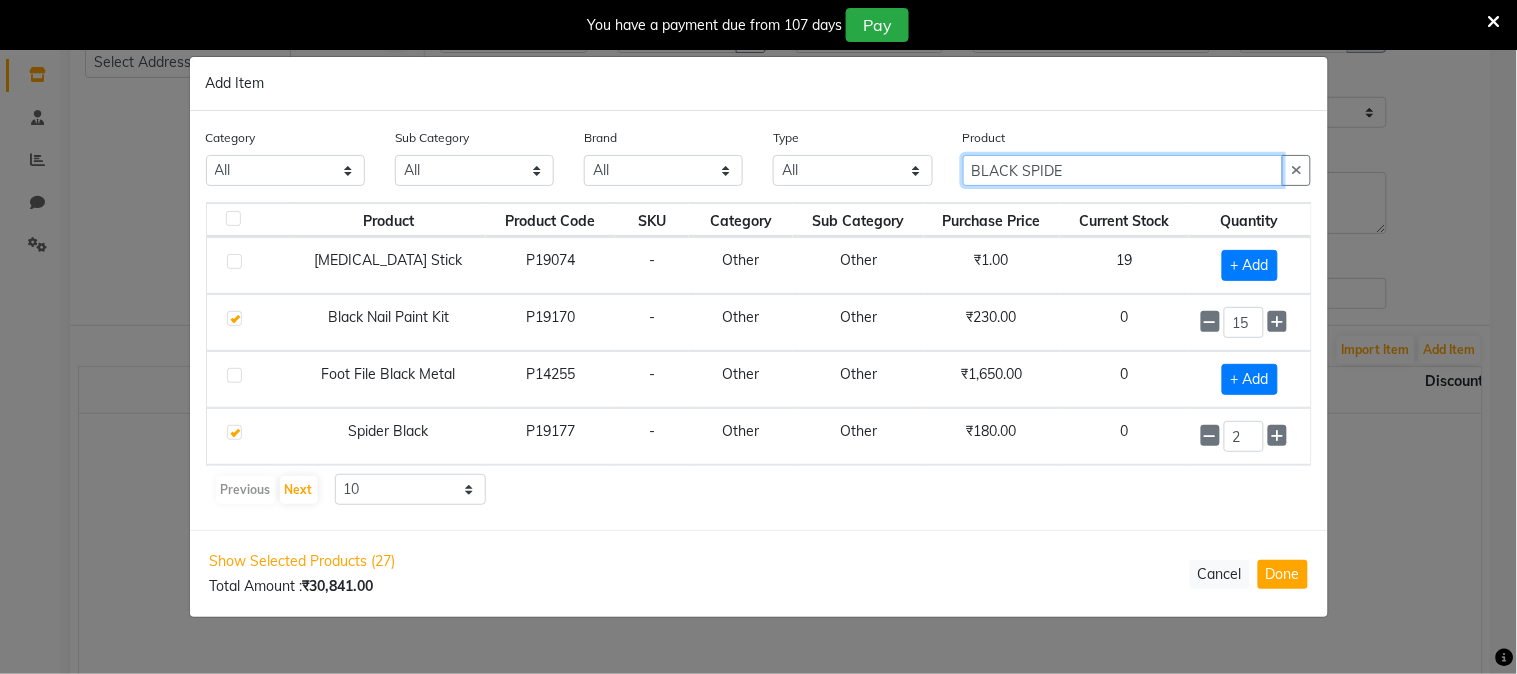 click on "BLACK SPIDE" 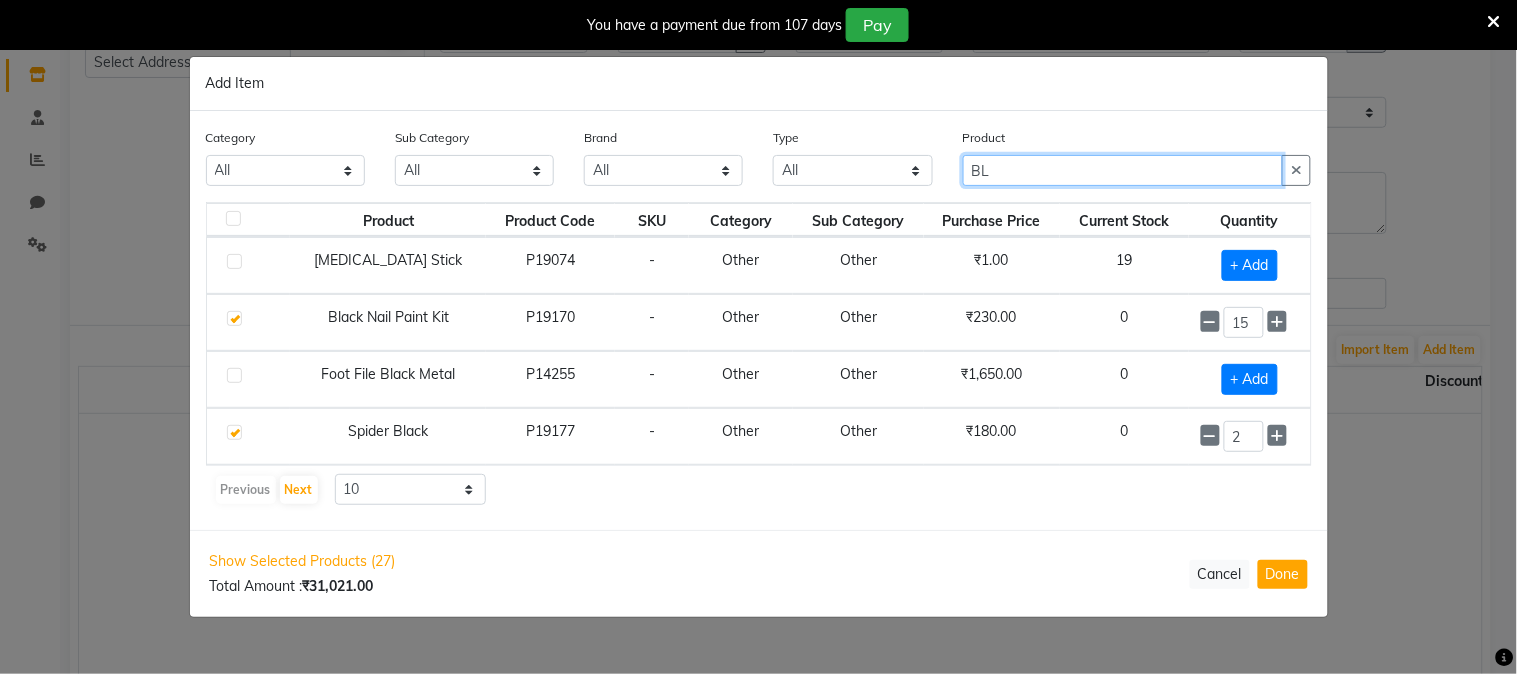 type on "B" 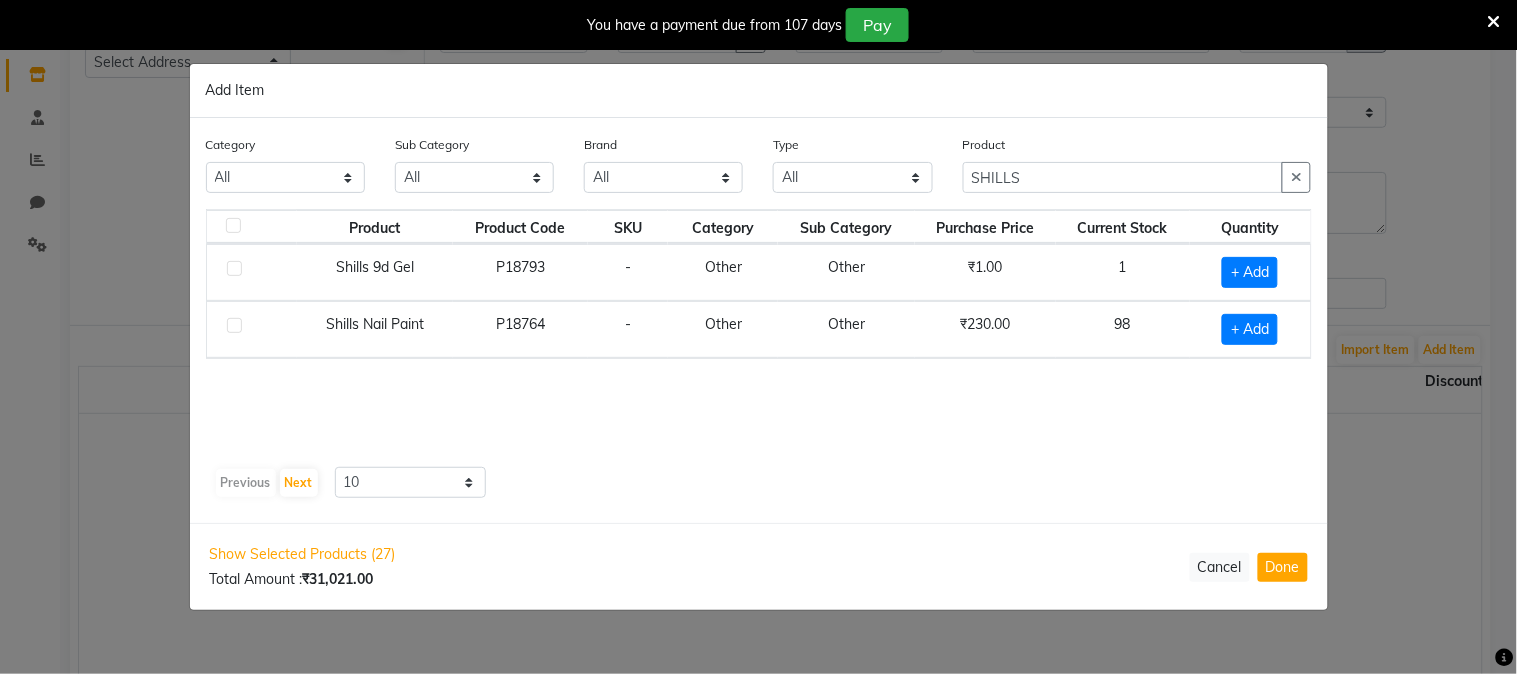 click on "Product SHILLS" 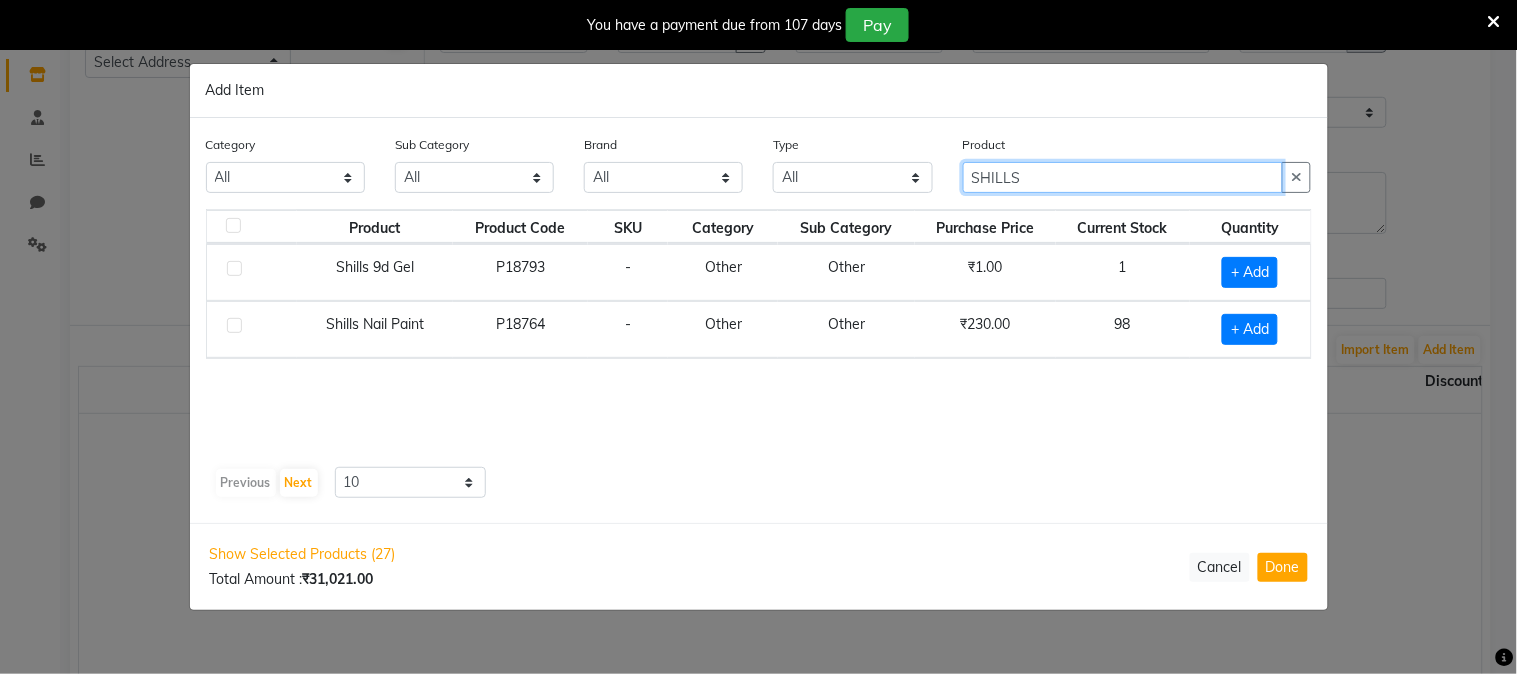 click on "SHILLS" 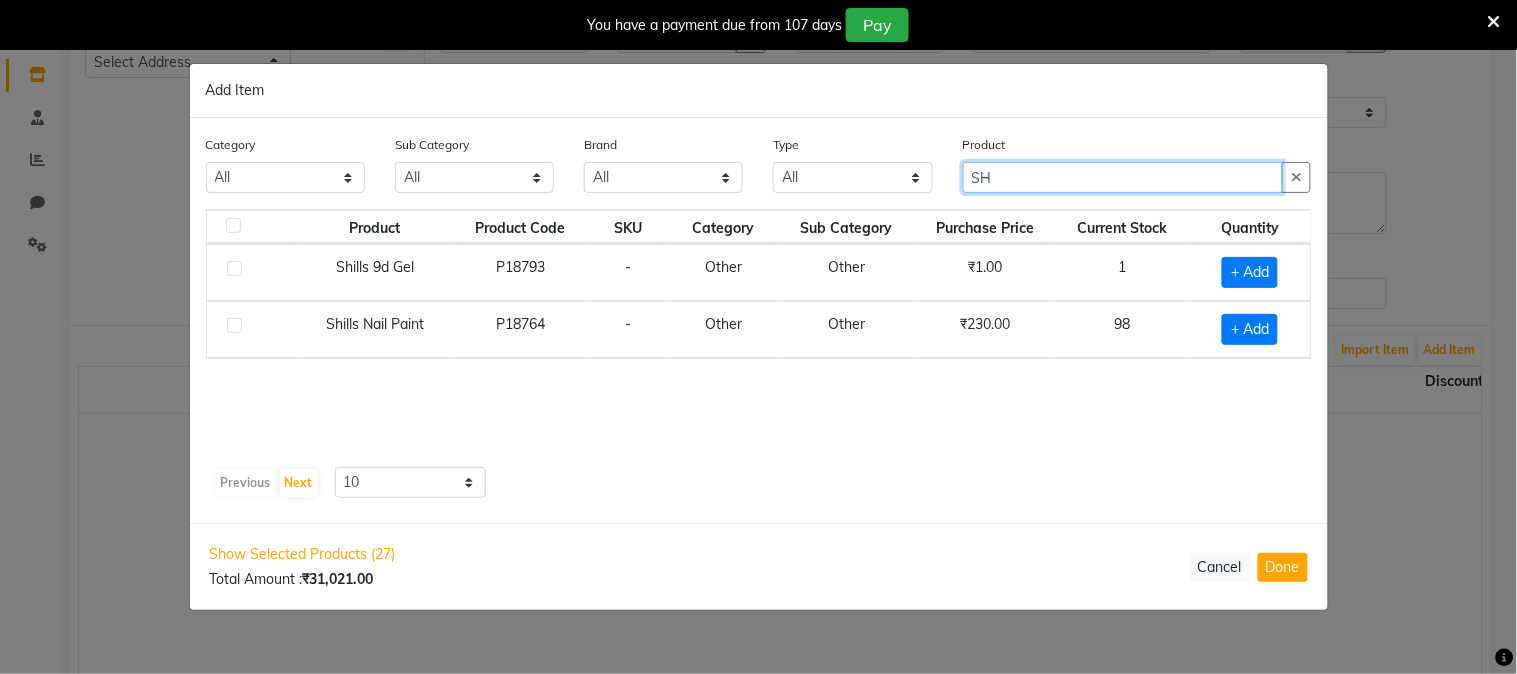 type on "S" 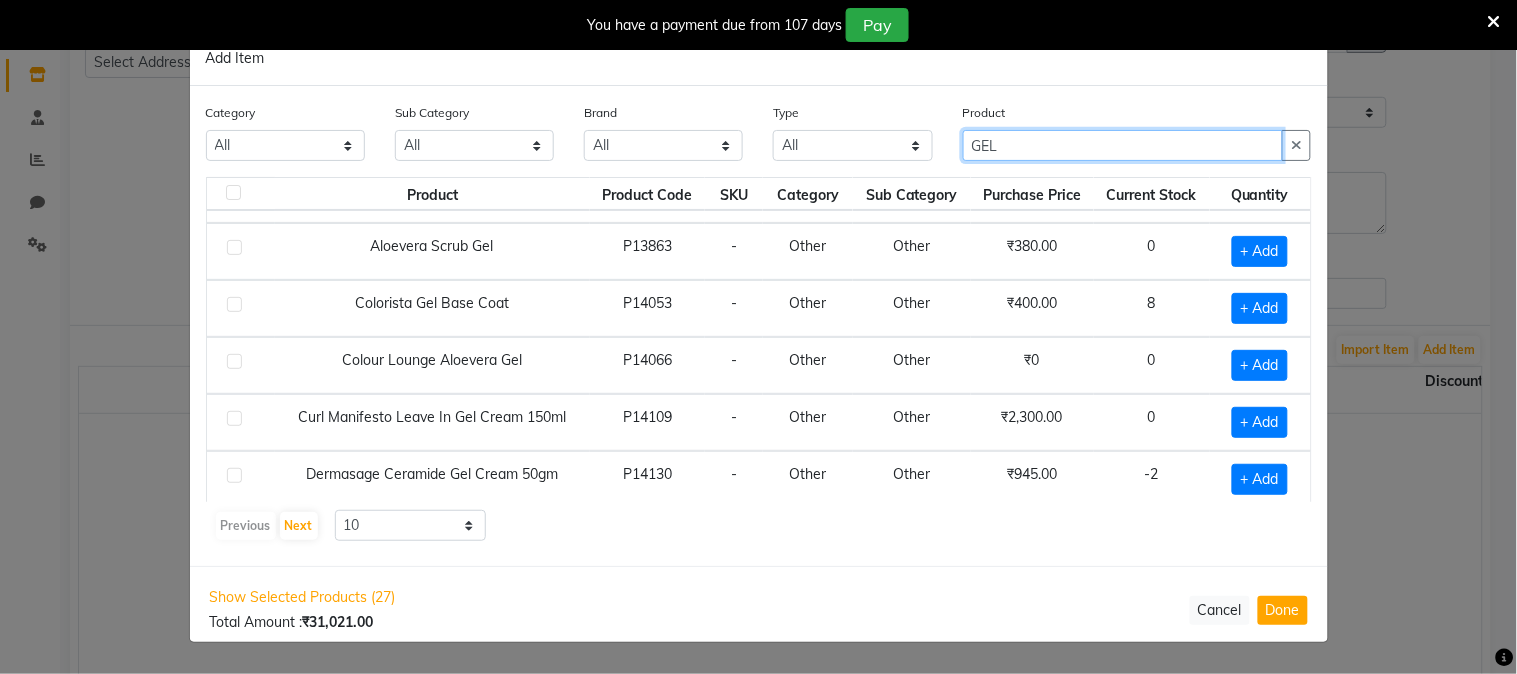 scroll, scrollTop: 0, scrollLeft: 0, axis: both 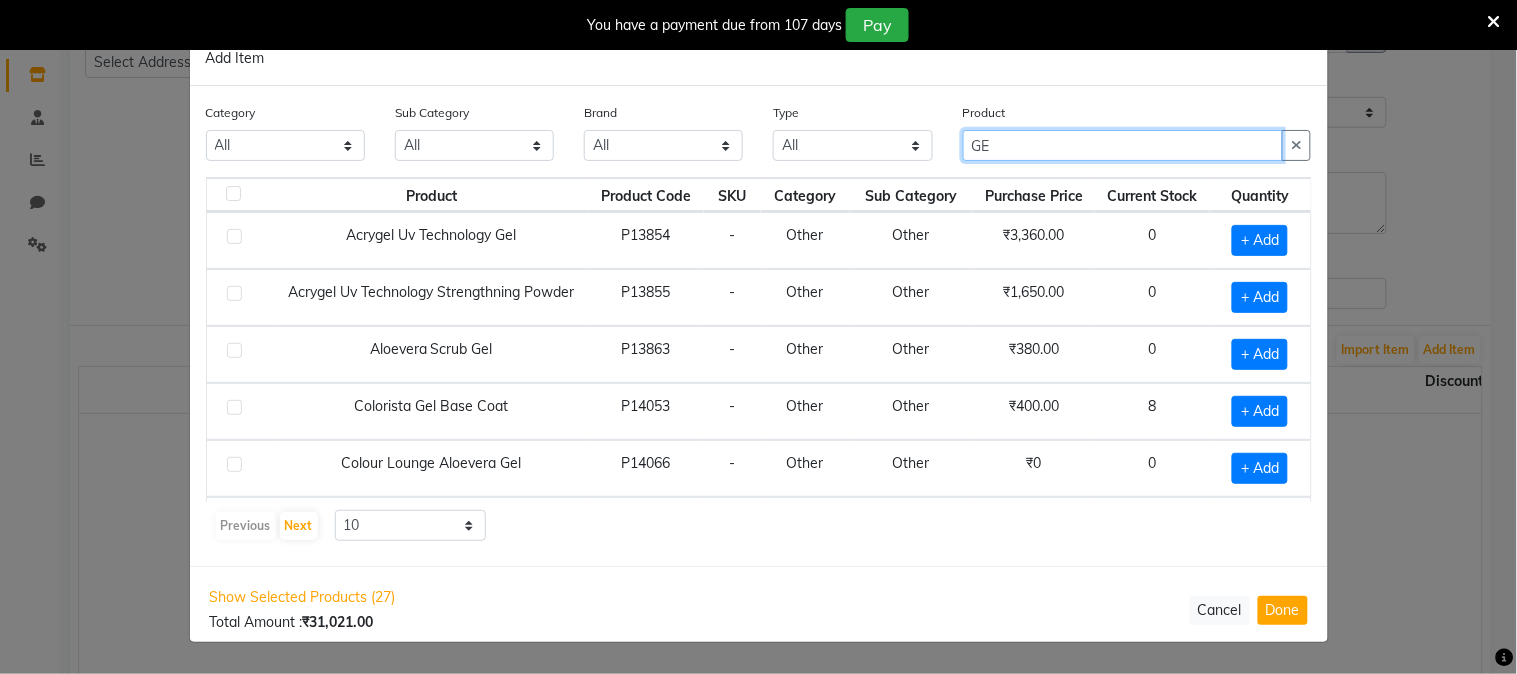 type on "G" 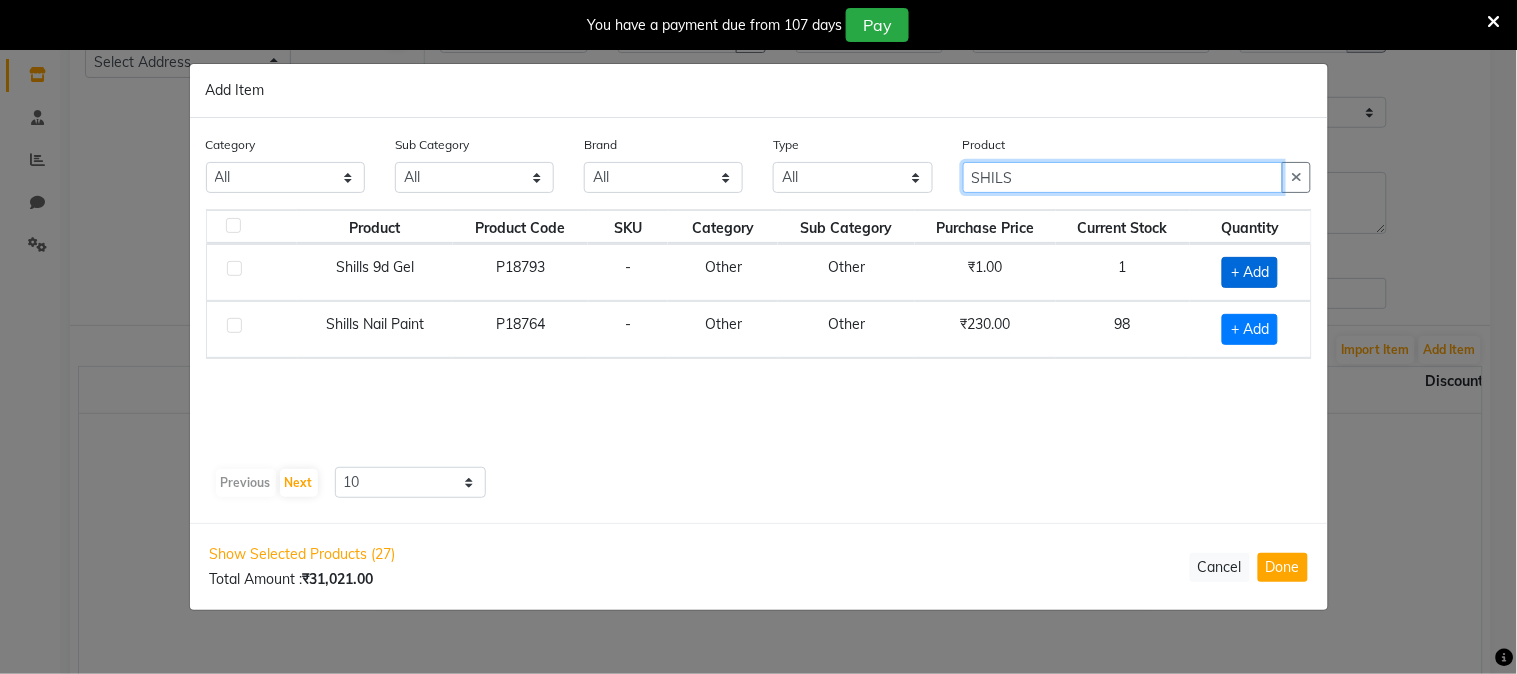 type on "SHILS" 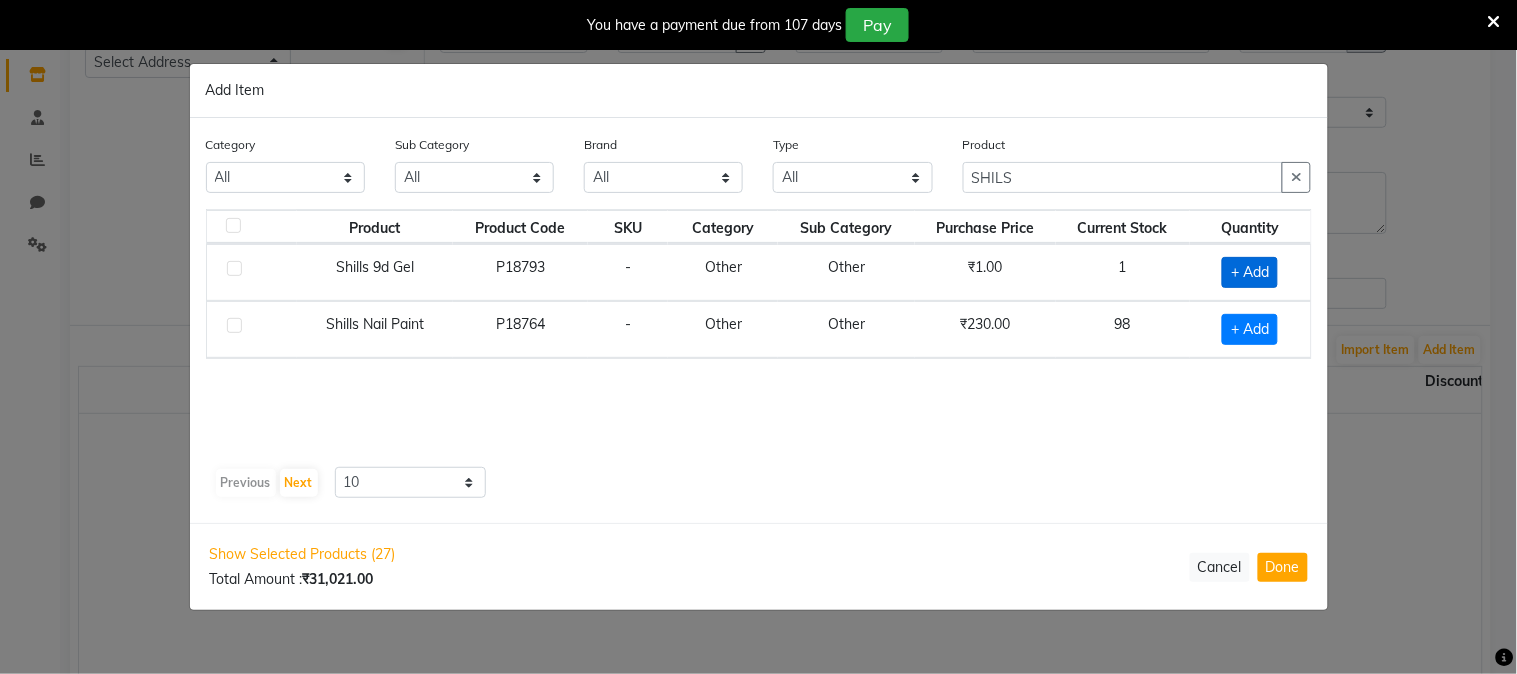 click on "+ Add" 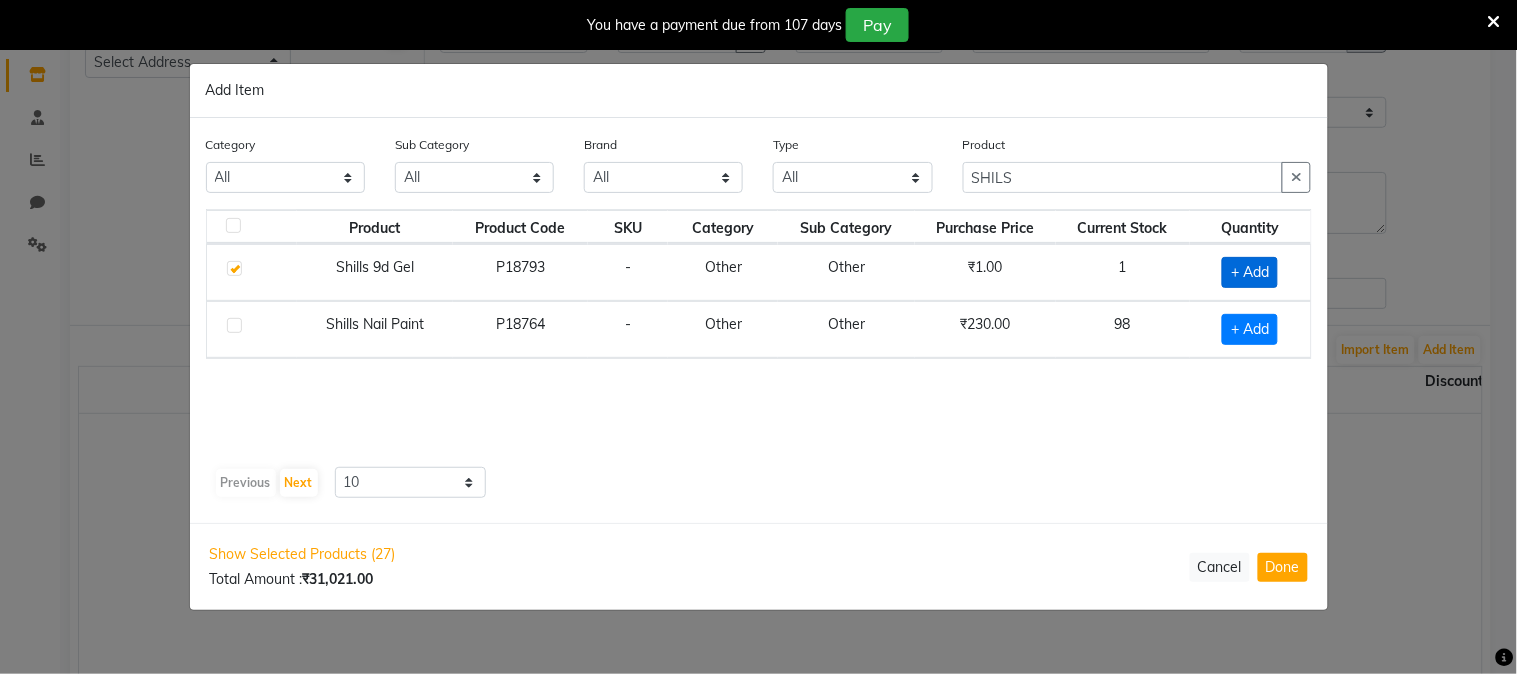 checkbox on "true" 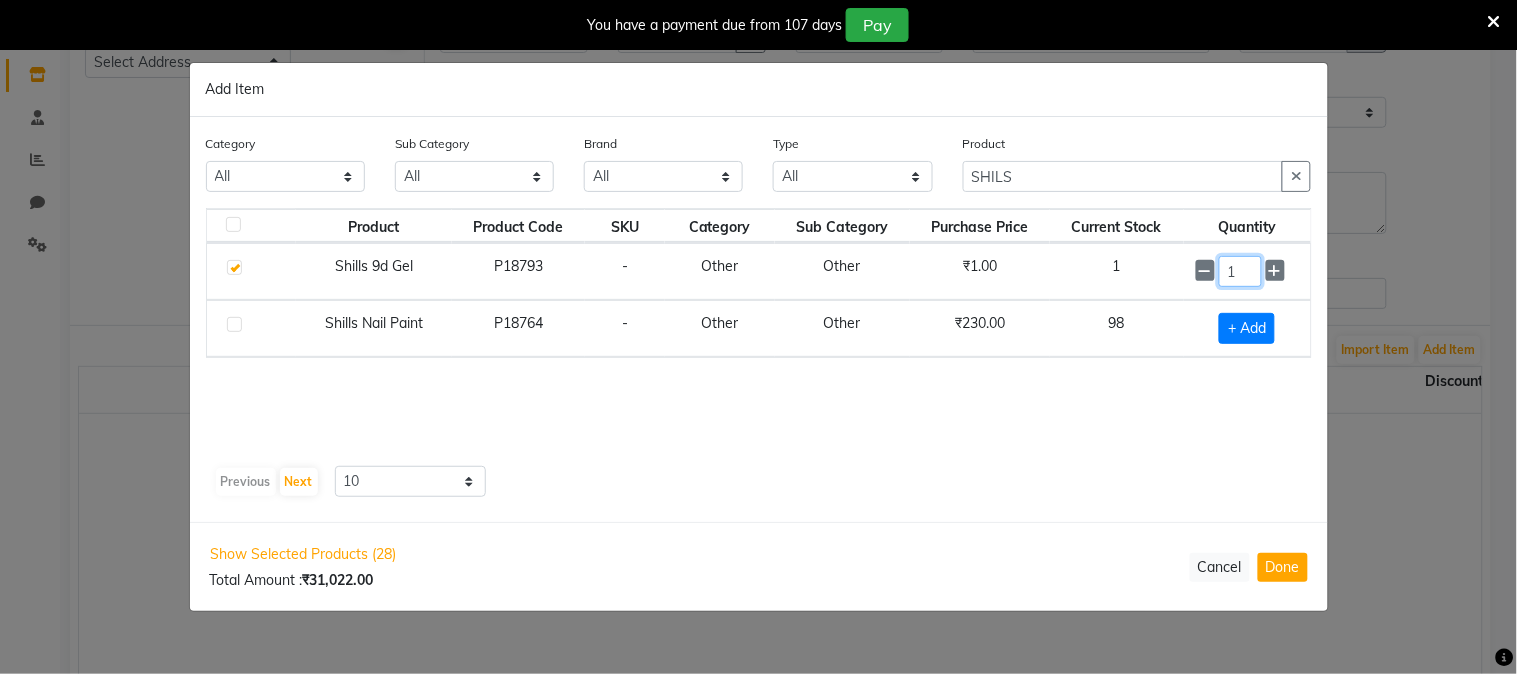 click on "1" 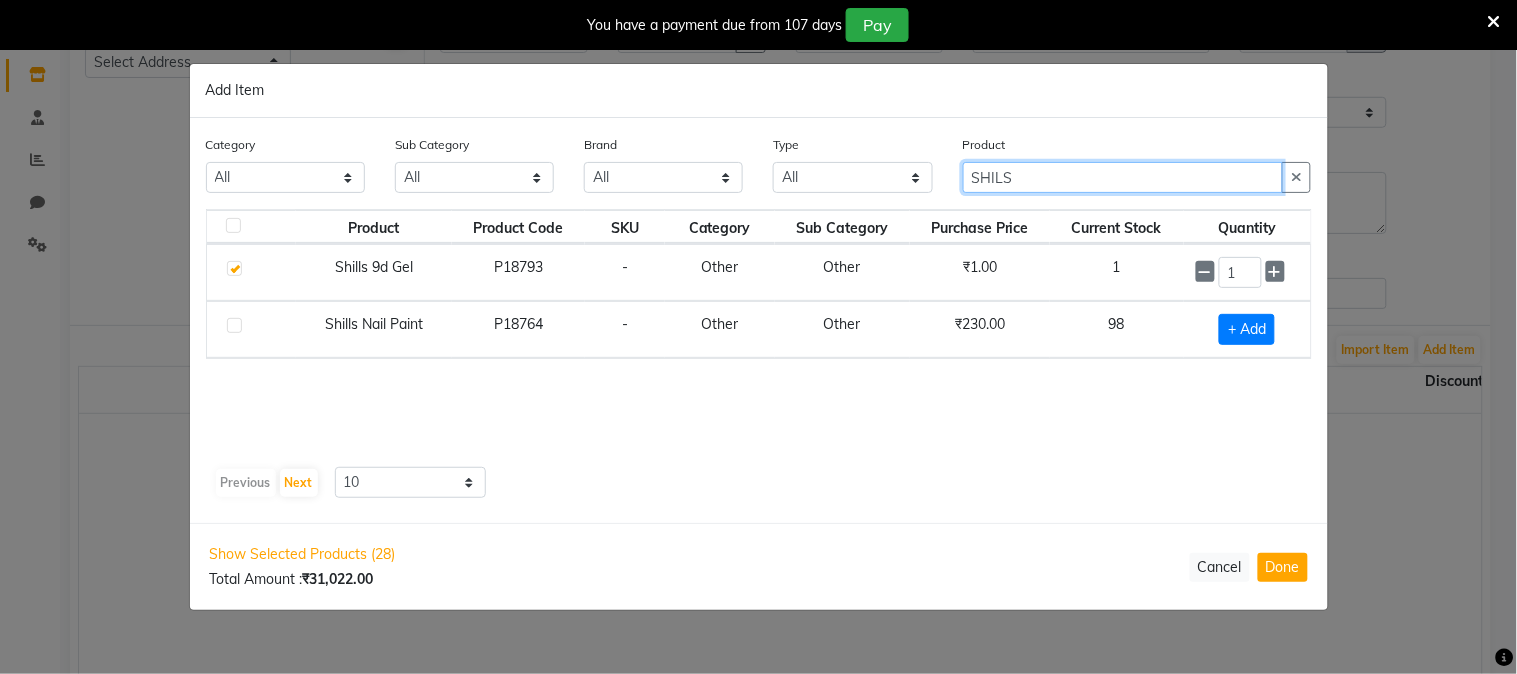 click on "SHILS" 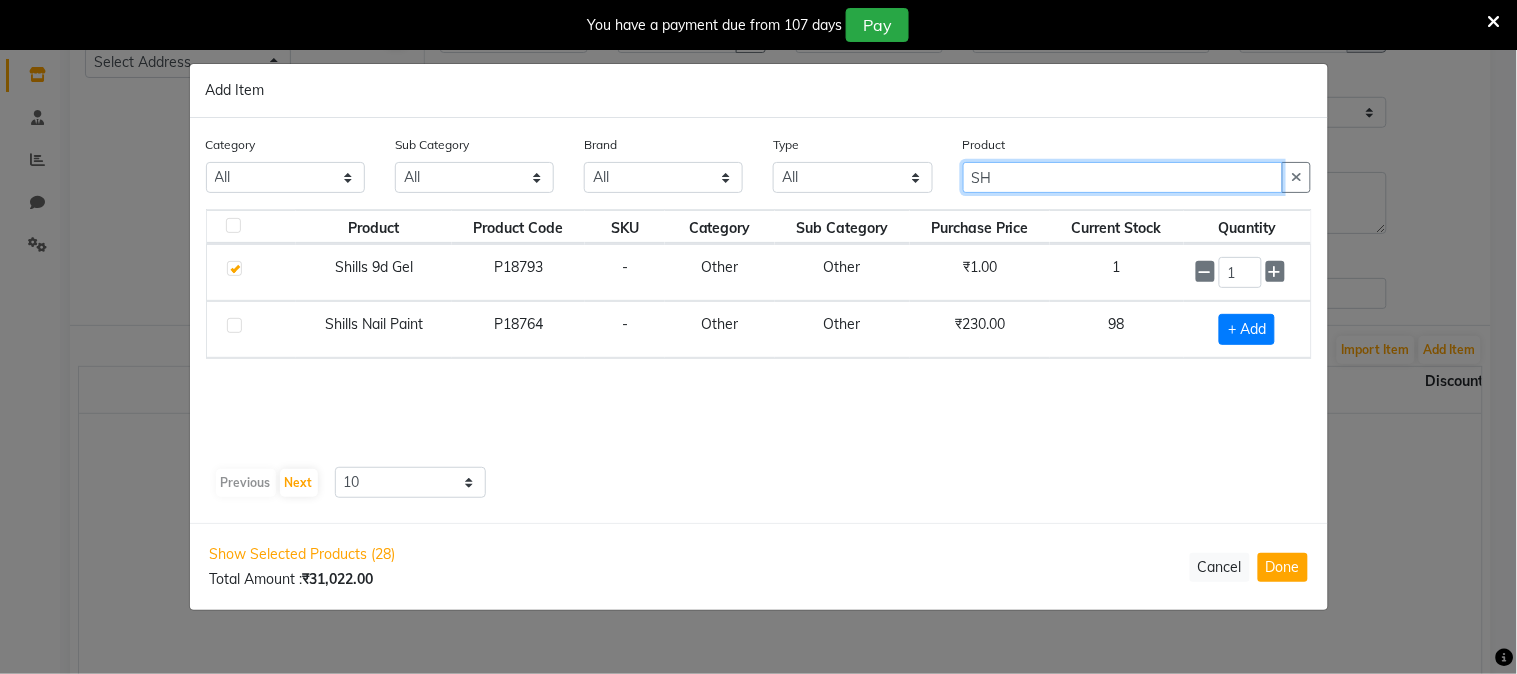 type on "S" 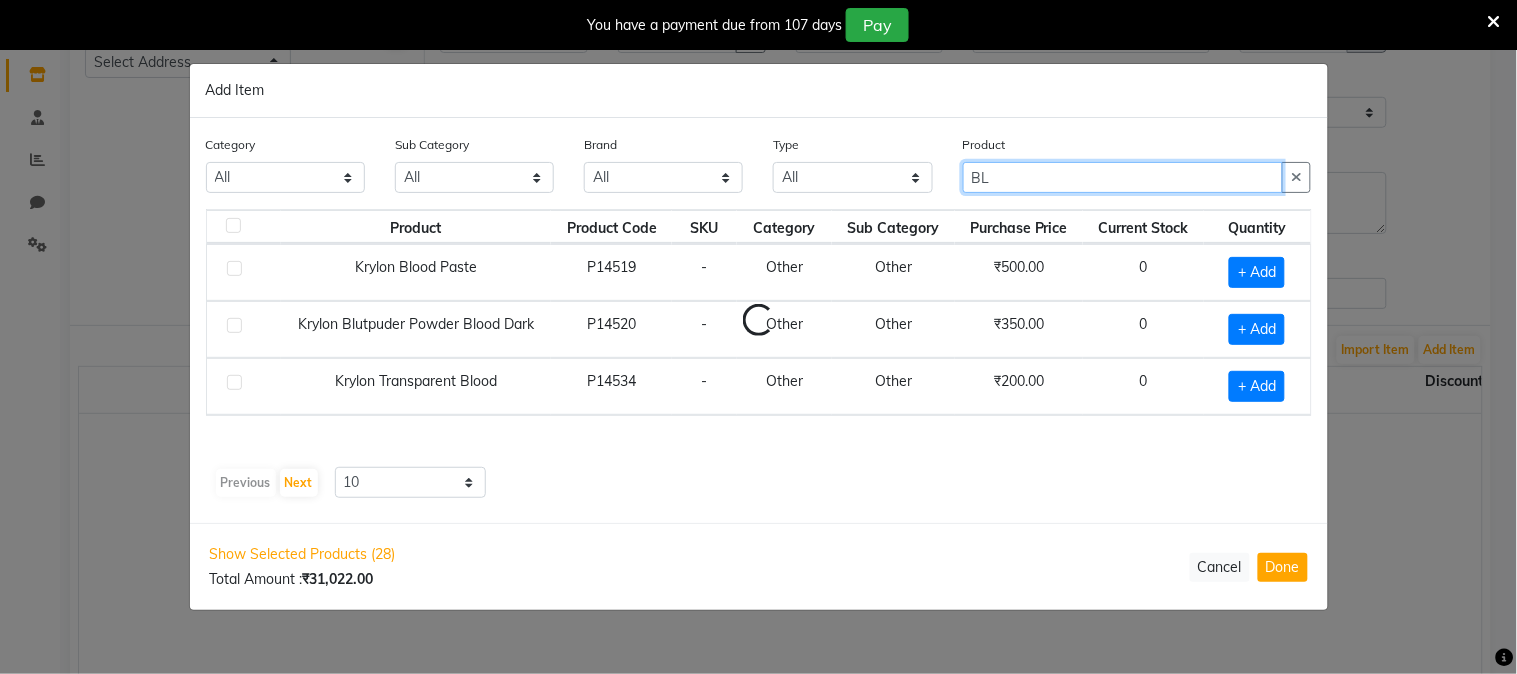 type on "B" 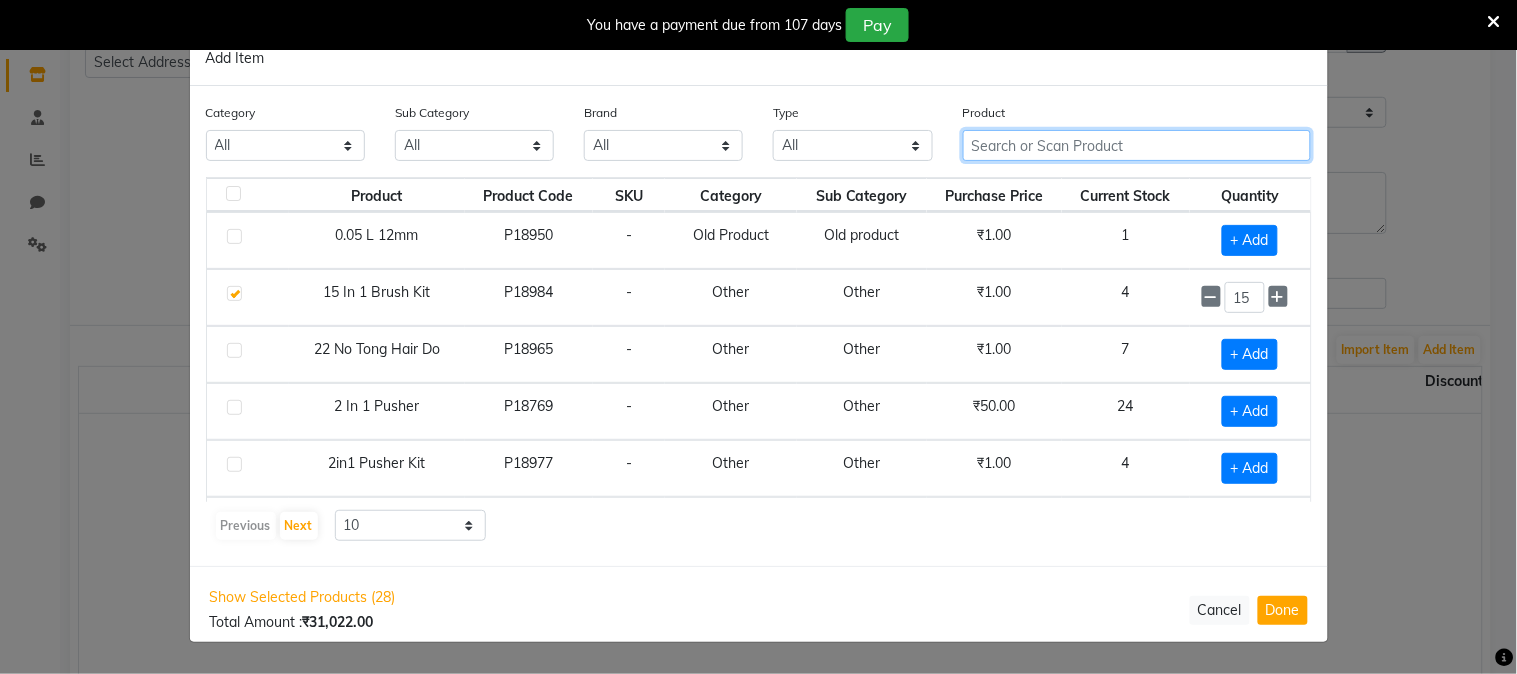 click 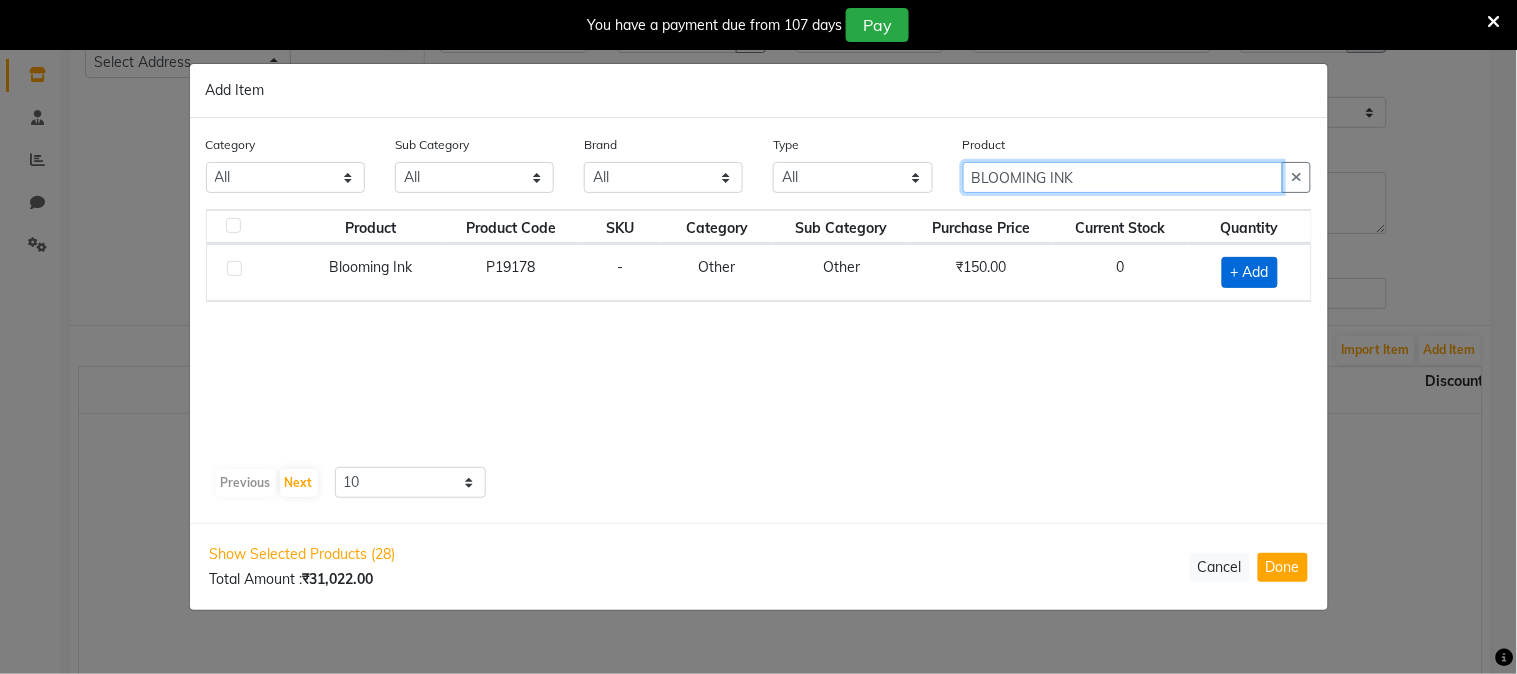 type on "BLOOMING INK" 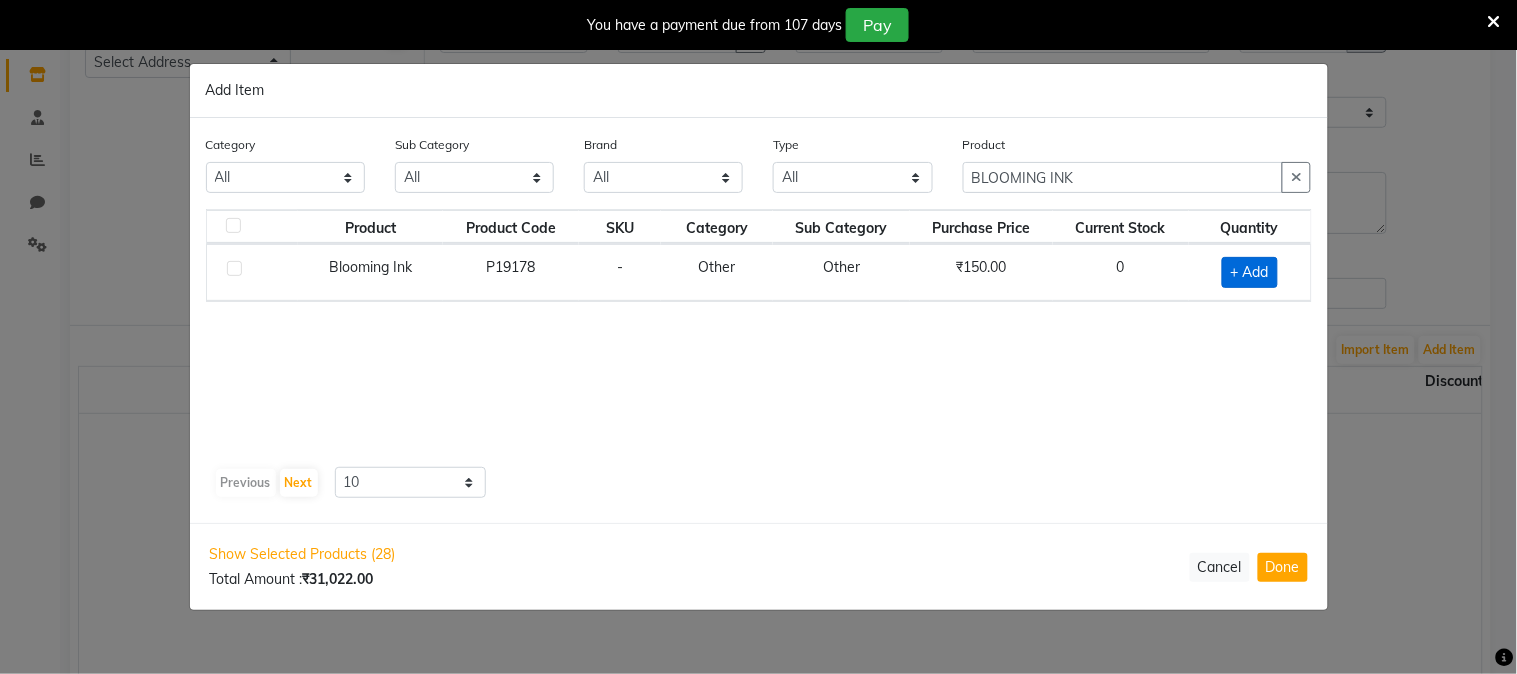 click on "+ Add" 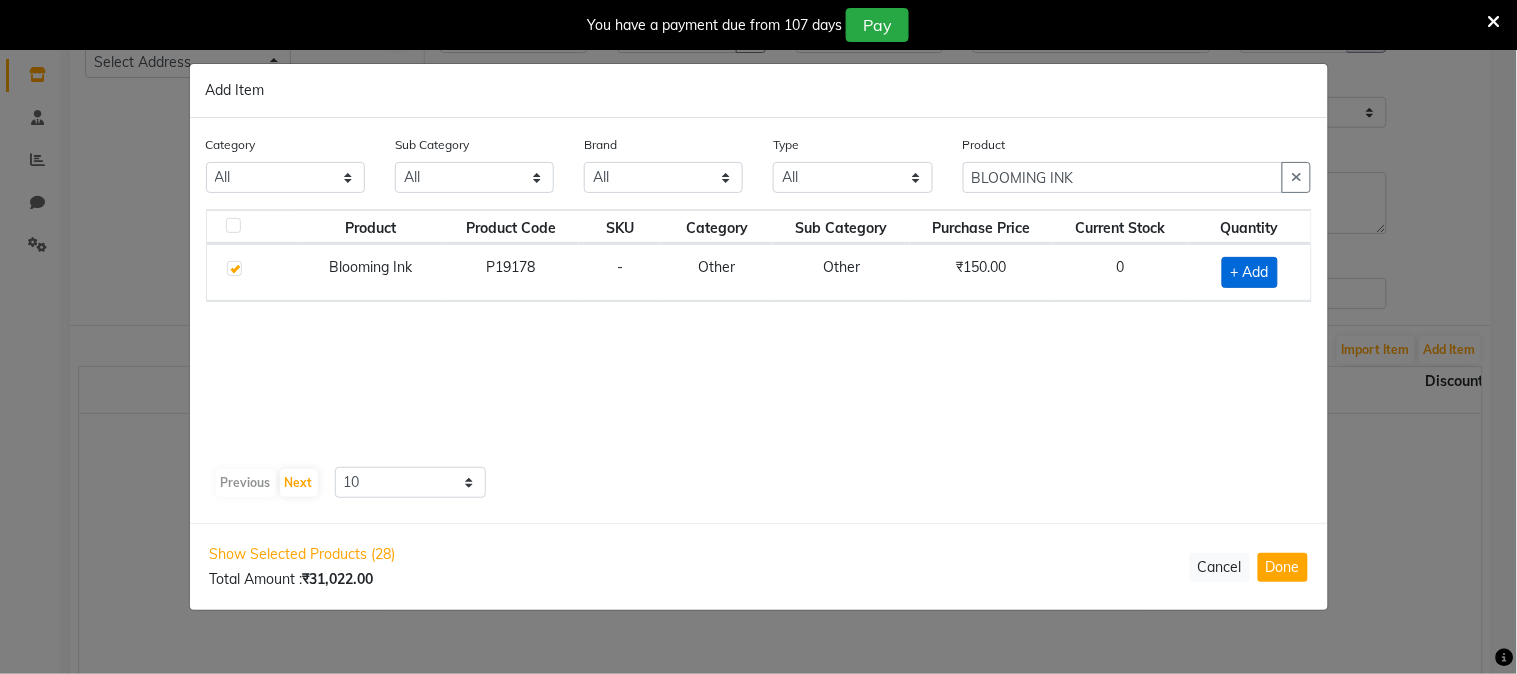 checkbox on "true" 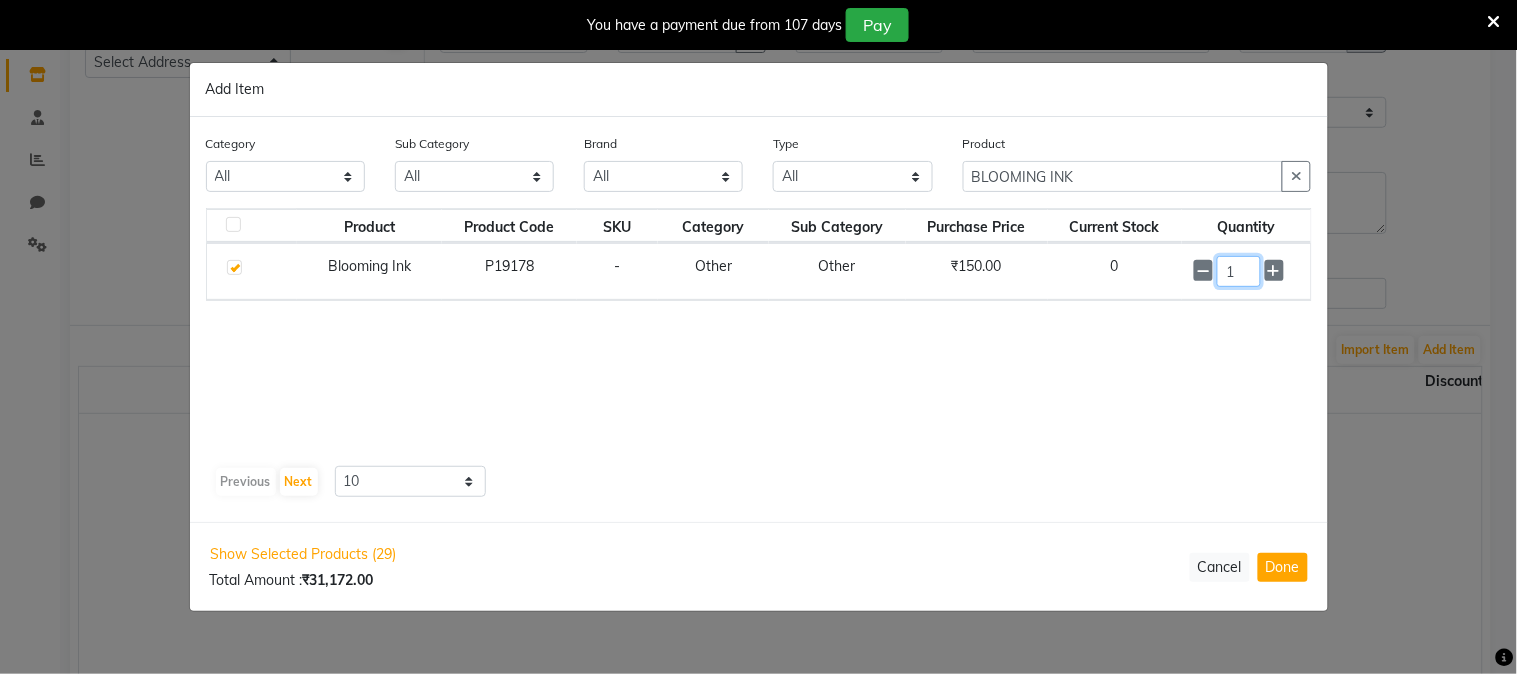 click on "1" 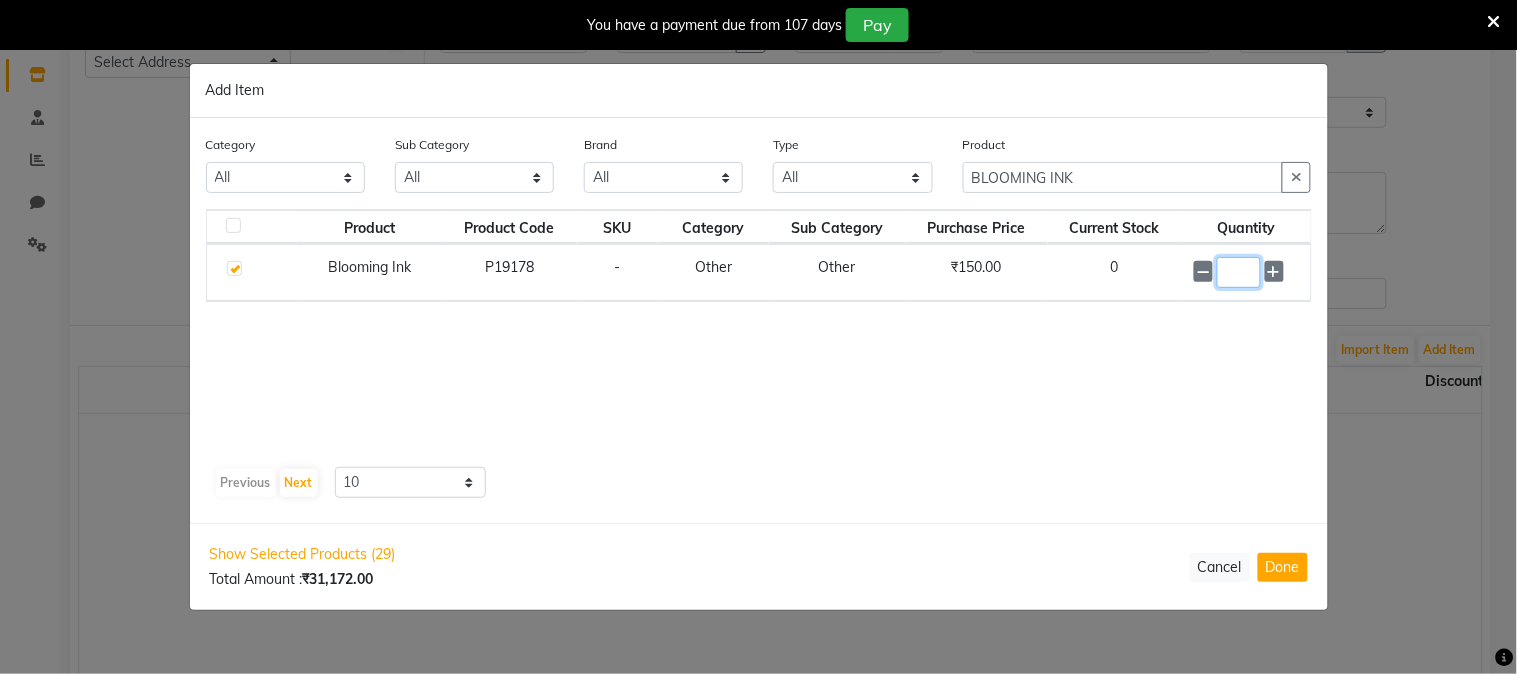 type on "1" 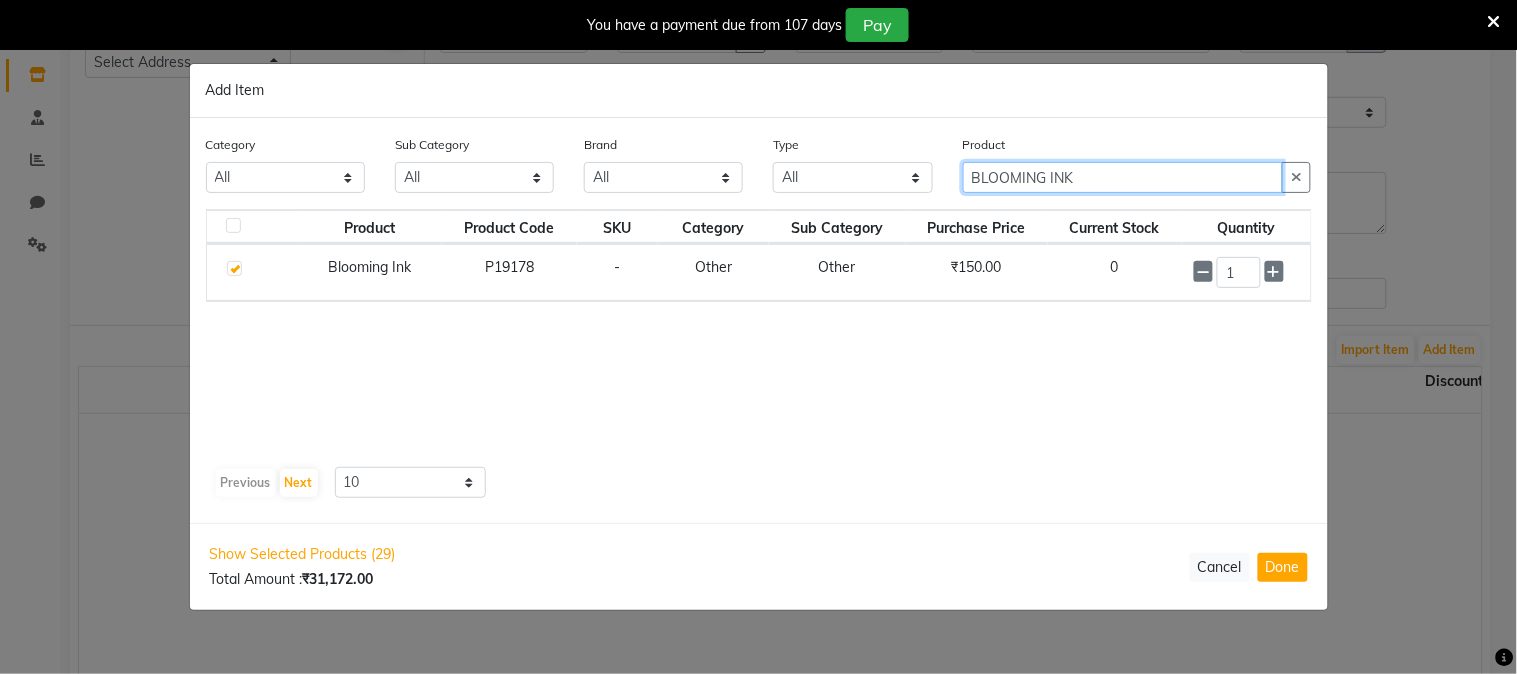 click on "BLOOMING INK" 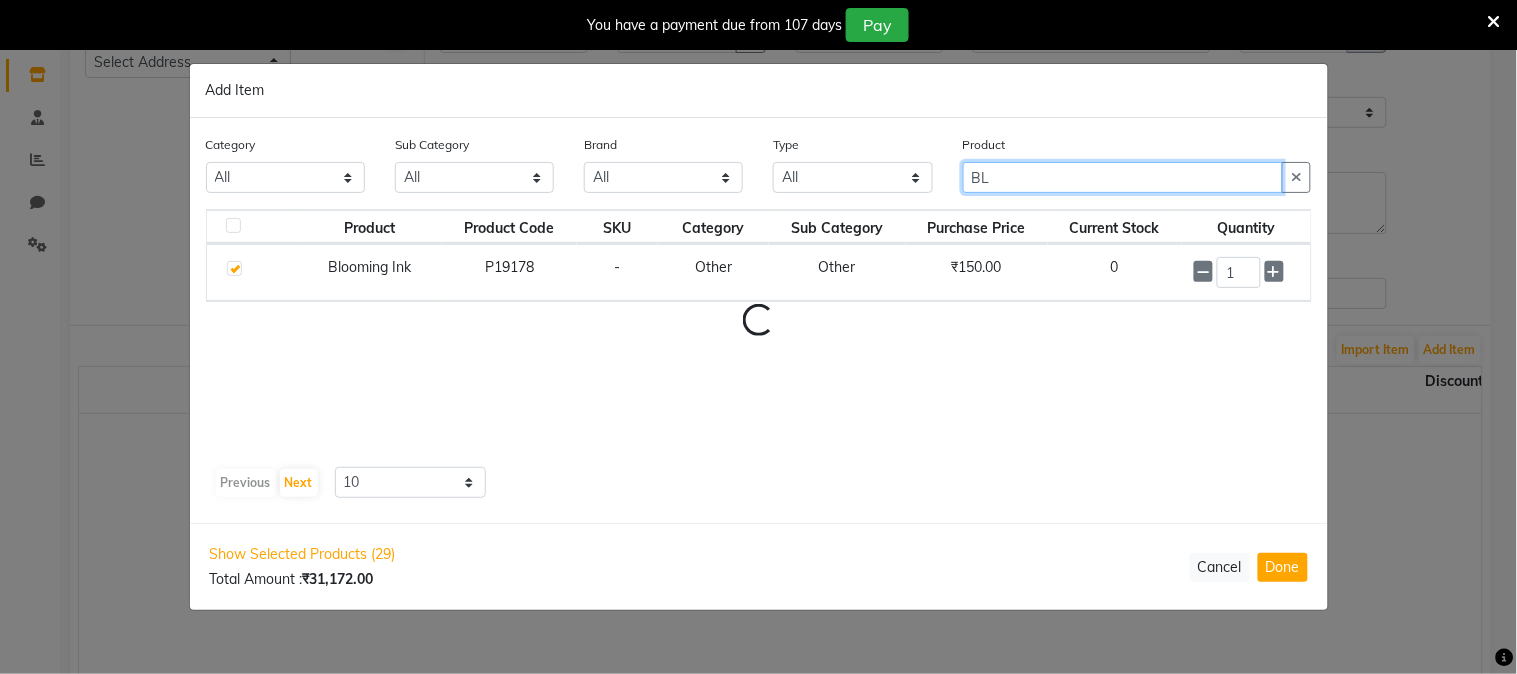 type on "B" 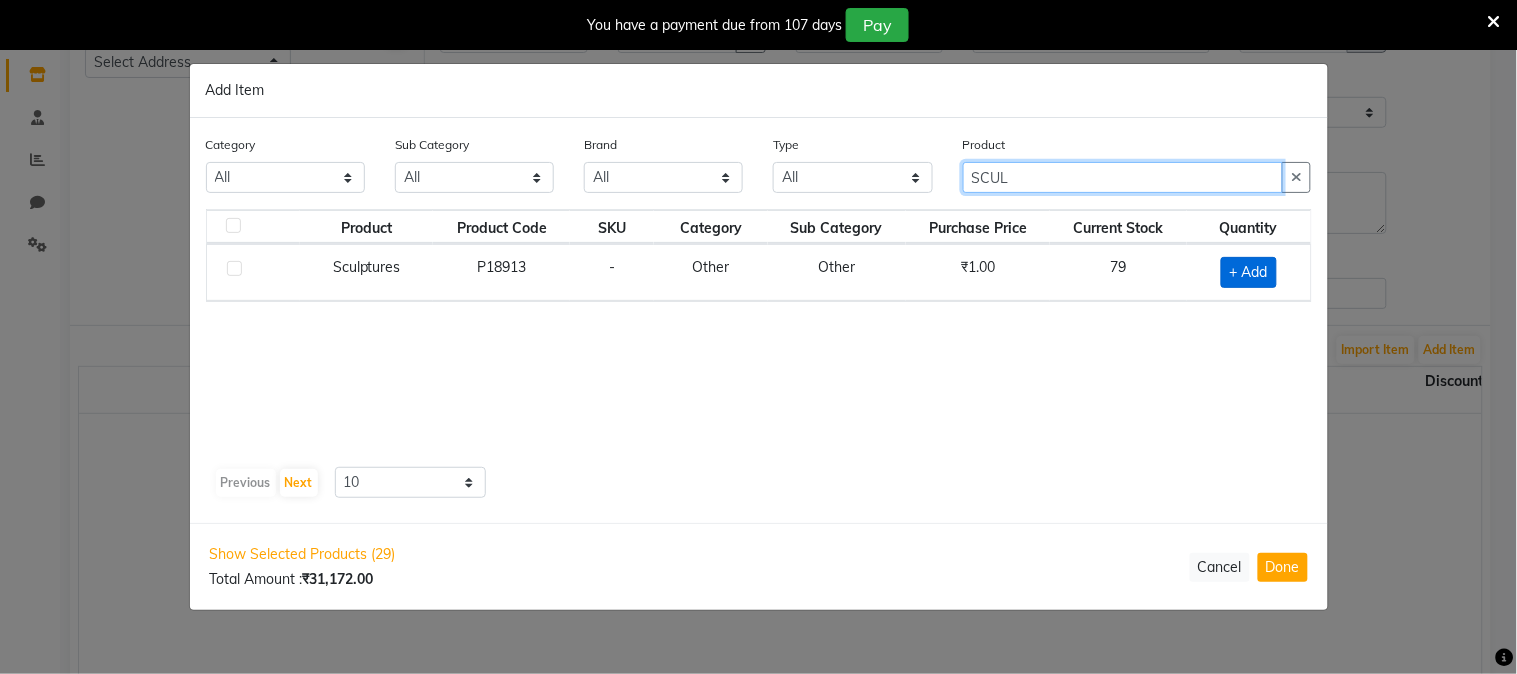 type on "SCUL" 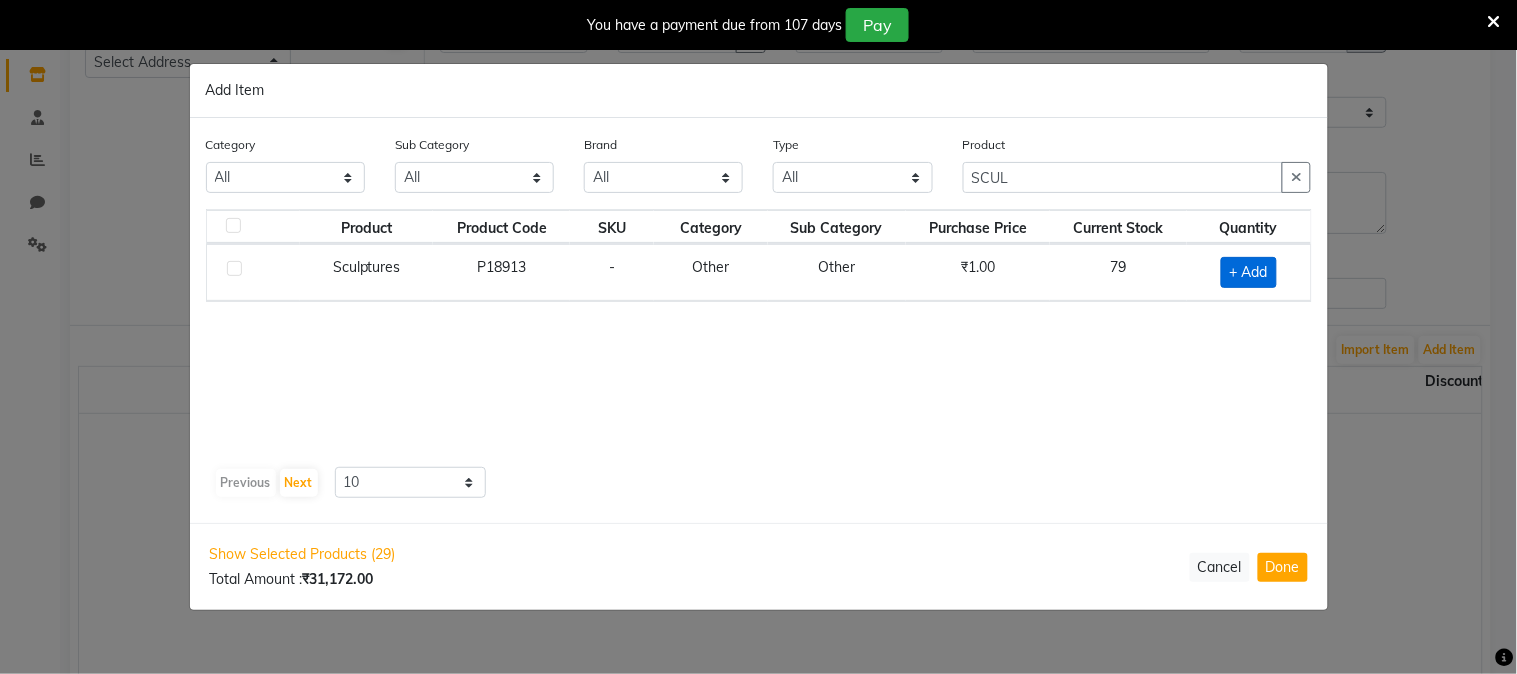 click on "+ Add" 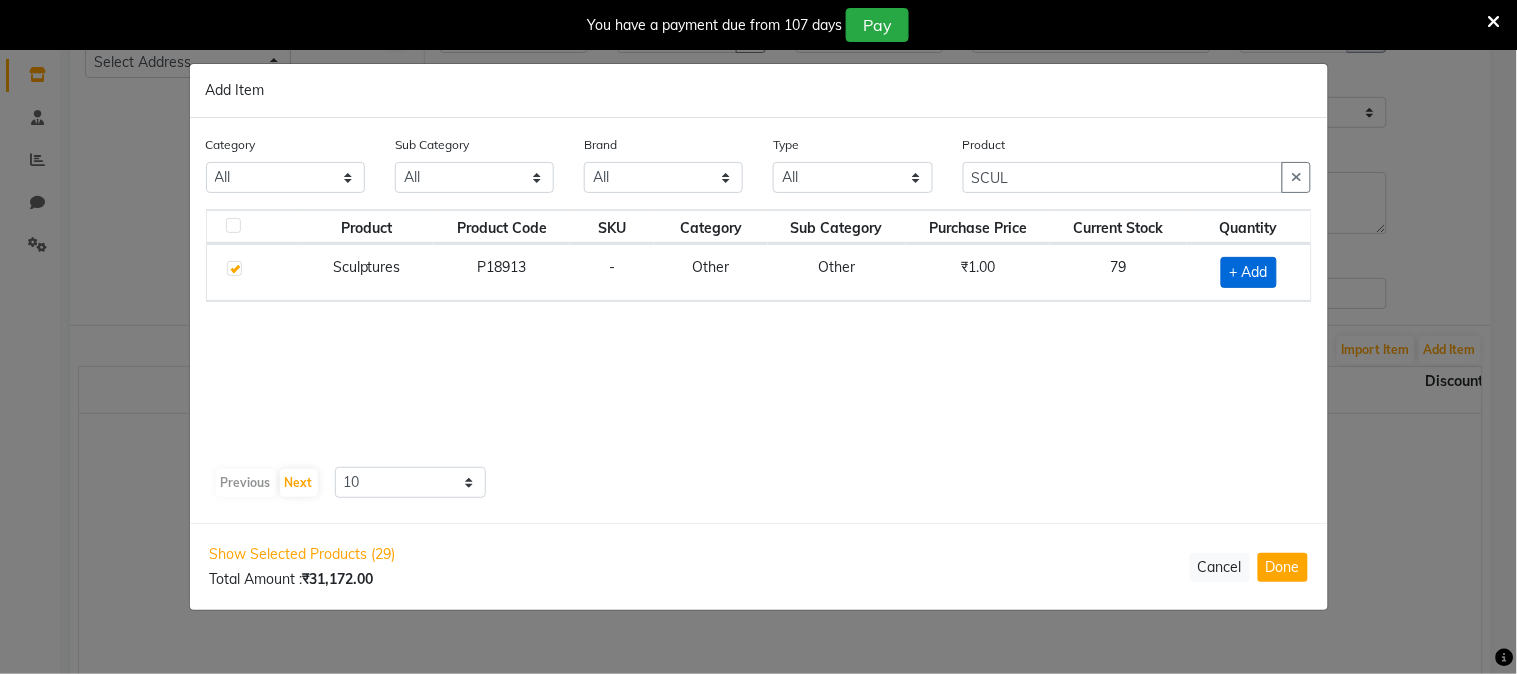 checkbox on "true" 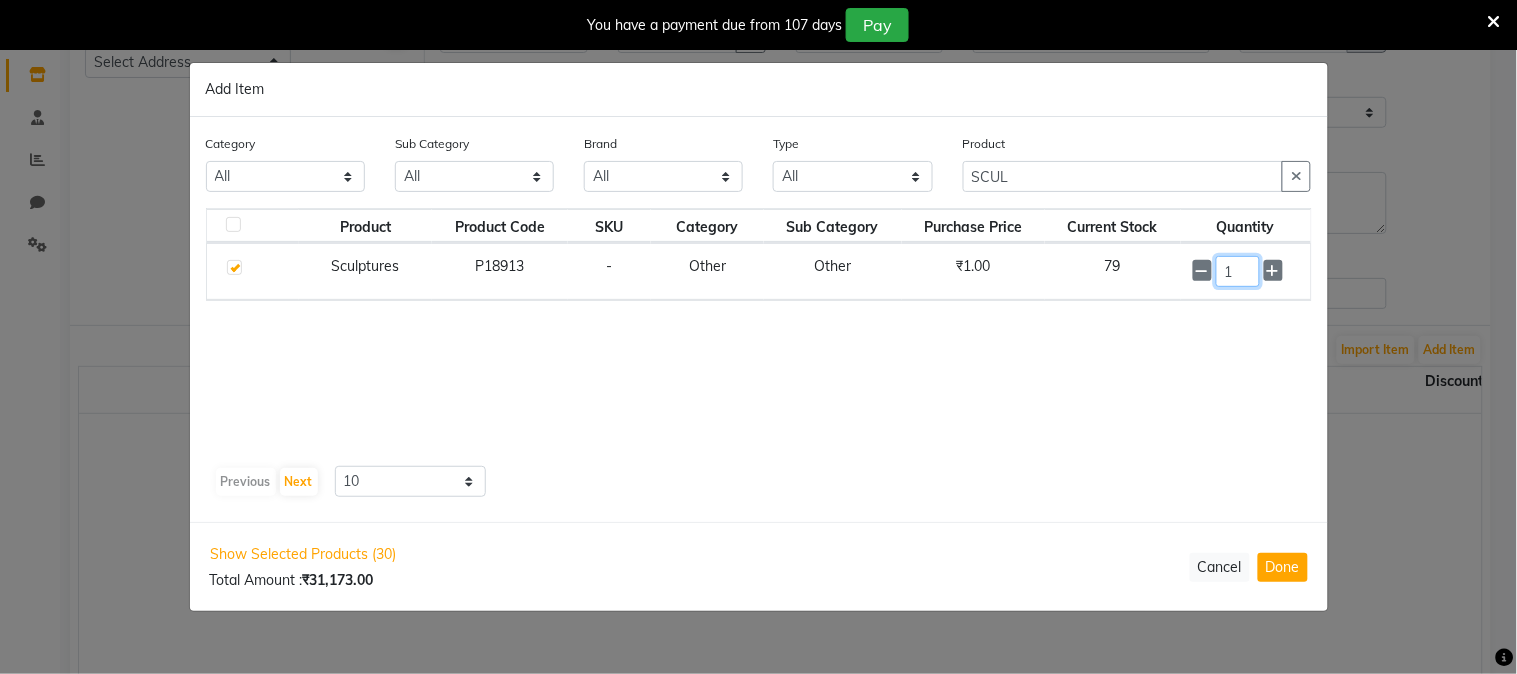 click on "1" 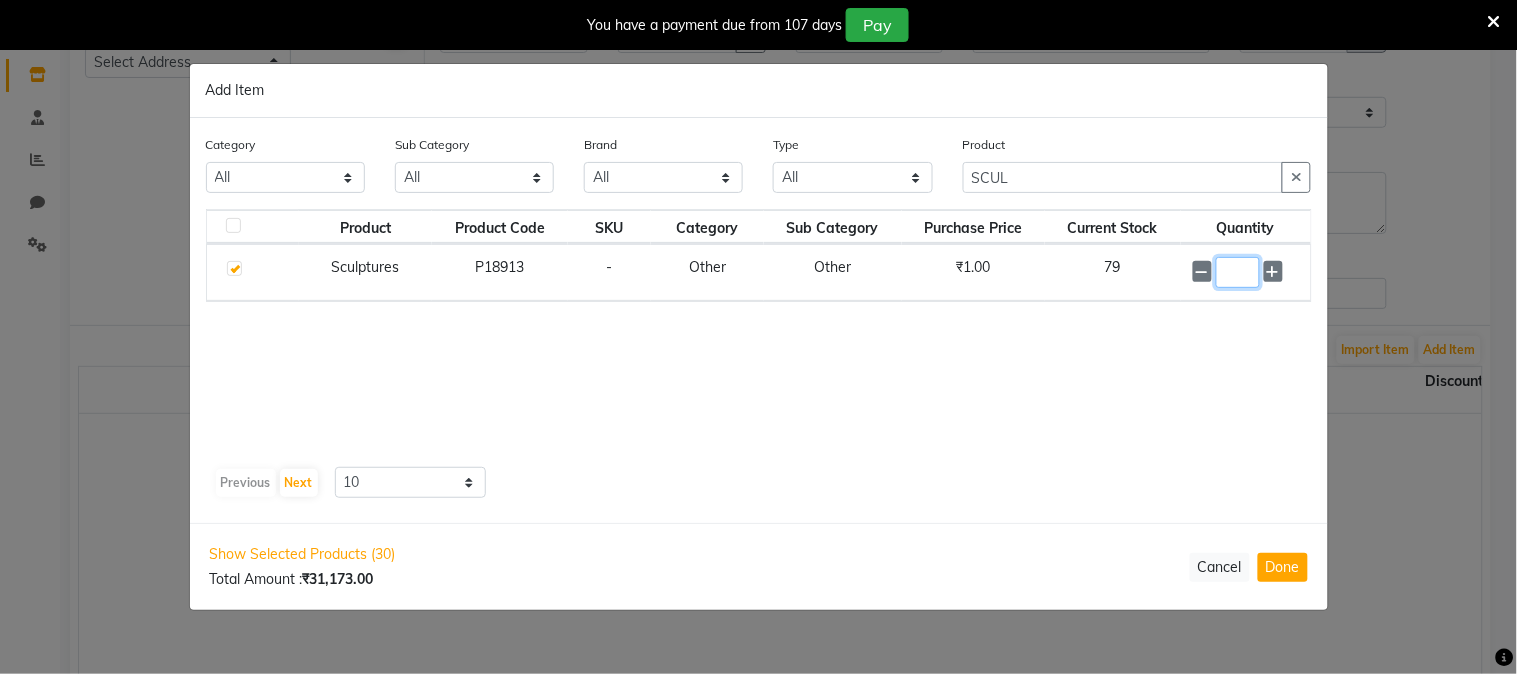 type on "1" 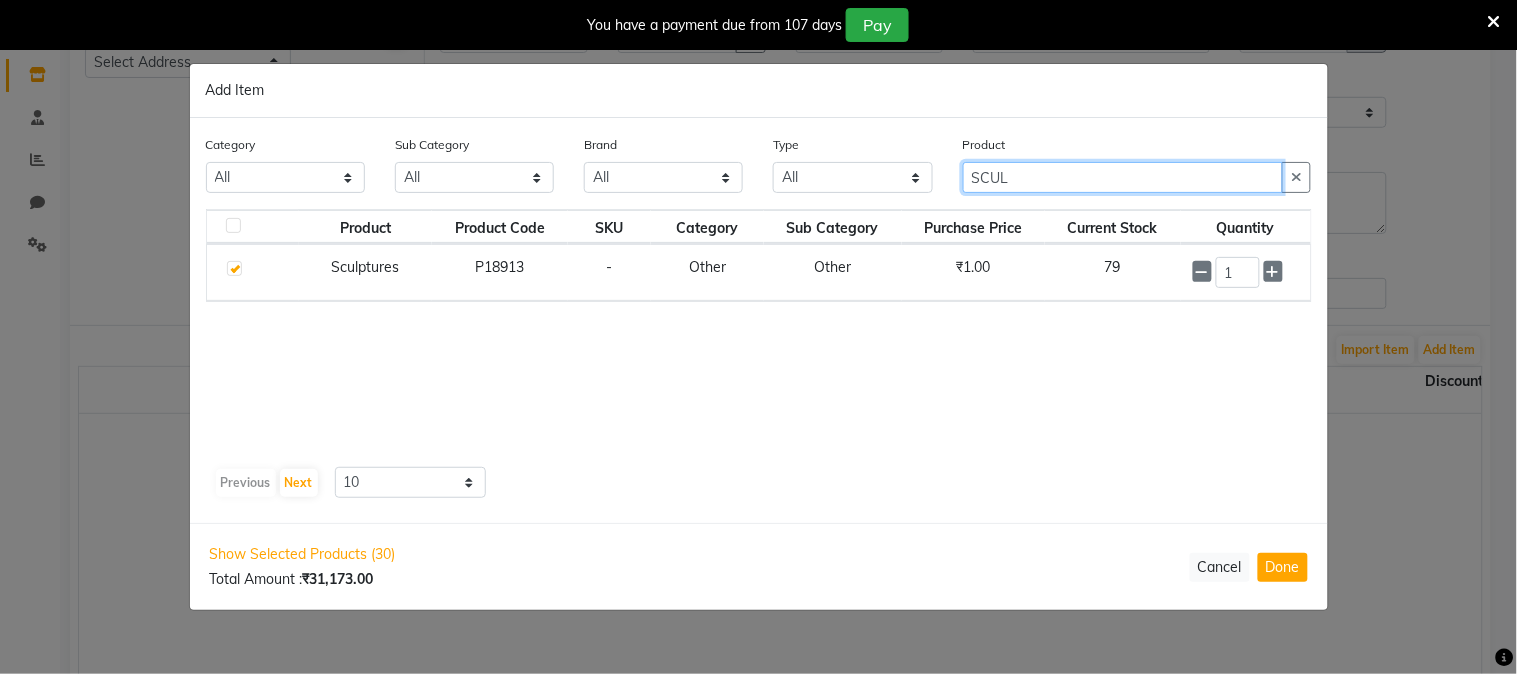 click on "SCUL" 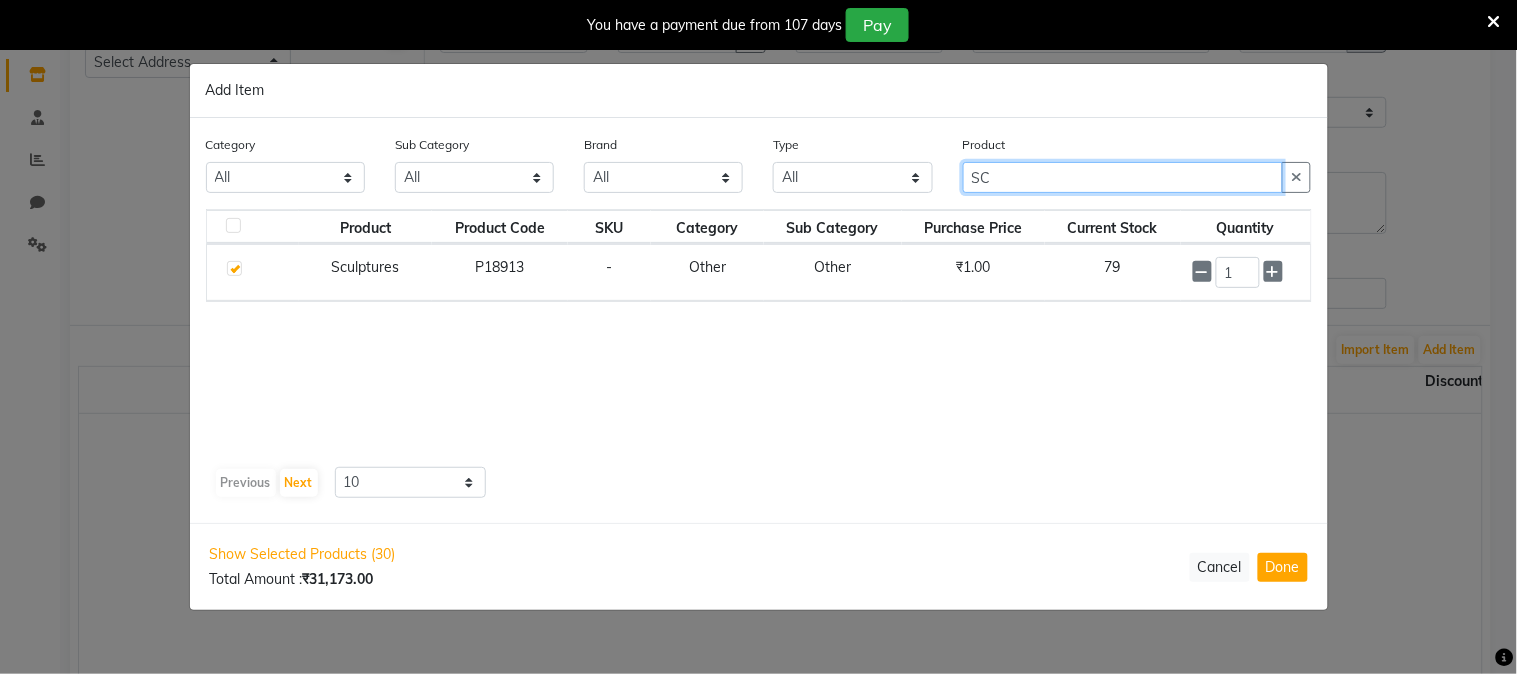 type on "S" 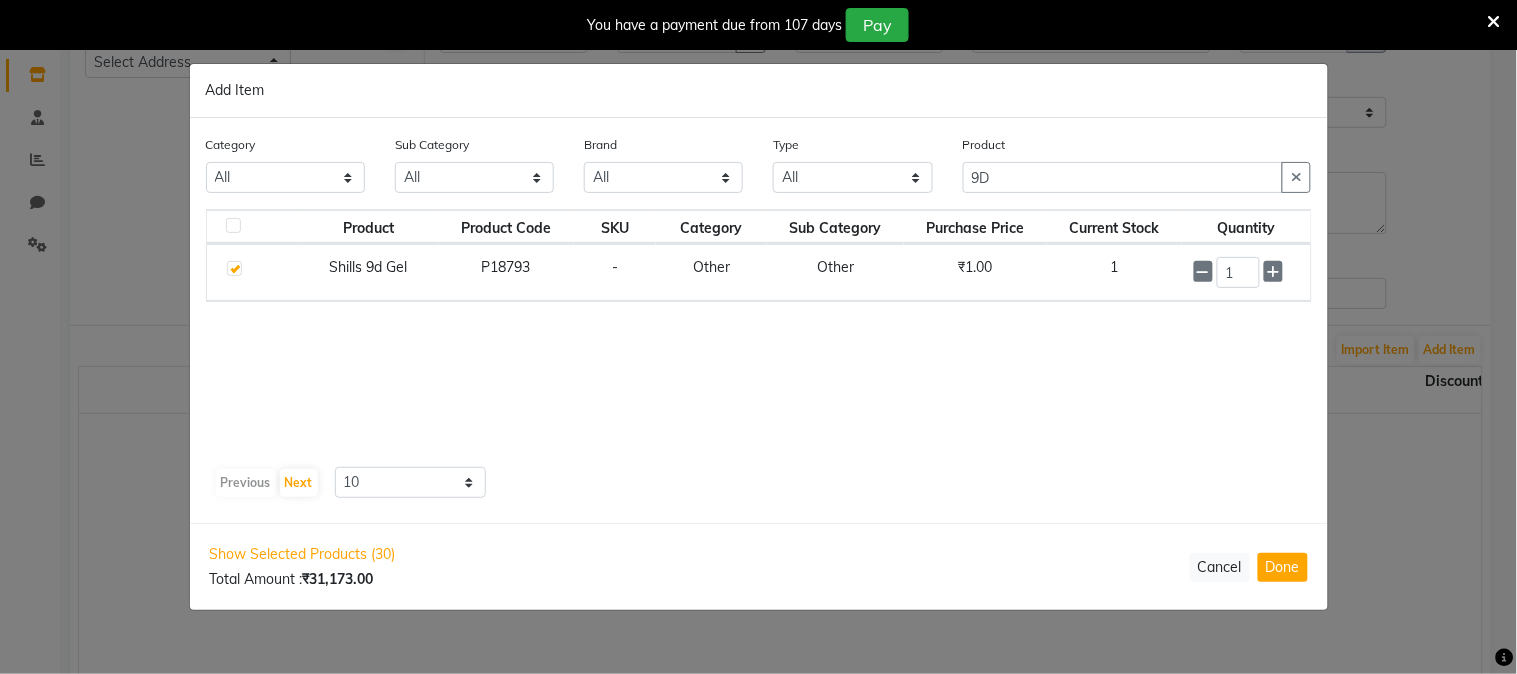 click on "Product 9D" 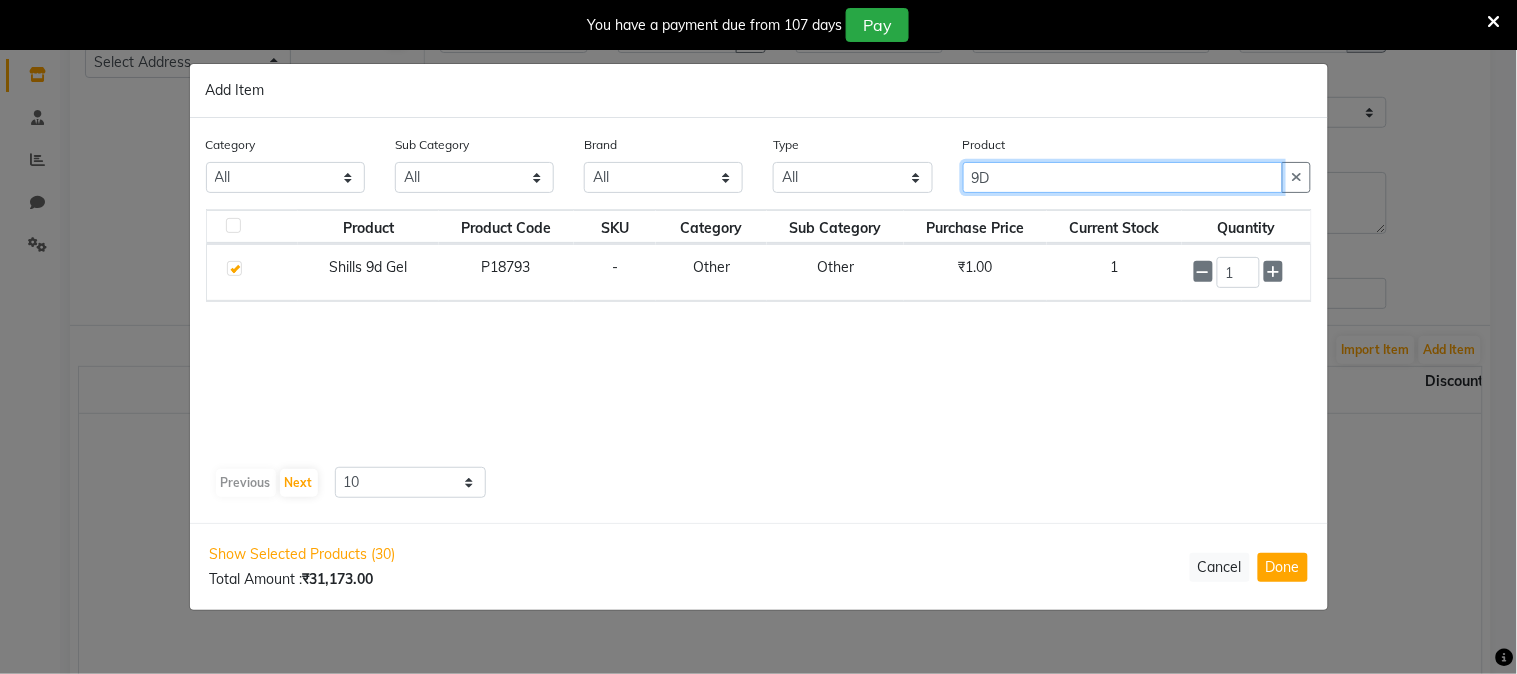 click on "9D" 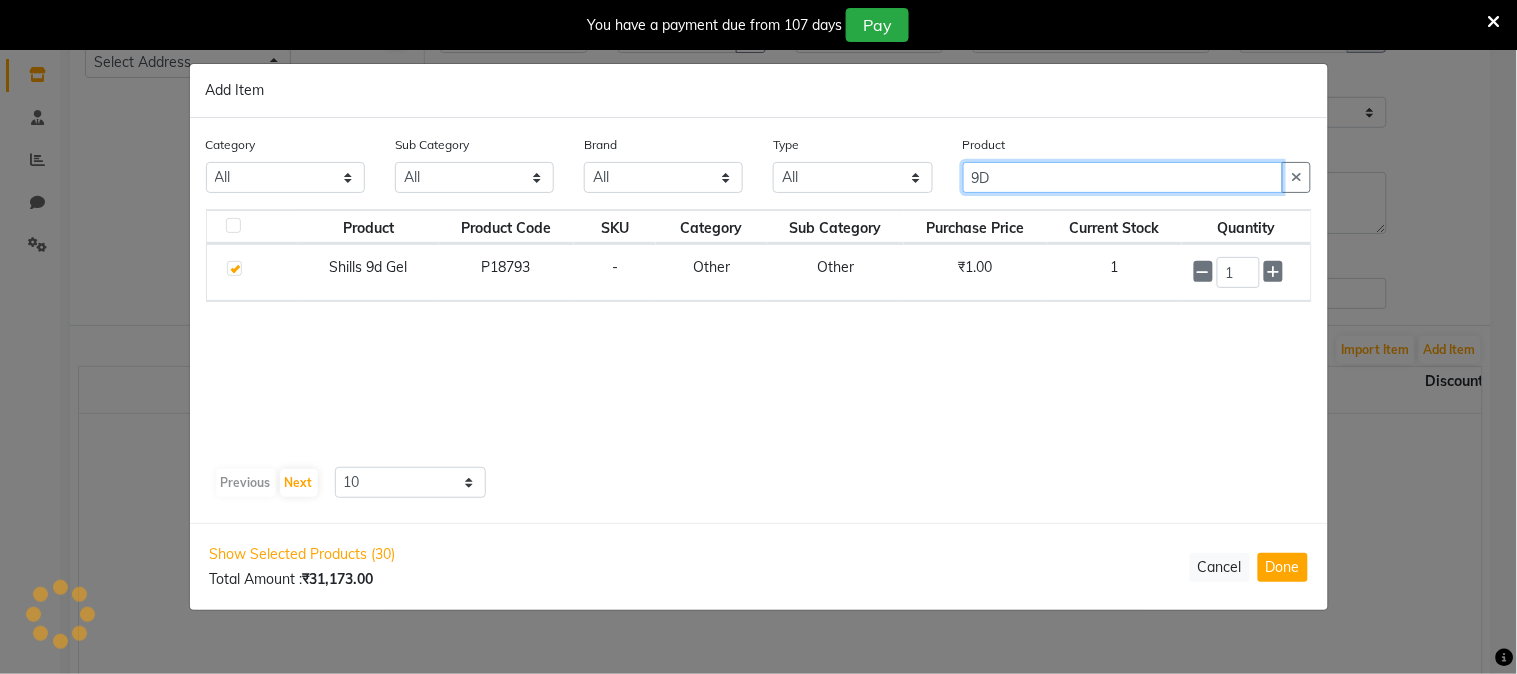 type on "9" 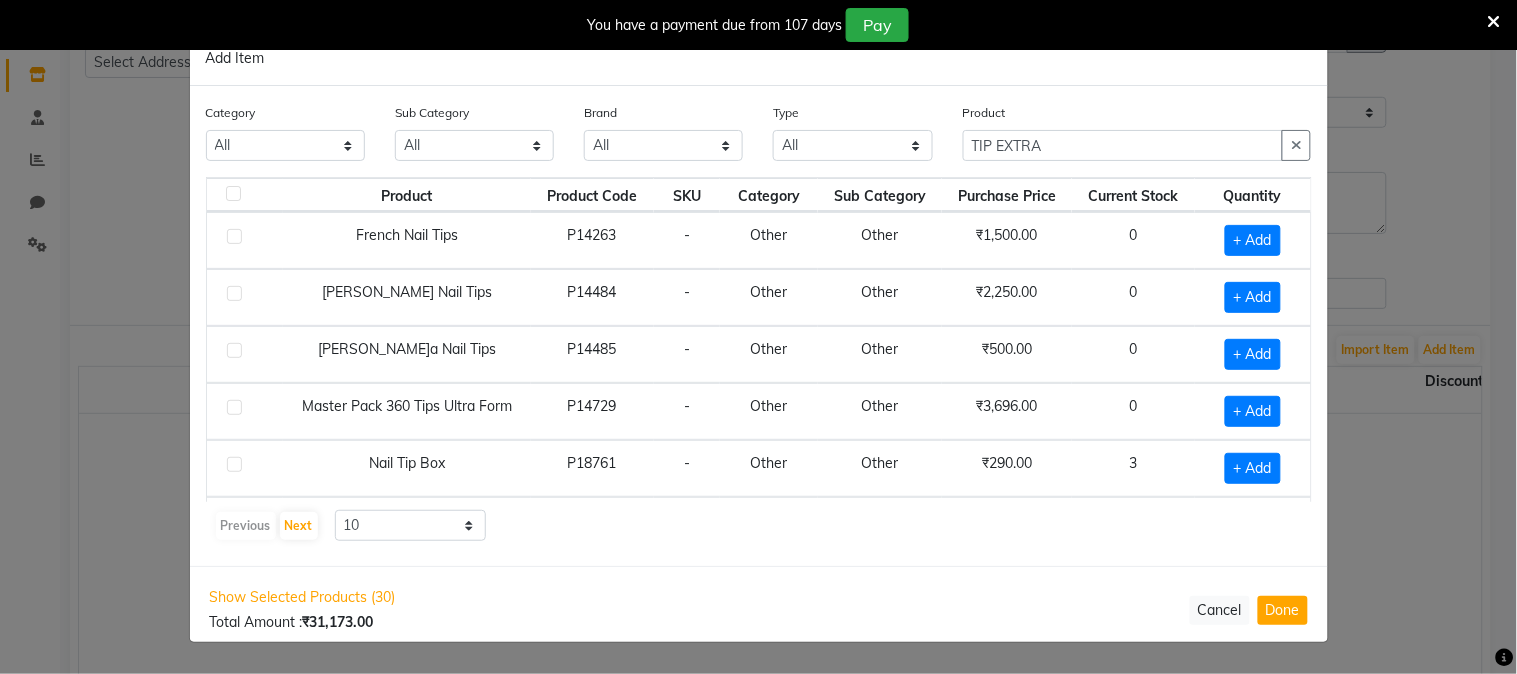 click on "Product TIP EXTRA" 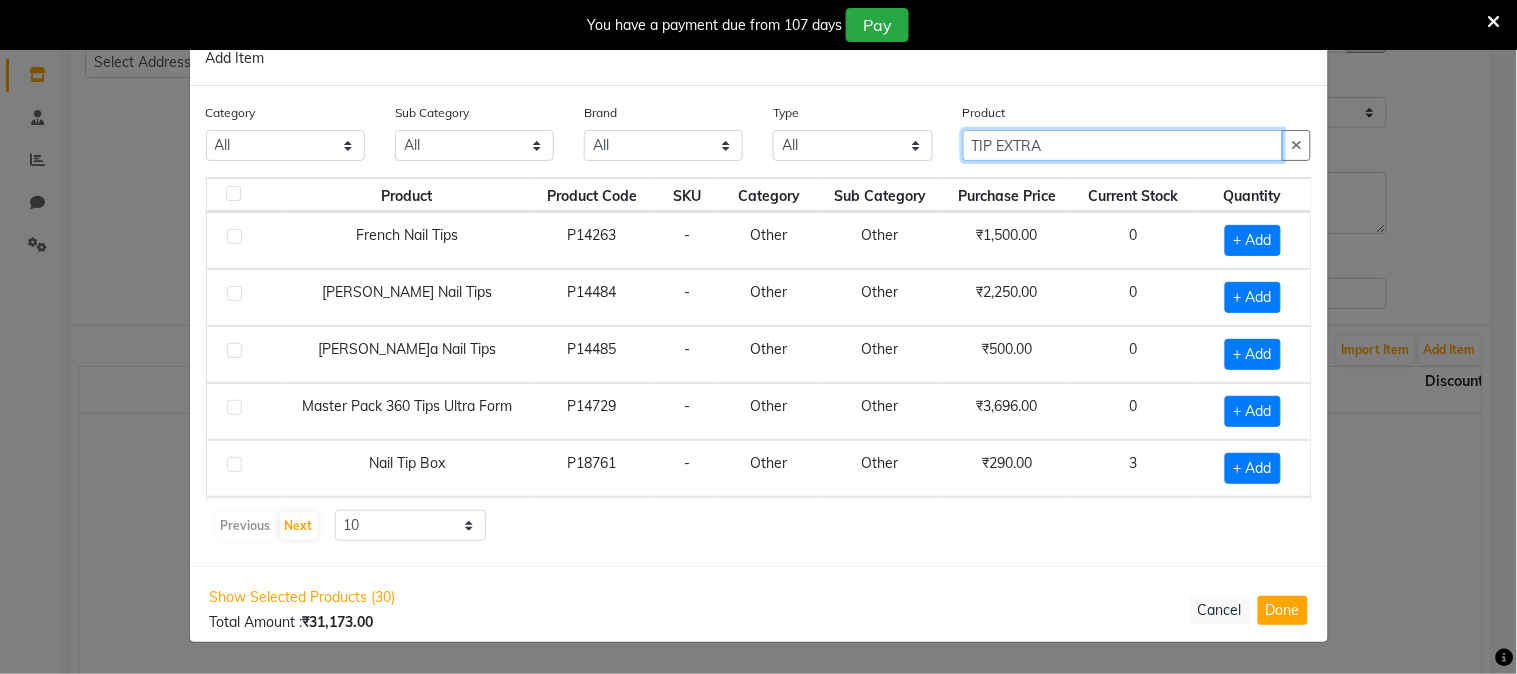 click on "TIP EXTRA" 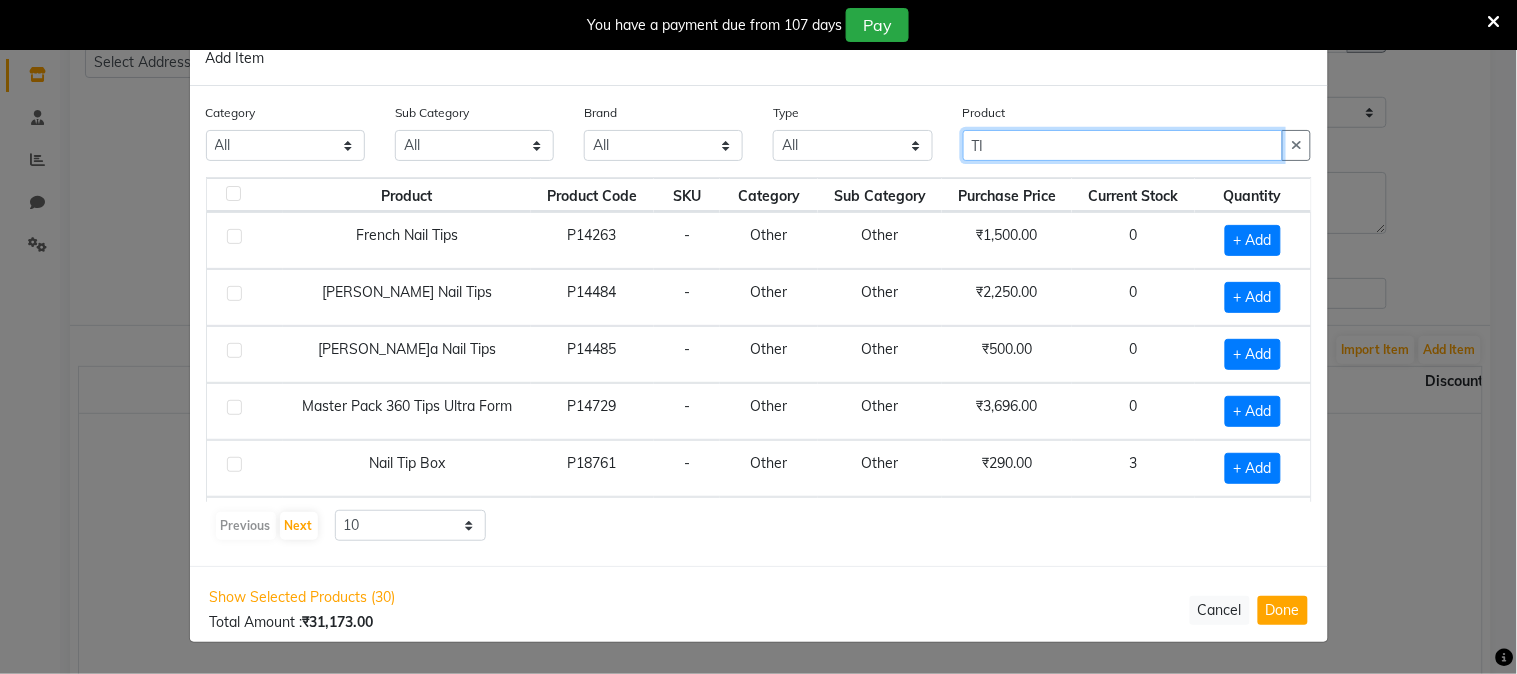 type on "T" 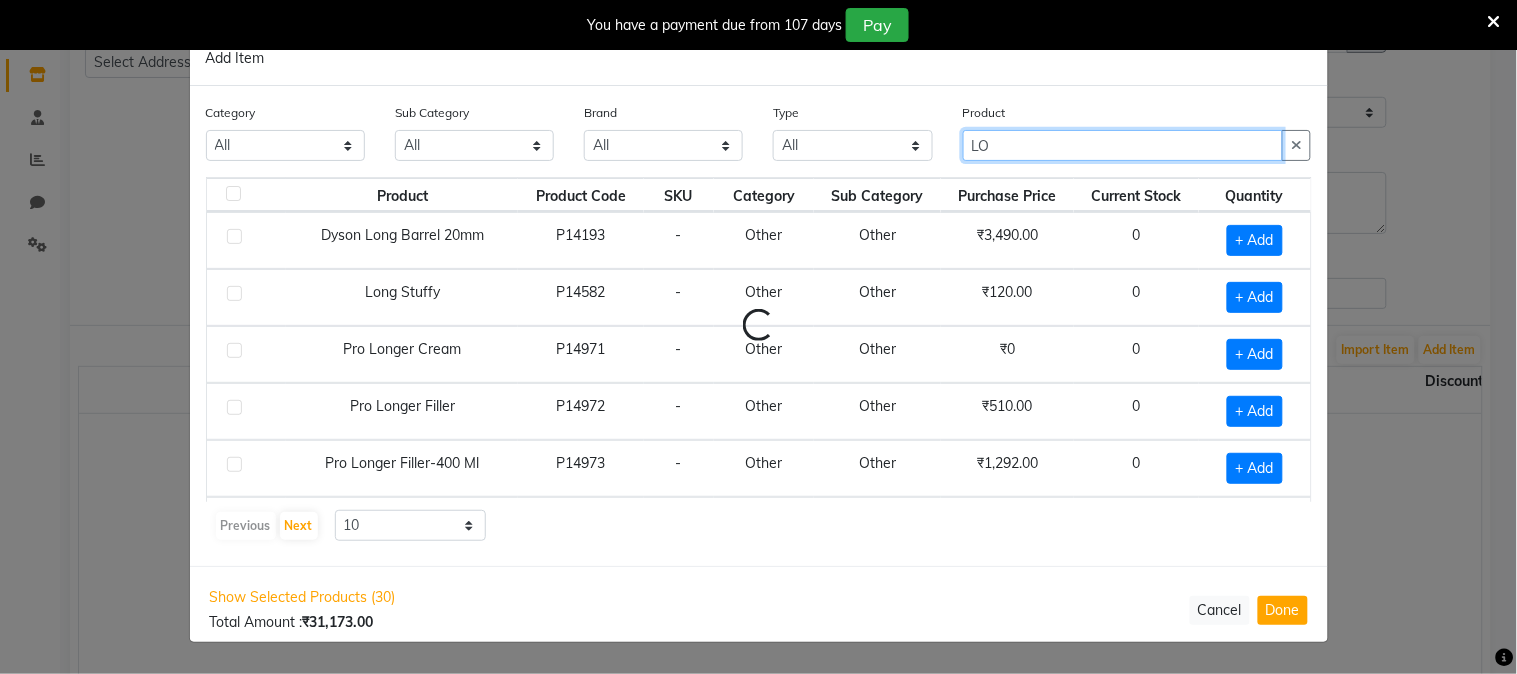 type on "L" 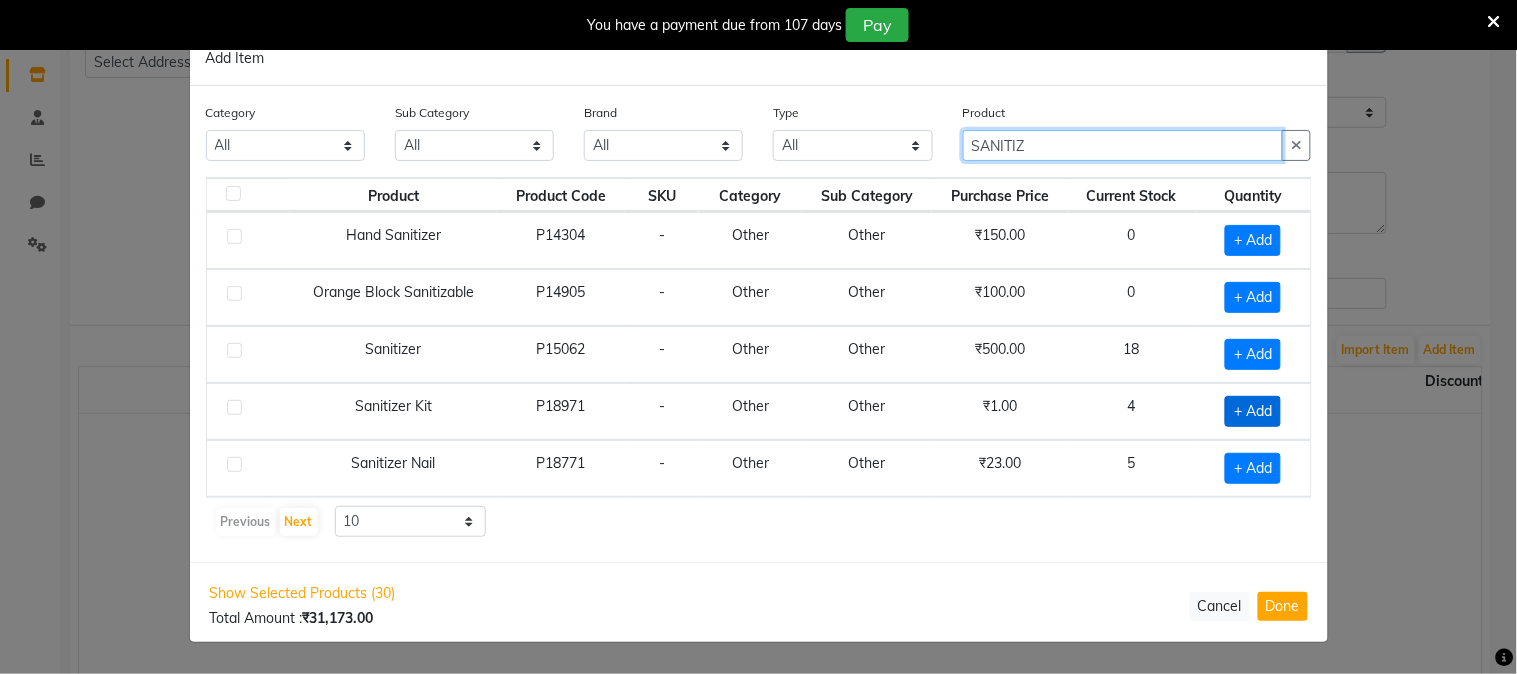 type on "SANITIZ" 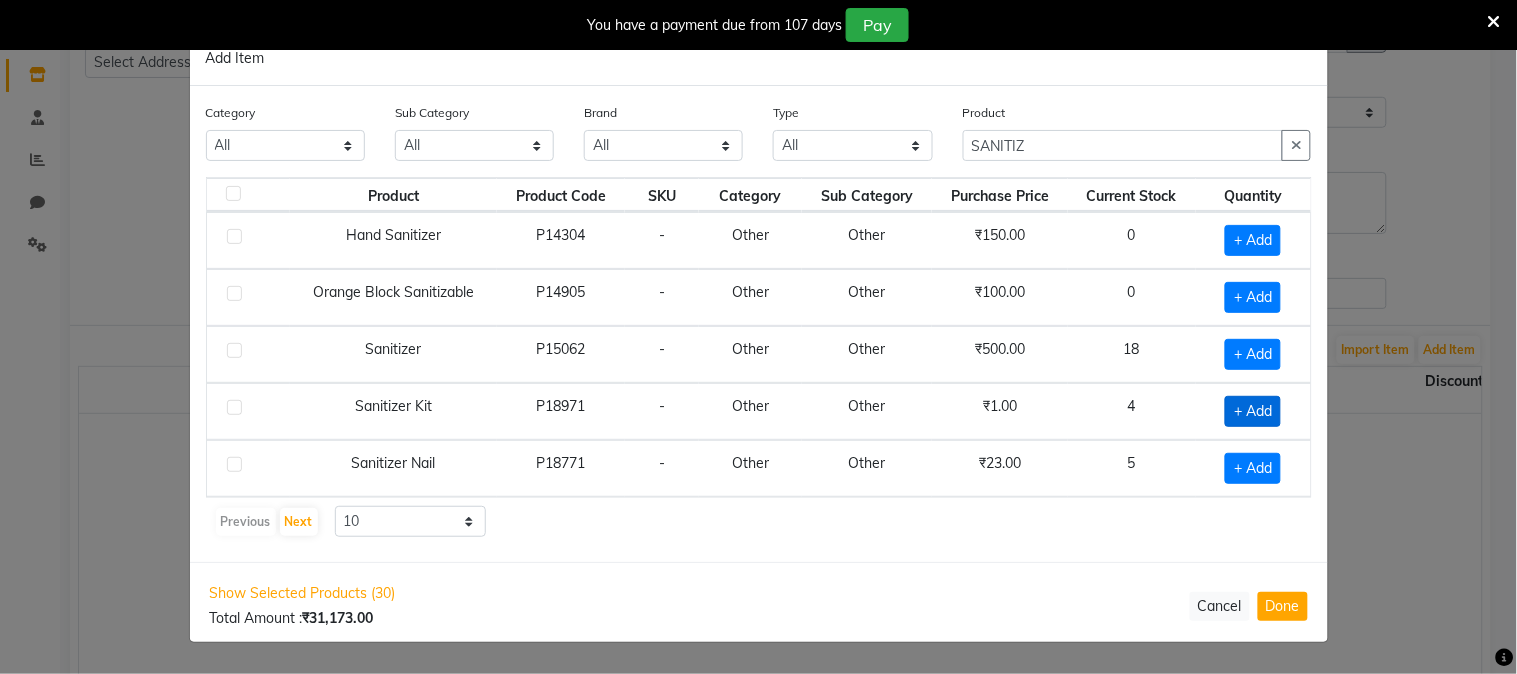 click on "+ Add" 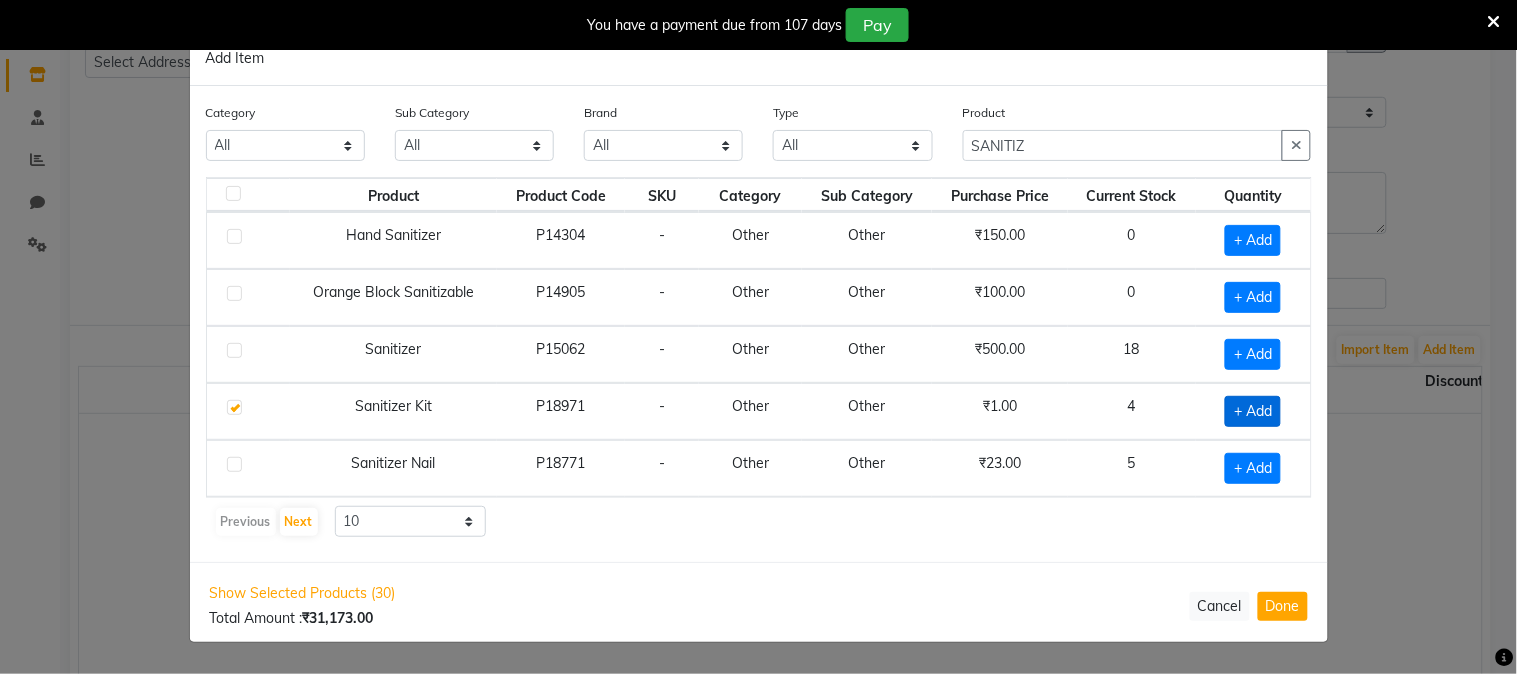 checkbox on "true" 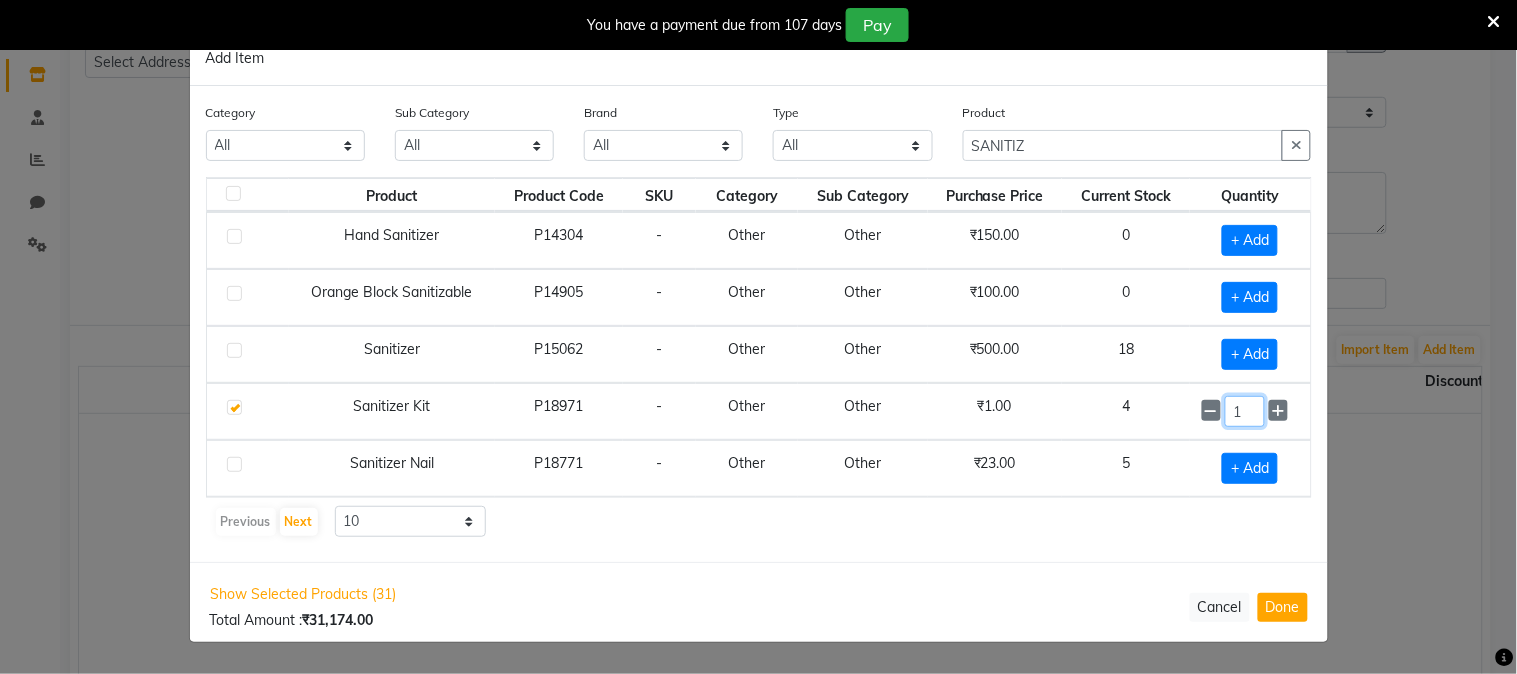 click on "1" 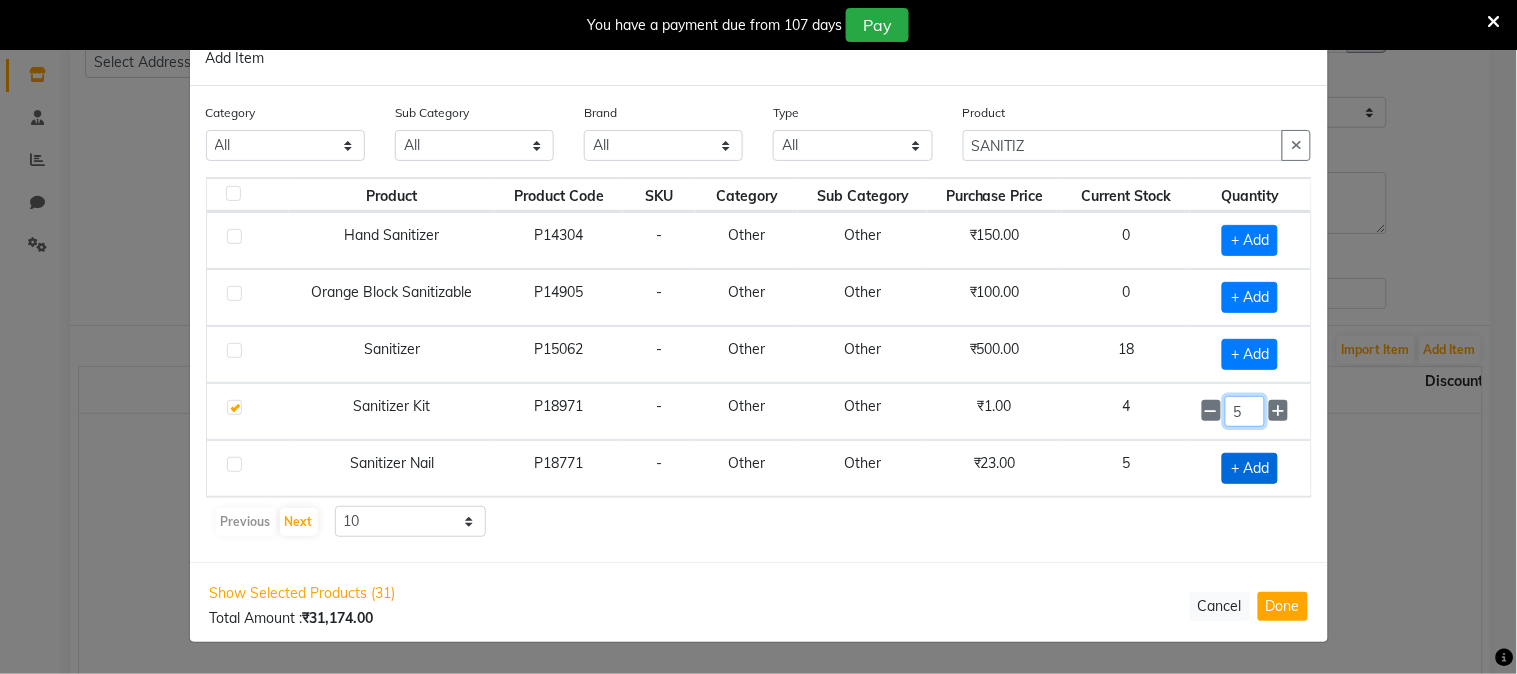 type on "5" 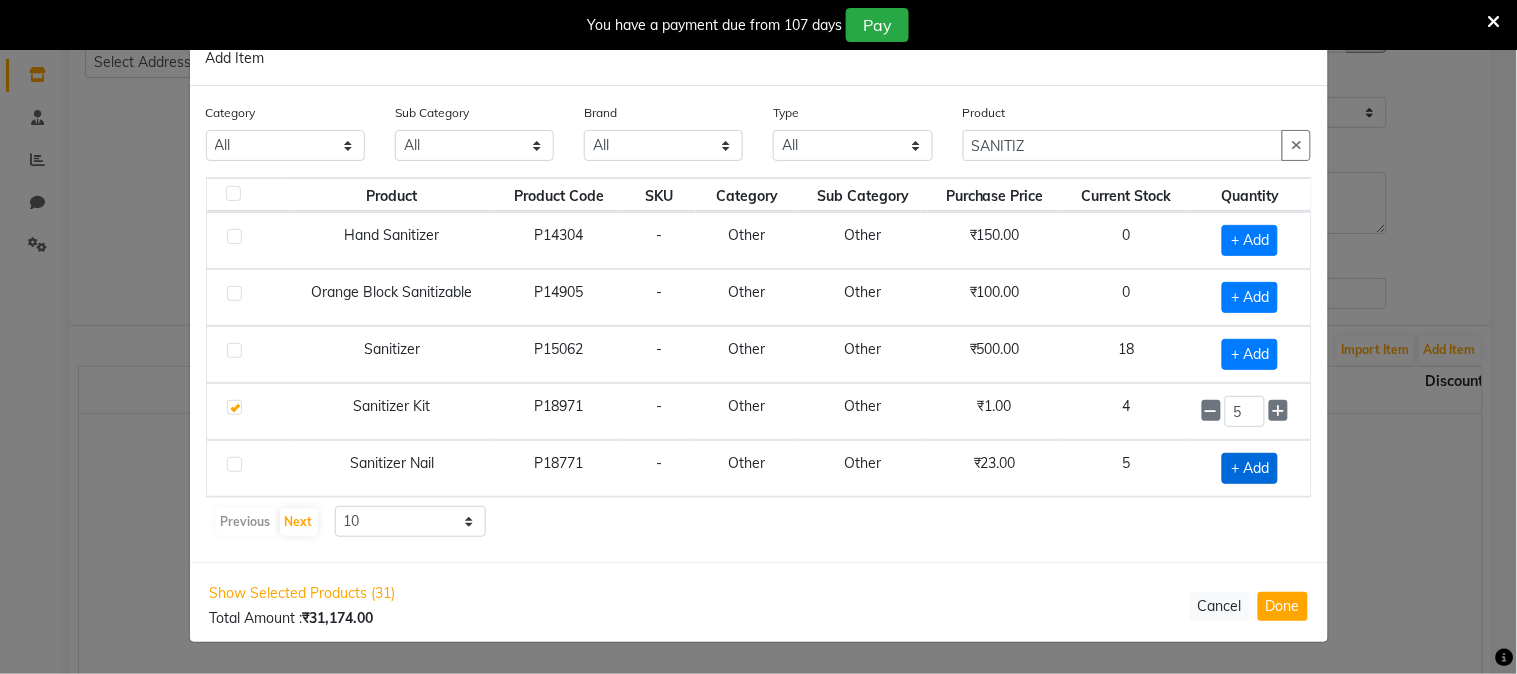 click on "+ Add" 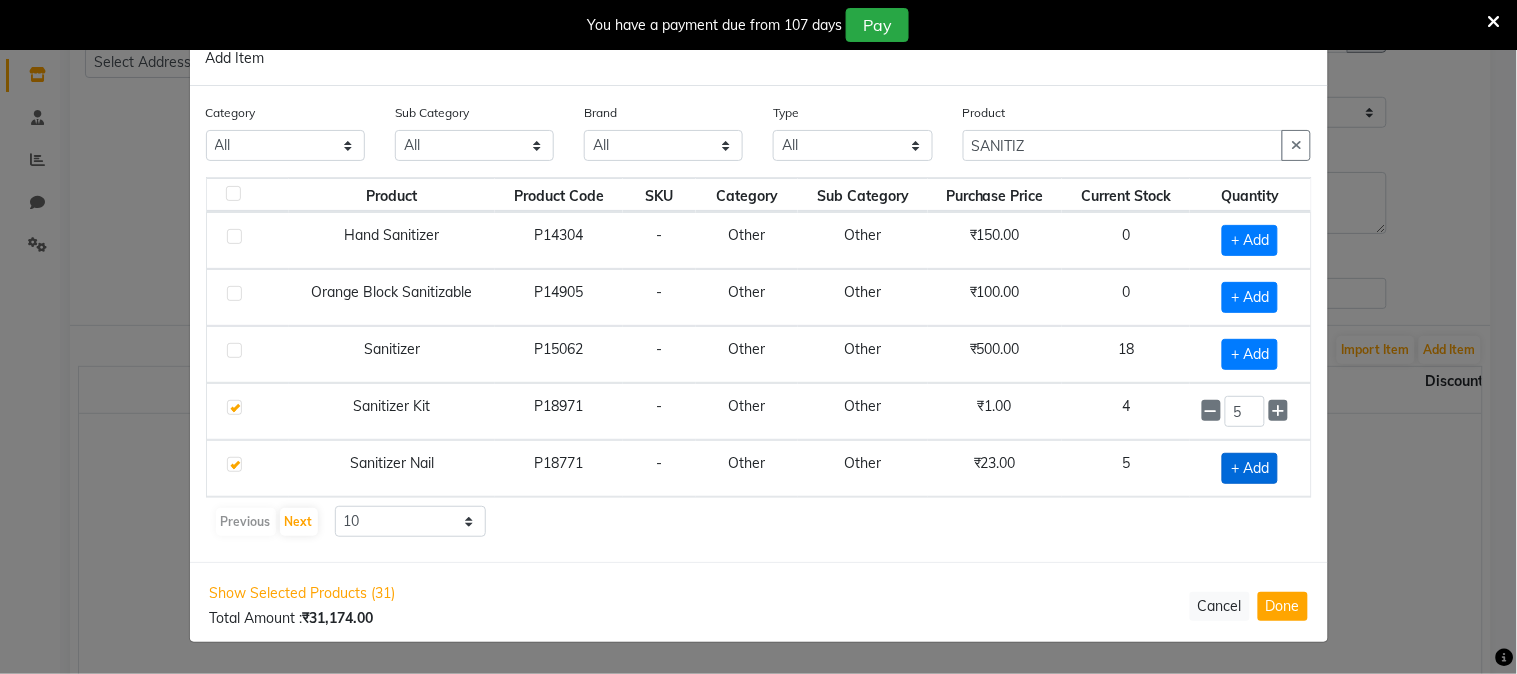 checkbox on "true" 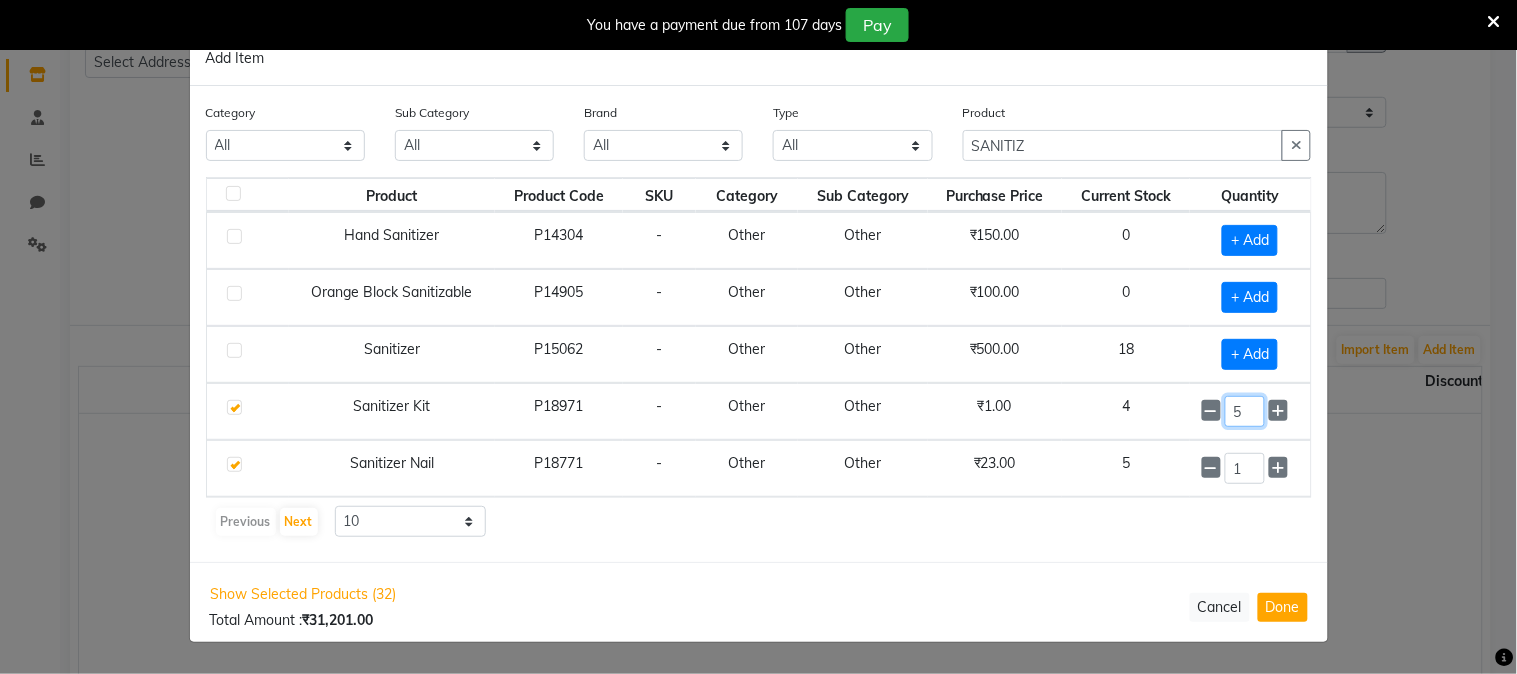 click on "5" 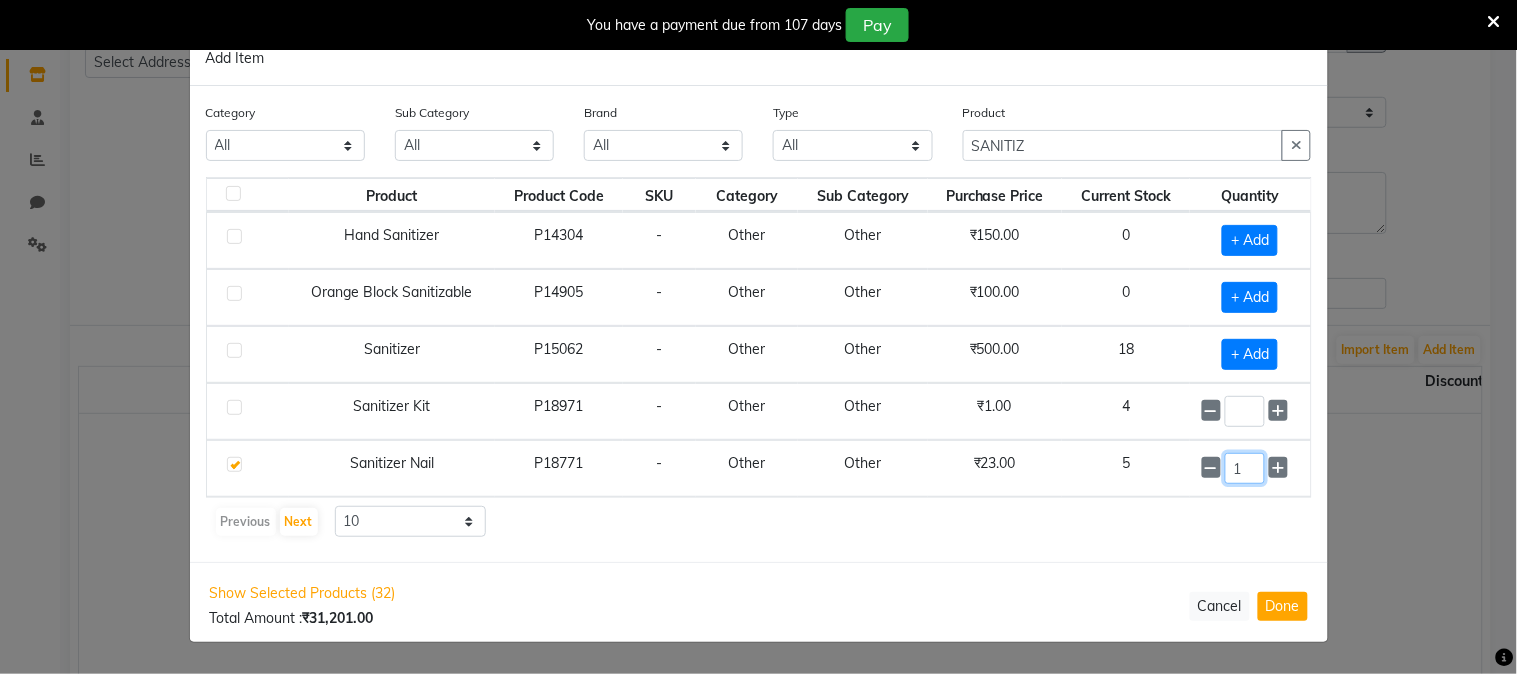 checkbox on "false" 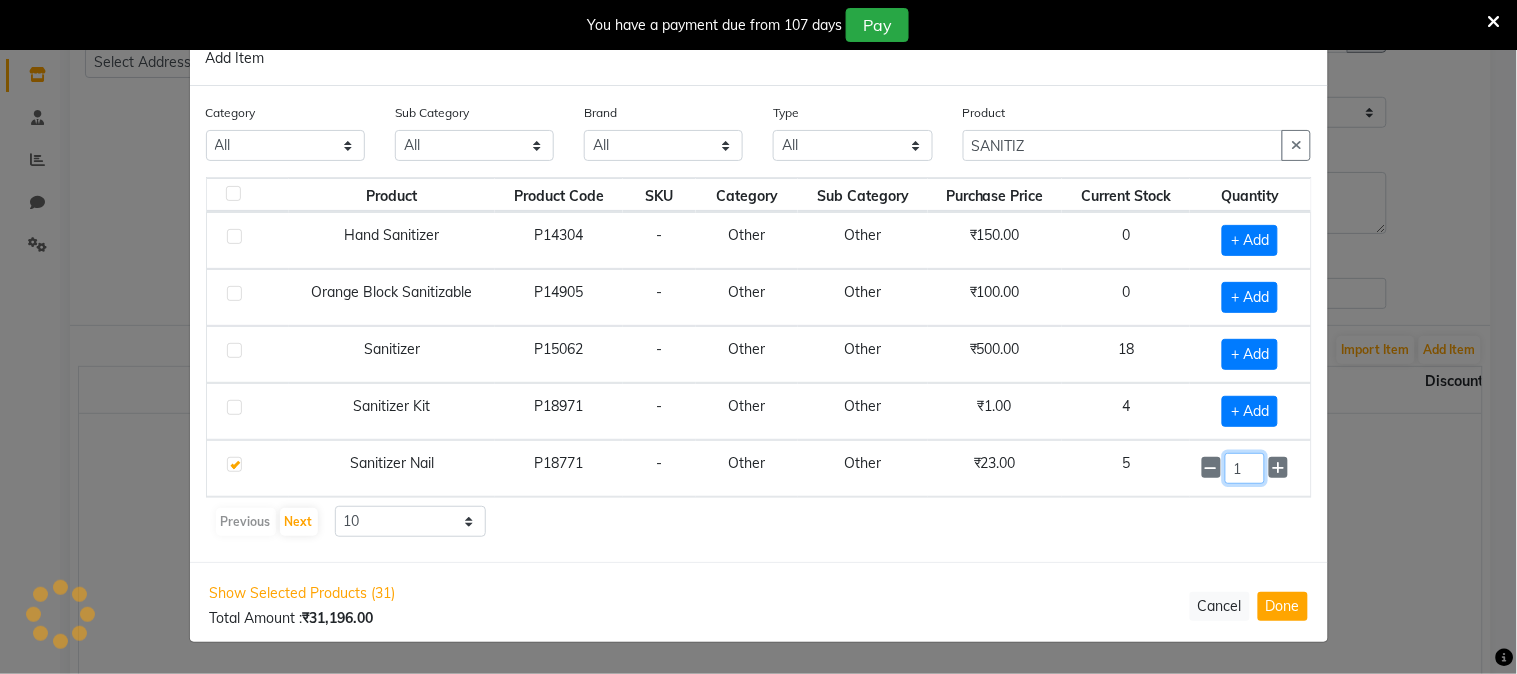 click on "1" 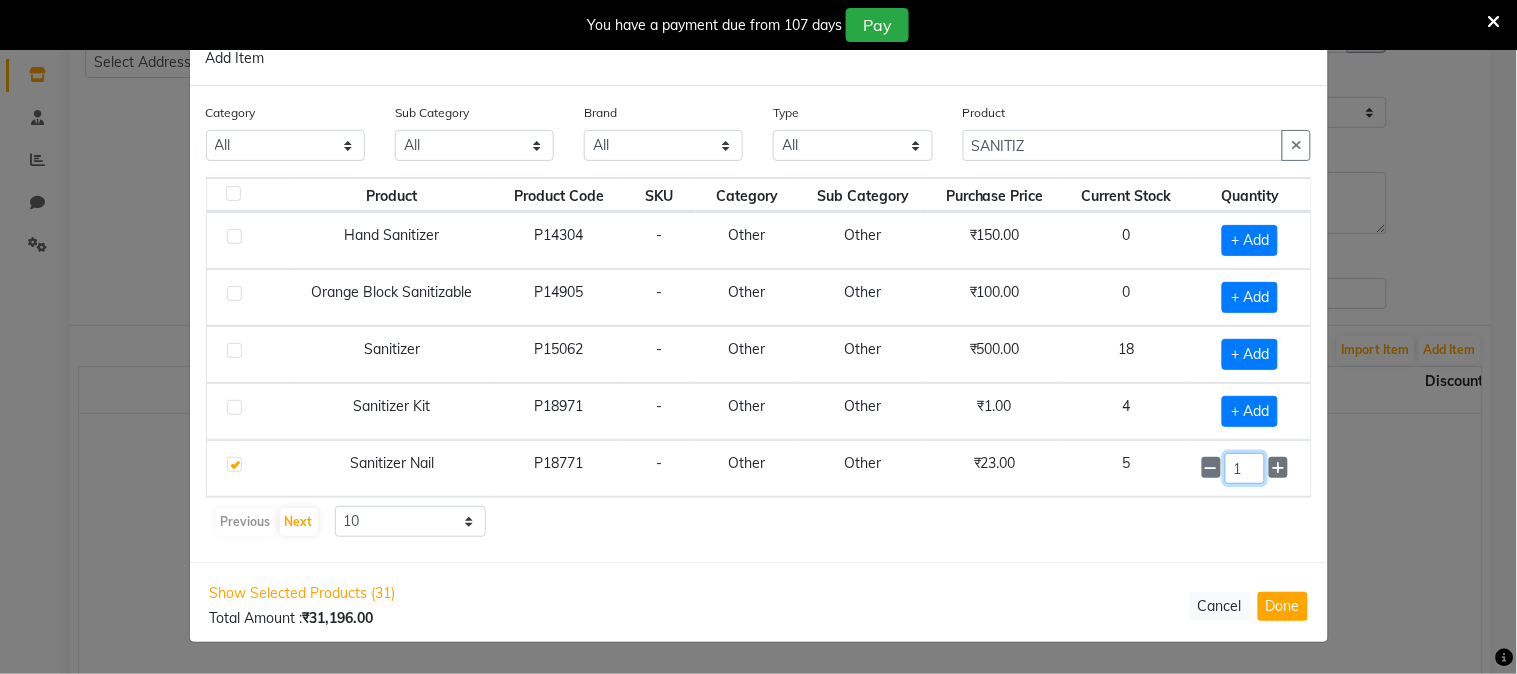 type 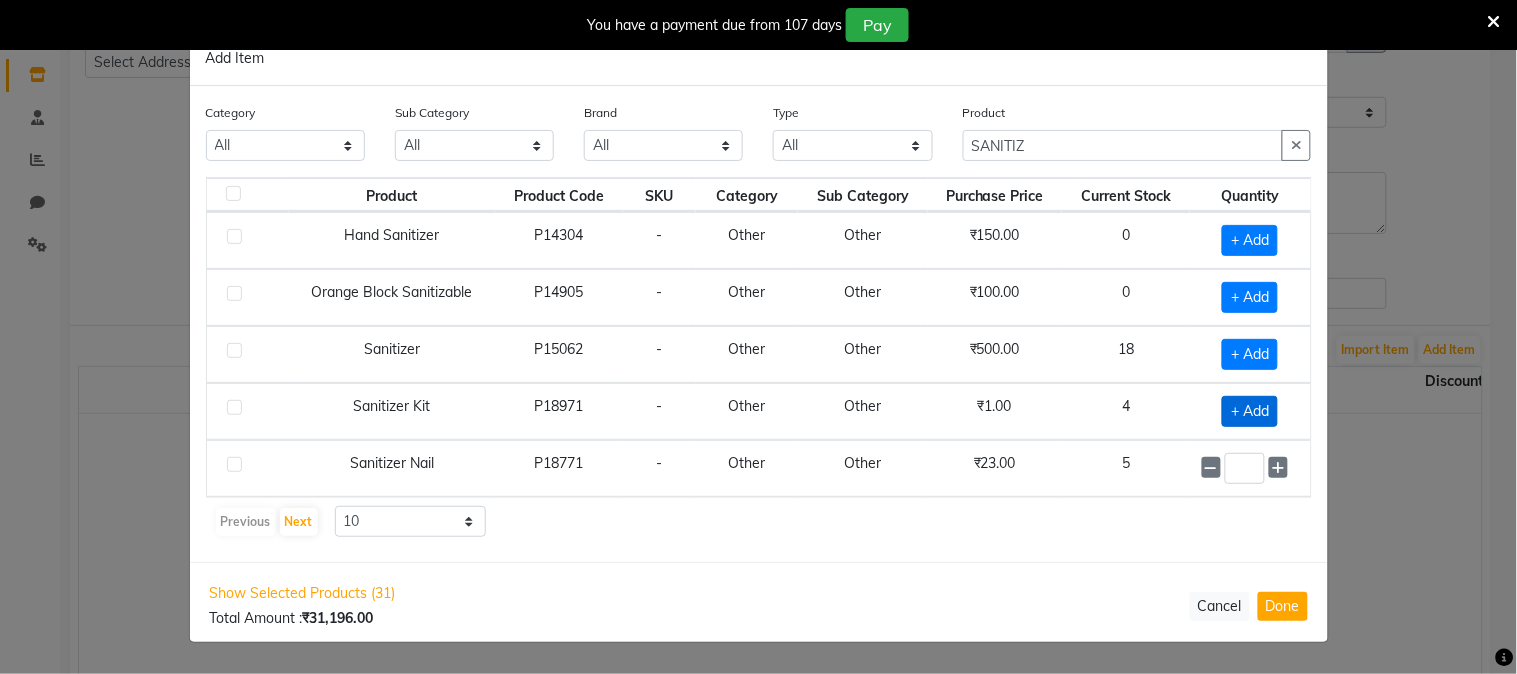 checkbox on "false" 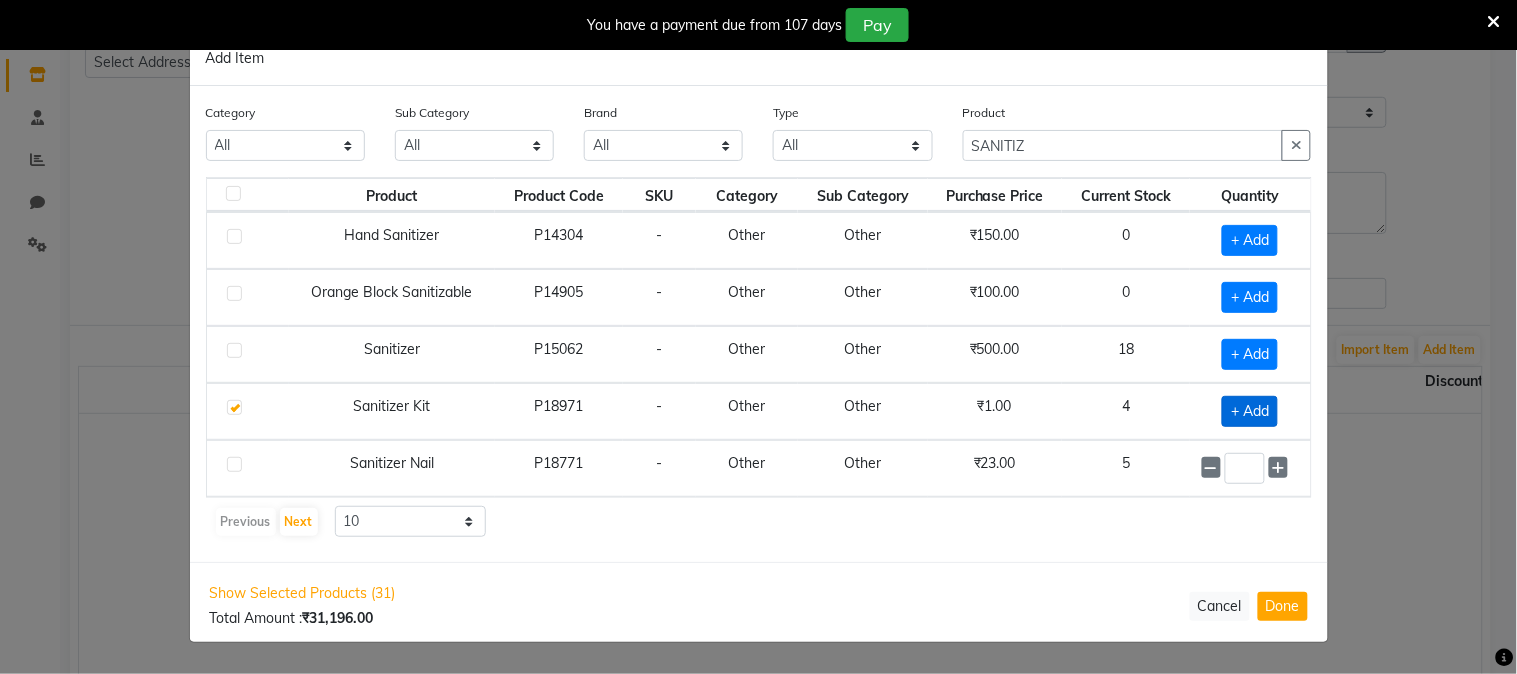 checkbox on "true" 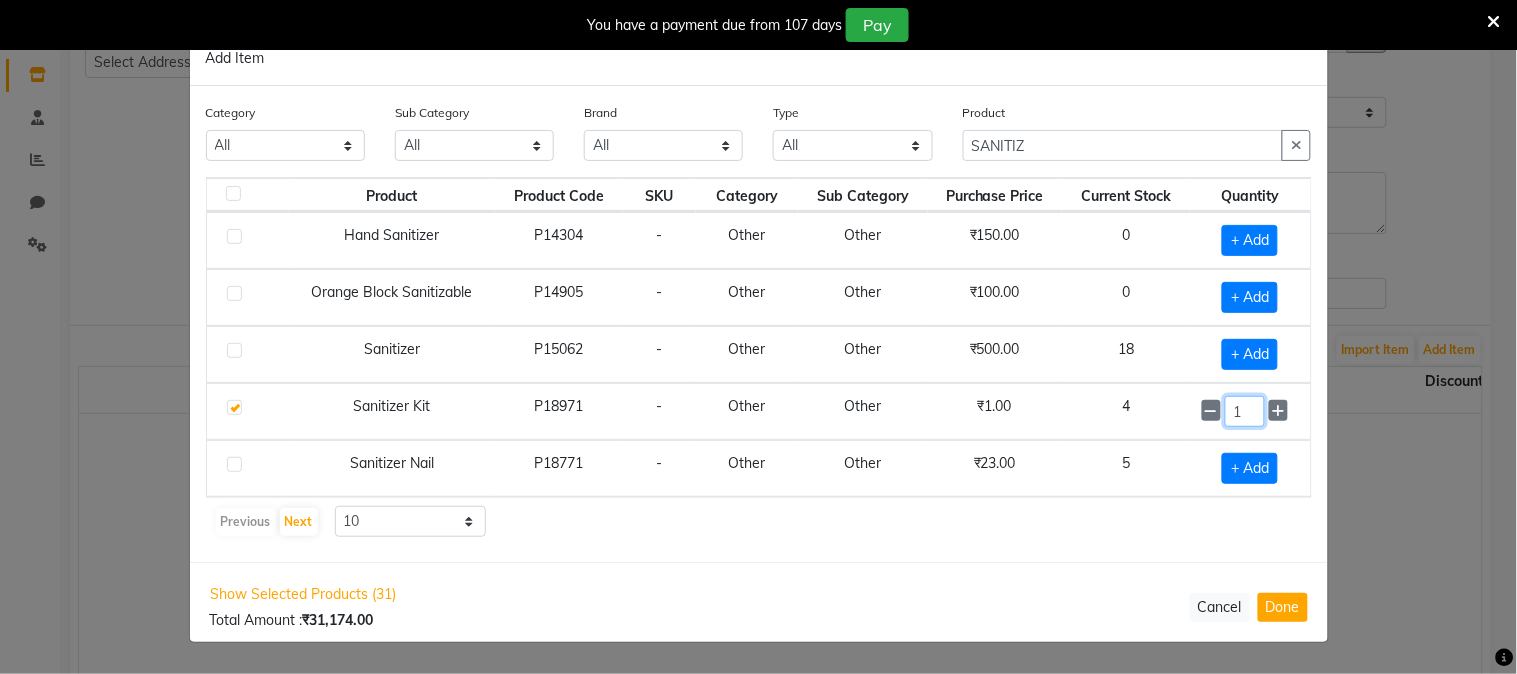 click on "1" 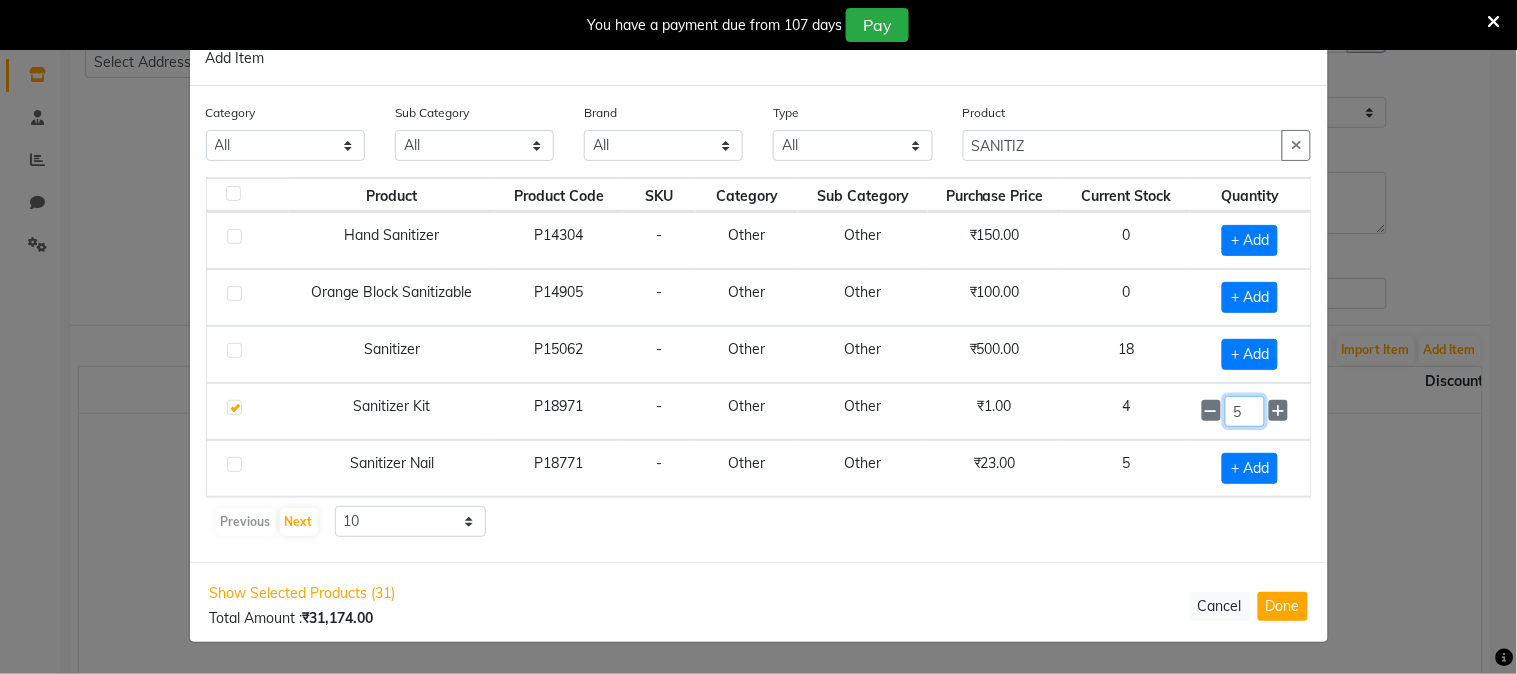 type on "5" 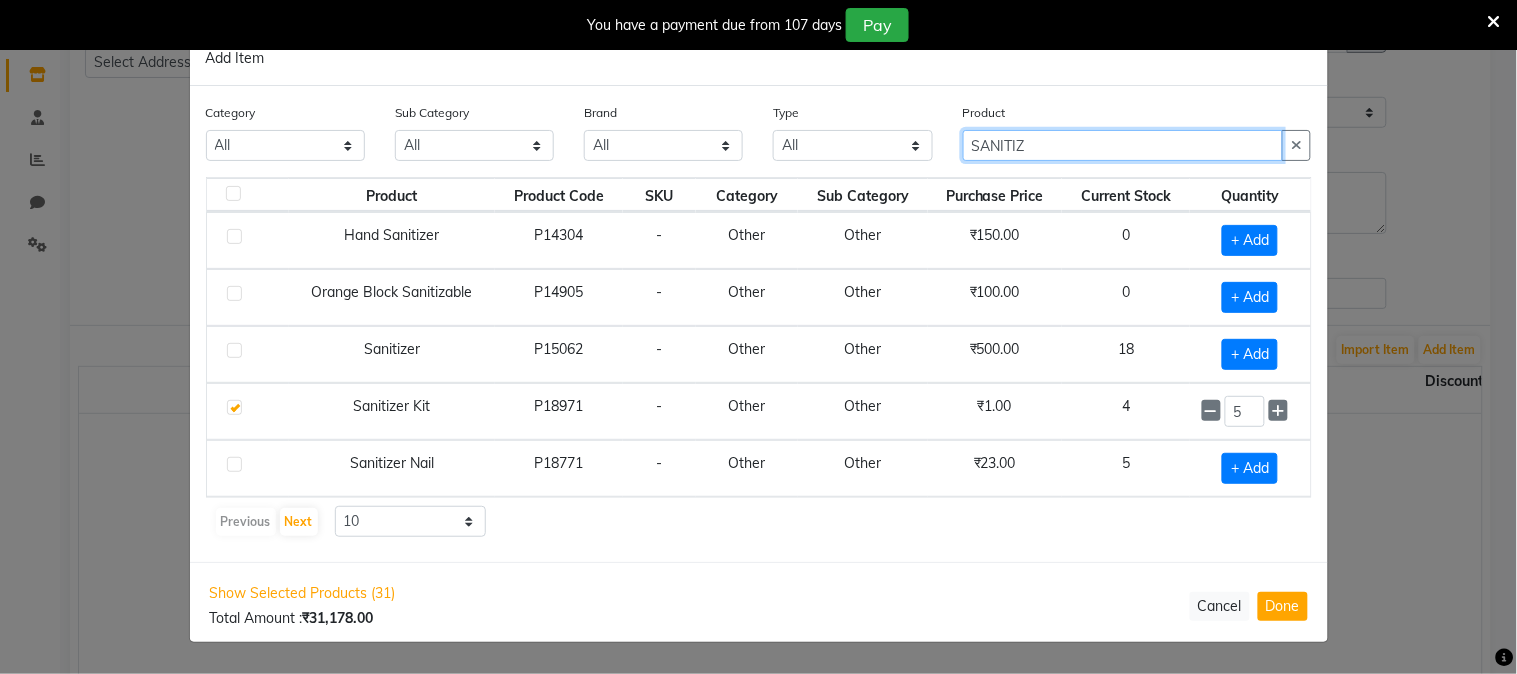 click on "SANITIZ" 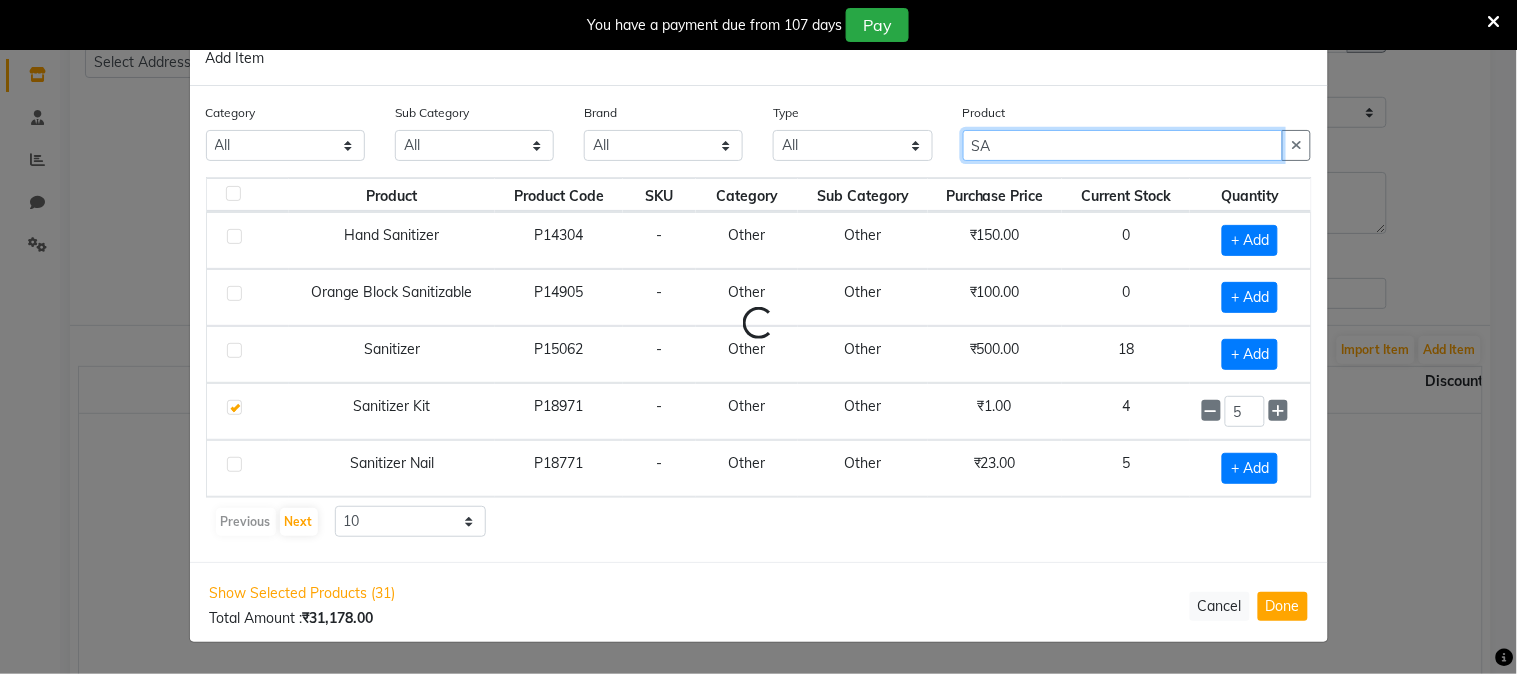 type on "S" 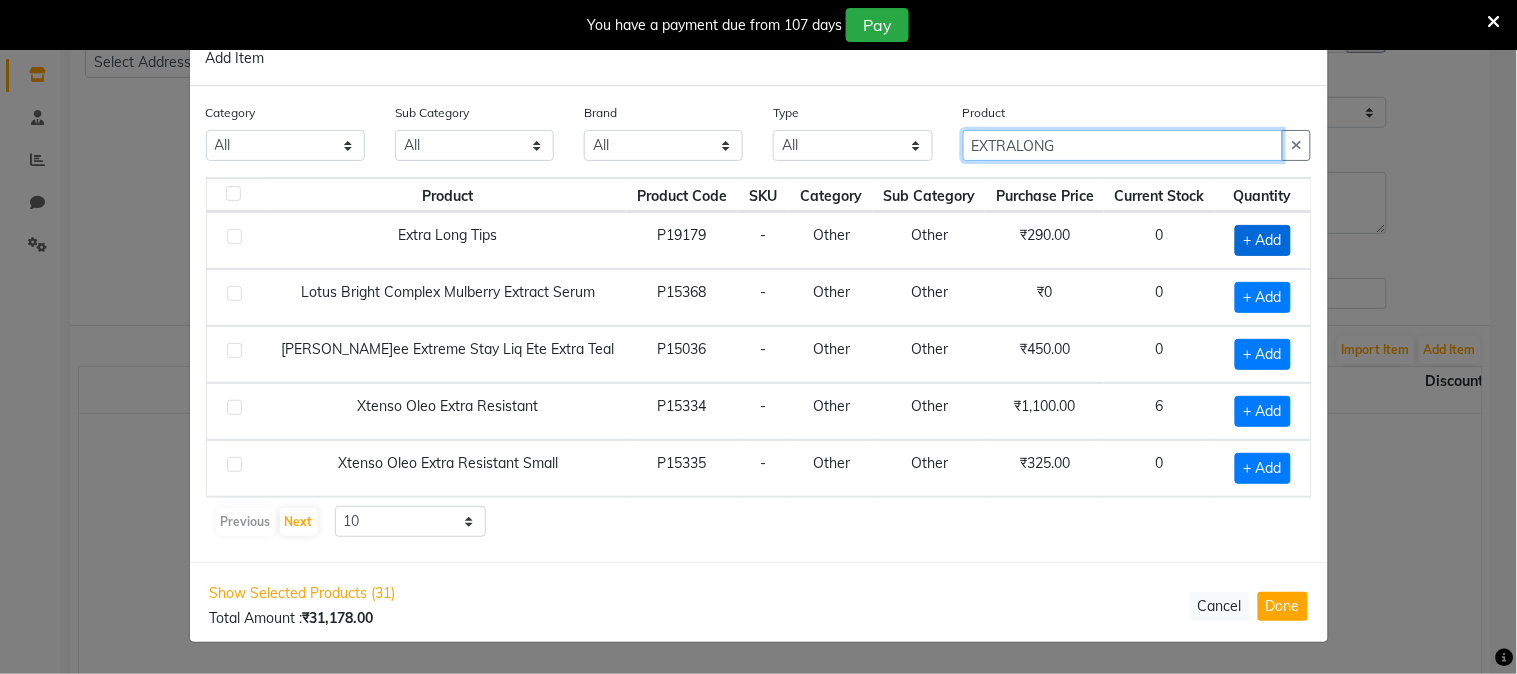 type on "EXTRALONG" 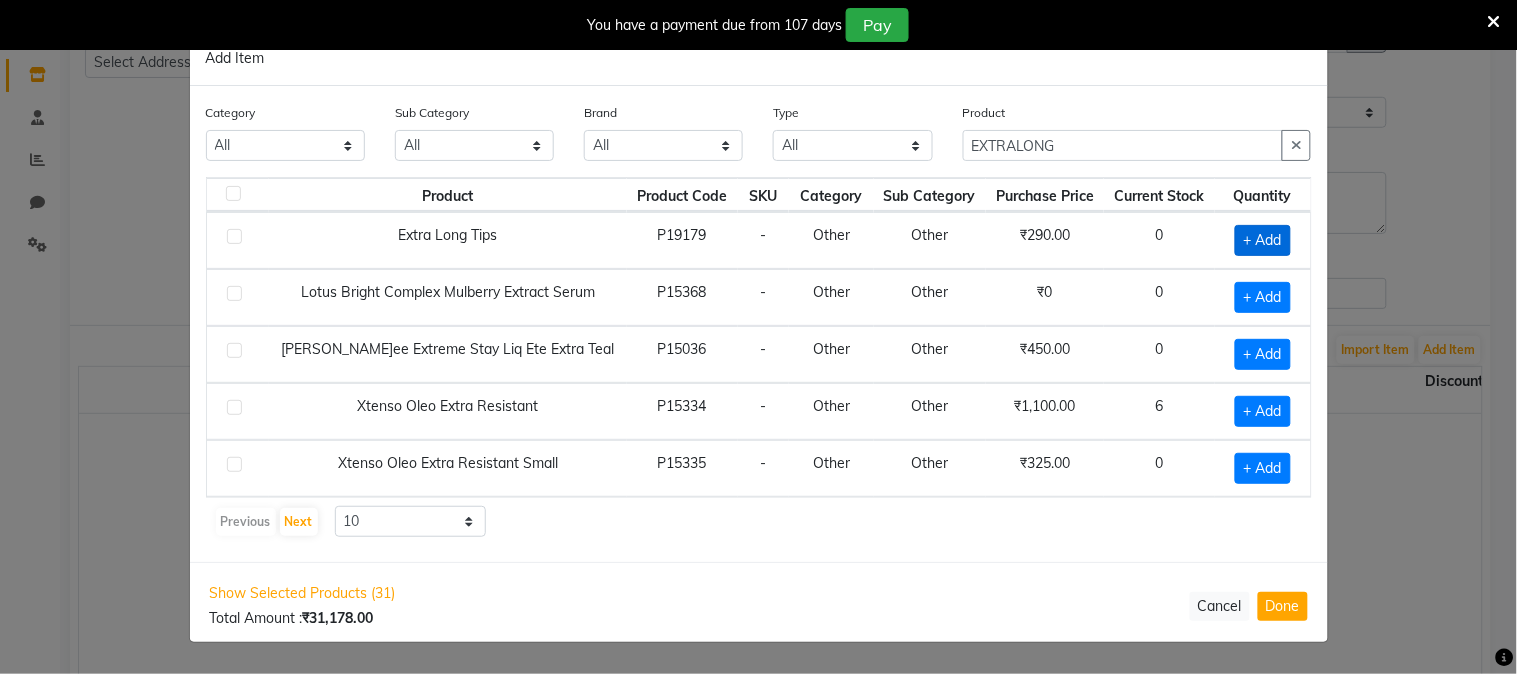 click on "+ Add" 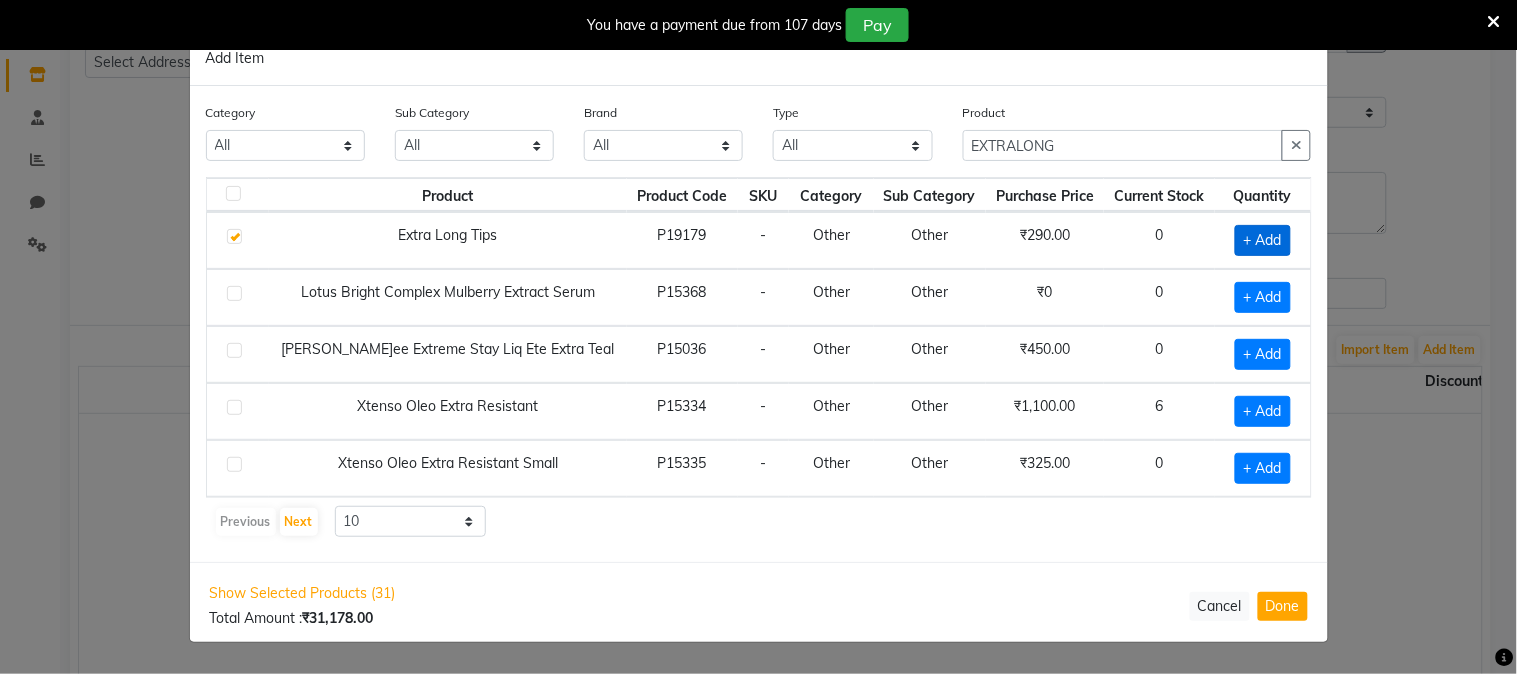 checkbox on "true" 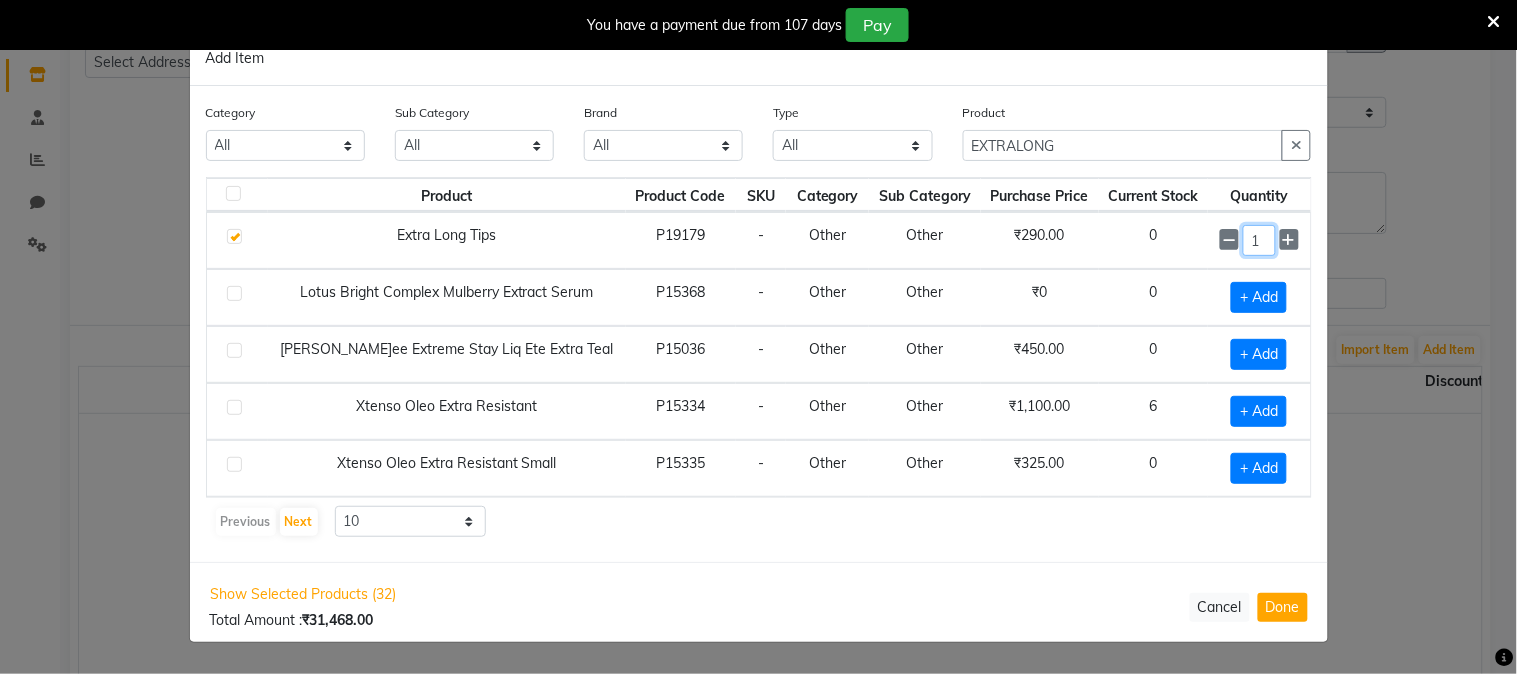 click on "1" 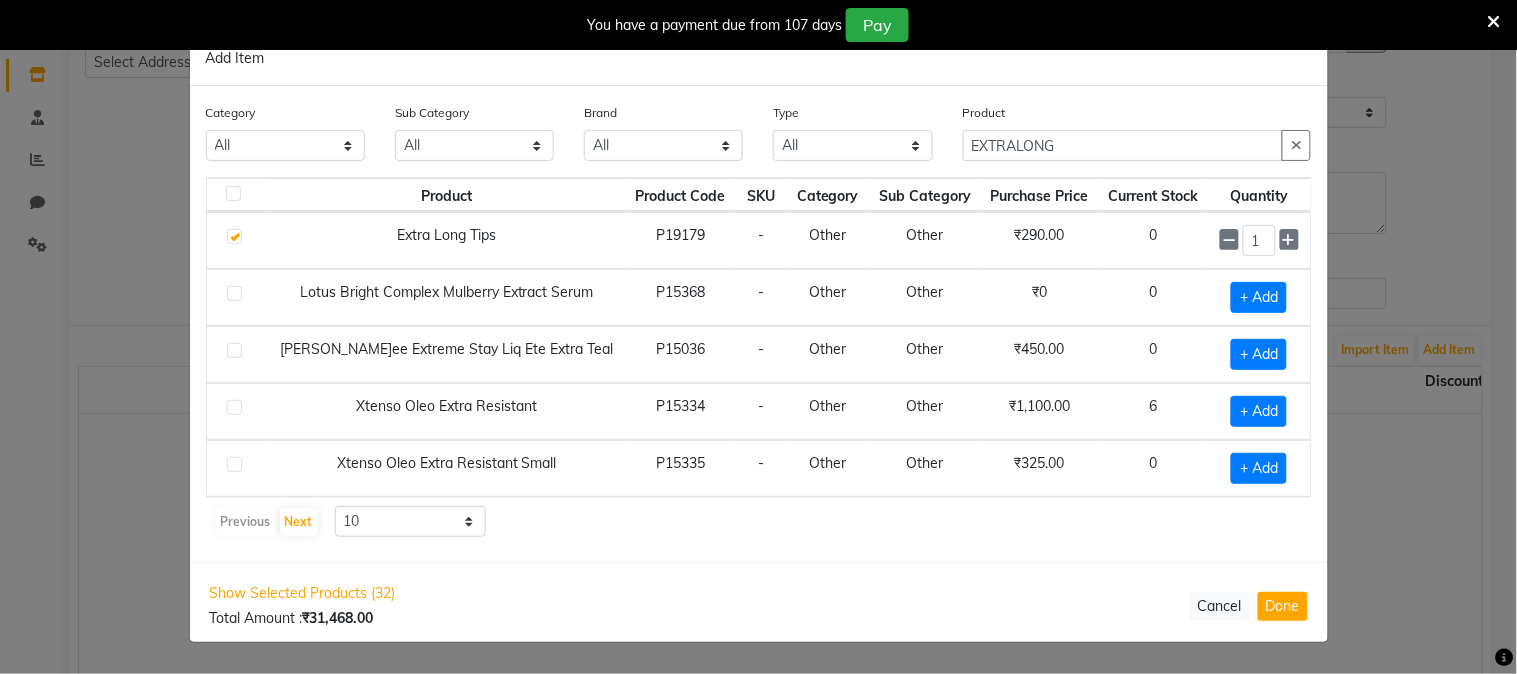 click on "Add Item  Category All Hair Skin Makeup Personal Care Appliances [PERSON_NAME] Waxing Disposable Threading Hands and Feet Beauty Planet [MEDICAL_DATA] Cadiveu Casmara Cheryls Loreal Olaplex Old Product Other Sub Category All Appron Cheryls Retail Casmara Retail Shampoo Products Lips Cleanser Rill [MEDICAL_DATA] Salon Use Honey Cream Hair Keratin Retail Houskeeping Olaplex Salon Use Bath & Body Beauty & Other Salon Use Loreal Retail Appliances Gel Facial Loreal Salon Use Cheryls Salon Use Conditioner Nails Keratin Salon Use [DEMOGRAPHIC_DATA] Hygiene Shaving [MEDICAL_DATA] Retail Soap Liposoulable Gown Disposable Brazilian Pre Shave Face Hair Colour Salon Use Eyes Grooming - Women Bedsheet Appliances Cream Makeup Moisturiser Matrix Salon Use Nepkin Grooming - Men Massage After Shave Serum Pre Other Mask Face Towel Dental Care Oil Tools Matrix Colour Tube Toner Foot Post Styling Hand & Foot Appliances Massage Cream Matrix Retail Brushes Serum Tissue Sun Care Masks Color Magic TIssue Gifts Makeup Remover Strips Lip Care Appliances Makeup Kit Cologne Other 1" 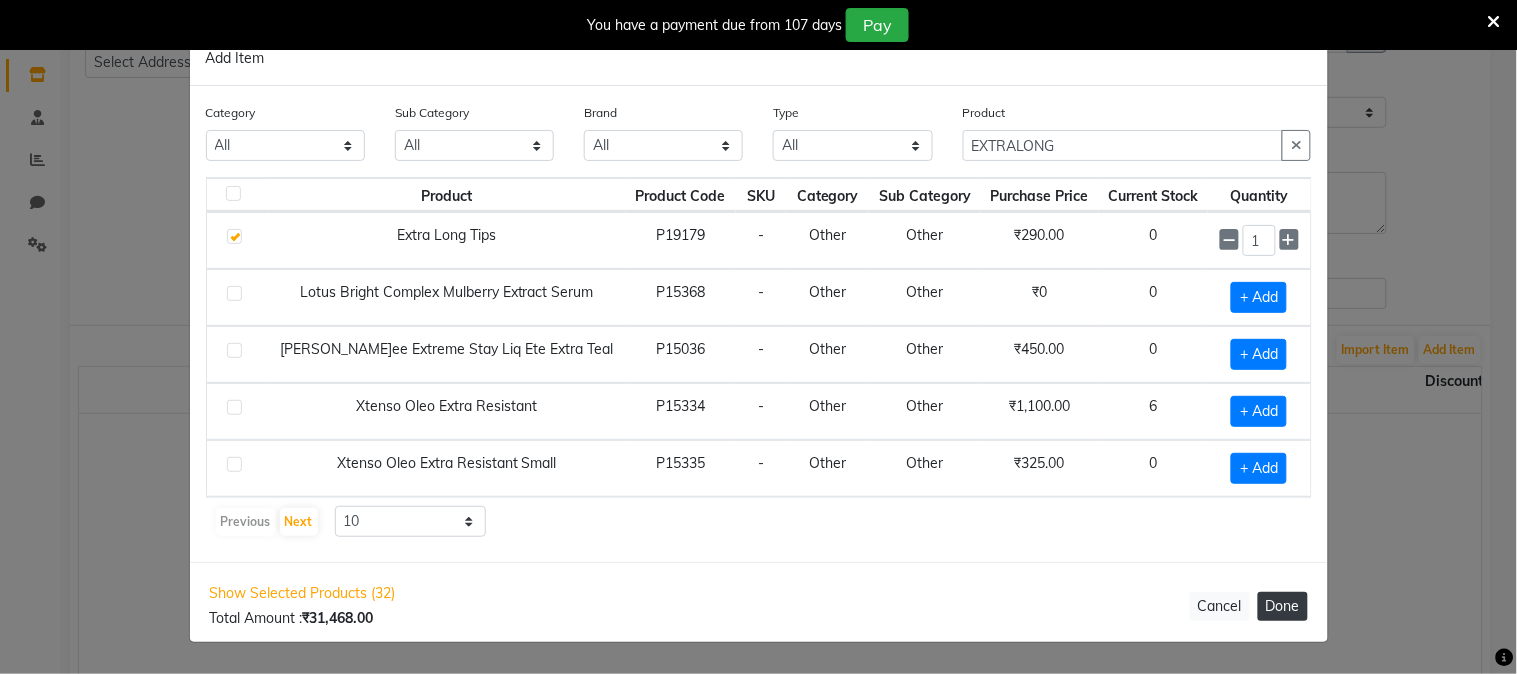 click on "Done" 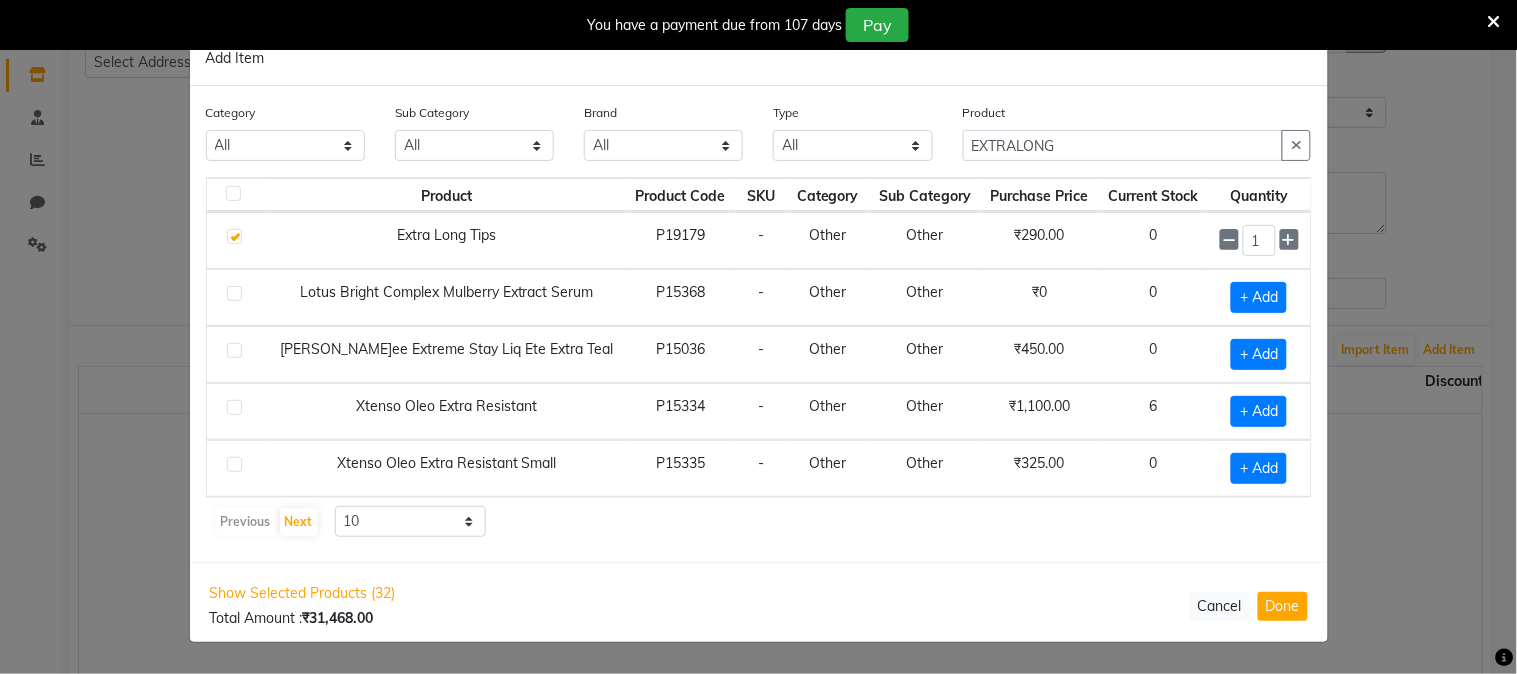 select on "3460" 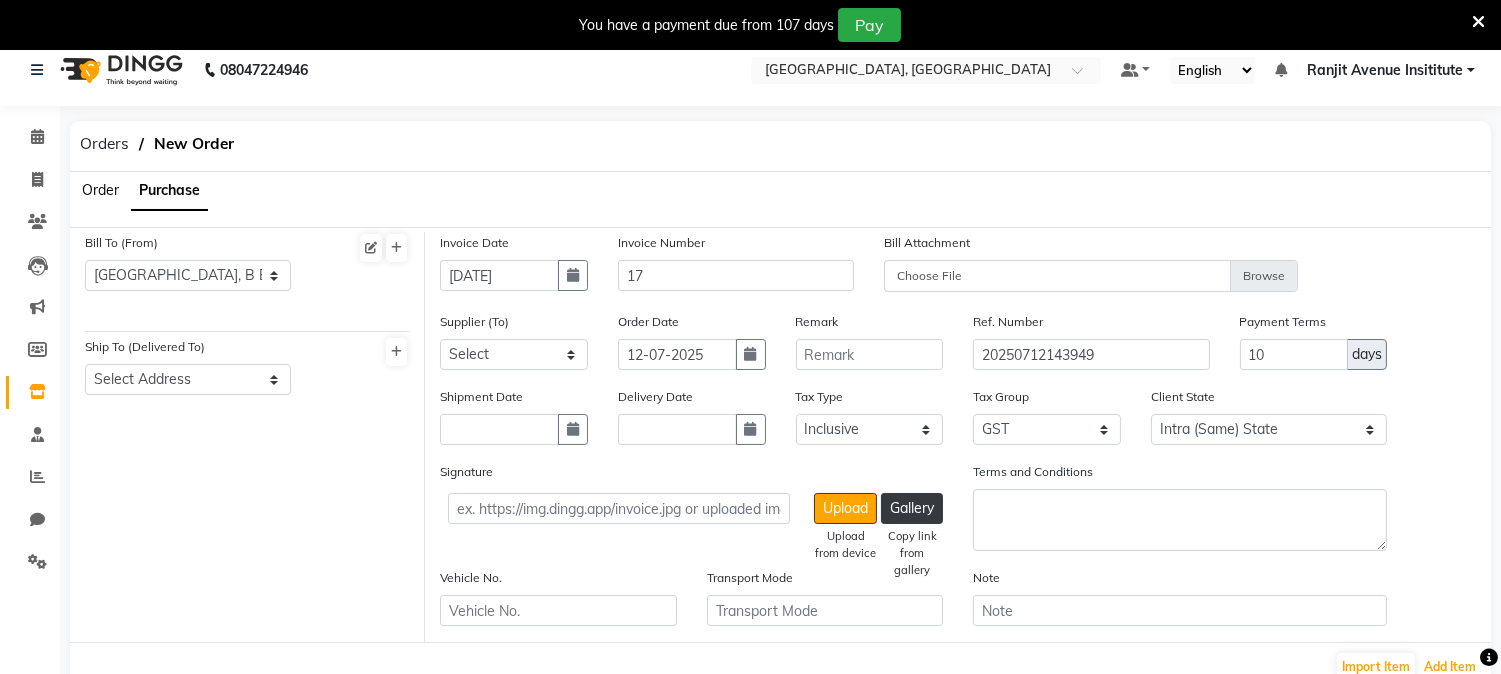 scroll, scrollTop: 0, scrollLeft: 0, axis: both 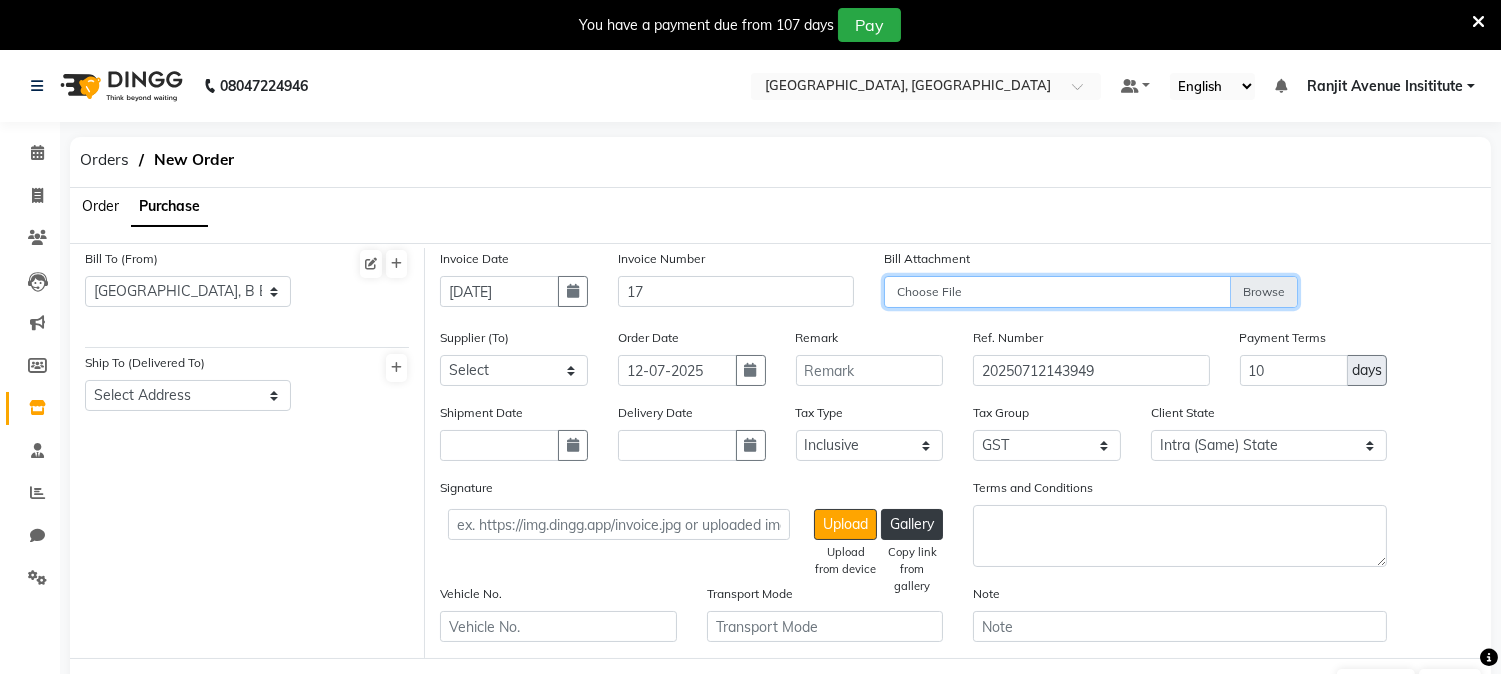 click on "Choose File" at bounding box center (1091, 293) 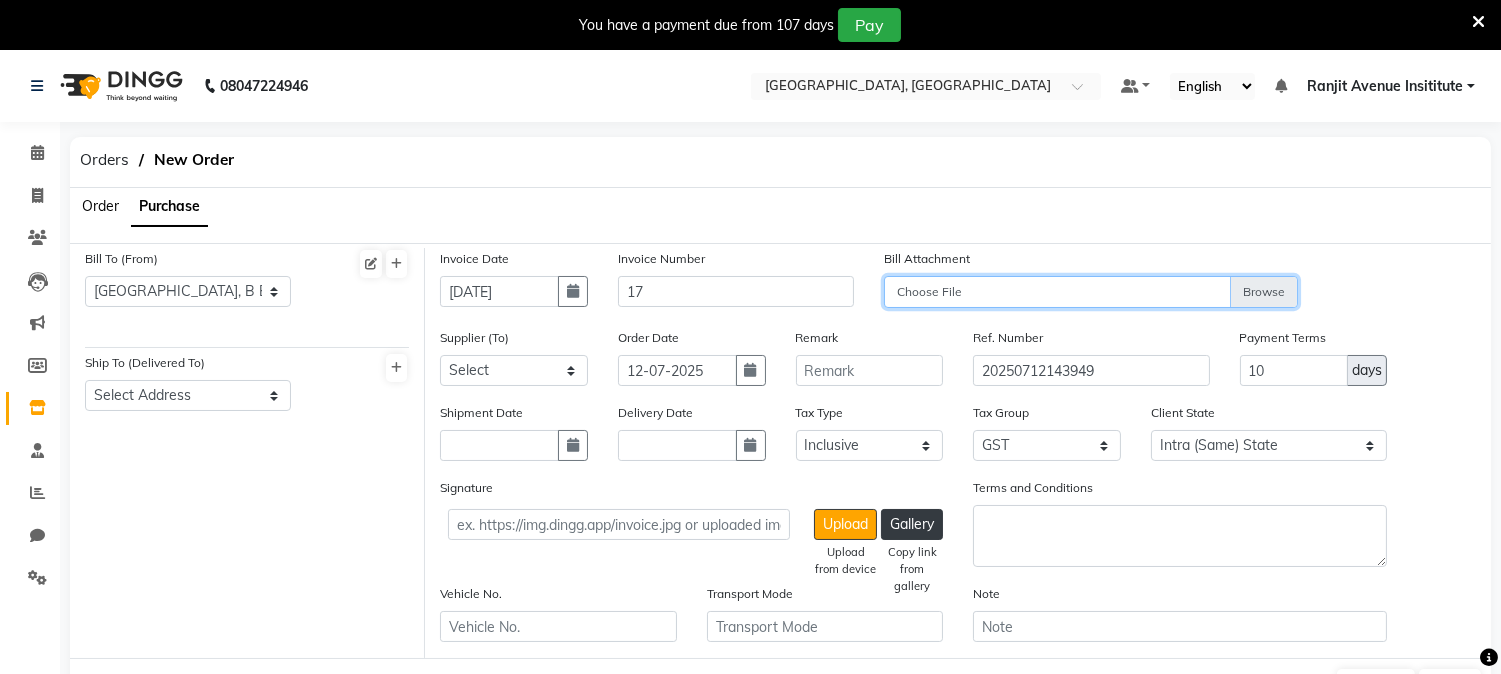 click on "Choose File" at bounding box center (1091, 293) 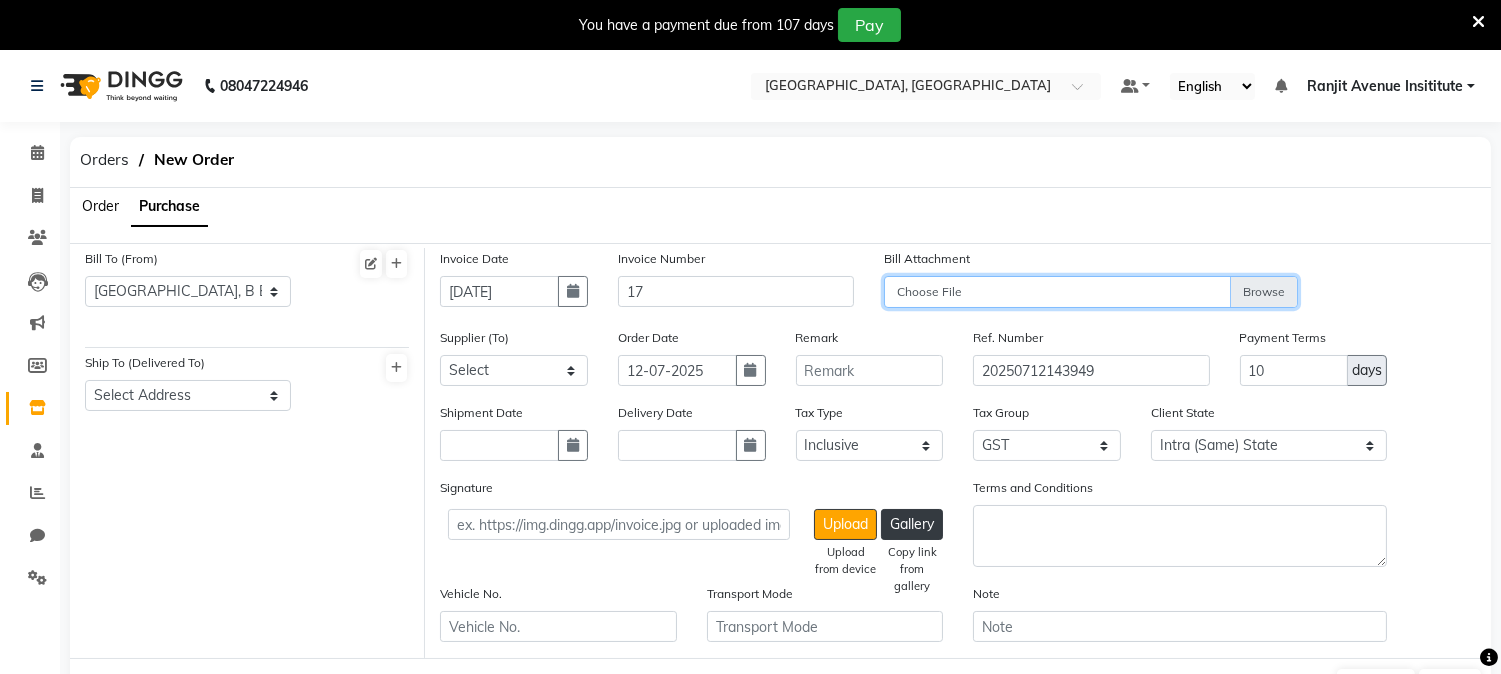 type on "C:\fakepath\[PERSON_NAME].jpg" 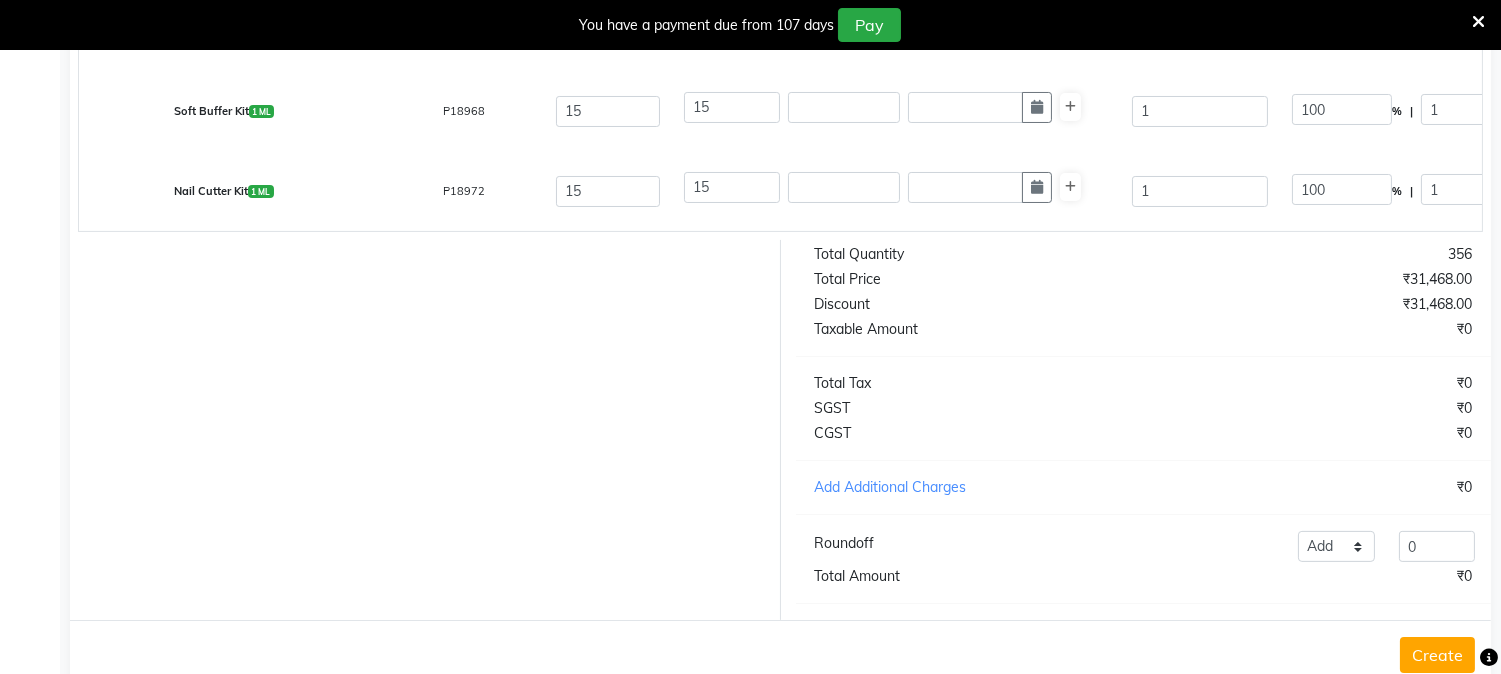 scroll, scrollTop: 1043, scrollLeft: 0, axis: vertical 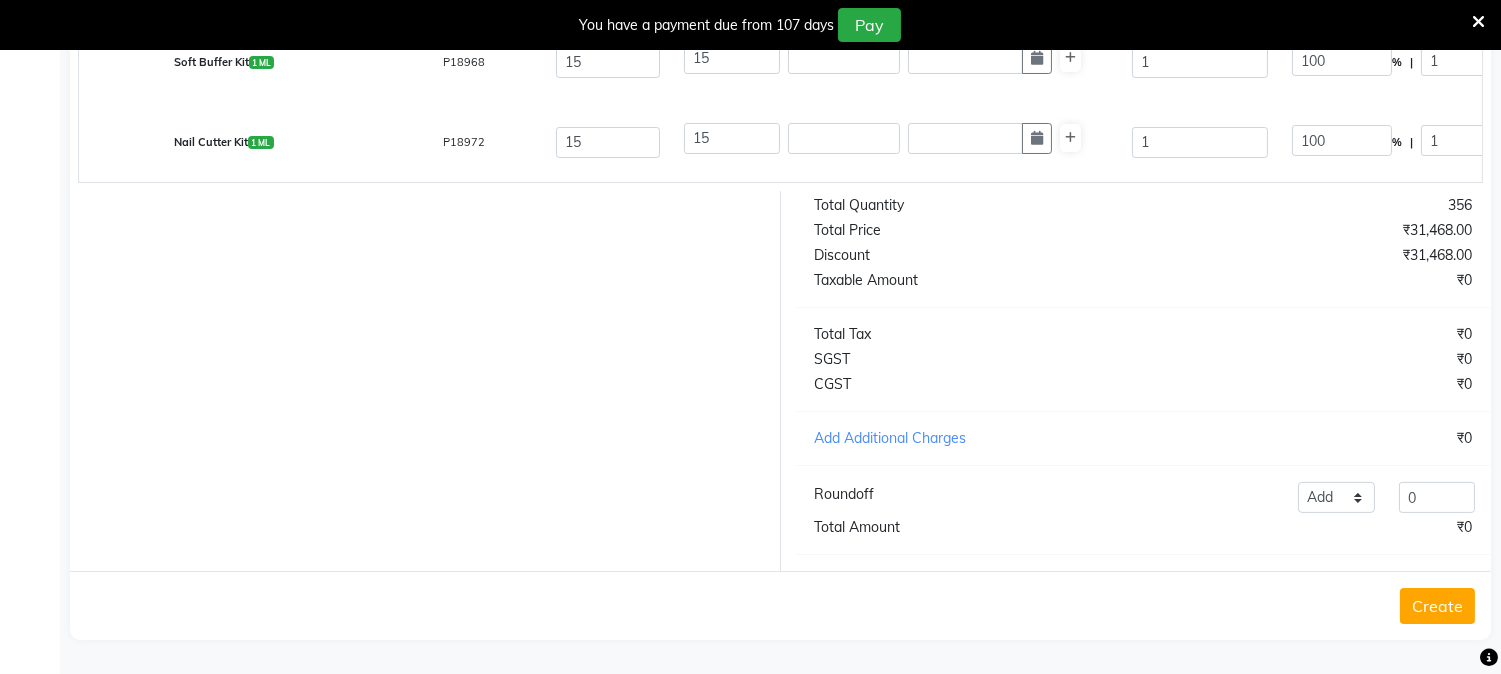 click on "Create" 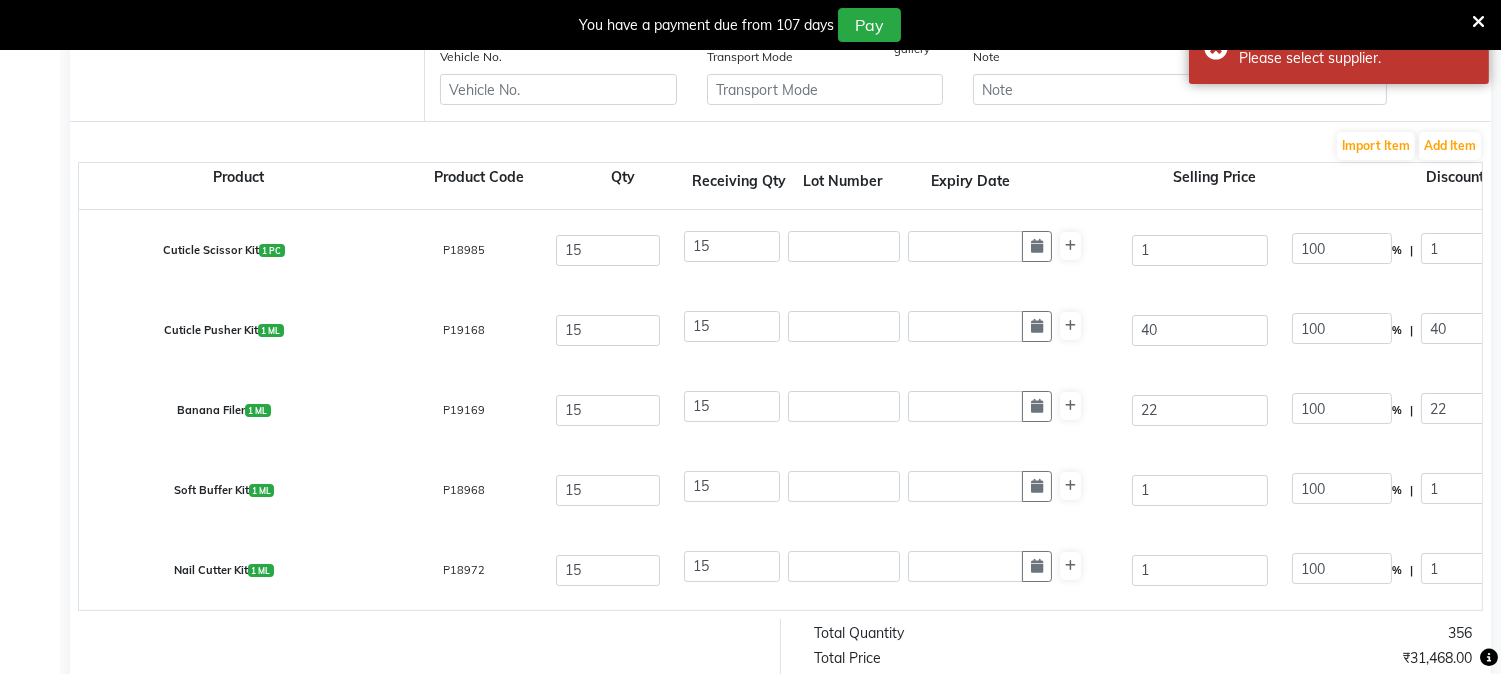 scroll, scrollTop: 43, scrollLeft: 0, axis: vertical 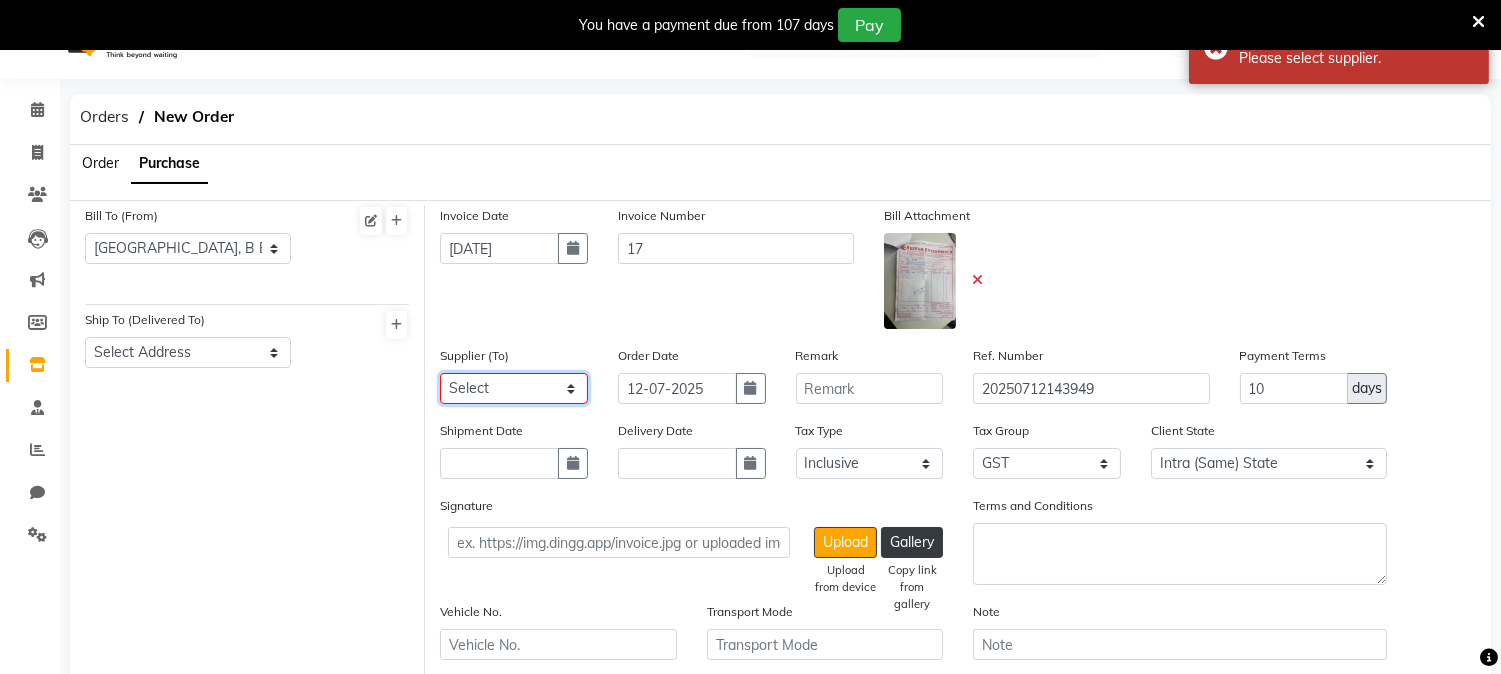 click on "Select [PERSON_NAME] MM DESRAJ AP ENTERPRISES [PERSON_NAME]  AGENCY KRYOLAN COSMETICS [PERSON_NAME] ENTERPRISES [PERSON_NAME] SALES AGENCY WAHI INTERNATIONAL global sales" 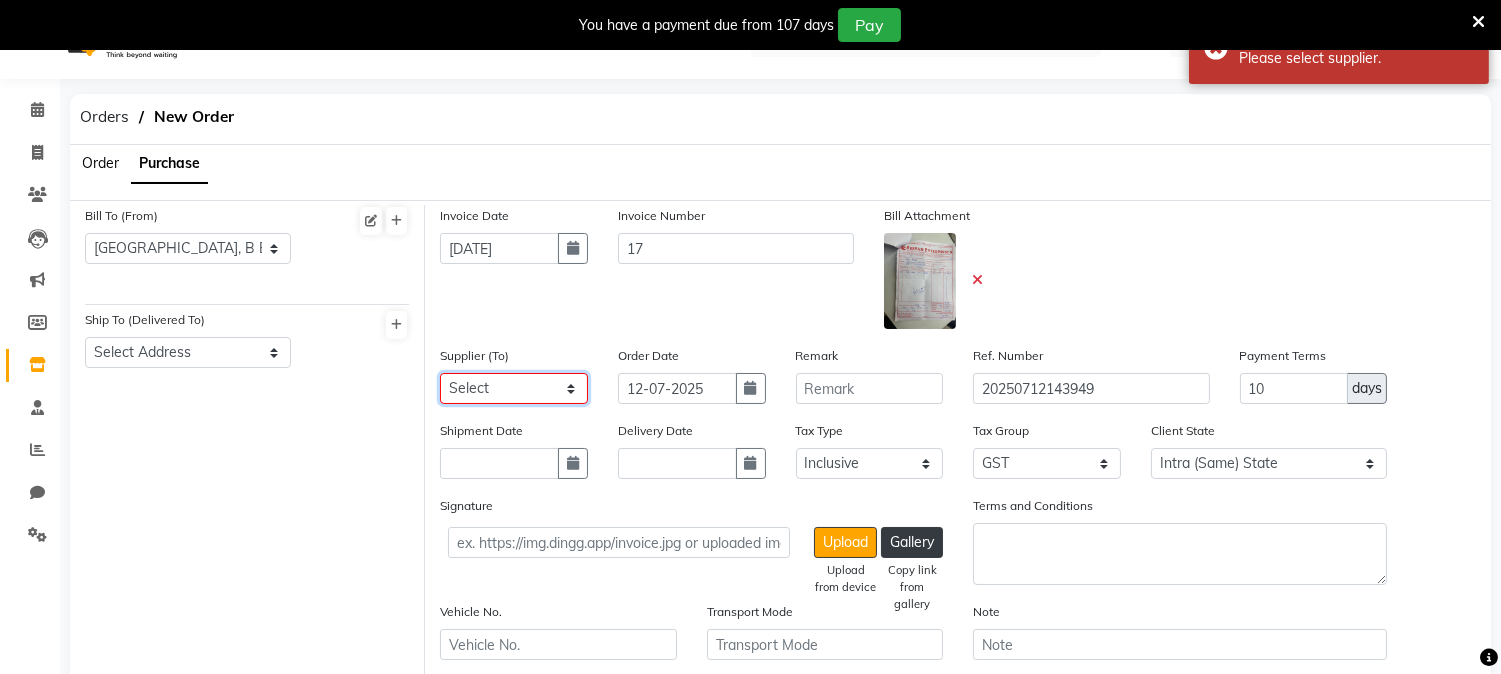 select on "4925" 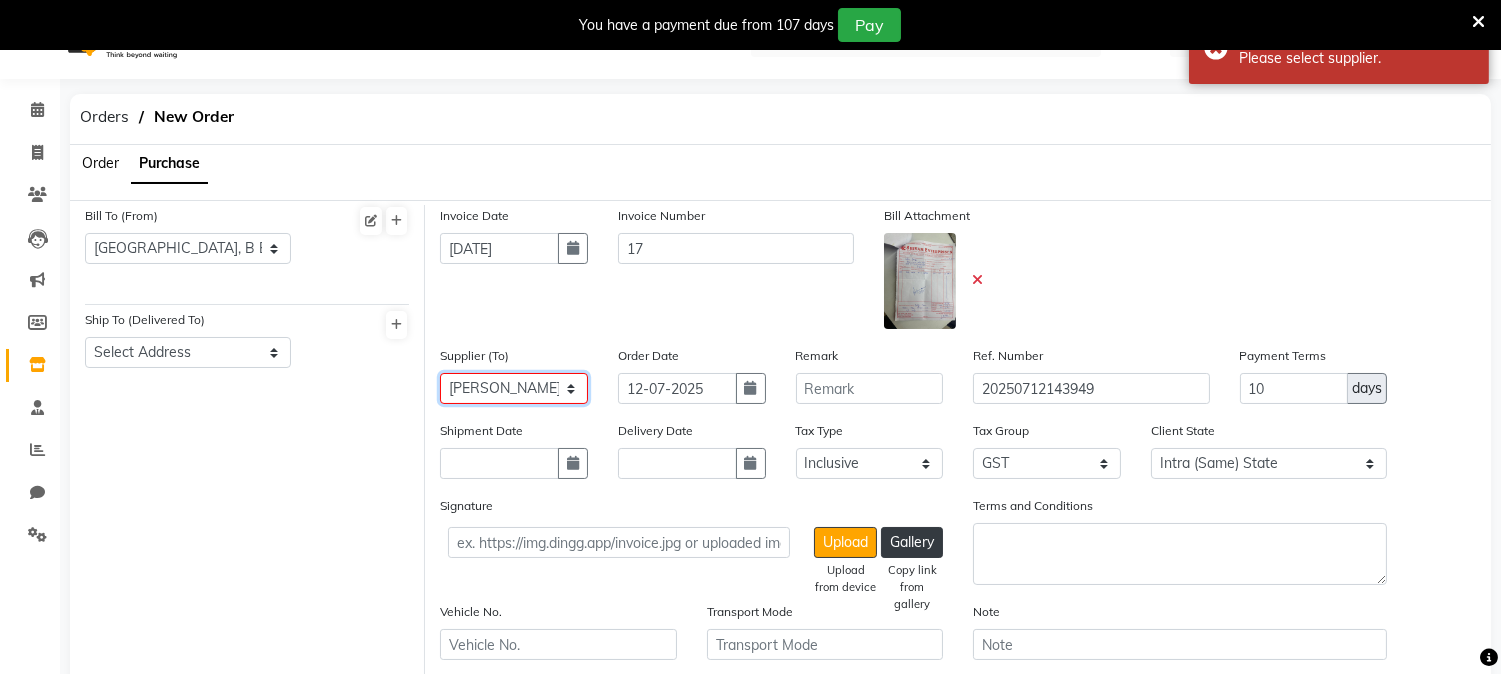 click on "Select [PERSON_NAME] MM DESRAJ AP ENTERPRISES [PERSON_NAME]  AGENCY KRYOLAN COSMETICS [PERSON_NAME] ENTERPRISES [PERSON_NAME] SALES AGENCY WAHI INTERNATIONAL global sales" 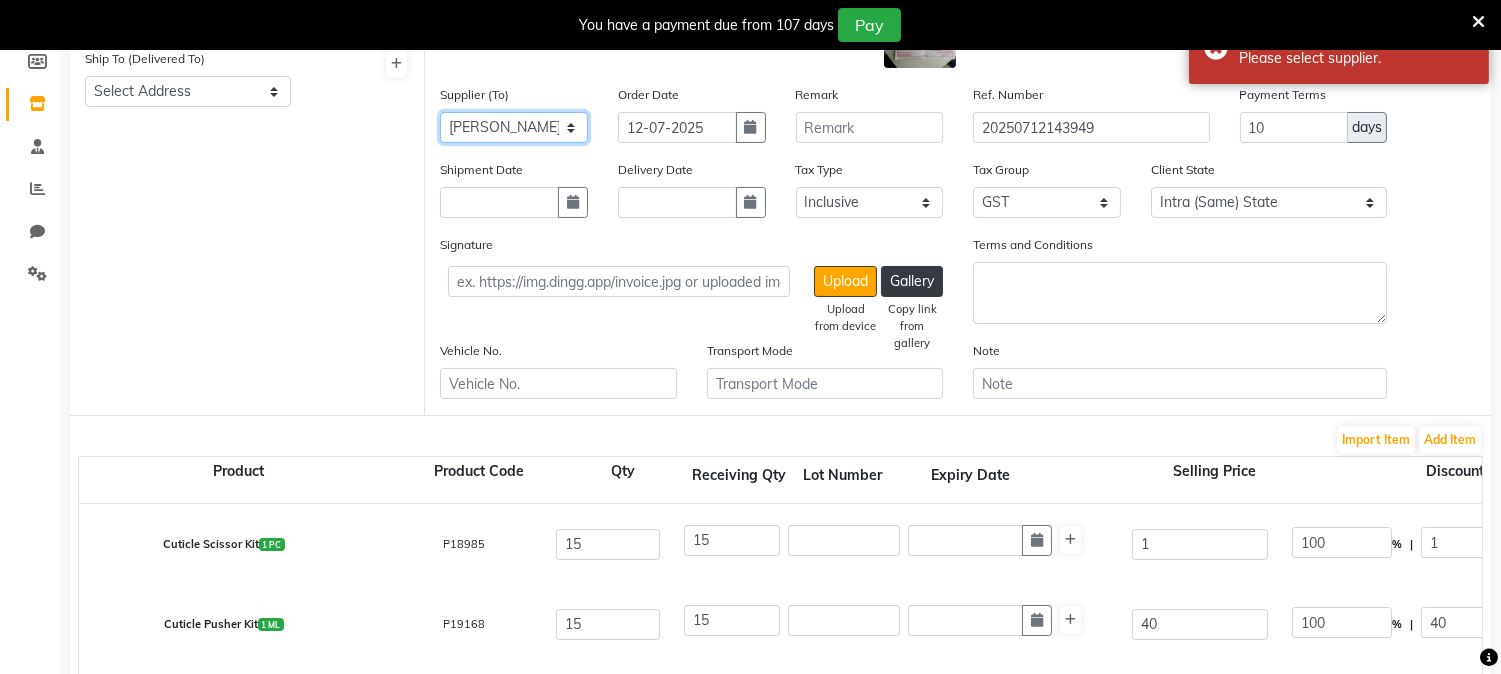 scroll, scrollTop: 598, scrollLeft: 0, axis: vertical 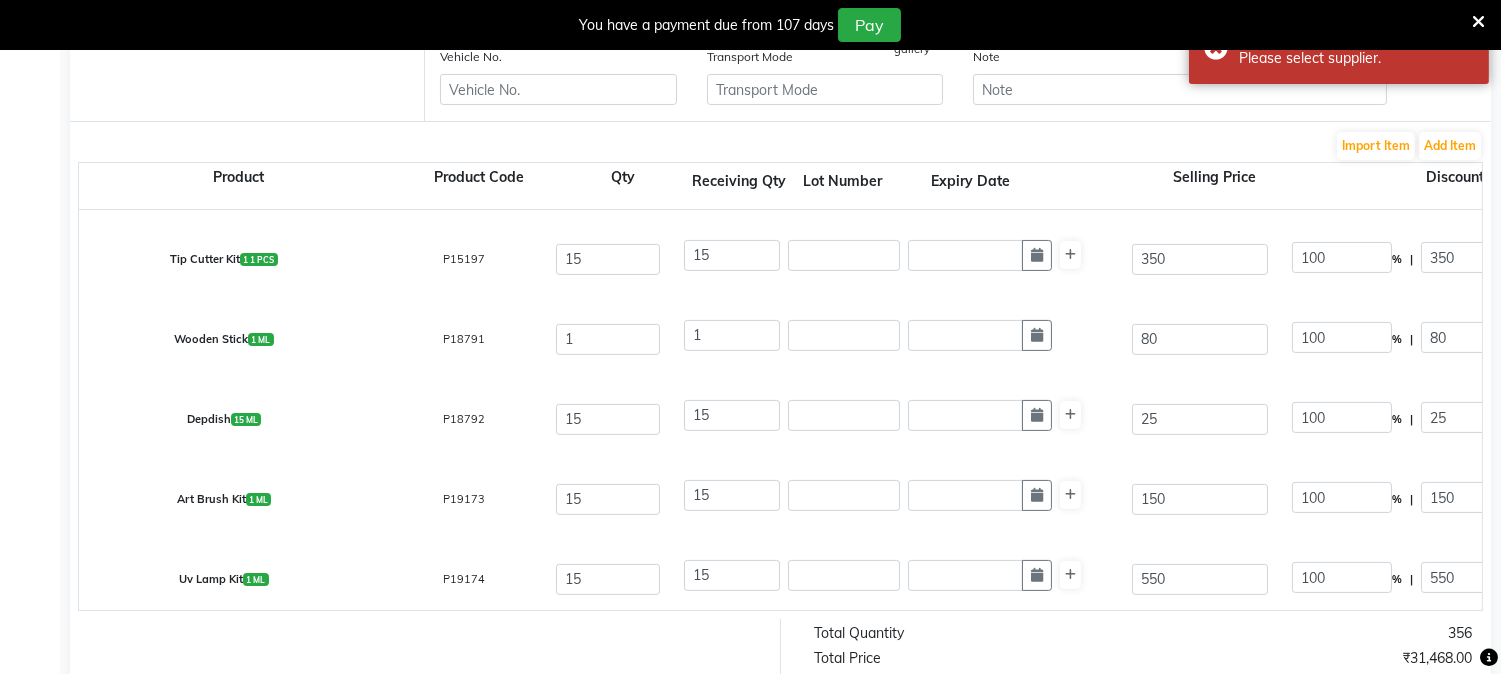 select on "3460" 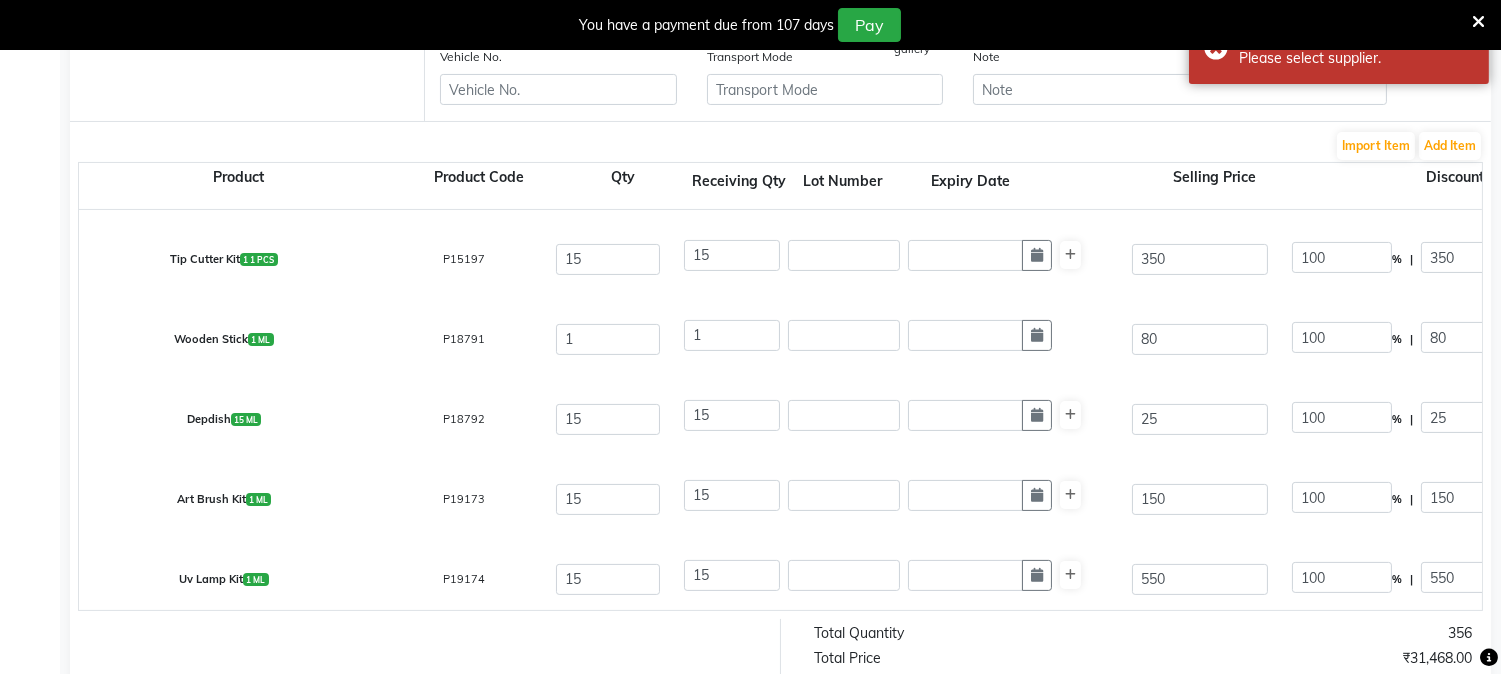 select on "3460" 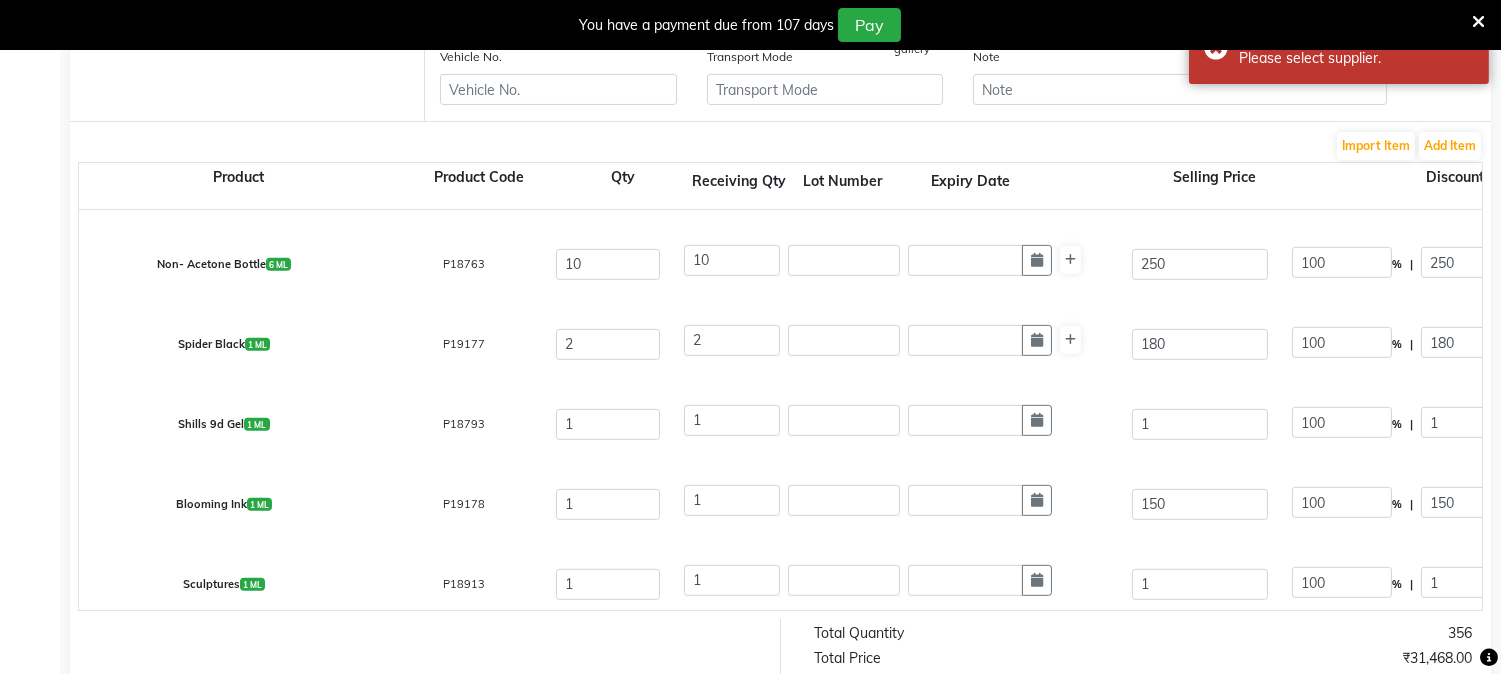 scroll, scrollTop: 2160, scrollLeft: 0, axis: vertical 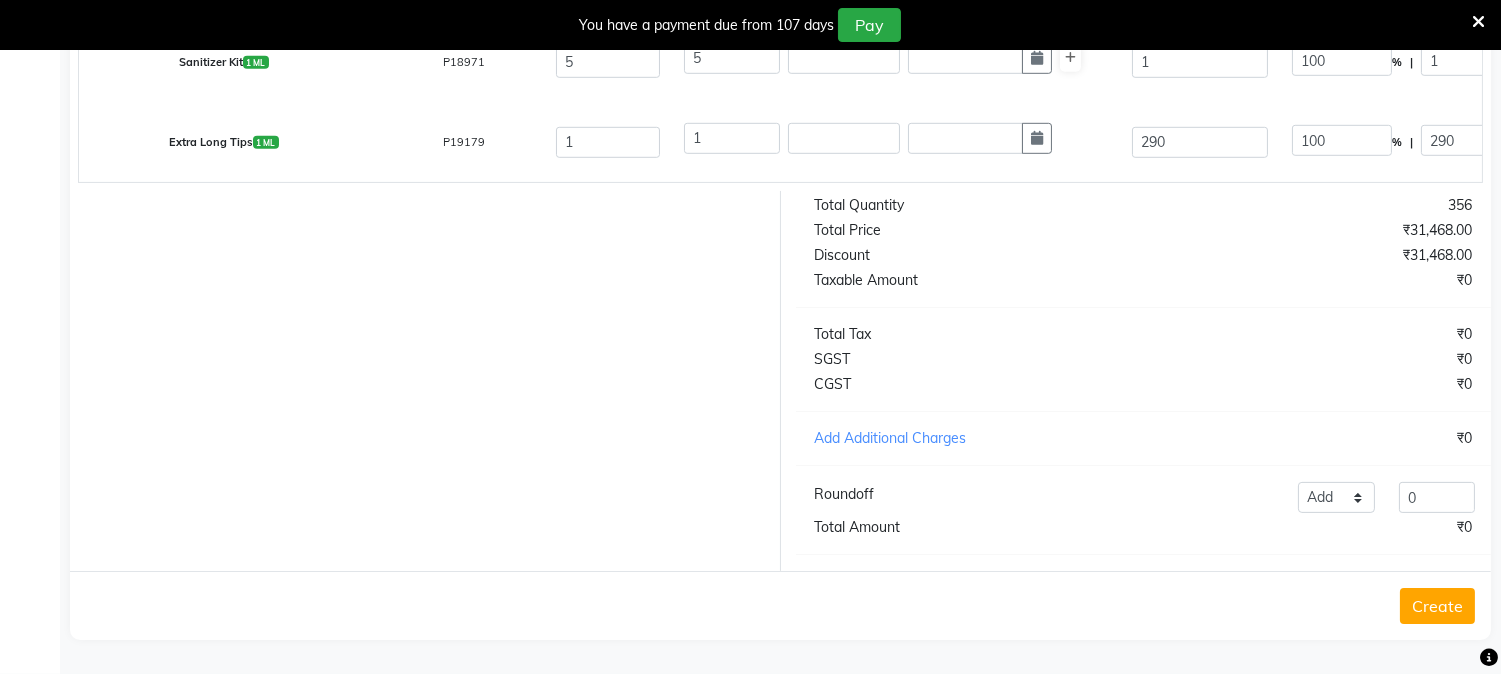 click on "Create" 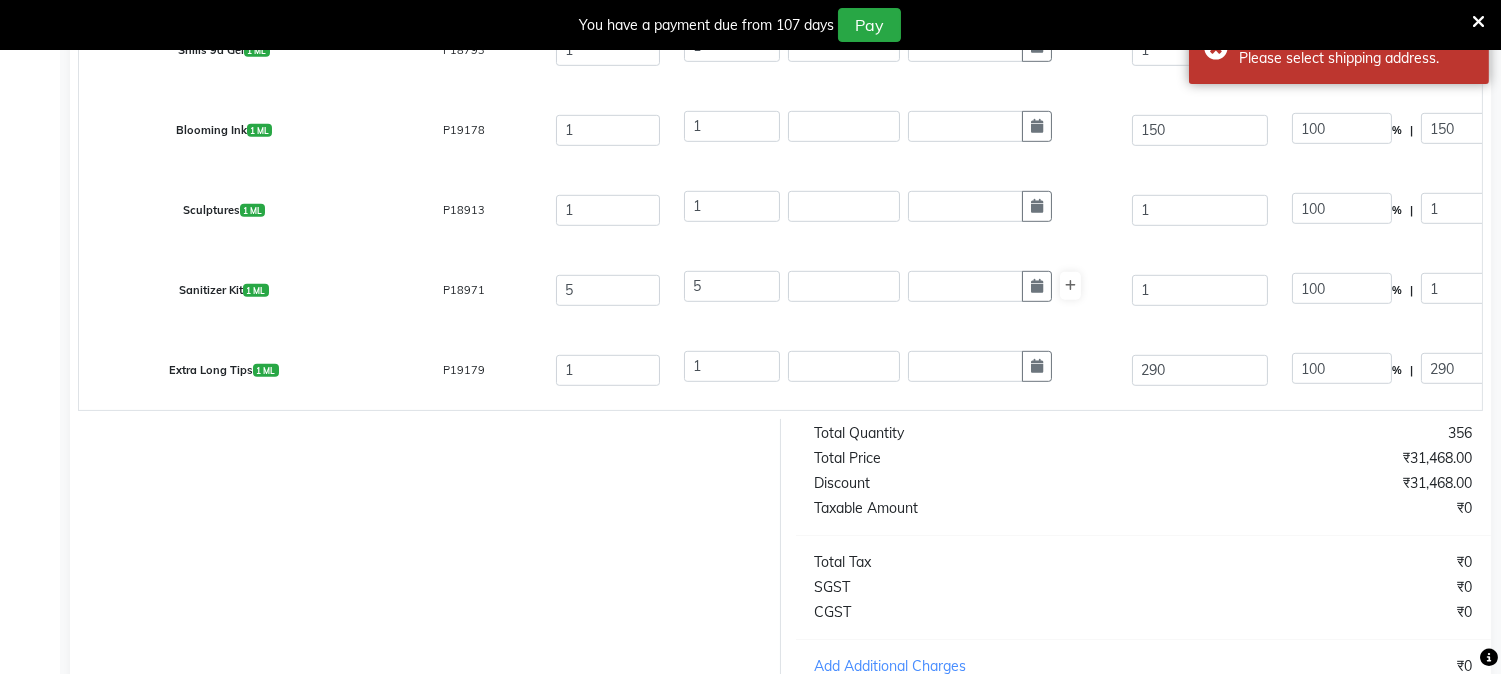 scroll, scrollTop: 376, scrollLeft: 0, axis: vertical 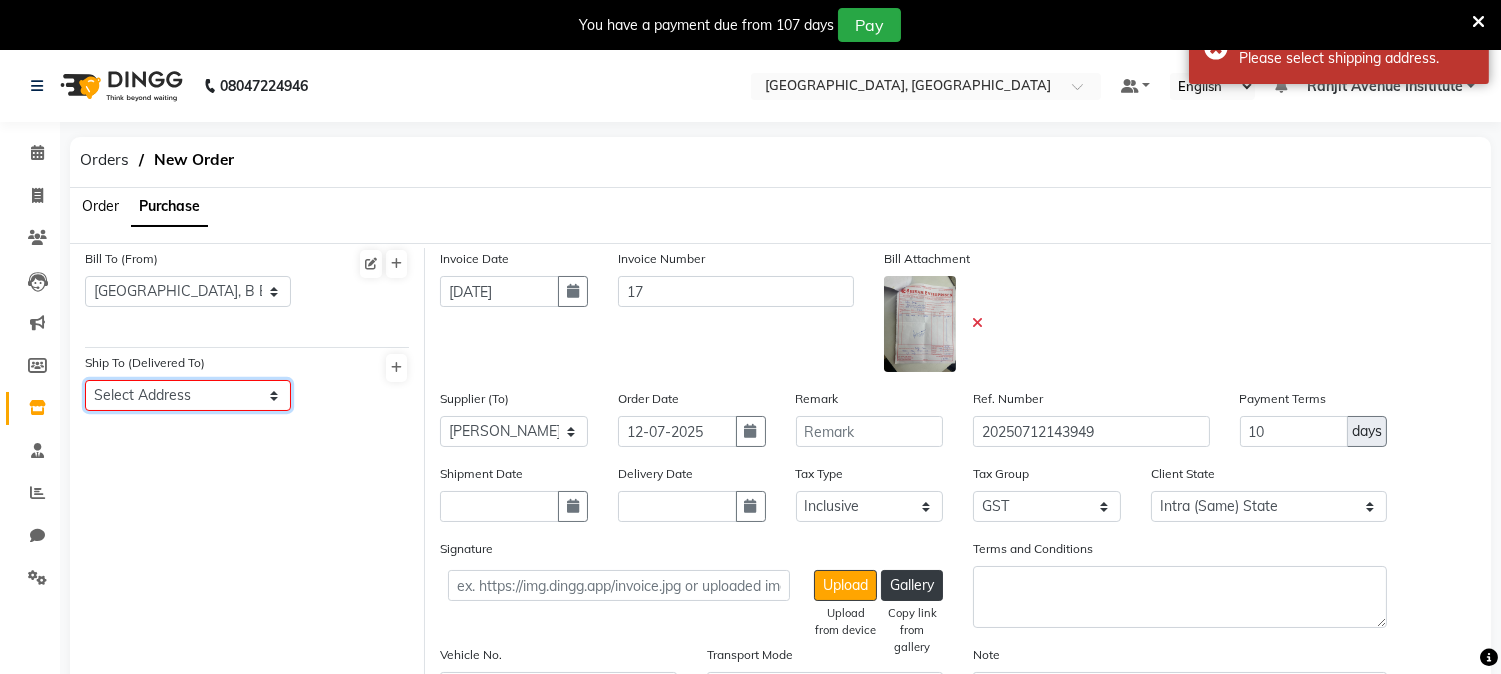 click on "Select Address  [GEOGRAPHIC_DATA]" 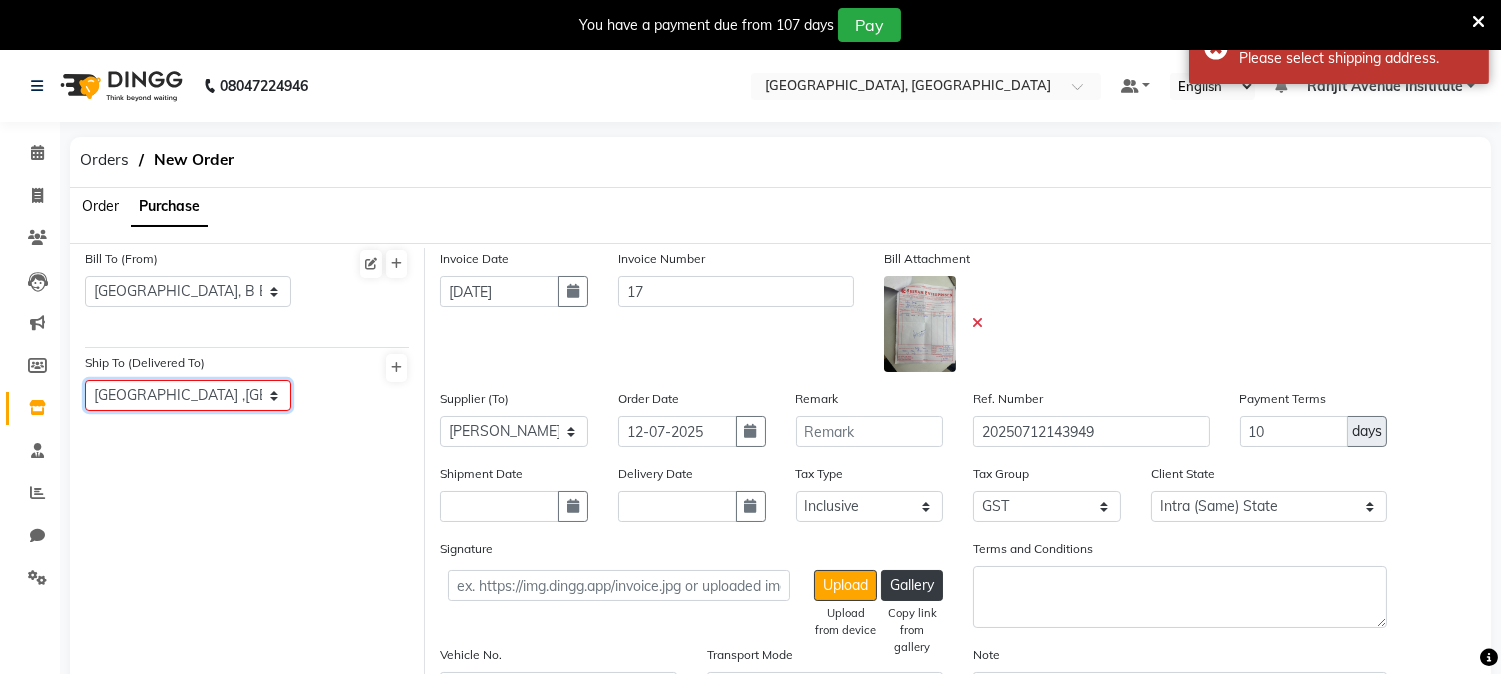 click on "Select Address  [GEOGRAPHIC_DATA]" 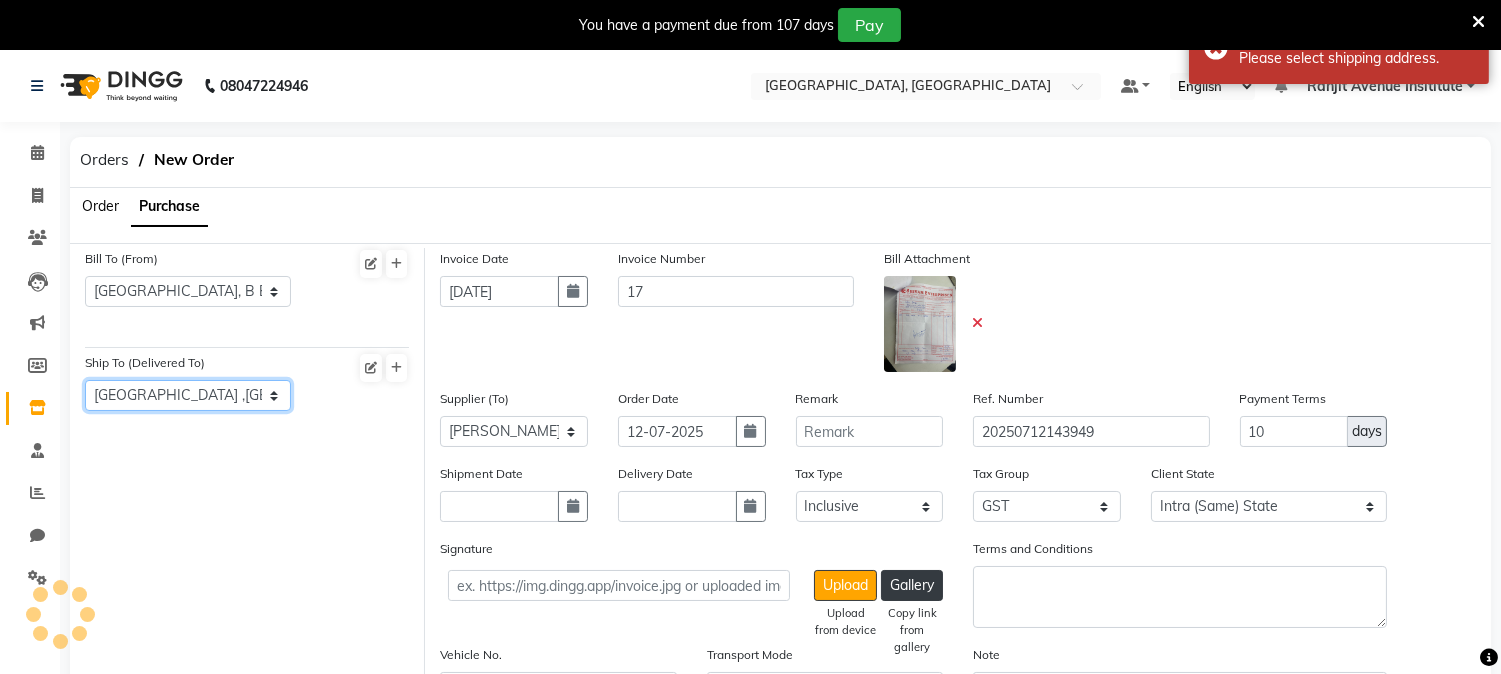 scroll, scrollTop: 777, scrollLeft: 0, axis: vertical 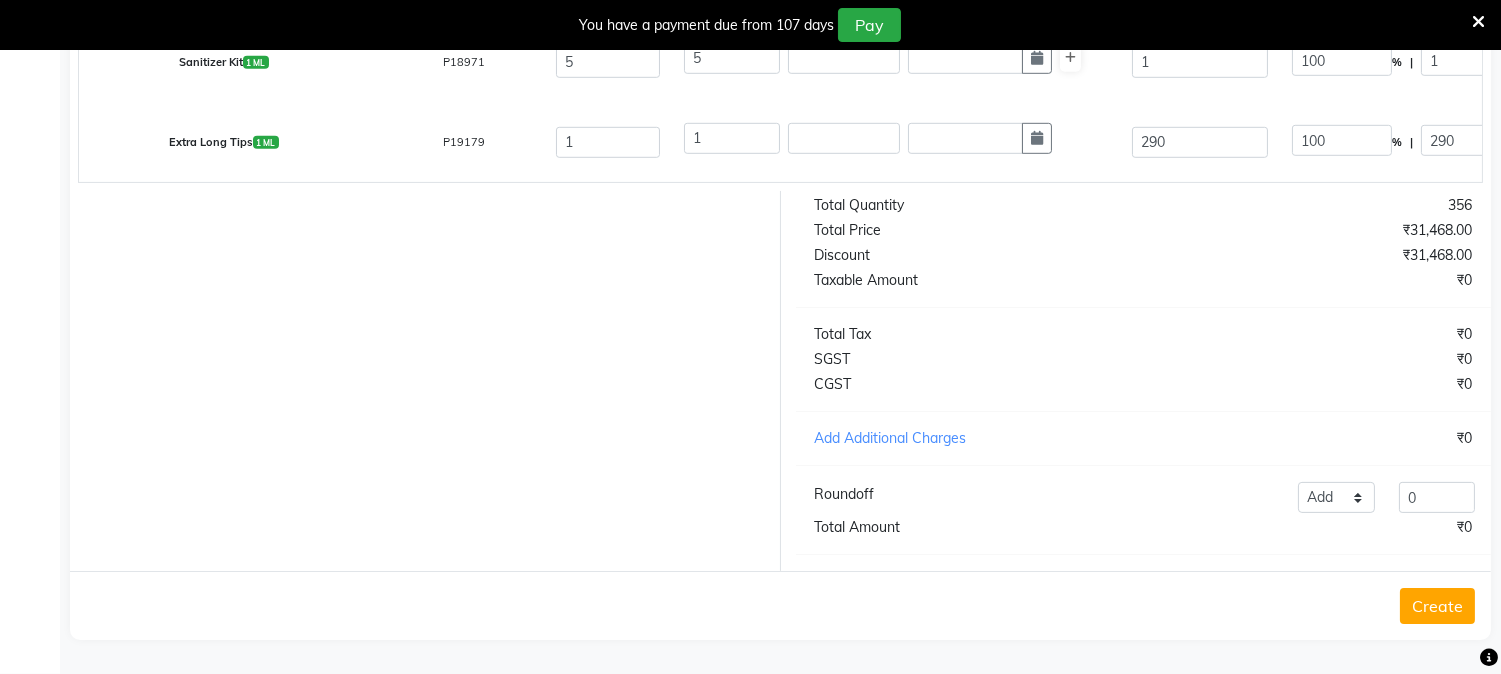click on "Create" 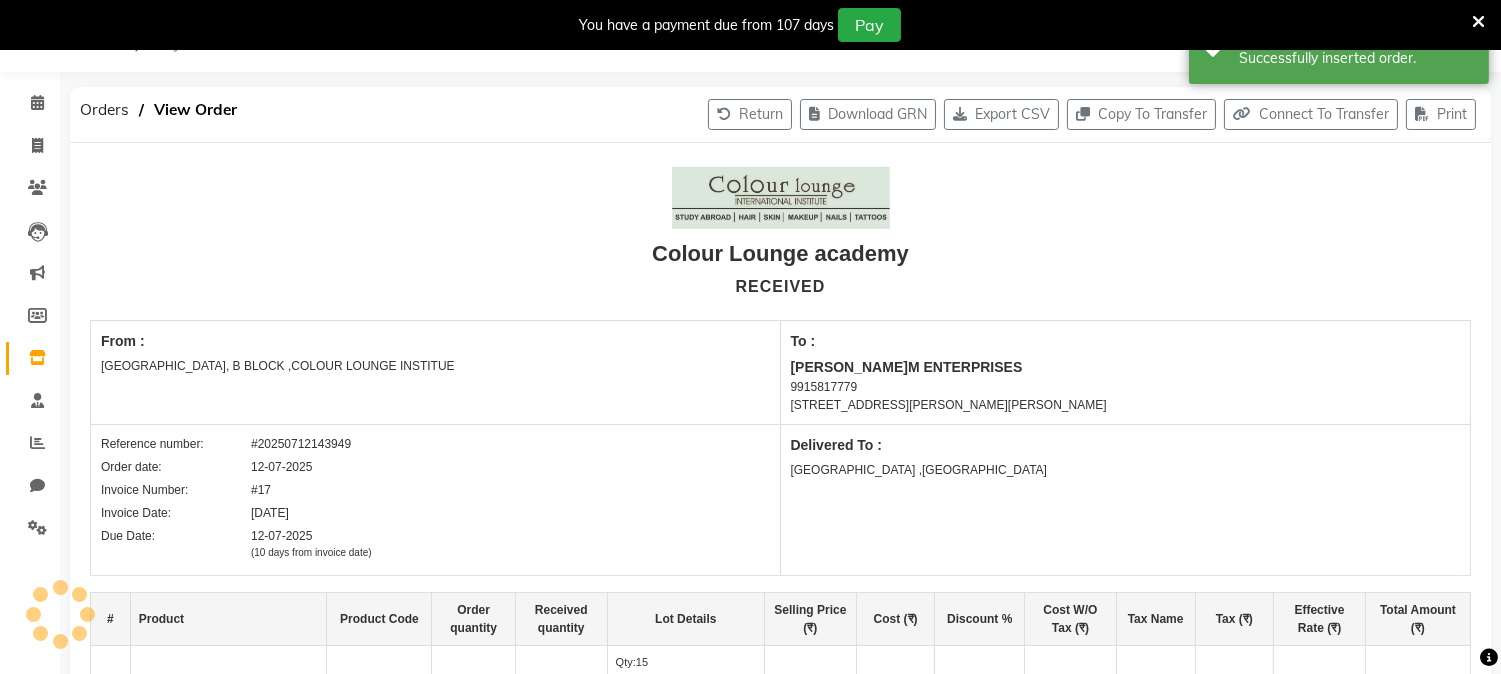 scroll, scrollTop: 1043, scrollLeft: 0, axis: vertical 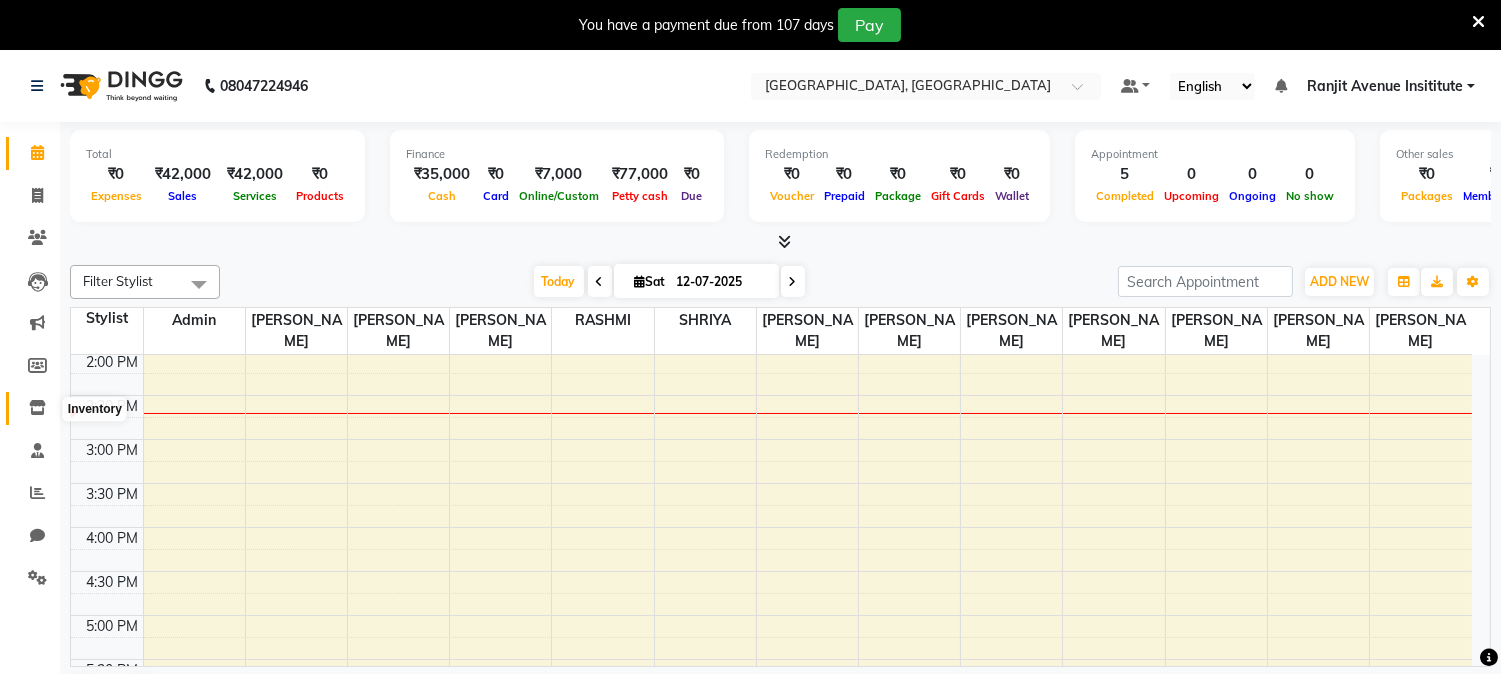 click 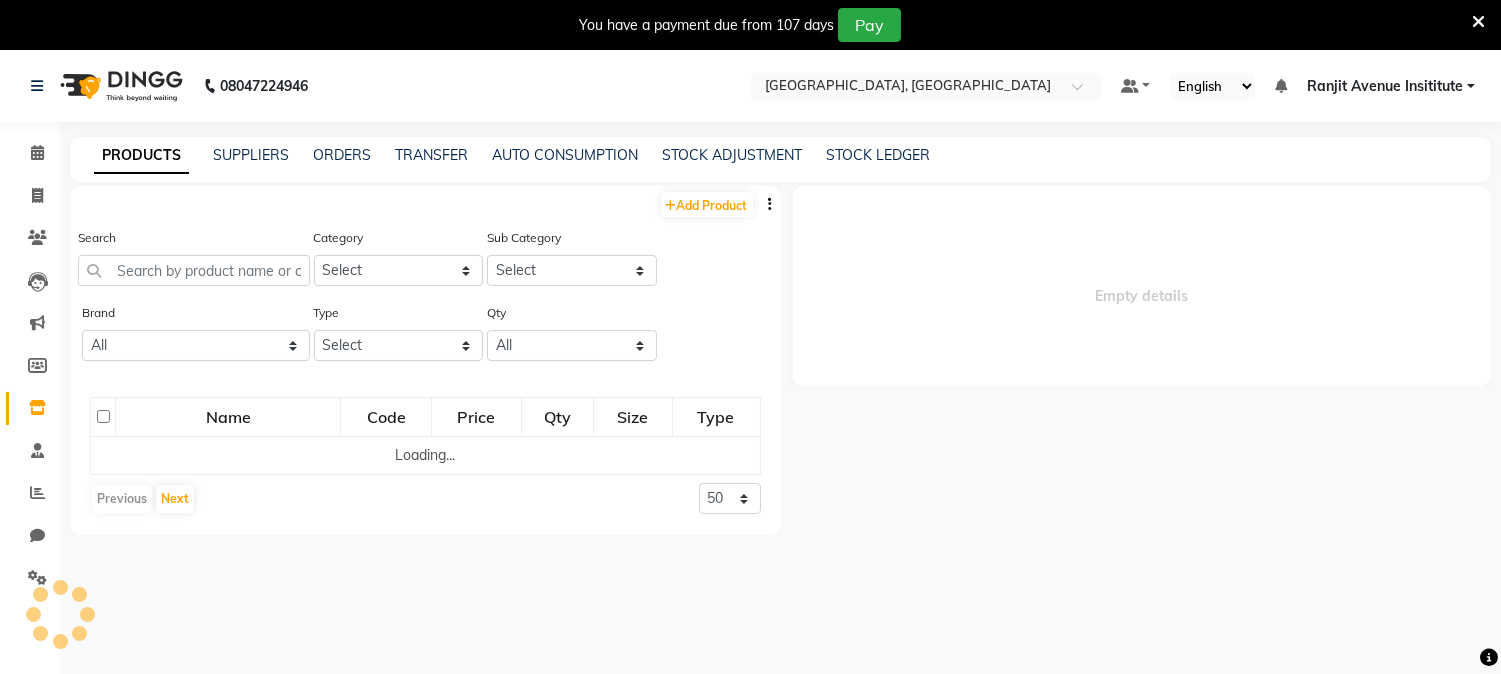 select 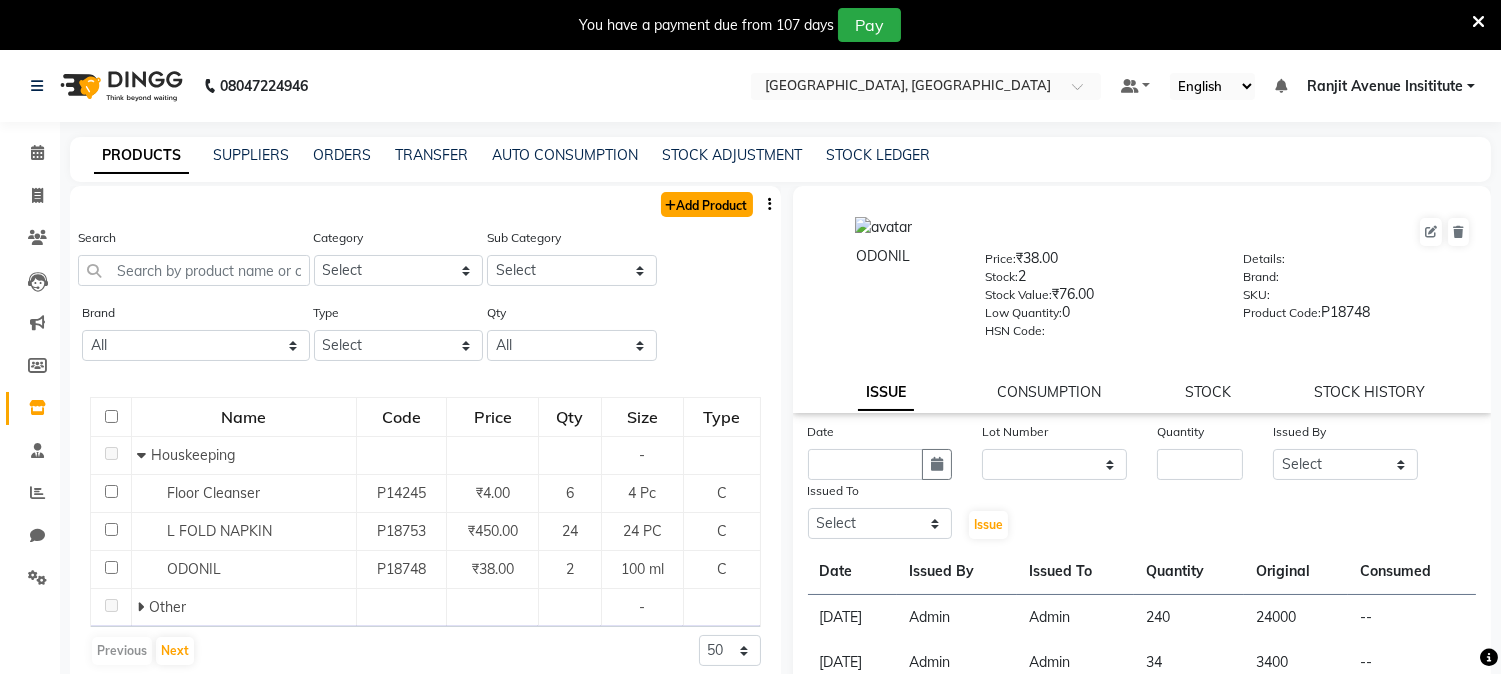 click on "Add Product" 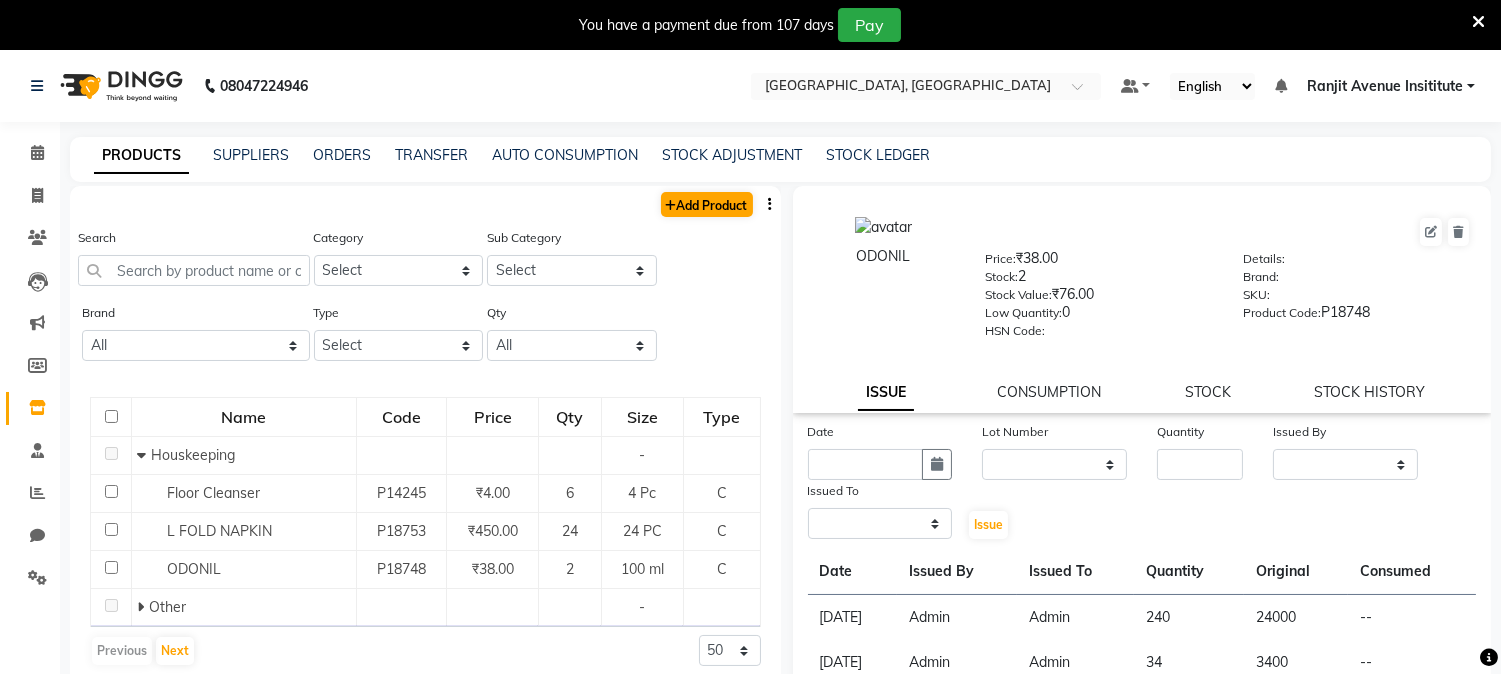 select on "true" 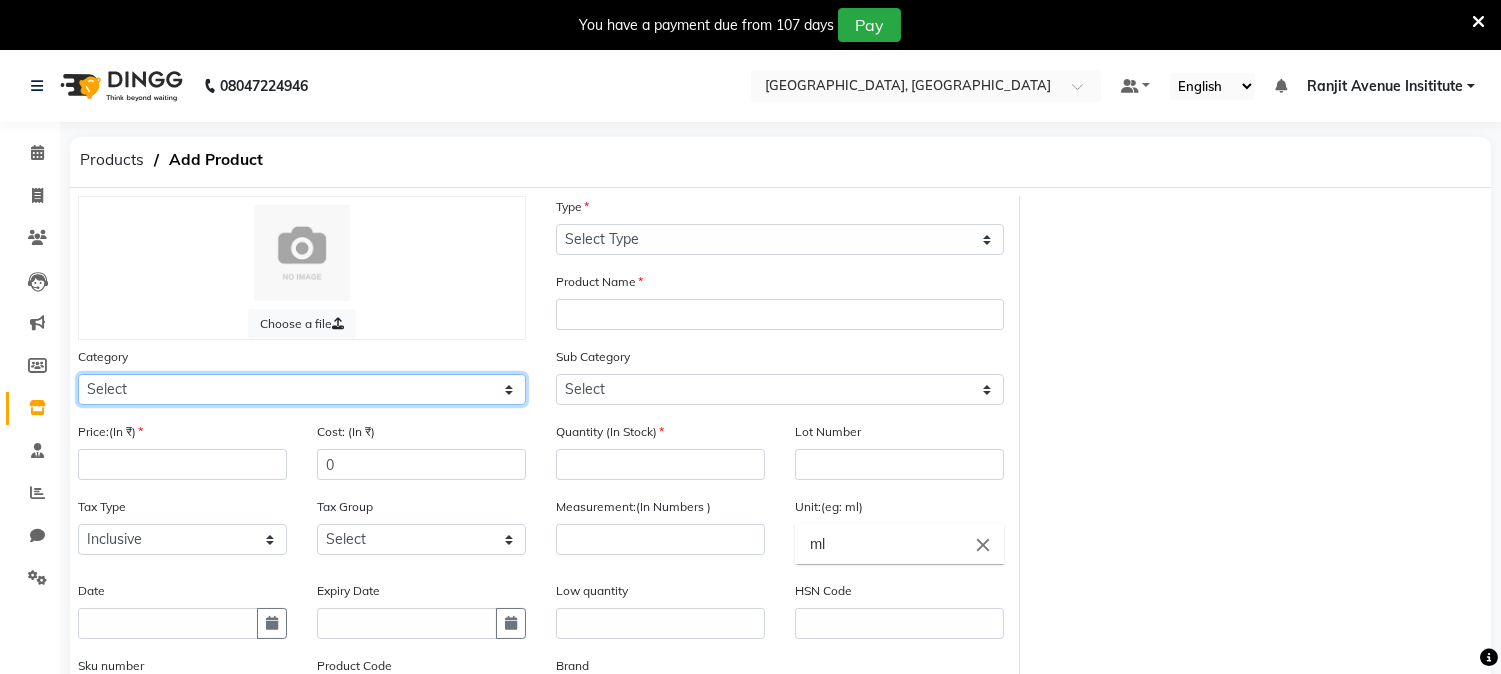 click on "Select Hair Skin Makeup Personal Care Appliances Beard Waxing Disposable Threading Hands and Feet Beauty Planet Botox Cadiveu Casmara Cheryls Loreal Olaplex Old Product Other" 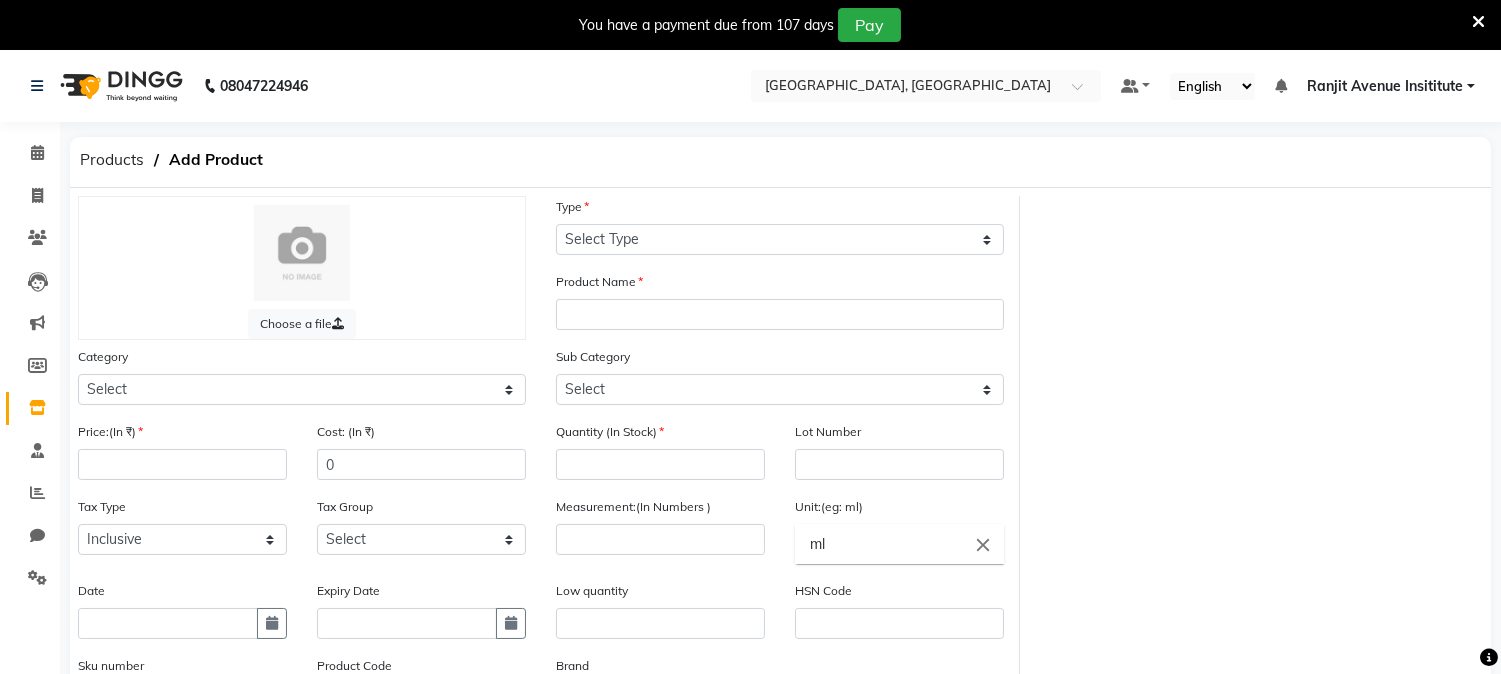 click on "Choose a file Type Select Type Both Retail Consumable Product Name Category Select Hair Skin Makeup Personal Care Appliances Beard Waxing Disposable Threading Hands and Feet Beauty Planet Botox Cadiveu Casmara Cheryls Loreal Olaplex Old Product Other Sub Category Select Price:(In ₹) Cost: (In ₹) 0 Quantity (In Stock) Lot Number Tax Type Select Inclusive Exclusive Tax Group Select GST Measurement:(In Numbers ) Unit:(eg: ml) ml close Date Expiry Date Low quantity HSN Code Sku number Product Code Brand Select brand or add custom brand    × Remark Description" 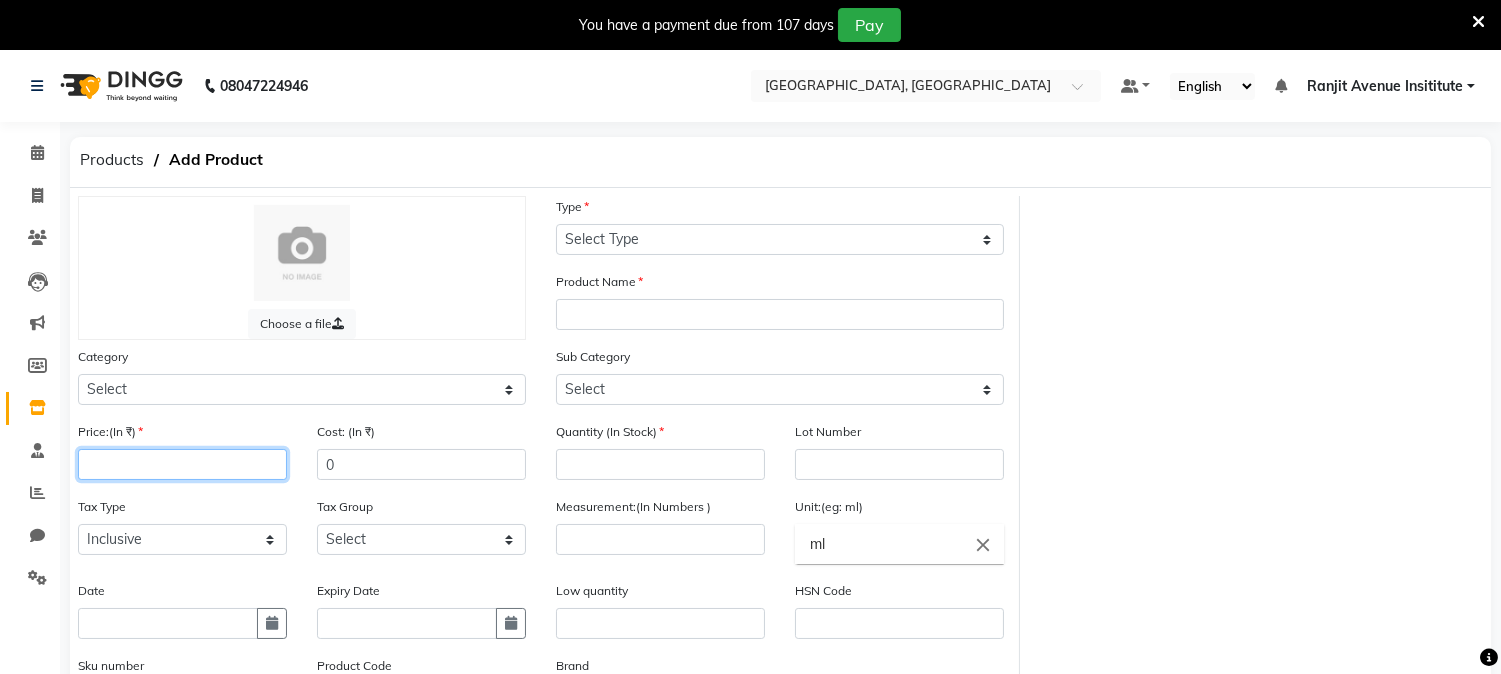 click 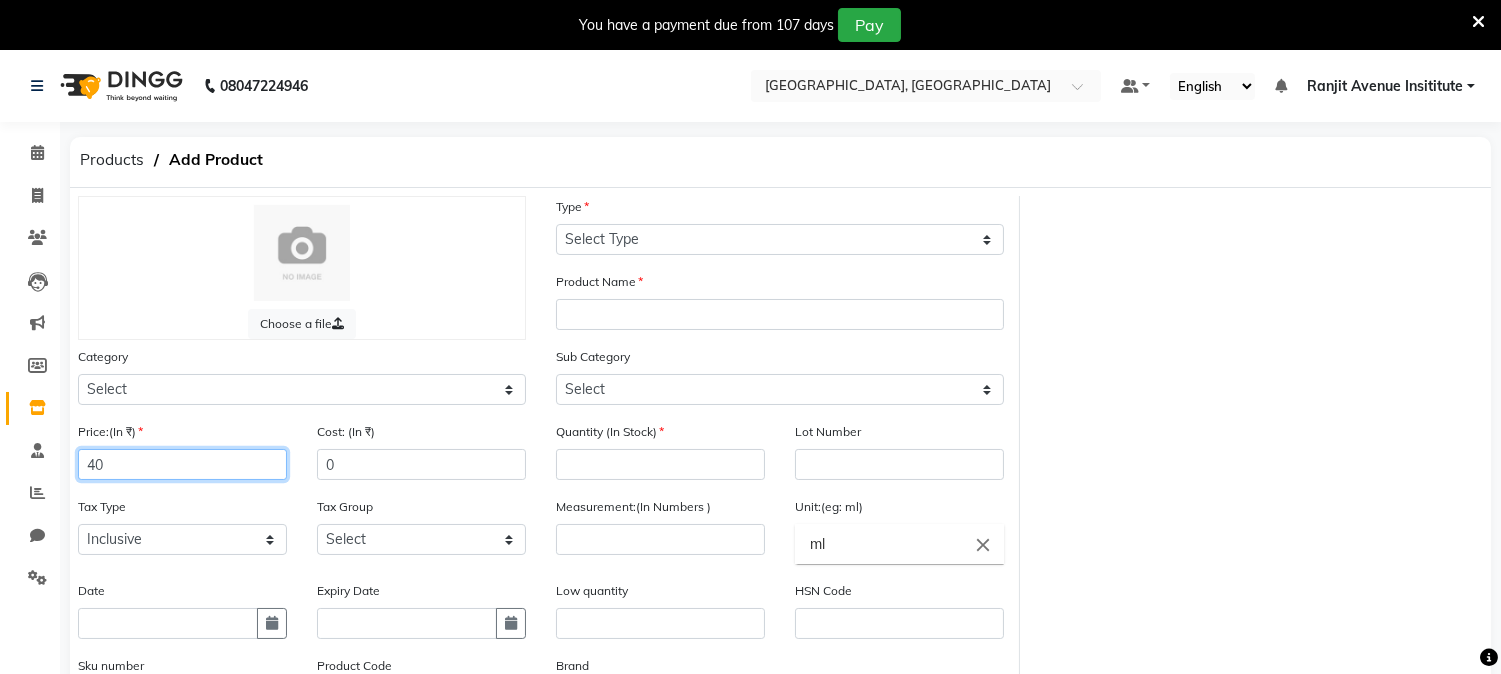 type on "40" 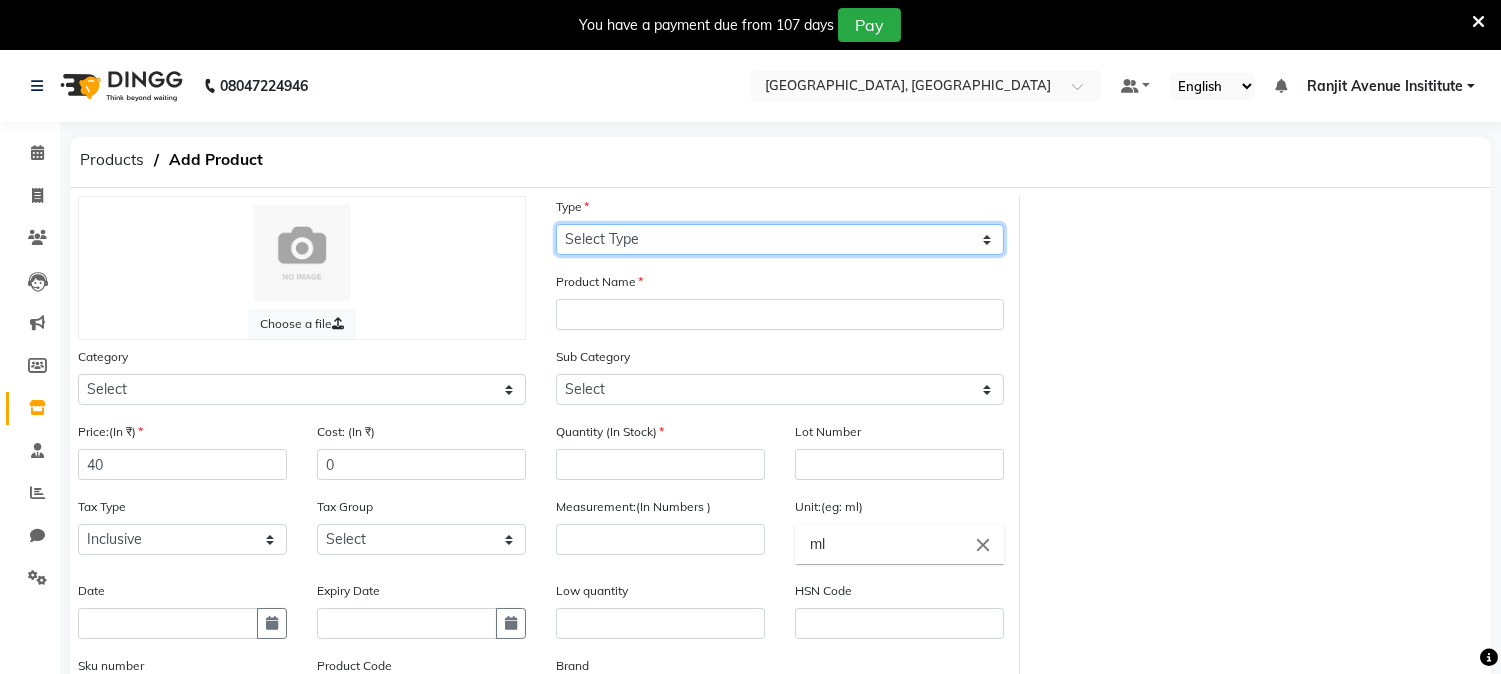 click on "Select Type Both Retail Consumable" 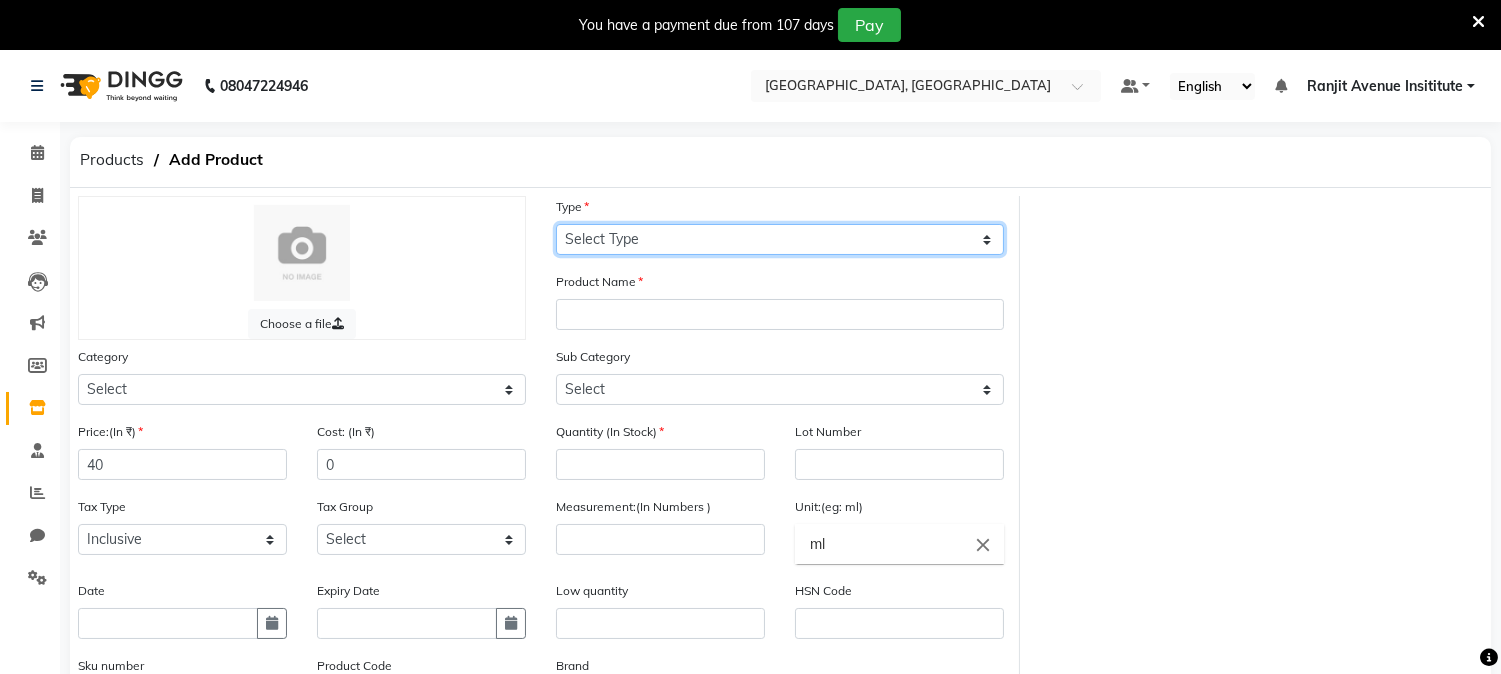 select on "B" 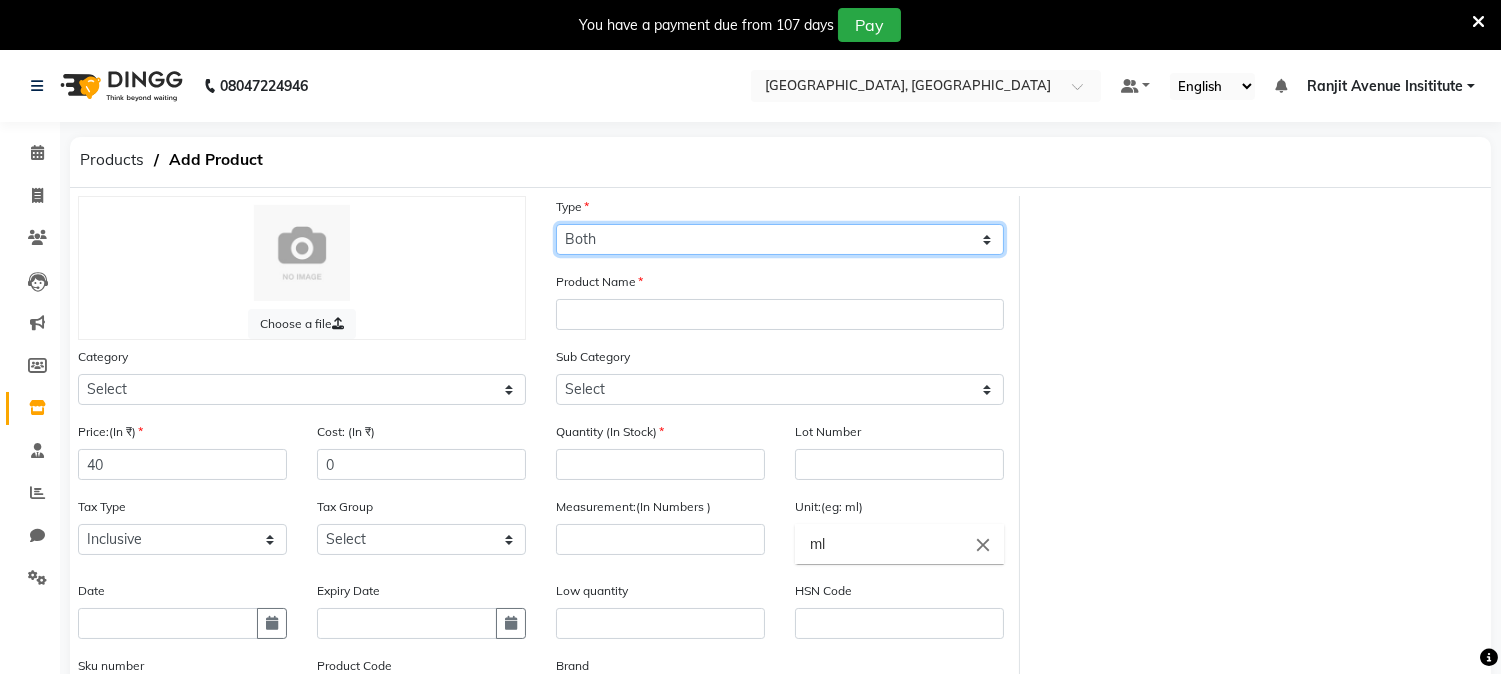 click on "Select Type Both Retail Consumable" 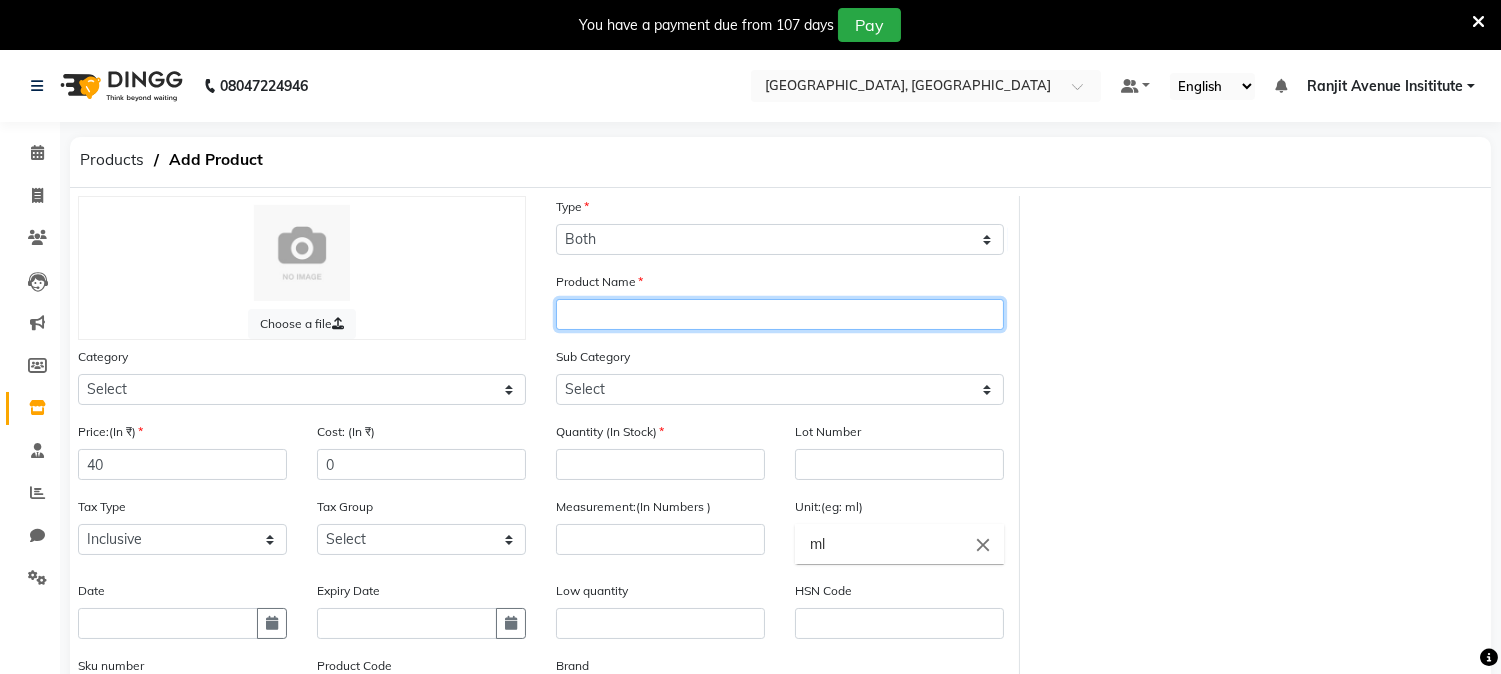 click 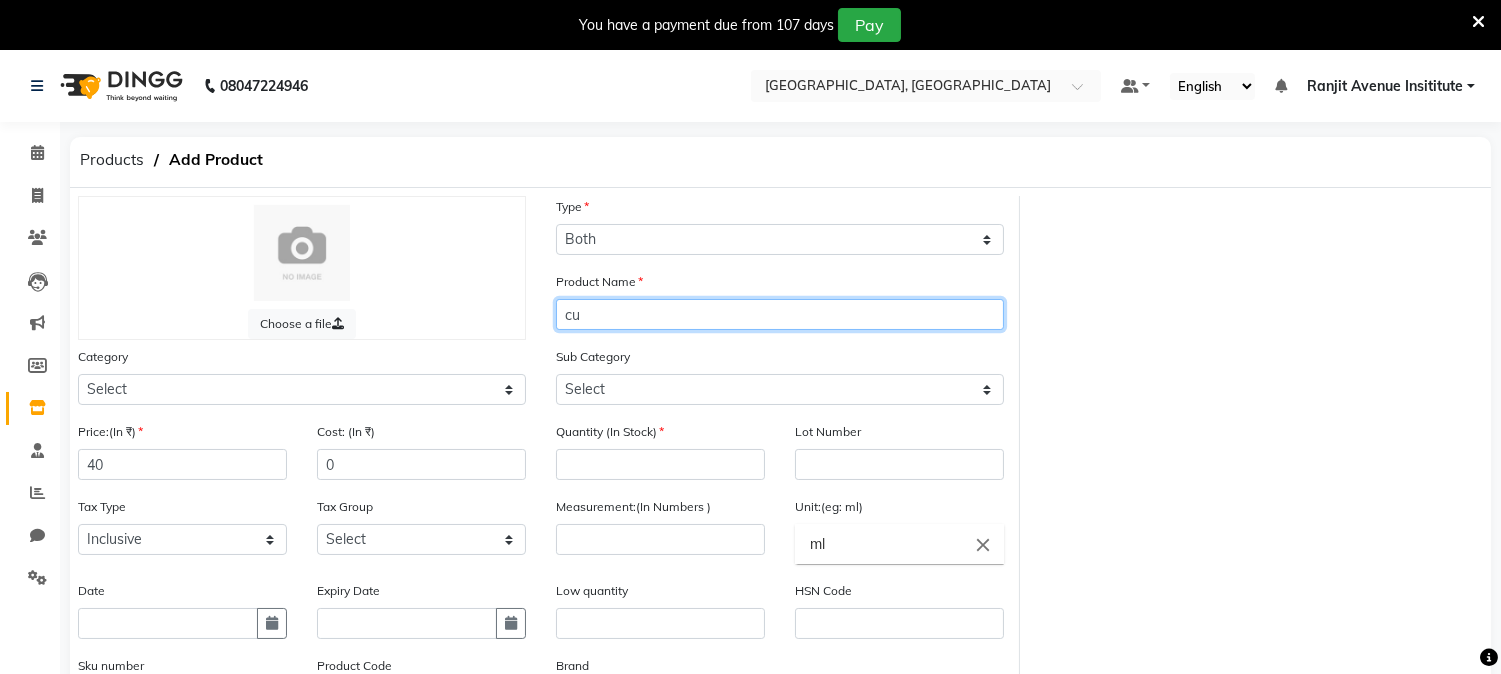 type on "c" 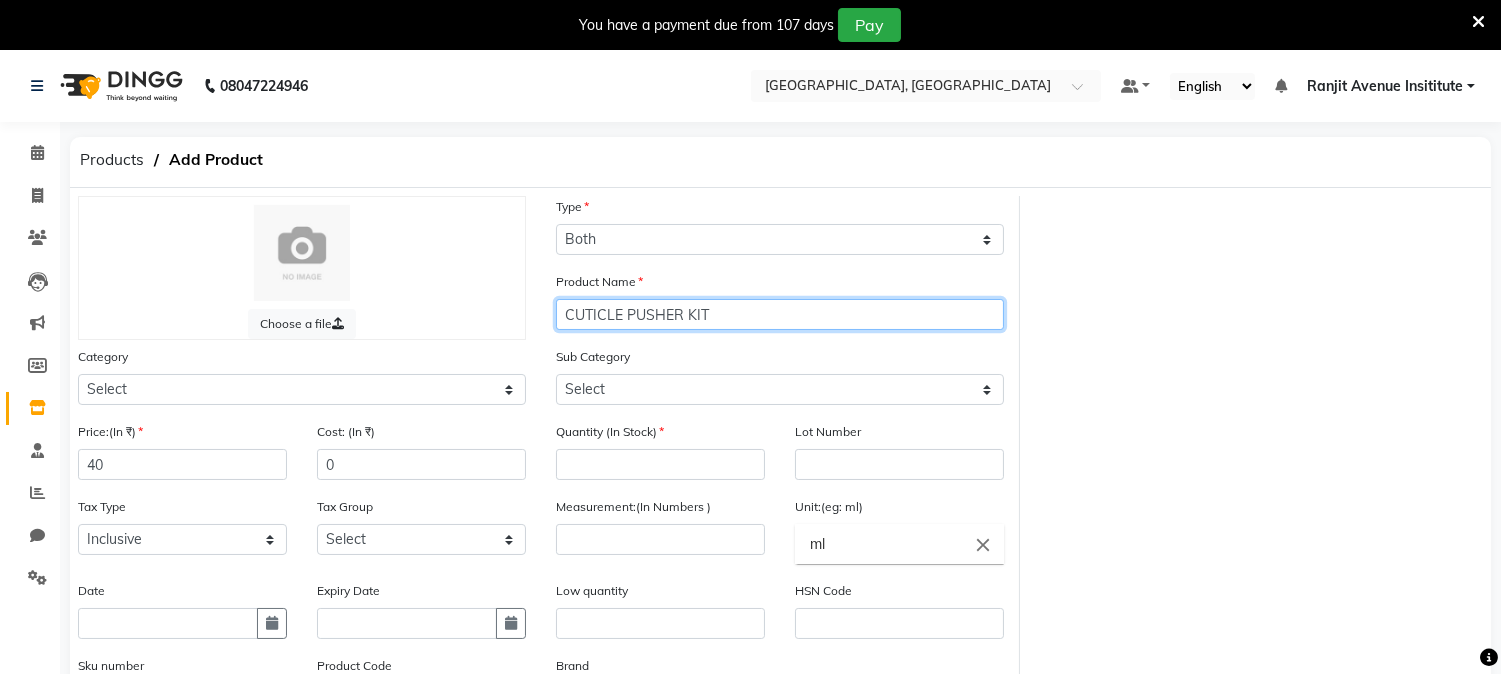 type on "CUTICLE PUSHER KIT" 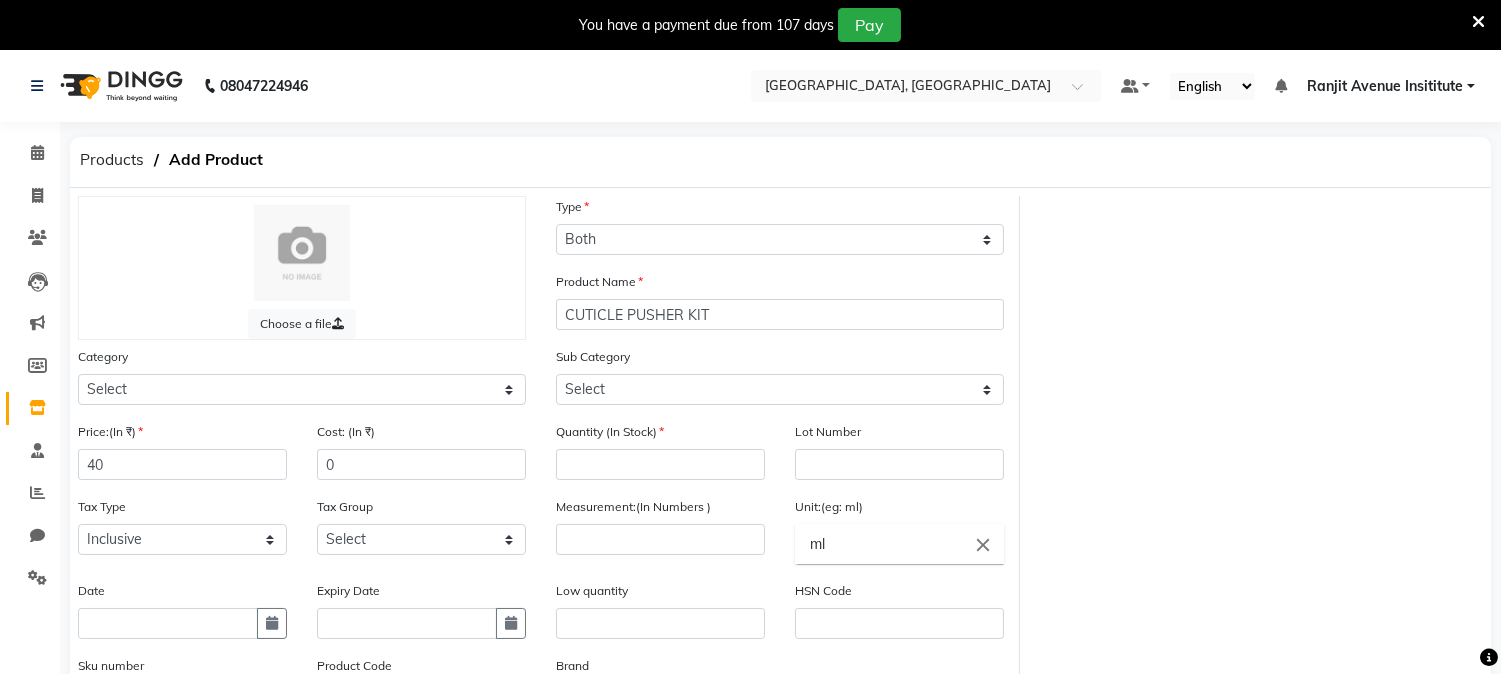 click on "Sub Category Select" 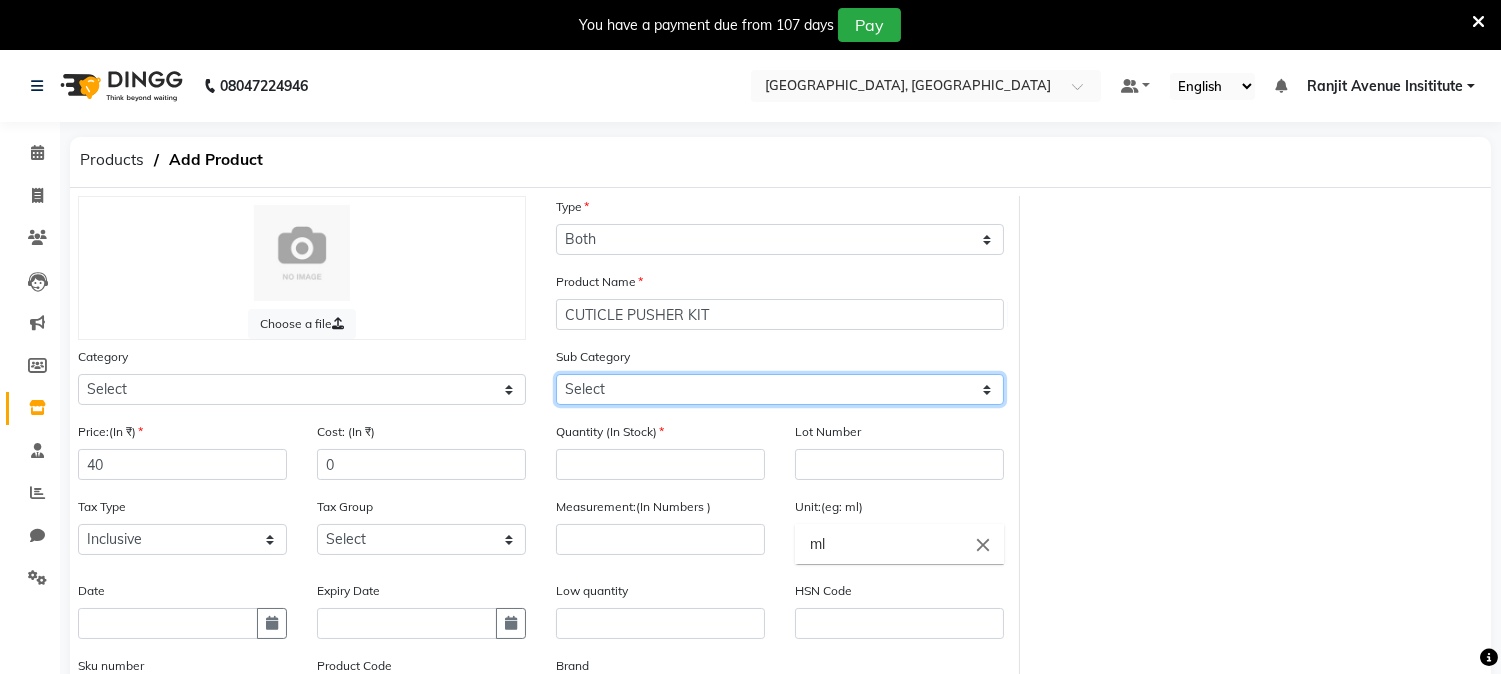 click on "Select" 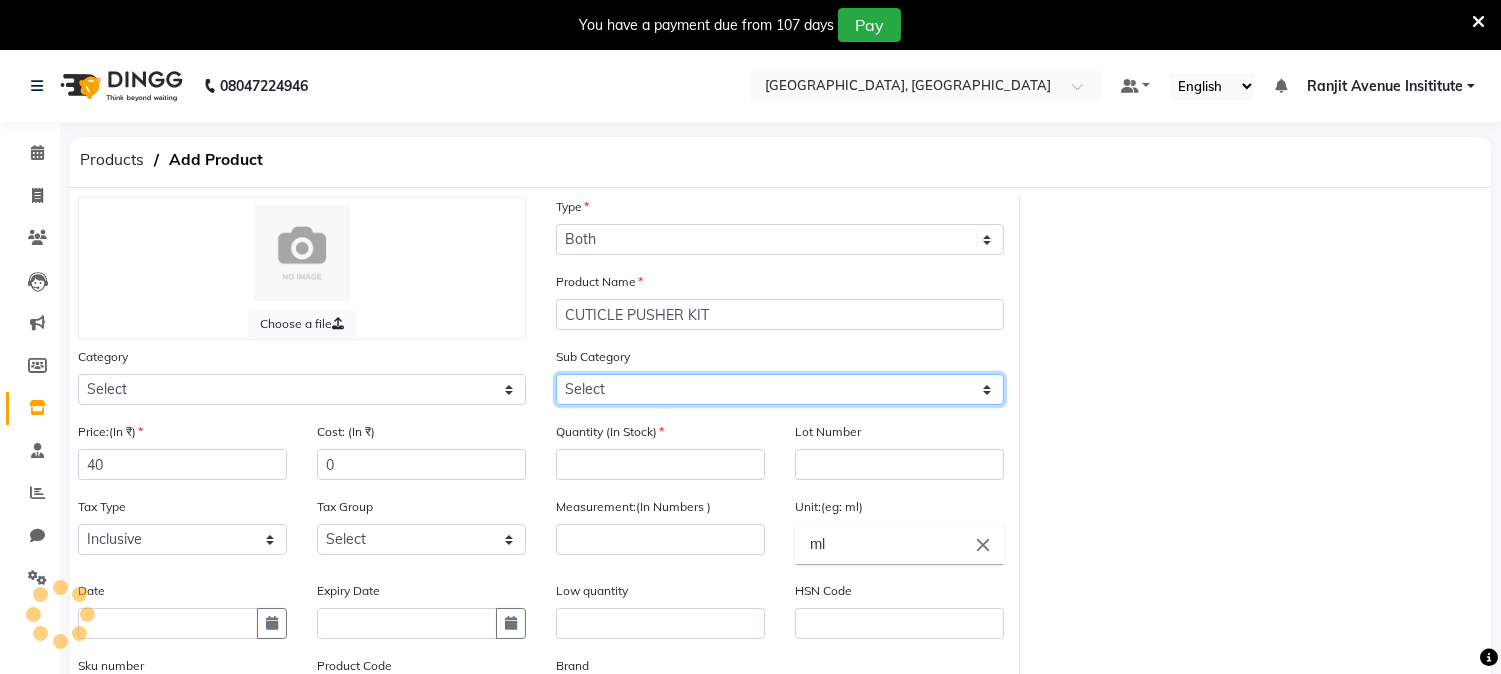 click on "Select" 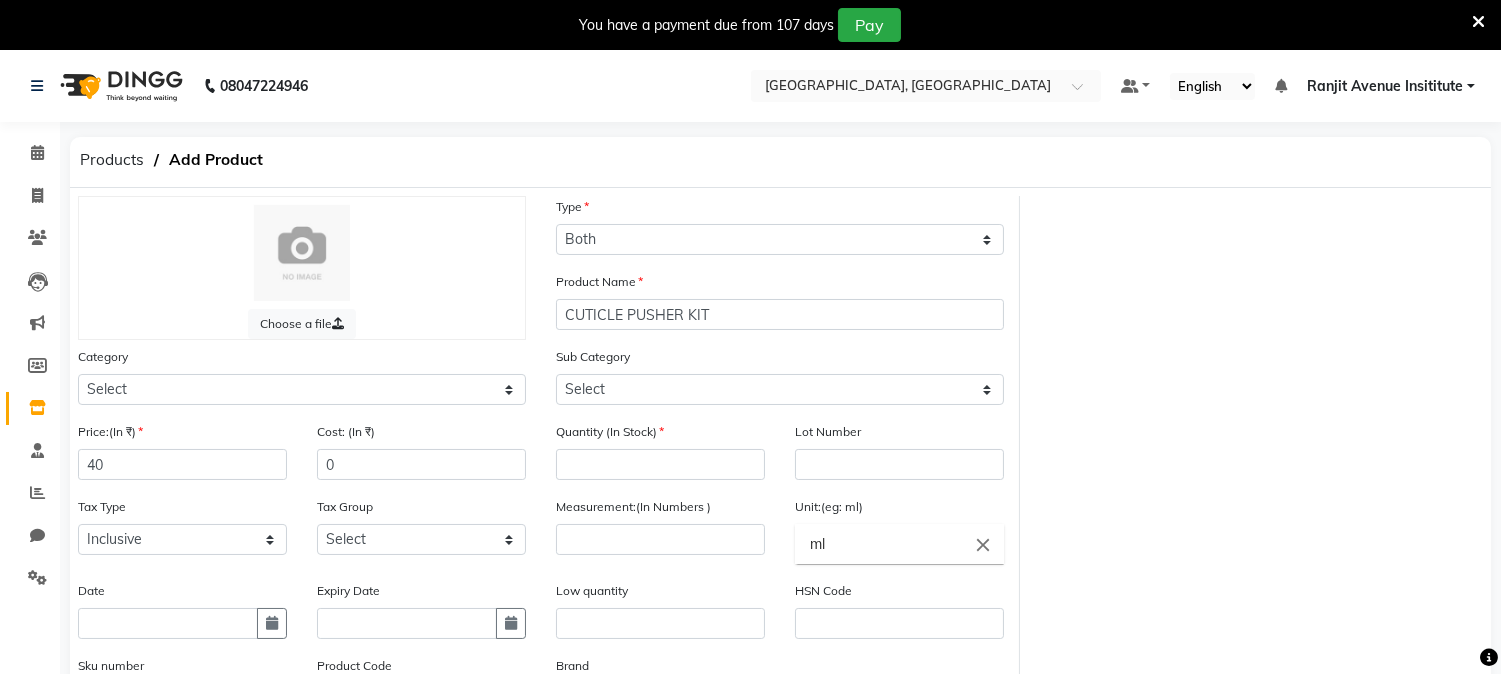 click on "Lot Number" 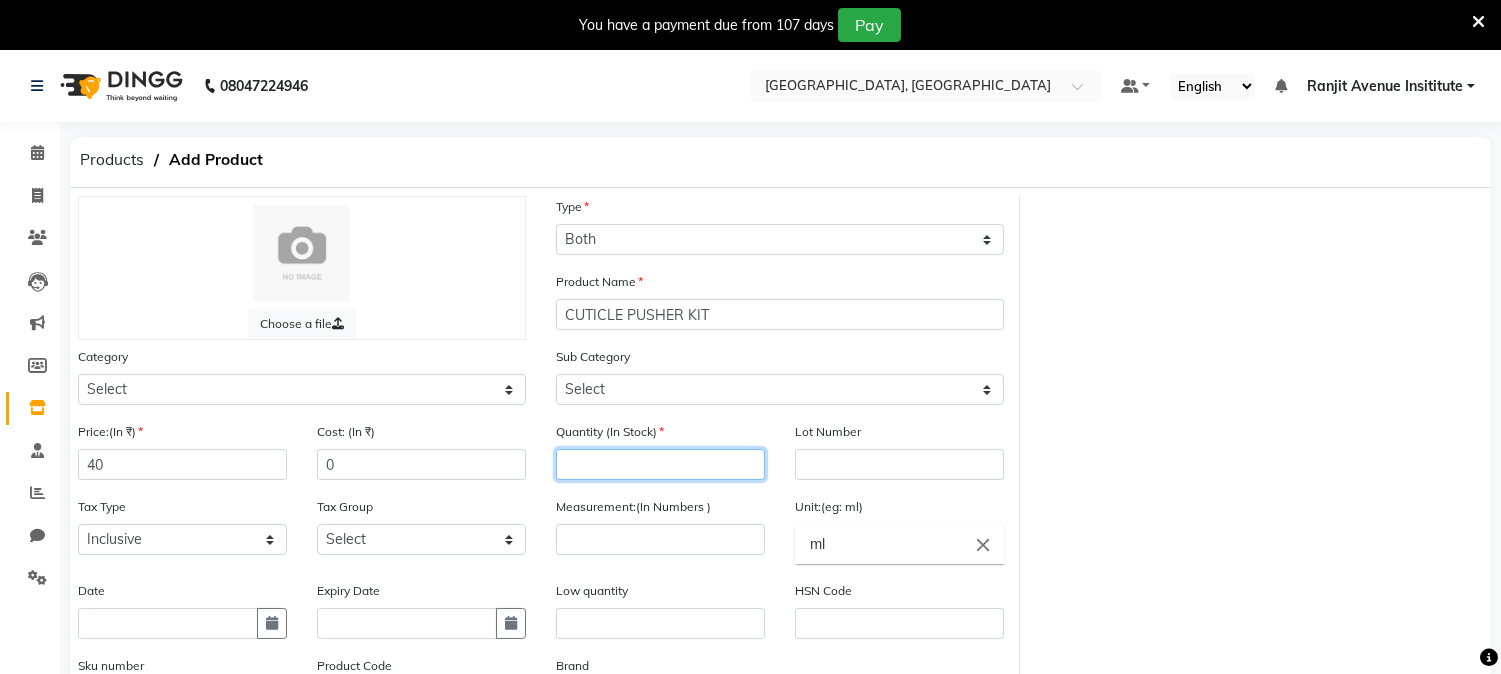 click 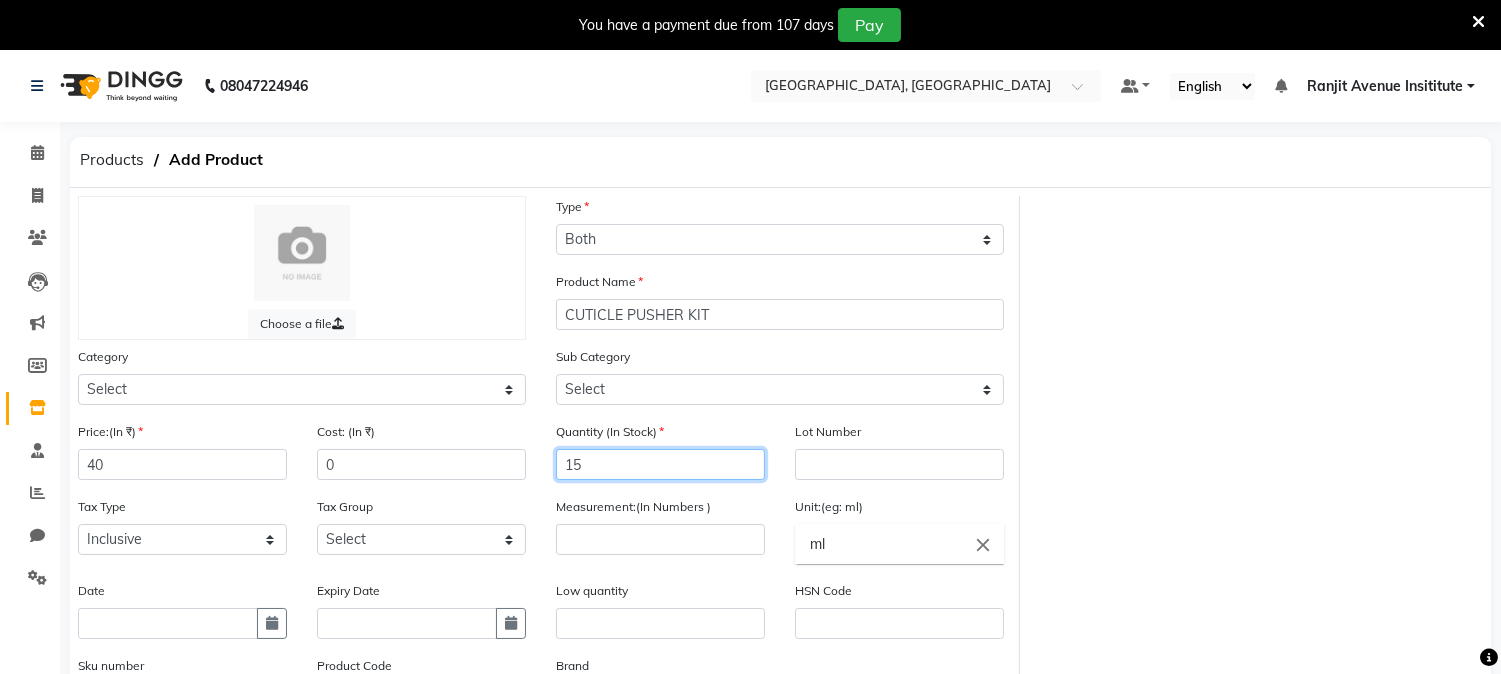 type on "15" 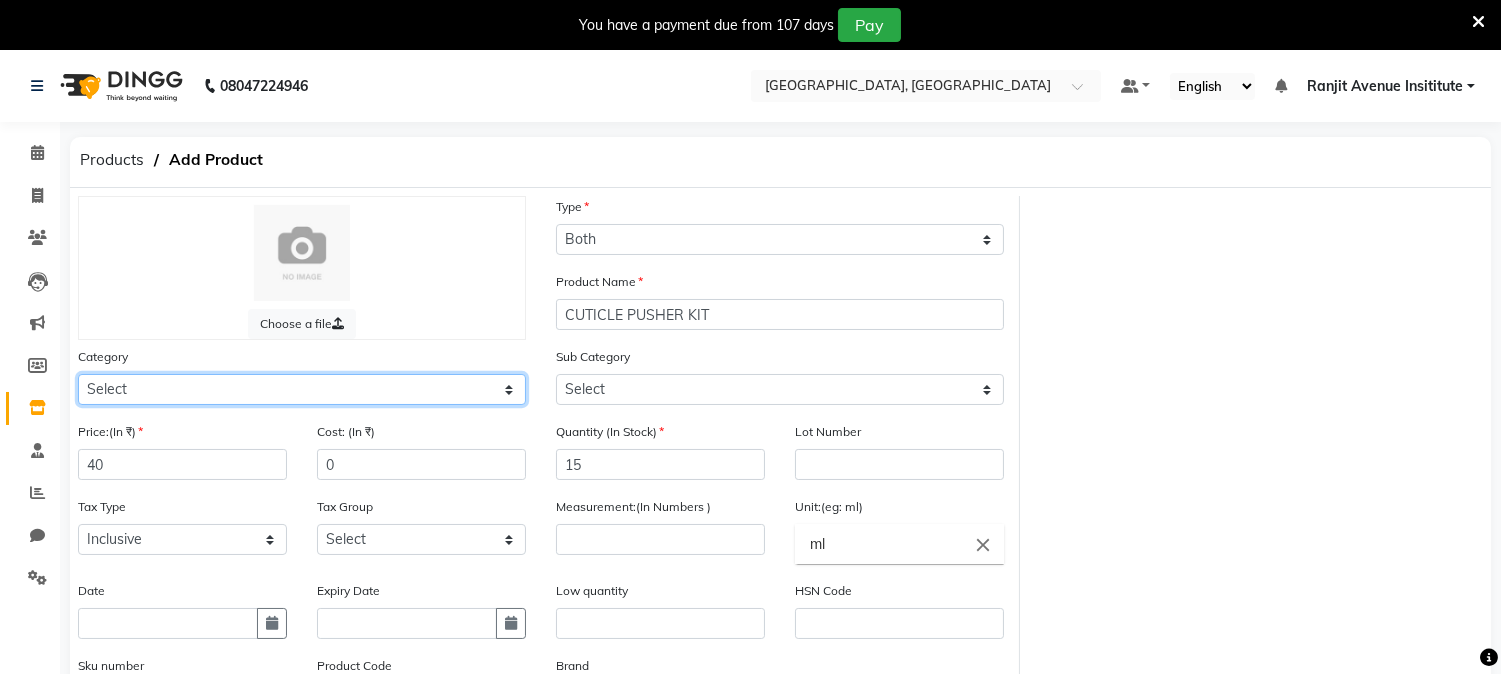 click on "Select Hair Skin Makeup Personal Care Appliances Beard Waxing Disposable Threading Hands and Feet Beauty Planet Botox Cadiveu Casmara Cheryls Loreal Olaplex Old Product Other" 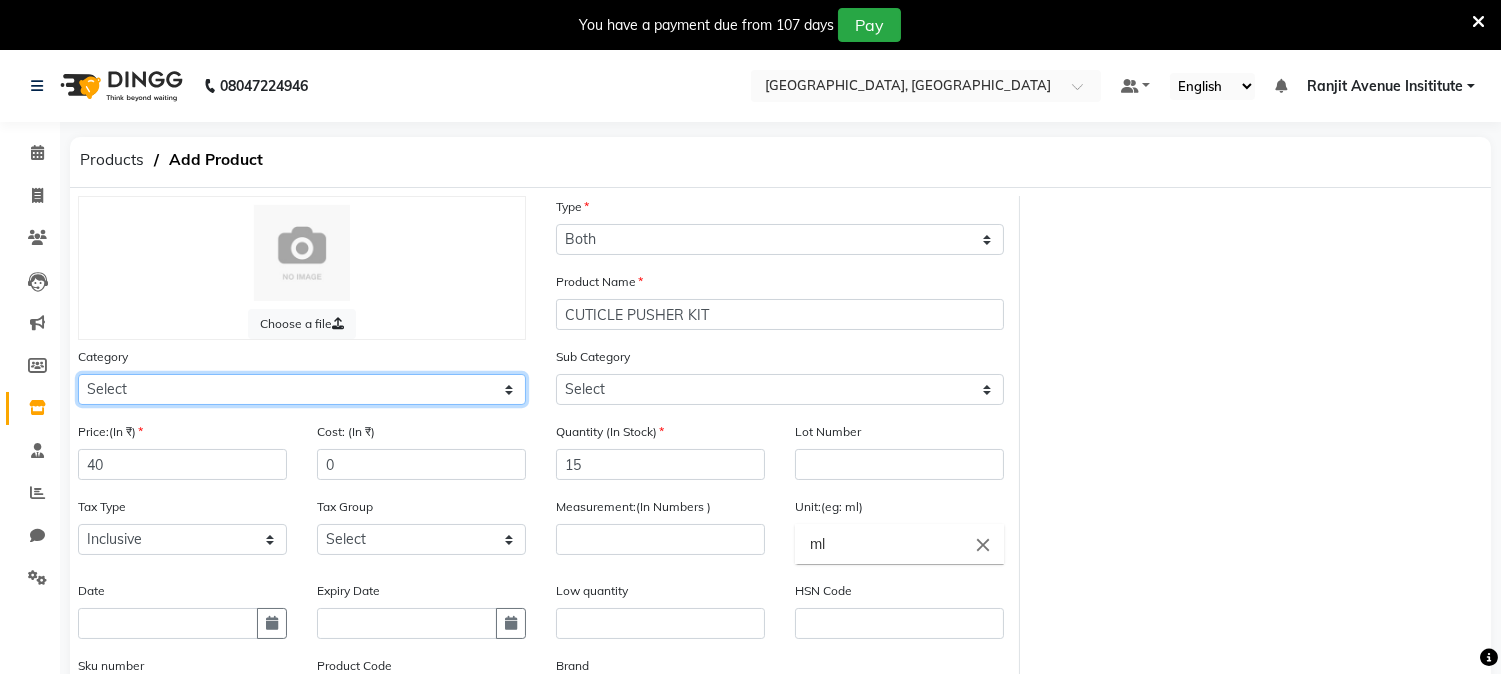 select on "1390101000" 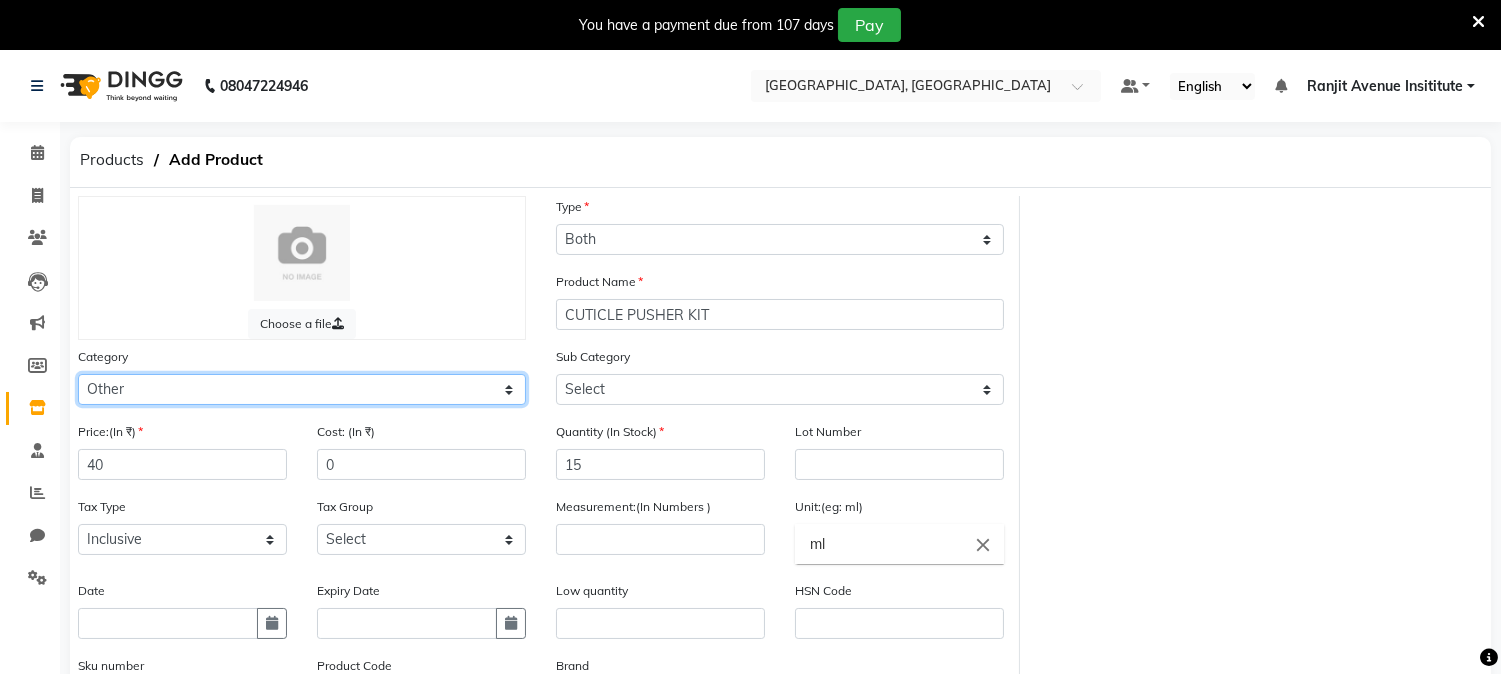 click on "Select Hair Skin Makeup Personal Care Appliances Beard Waxing Disposable Threading Hands and Feet Beauty Planet Botox Cadiveu Casmara Cheryls Loreal Olaplex Old Product Other" 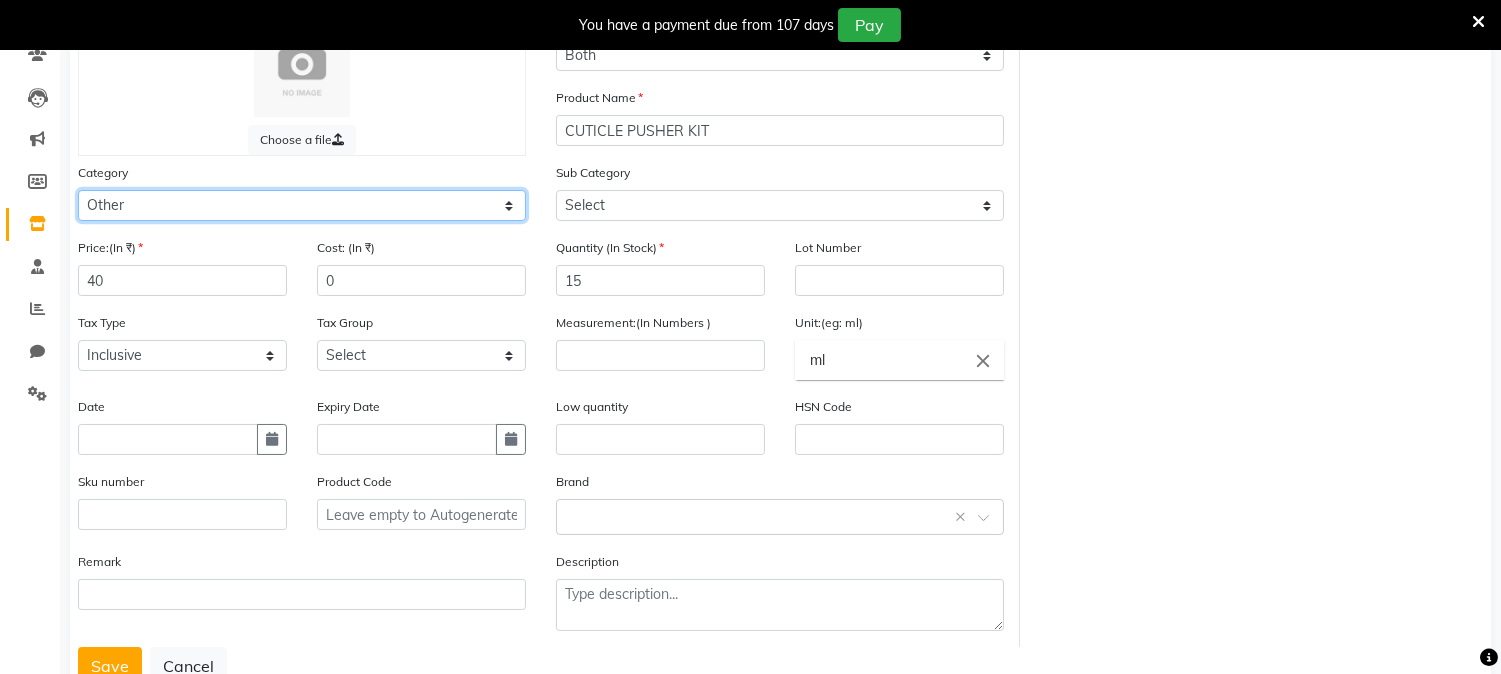 scroll, scrollTop: 222, scrollLeft: 0, axis: vertical 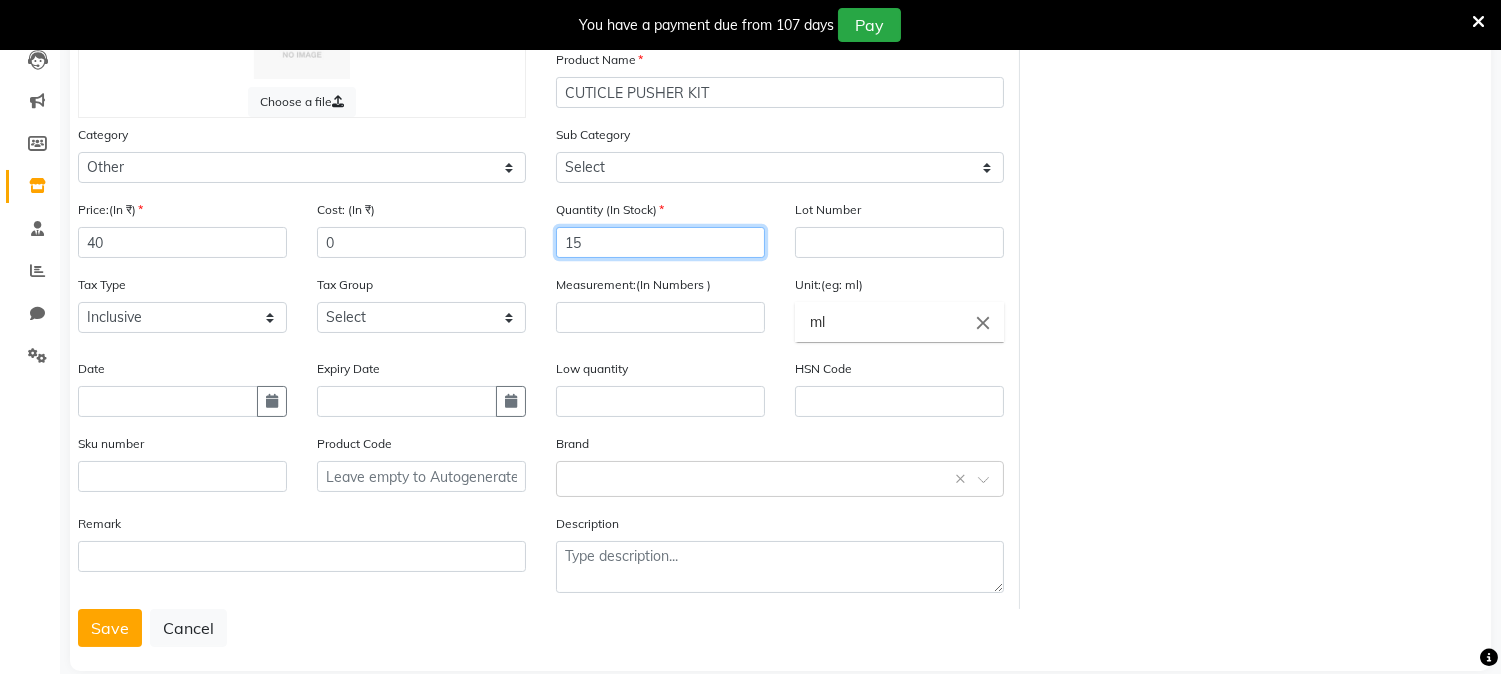 click on "15" 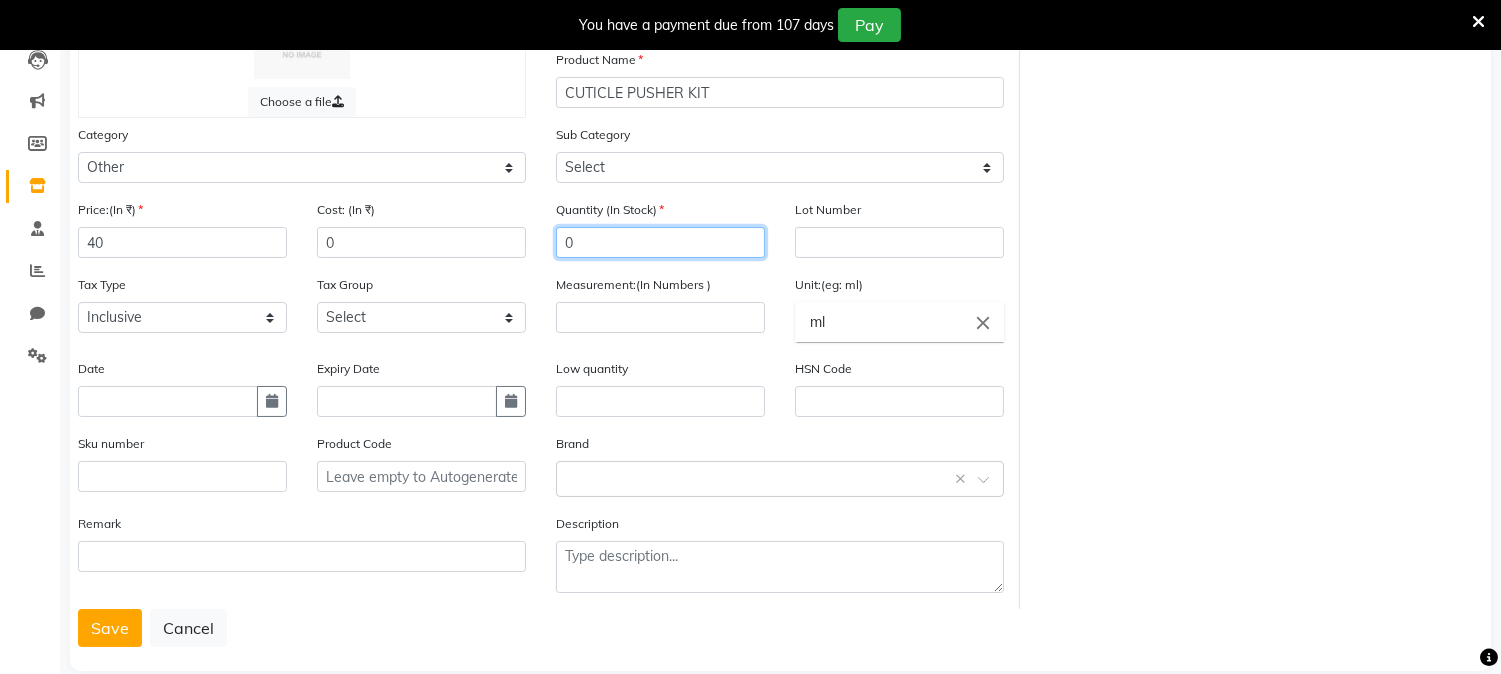 type on "0" 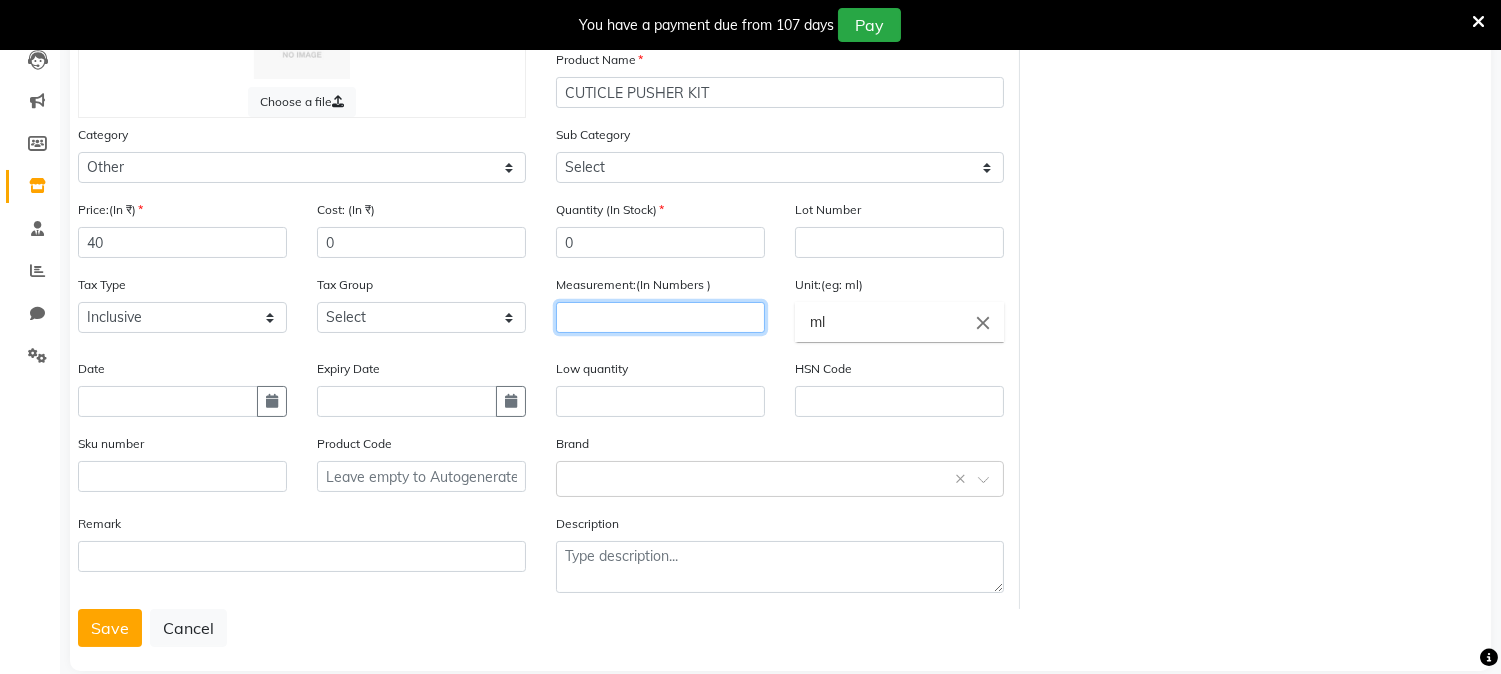 click 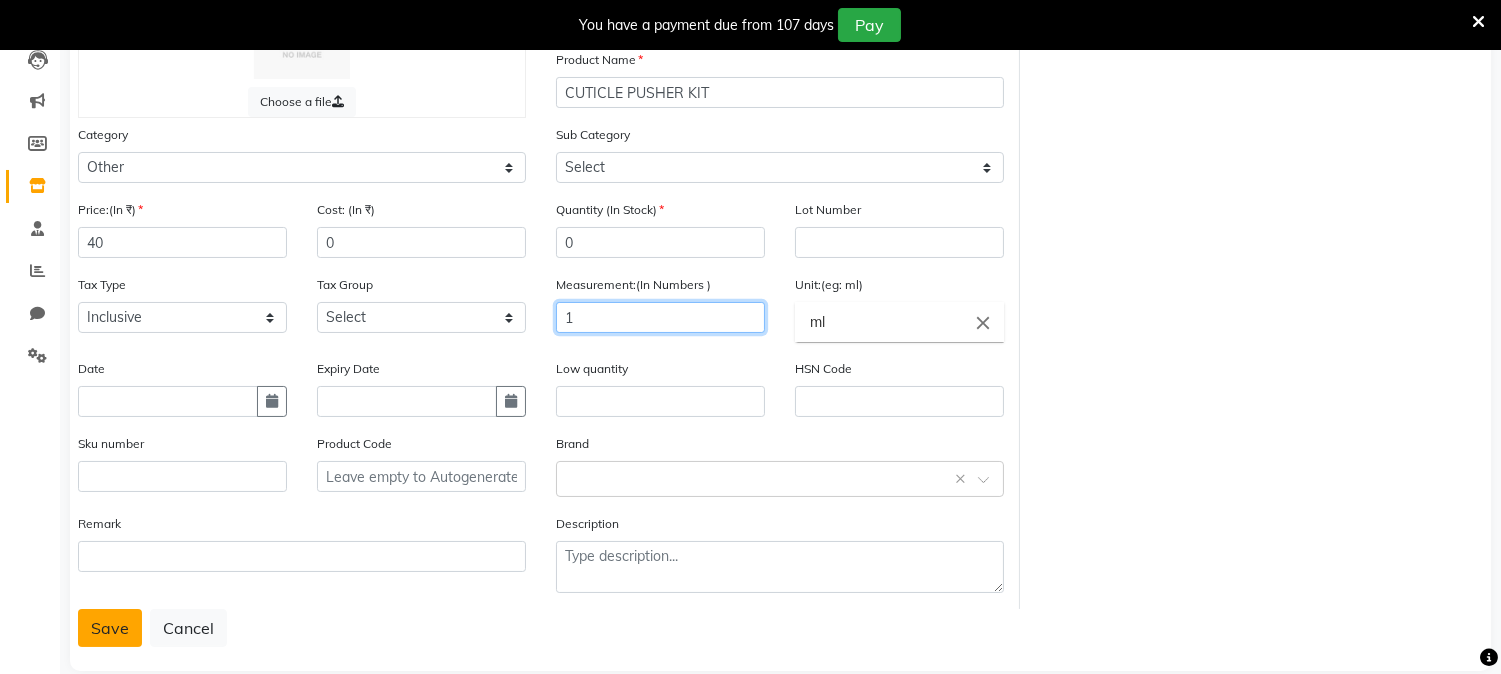 type on "1" 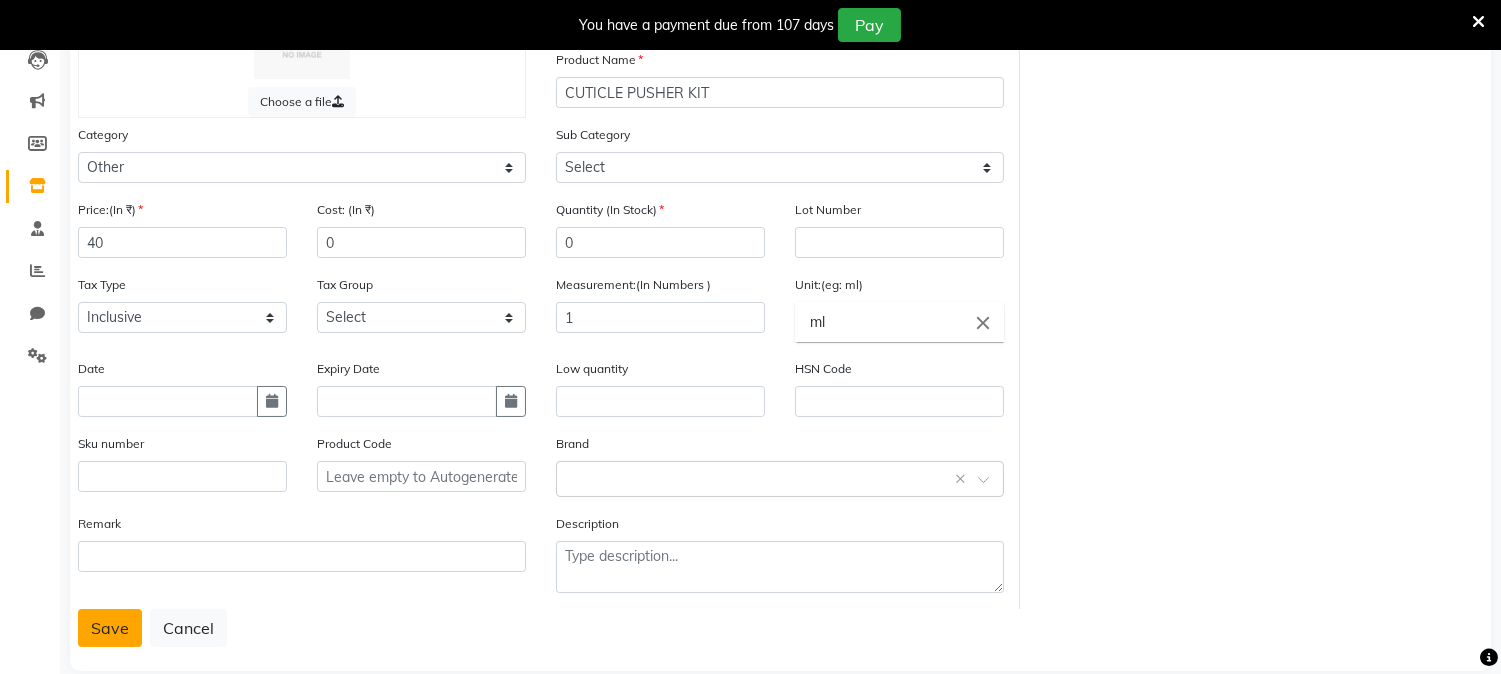 click on "Save" 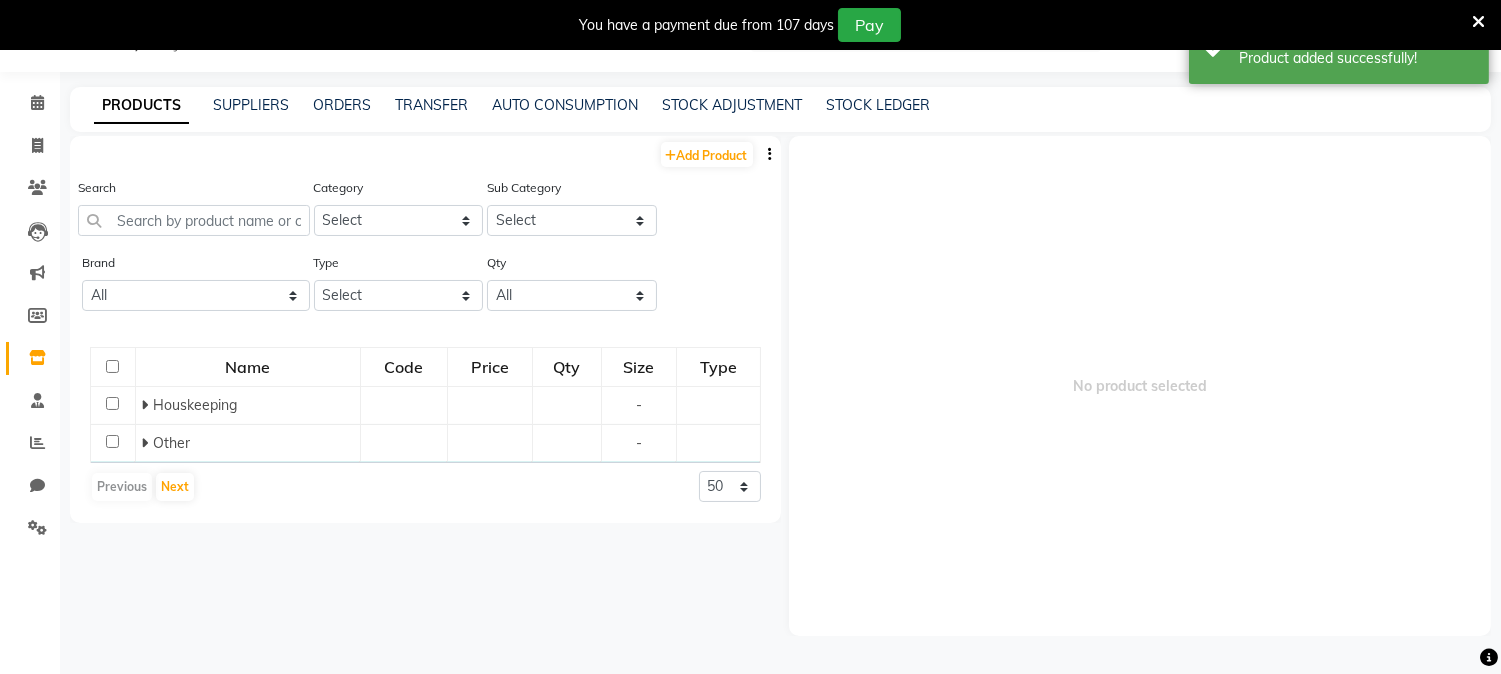 scroll, scrollTop: 62, scrollLeft: 0, axis: vertical 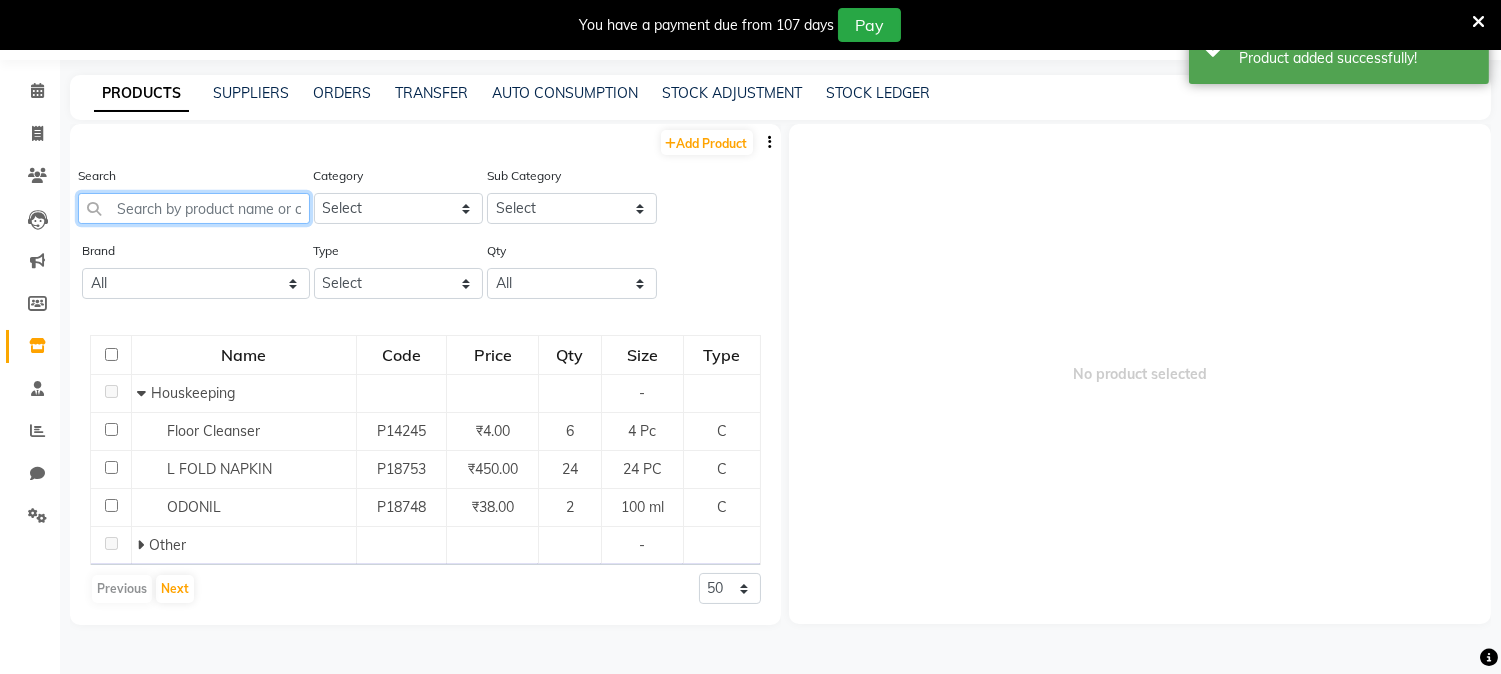 click 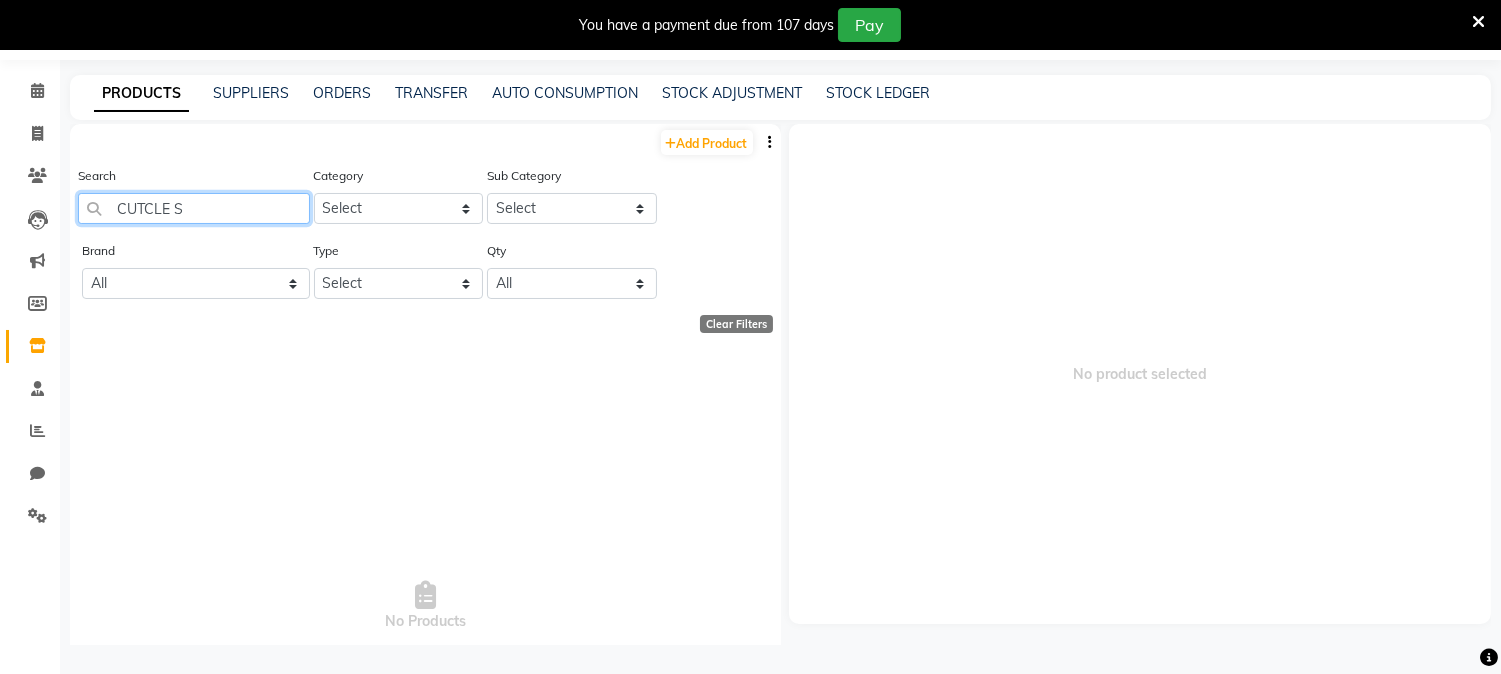 scroll, scrollTop: 0, scrollLeft: 0, axis: both 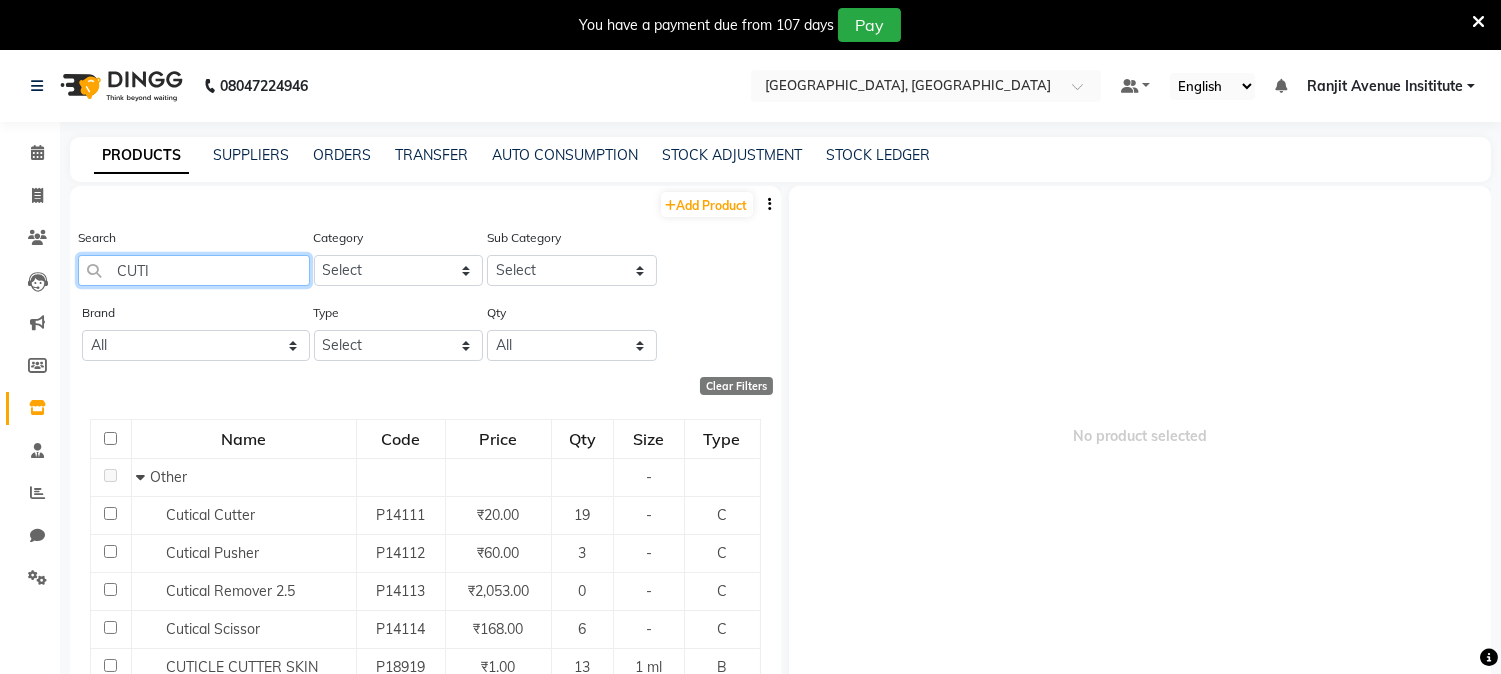 click on "CUTI" 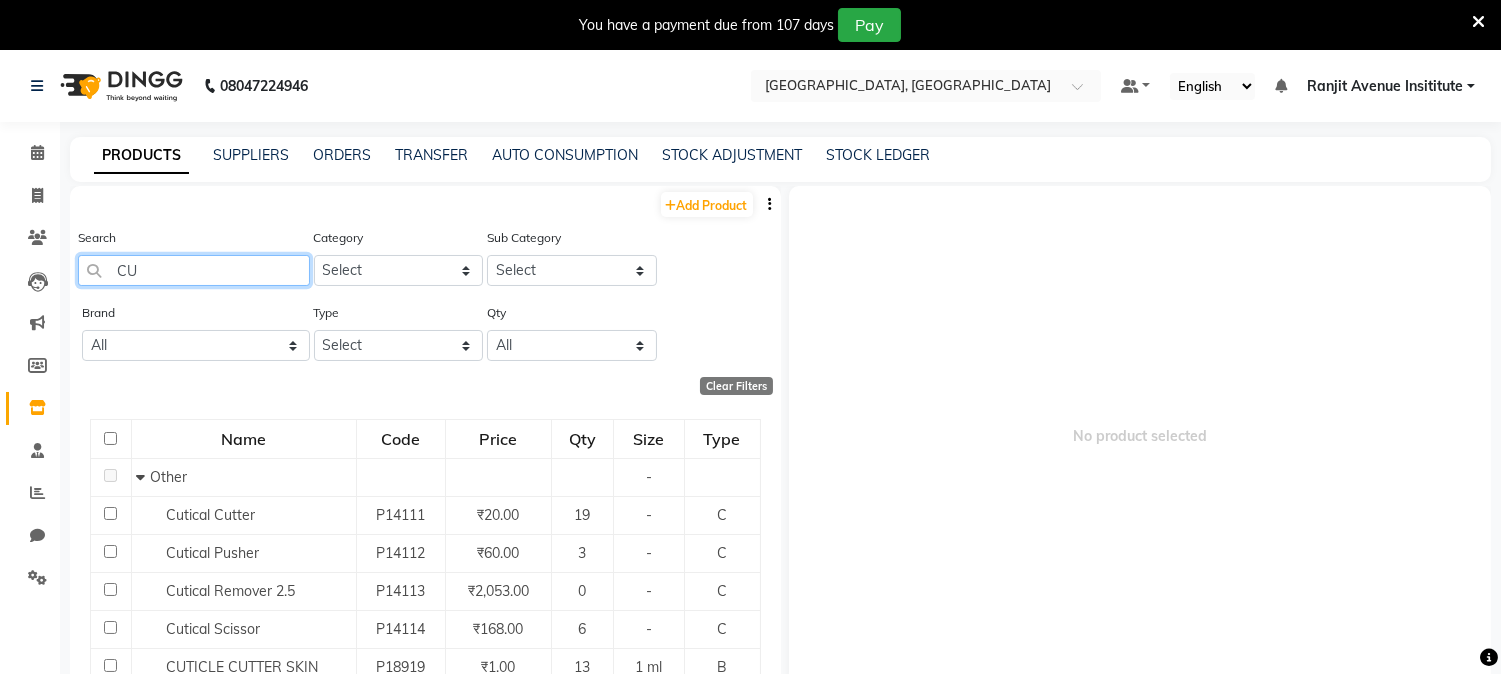 type on "C" 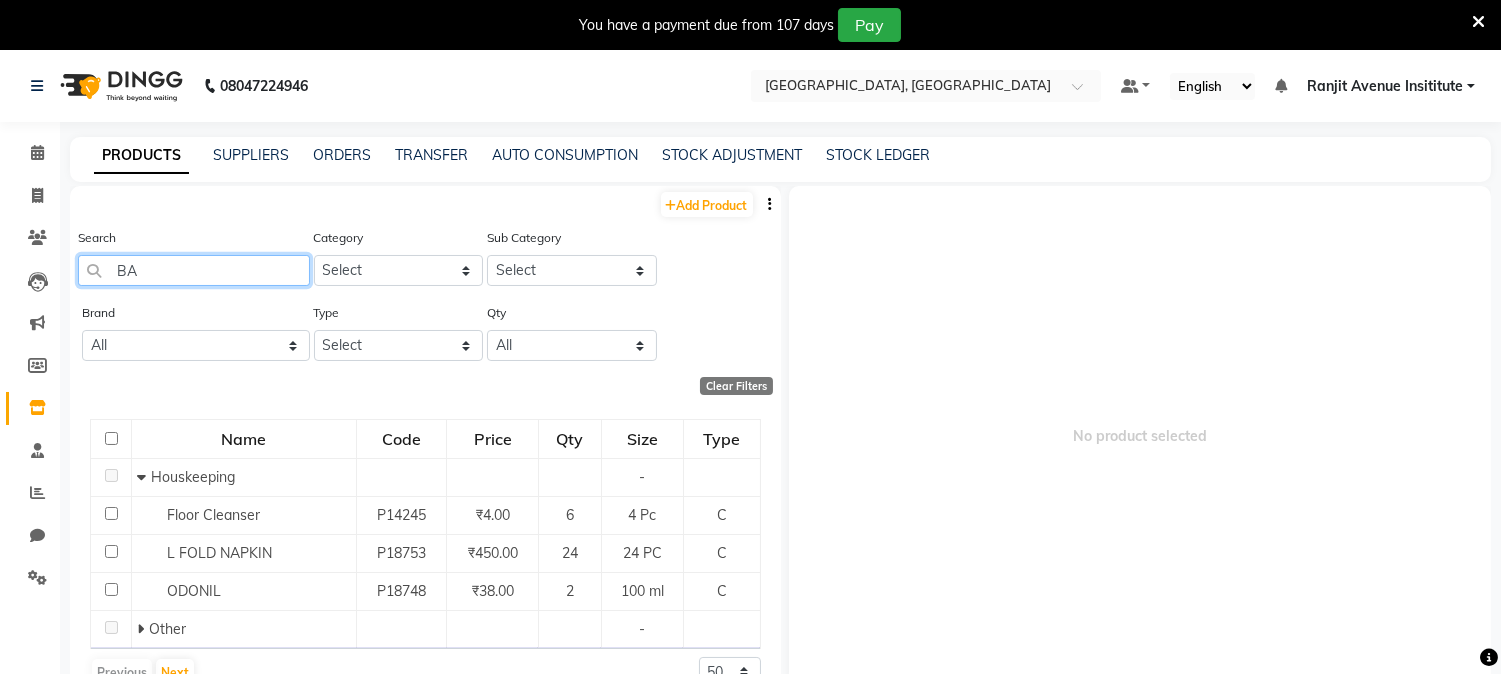 type on "B" 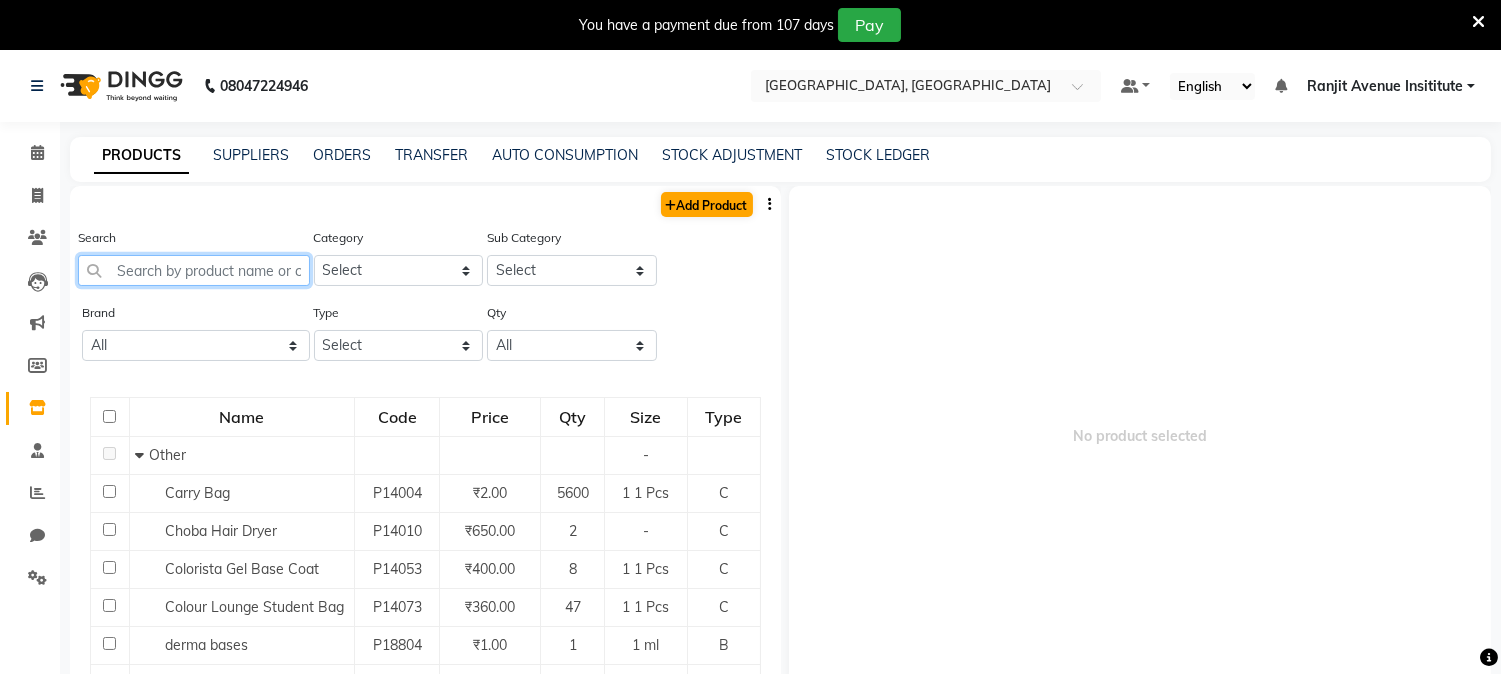 type 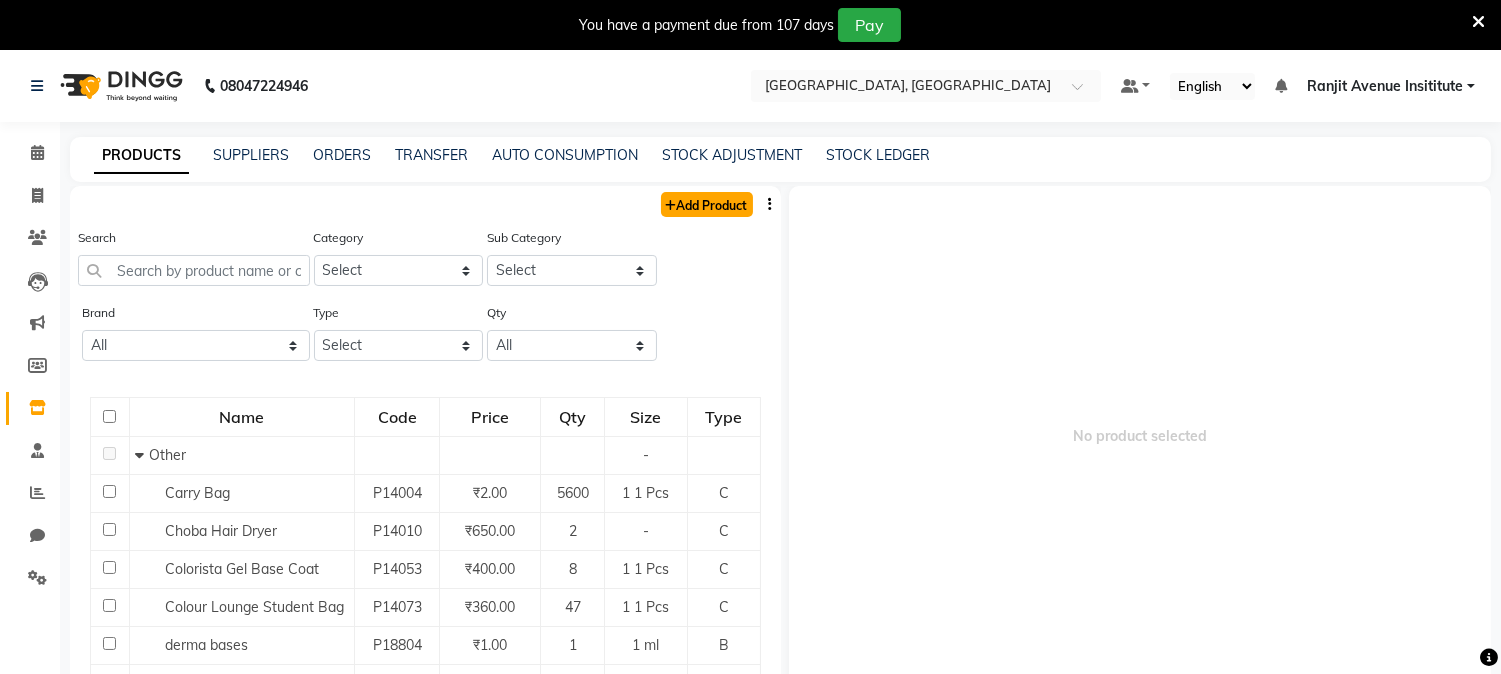 click on "Add Product" 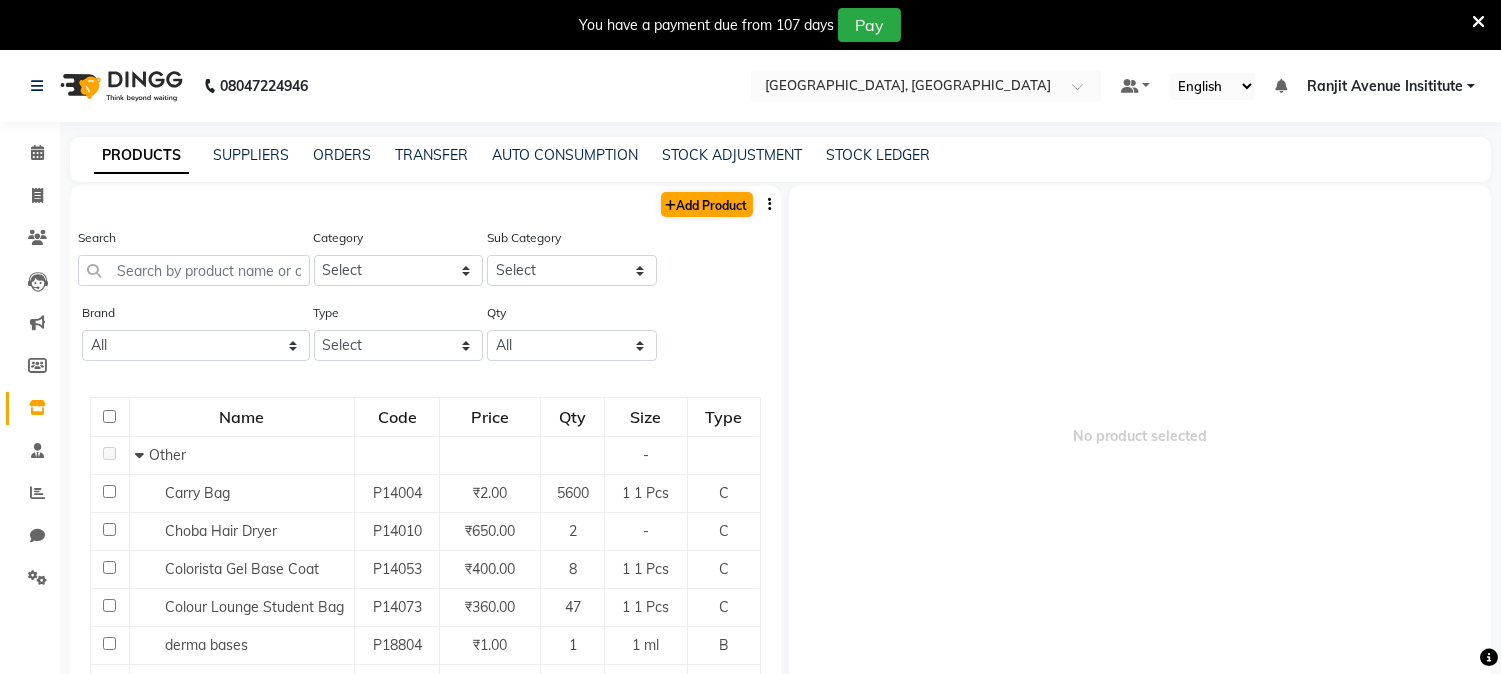 select on "true" 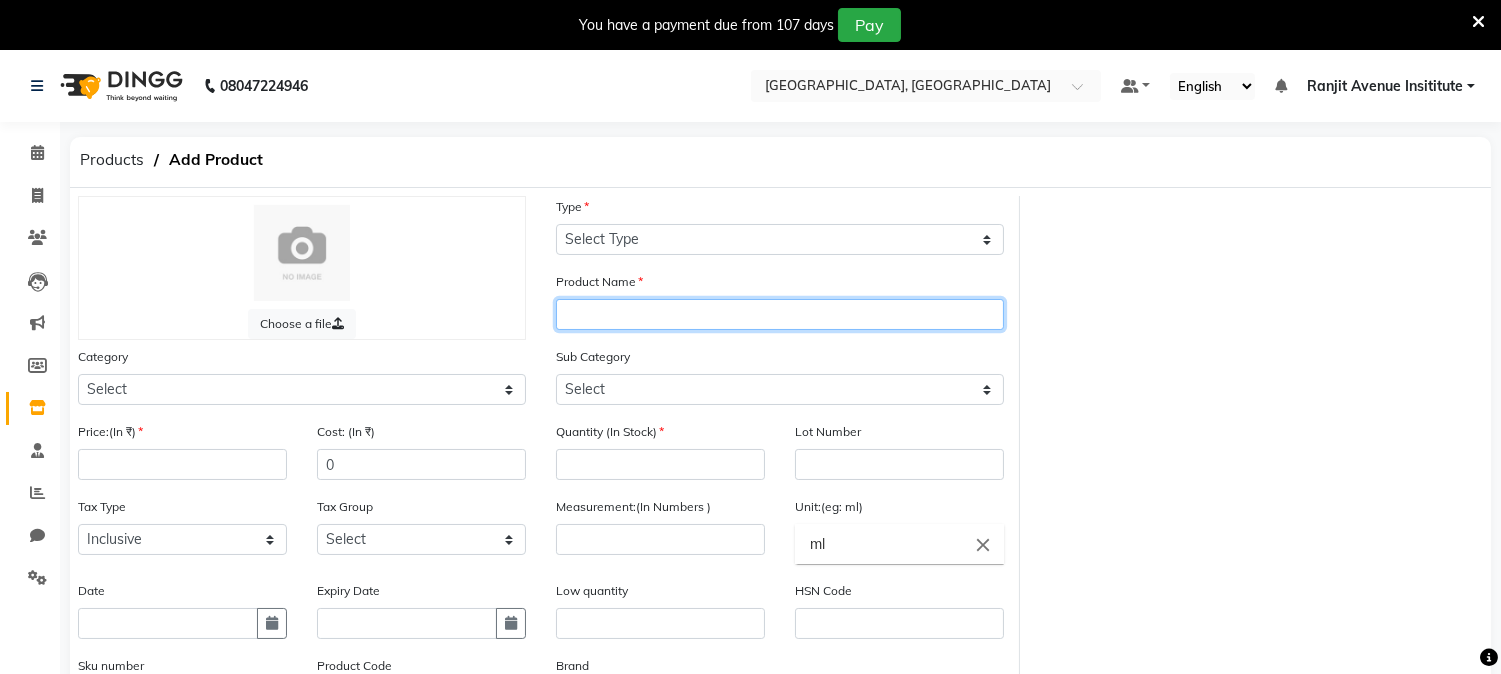 click 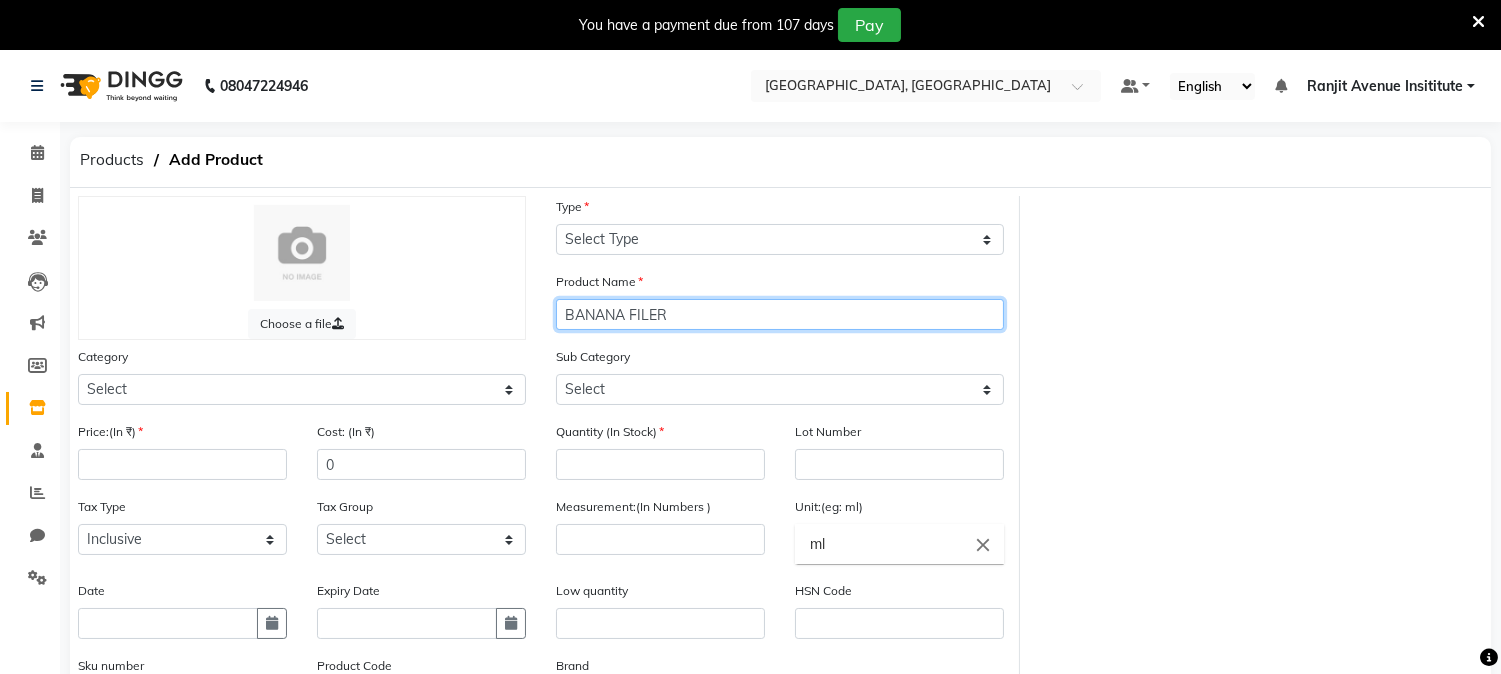 type on "BANANA FILER" 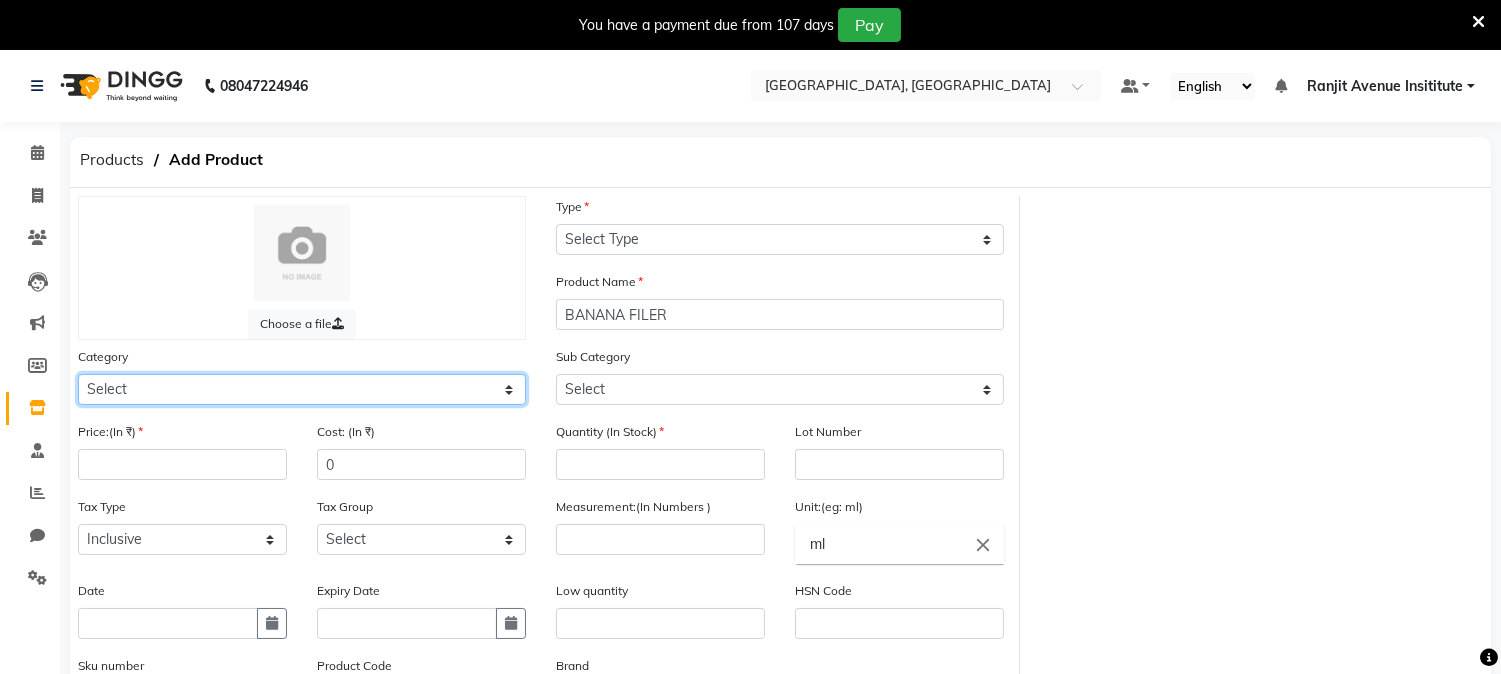 click on "Select Hair Skin Makeup Personal Care Appliances Beard Waxing Disposable Threading Hands and Feet Beauty Planet Botox Cadiveu Casmara Cheryls Loreal Olaplex Old Product Other" 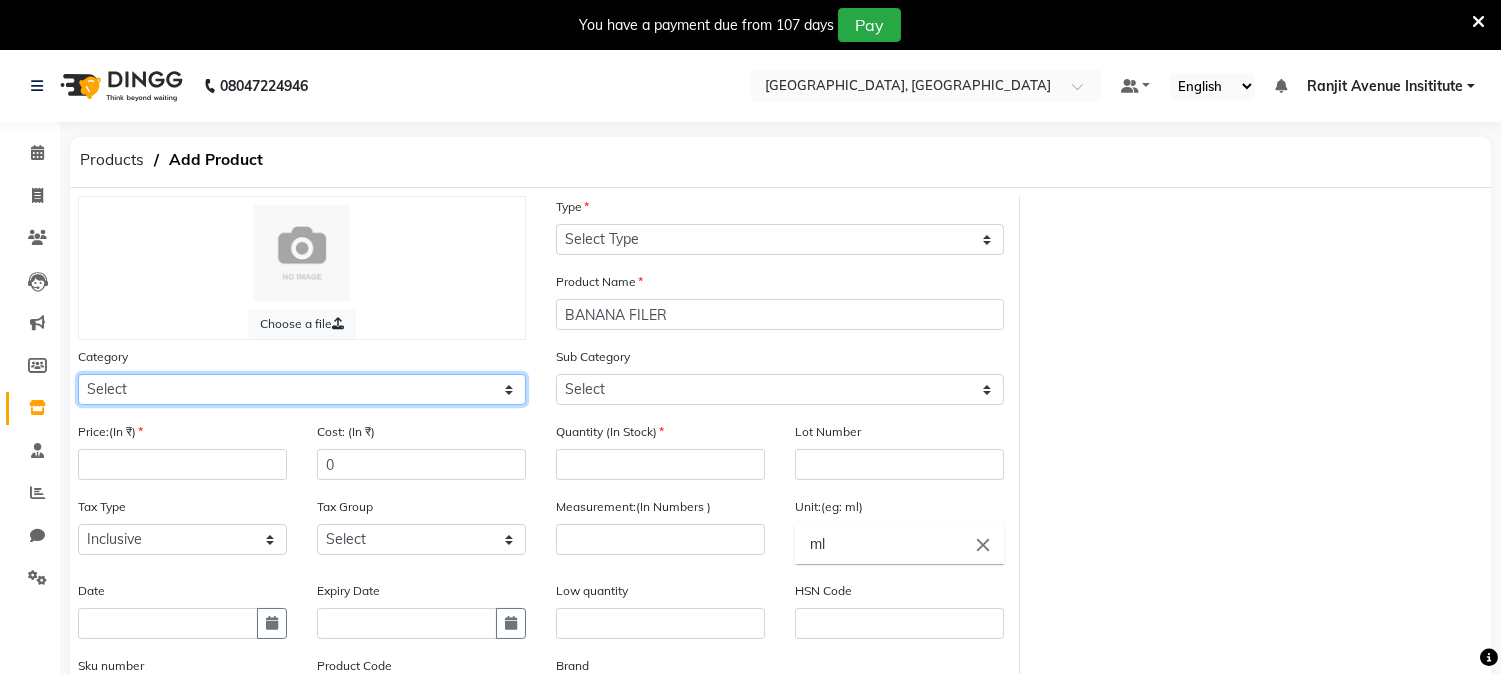 select on "1390101000" 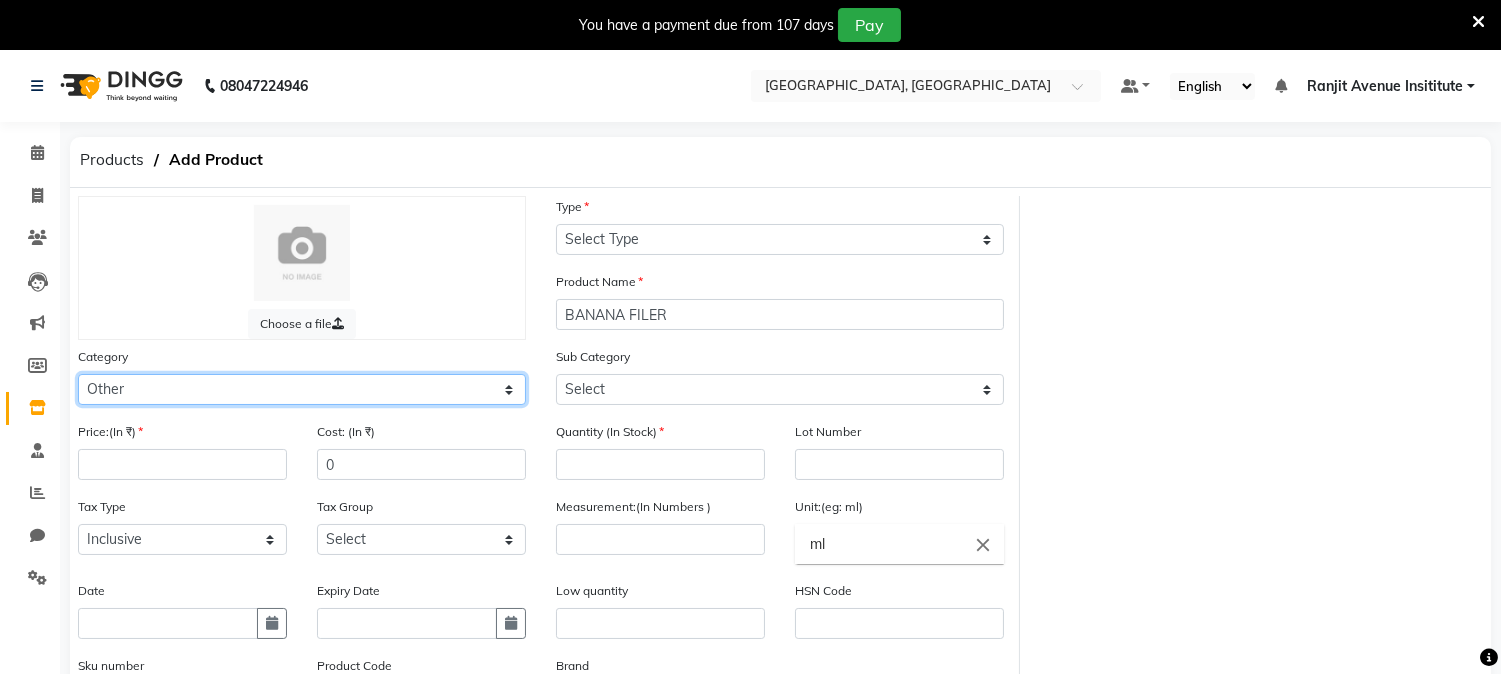 click on "Select Hair Skin Makeup Personal Care Appliances Beard Waxing Disposable Threading Hands and Feet Beauty Planet Botox Cadiveu Casmara Cheryls Loreal Olaplex Old Product Other" 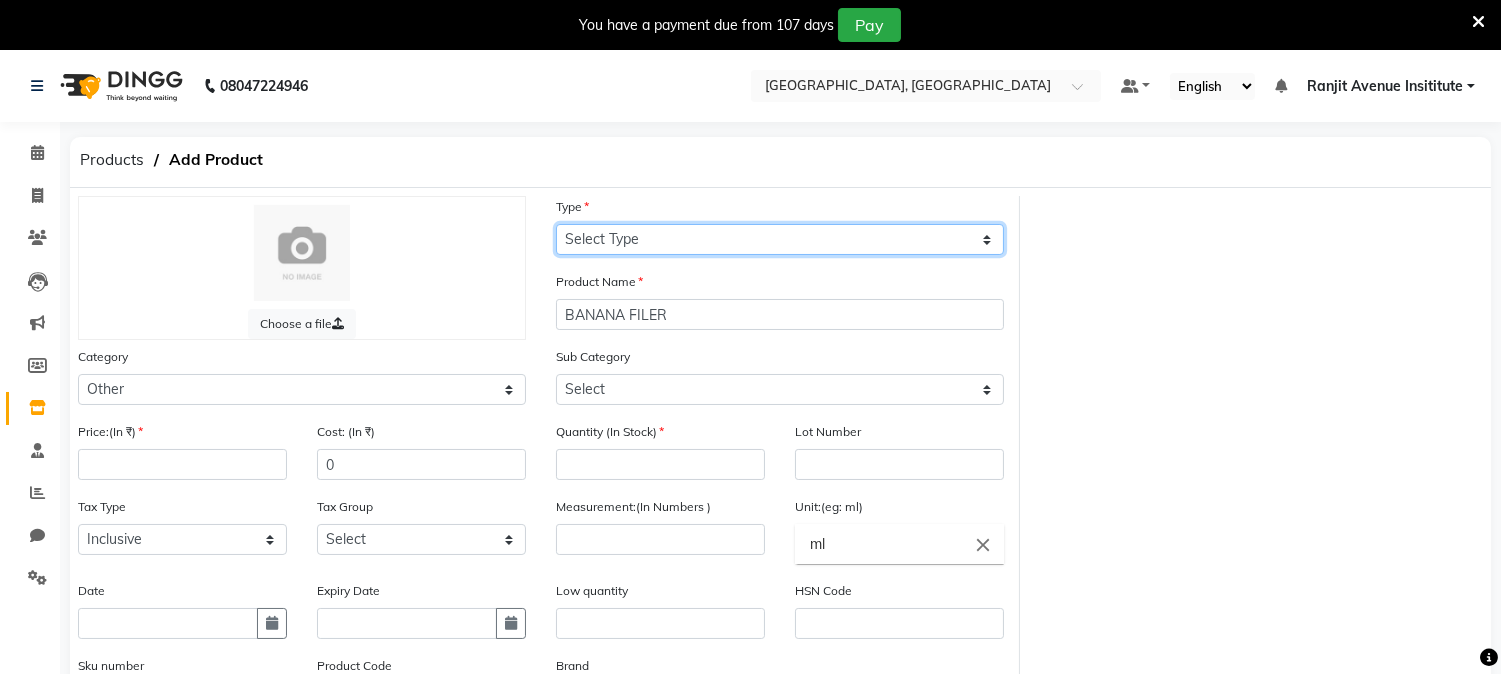 click on "Select Type Both Retail Consumable" 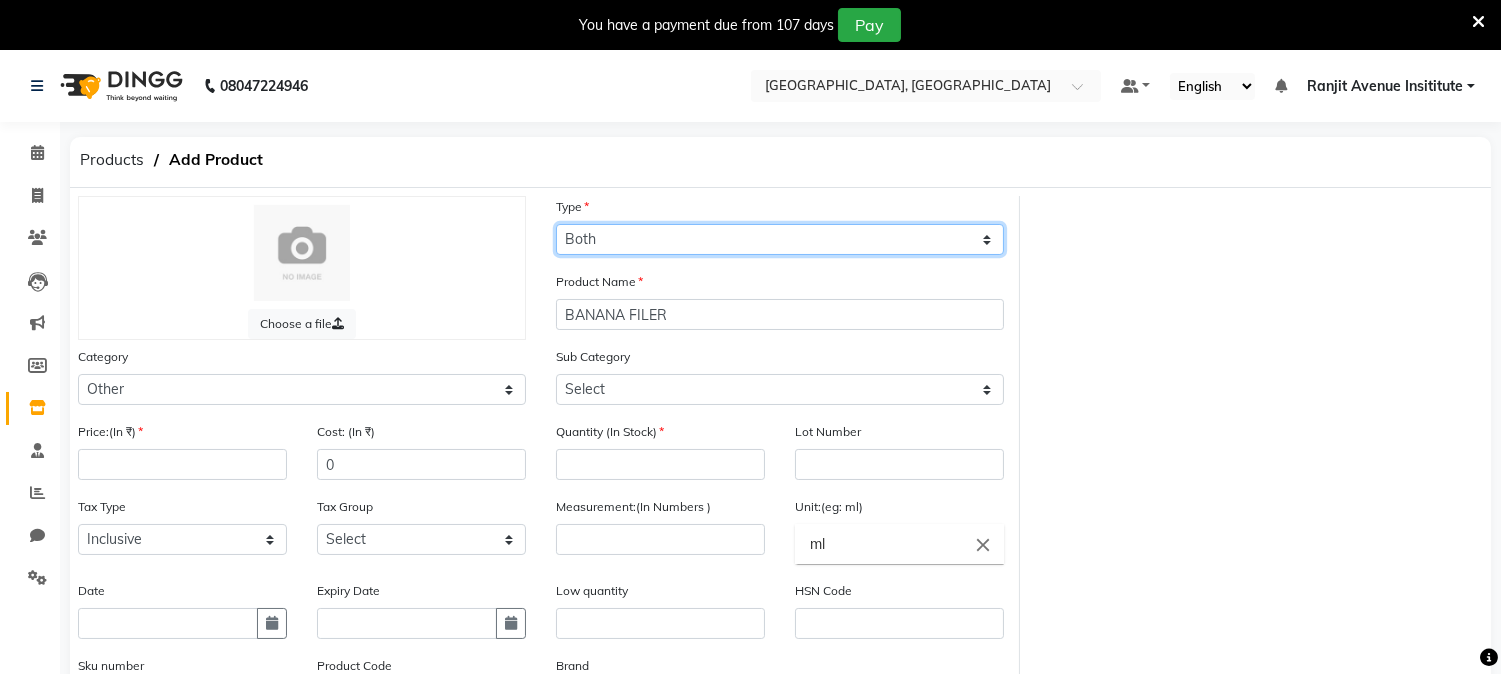 click on "Select Type Both Retail Consumable" 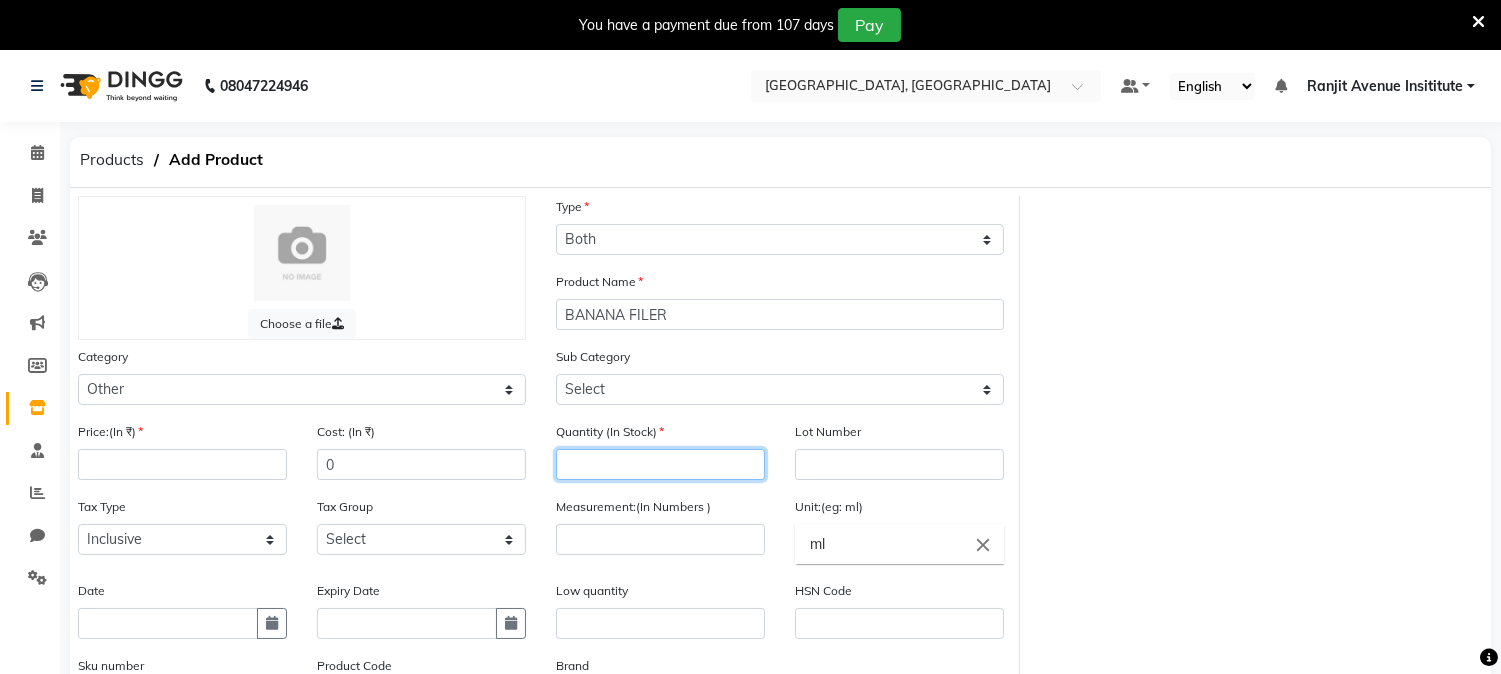 click 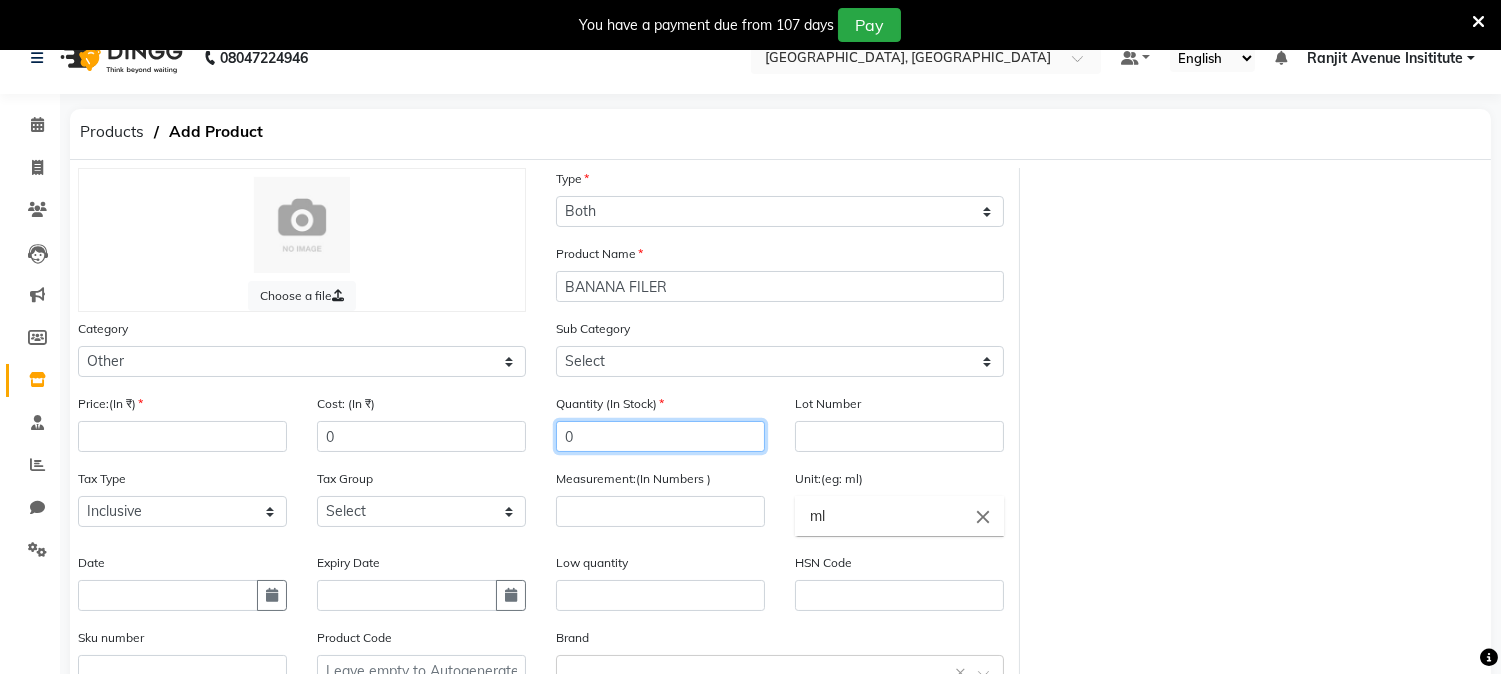 scroll, scrollTop: 111, scrollLeft: 0, axis: vertical 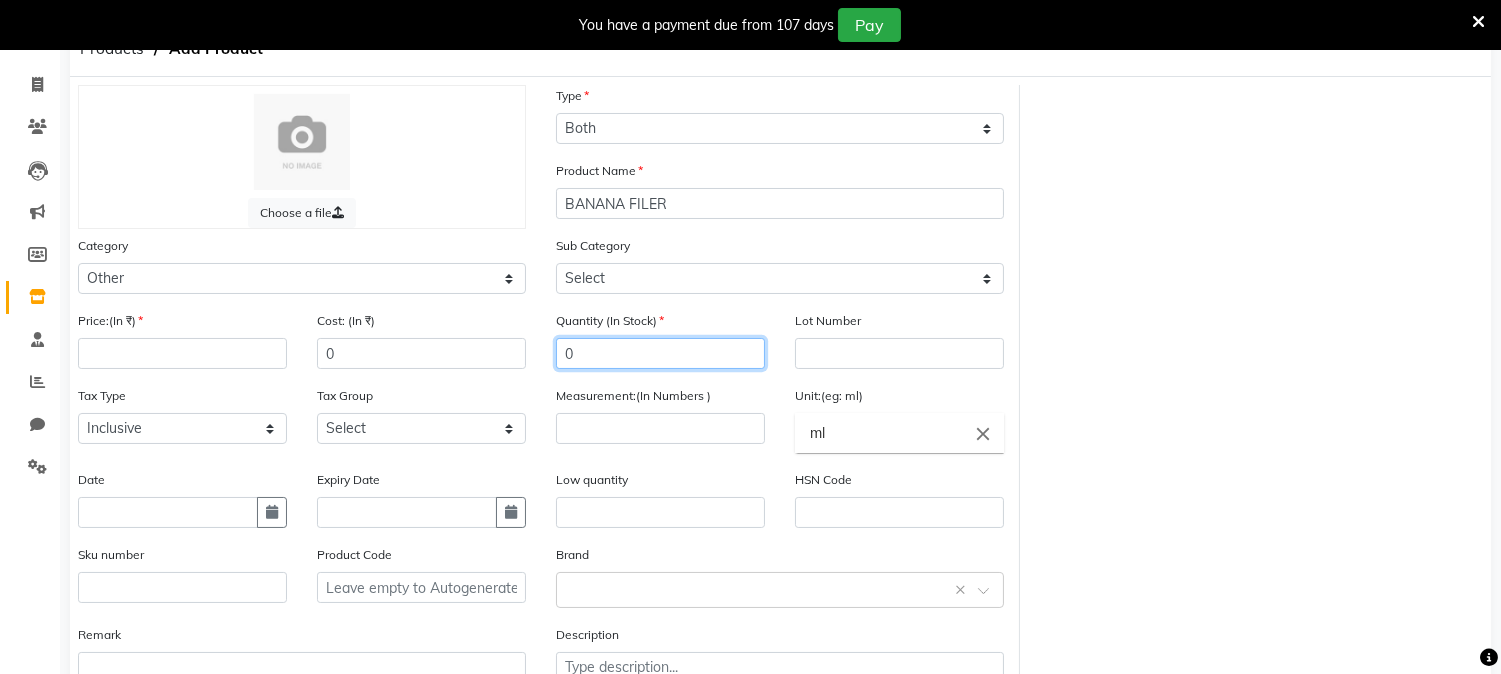 type on "0" 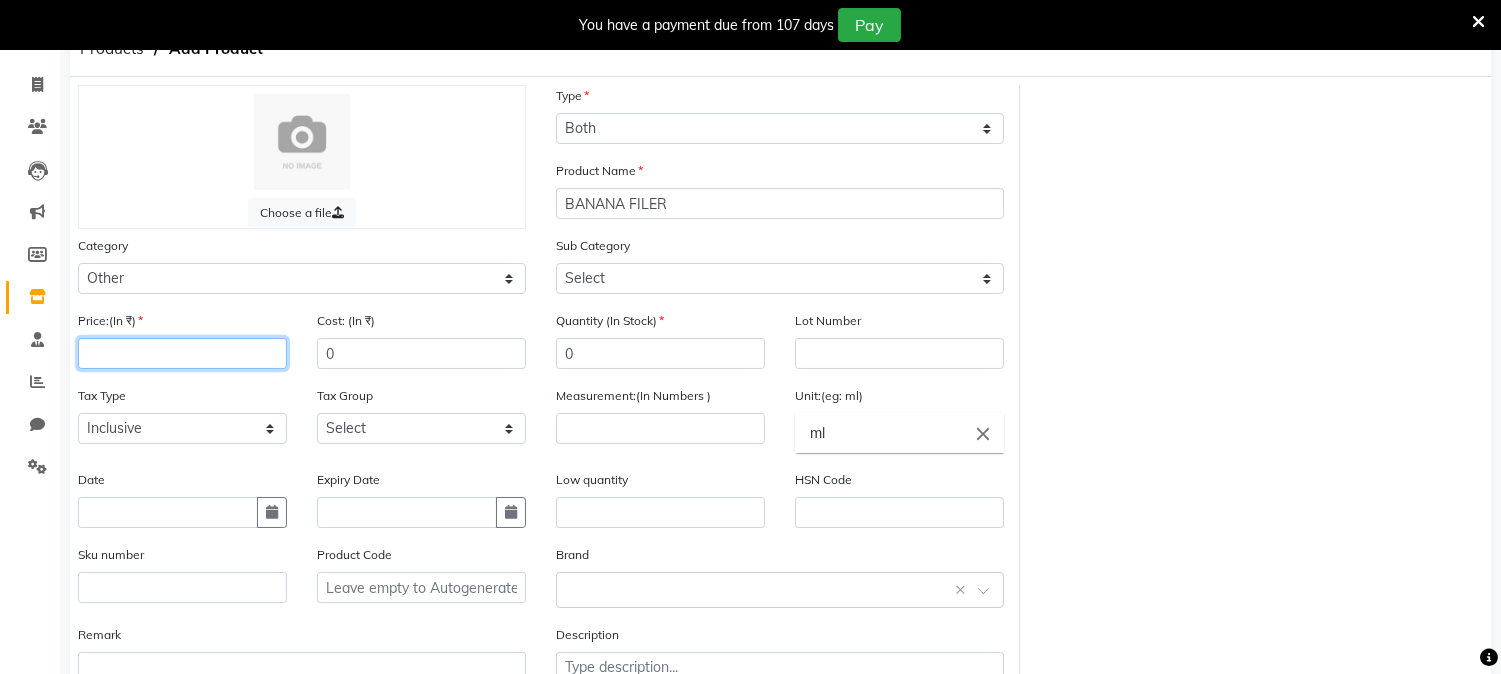 click 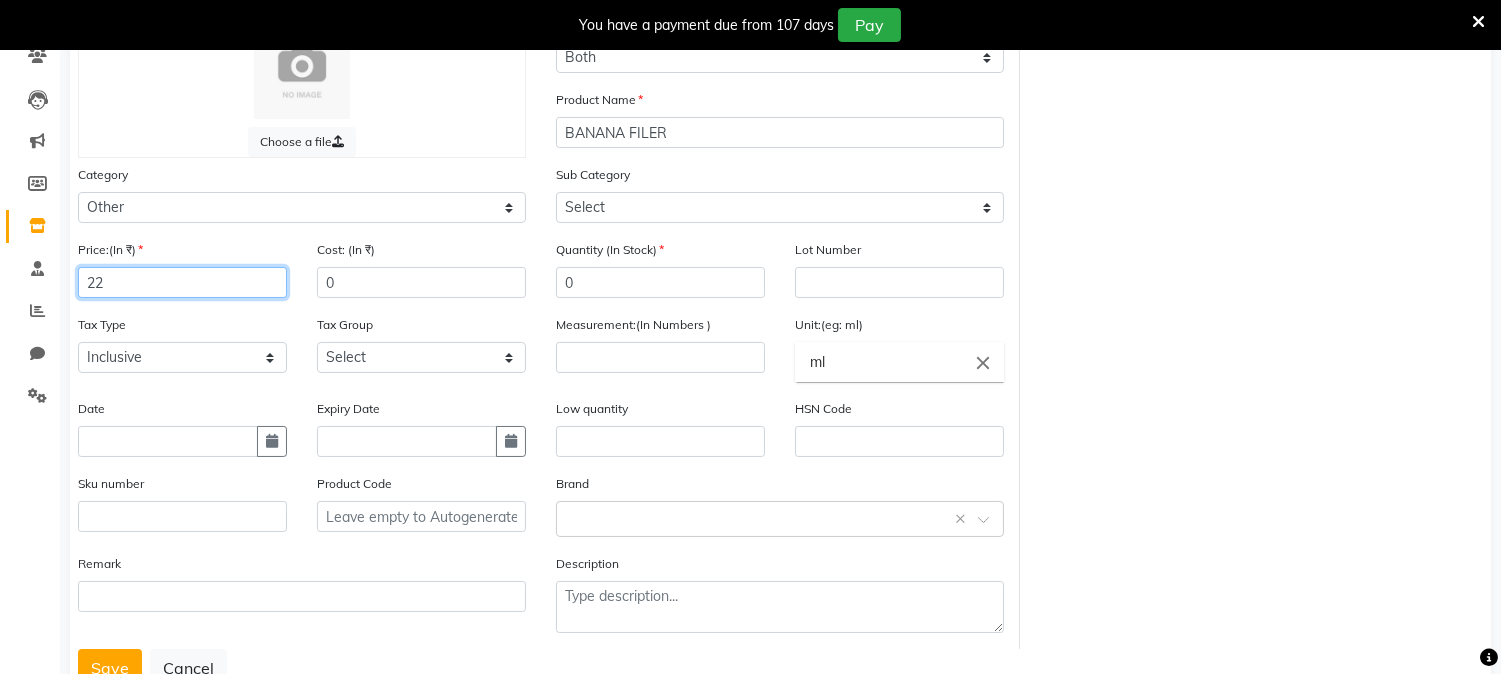 scroll, scrollTop: 254, scrollLeft: 0, axis: vertical 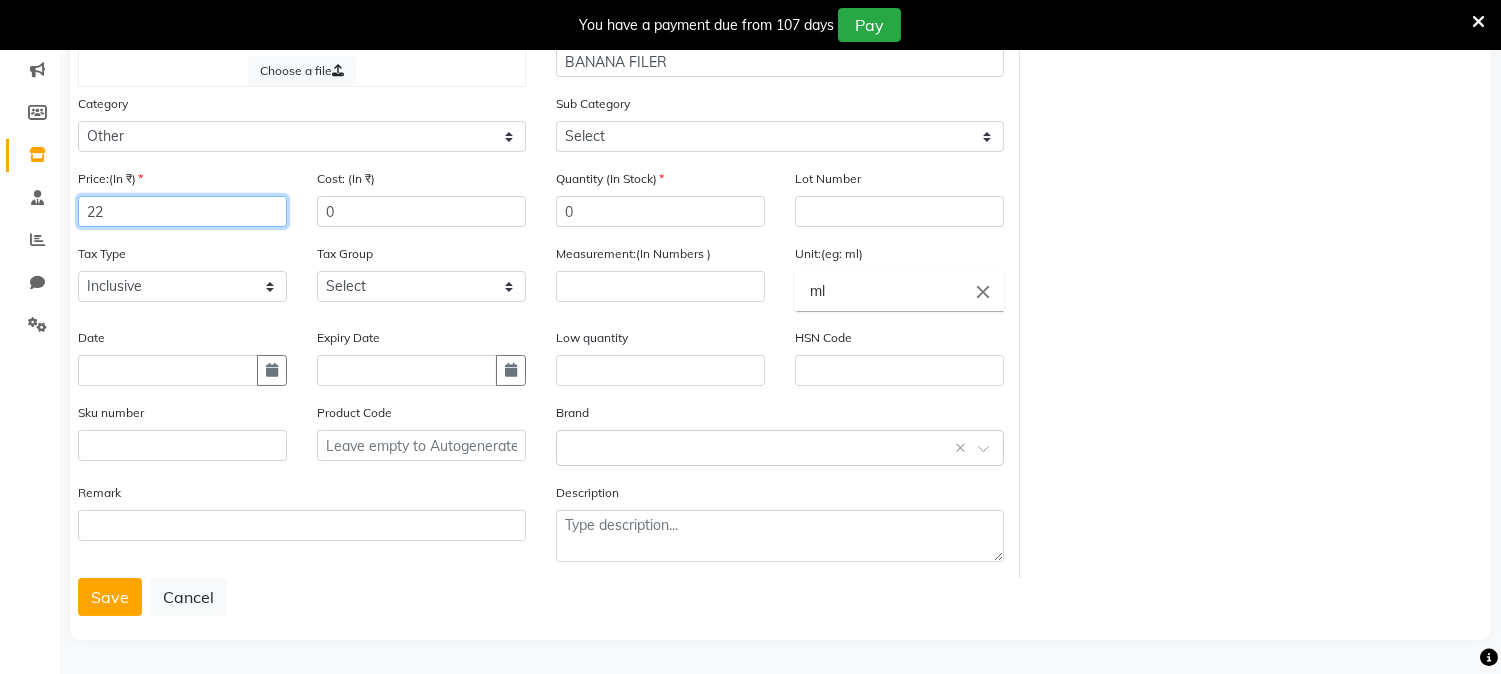 type on "22" 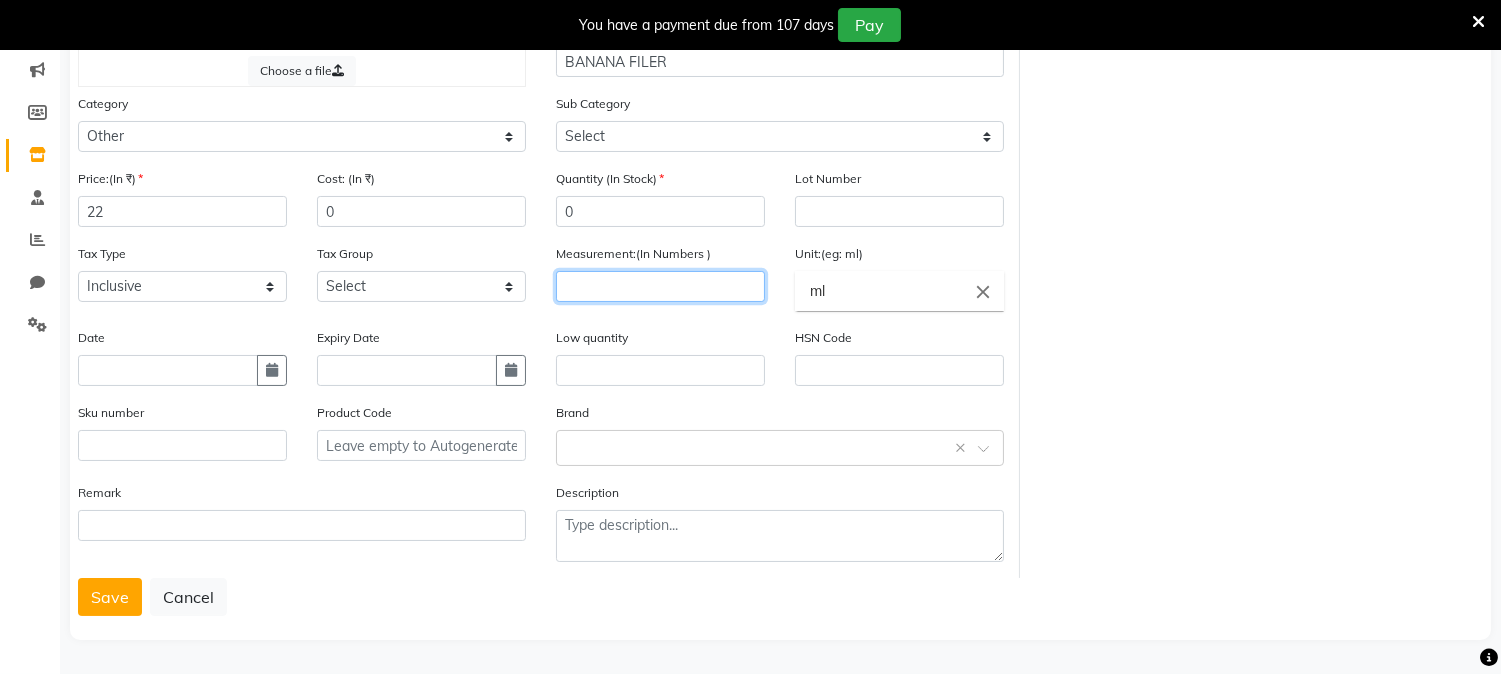 click 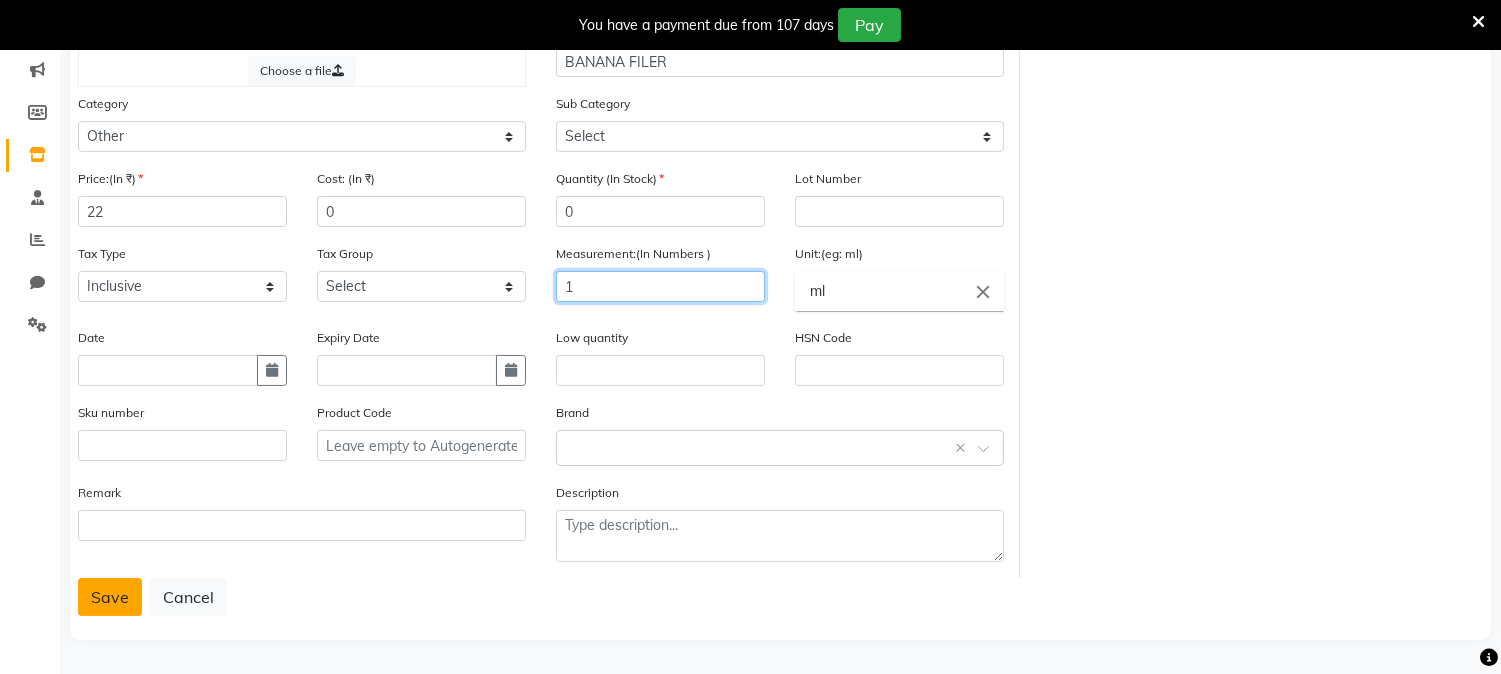 type on "1" 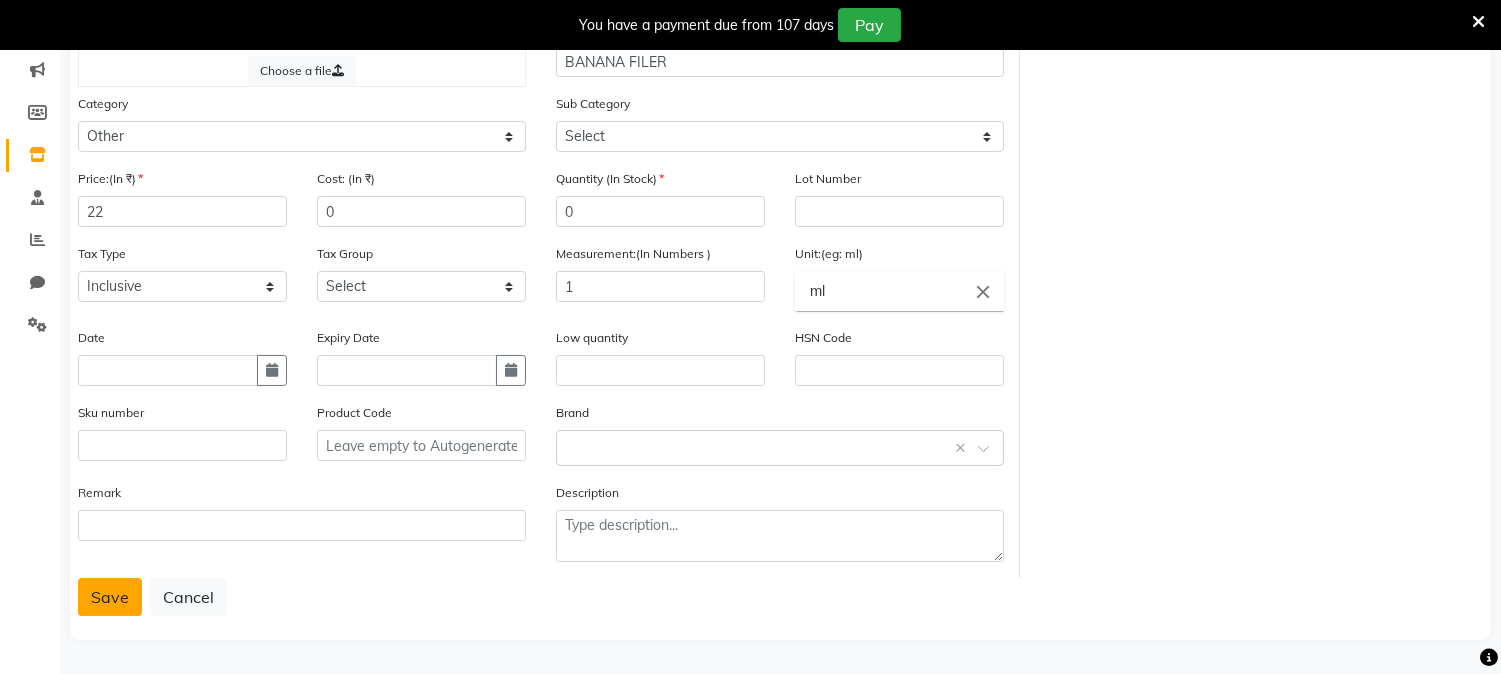 click on "Save" 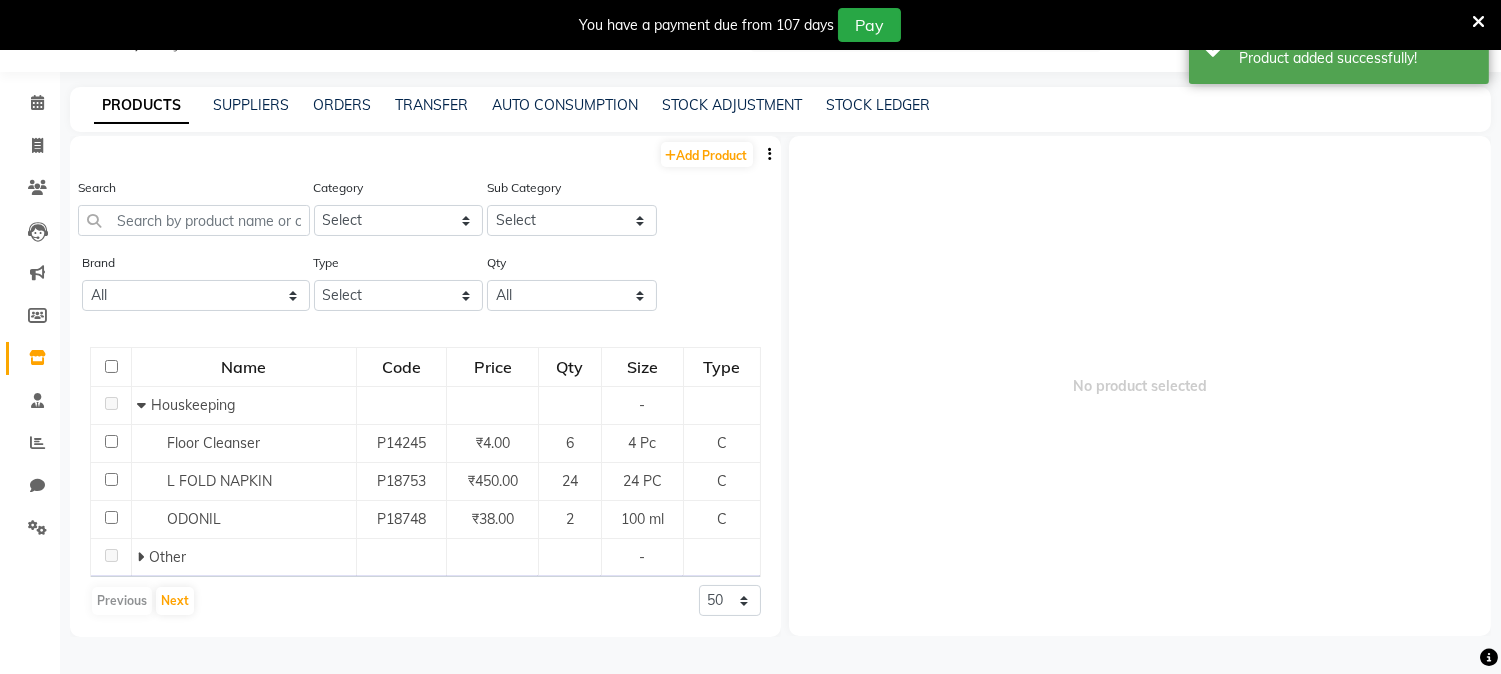 scroll, scrollTop: 62, scrollLeft: 0, axis: vertical 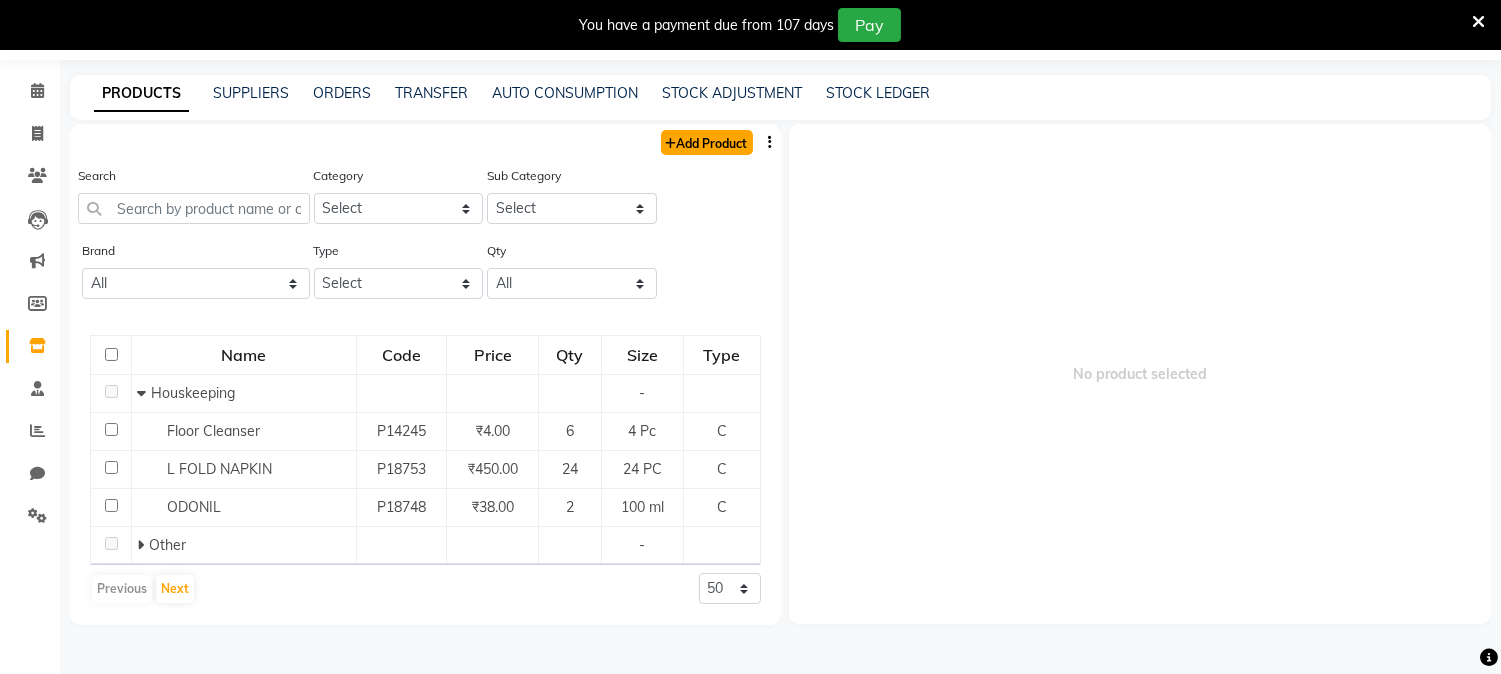 click 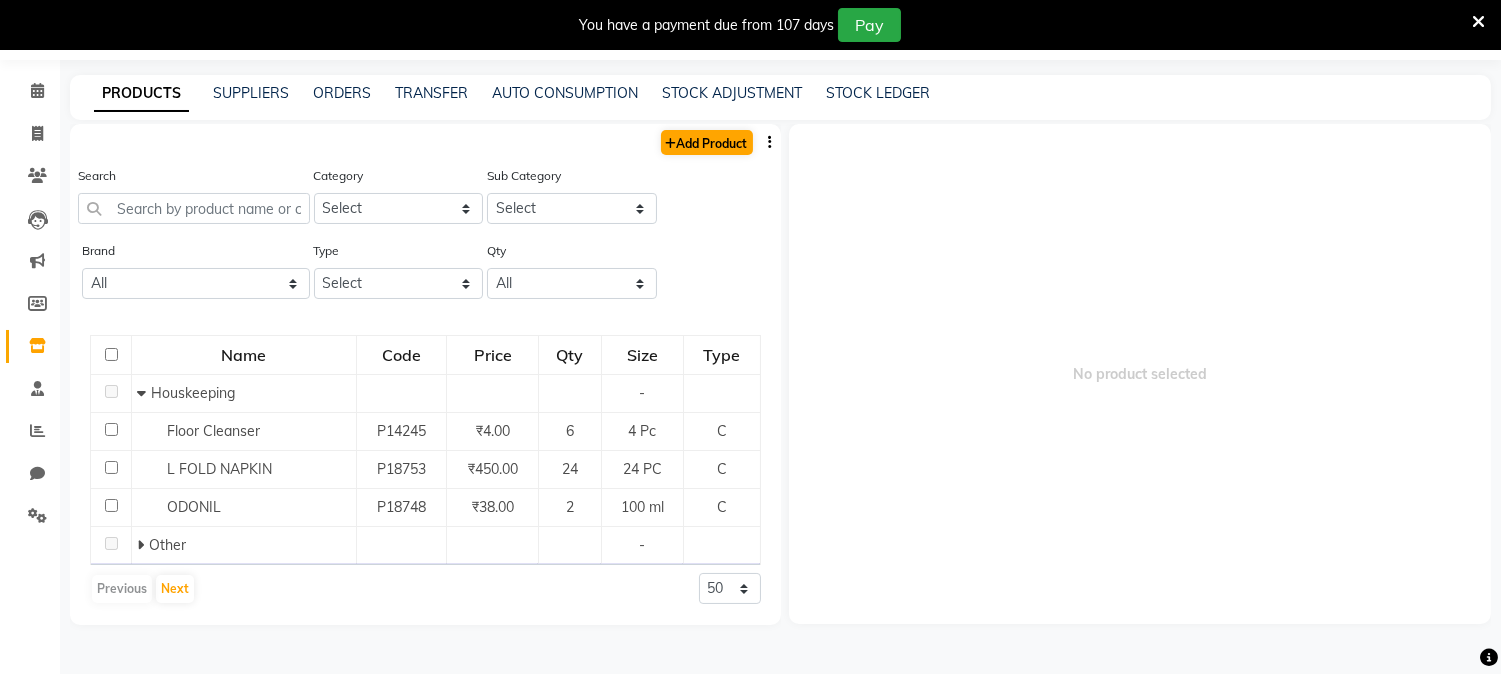 select on "true" 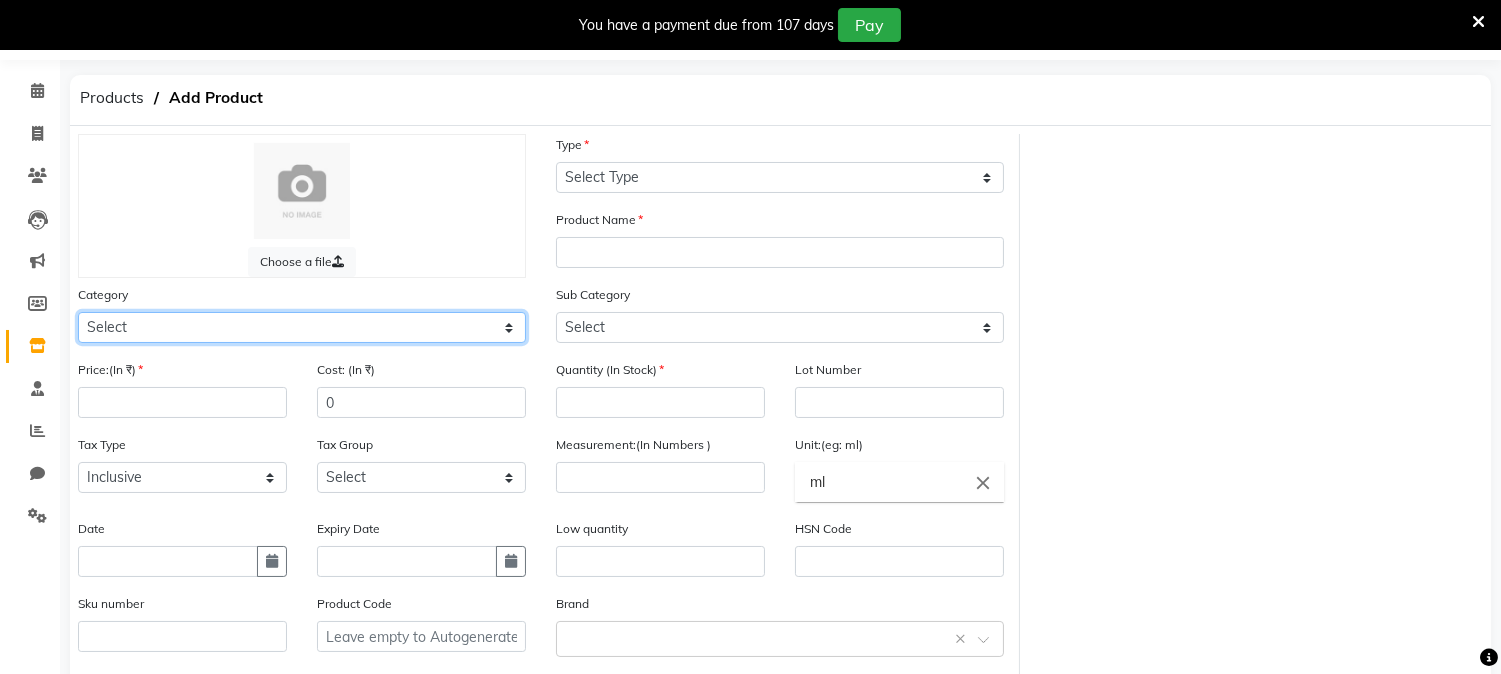 click on "Select Hair Skin Makeup Personal Care Appliances Beard Waxing Disposable Threading Hands and Feet Beauty Planet Botox Cadiveu Casmara Cheryls Loreal Olaplex Old Product Other" 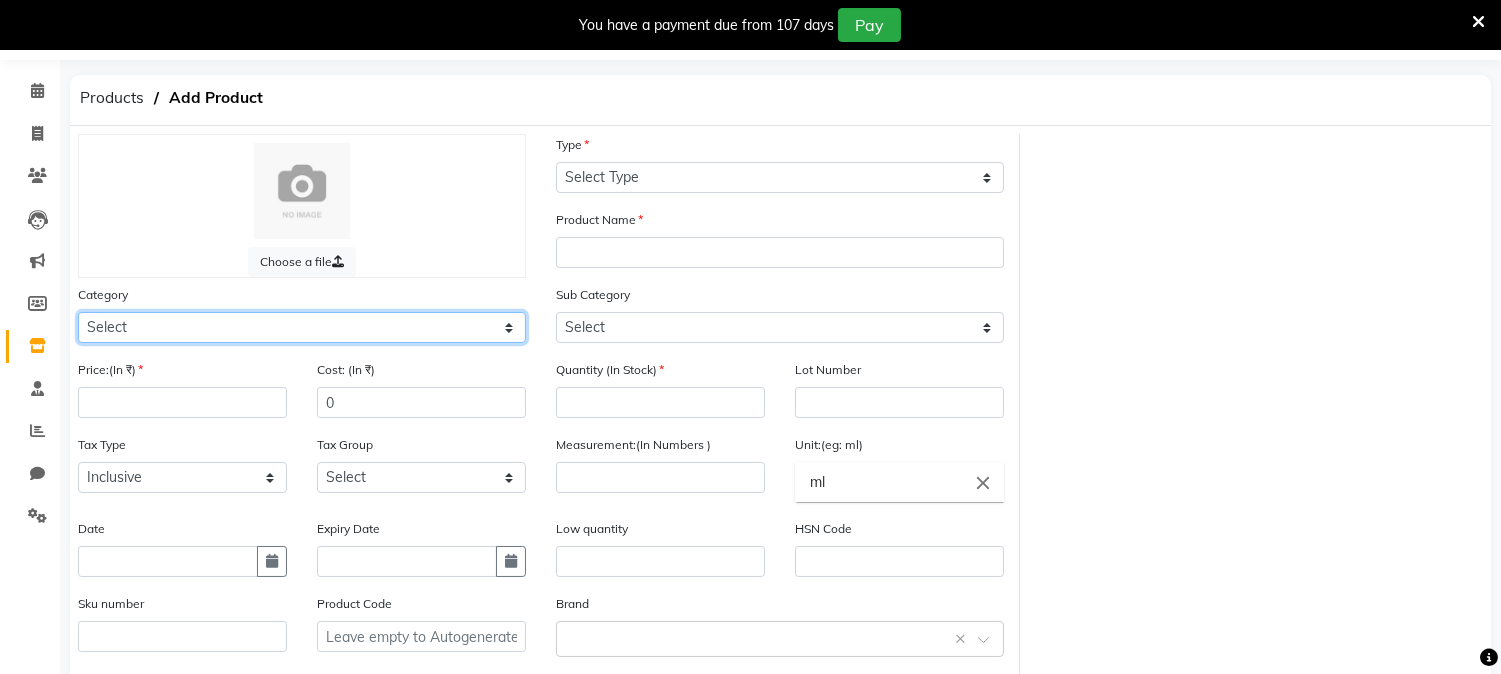 select on "1390101000" 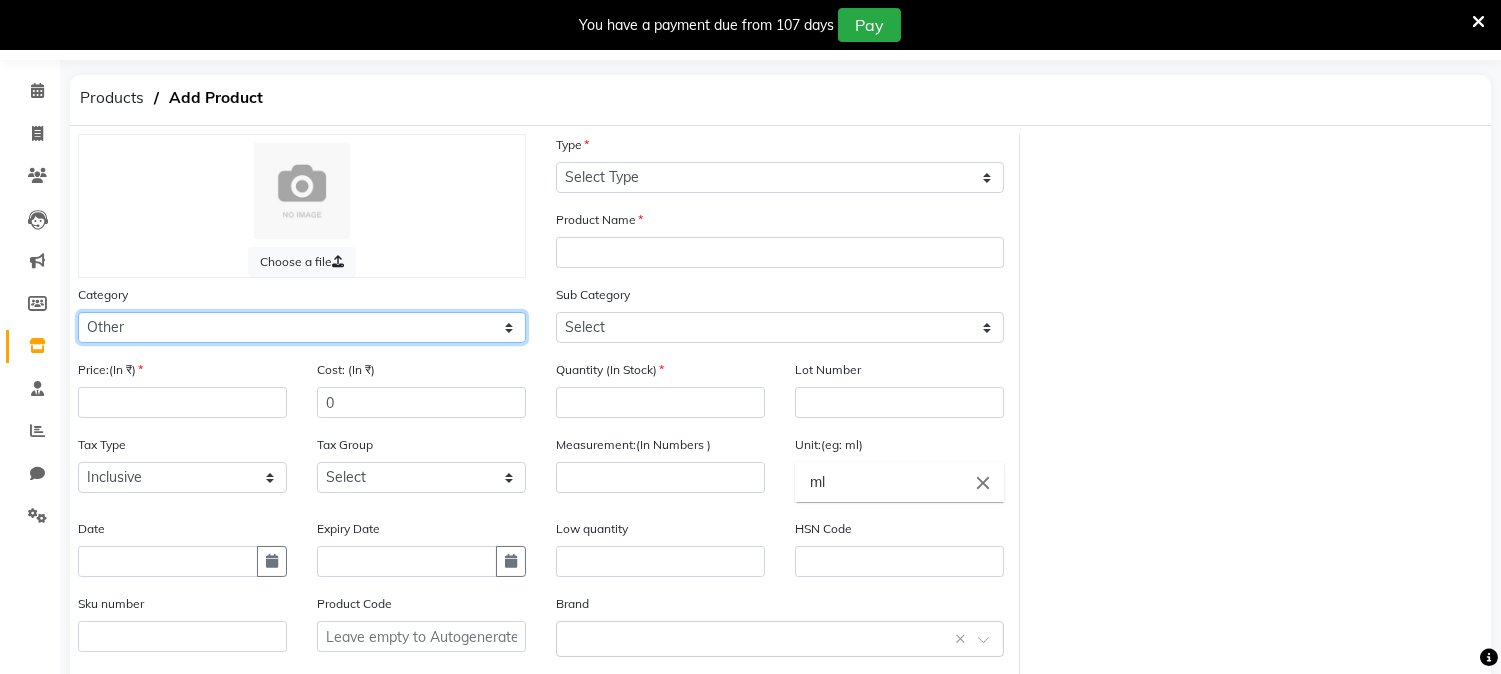 click on "Select Hair Skin Makeup Personal Care Appliances Beard Waxing Disposable Threading Hands and Feet Beauty Planet Botox Cadiveu Casmara Cheryls Loreal Olaplex Old Product Other" 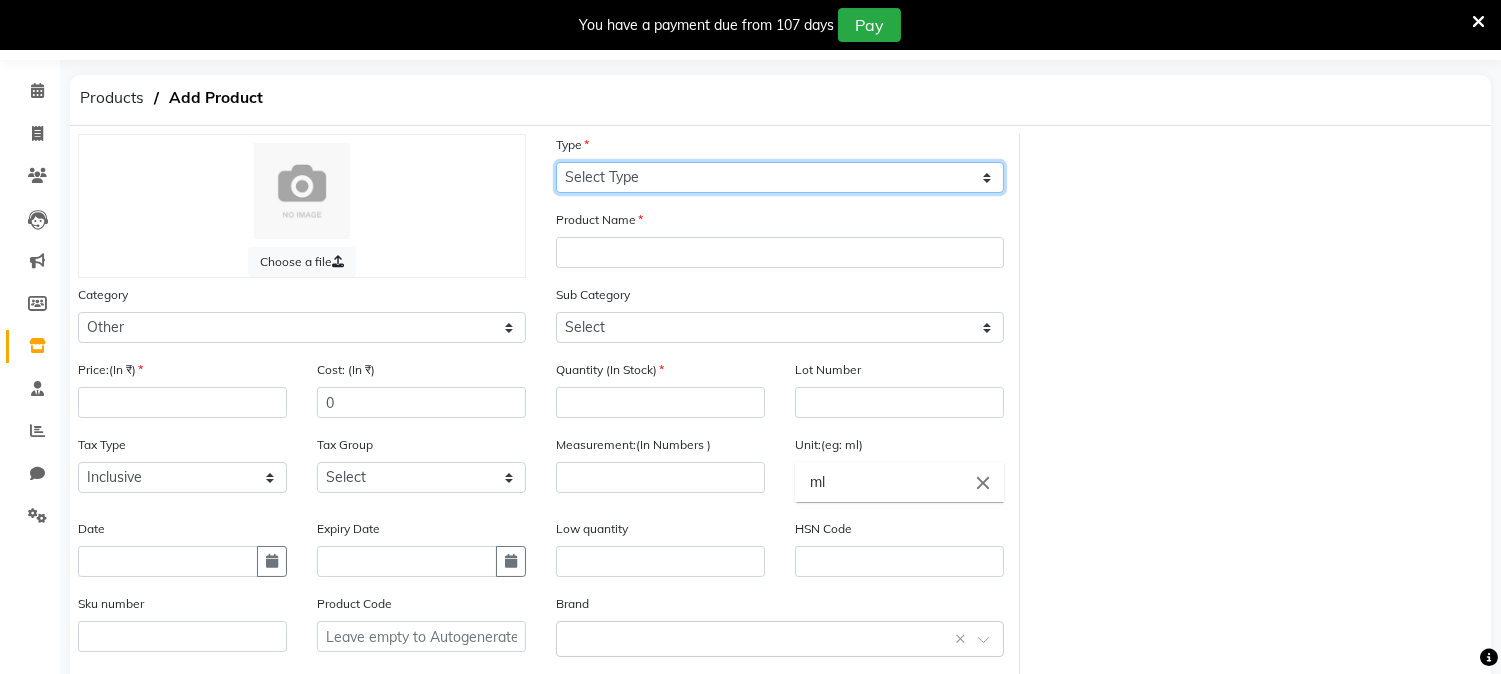 click on "Select Type Both Retail Consumable" 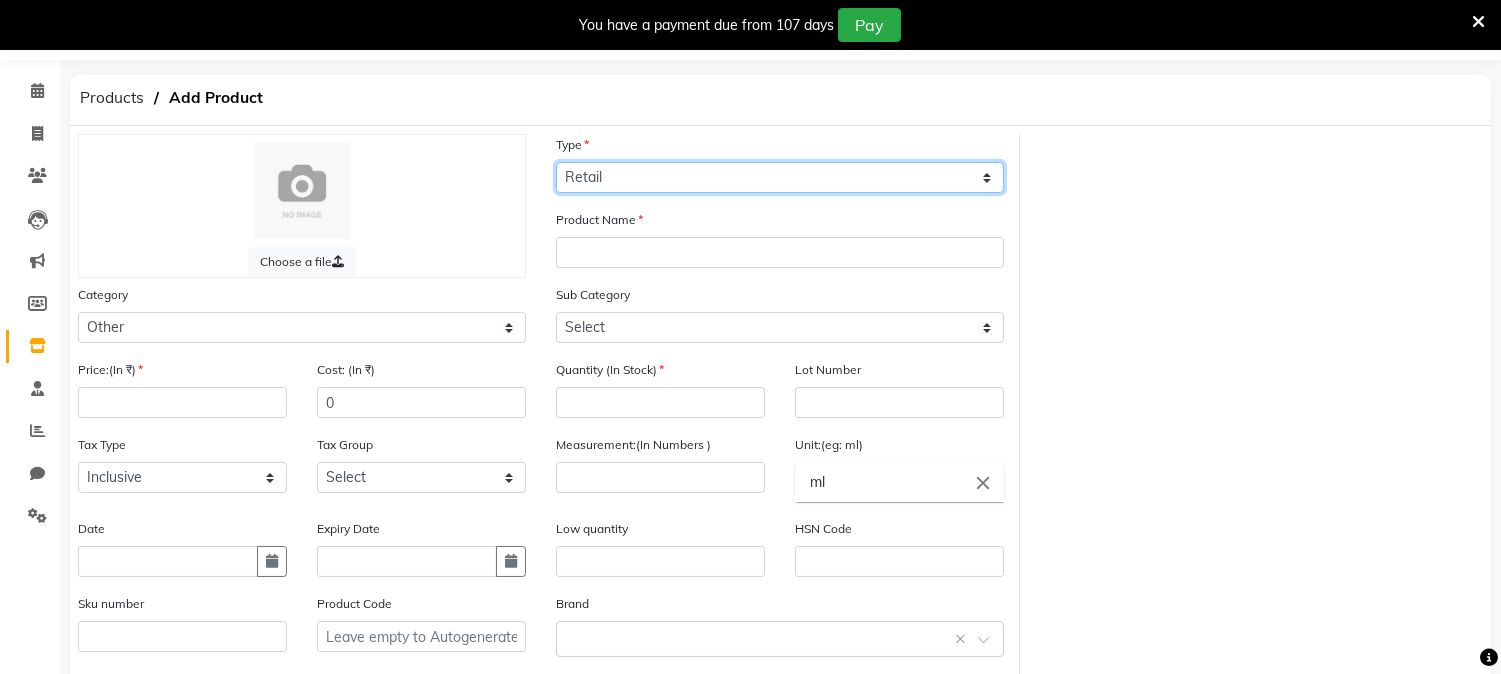 click on "Select Type Both Retail Consumable" 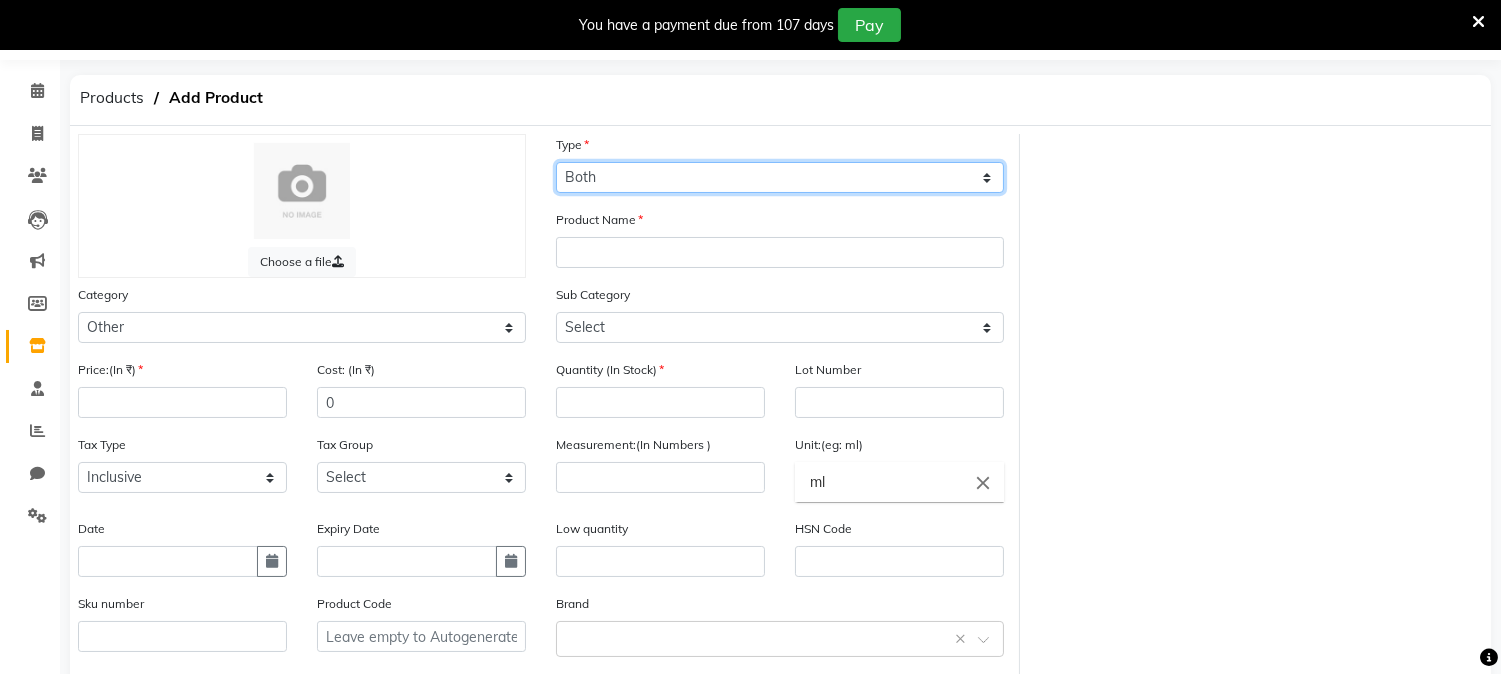 click on "Select Type Both Retail Consumable" 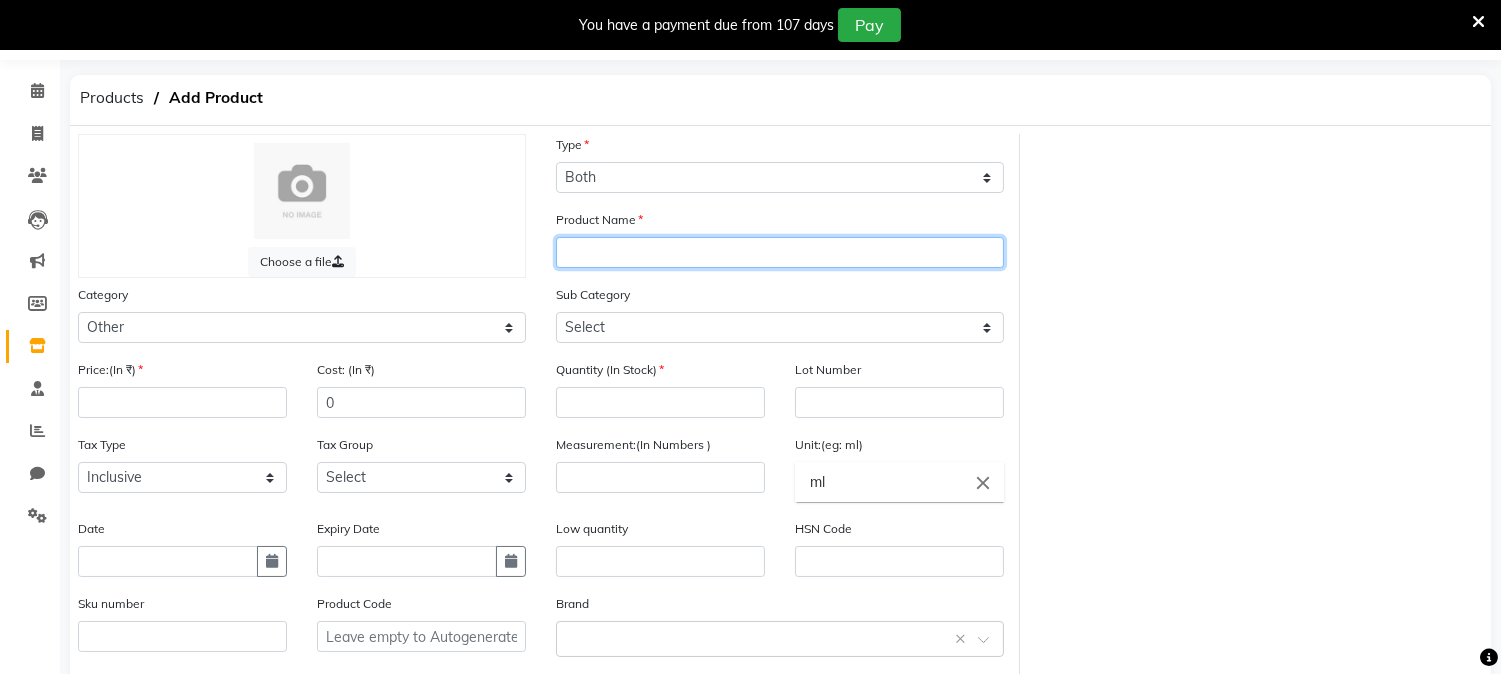 click 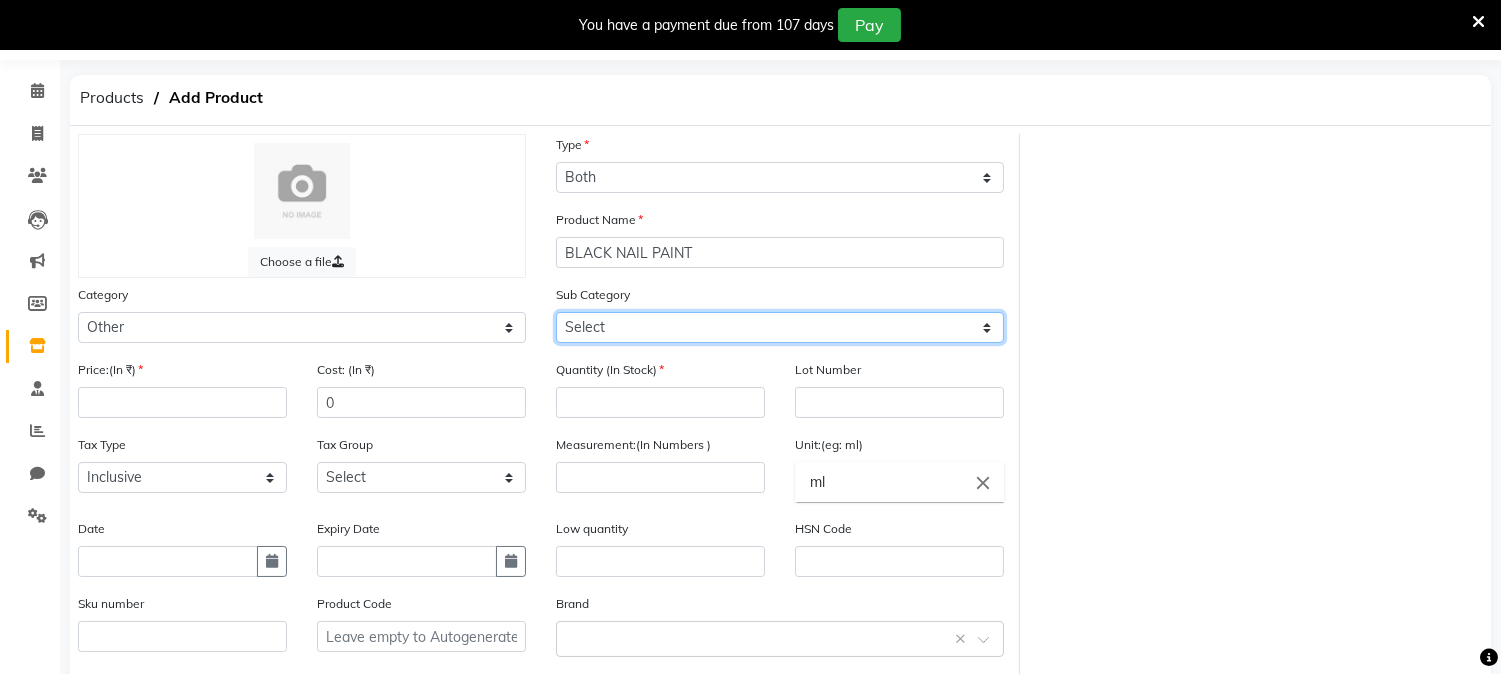 click on "Select Houskeeping Other" 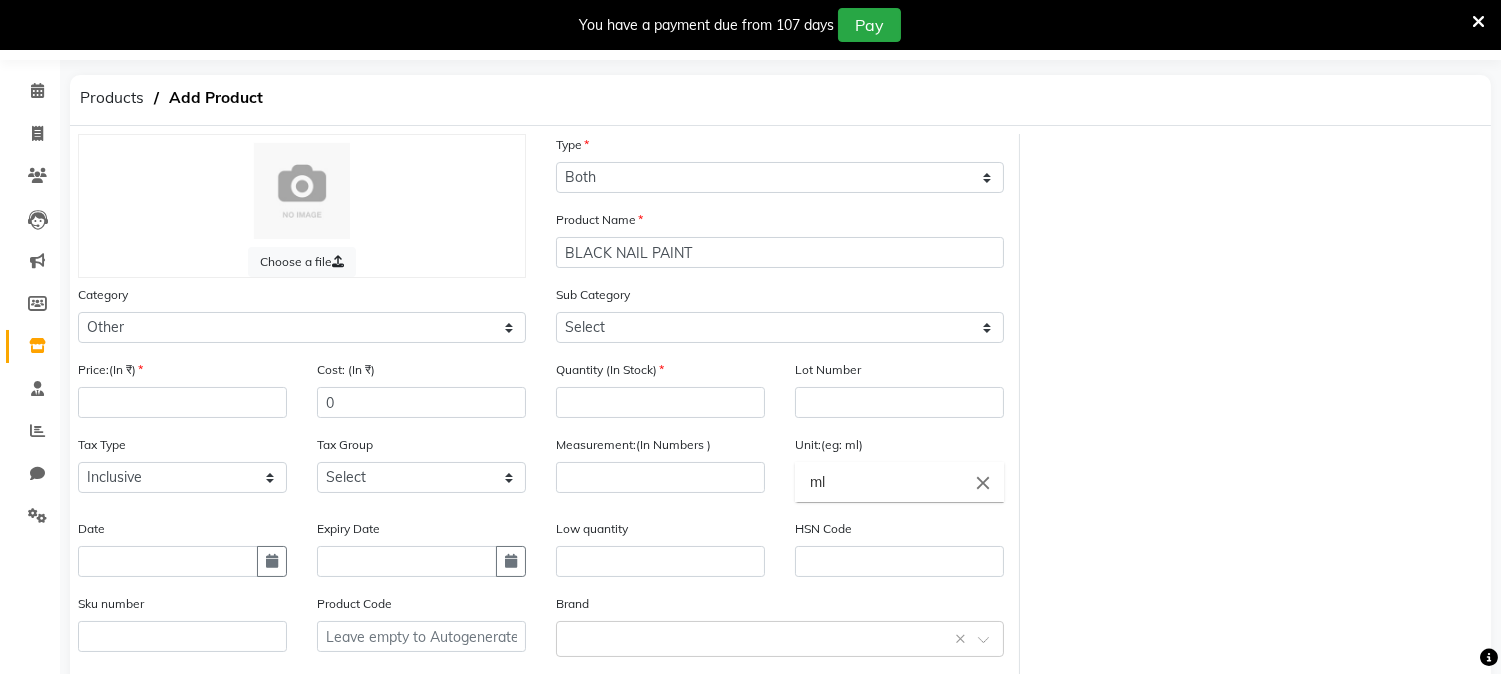click on "Choose a file Type Select Type Both Retail Consumable Product Name BLACK NAIL PAINT Category Select Hair Skin Makeup Personal Care Appliances Beard Waxing Disposable Threading Hands and Feet Beauty Planet Botox Cadiveu Casmara Cheryls Loreal Olaplex Old Product Other Sub Category Select Houskeeping Other Price:(In ₹) Cost: (In ₹) 0 Quantity (In Stock) Lot Number Tax Type Select Inclusive Exclusive Tax Group Select GST Measurement:(In Numbers ) Unit:(eg: ml) ml close Date Expiry Date Low quantity HSN Code Sku number Product Code Brand Select brand or add custom brand    × Remark Description" 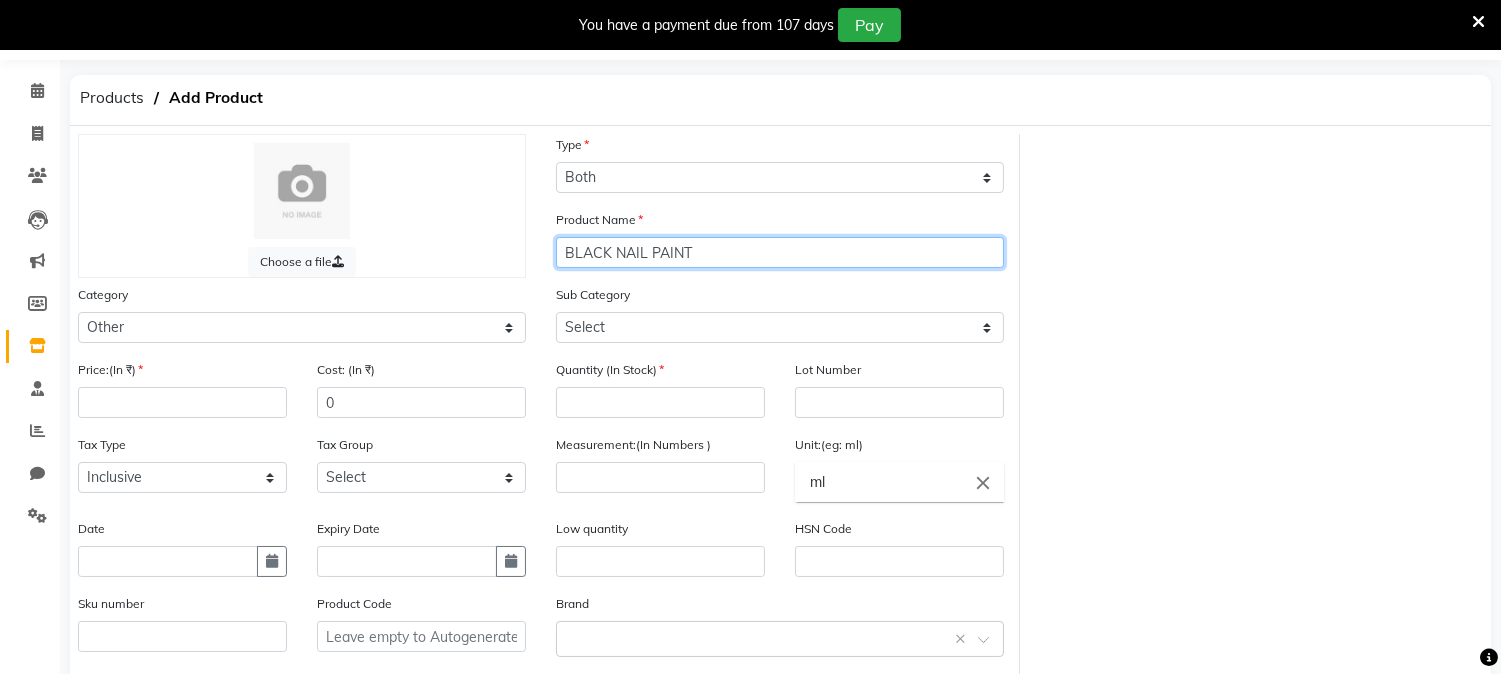 click on "BLACK NAIL PAINT" 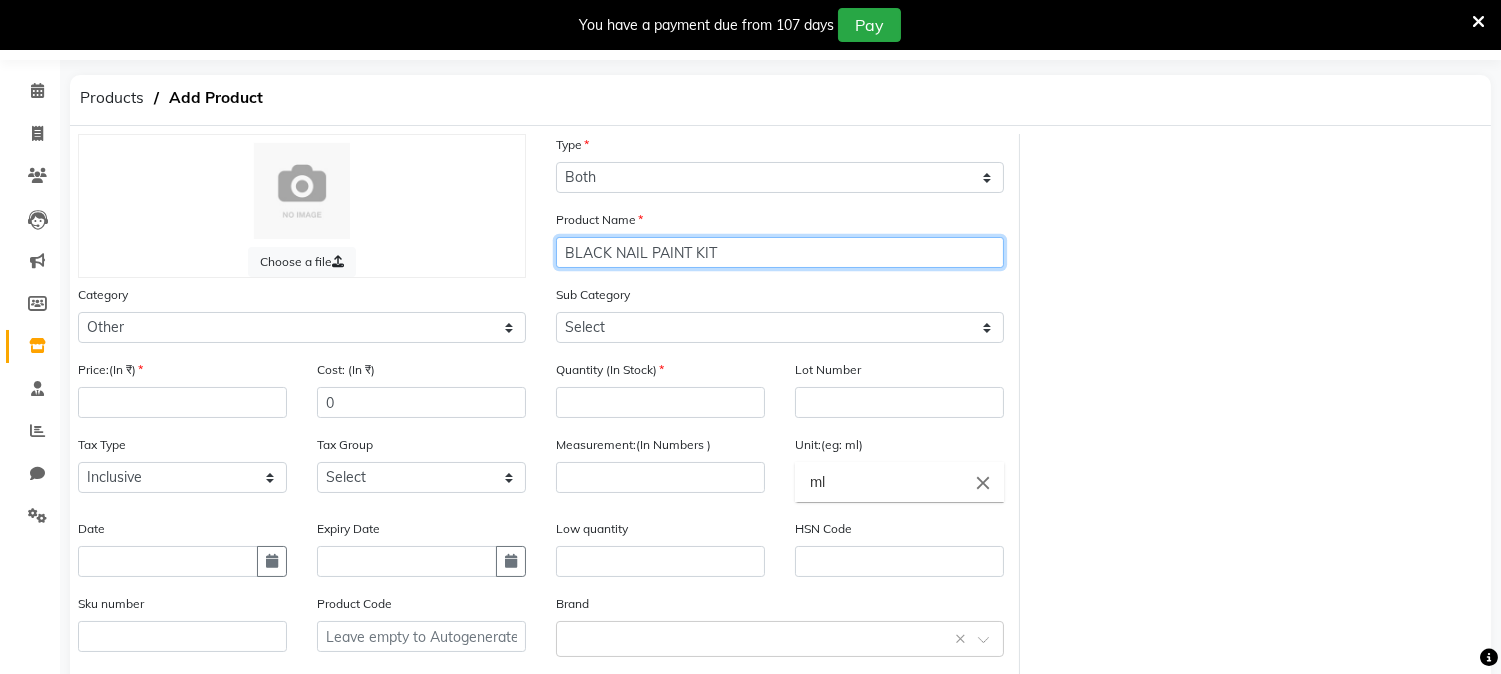 type on "BLACK NAIL PAINT KIT" 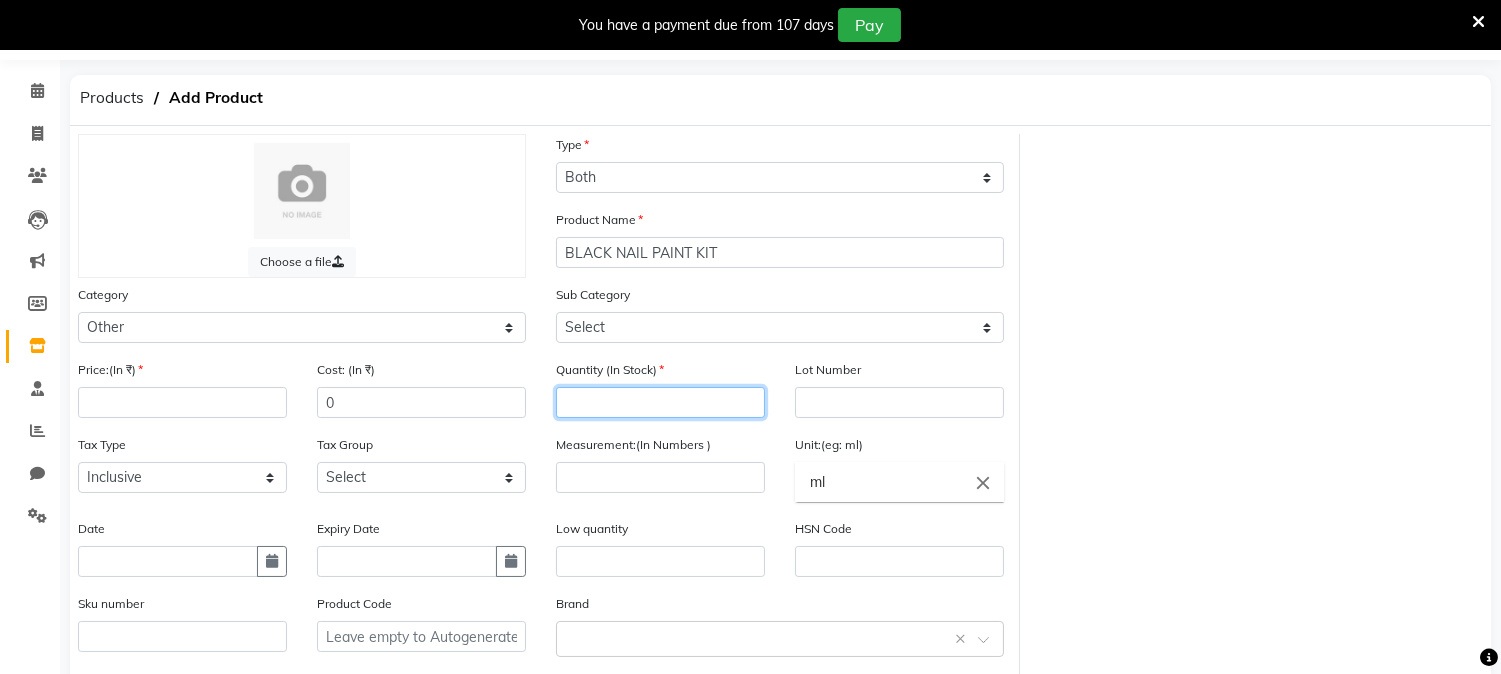 click 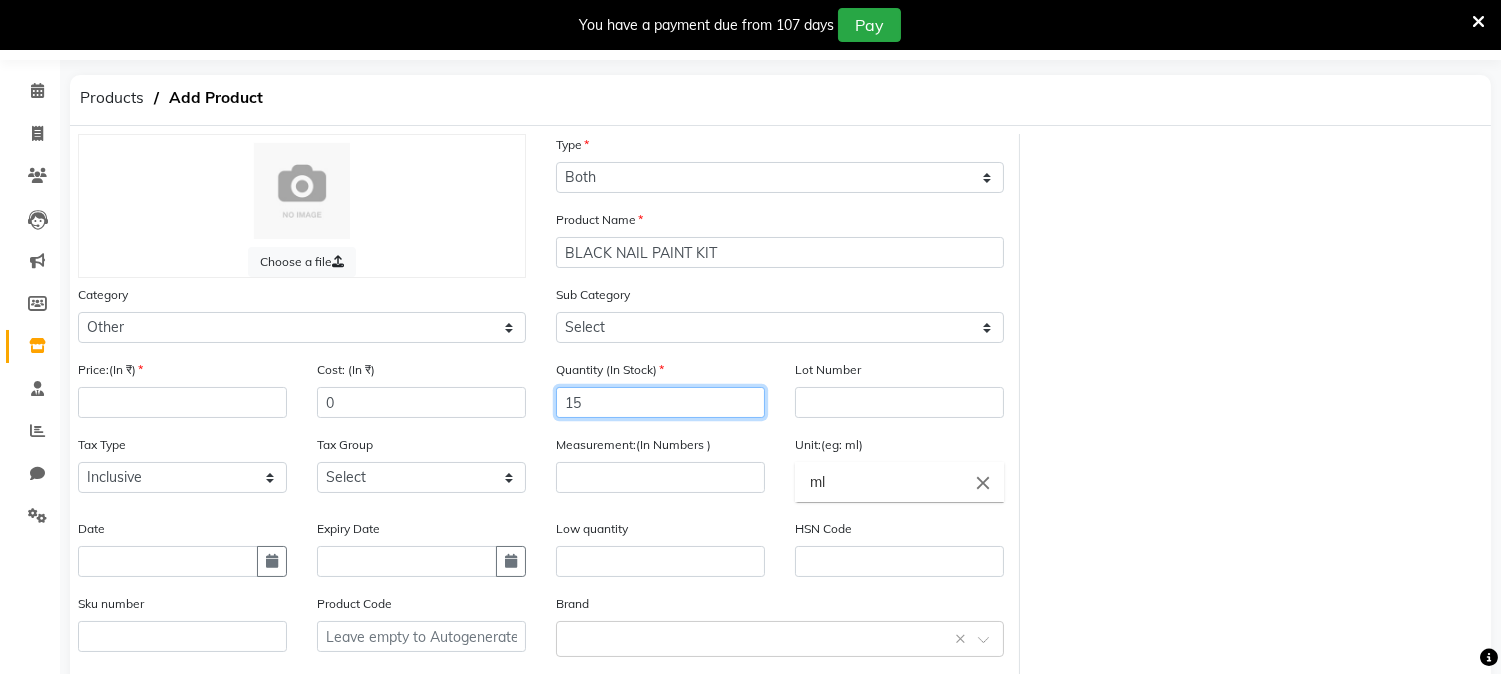 type on "1" 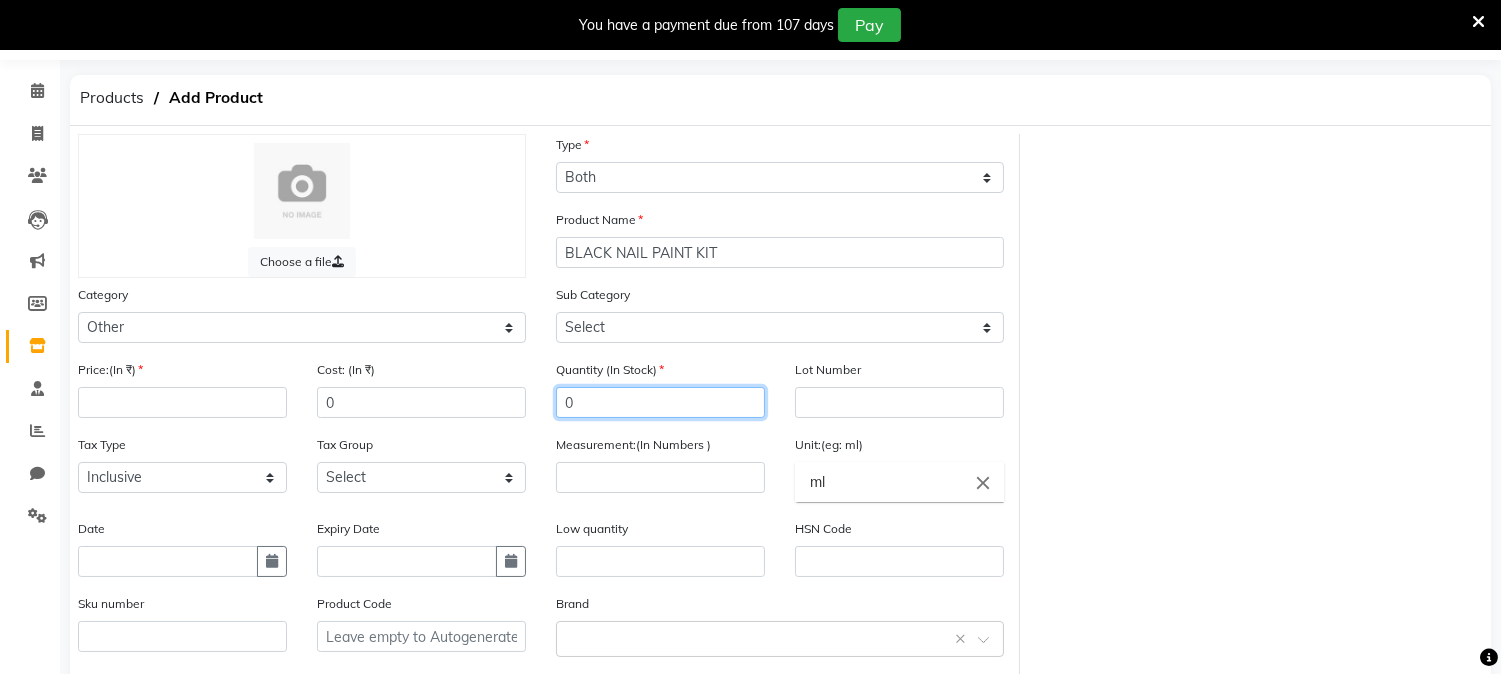 type on "0" 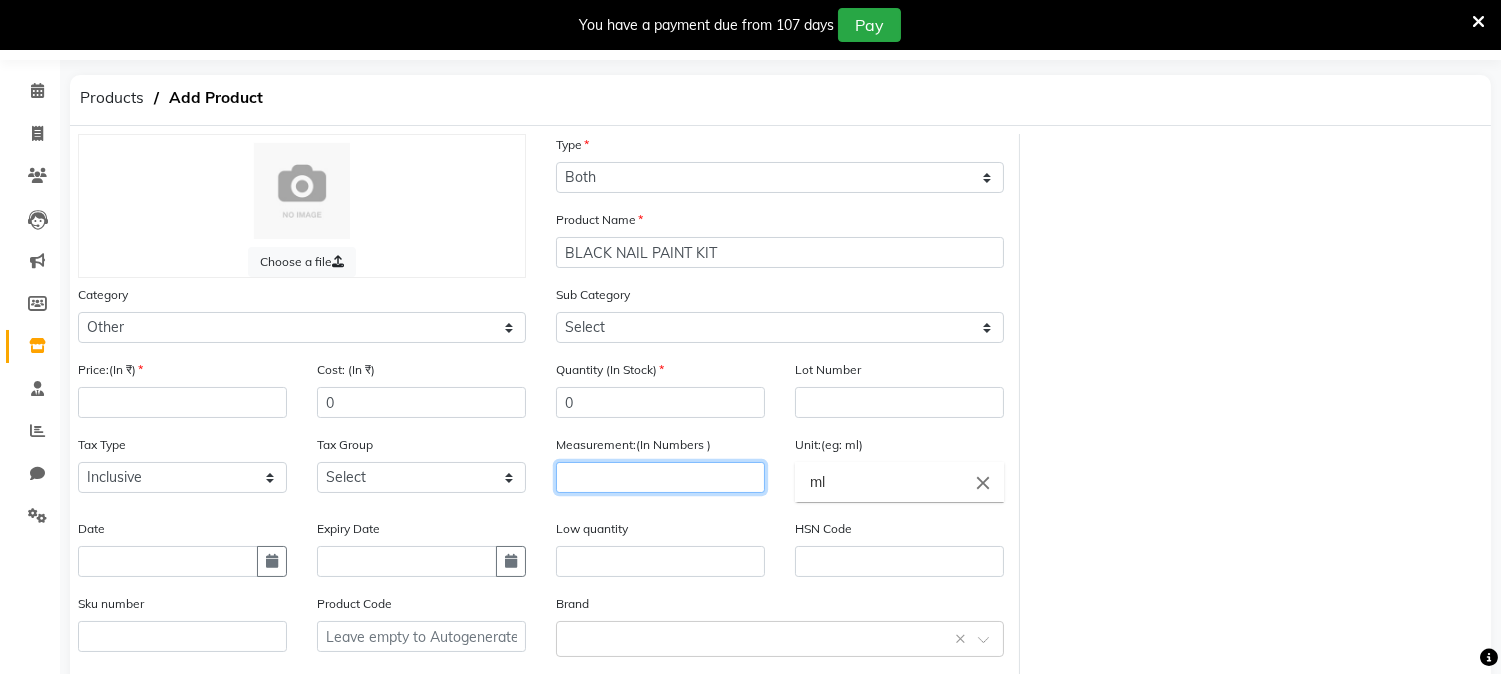 click 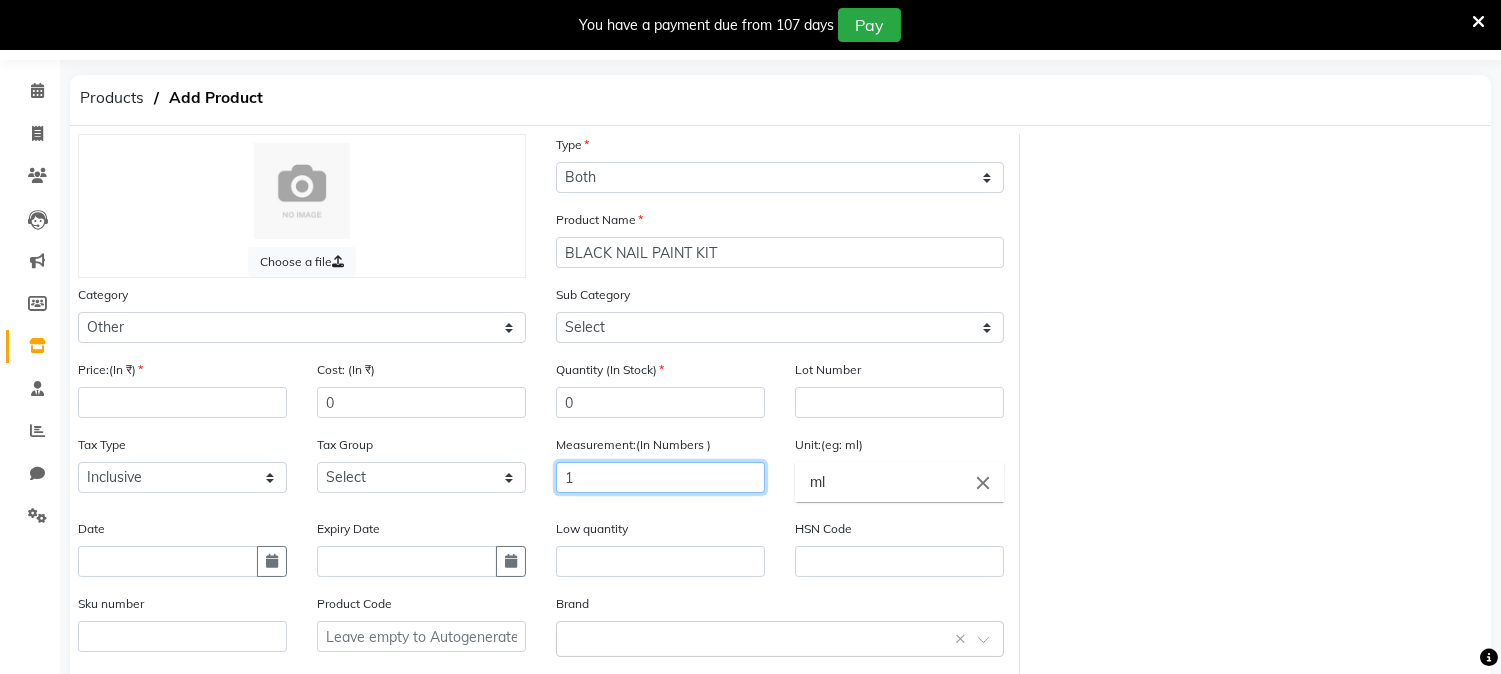 type on "1" 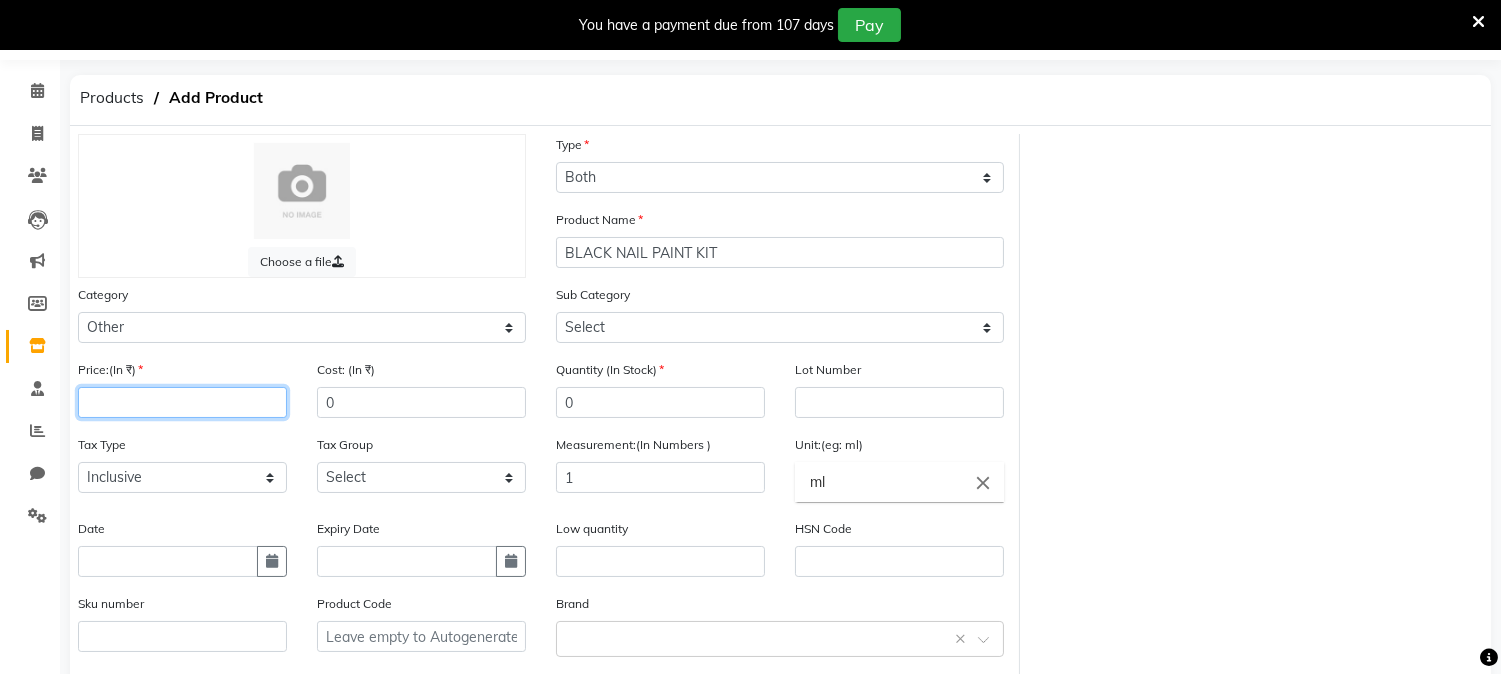 click 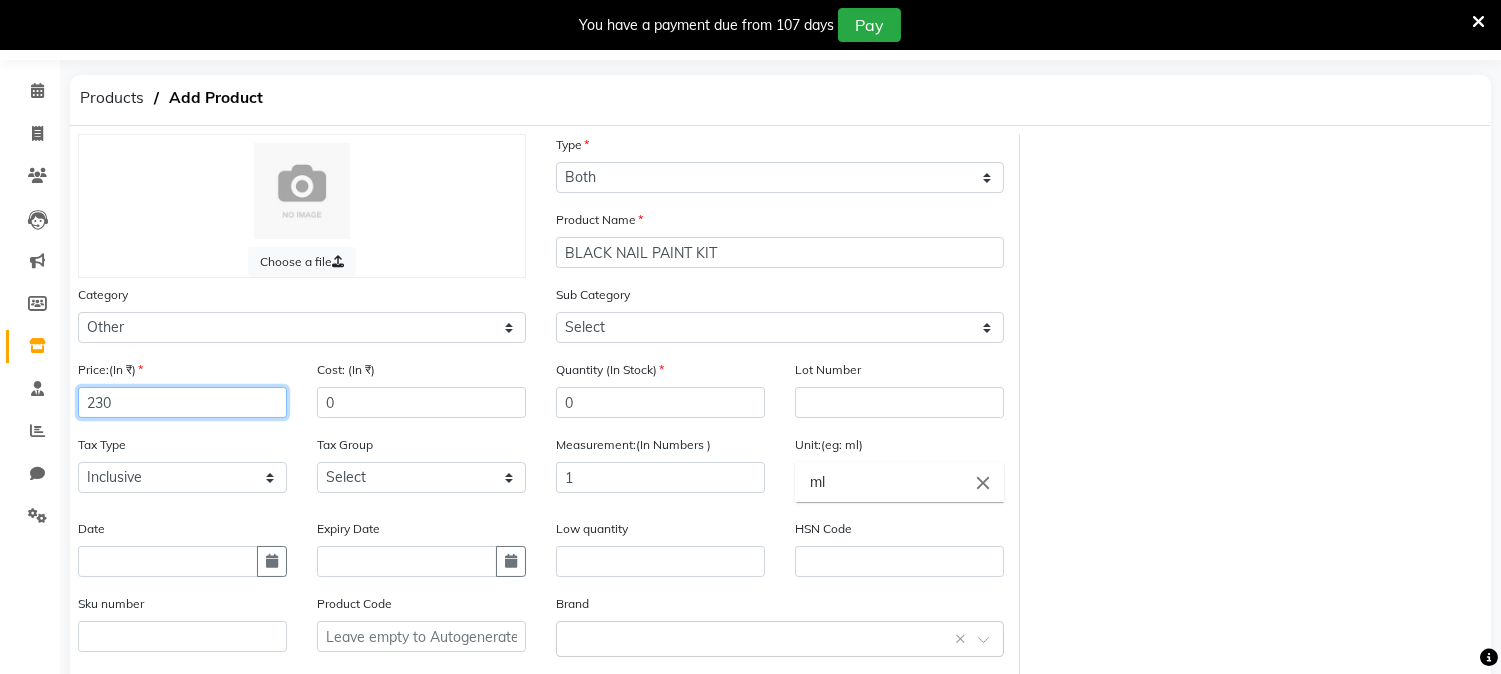 scroll, scrollTop: 254, scrollLeft: 0, axis: vertical 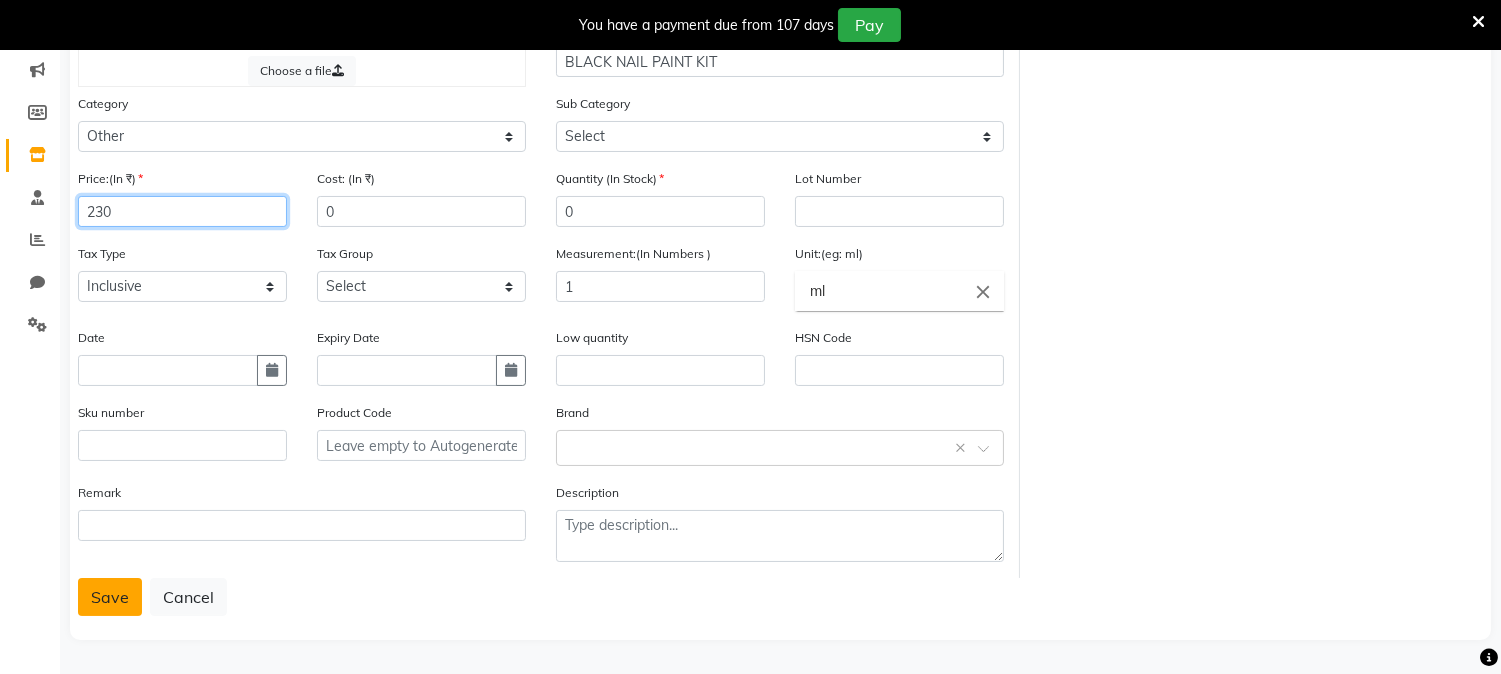 type on "230" 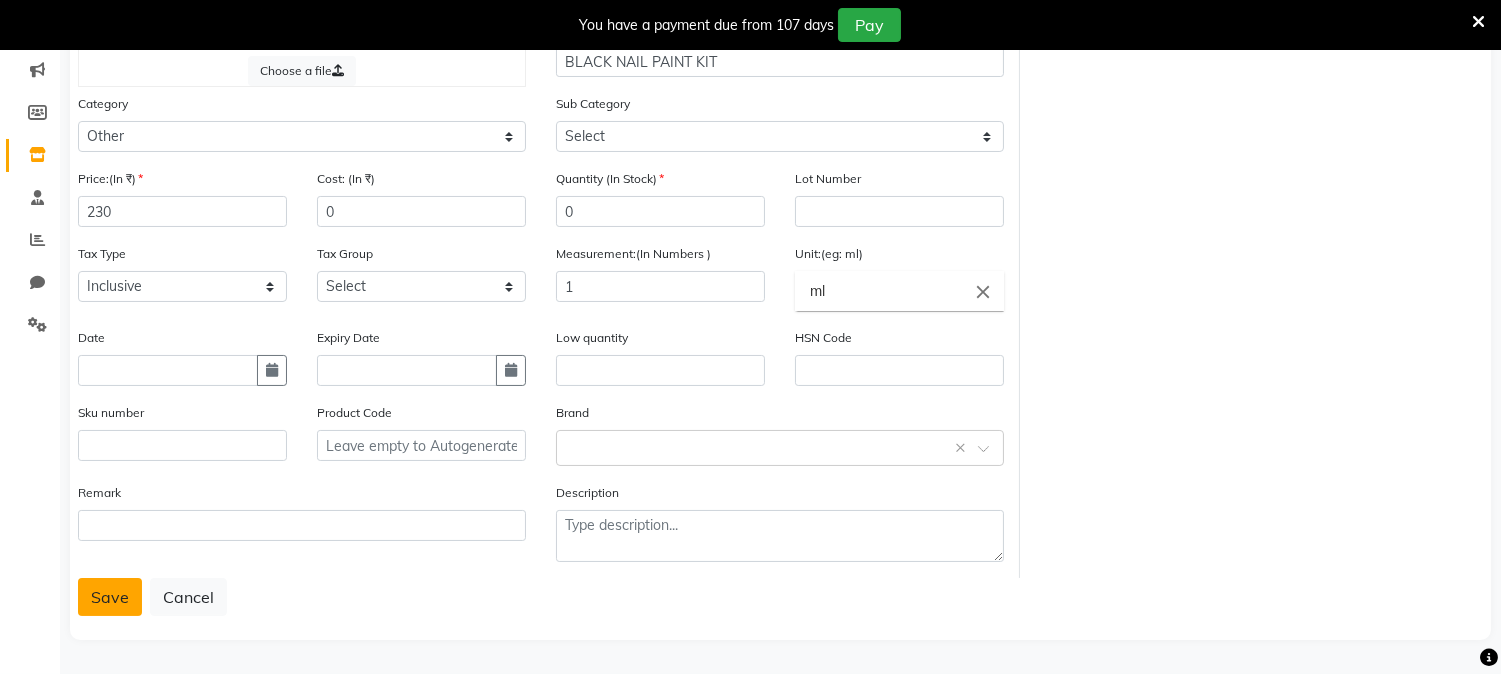 click on "Save" 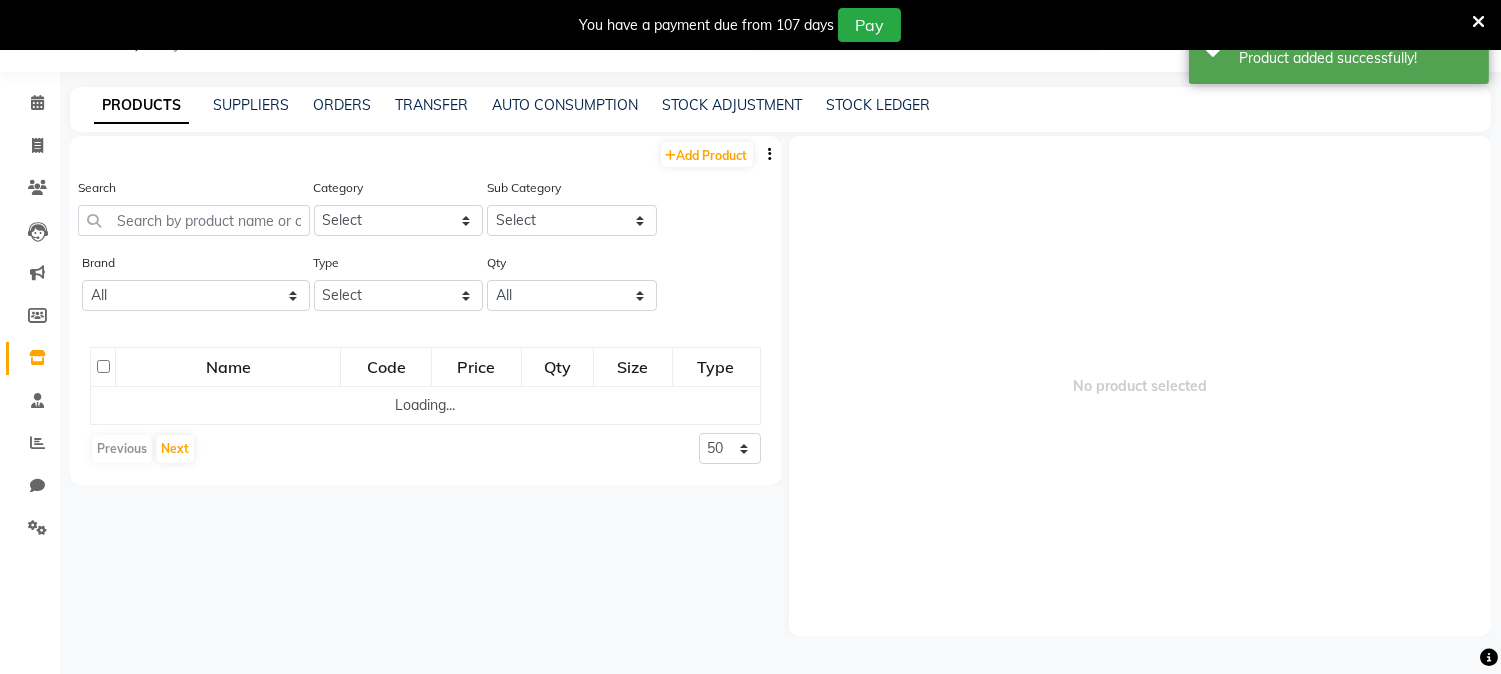 scroll, scrollTop: 62, scrollLeft: 0, axis: vertical 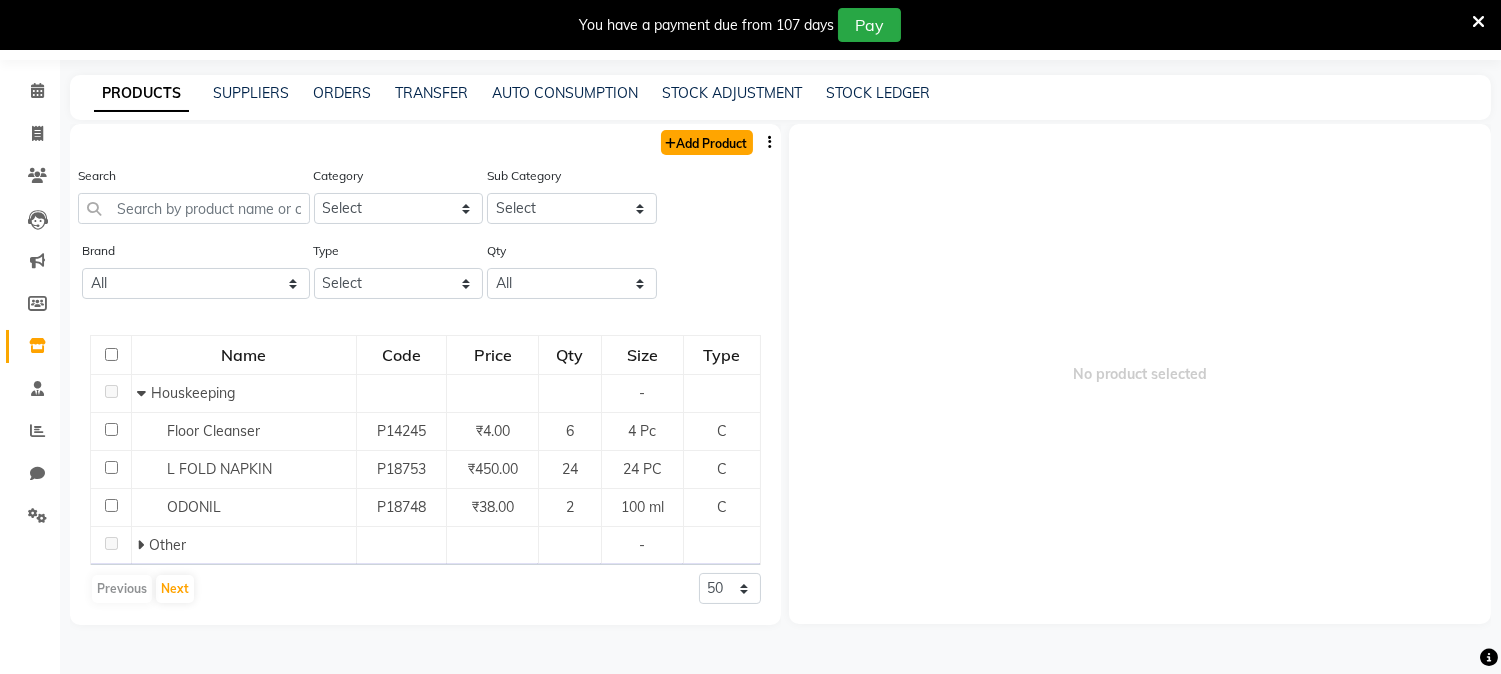 click on "Add Product" 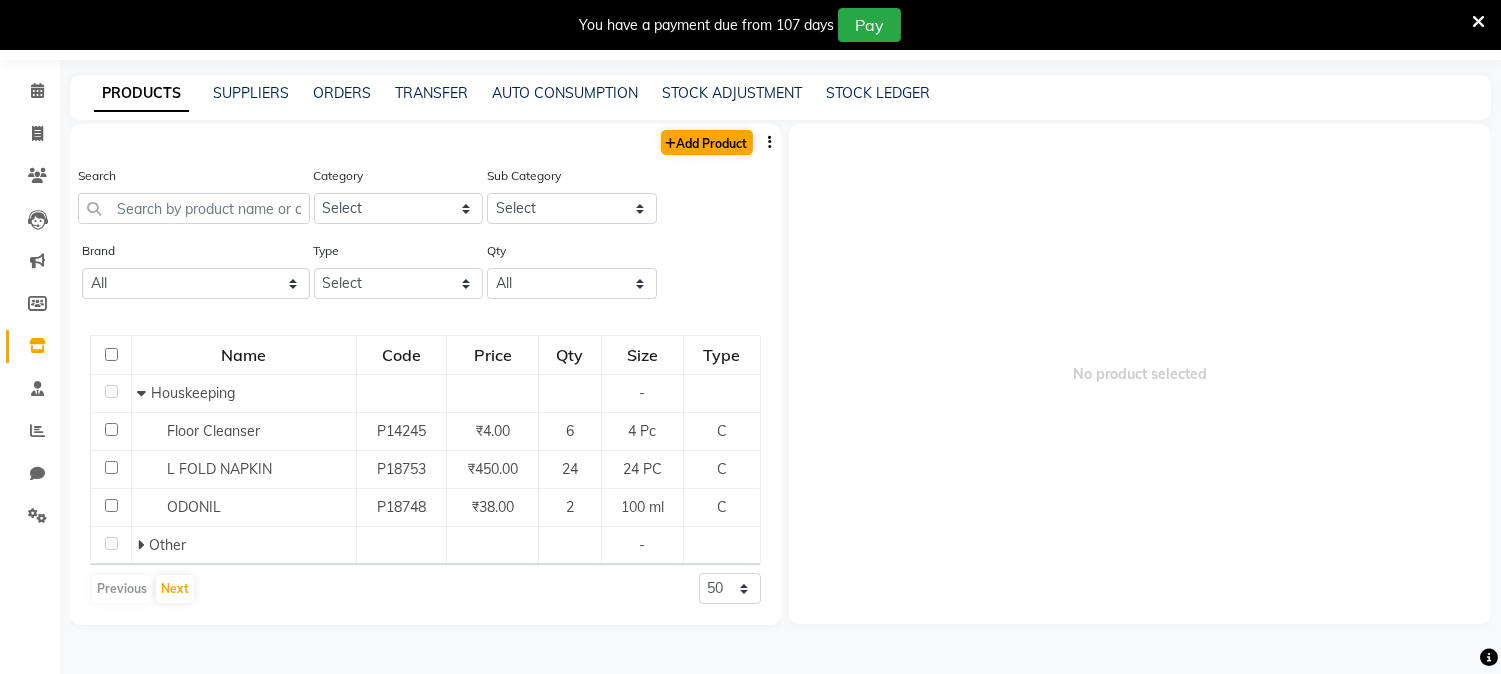 select on "true" 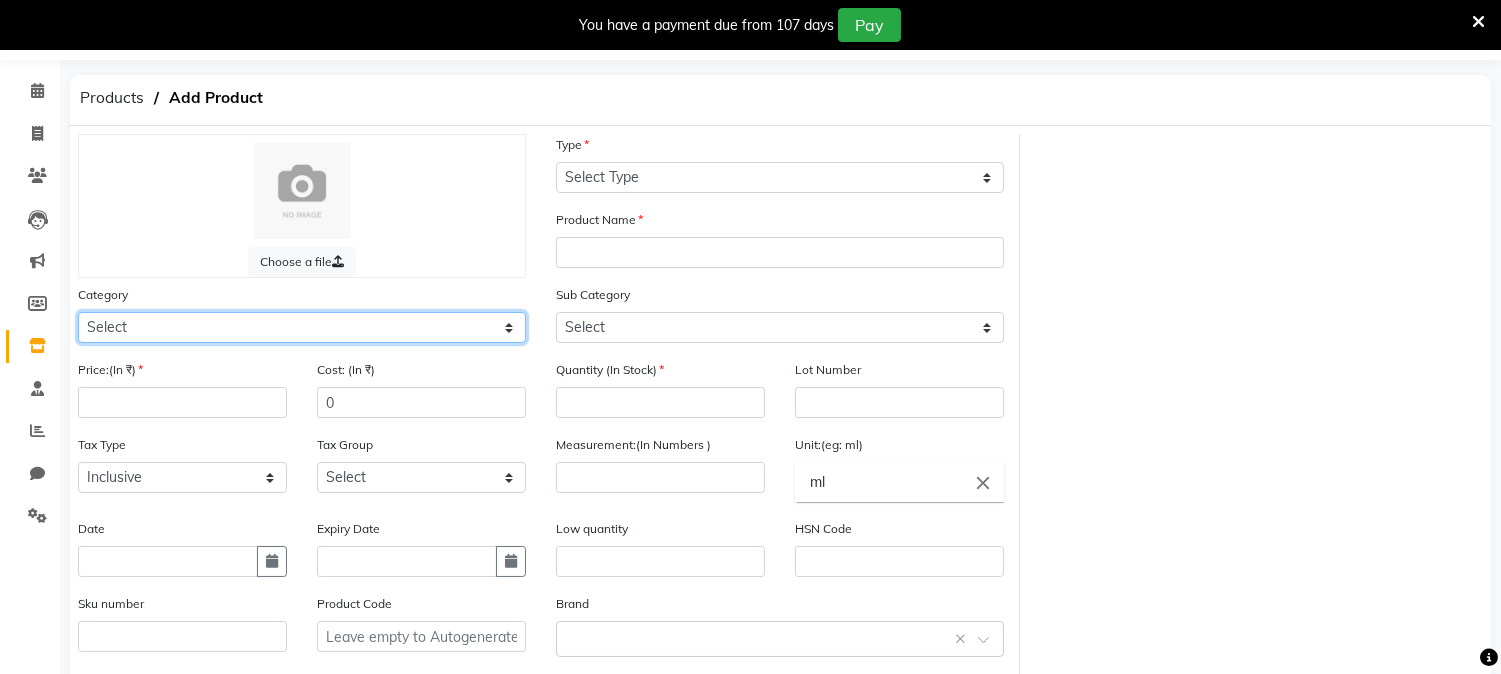 click on "Select Hair Skin Makeup Personal Care Appliances Beard Waxing Disposable Threading Hands and Feet Beauty Planet Botox Cadiveu Casmara Cheryls Loreal Olaplex Old Product Other" 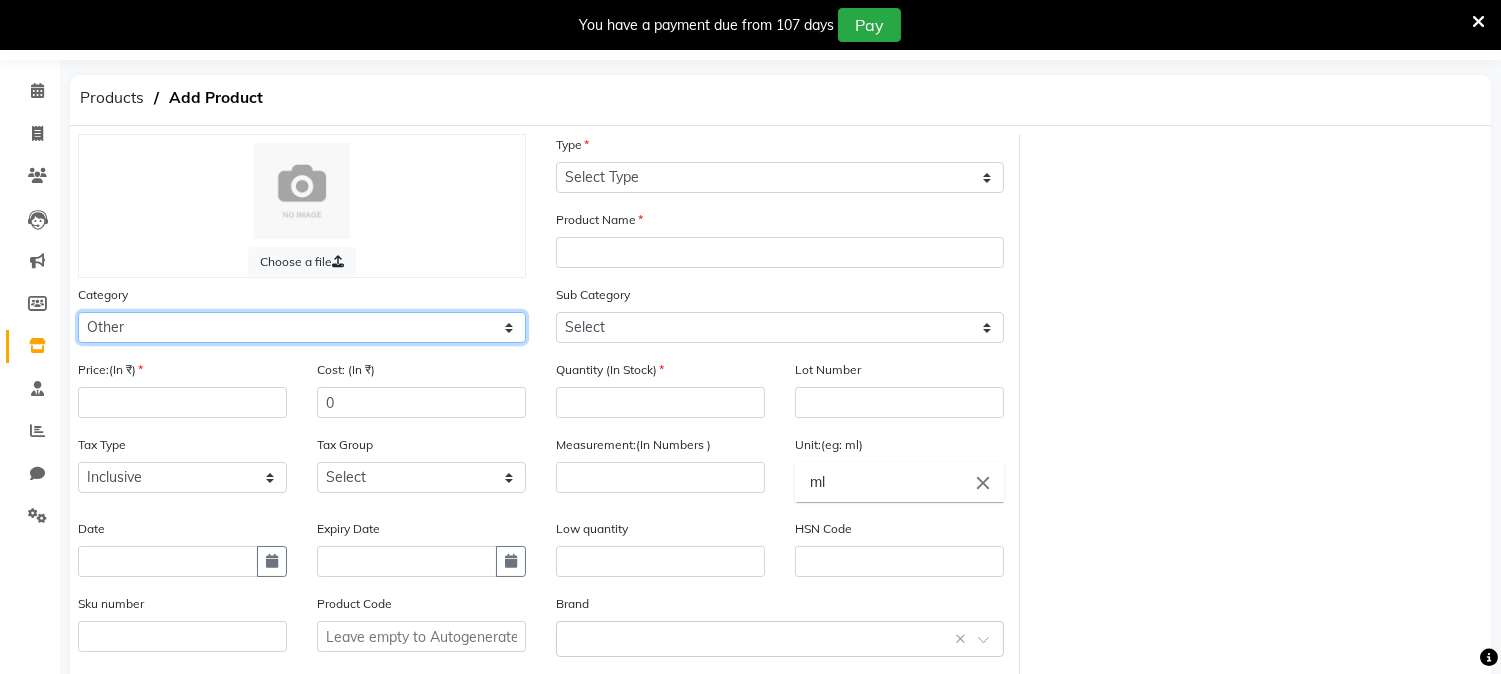 click on "Select Hair Skin Makeup Personal Care Appliances Beard Waxing Disposable Threading Hands and Feet Beauty Planet Botox Cadiveu Casmara Cheryls Loreal Olaplex Old Product Other" 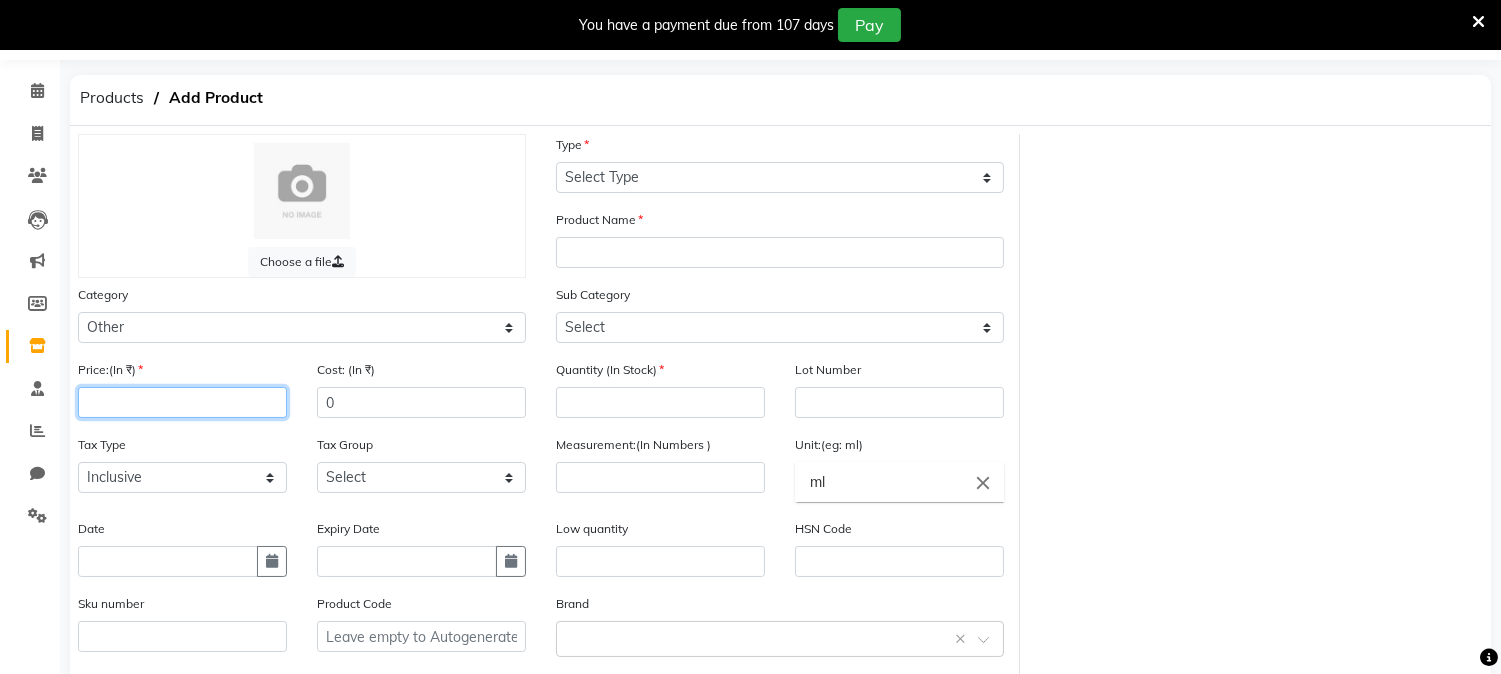 click 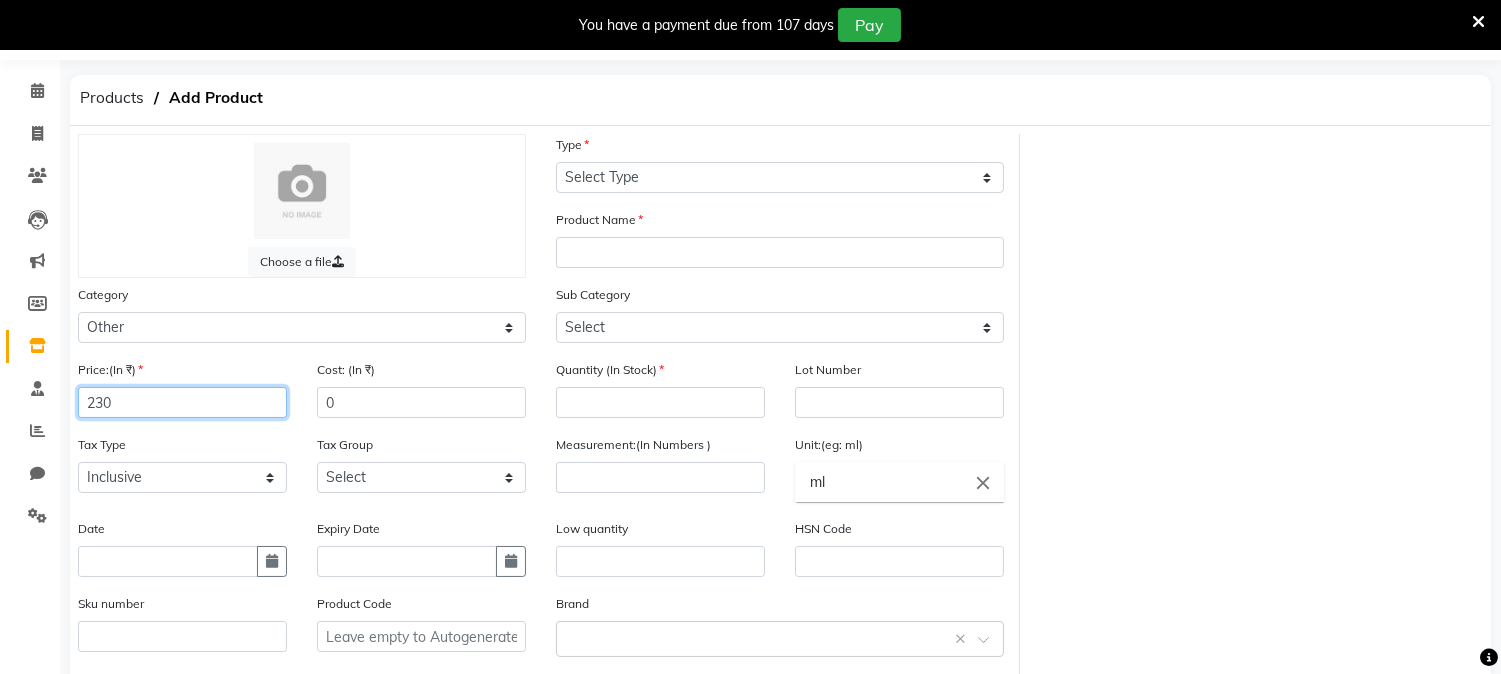 type on "230" 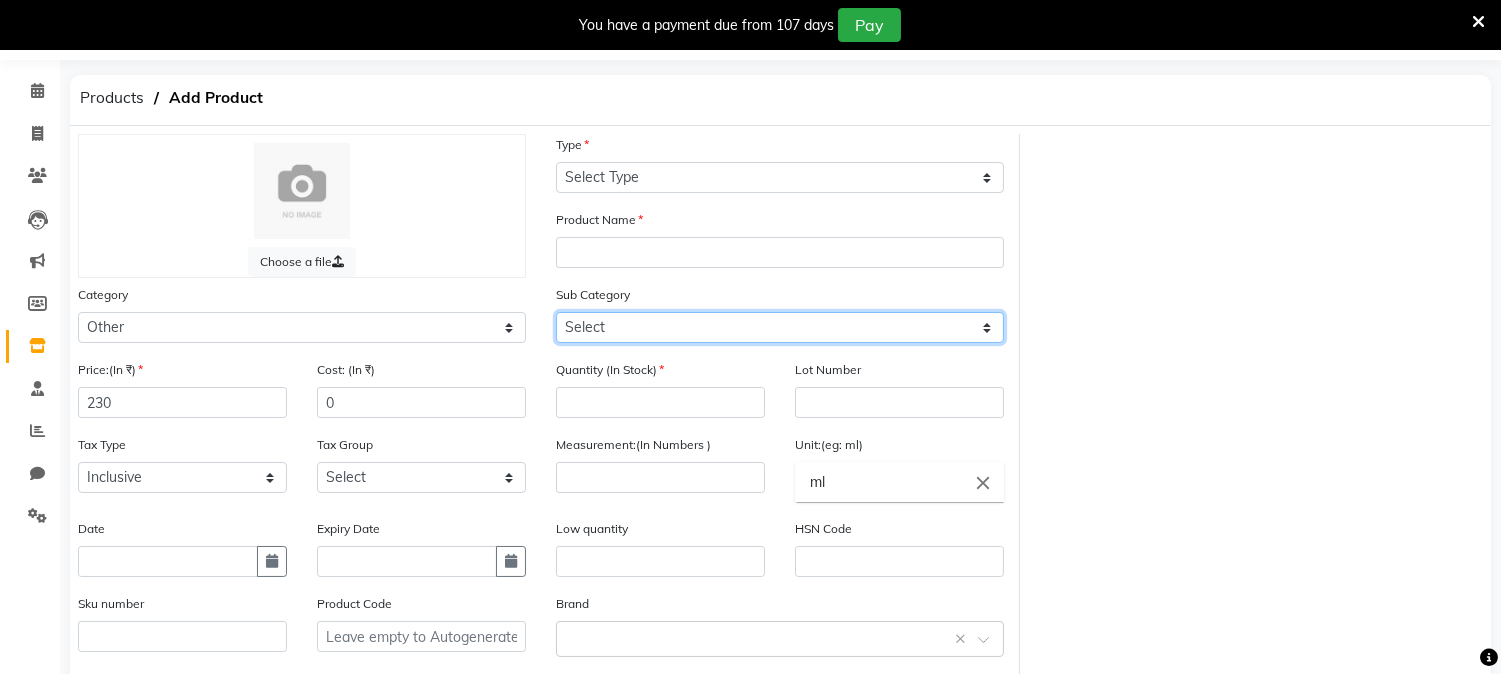 click on "Select Houskeeping Other" 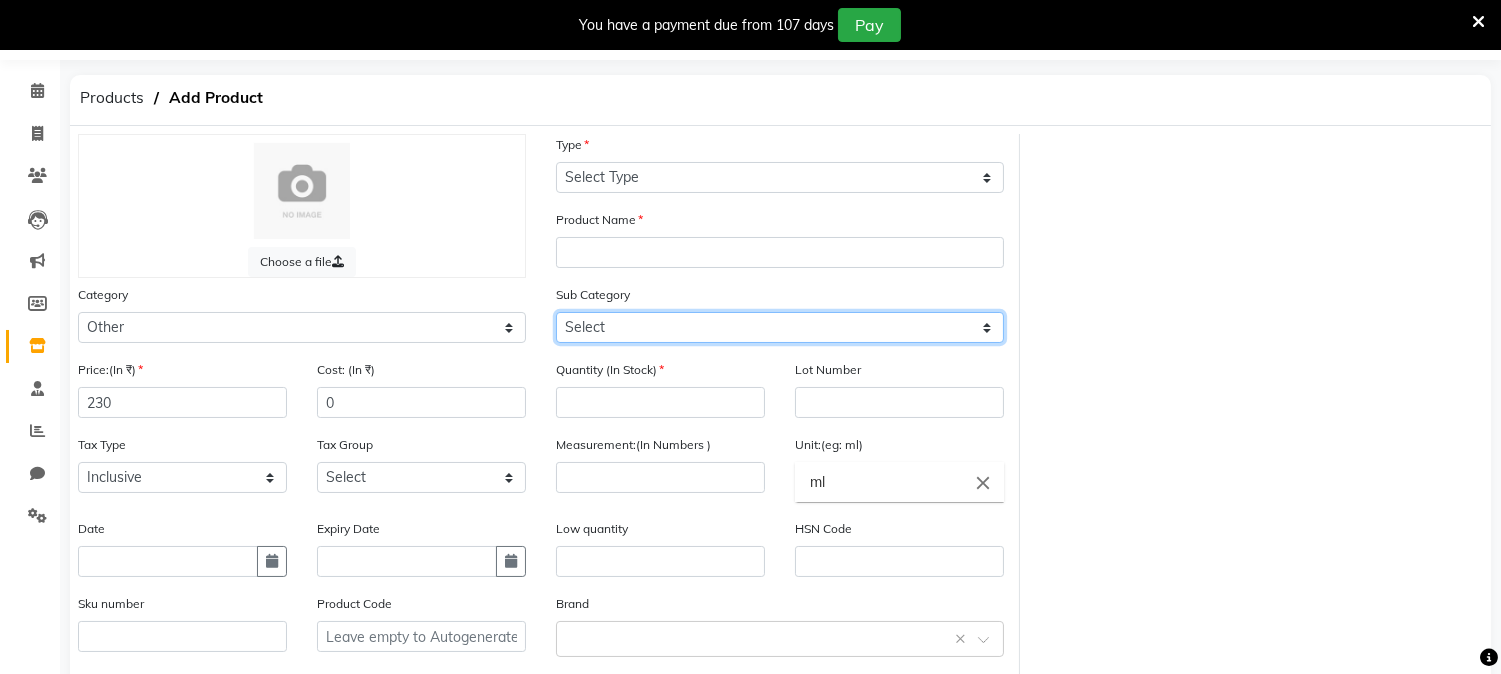 select on "1390101002" 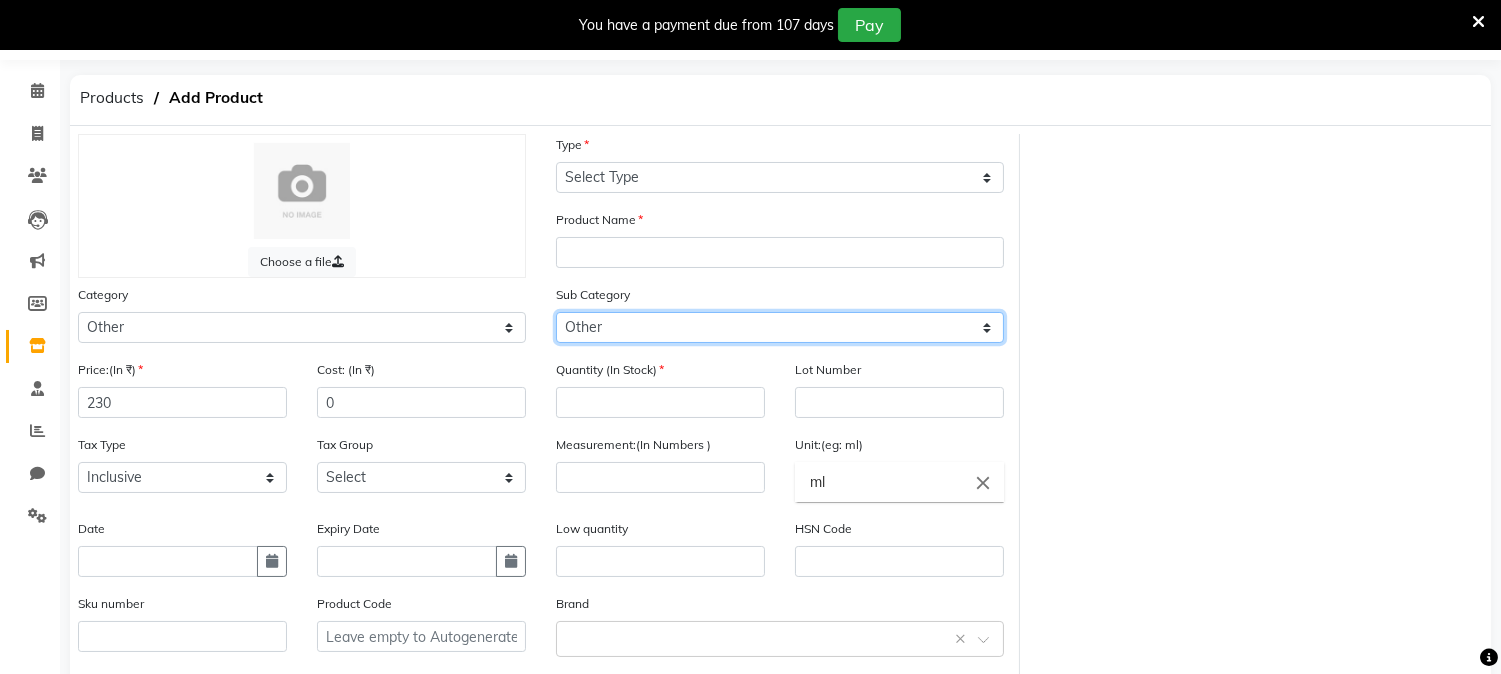 click on "Select Houskeeping Other" 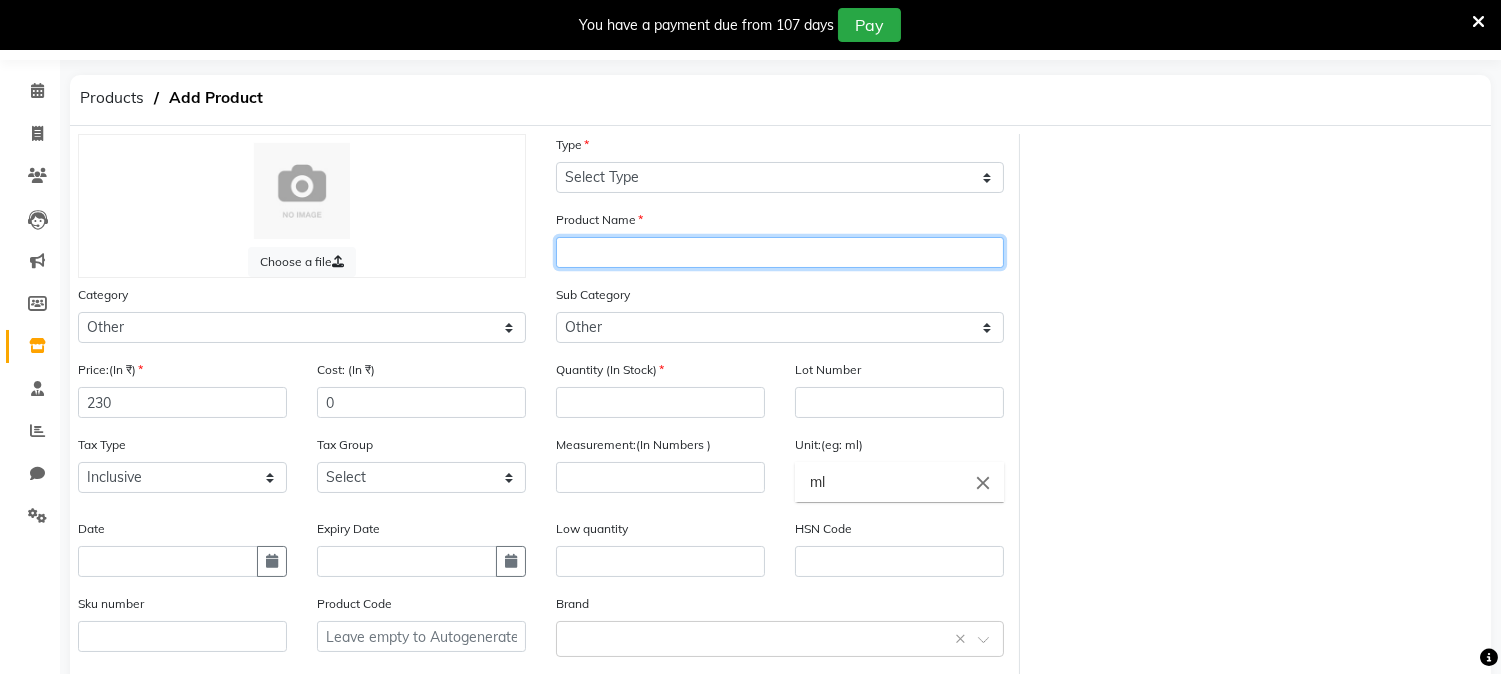 click 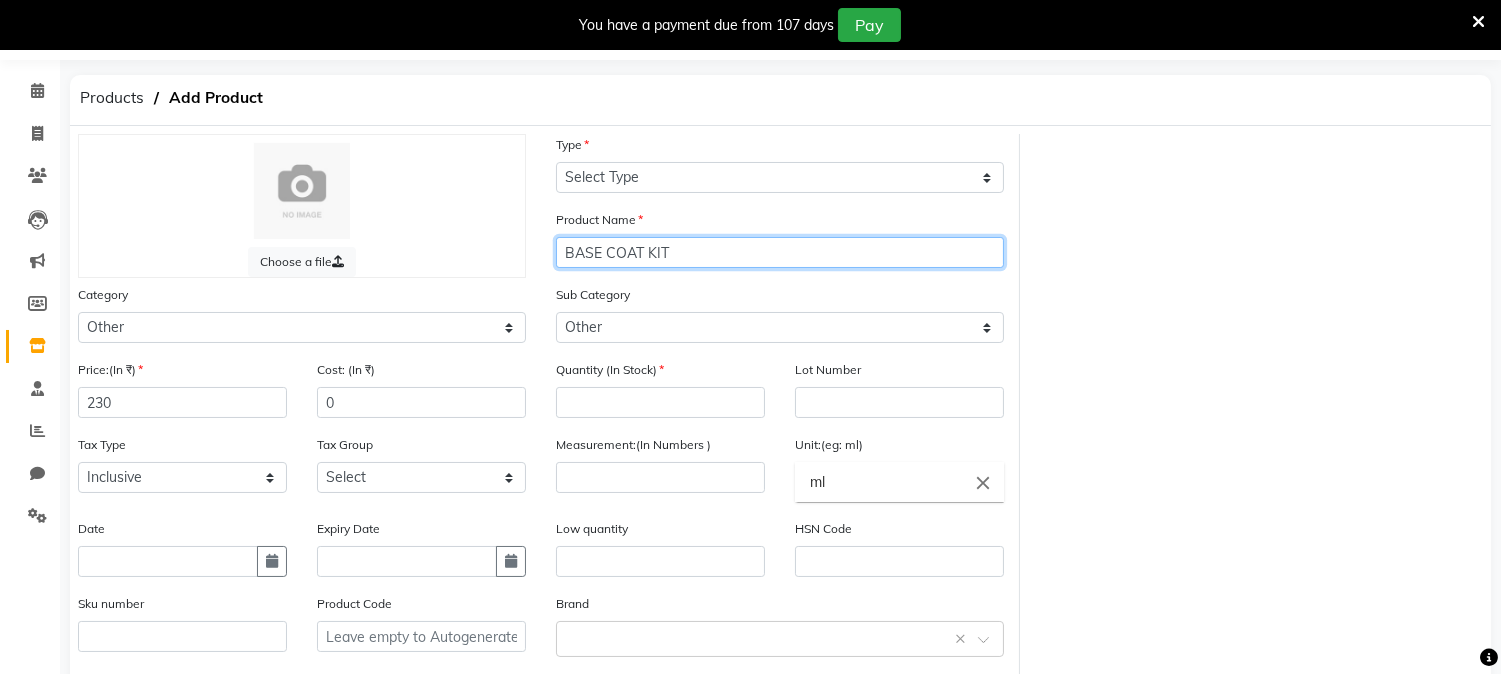 type on "BASE COAT KIT" 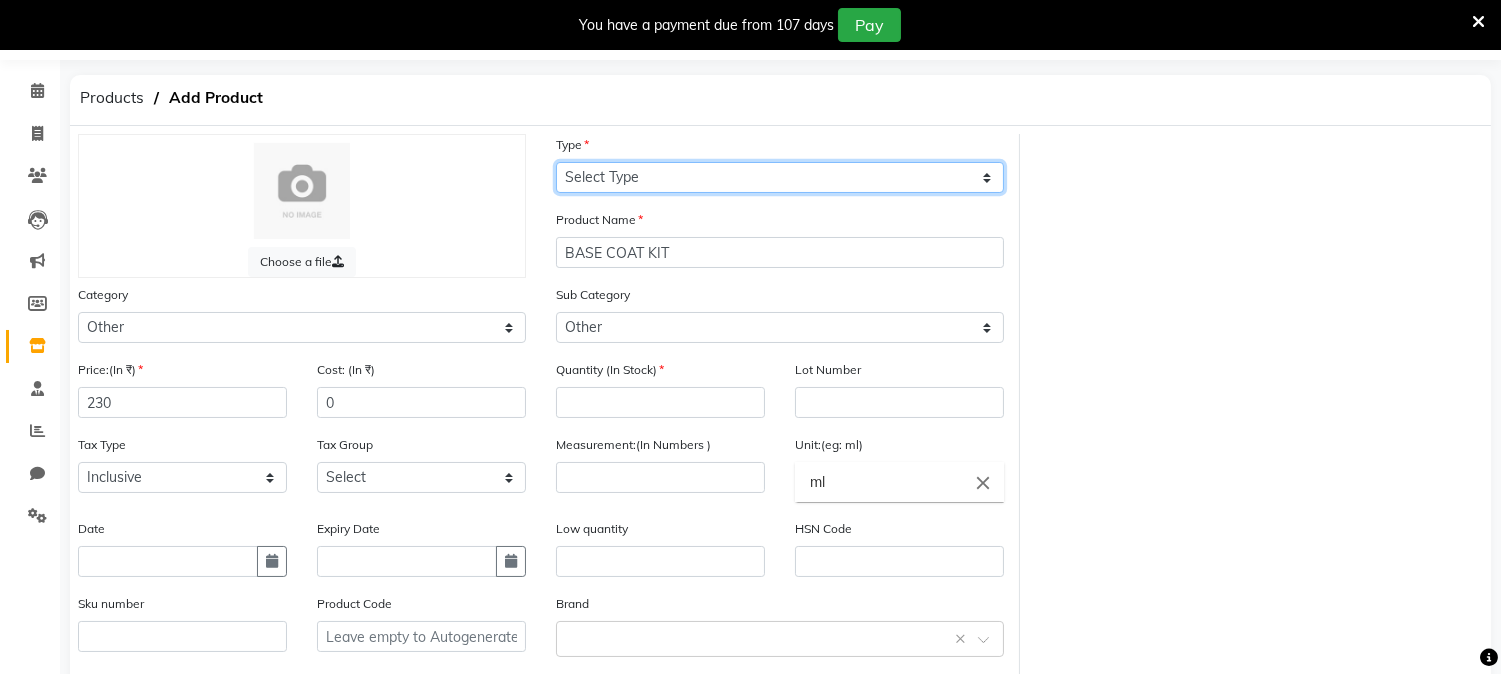 click on "Select Type Both Retail Consumable" 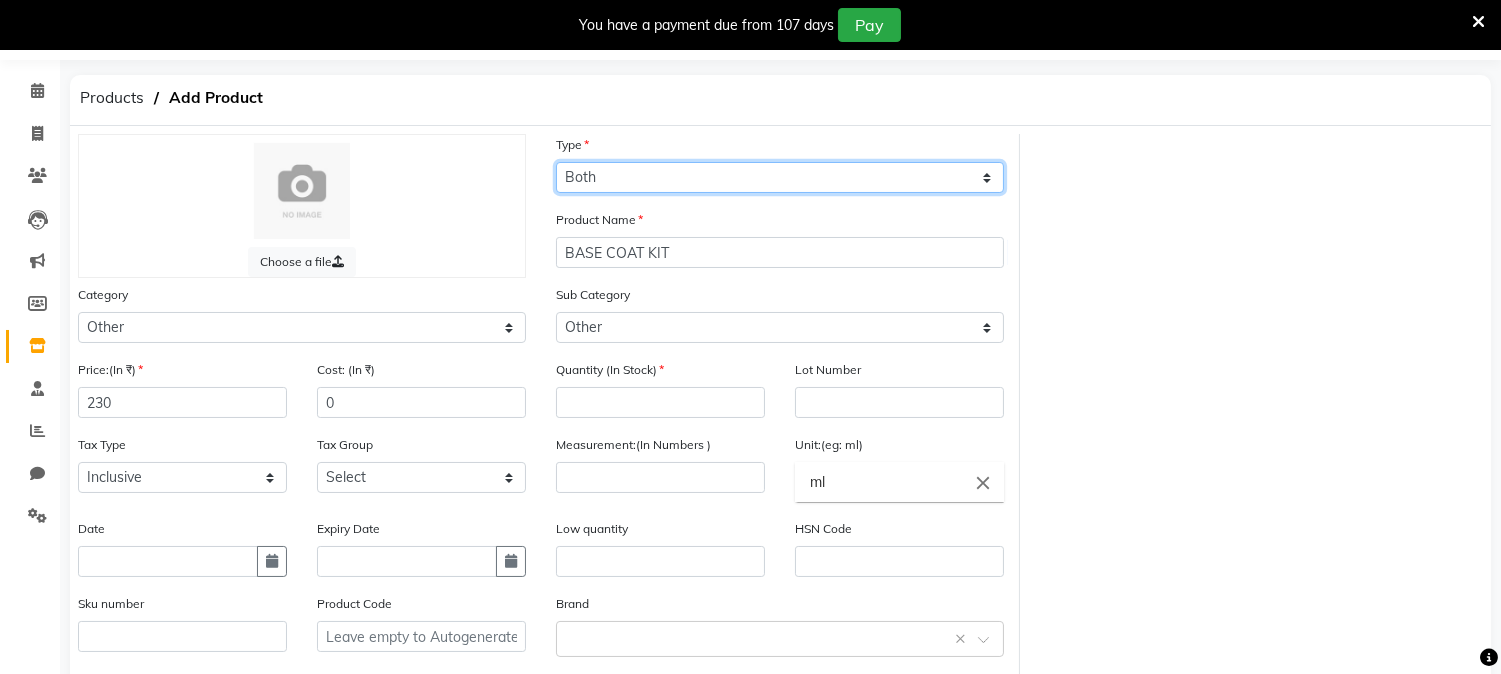 click on "Select Type Both Retail Consumable" 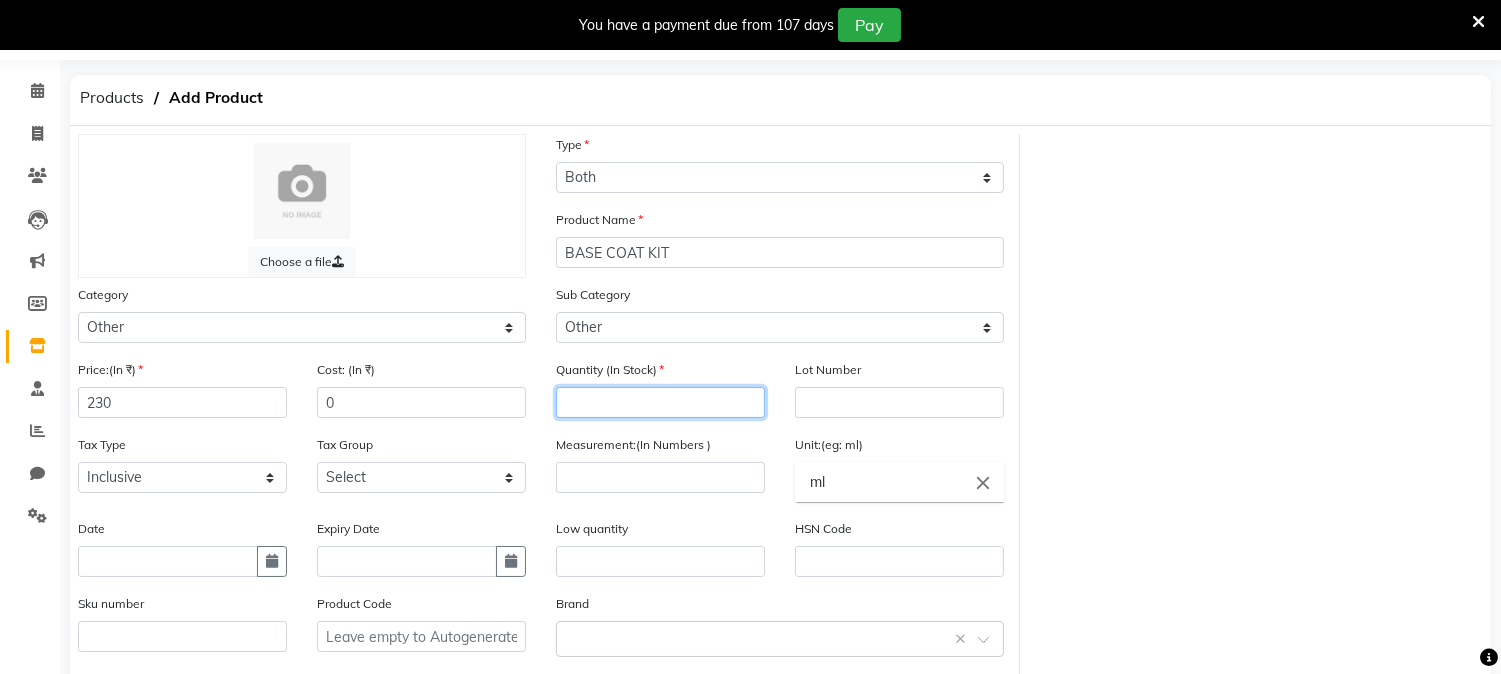 click 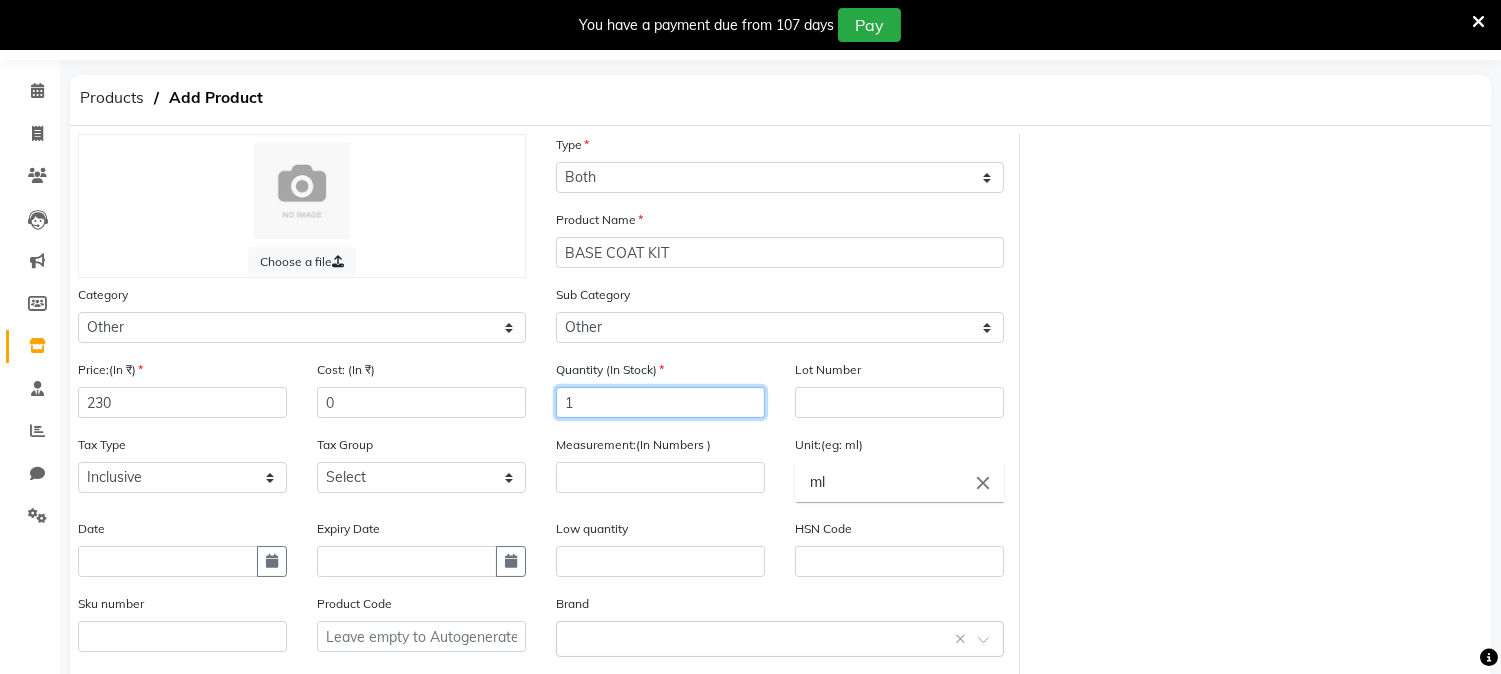 type on "1" 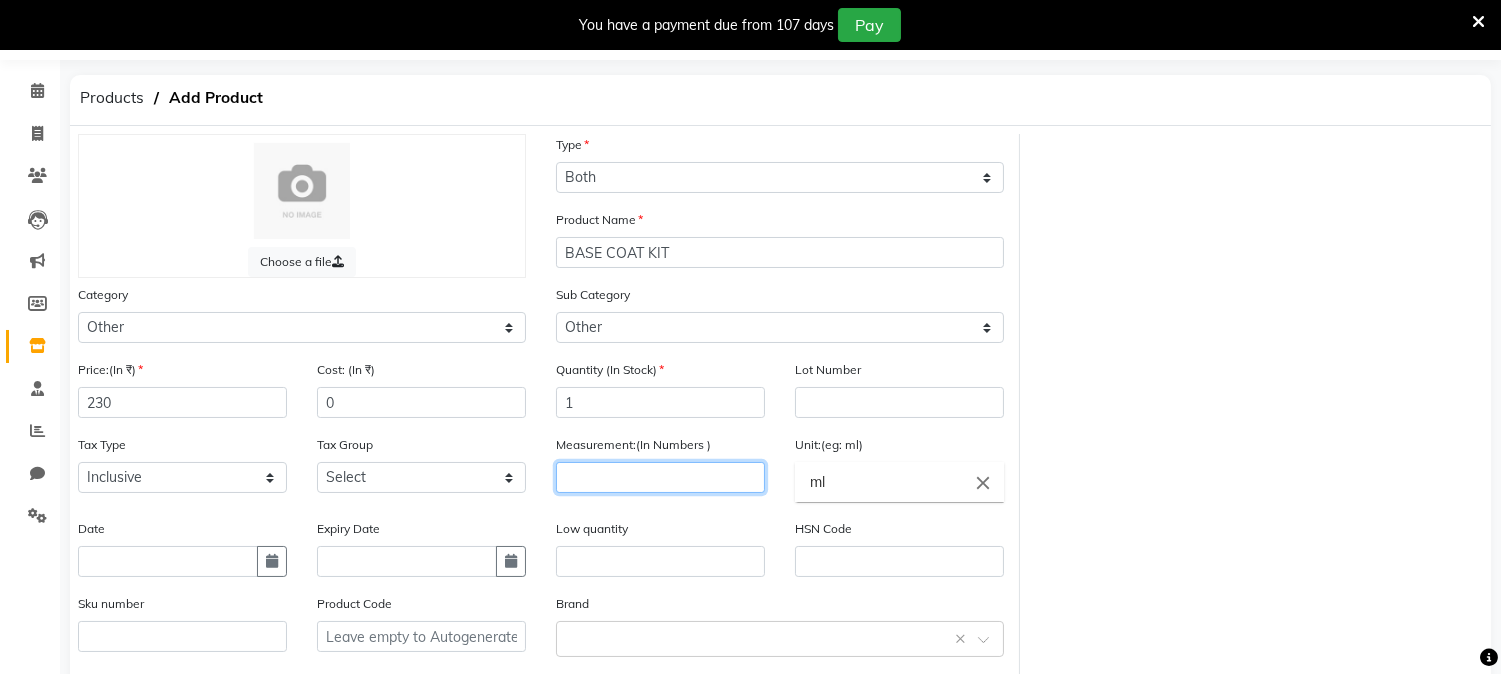 click 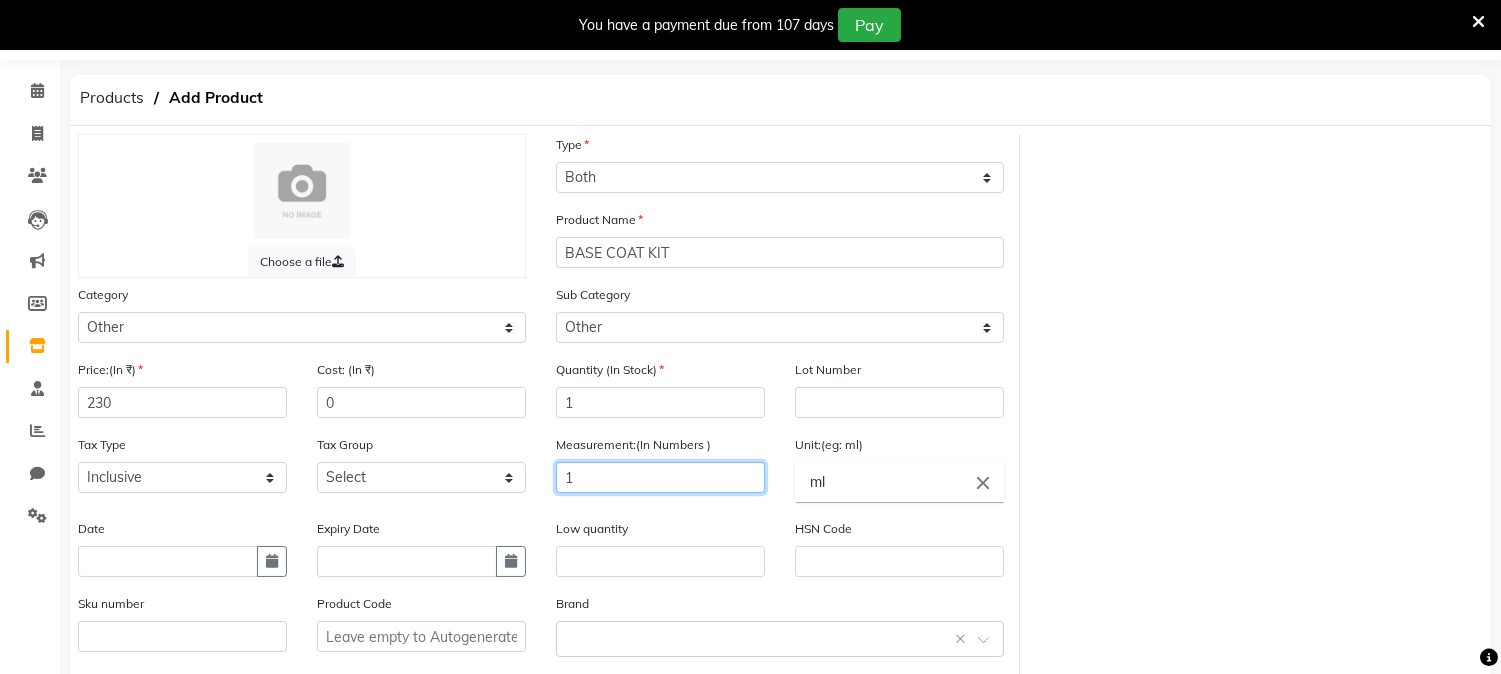 type on "1" 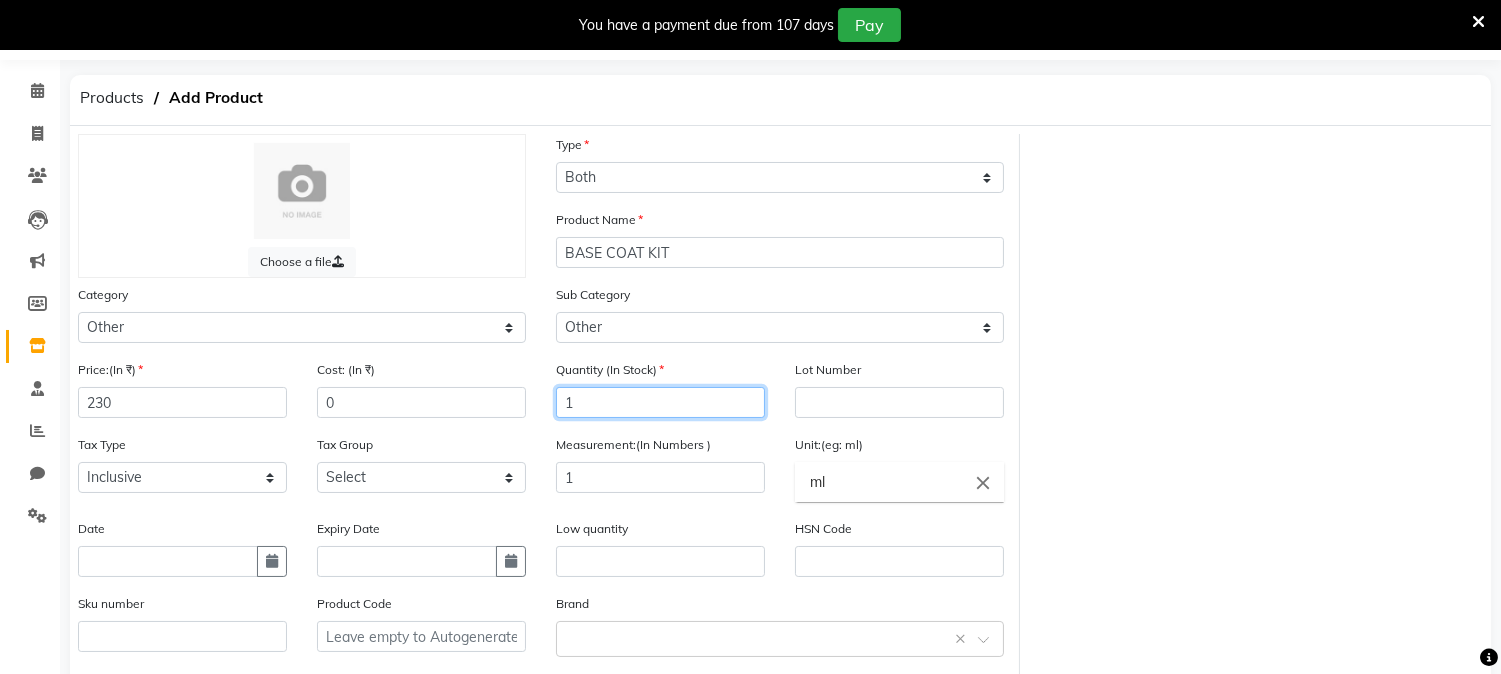 click on "1" 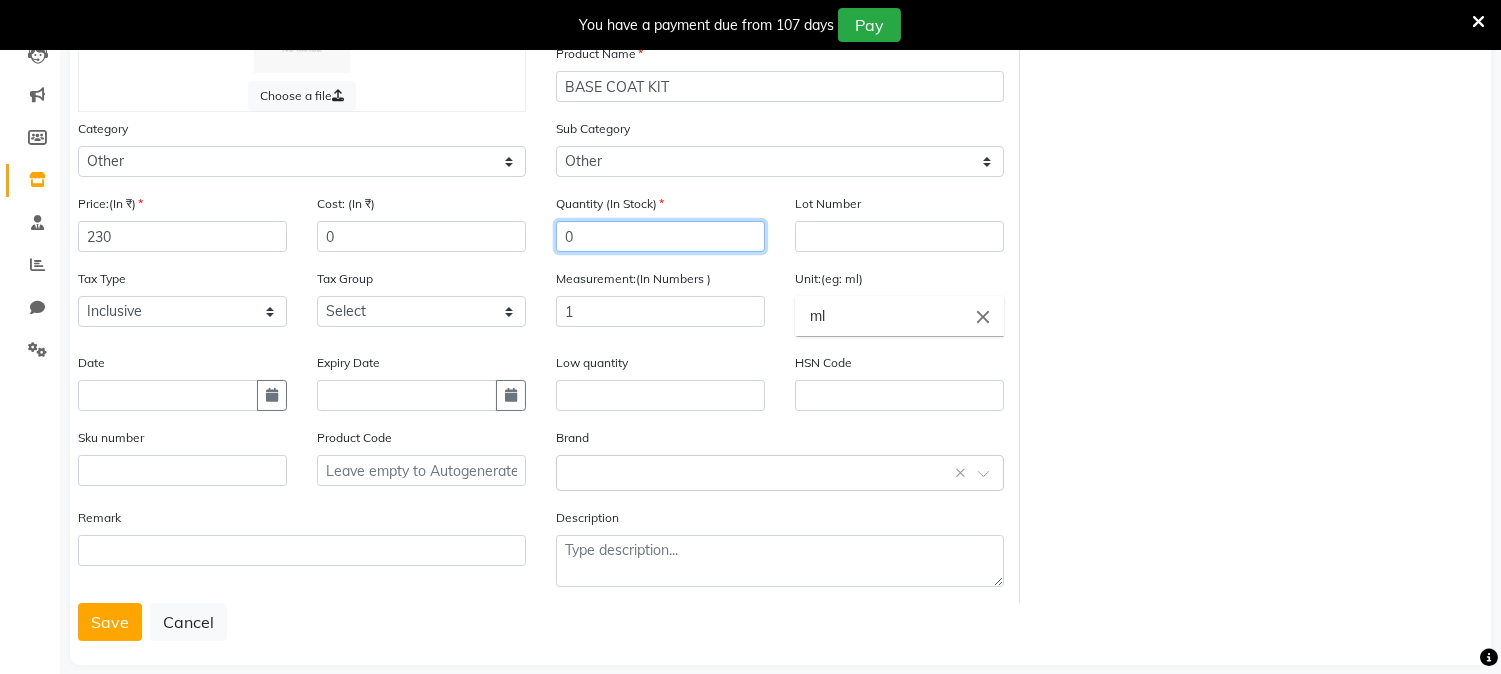 scroll, scrollTop: 254, scrollLeft: 0, axis: vertical 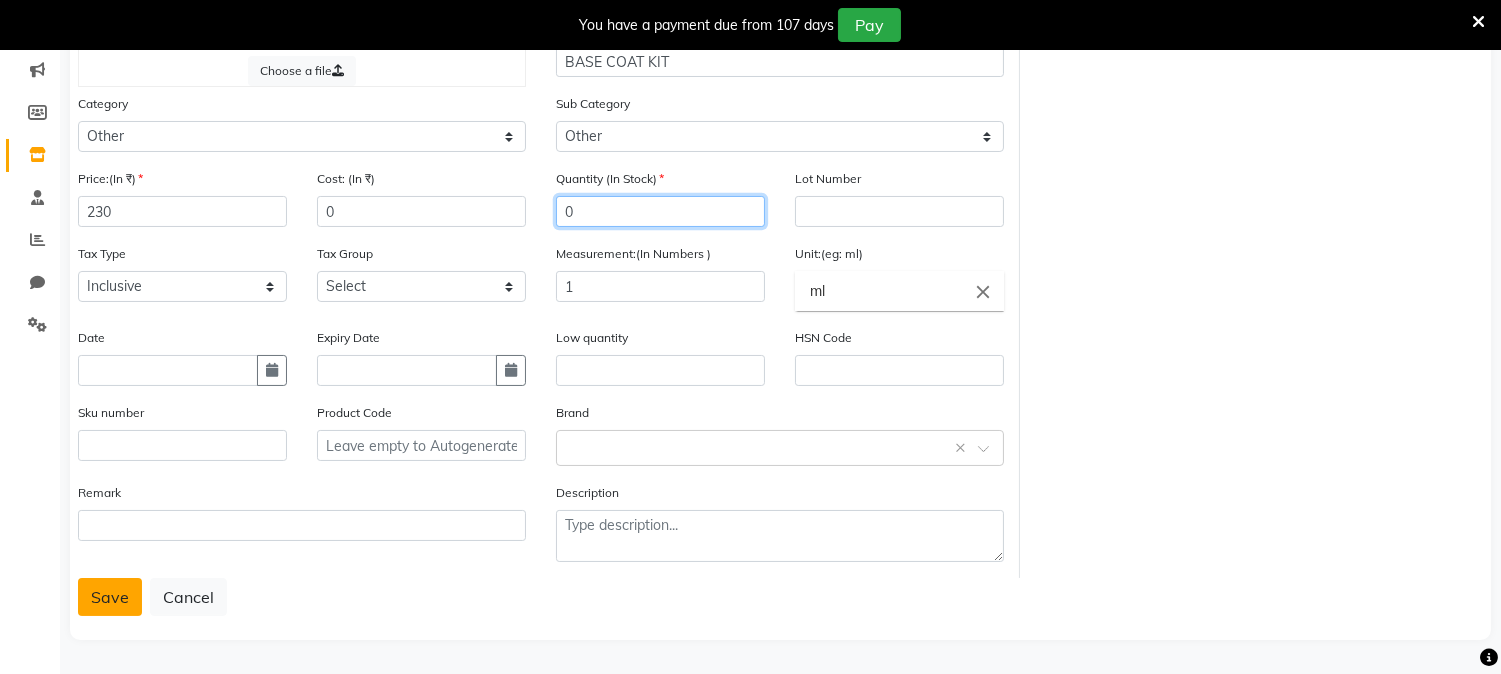 type on "0" 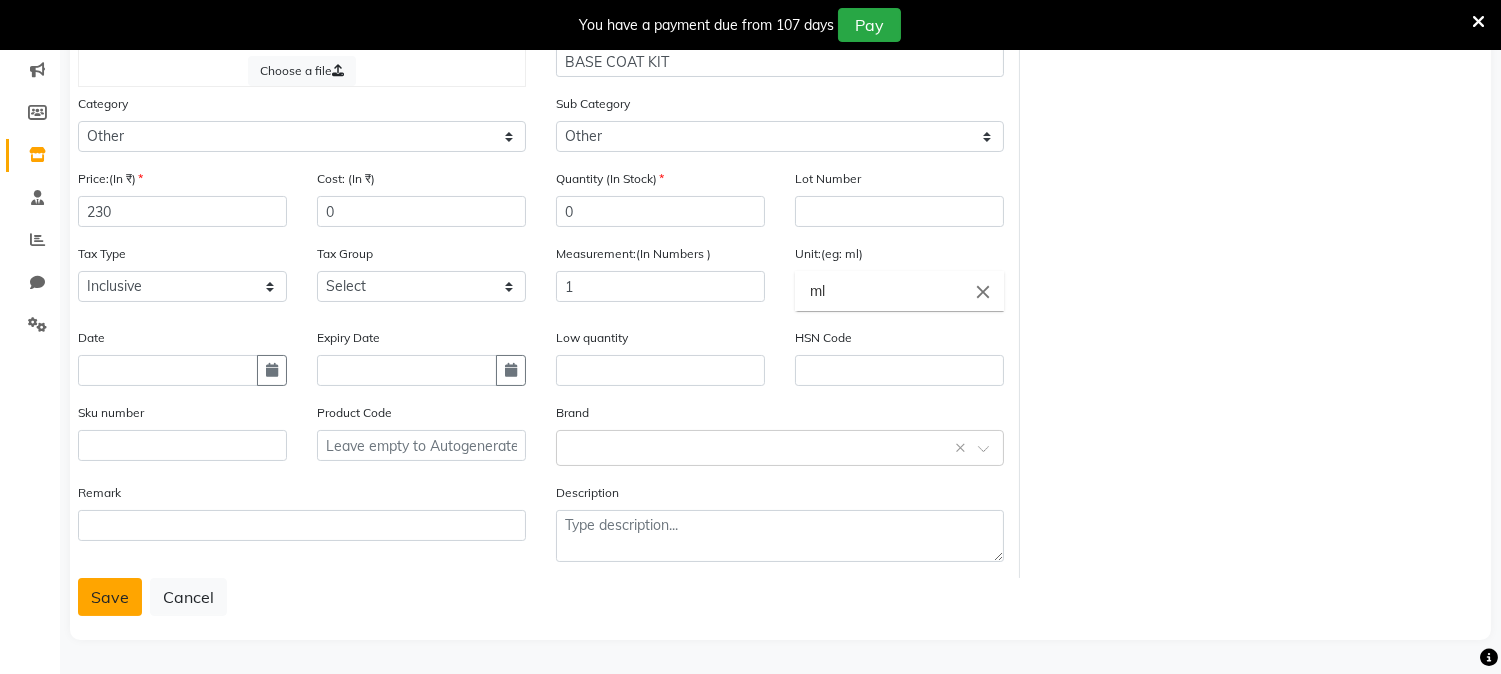 click on "Save" 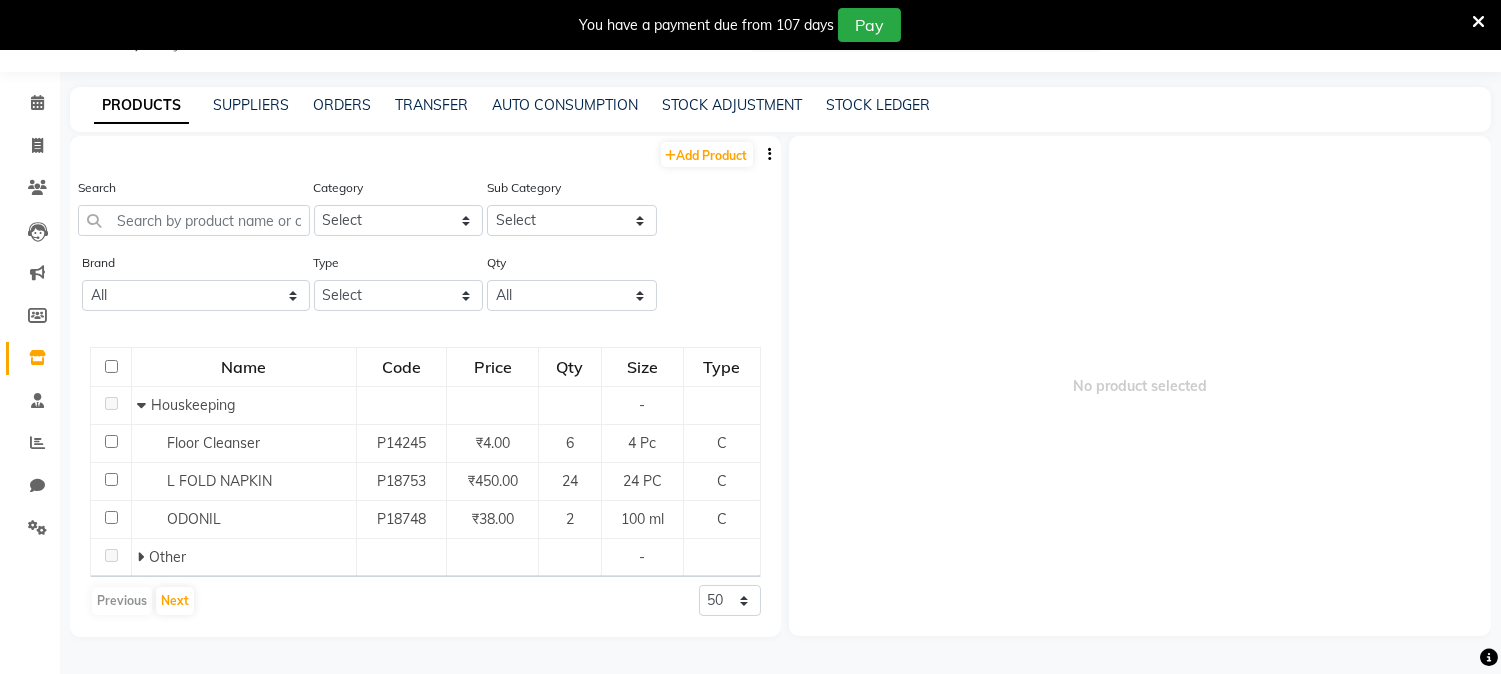 scroll, scrollTop: 62, scrollLeft: 0, axis: vertical 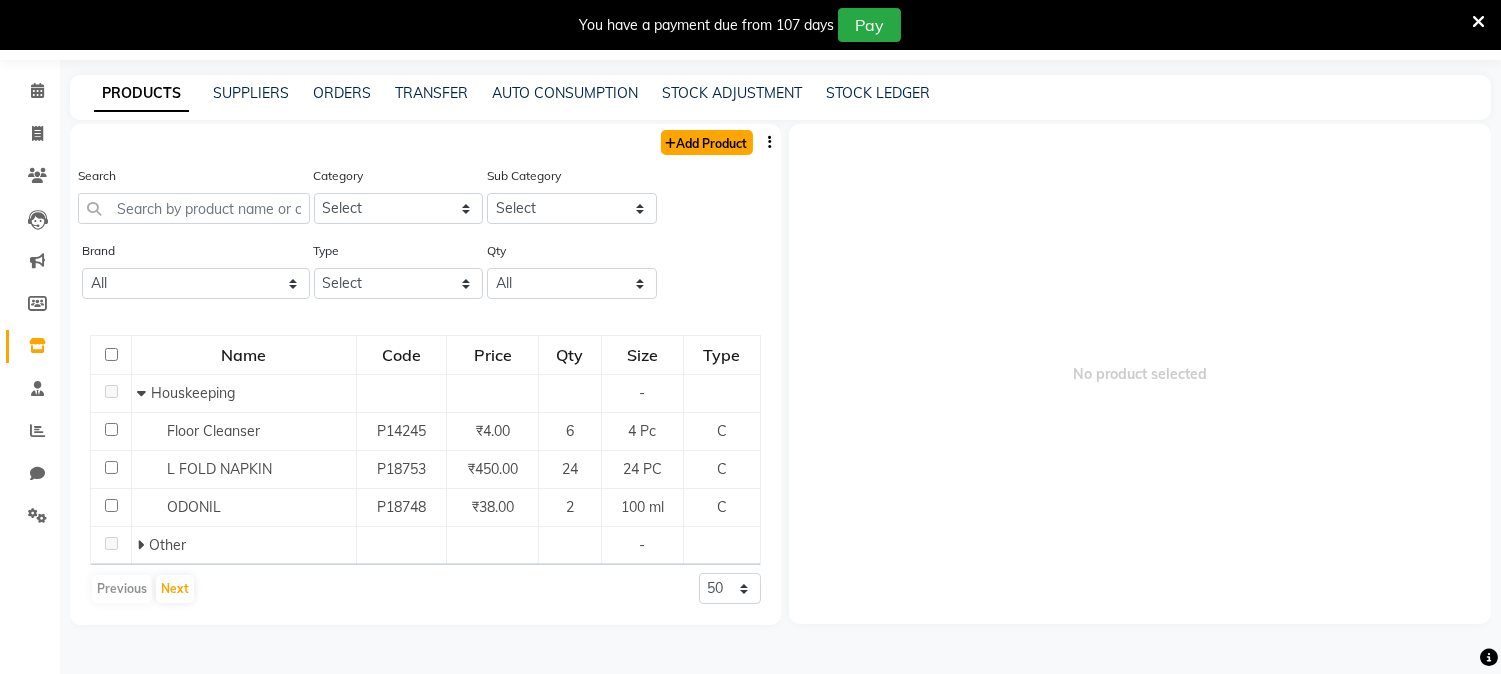 click on "Add Product" 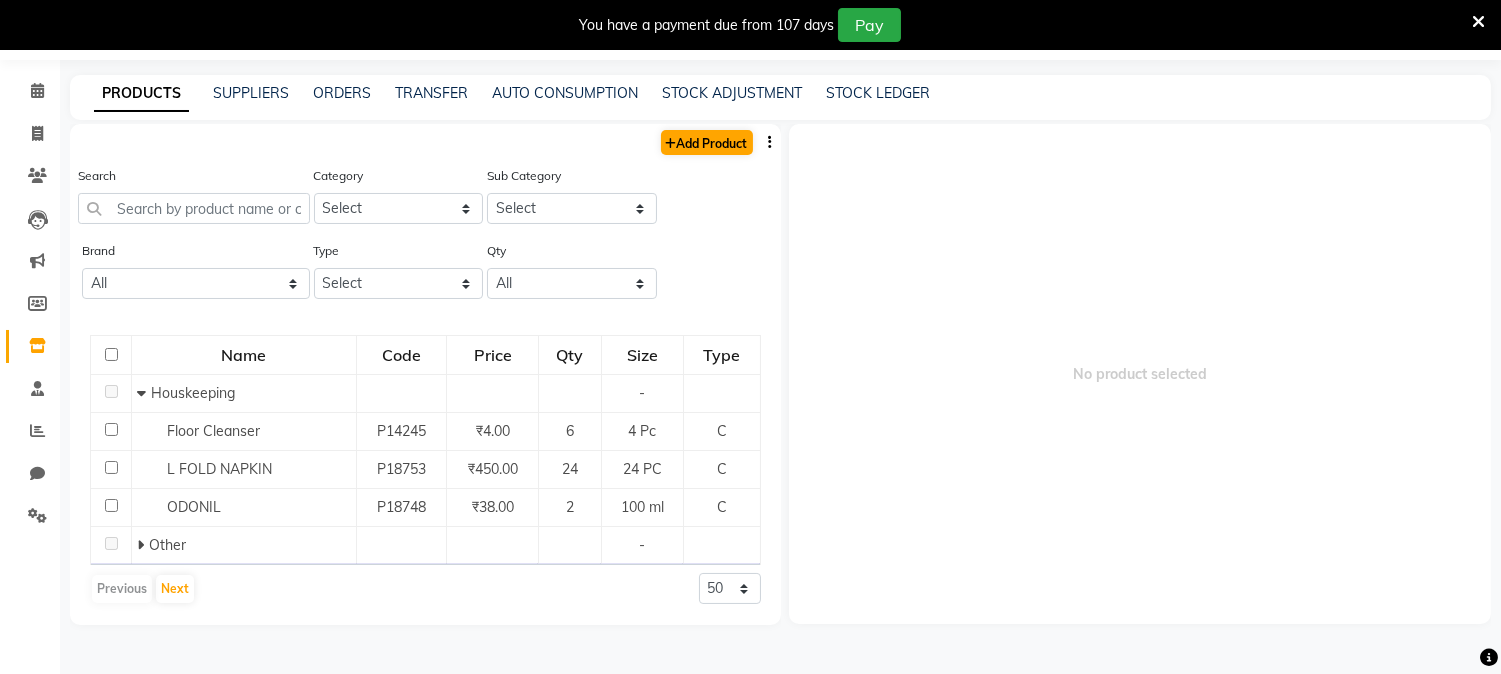 select on "true" 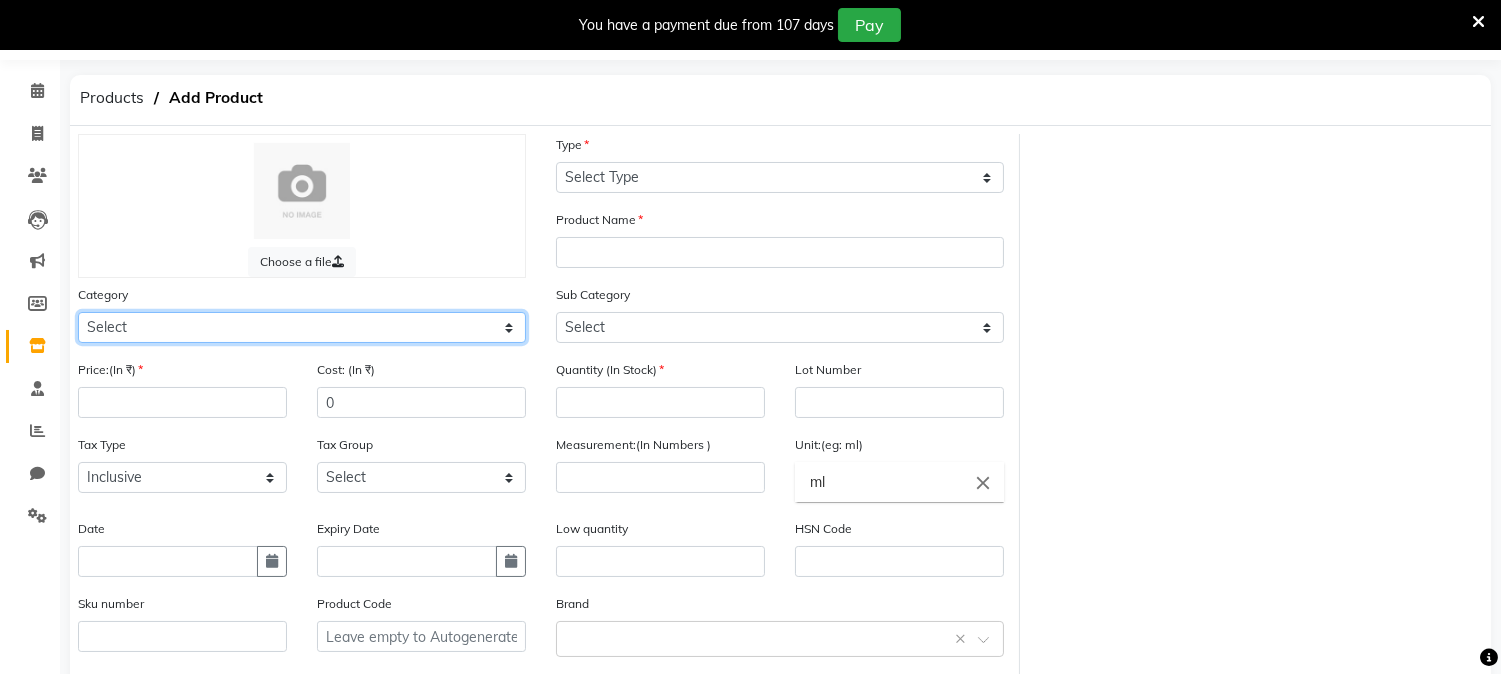 click on "Select Hair Skin Makeup Personal Care Appliances Beard Waxing Disposable Threading Hands and Feet Beauty Planet Botox Cadiveu Casmara Cheryls Loreal Olaplex Old Product Other" 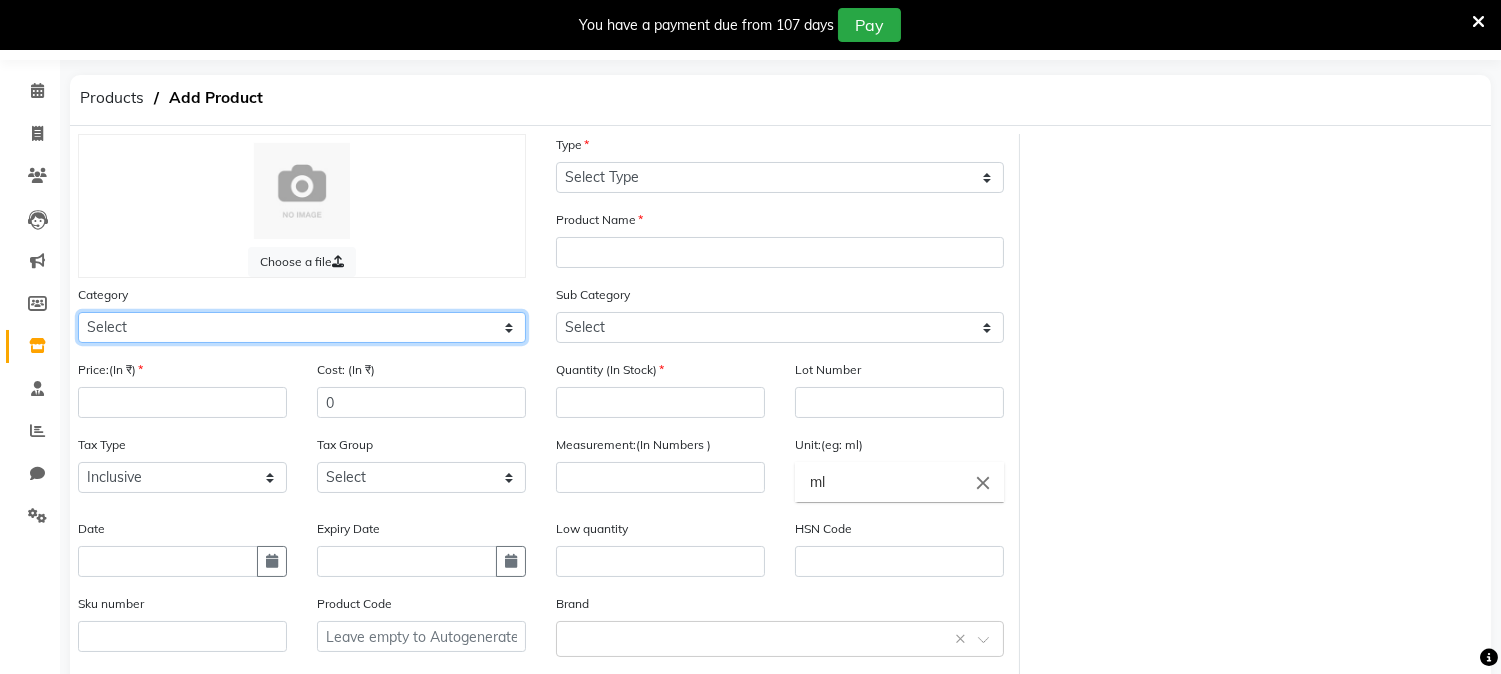 select on "1390101000" 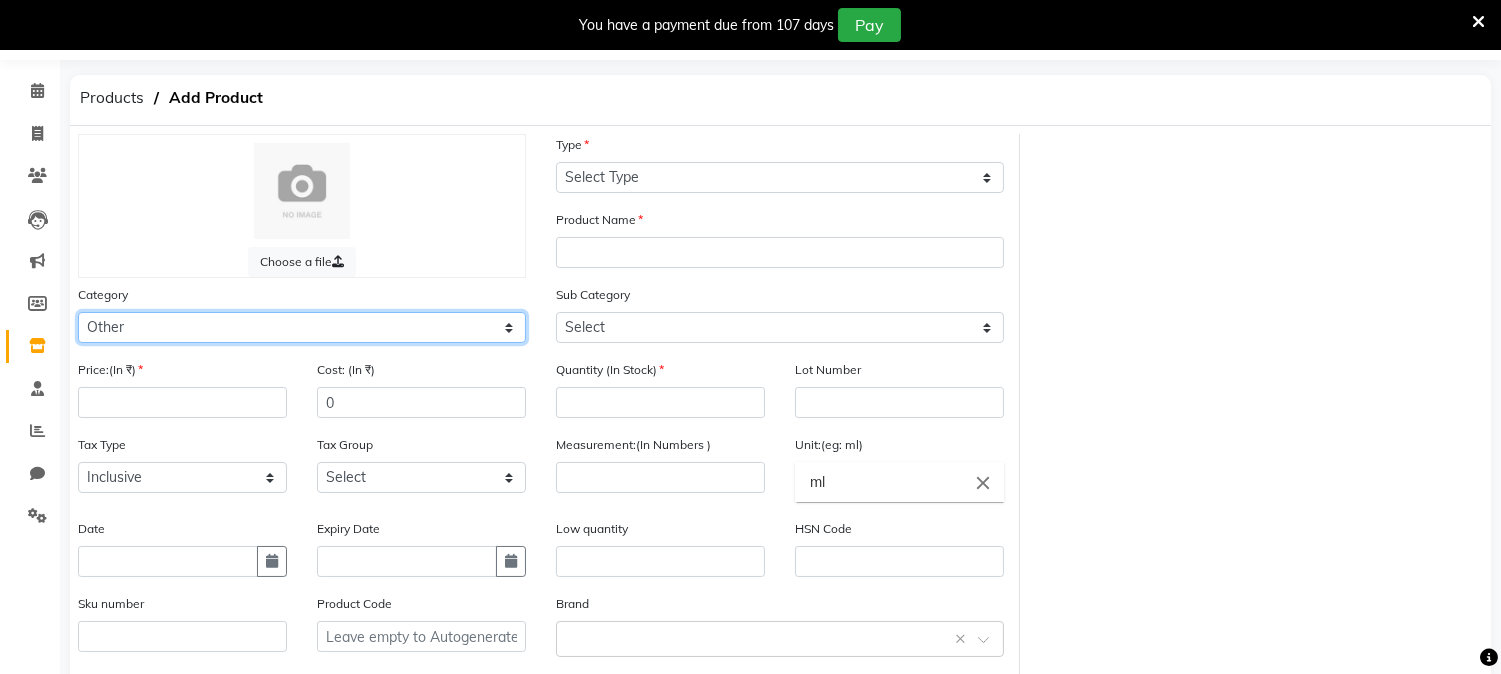 click on "Select Hair Skin Makeup Personal Care Appliances Beard Waxing Disposable Threading Hands and Feet Beauty Planet Botox Cadiveu Casmara Cheryls Loreal Olaplex Old Product Other" 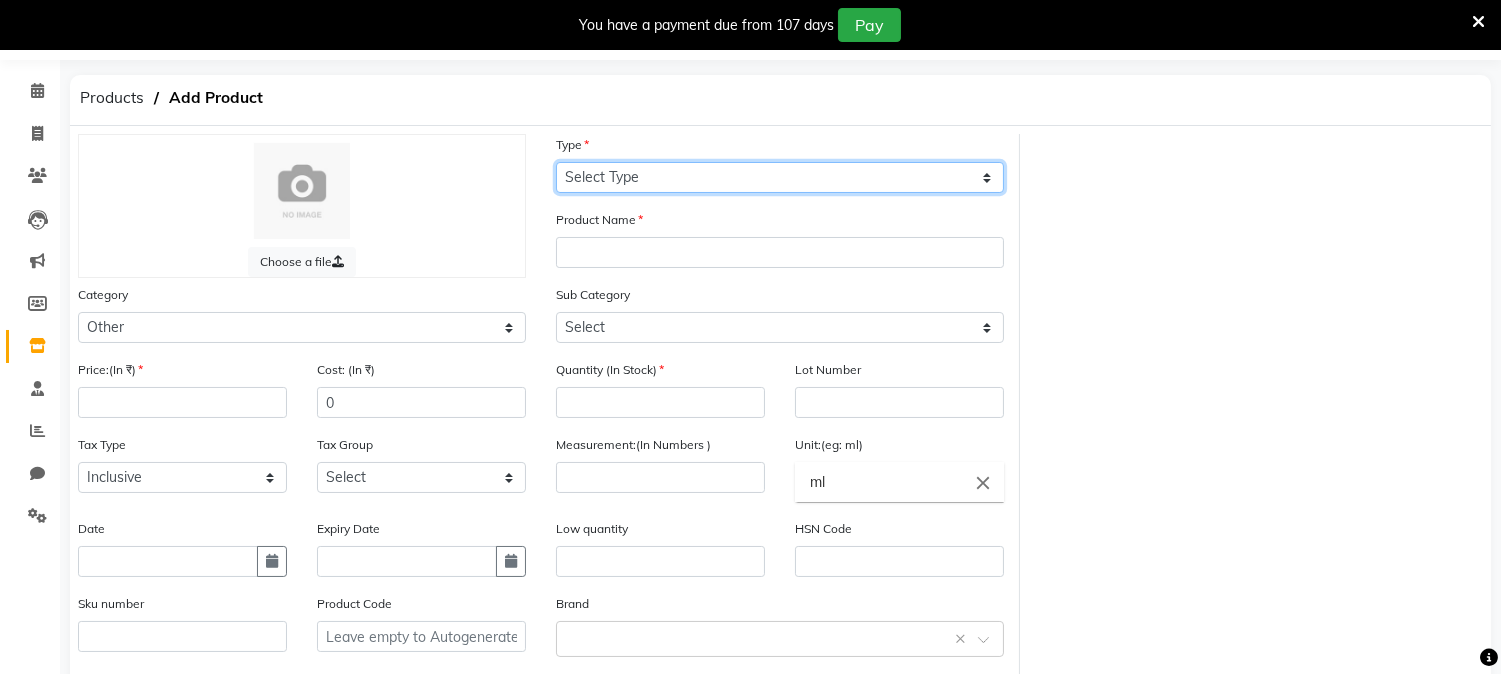 click on "Select Type Both Retail Consumable" 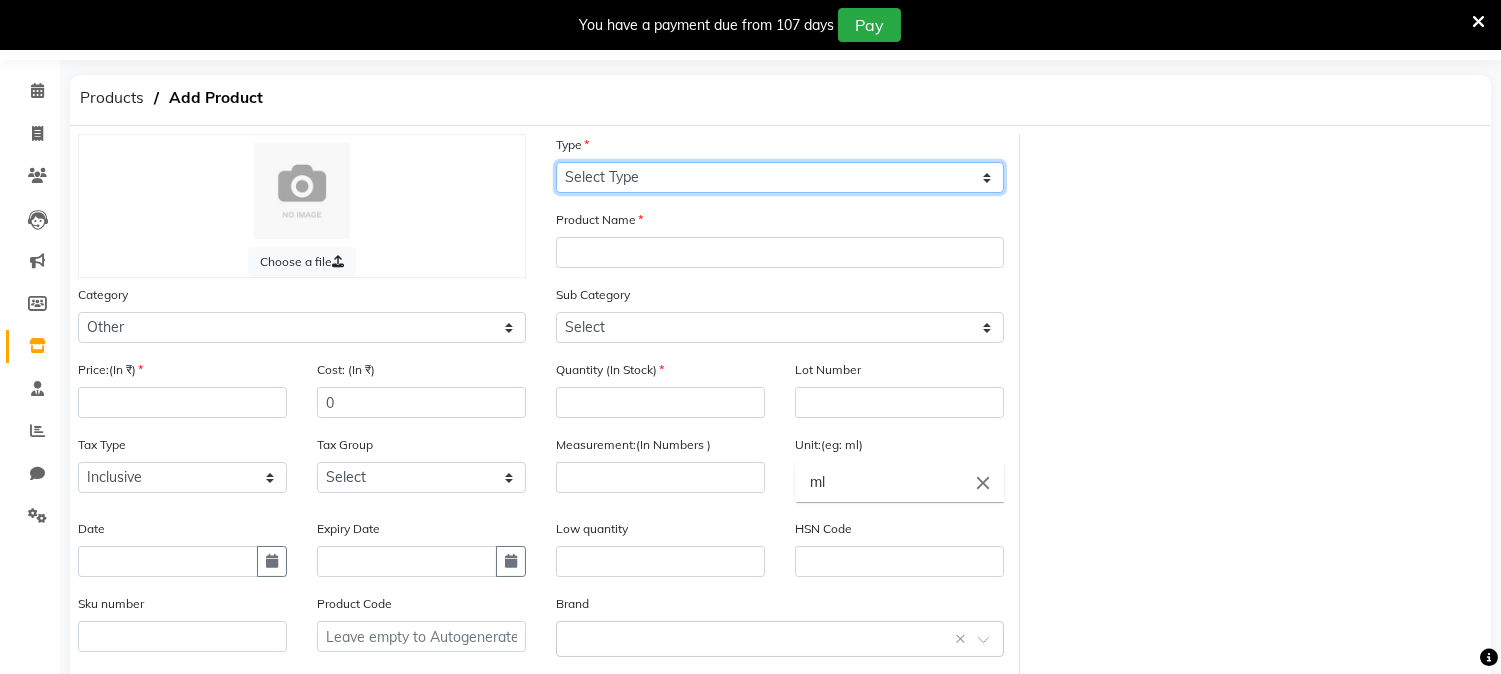 select on "B" 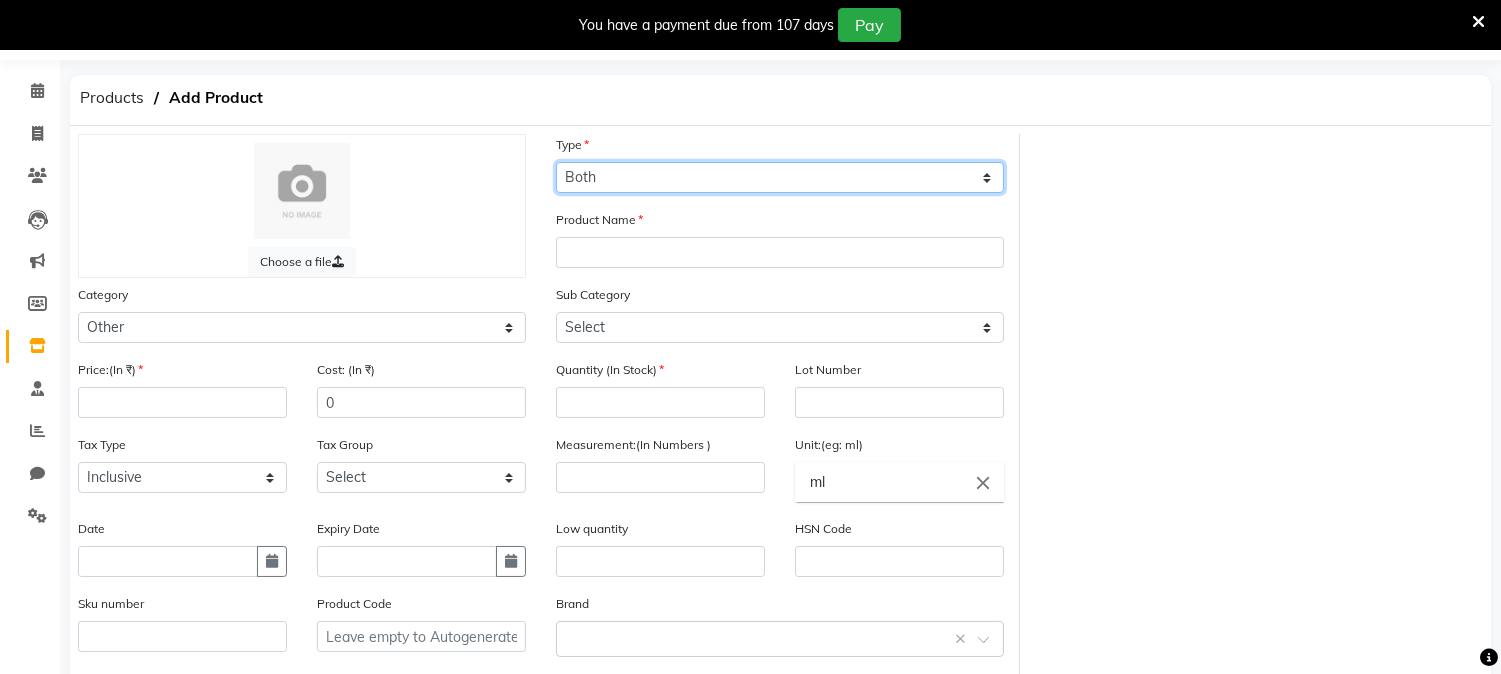 click on "Select Type Both Retail Consumable" 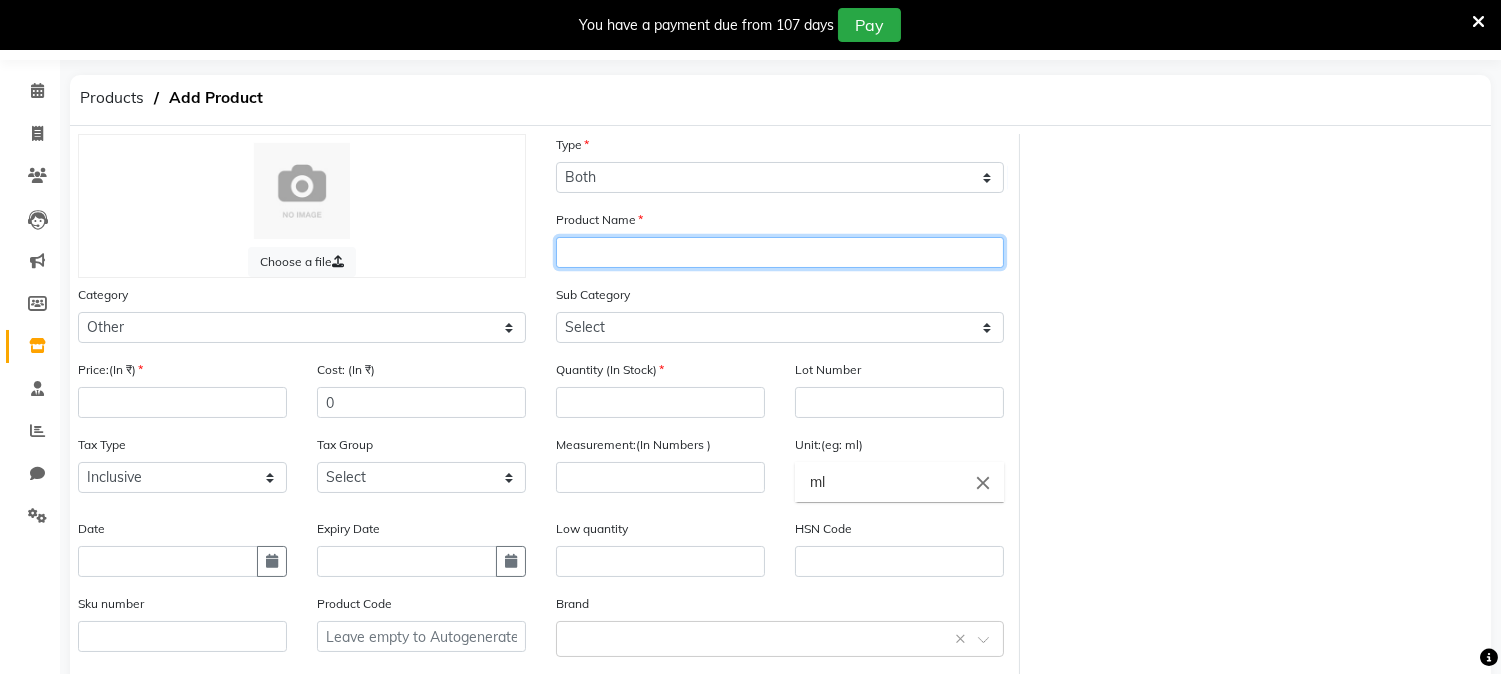 click 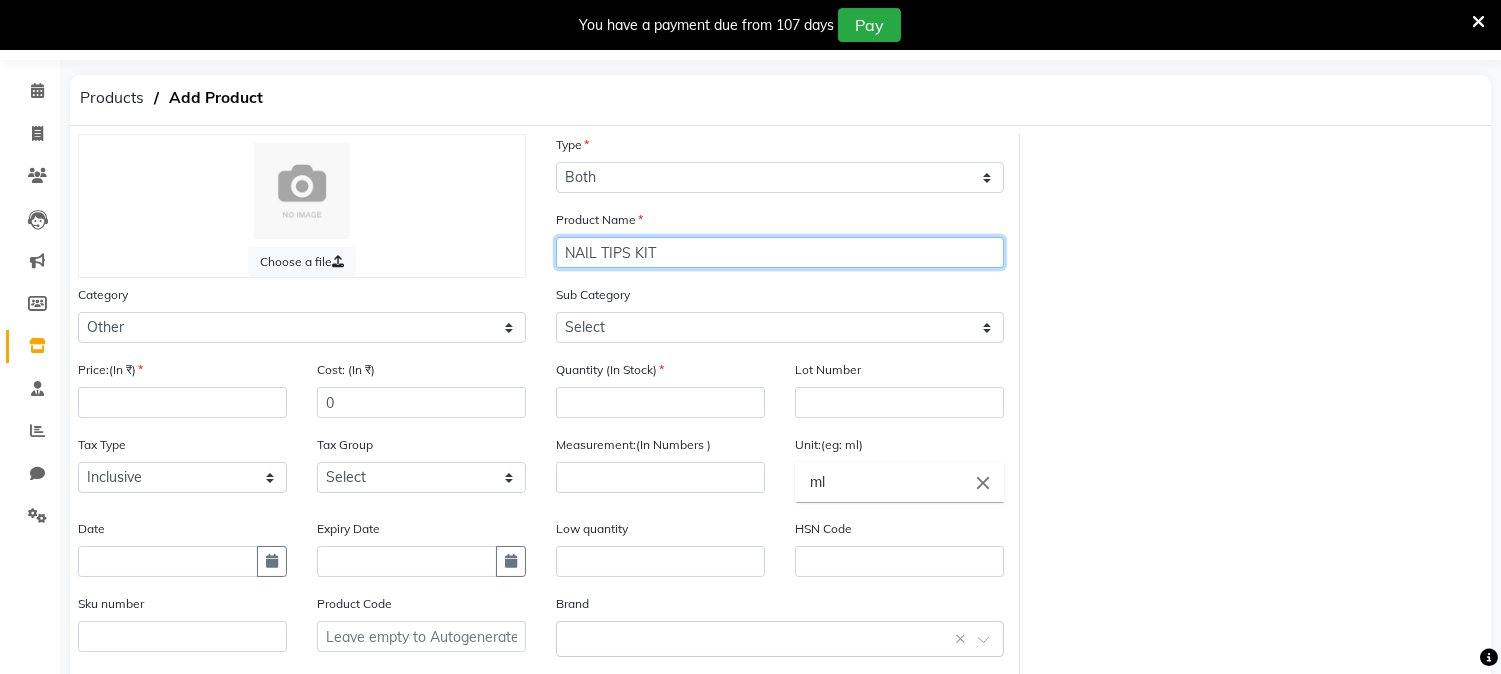 type on "NAIL TIPS KIT" 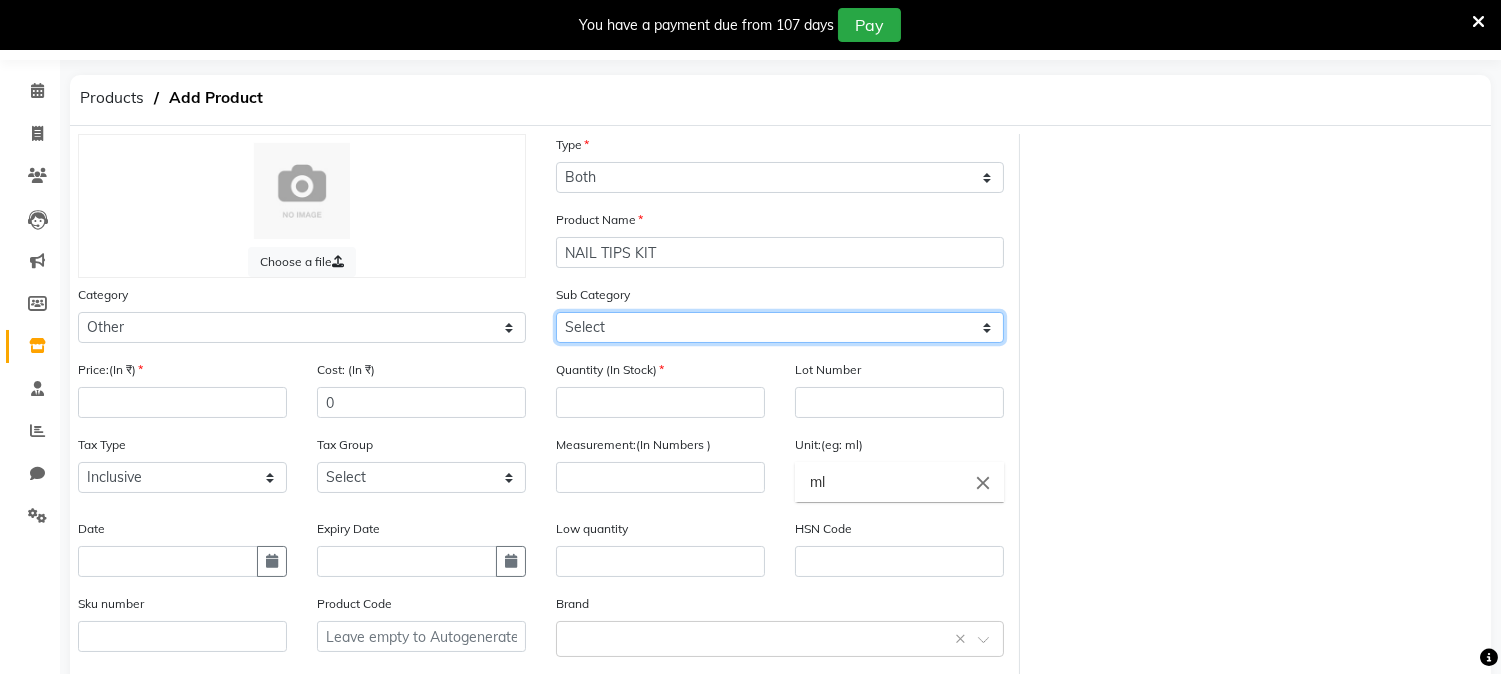 click on "Select Houskeeping Other" 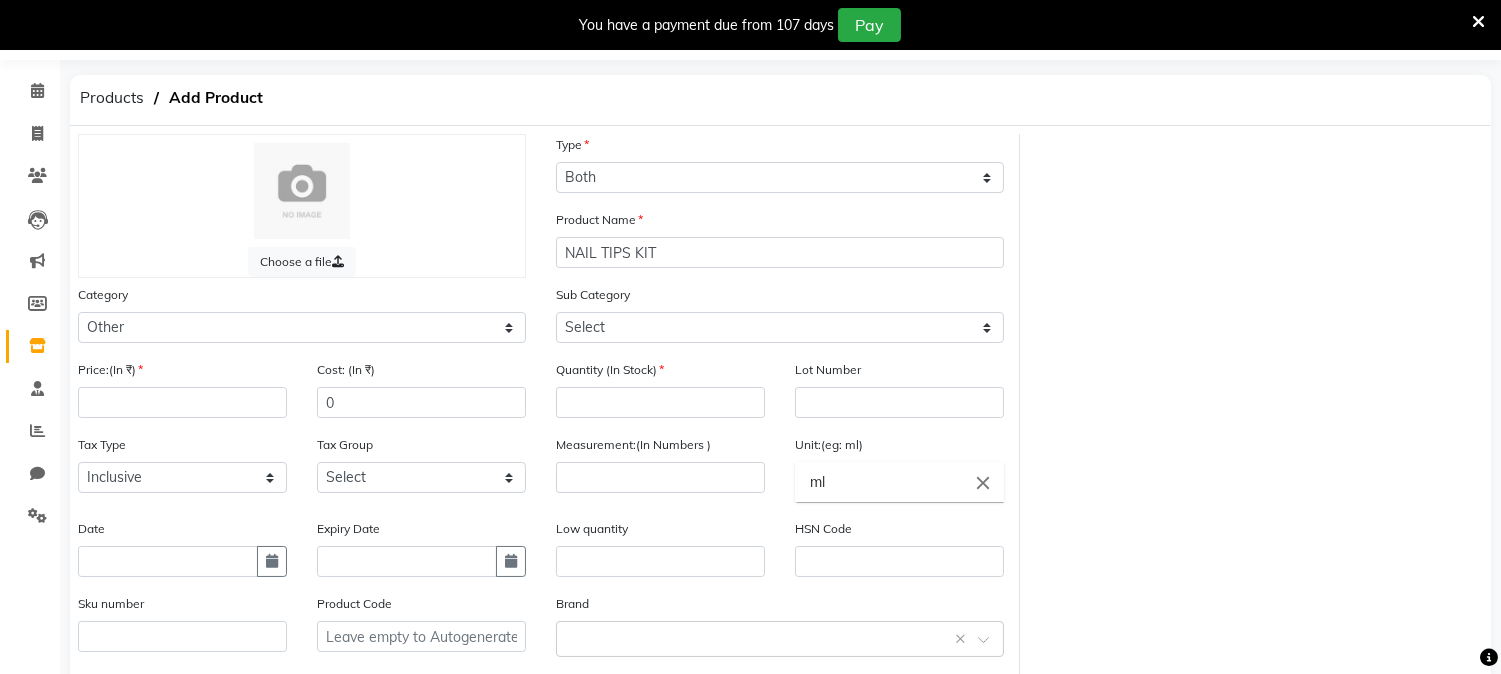 drag, startPoint x: 1464, startPoint y: 456, endPoint x: 1132, endPoint y: 430, distance: 333.0165 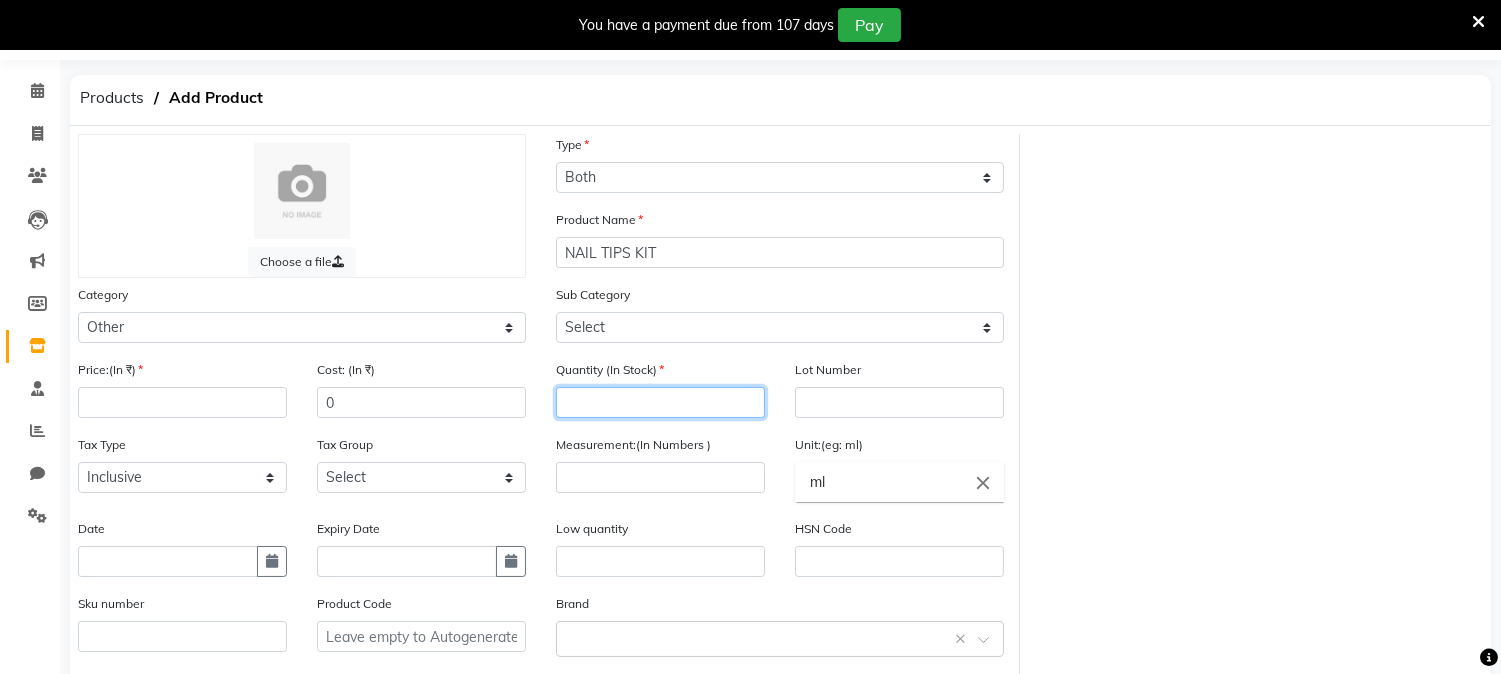 click 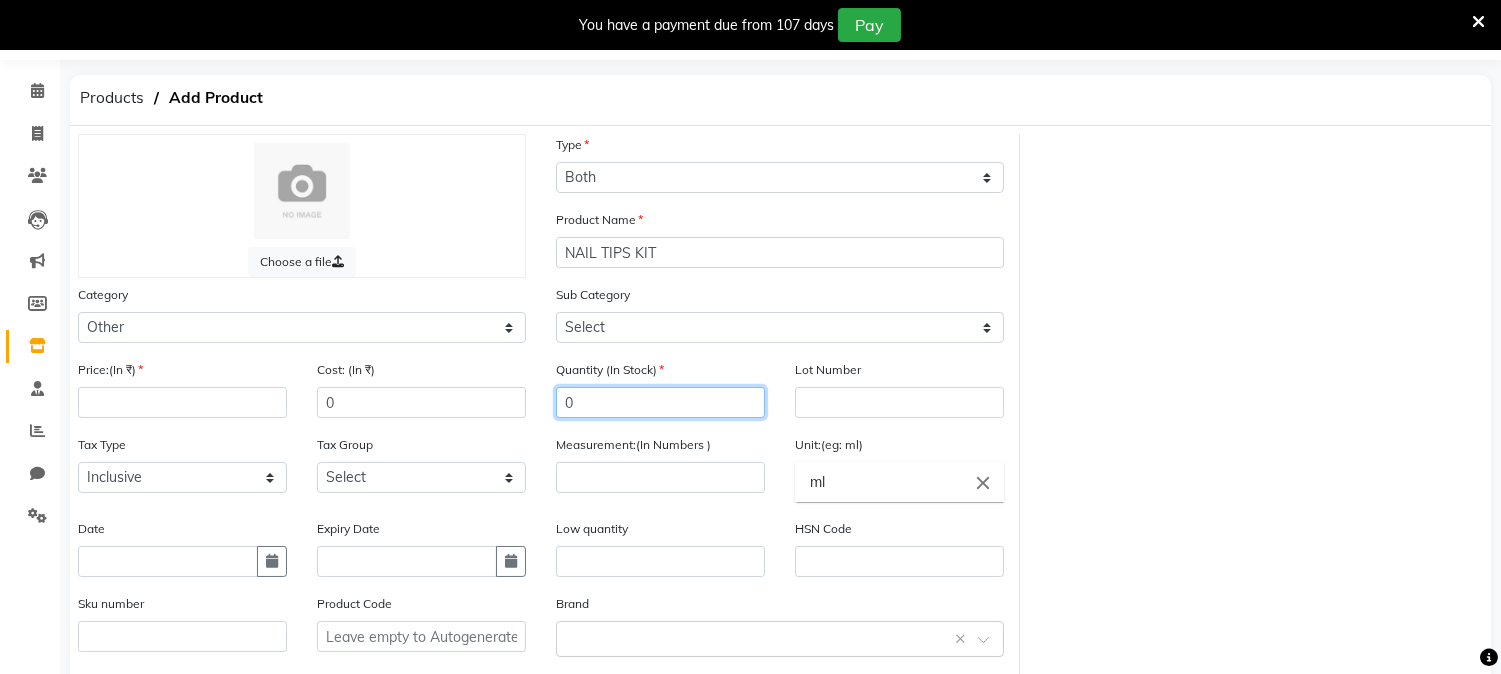 type on "0" 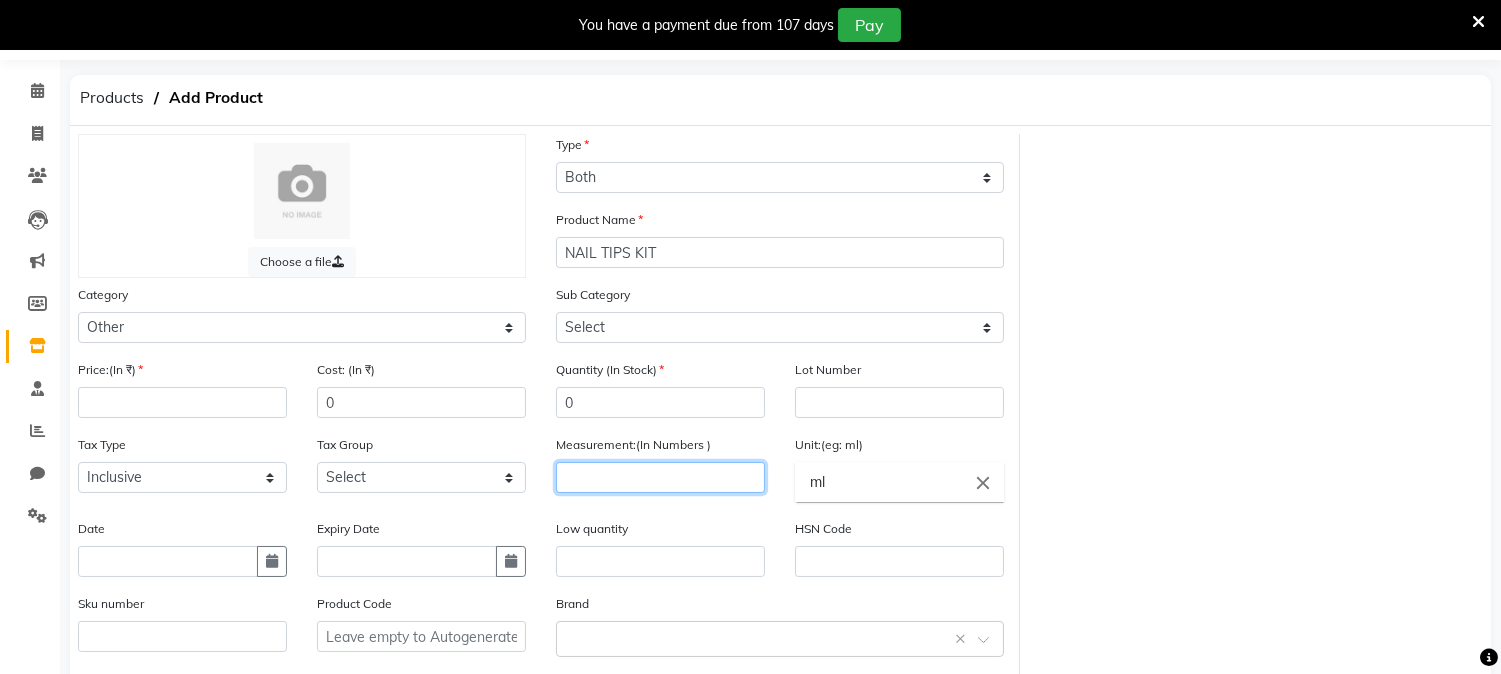 click 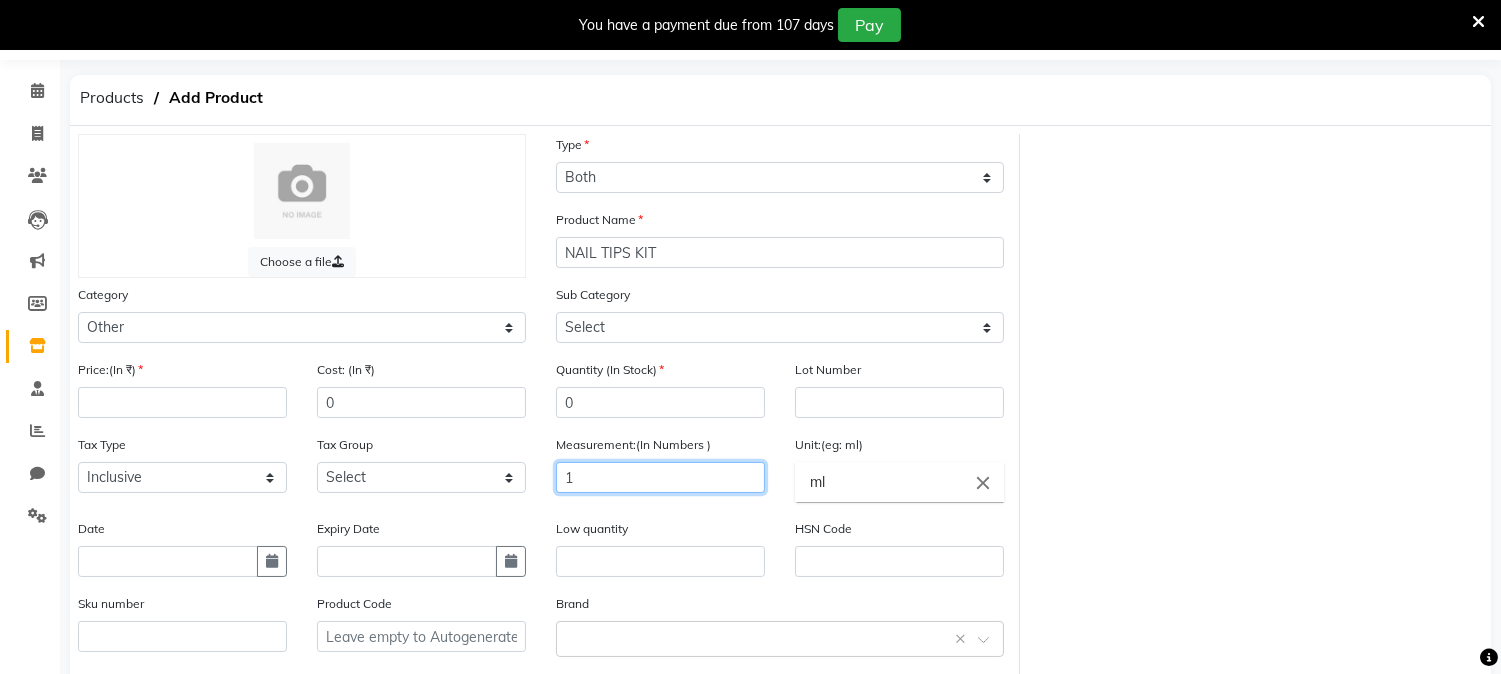 type on "1" 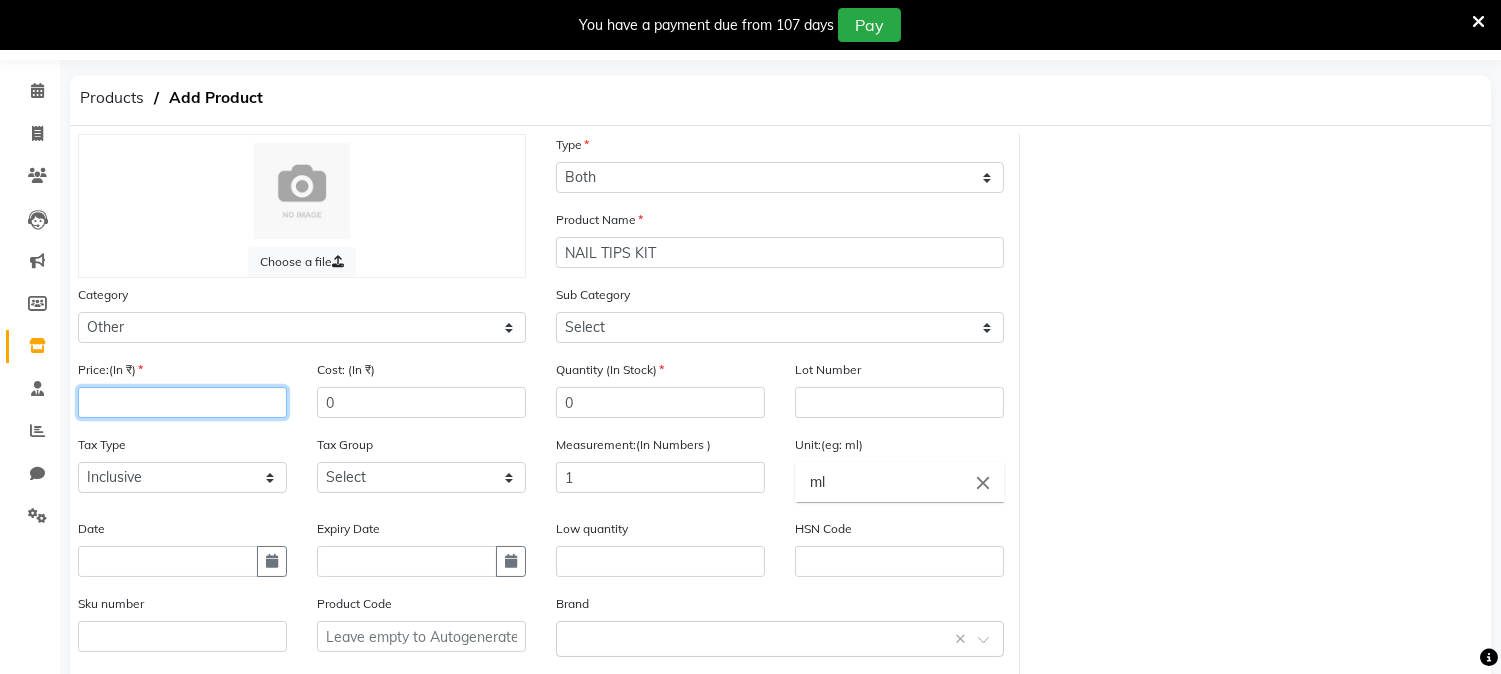 click 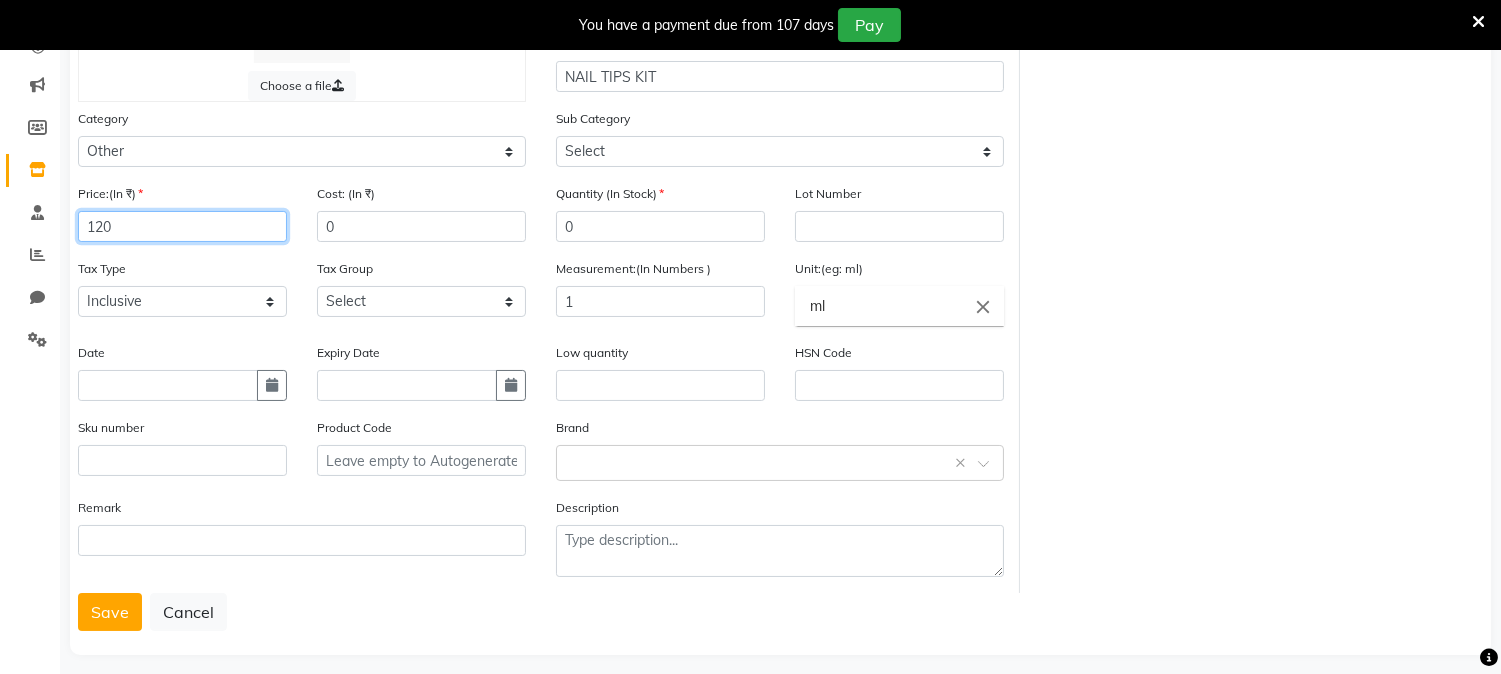 scroll, scrollTop: 254, scrollLeft: 0, axis: vertical 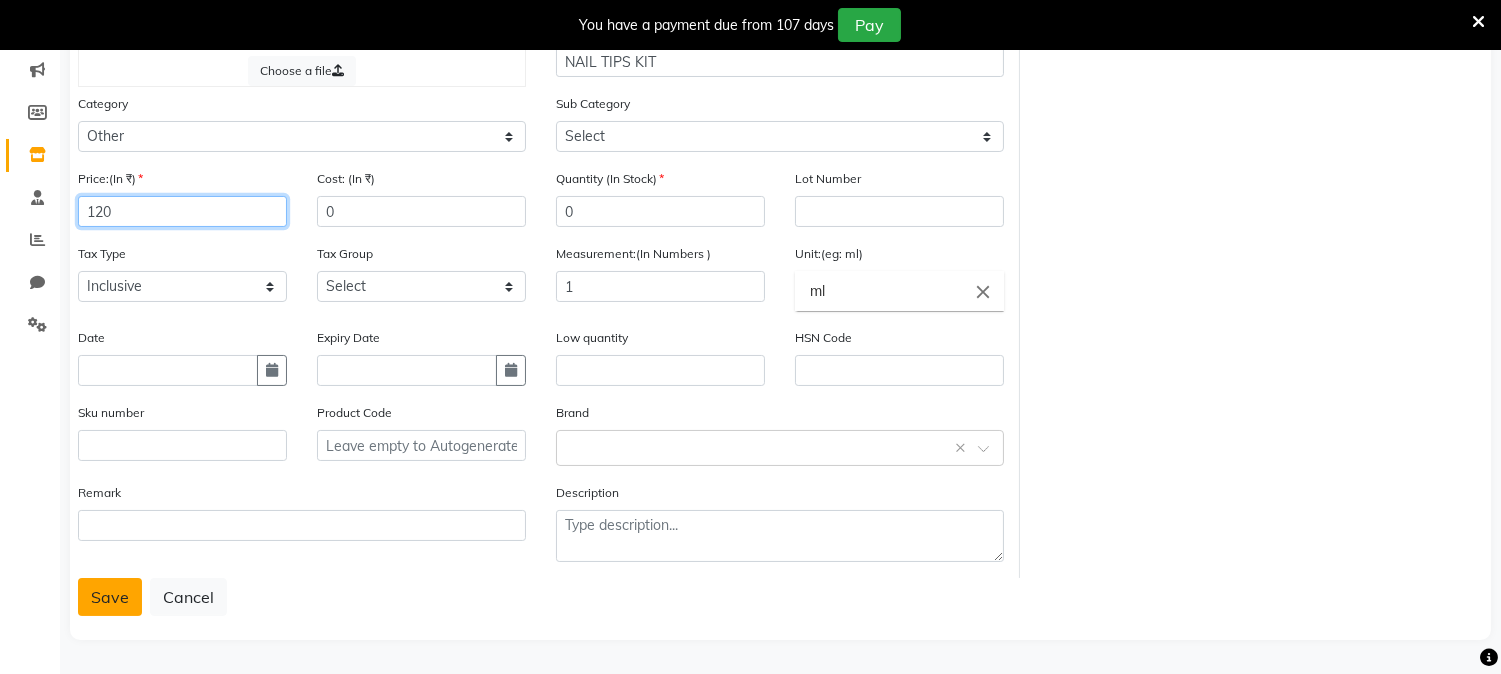 type on "120" 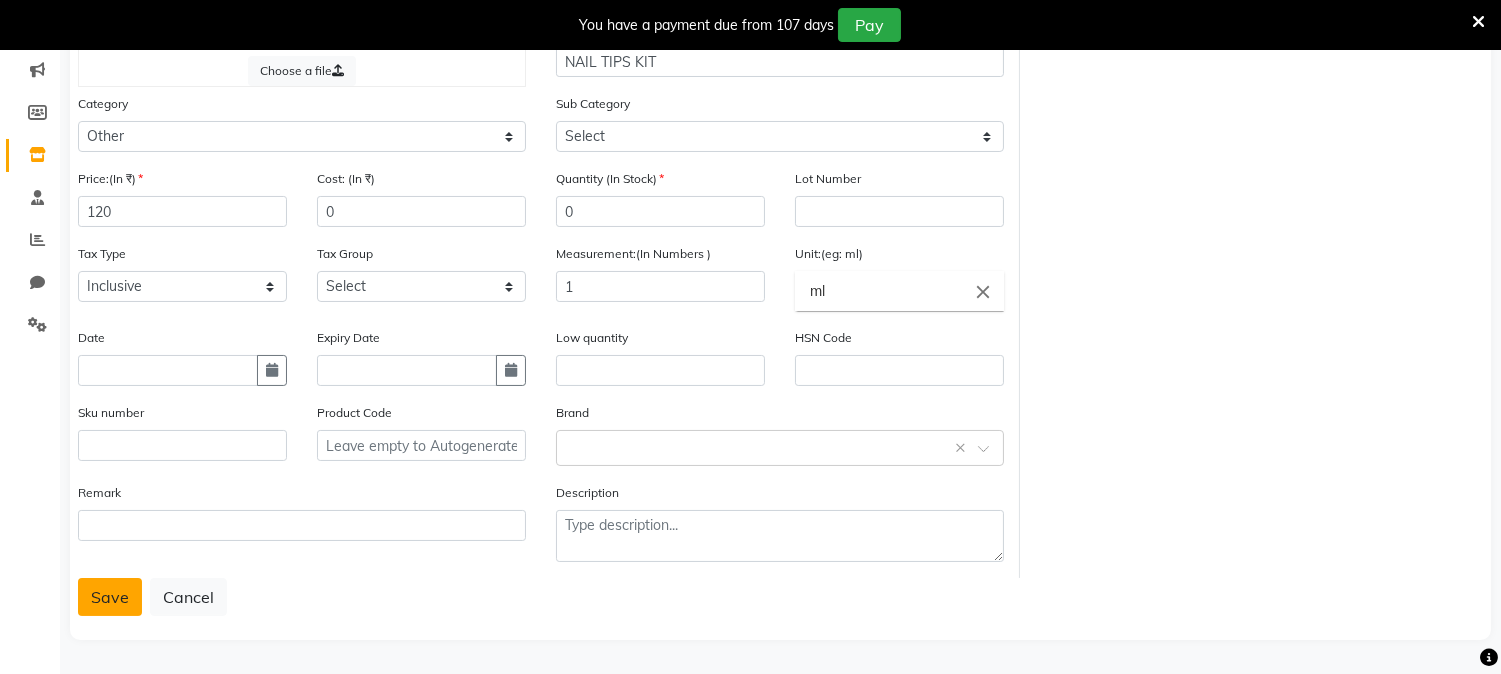 click on "Save" 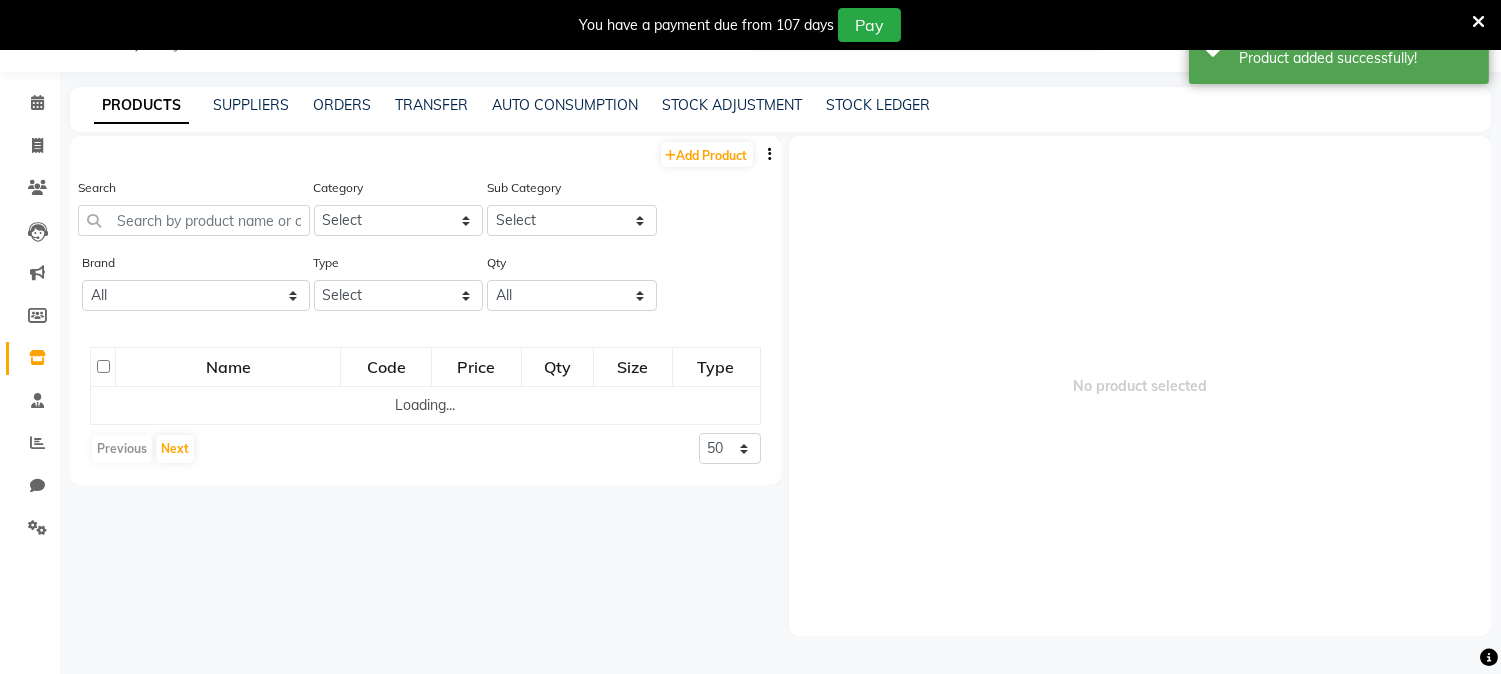 scroll, scrollTop: 62, scrollLeft: 0, axis: vertical 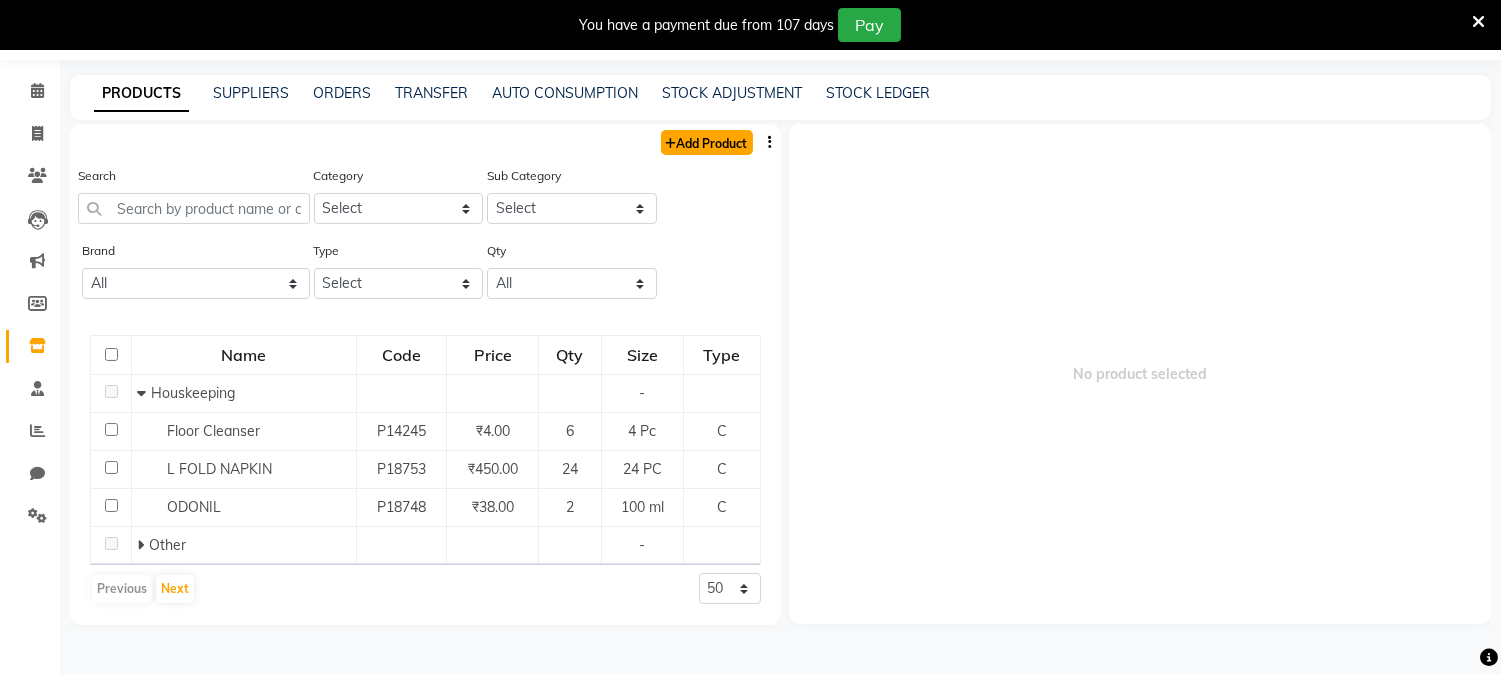 click on "Add Product" 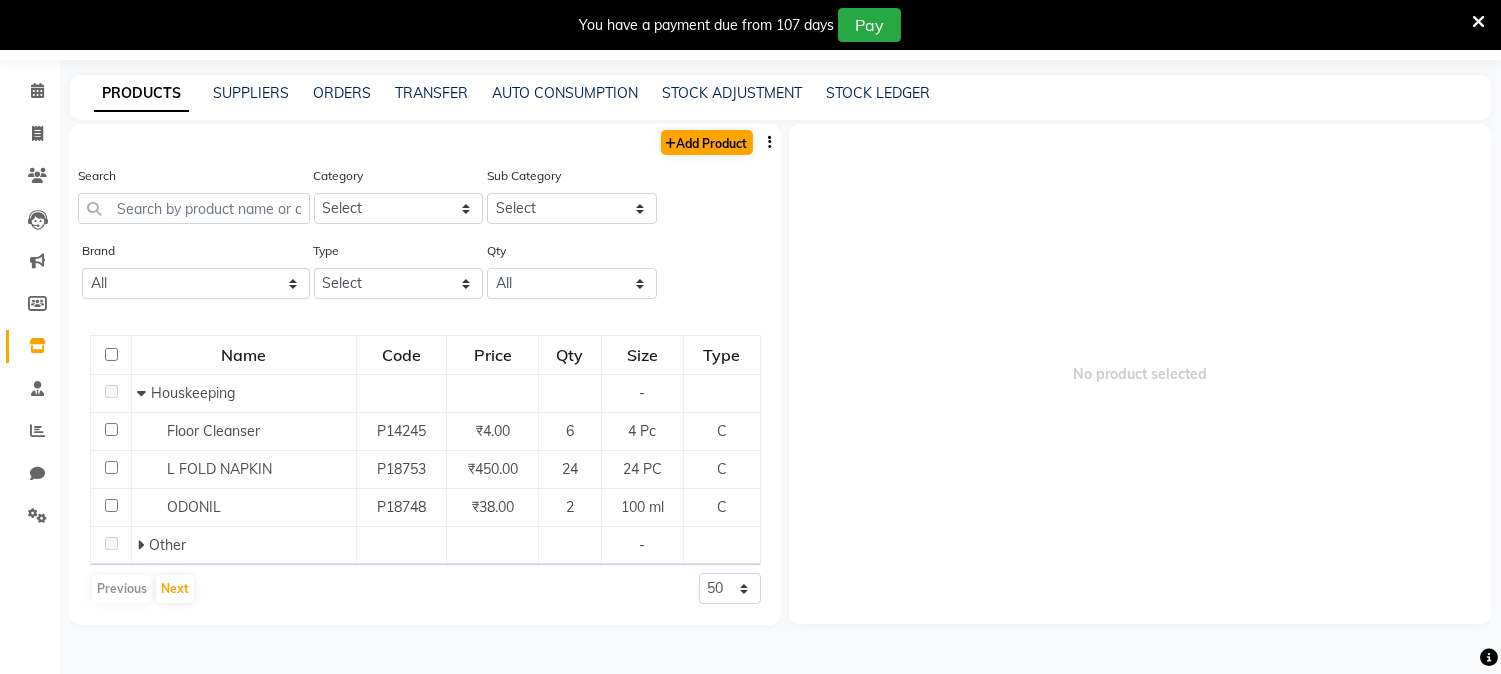 select on "true" 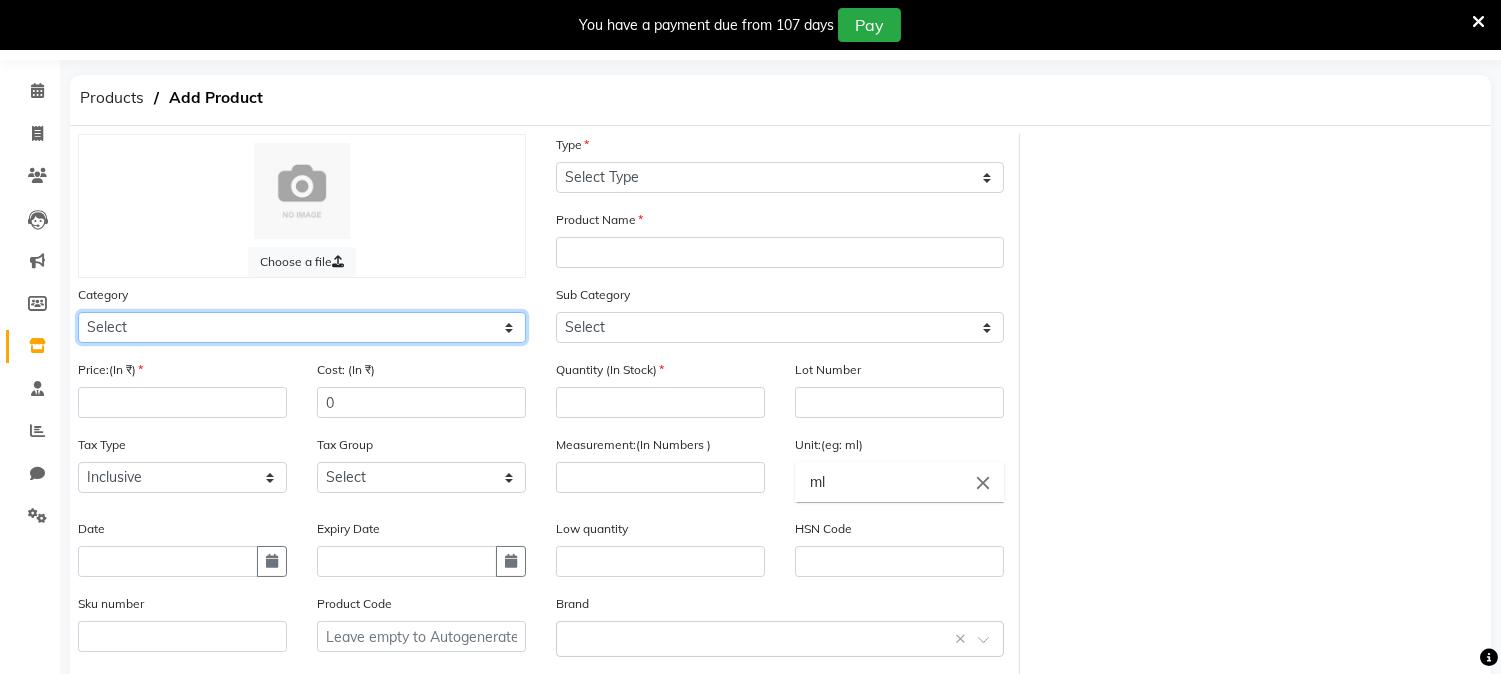 click on "Select Hair Skin Makeup Personal Care Appliances Beard Waxing Disposable Threading Hands and Feet Beauty Planet Botox Cadiveu Casmara Cheryls Loreal Olaplex Old Product Other" 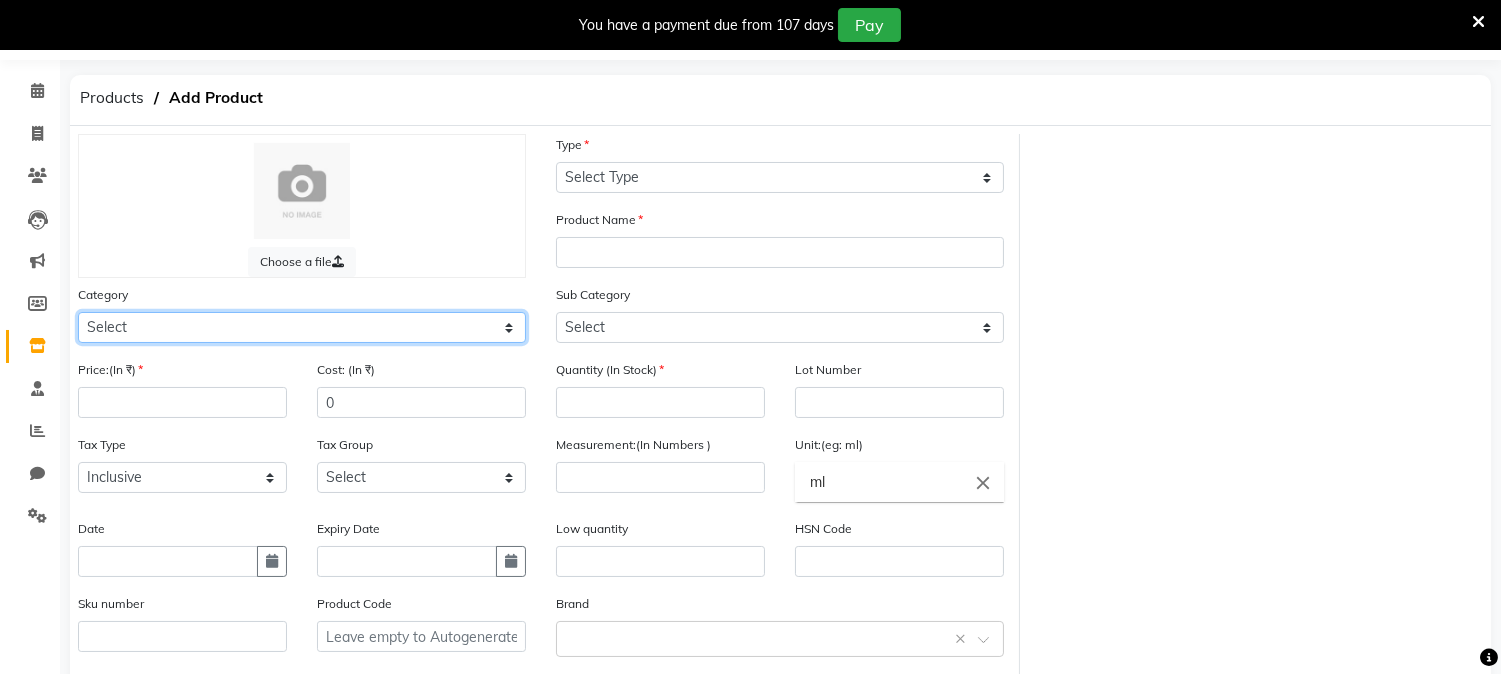 select on "1390101000" 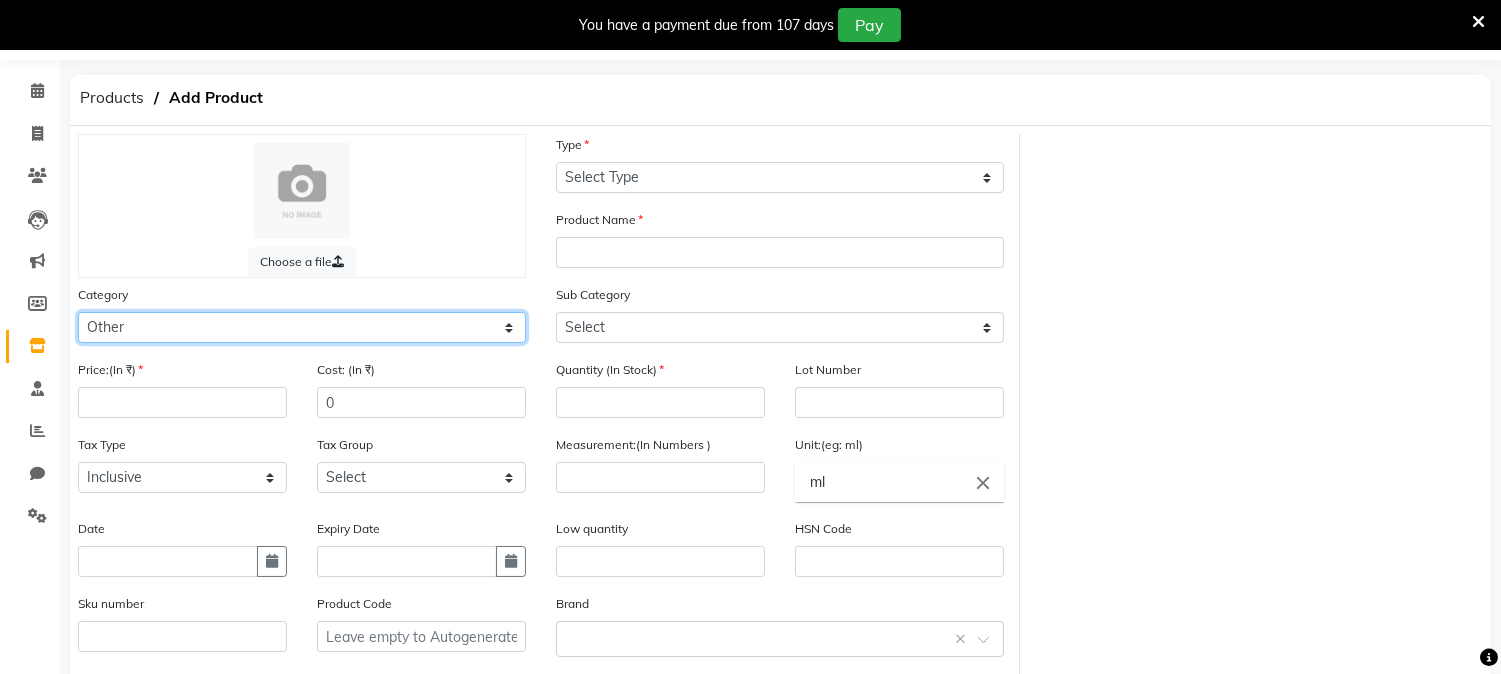 click on "Select Hair Skin Makeup Personal Care Appliances Beard Waxing Disposable Threading Hands and Feet Beauty Planet Botox Cadiveu Casmara Cheryls Loreal Olaplex Old Product Other" 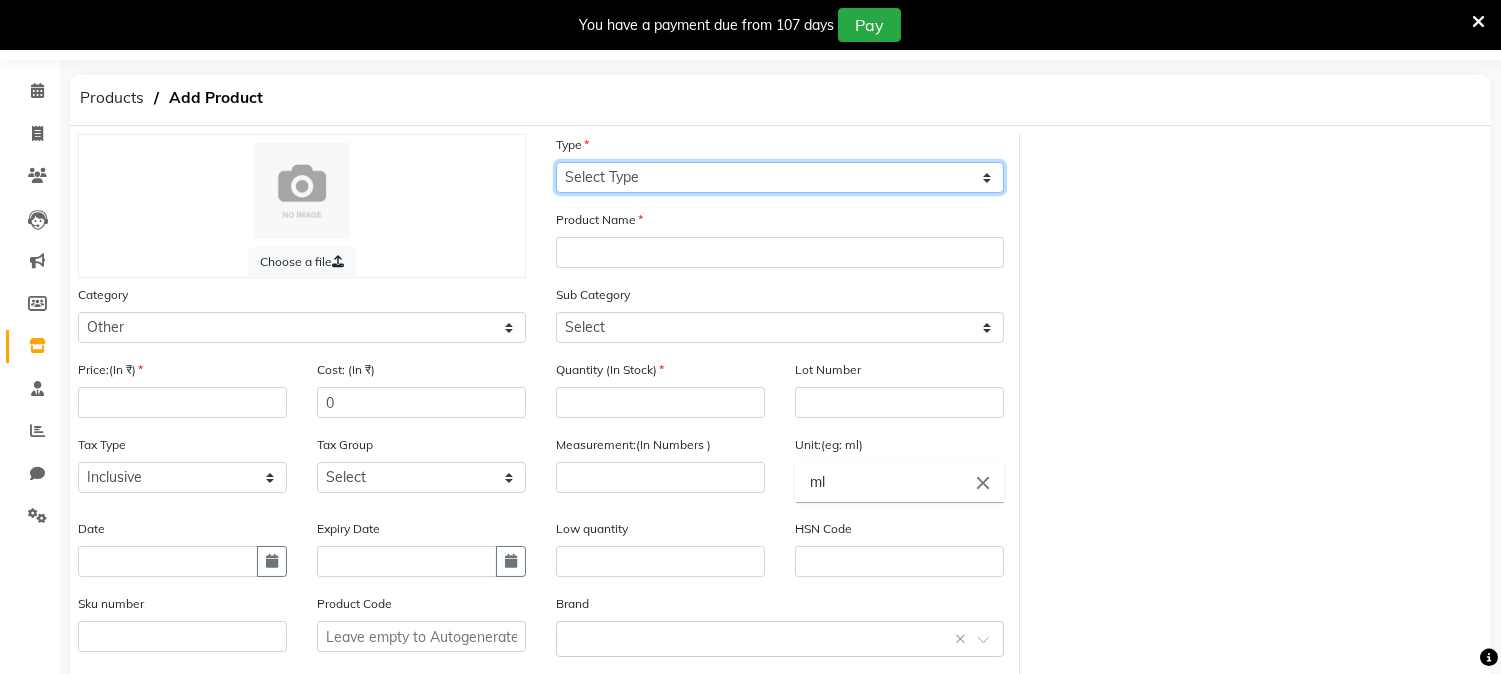 click on "Select Type Both Retail Consumable" 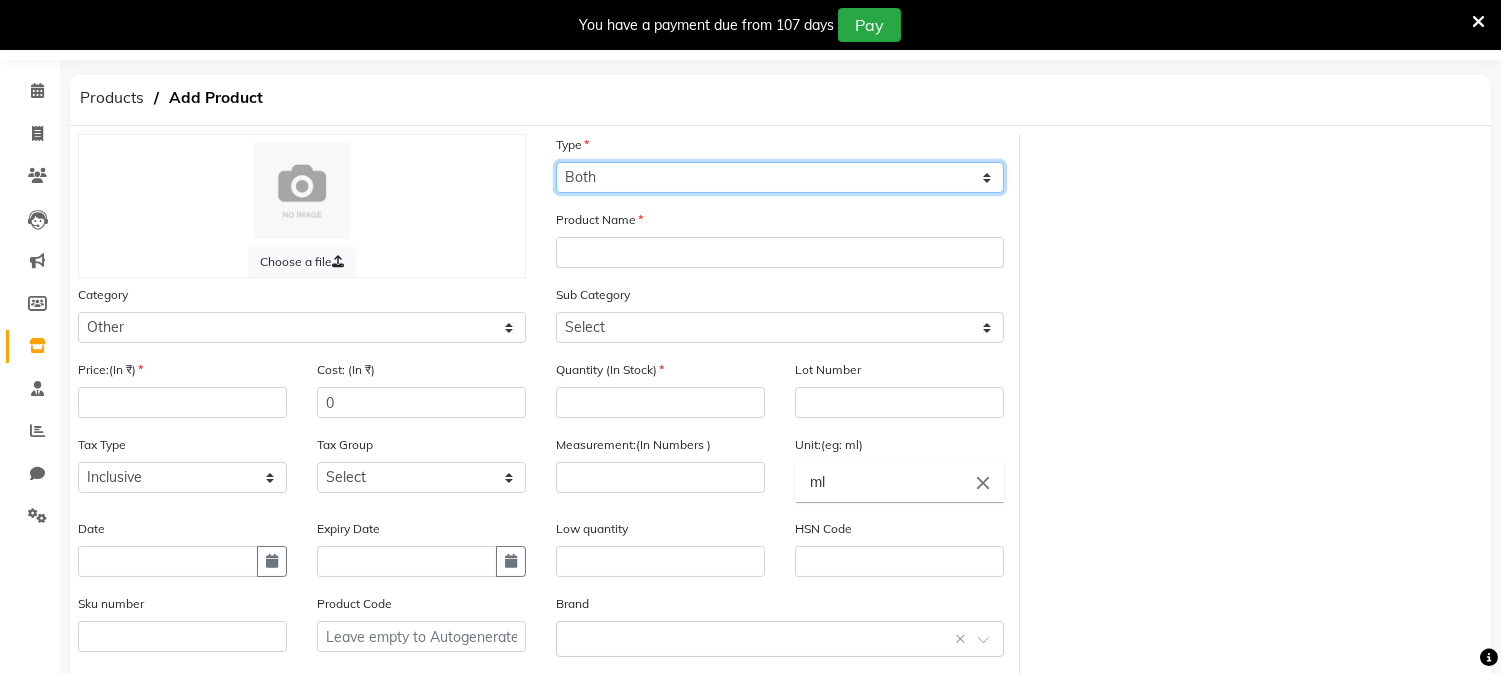 click on "Select Type Both Retail Consumable" 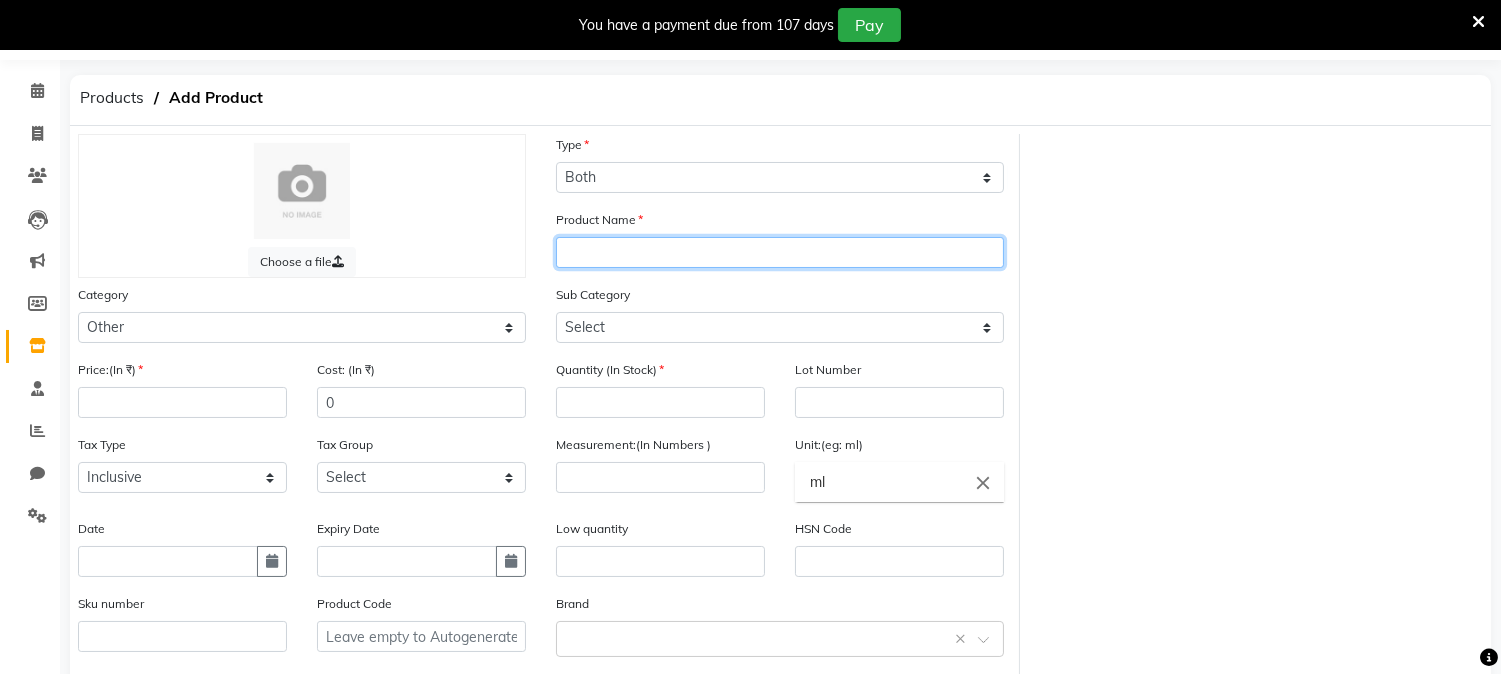 click 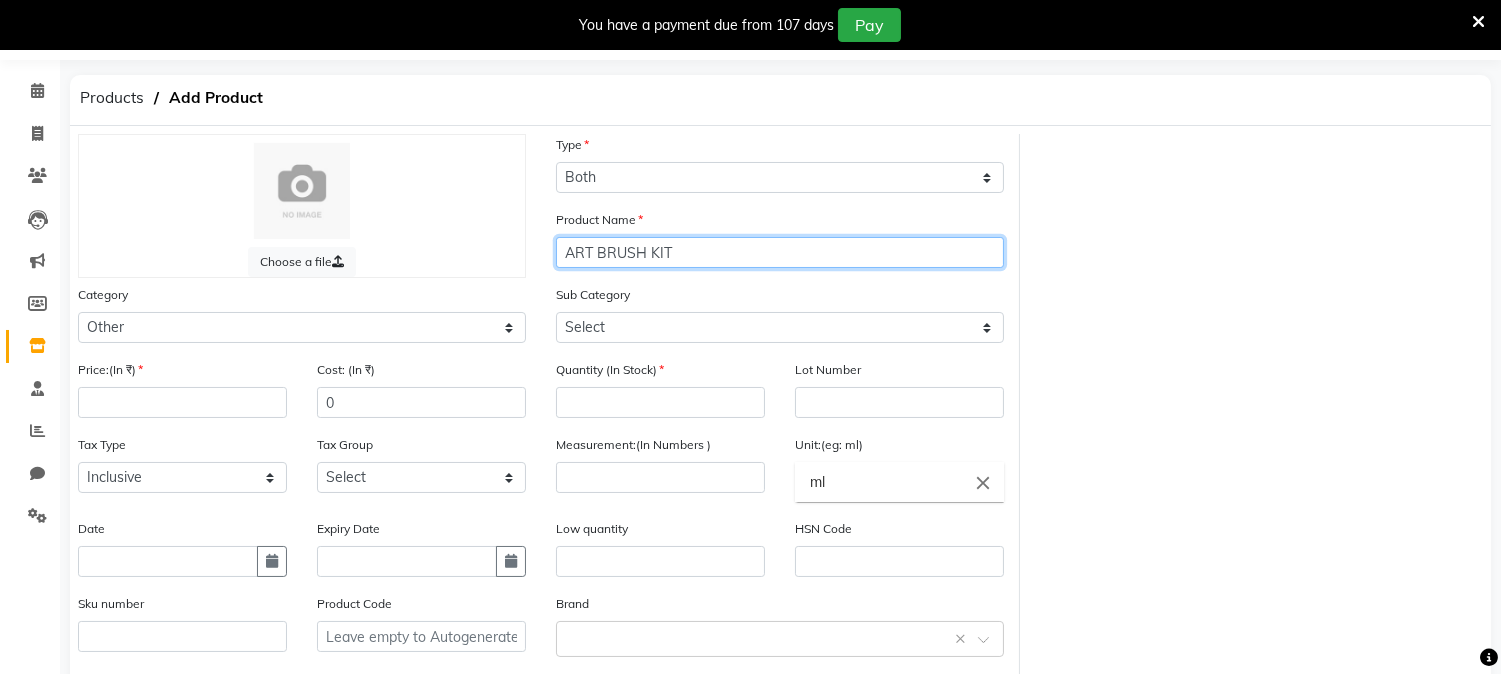 type on "ART BRUSH KIT" 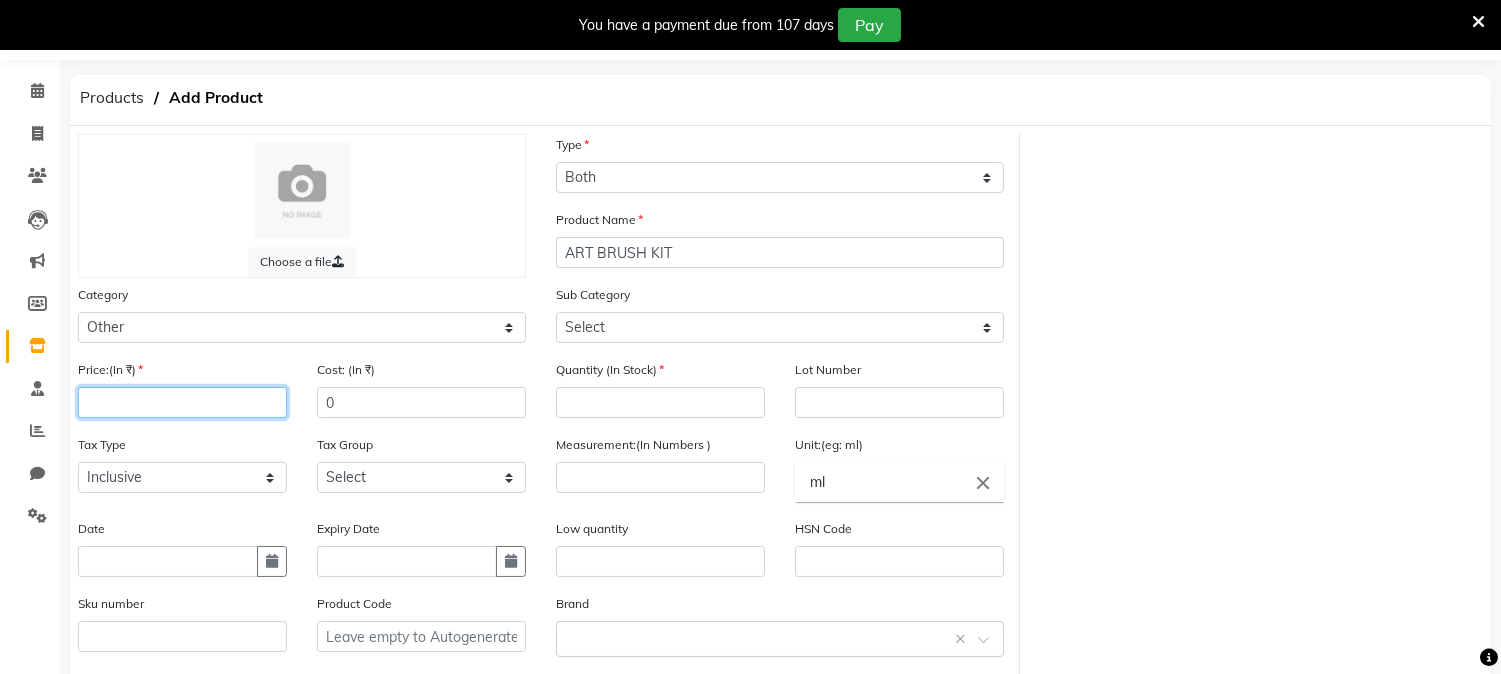 click 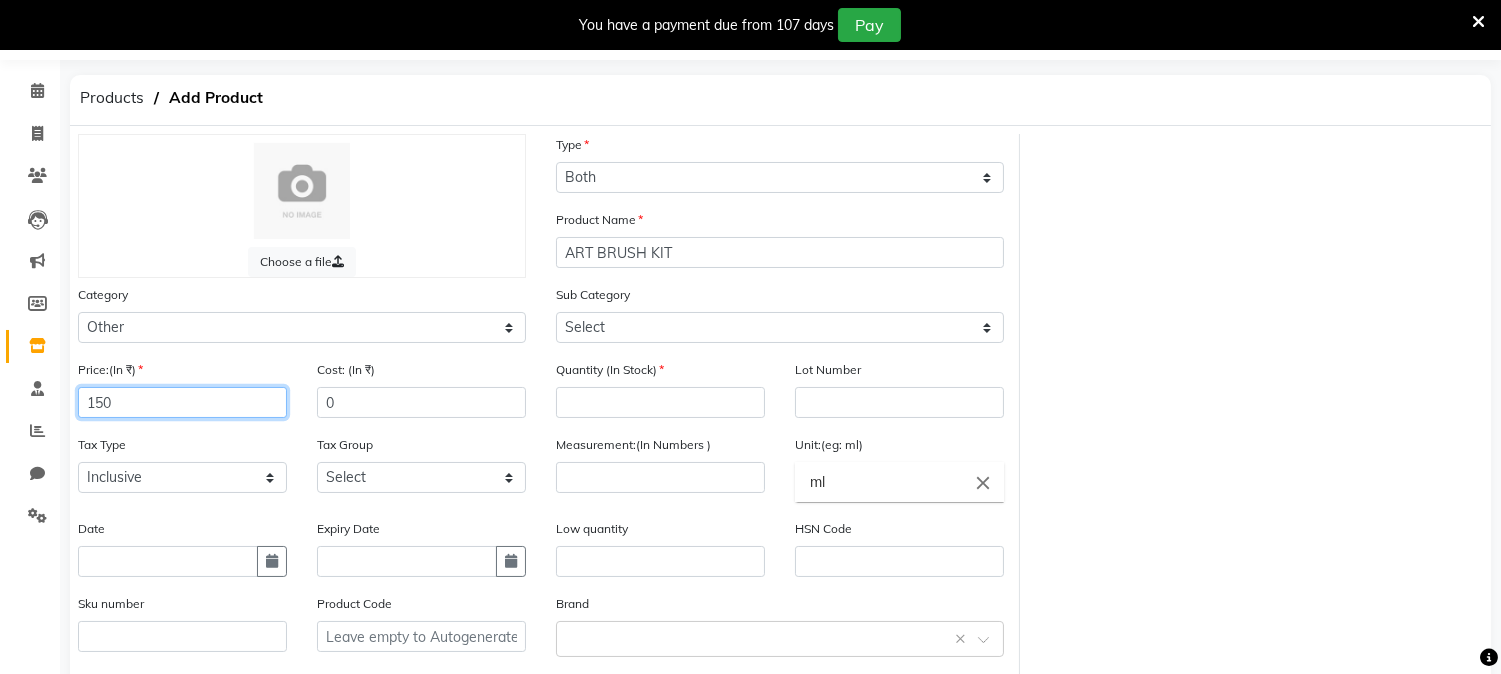 type on "150" 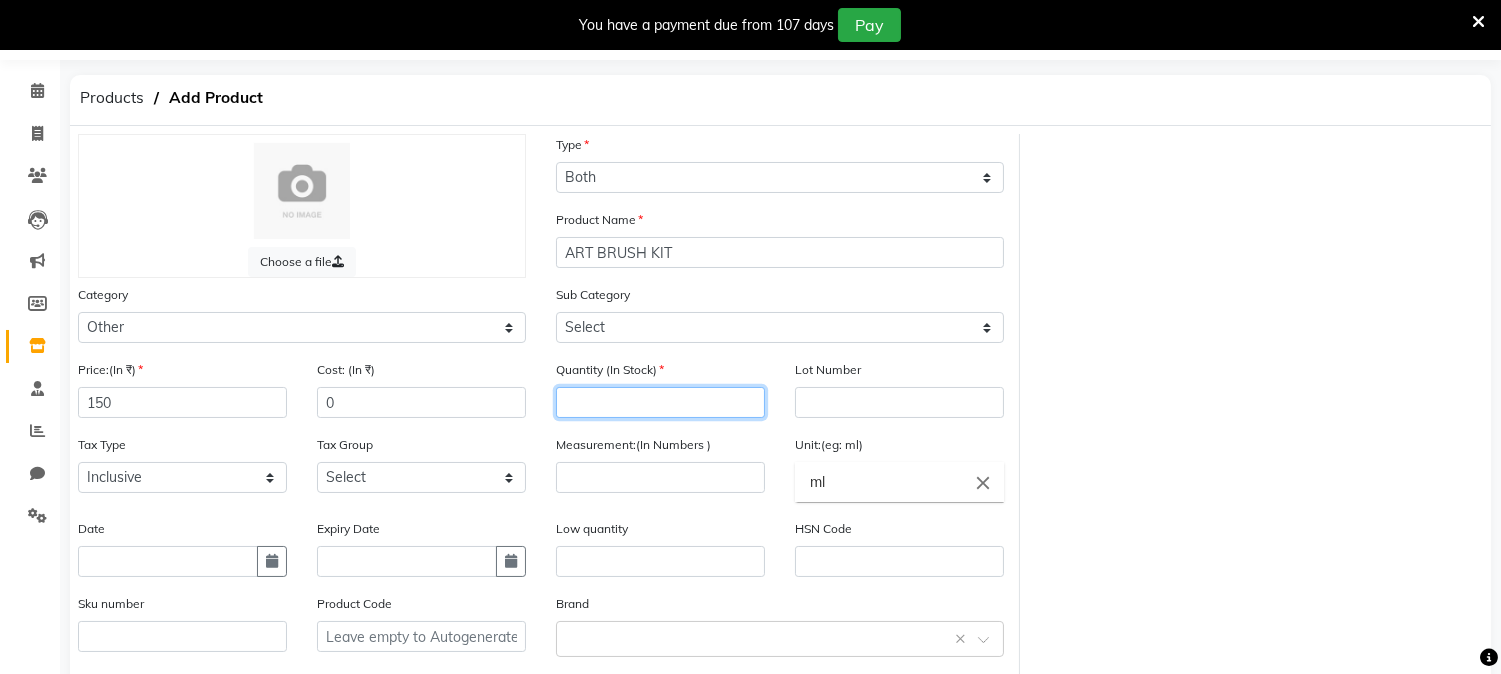 click 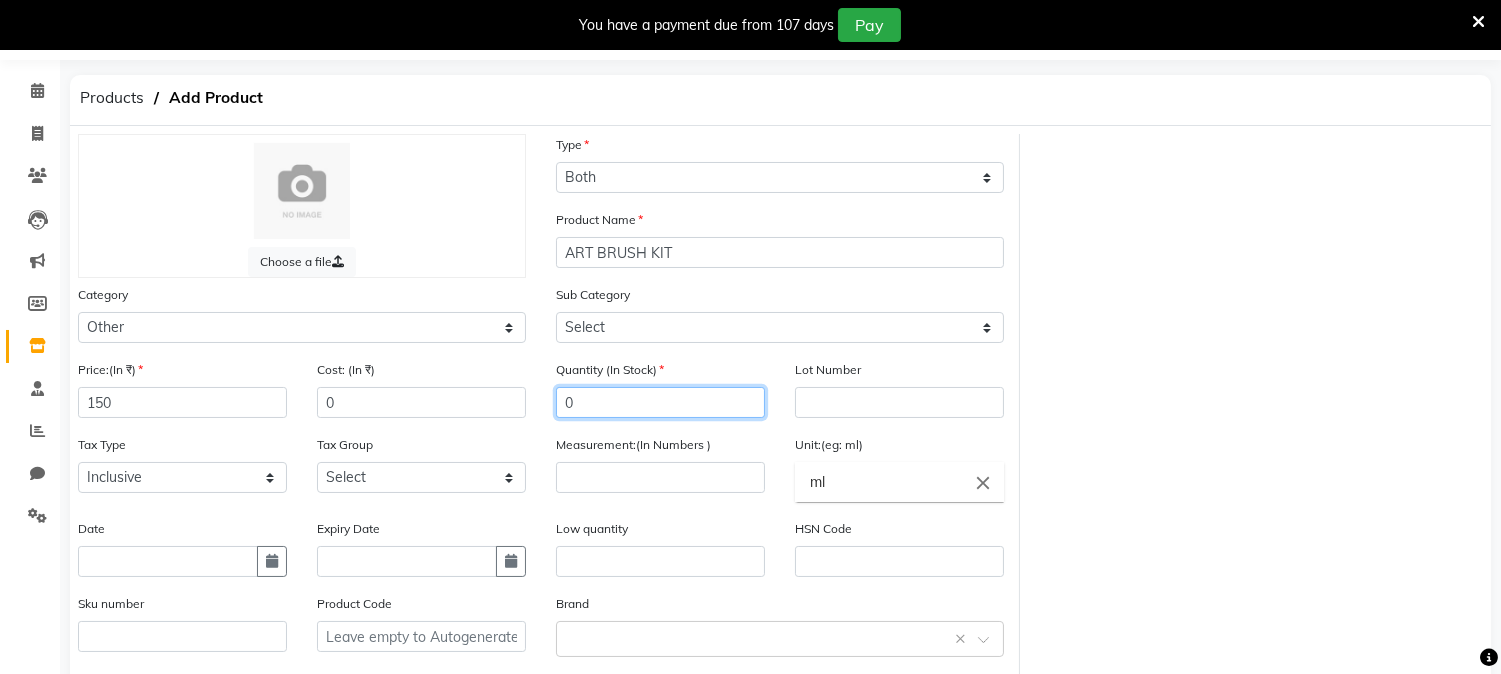 type on "0" 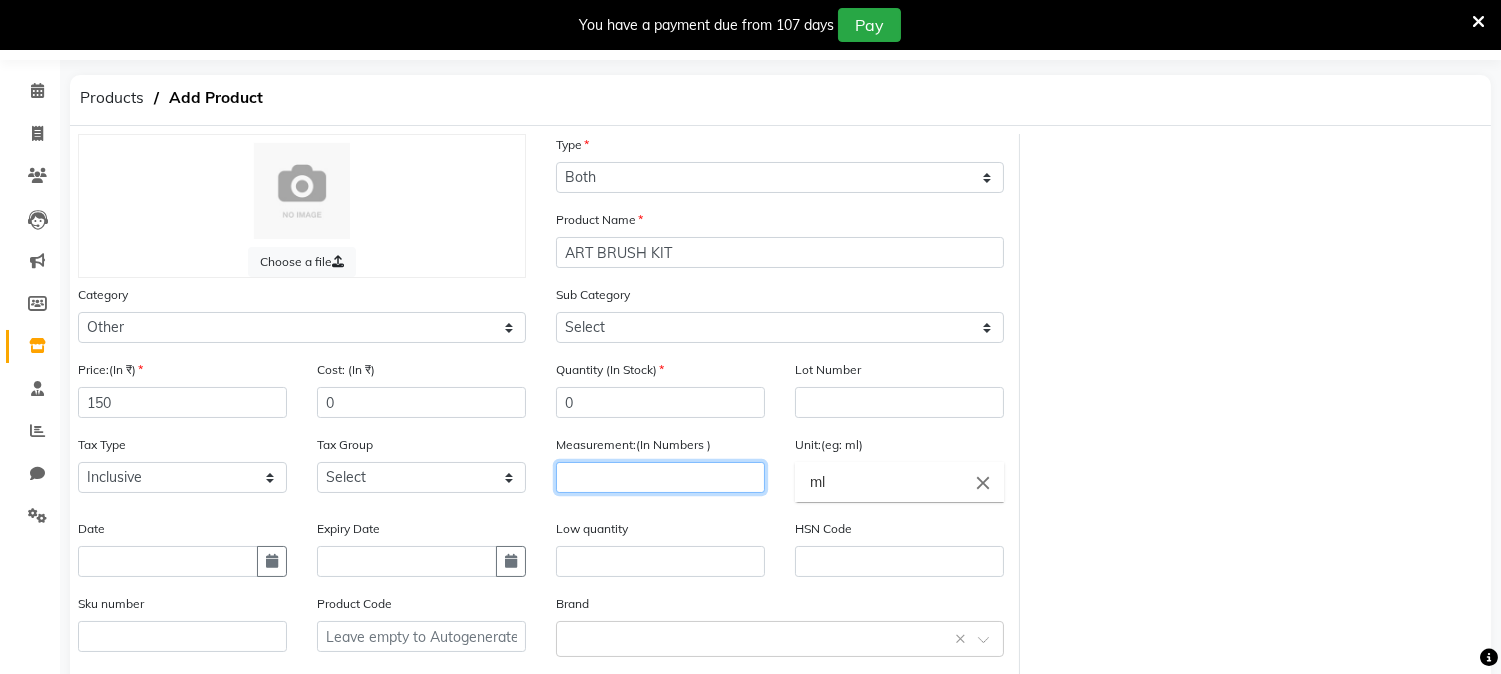click 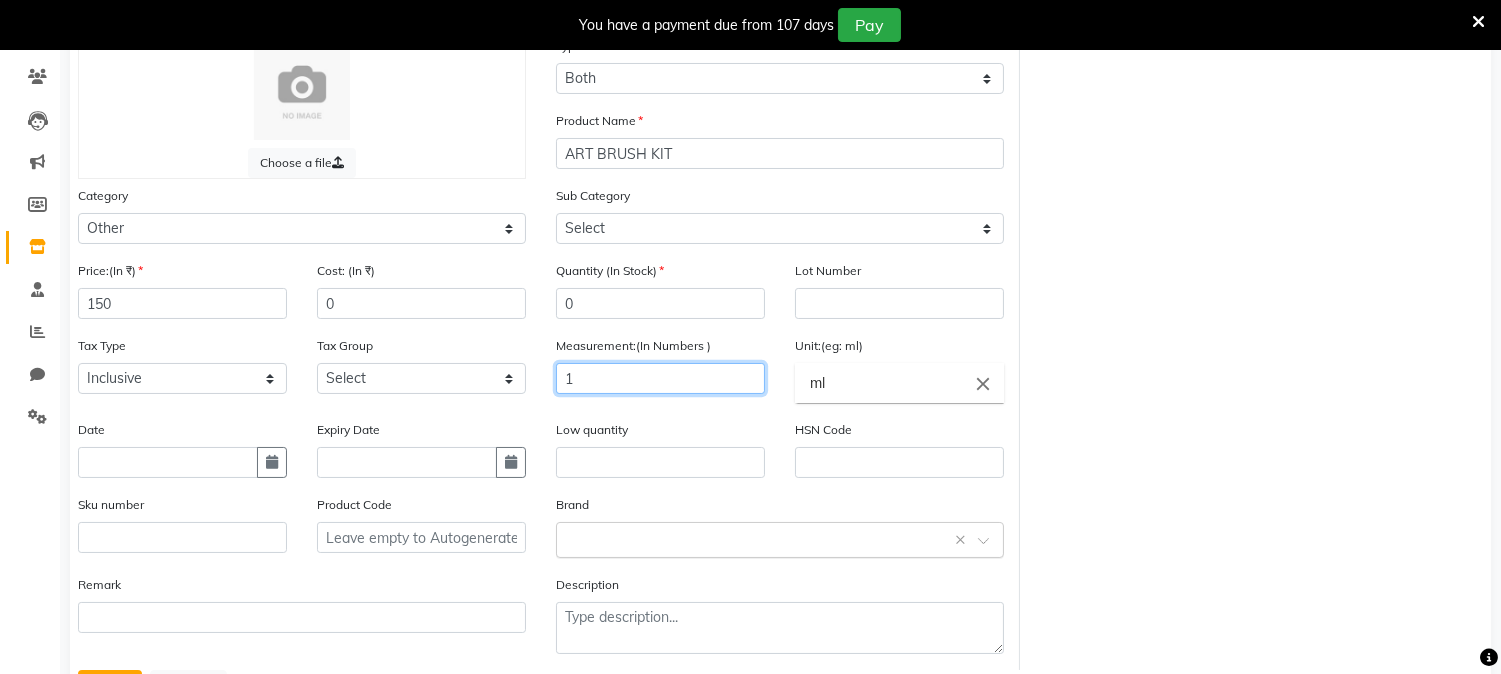 scroll, scrollTop: 254, scrollLeft: 0, axis: vertical 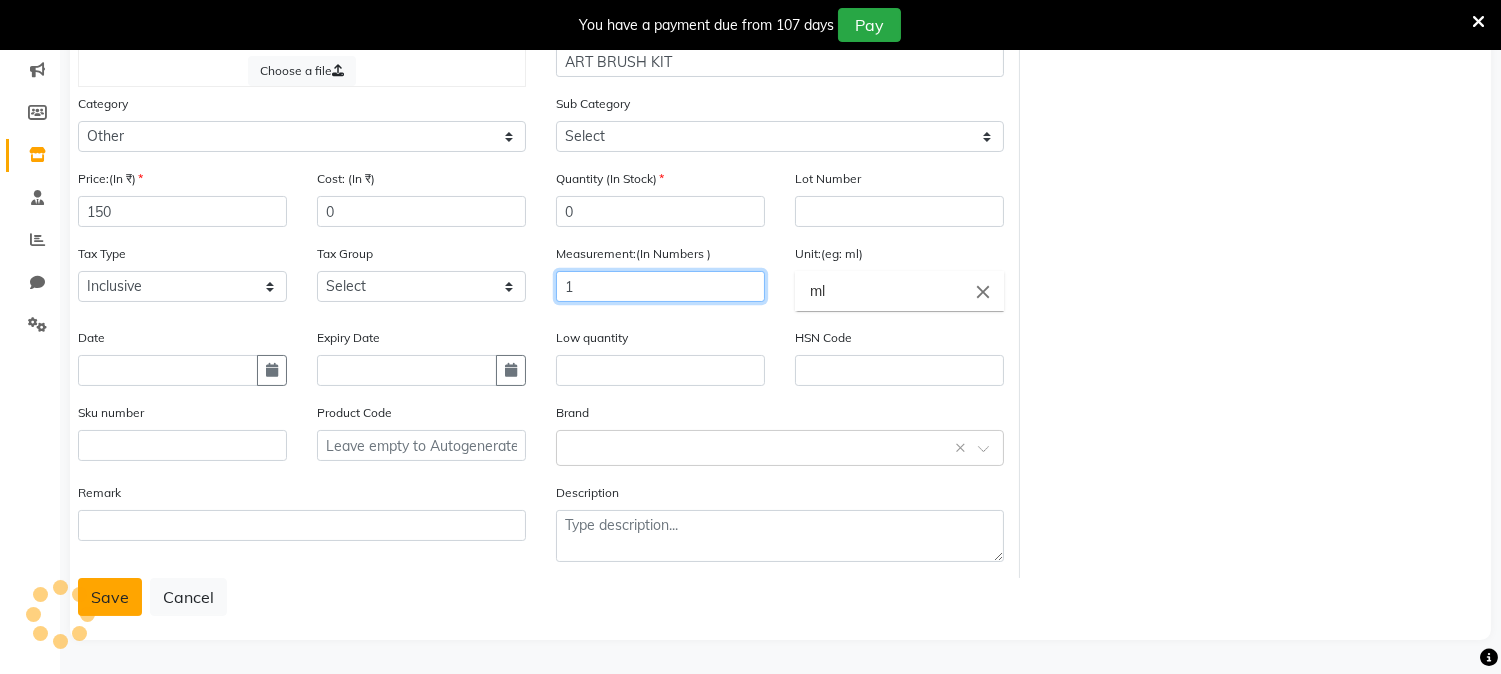 type on "1" 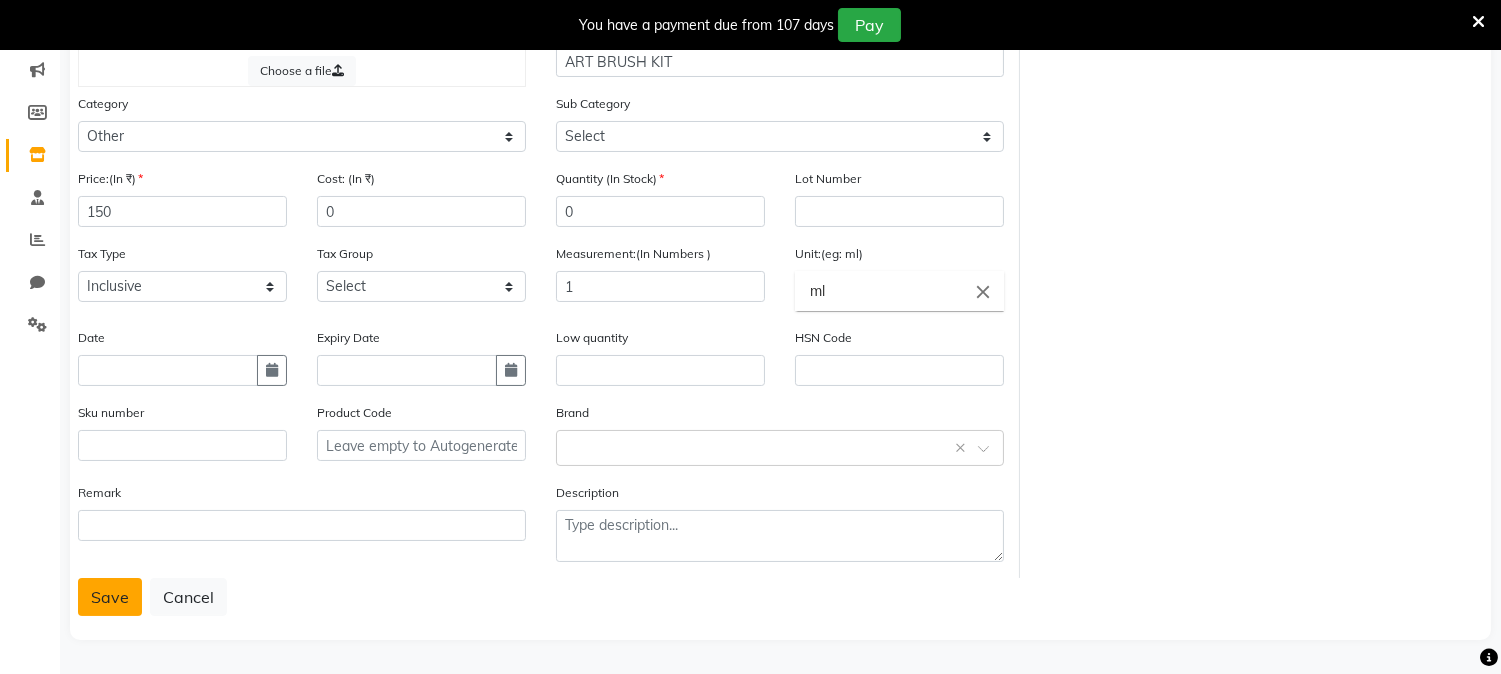 click on "Save" 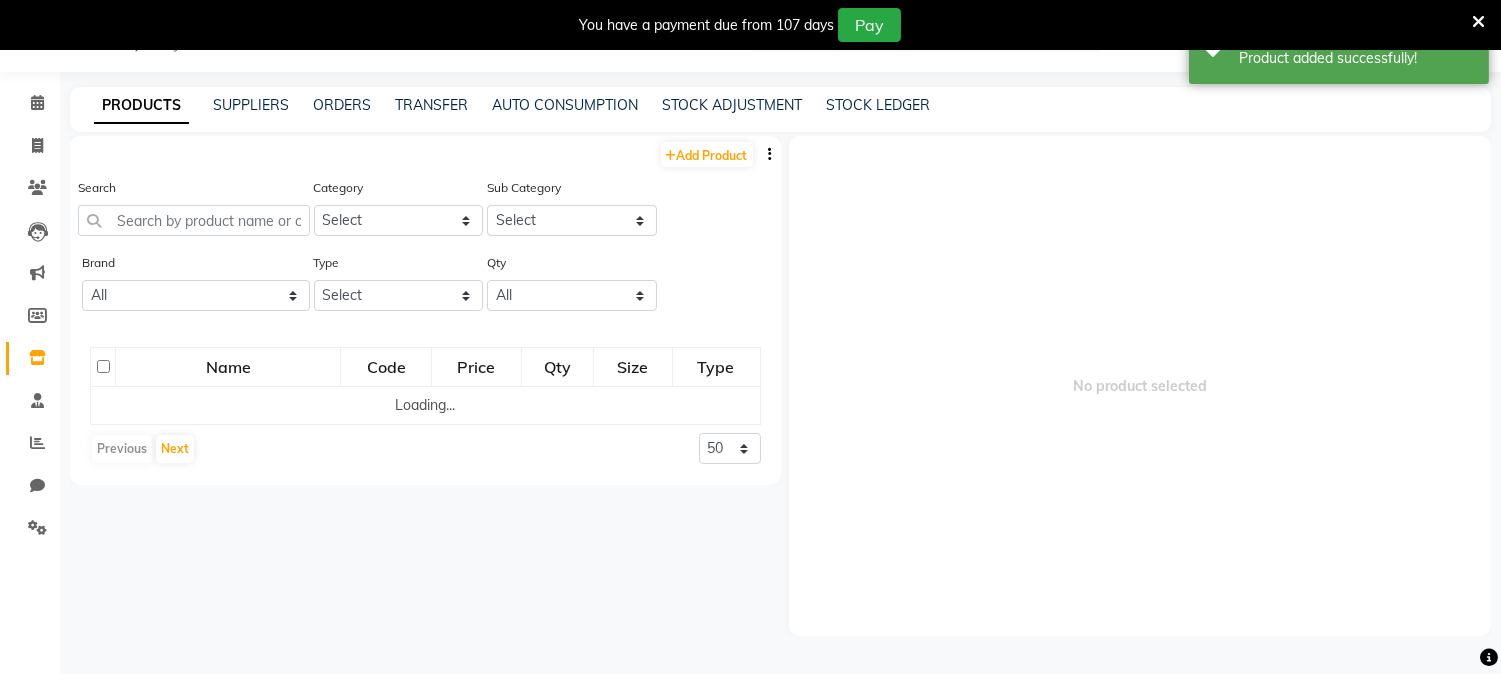 scroll, scrollTop: 62, scrollLeft: 0, axis: vertical 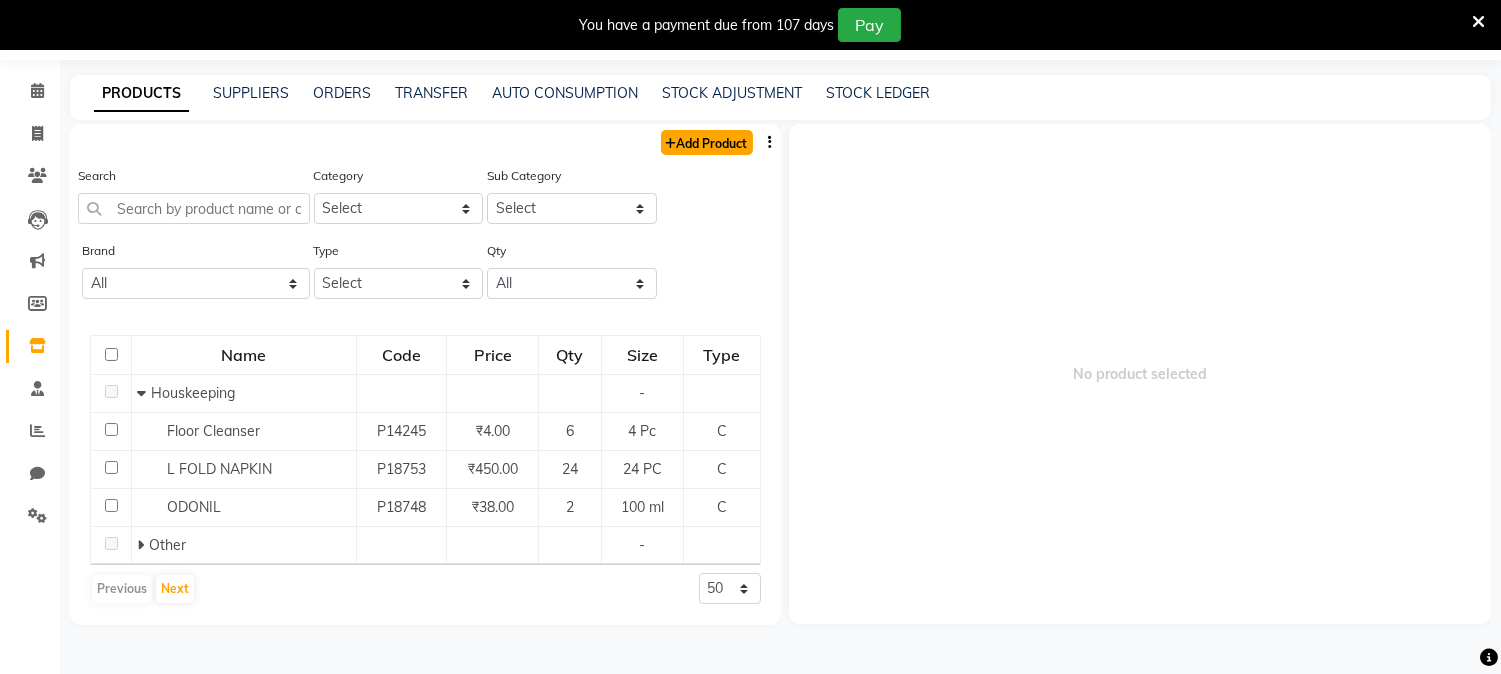 click on "Add Product" 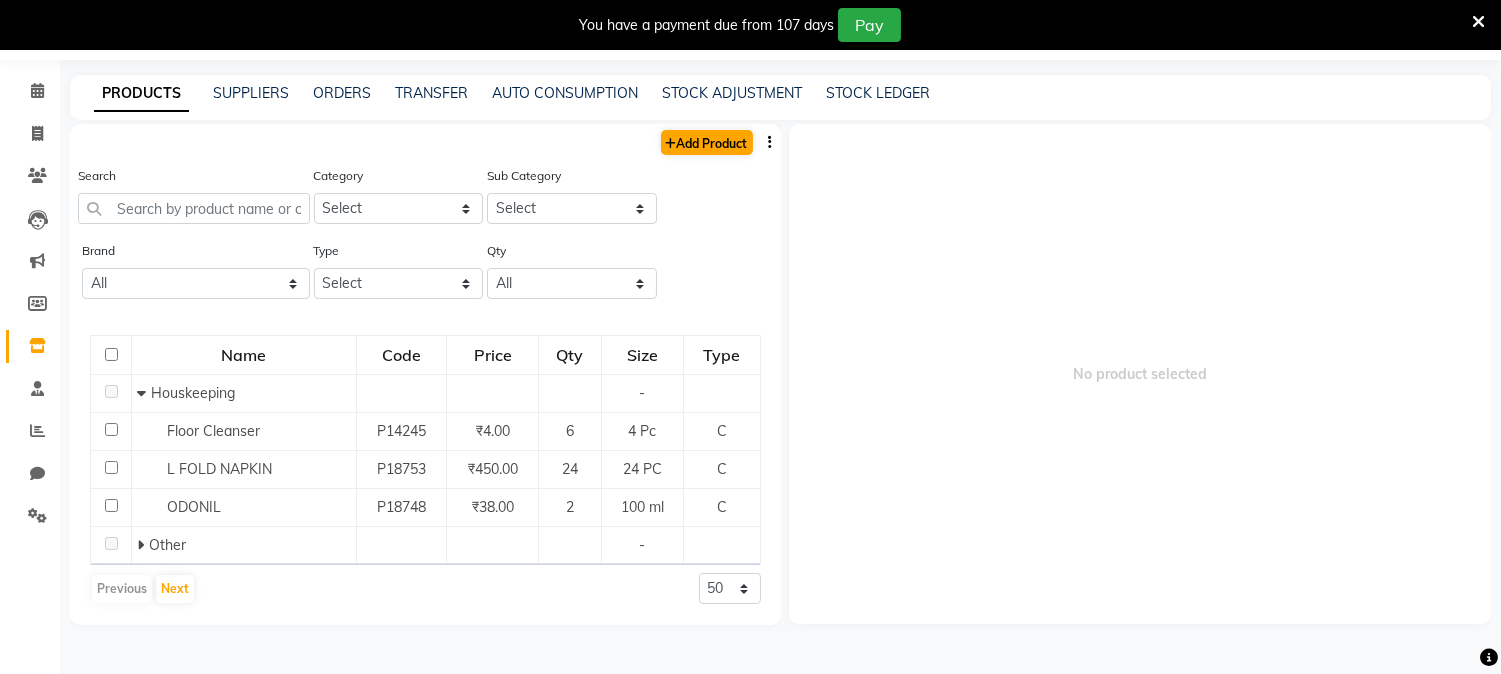 select on "true" 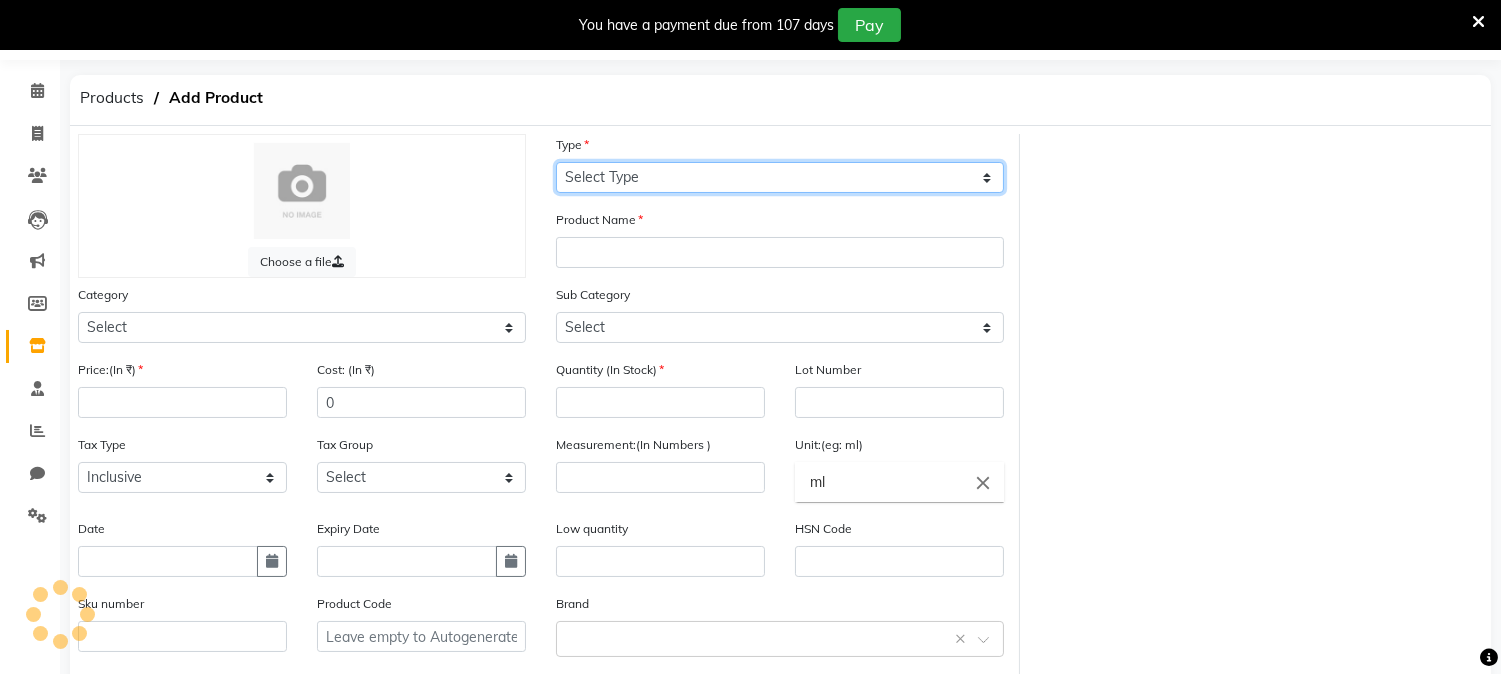 click on "Select Type Both Retail Consumable" 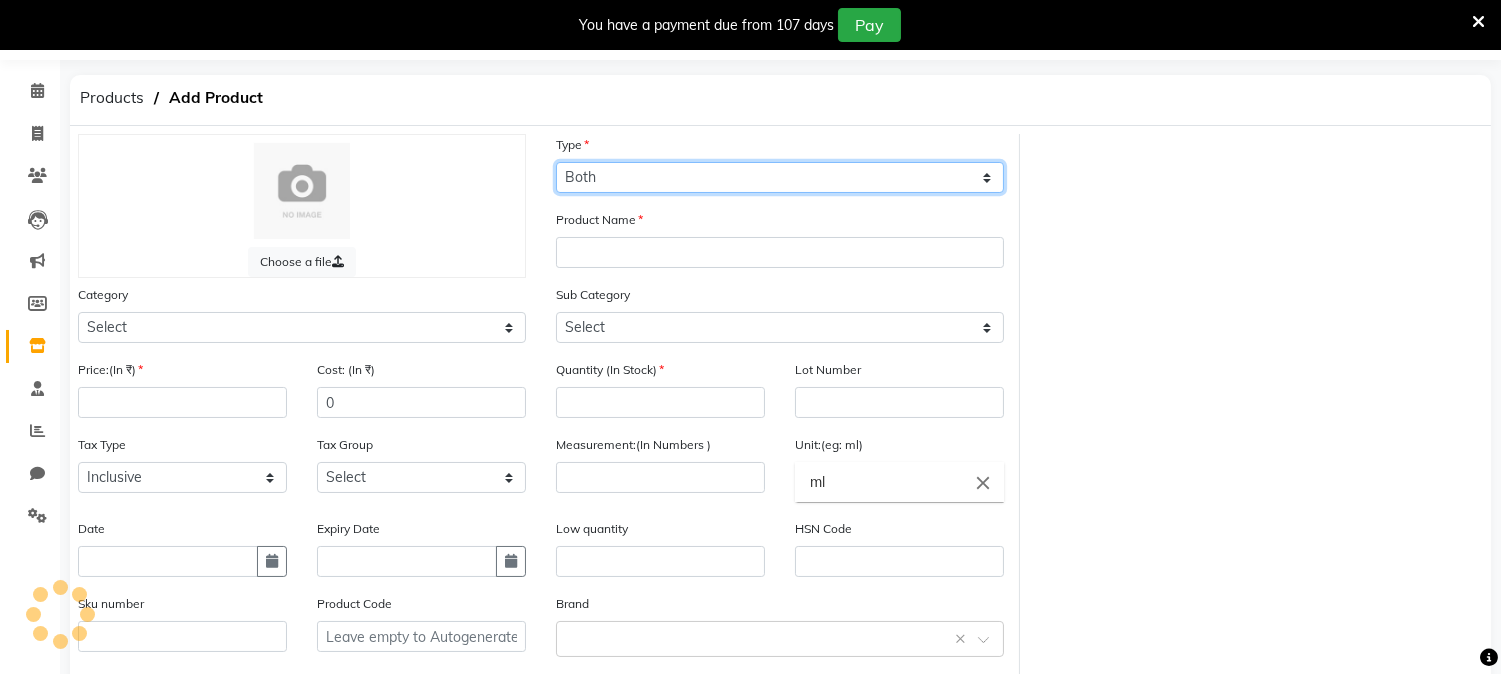 click on "Select Type Both Retail Consumable" 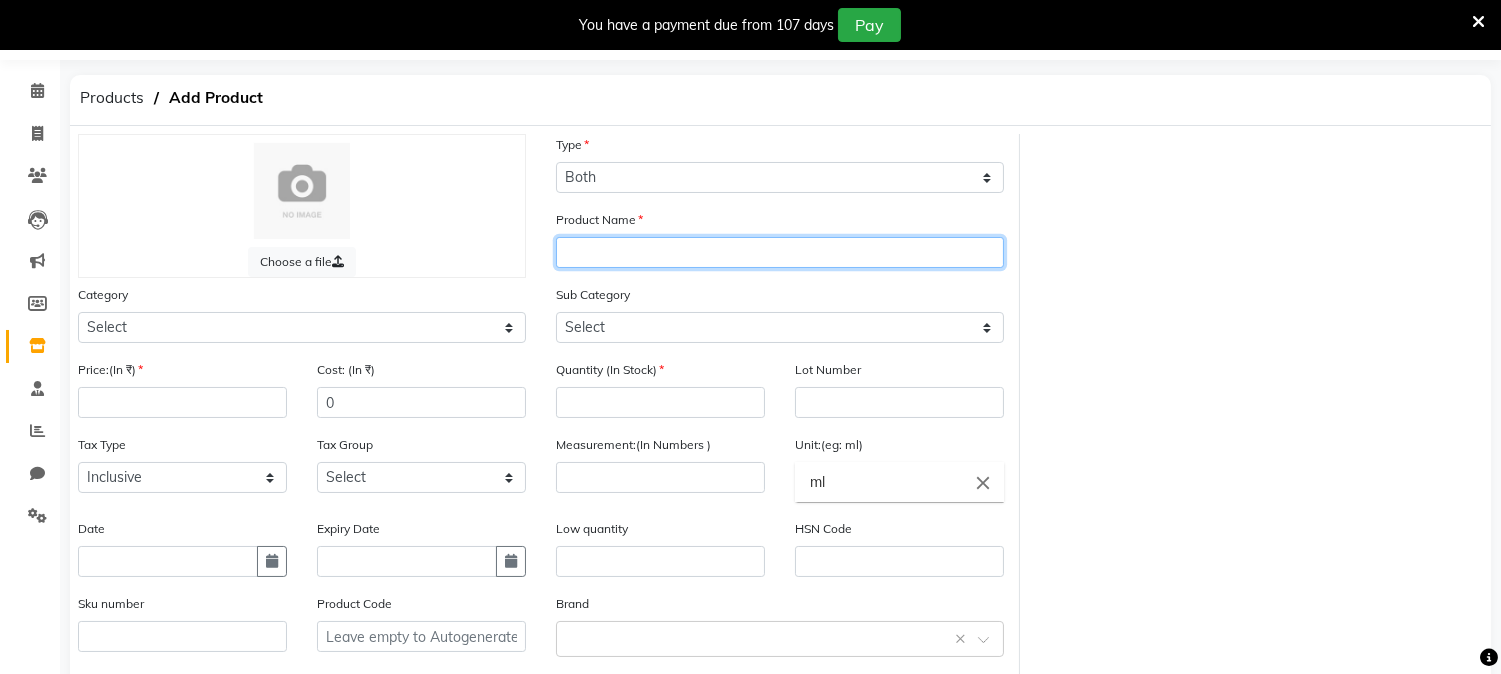 click 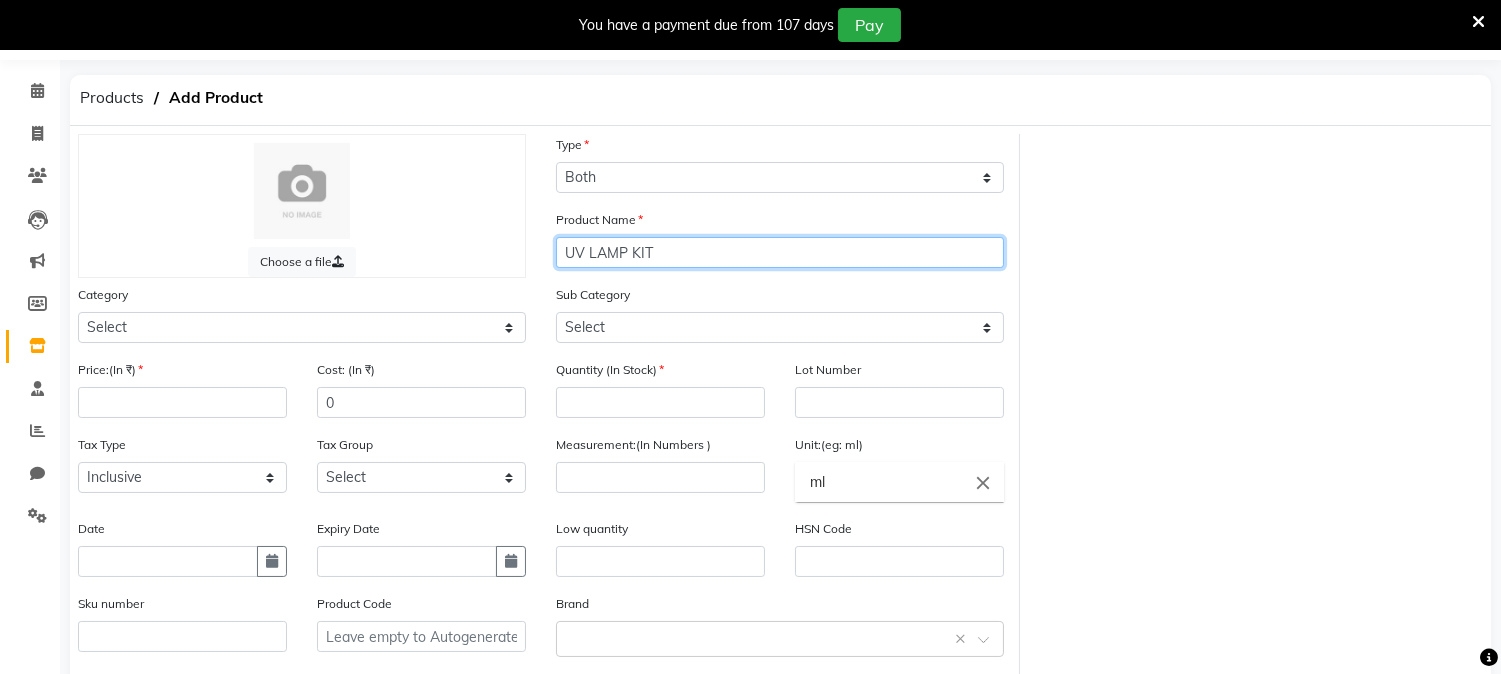 type on "UV LAMP KIT" 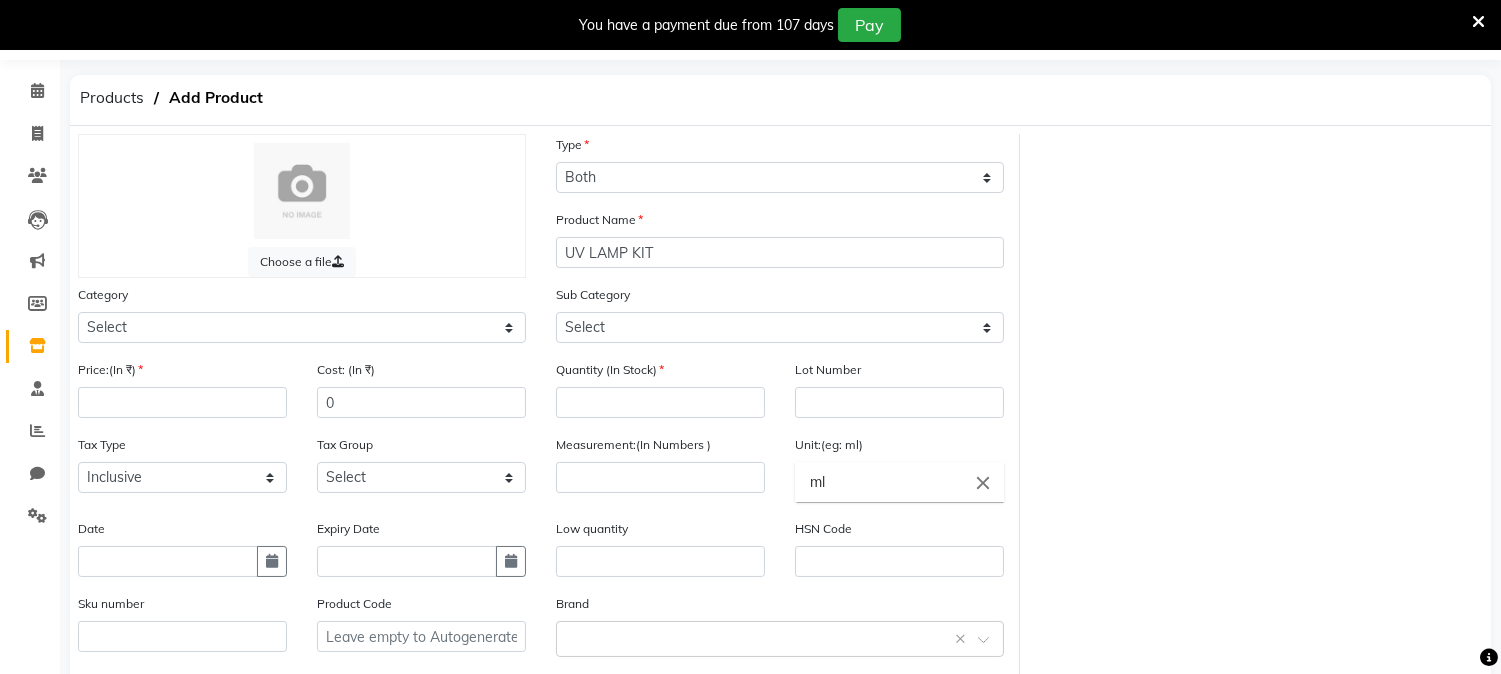 click on "Category Select Hair Skin Makeup Personal Care Appliances Beard Waxing Disposable Threading Hands and Feet Beauty Planet Botox Cadiveu Casmara Cheryls Loreal Olaplex Old Product Other" 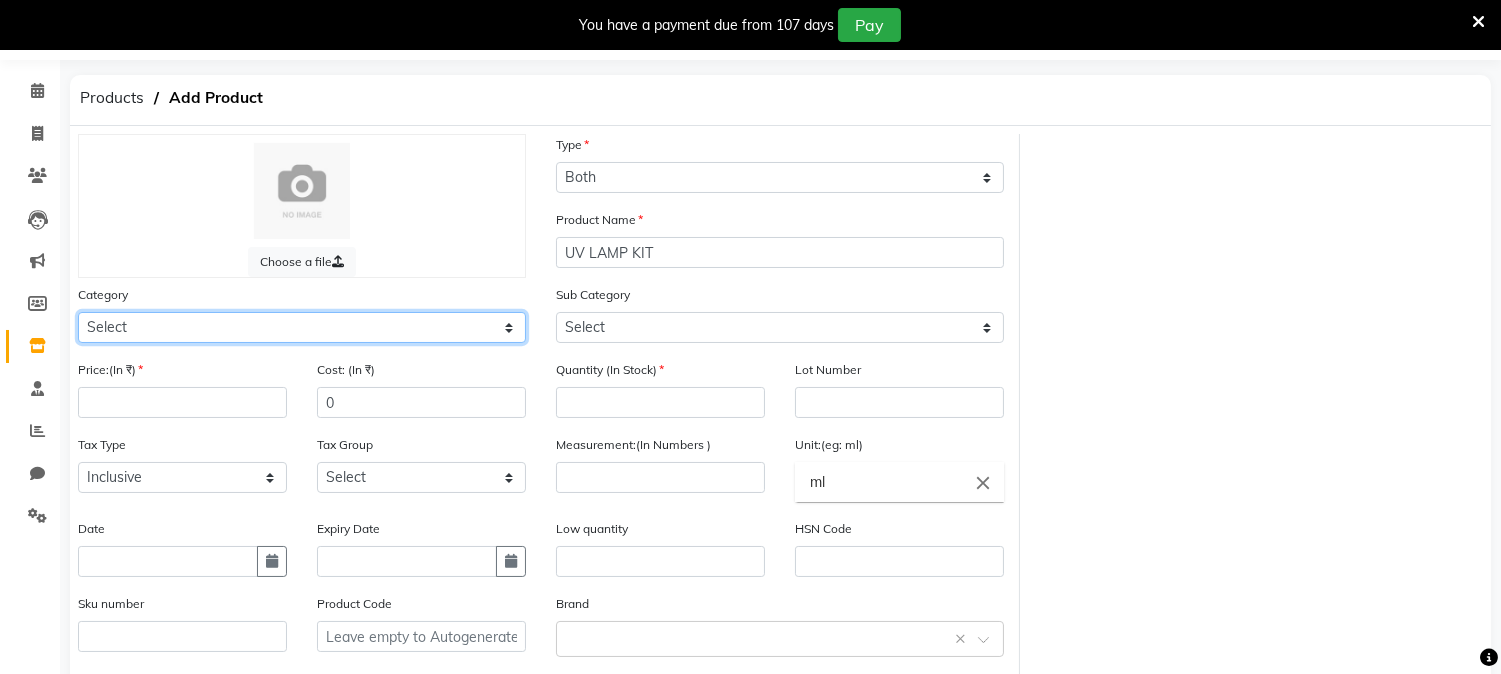 click on "Select Hair Skin Makeup Personal Care Appliances Beard Waxing Disposable Threading Hands and Feet Beauty Planet Botox Cadiveu Casmara Cheryls Loreal Olaplex Old Product Other" 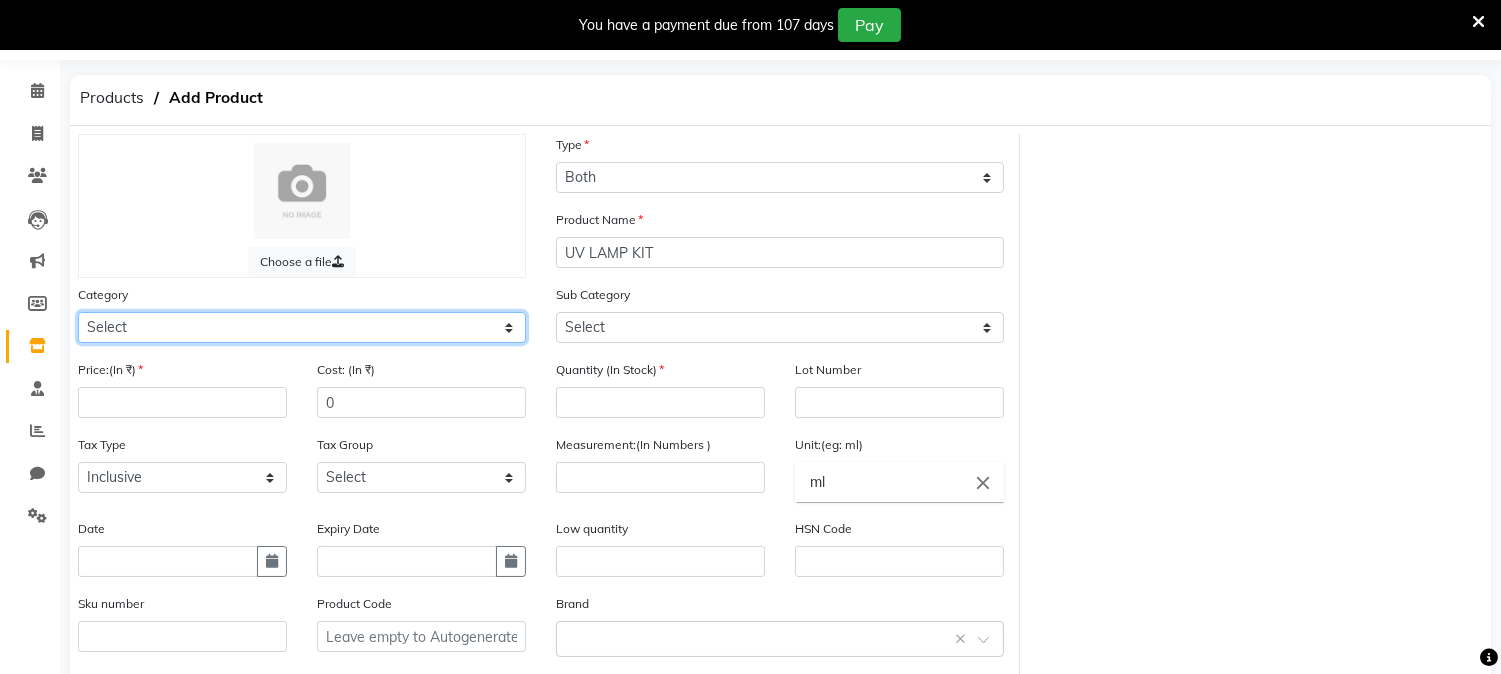 select on "1390101000" 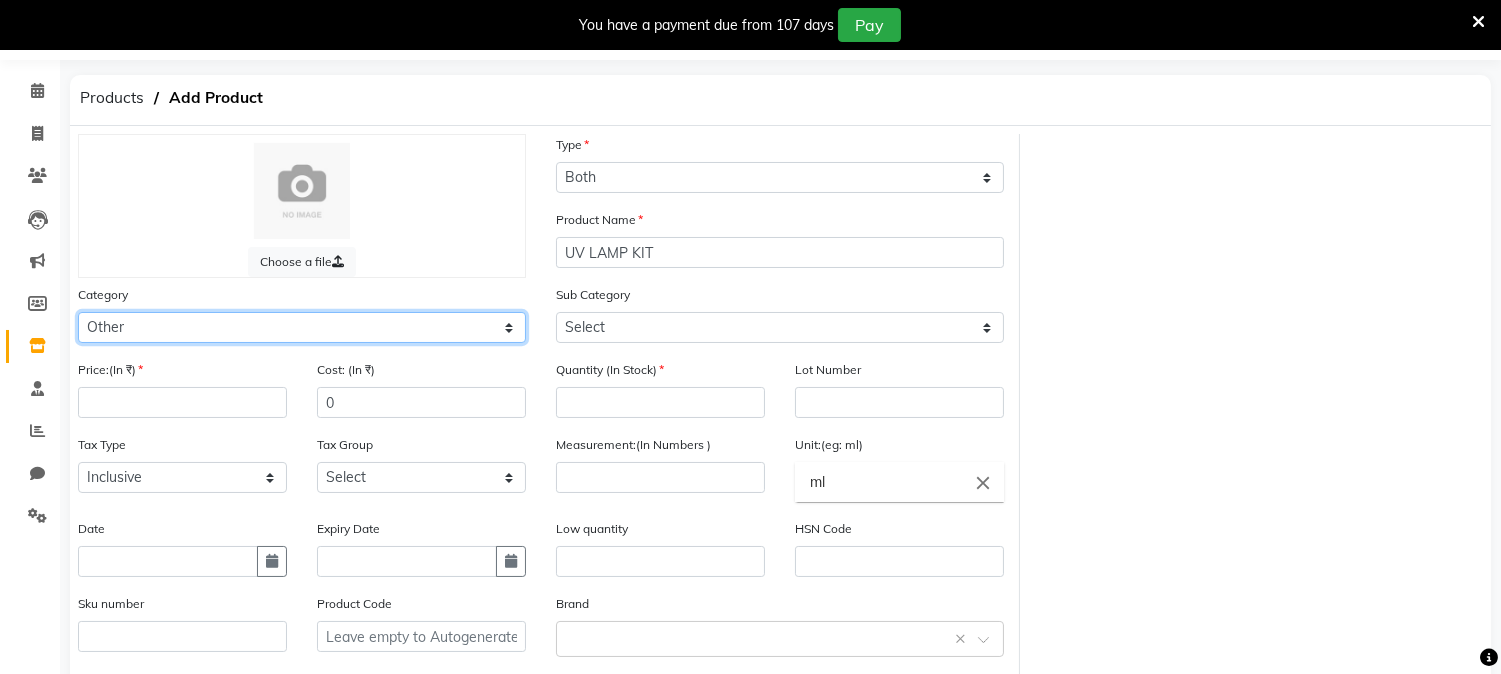 click on "Select Hair Skin Makeup Personal Care Appliances Beard Waxing Disposable Threading Hands and Feet Beauty Planet Botox Cadiveu Casmara Cheryls Loreal Olaplex Old Product Other" 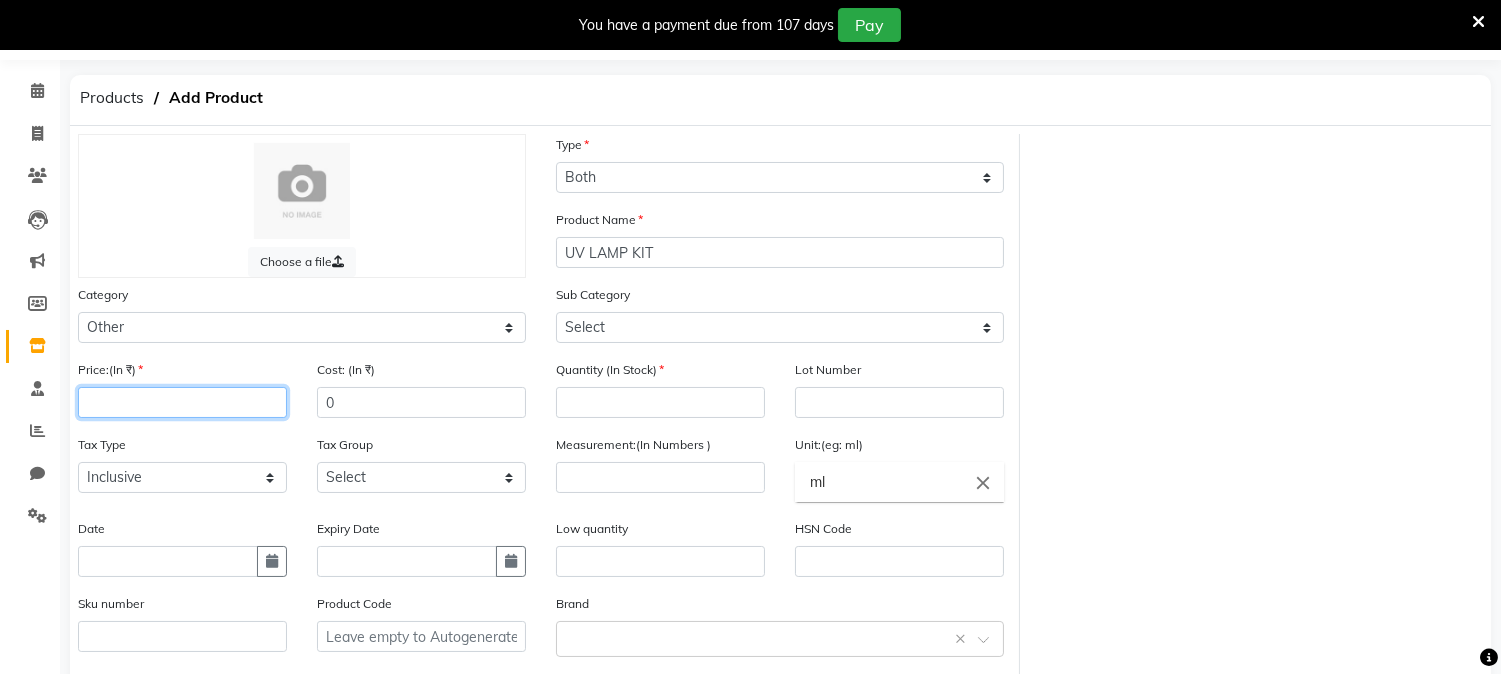 click 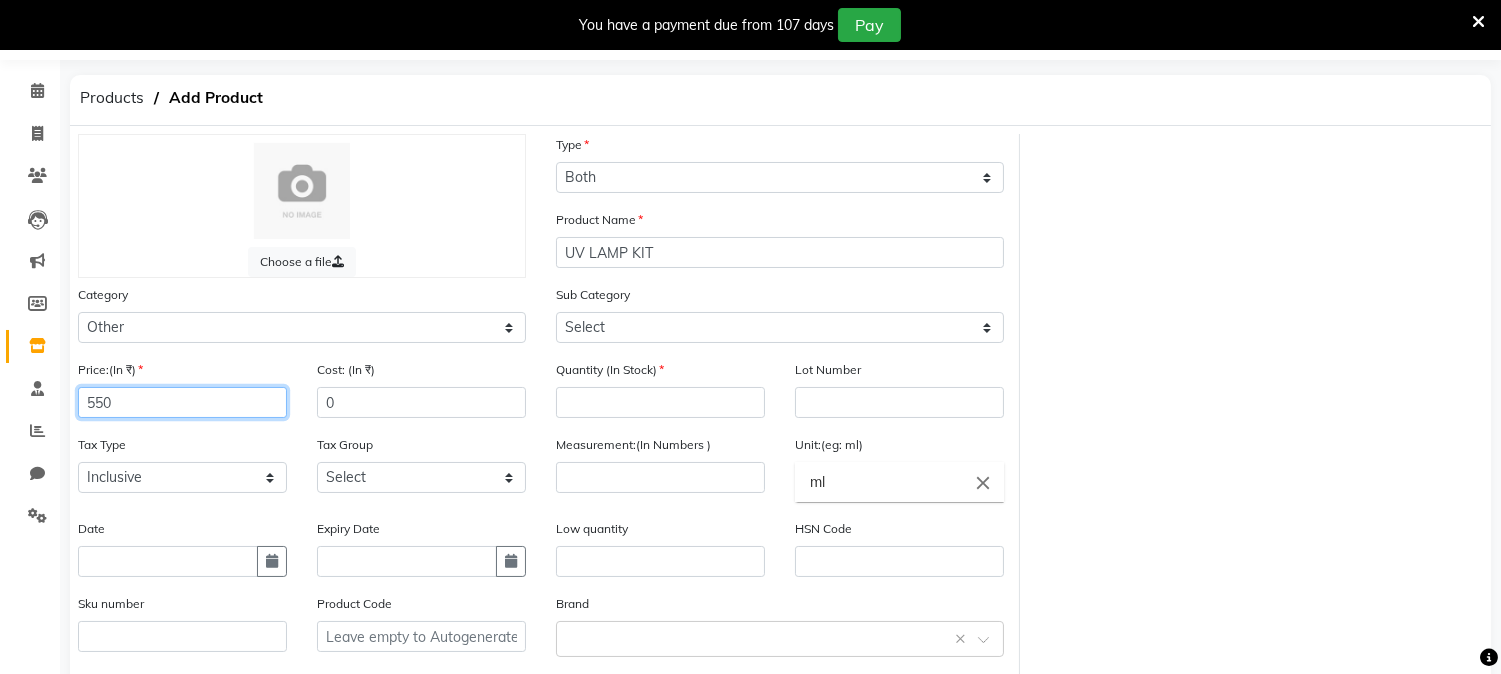 type on "550" 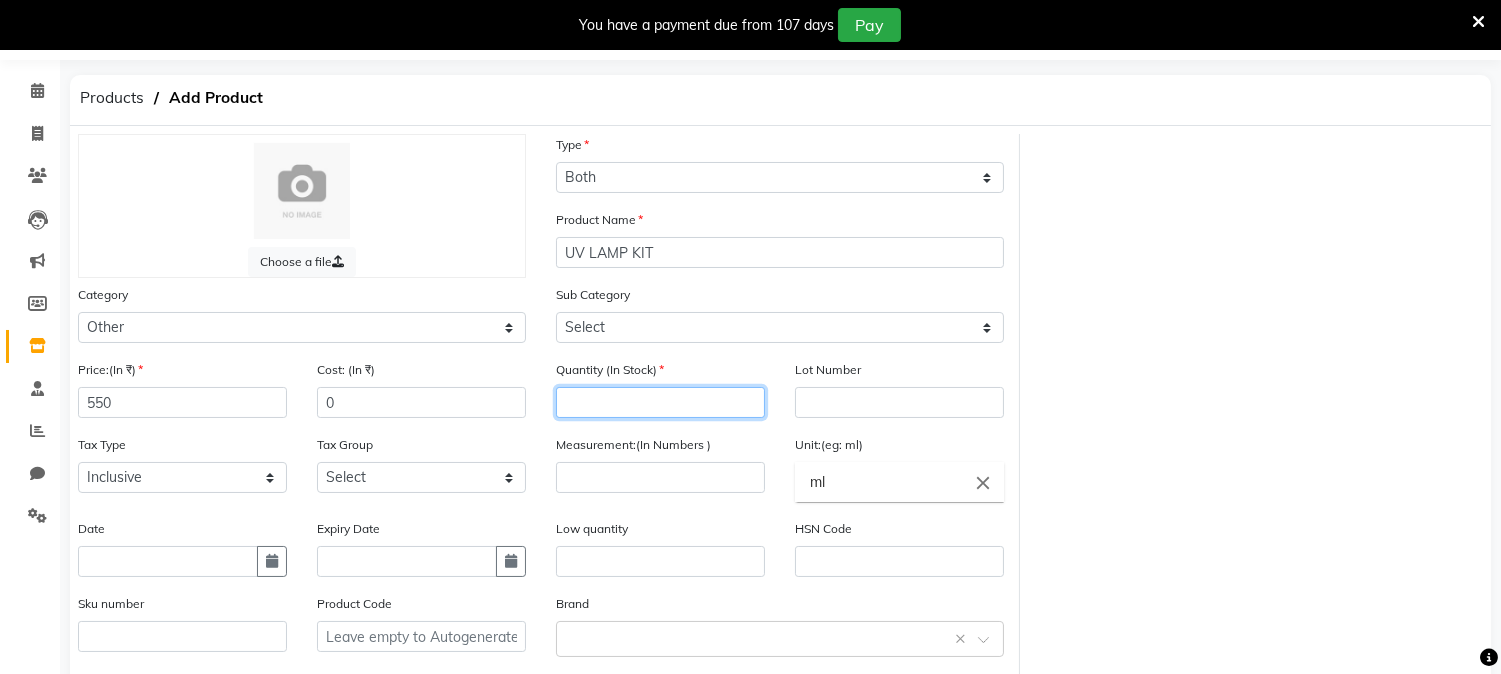 click 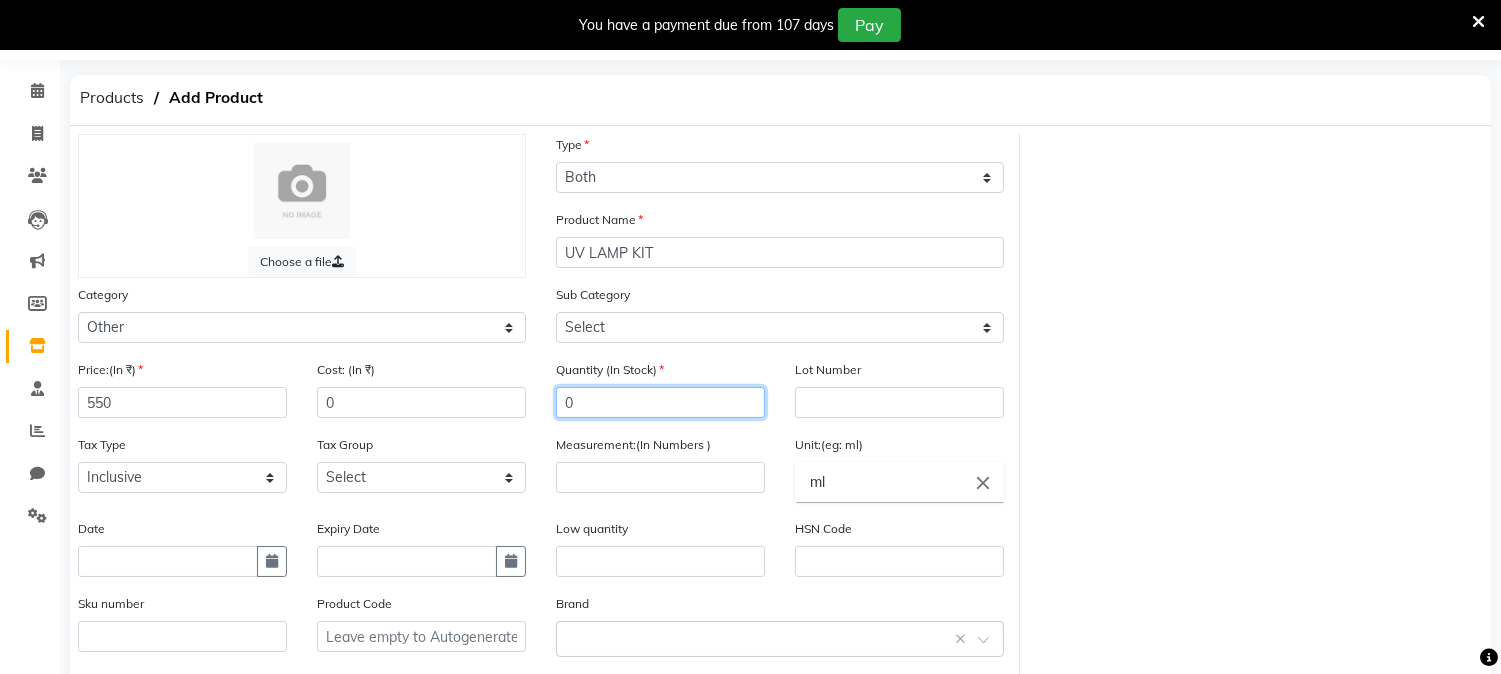 type on "0" 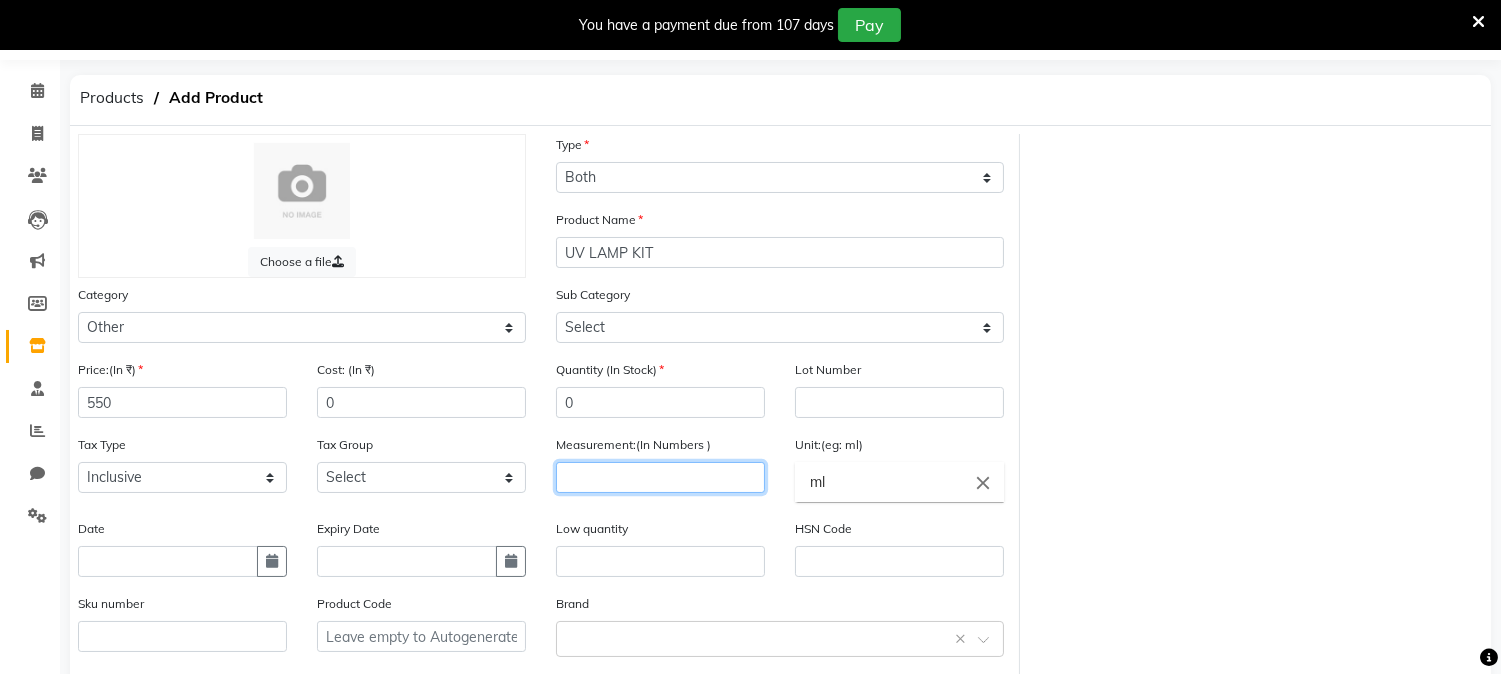 click 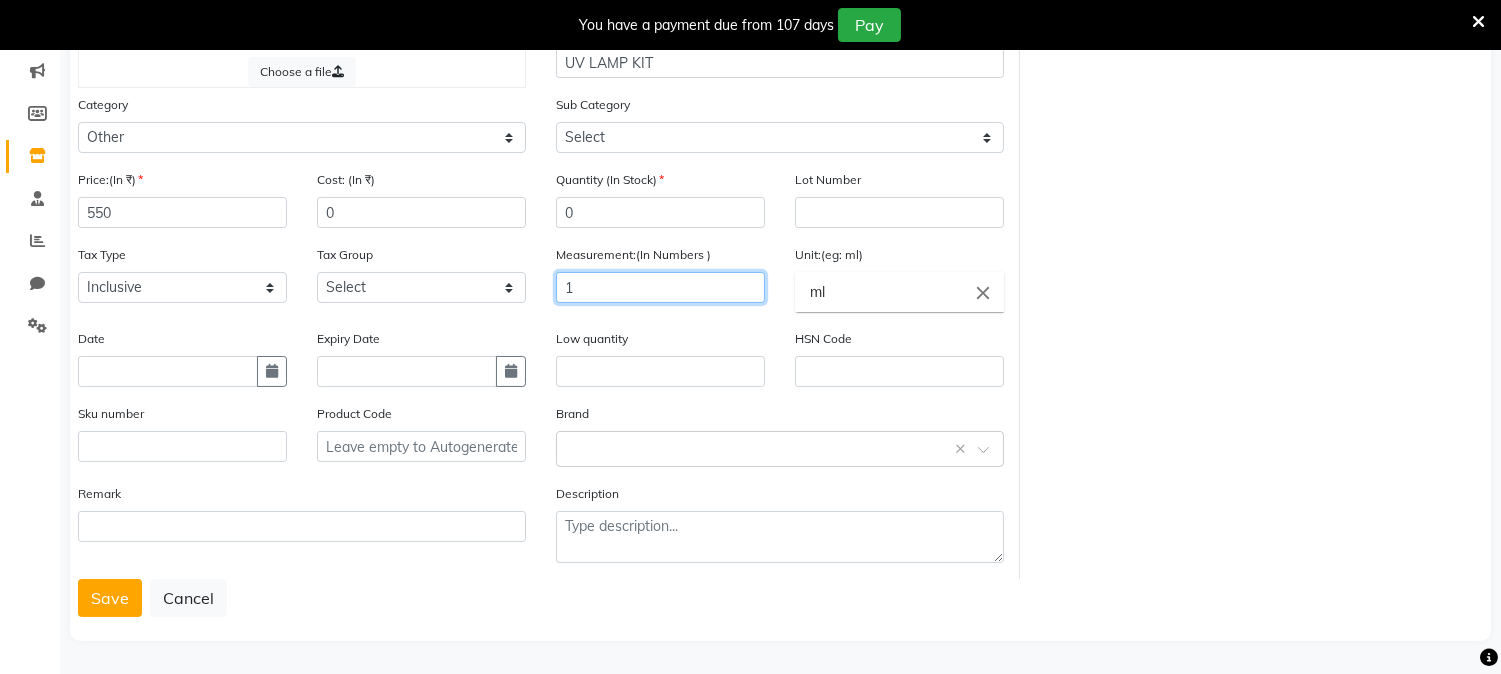 scroll, scrollTop: 254, scrollLeft: 0, axis: vertical 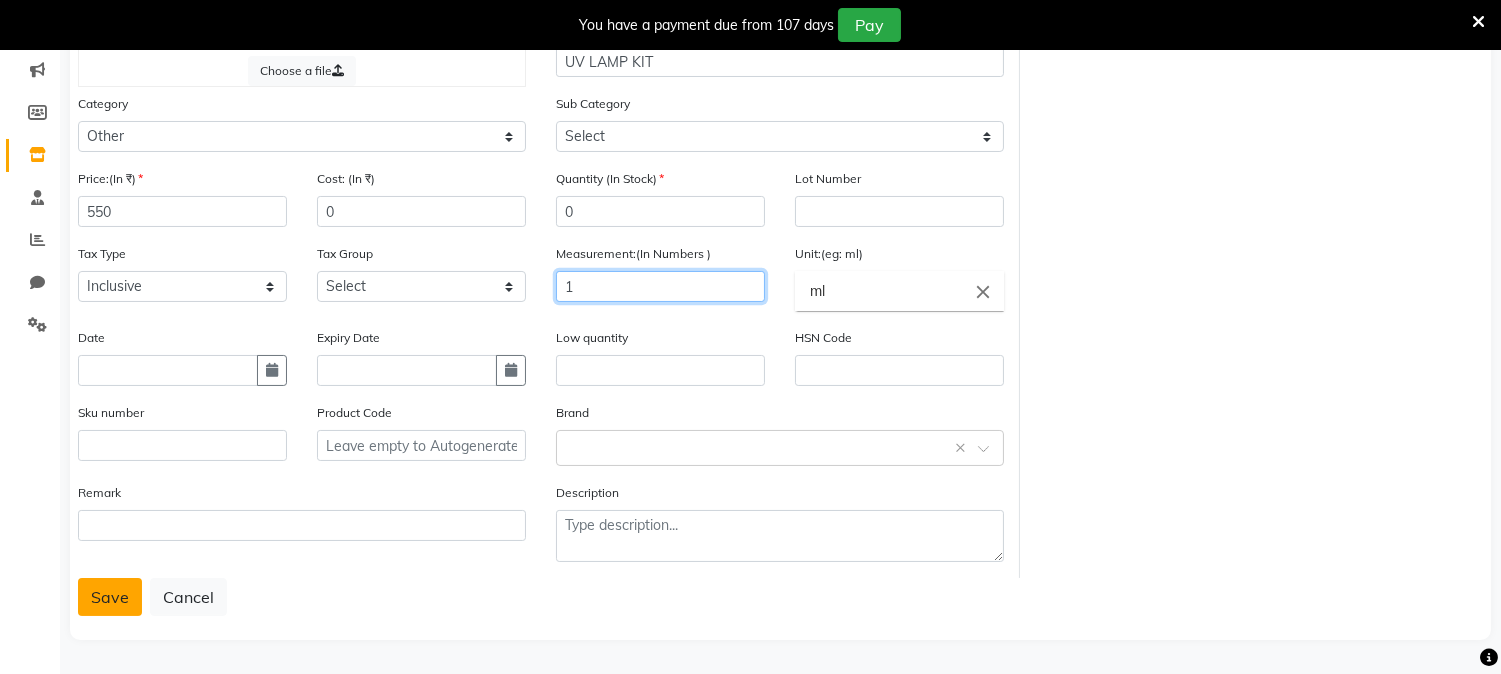 type on "1" 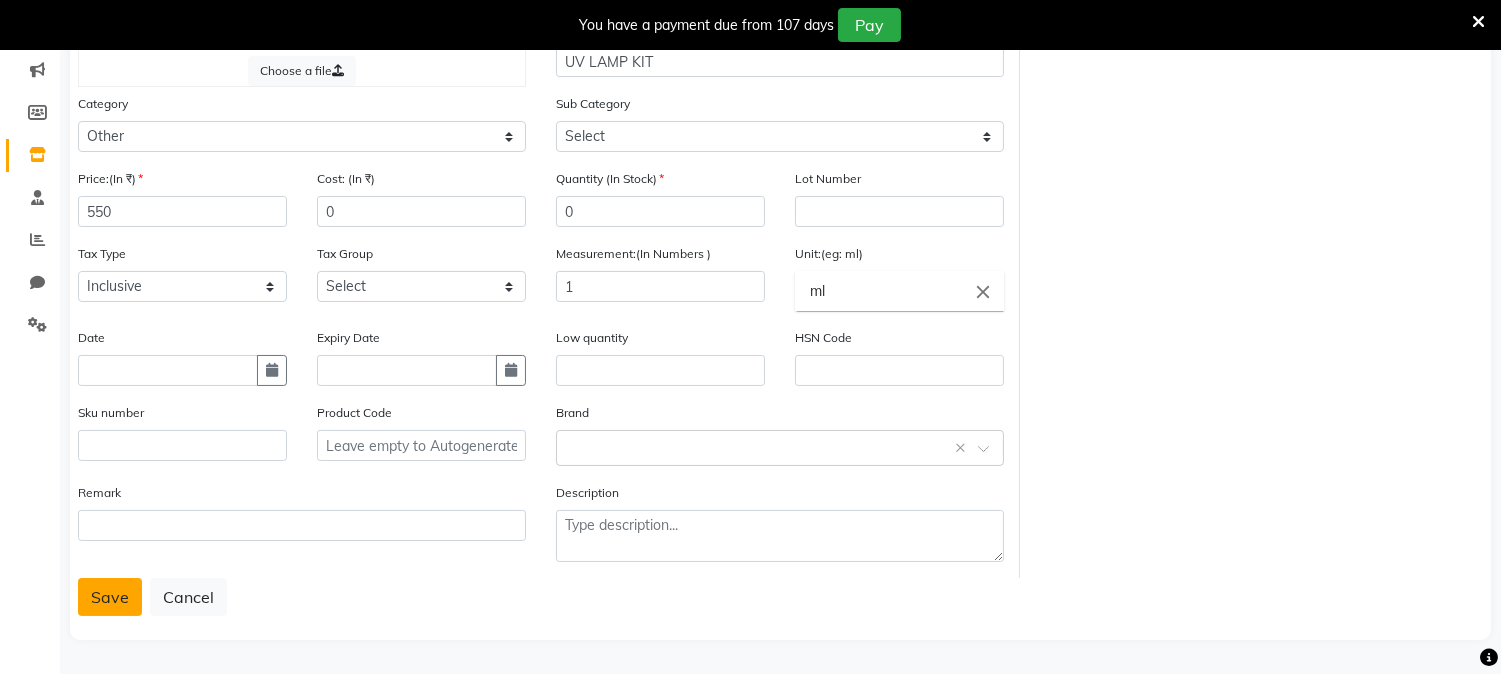 click on "Save" 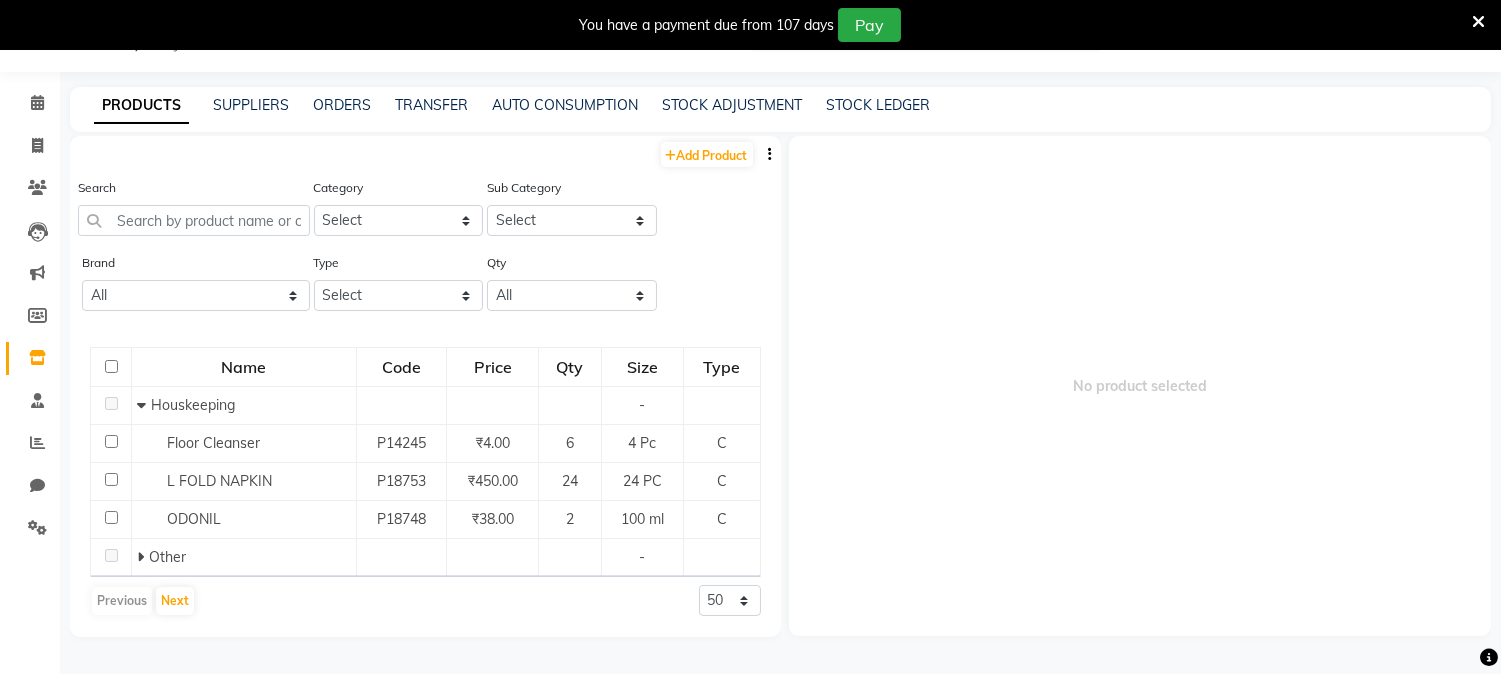 scroll, scrollTop: 62, scrollLeft: 0, axis: vertical 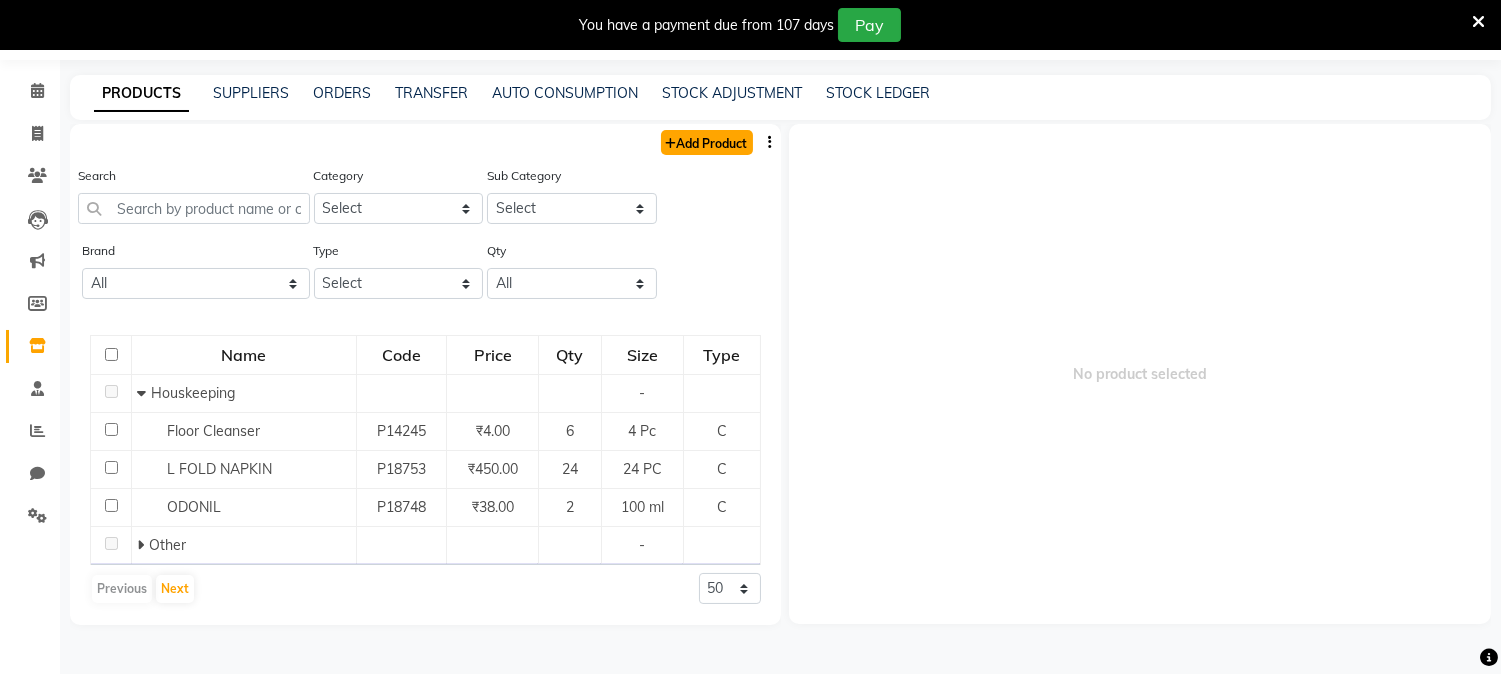 click on "Add Product" 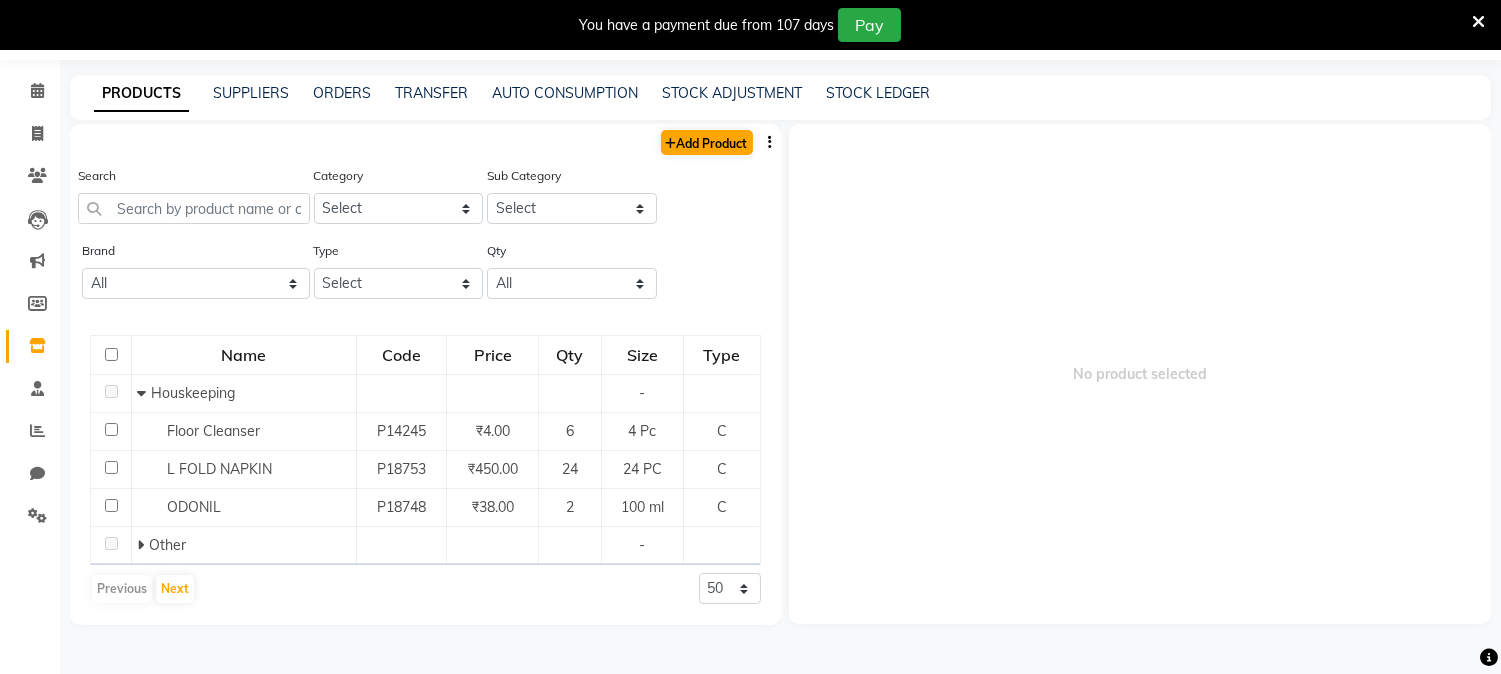 select on "true" 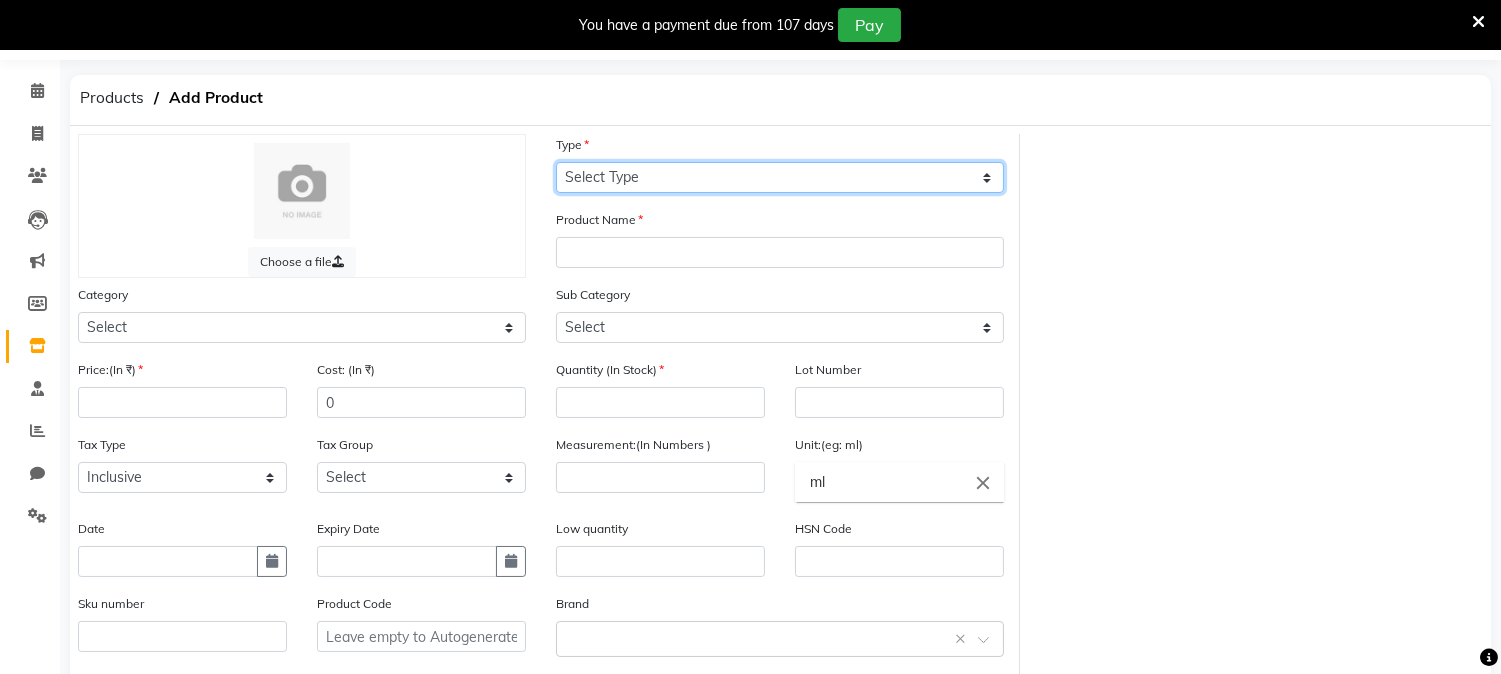 click on "Select Type Both Retail Consumable" 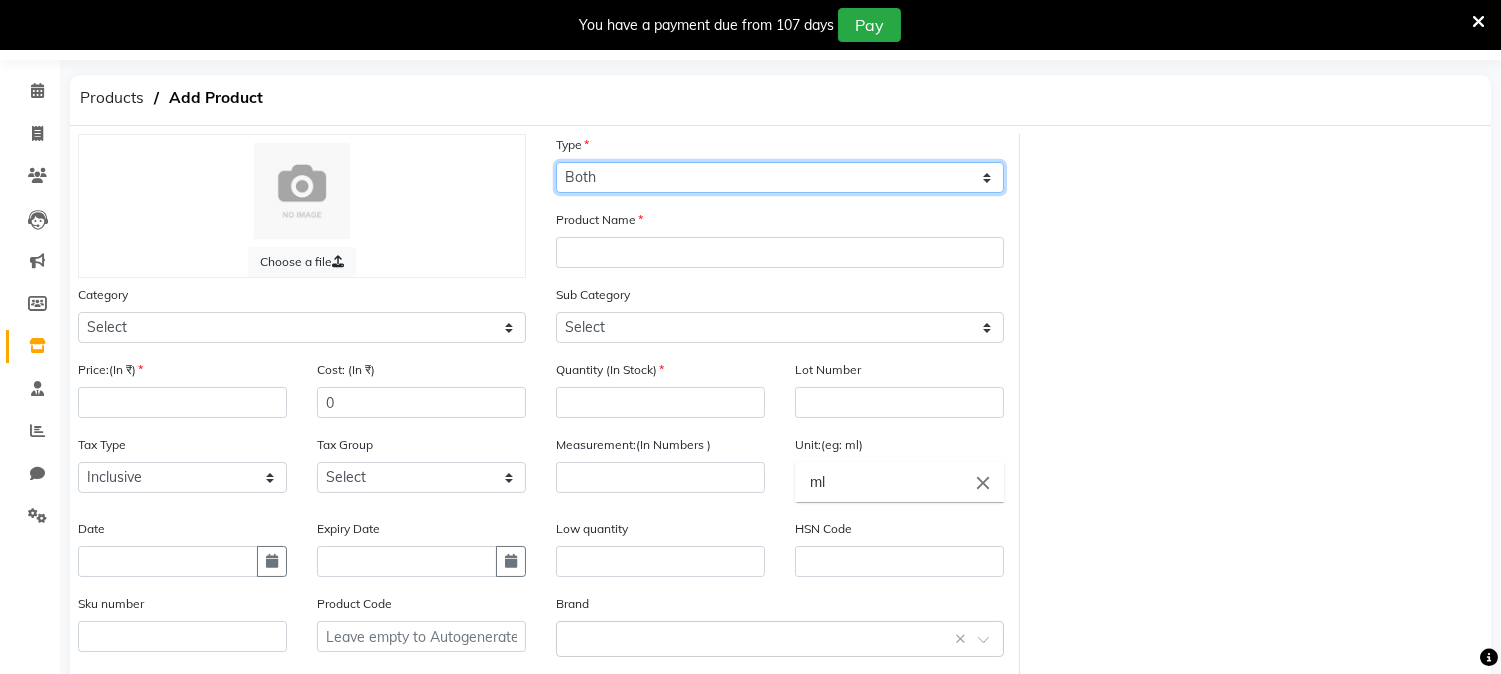 click on "Select Type Both Retail Consumable" 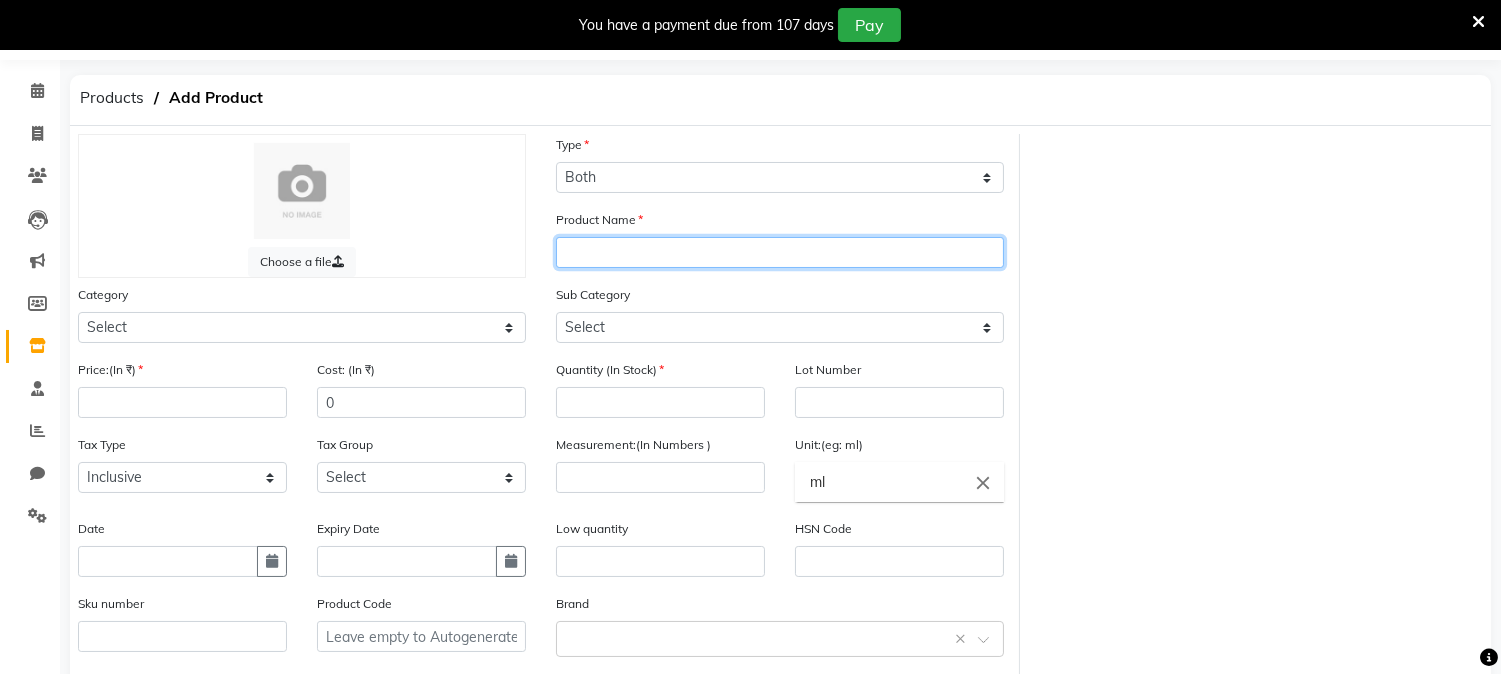 click 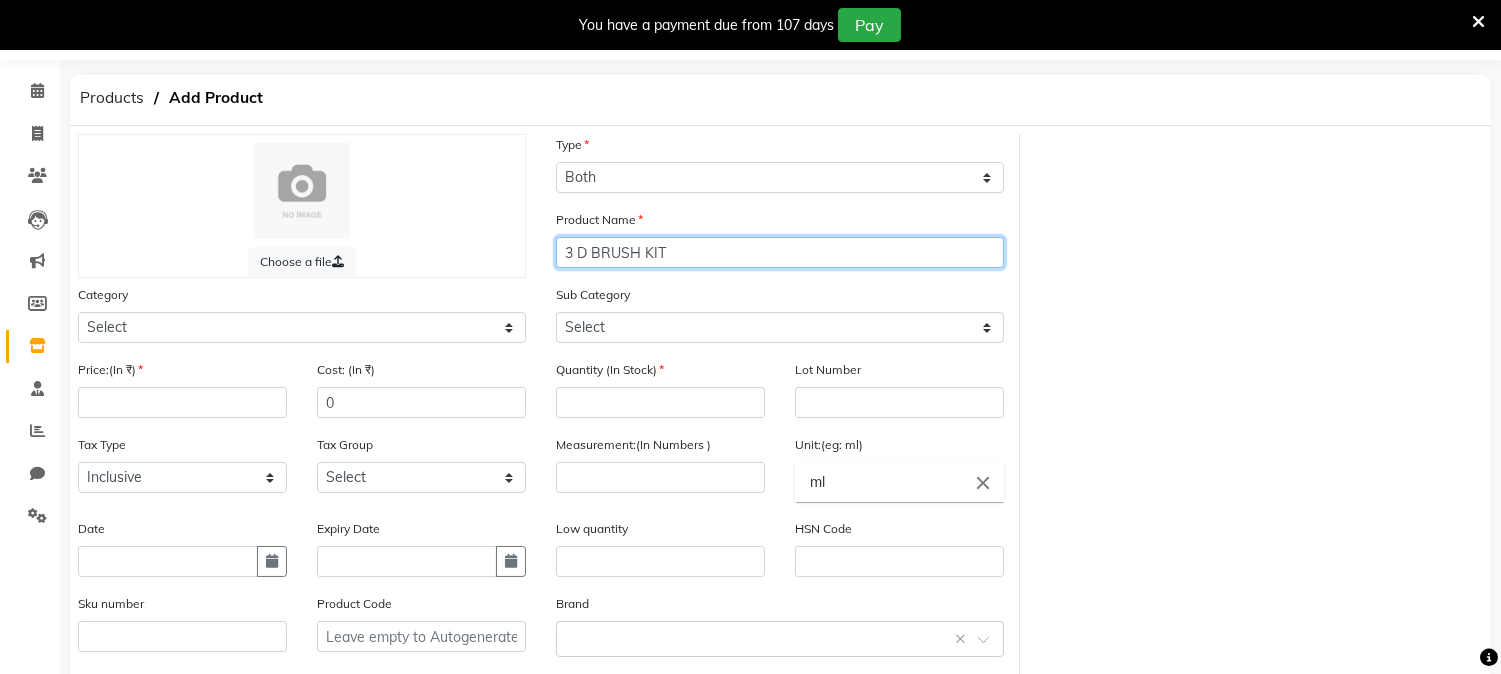 type on "3 D BRUSH KIT" 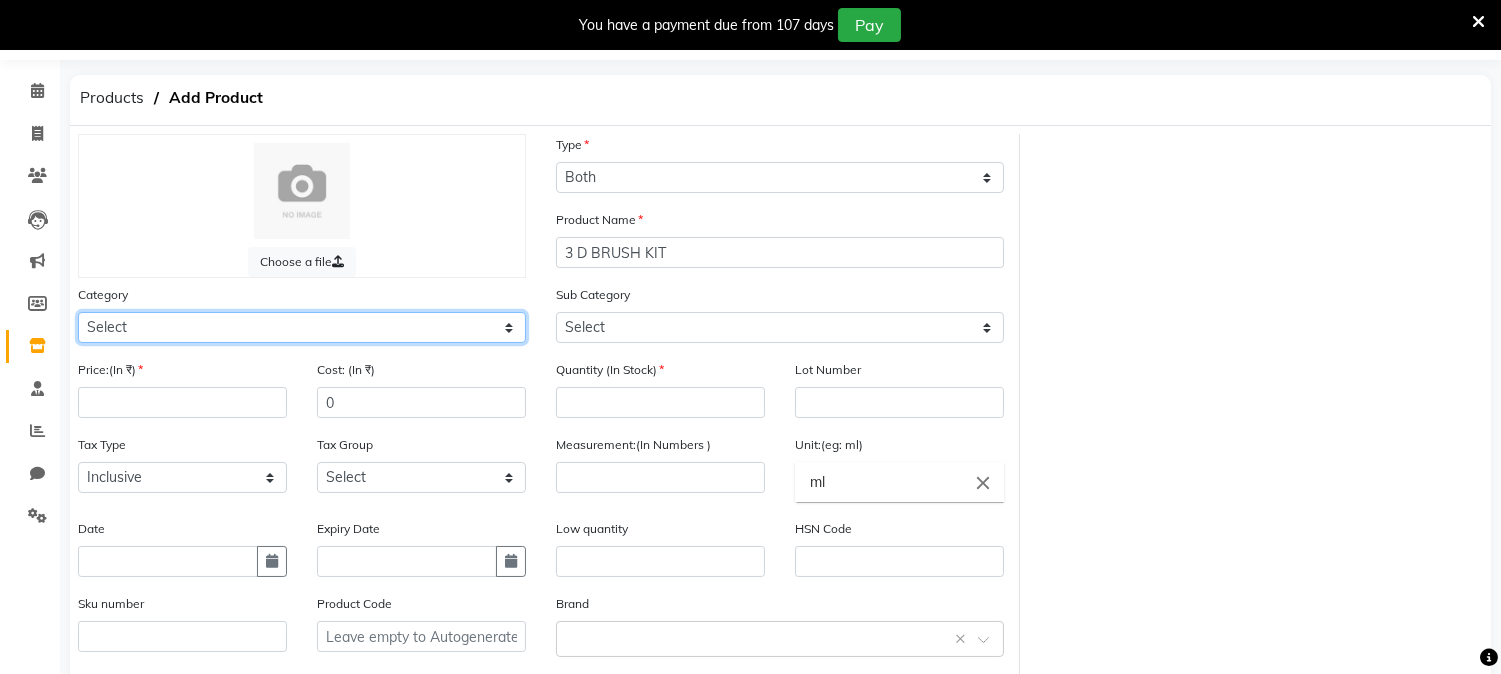 click on "Select Hair Skin Makeup Personal Care Appliances Beard Waxing Disposable Threading Hands and Feet Beauty Planet Botox Cadiveu Casmara Cheryls Loreal Olaplex Old Product Other" 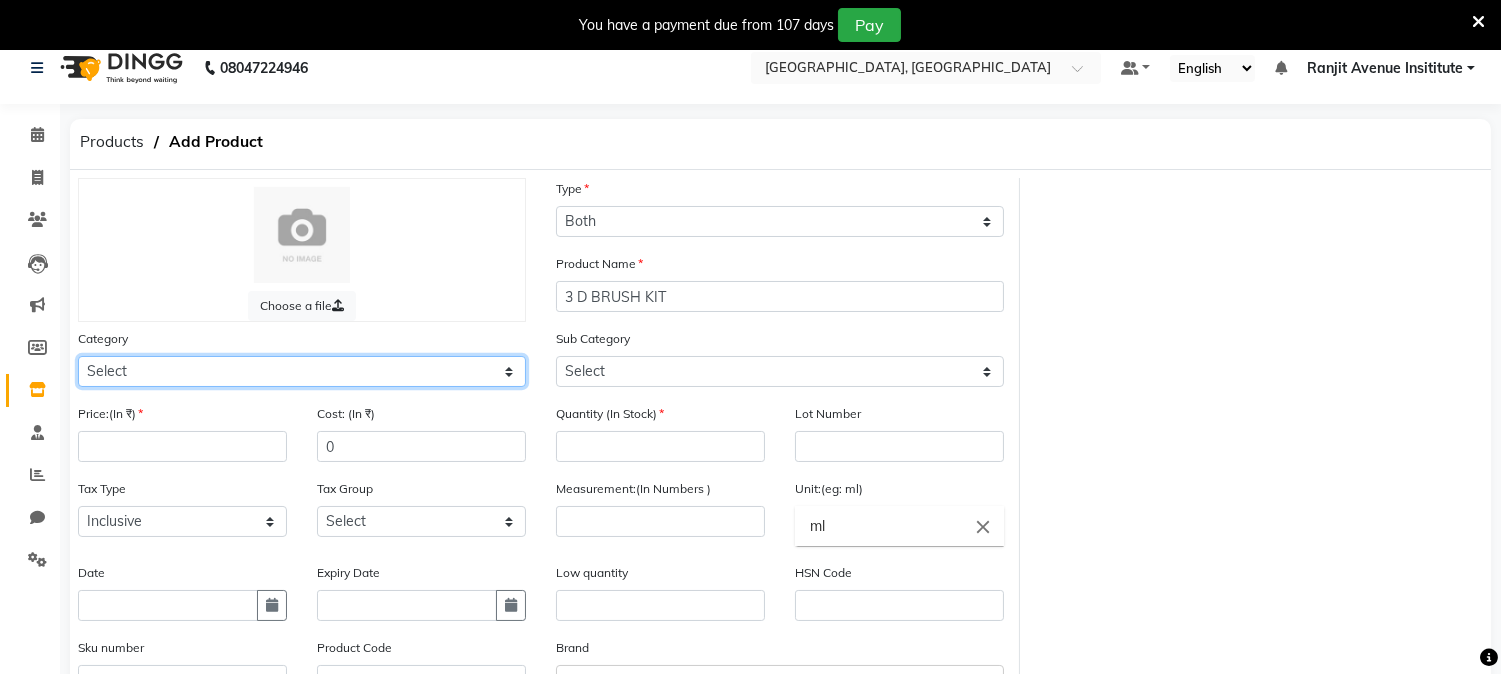 scroll, scrollTop: 0, scrollLeft: 0, axis: both 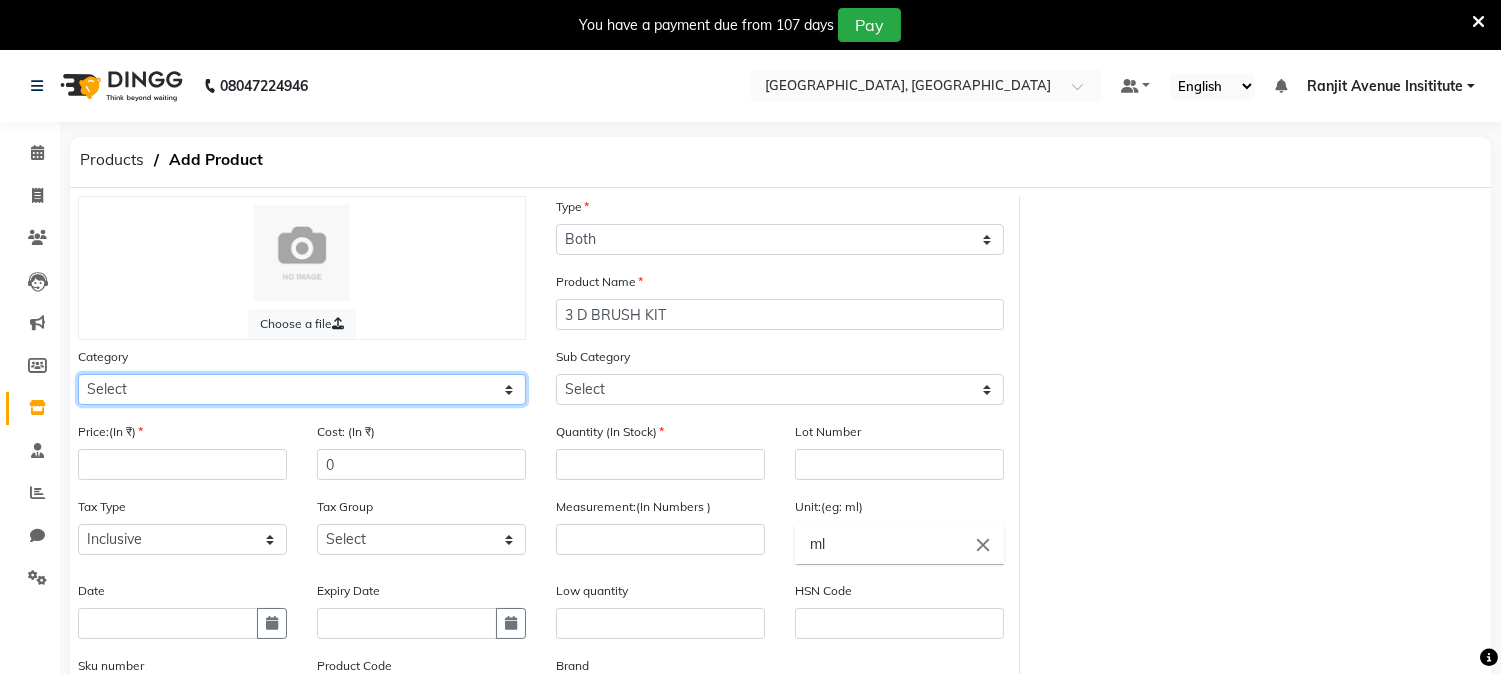 click on "Select Hair Skin Makeup Personal Care Appliances Beard Waxing Disposable Threading Hands and Feet Beauty Planet Botox Cadiveu Casmara Cheryls Loreal Olaplex Old Product Other" 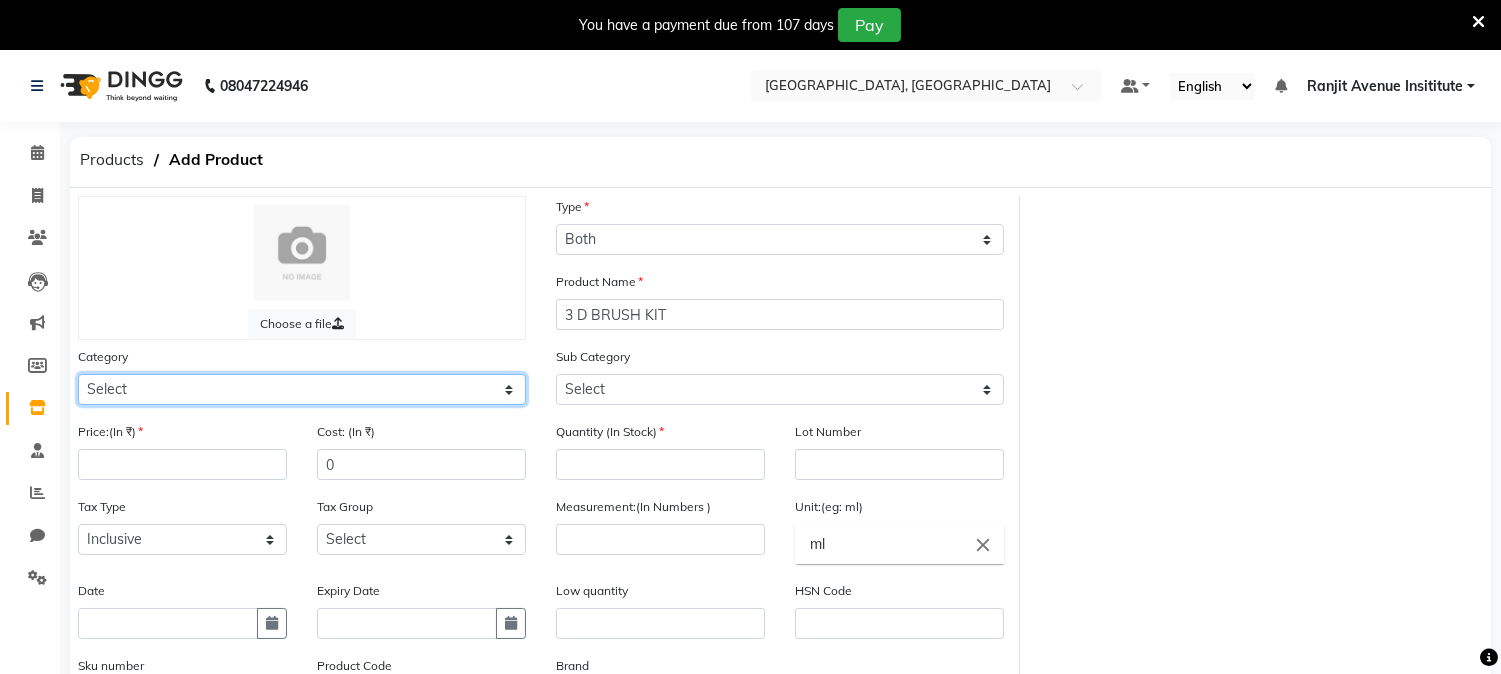 select on "1390101000" 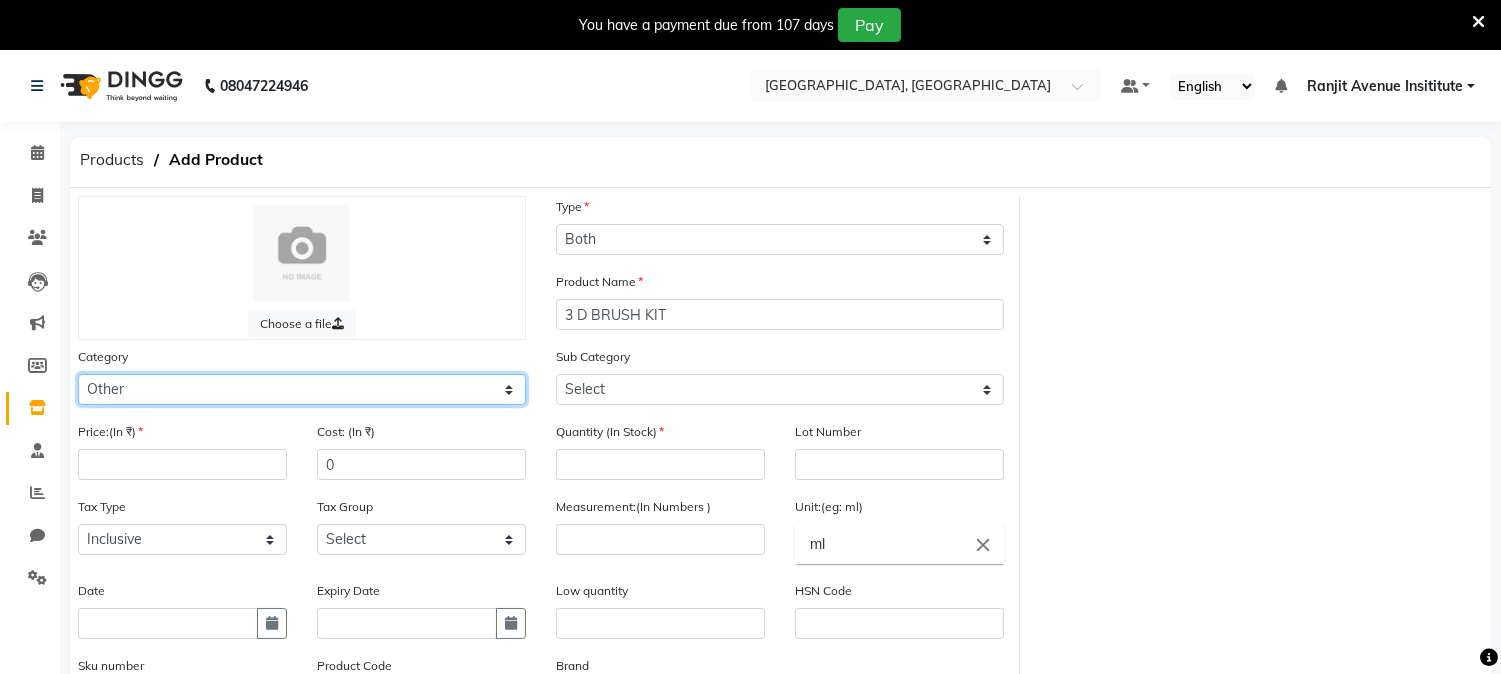 click on "Select Hair Skin Makeup Personal Care Appliances Beard Waxing Disposable Threading Hands and Feet Beauty Planet Botox Cadiveu Casmara Cheryls Loreal Olaplex Old Product Other" 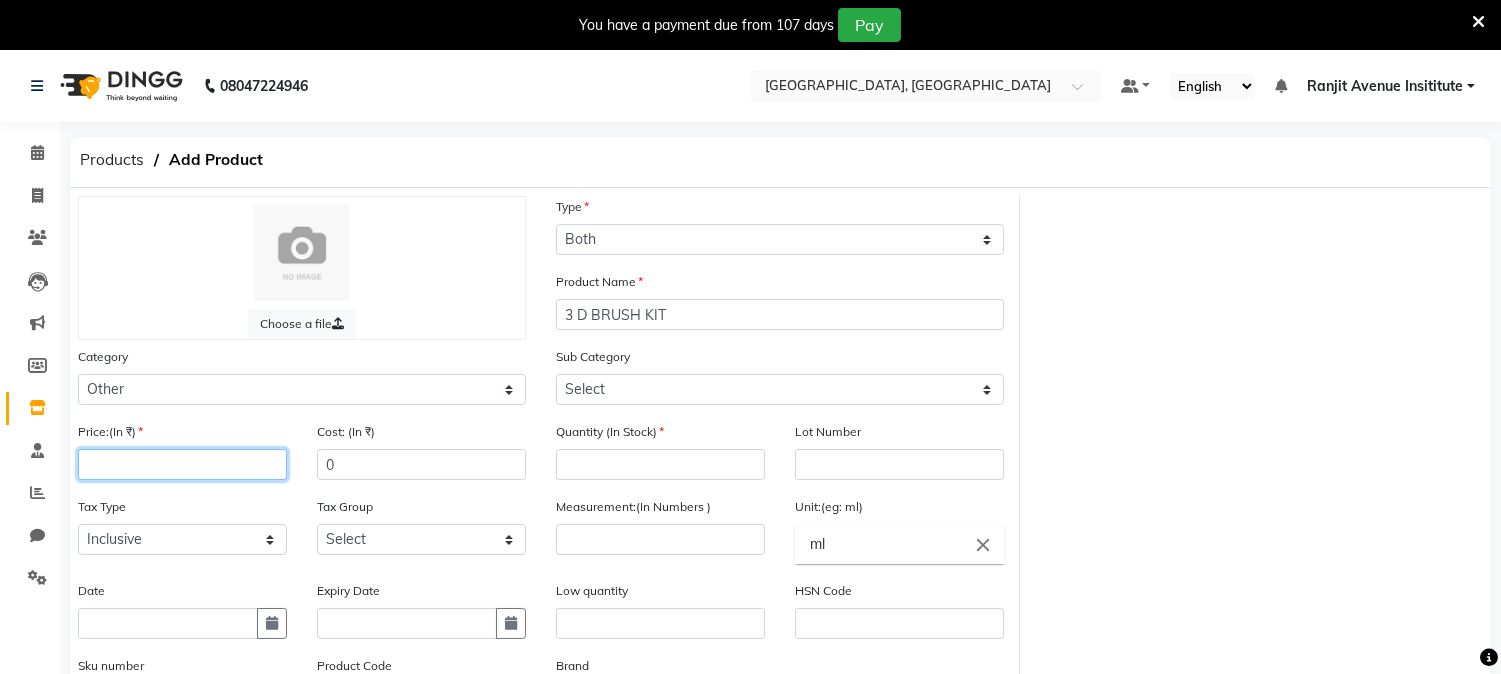 click 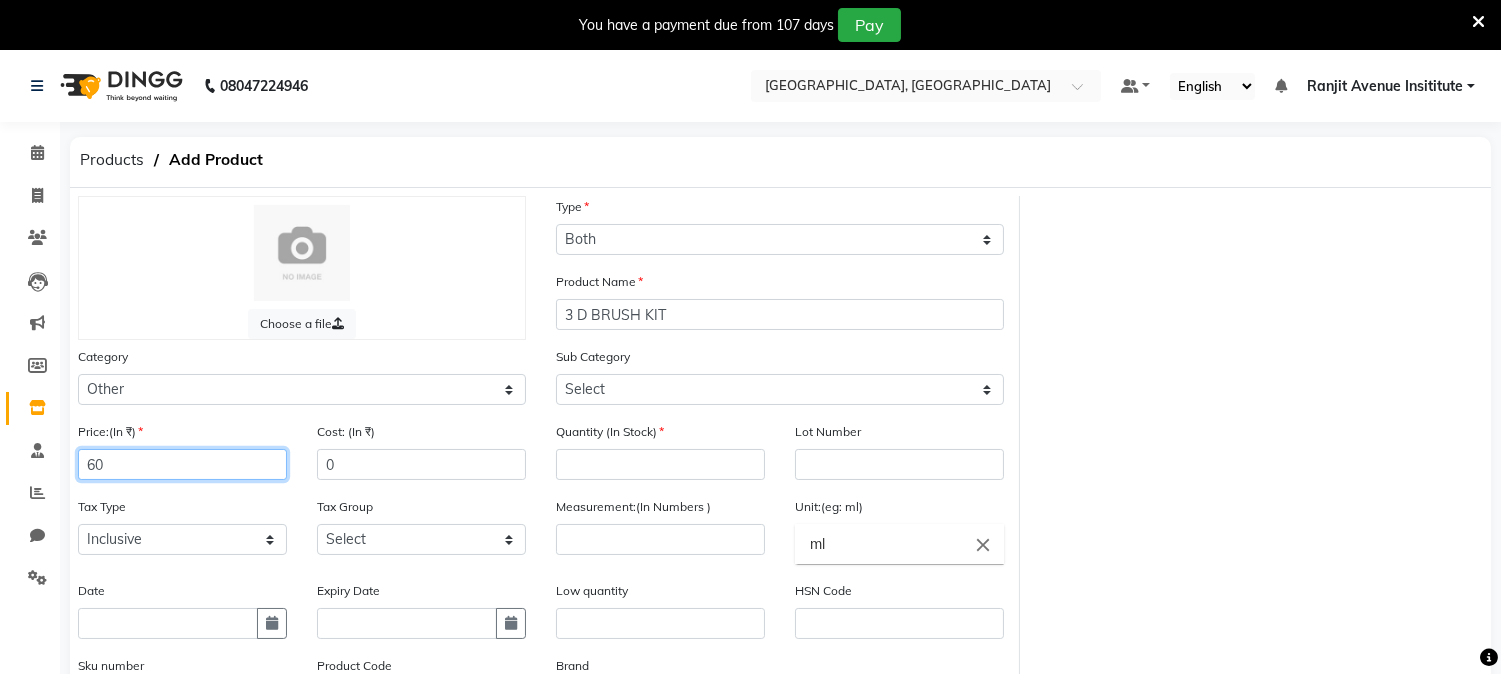 type on "60" 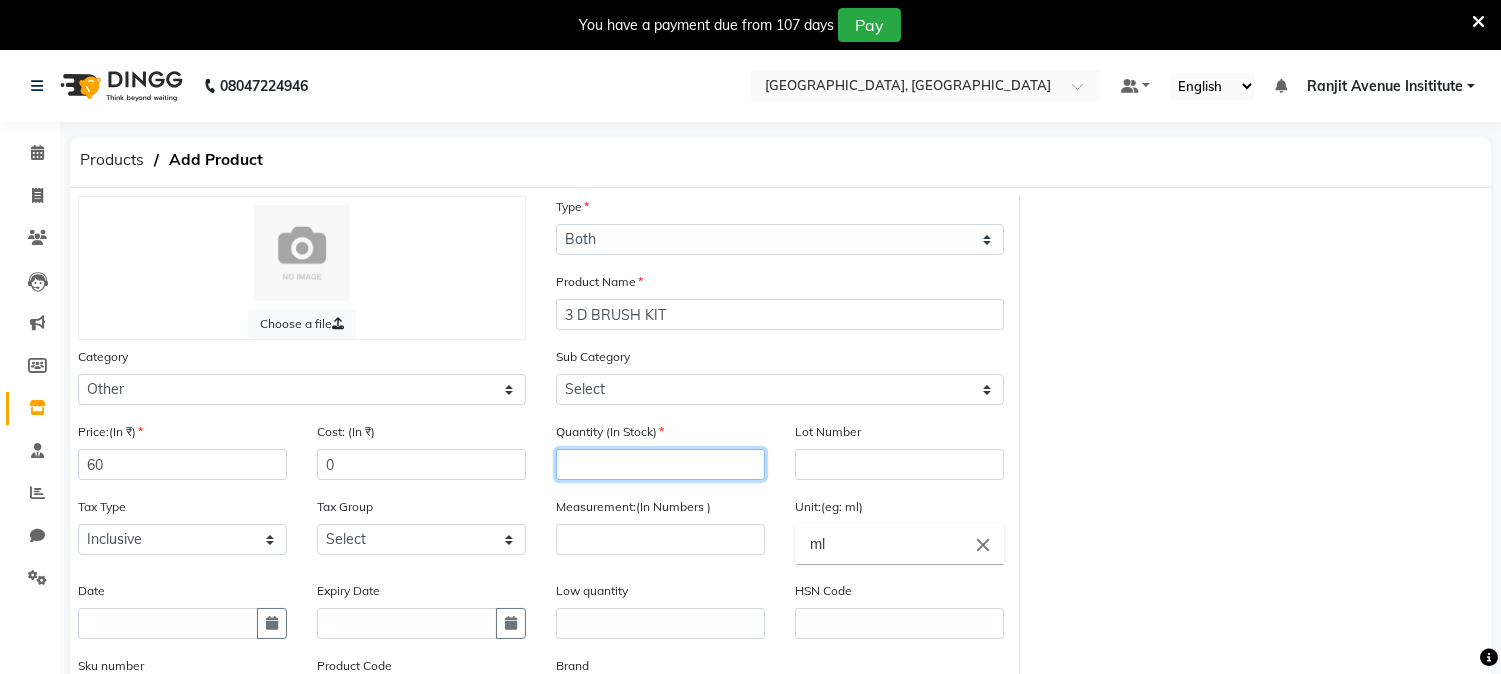 click 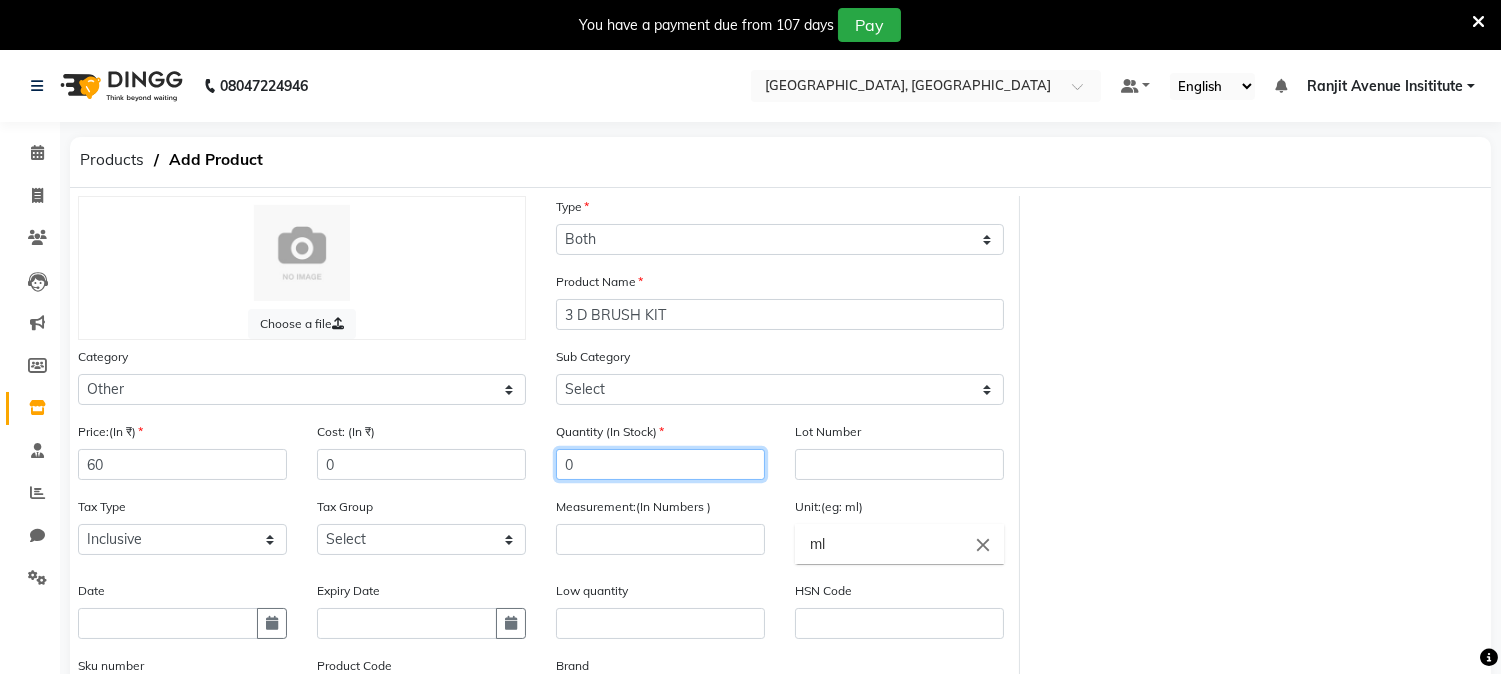 type on "0" 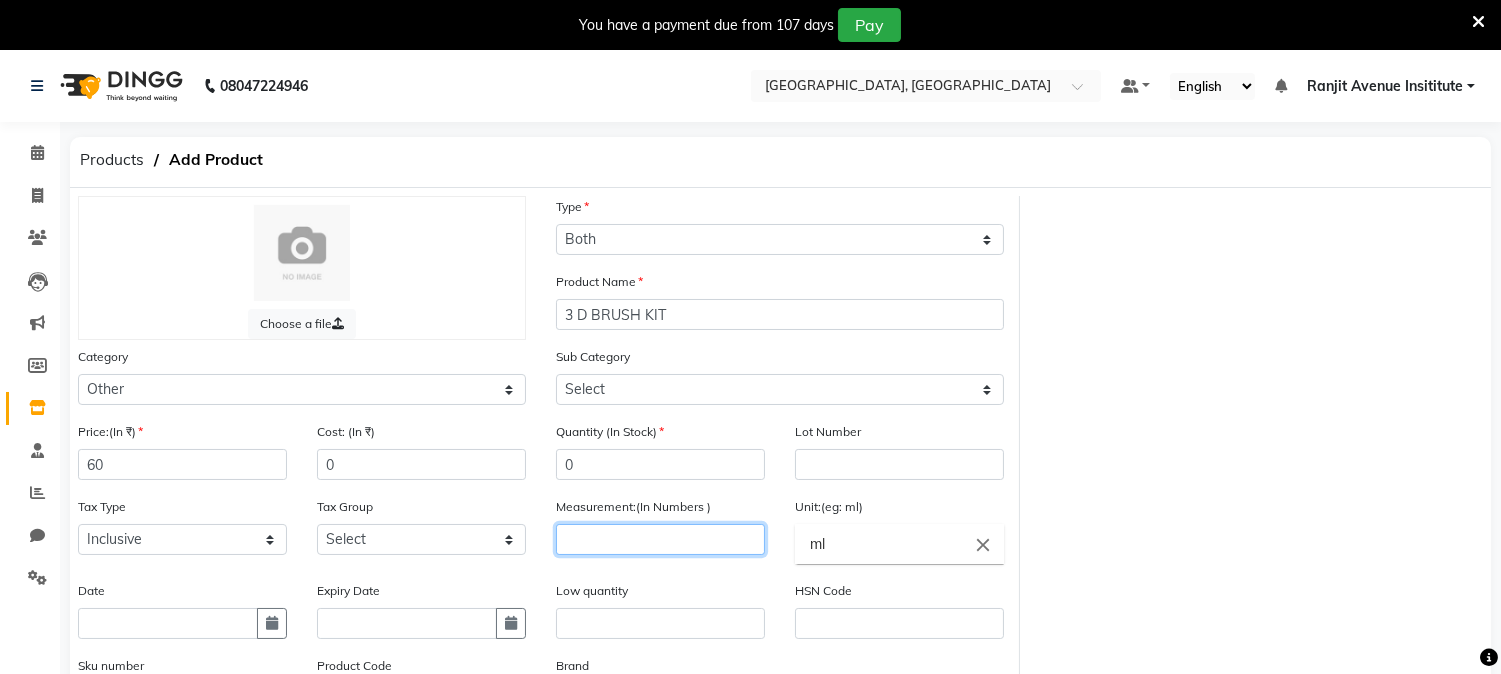 click 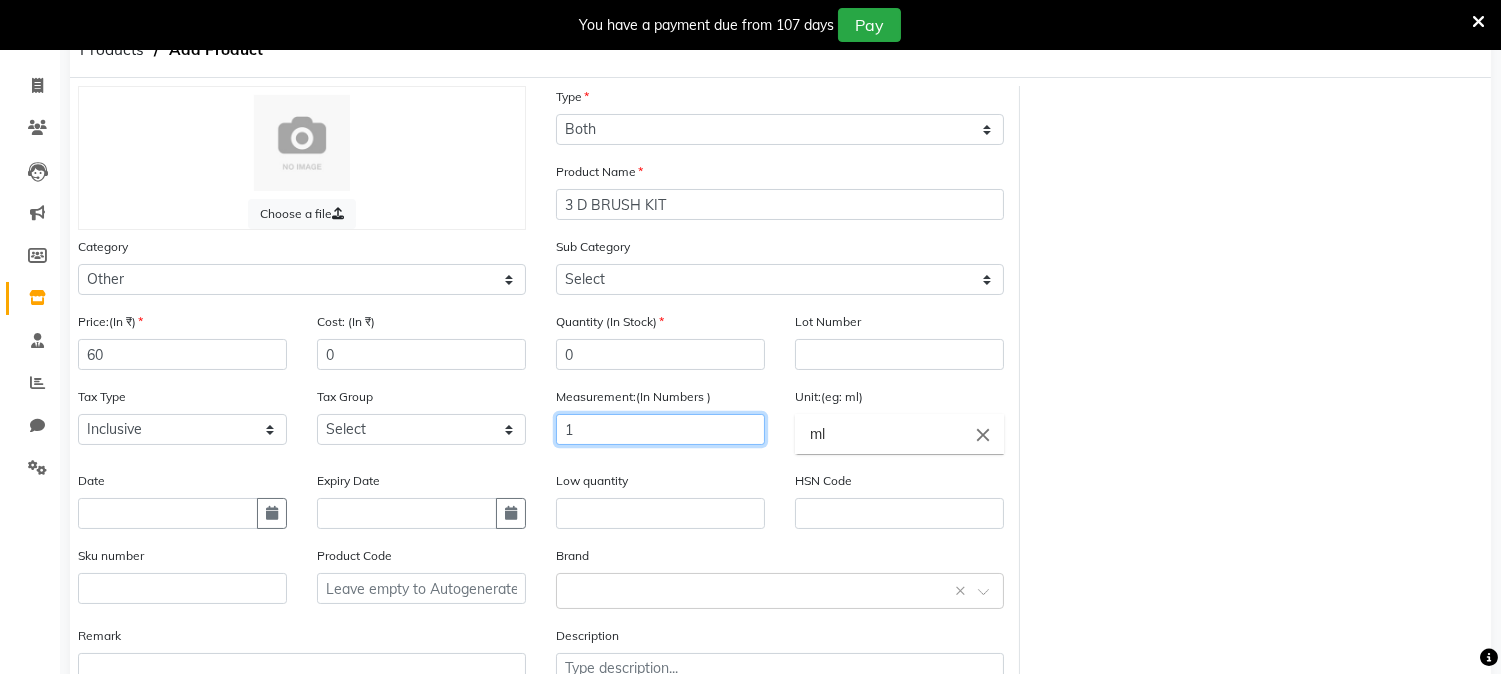 scroll, scrollTop: 254, scrollLeft: 0, axis: vertical 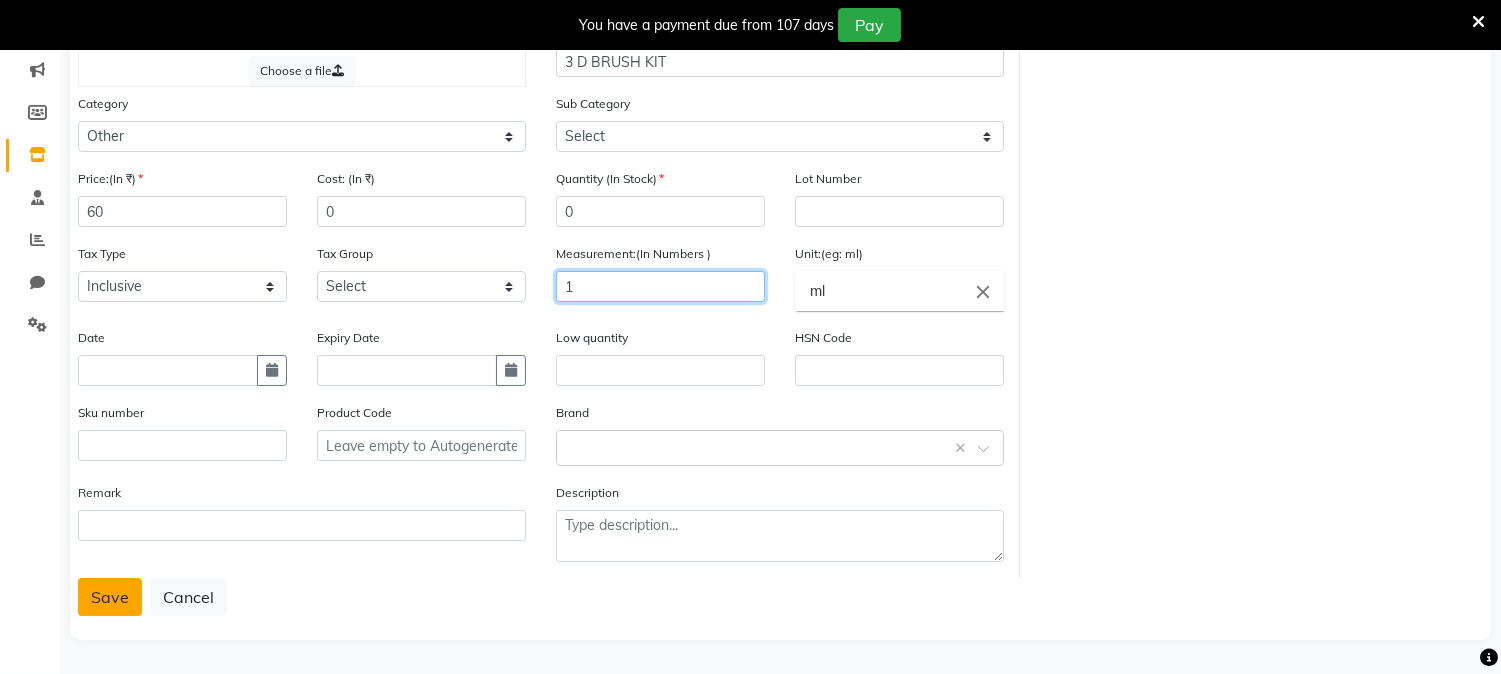type on "1" 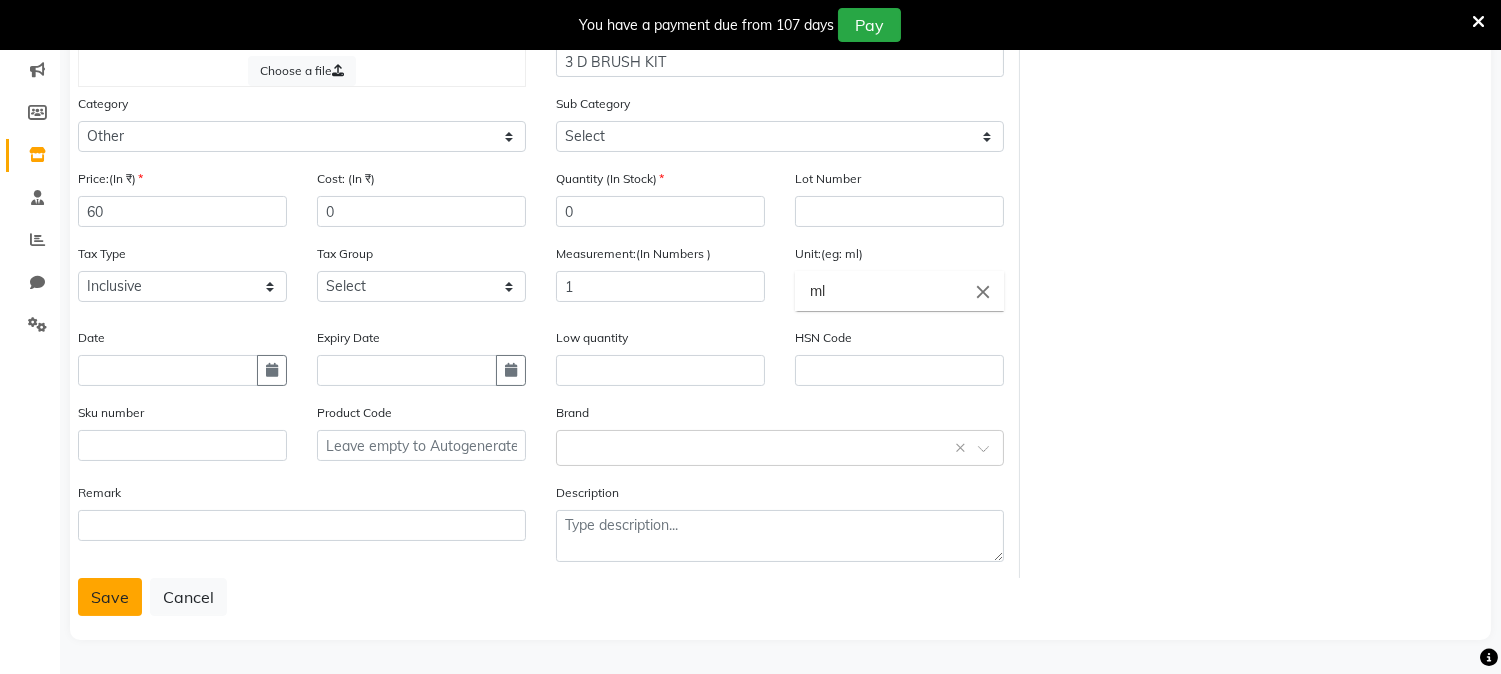 click on "Save" 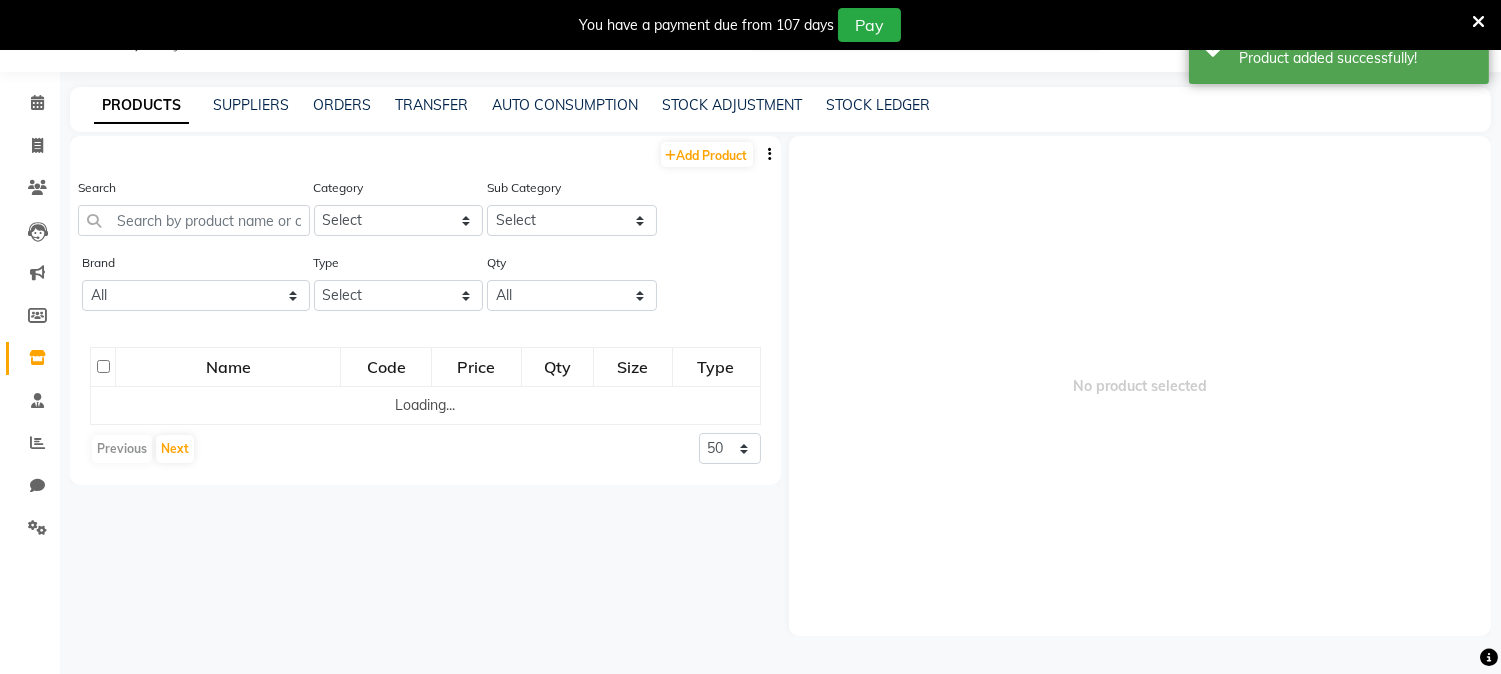 scroll, scrollTop: 62, scrollLeft: 0, axis: vertical 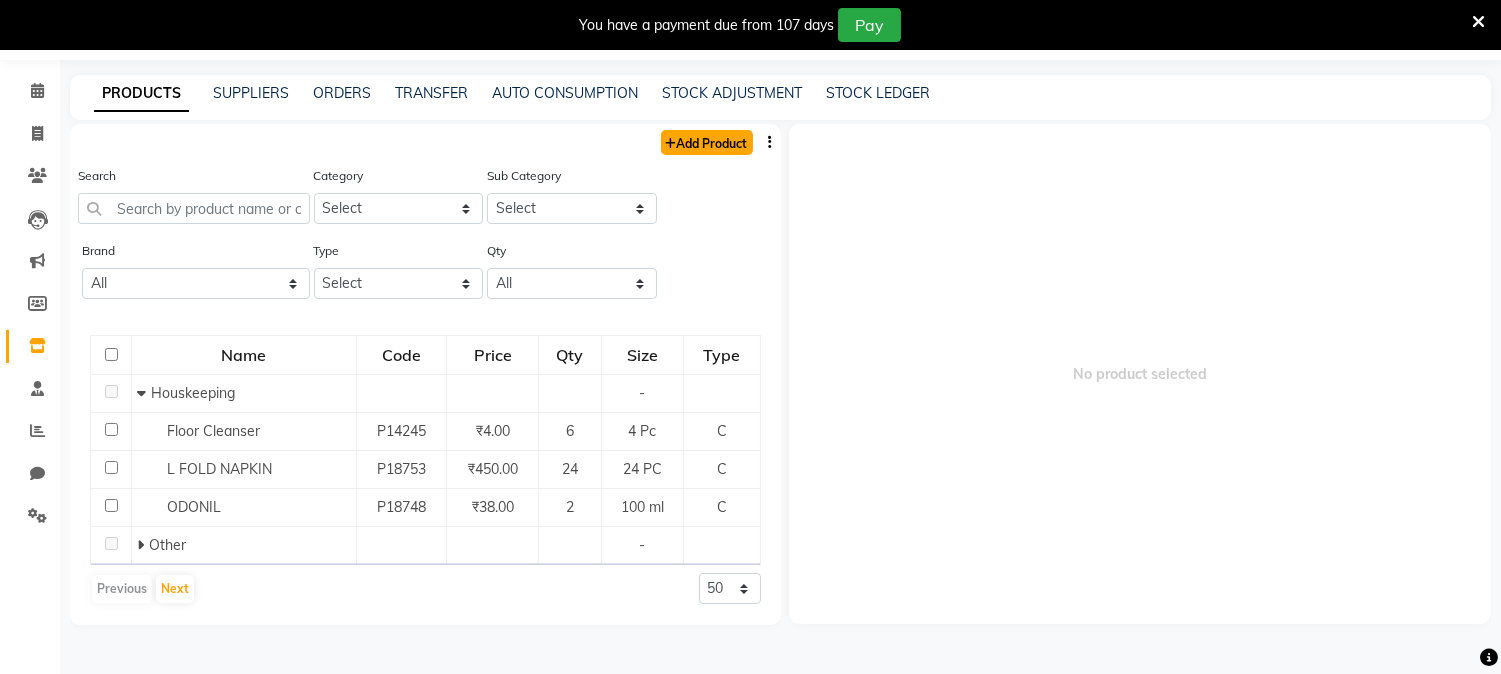 click on "Add Product" 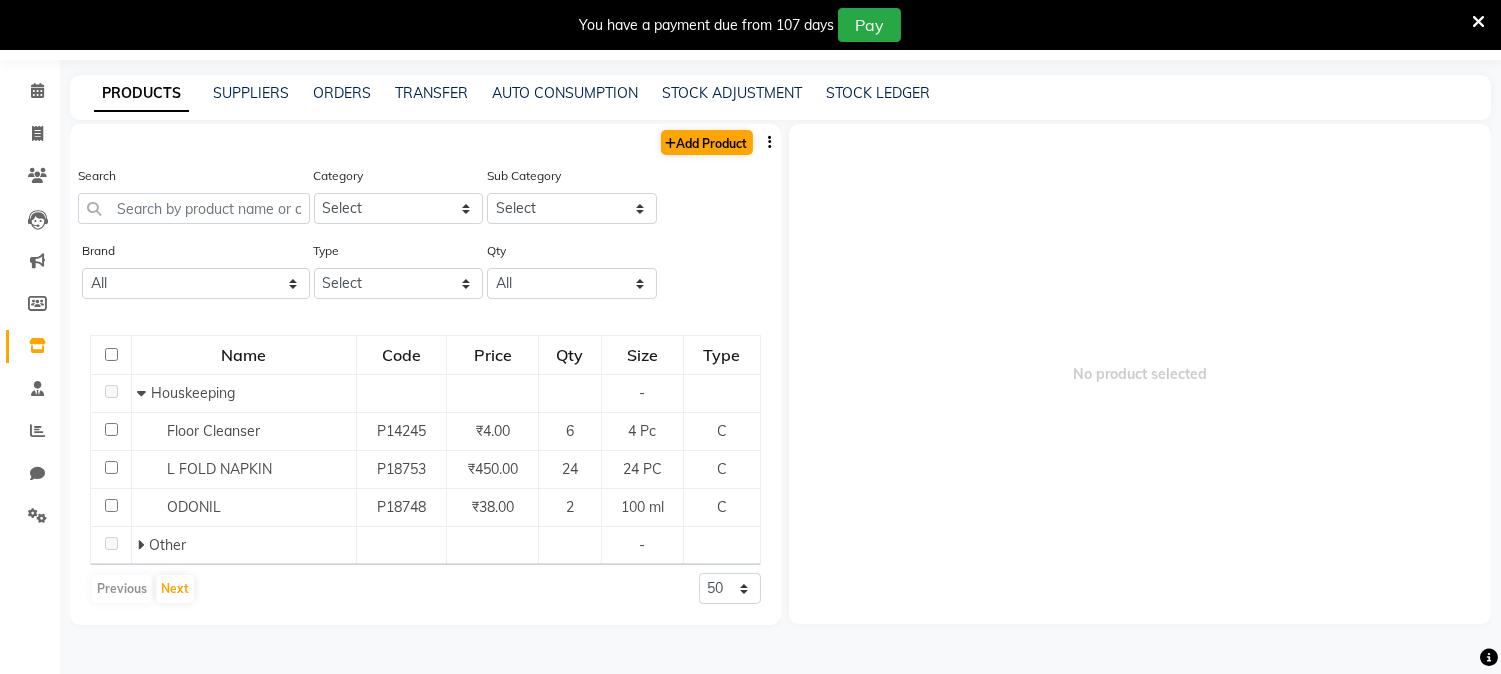 select on "true" 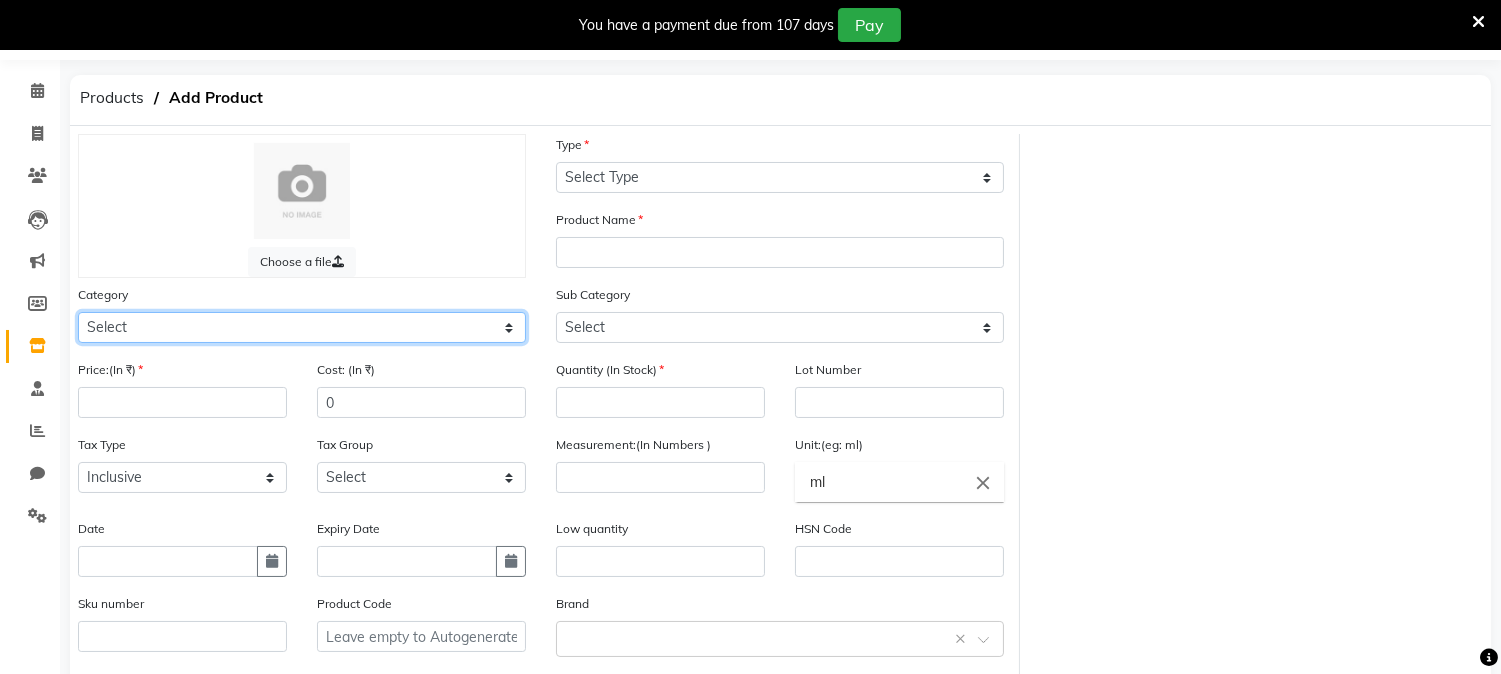 click on "Select Hair Skin Makeup Personal Care Appliances Beard Waxing Disposable Threading Hands and Feet Beauty Planet Botox Cadiveu Casmara Cheryls Loreal Olaplex Old Product Other" 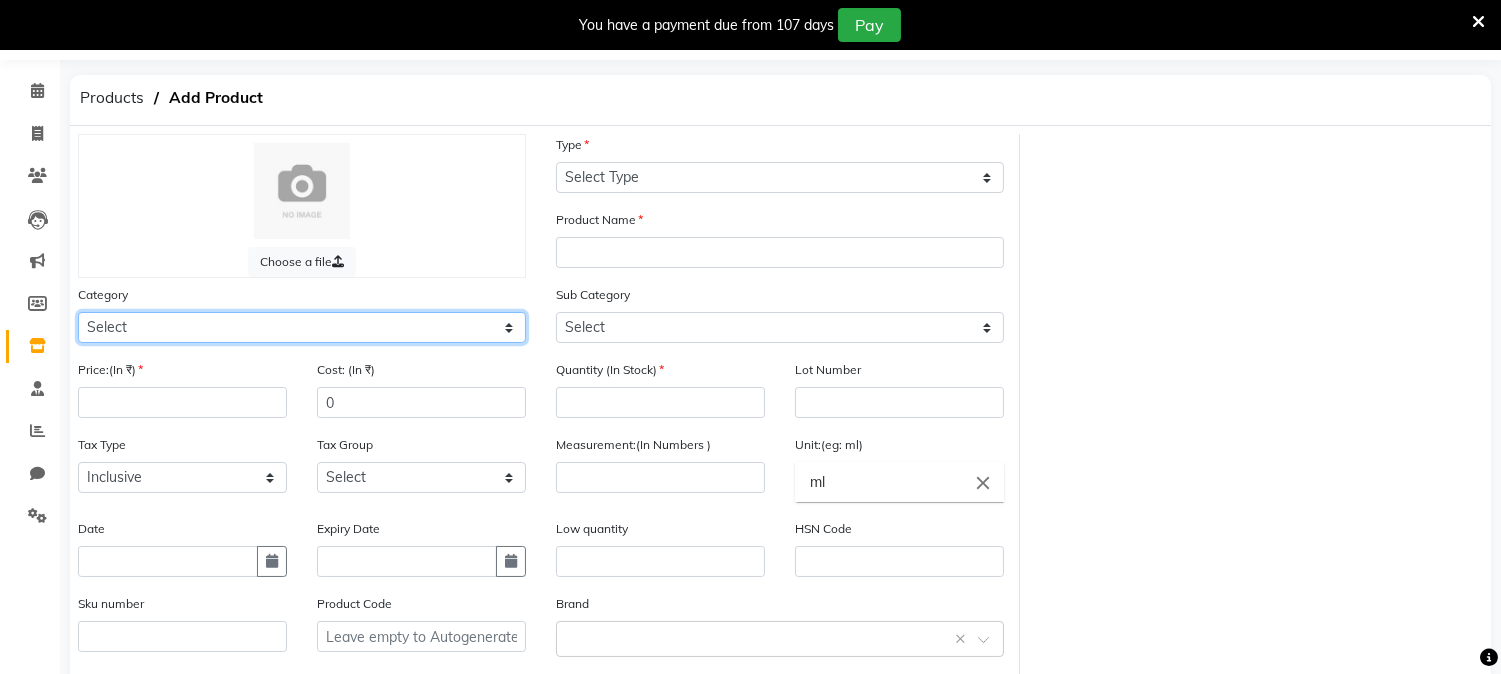 select on "1390101000" 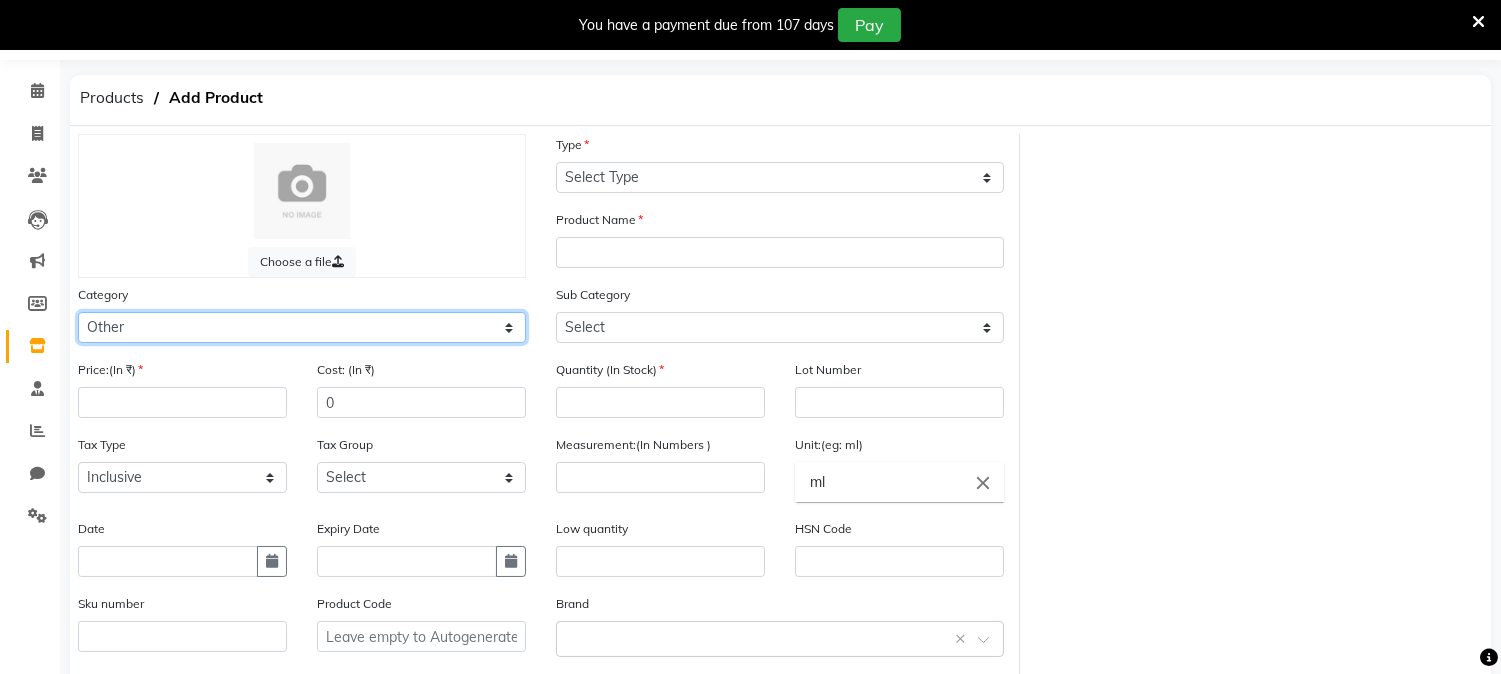 click on "Select Hair Skin Makeup Personal Care Appliances Beard Waxing Disposable Threading Hands and Feet Beauty Planet Botox Cadiveu Casmara Cheryls Loreal Olaplex Old Product Other" 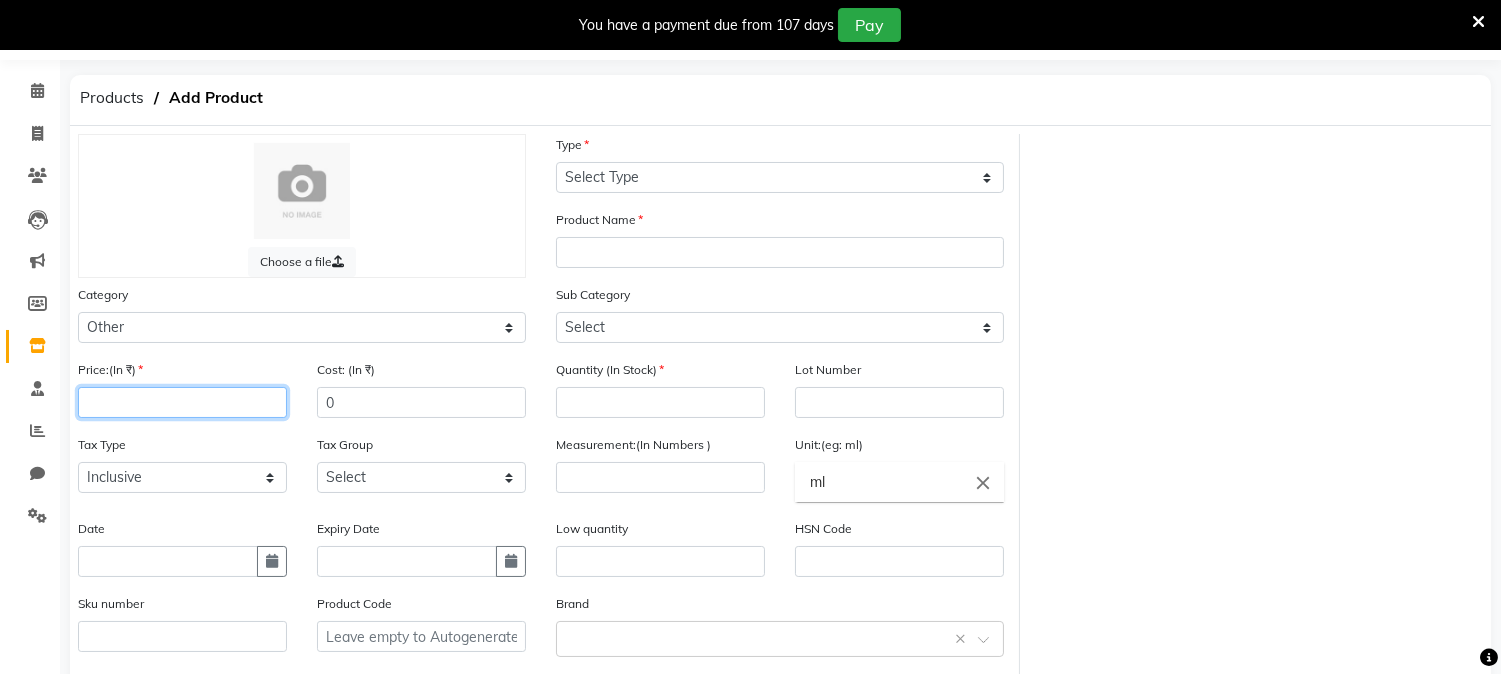 click 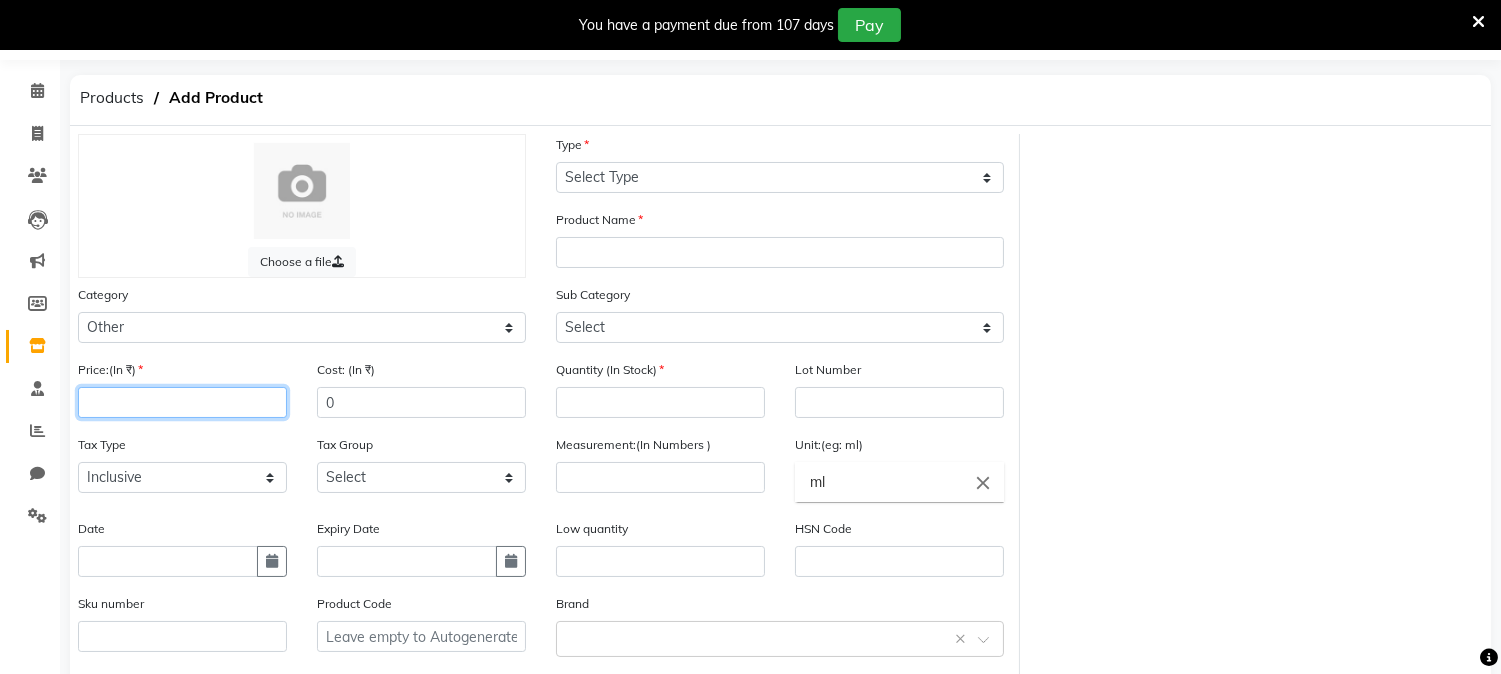 type on "4" 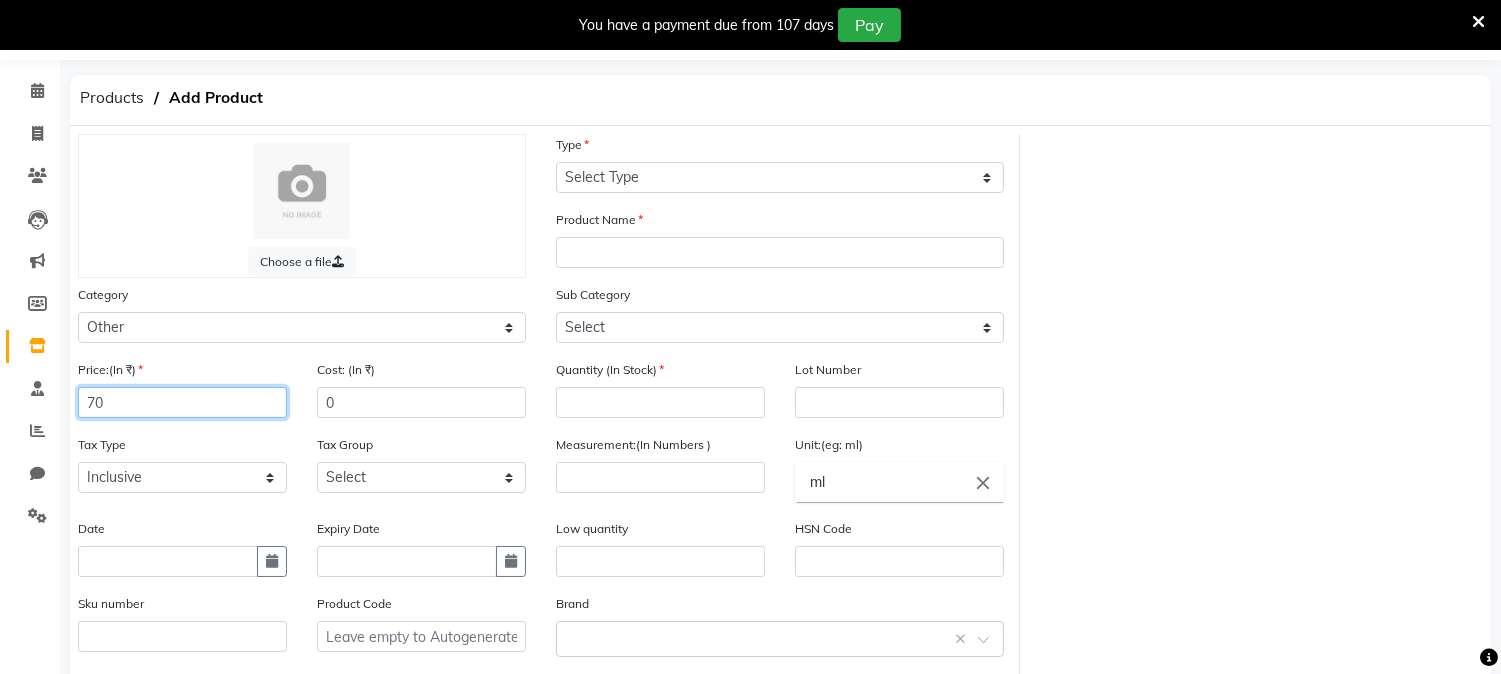 type on "70" 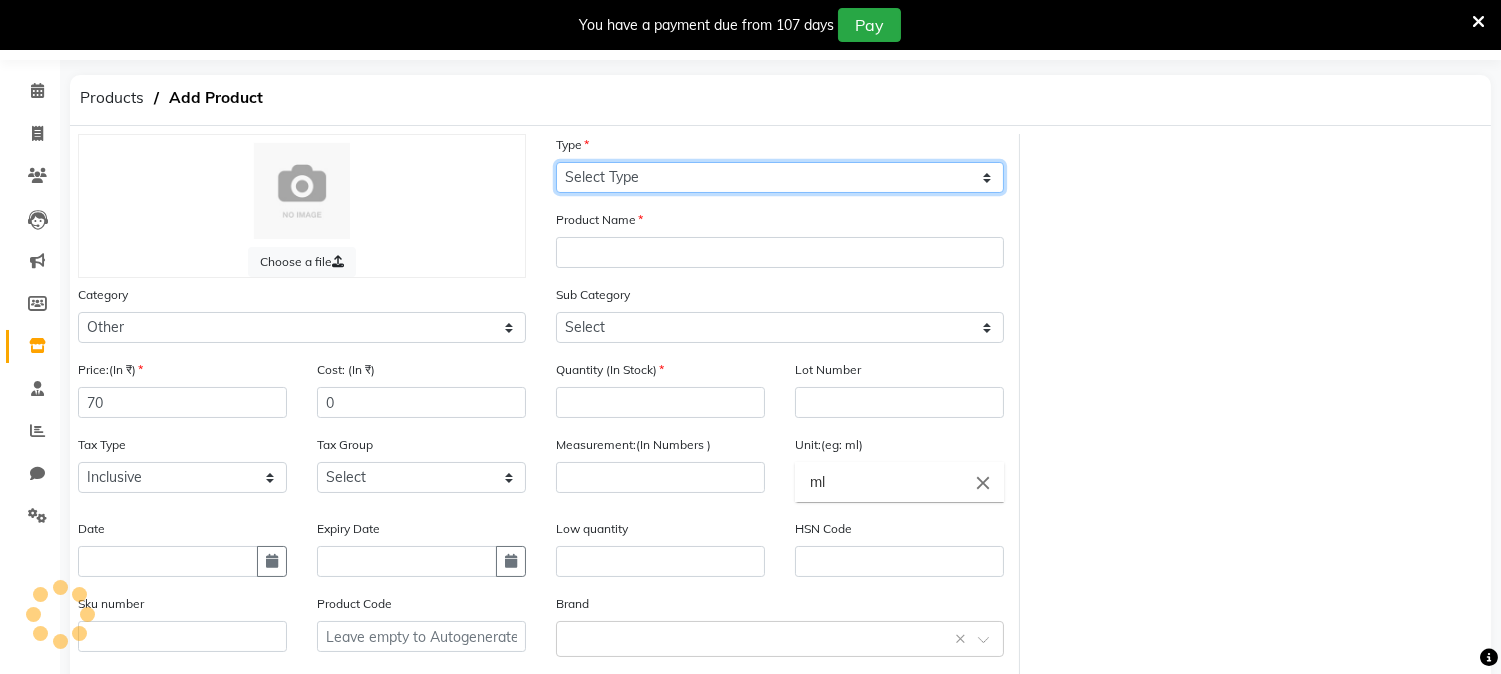 click on "Select Type Both Retail Consumable" 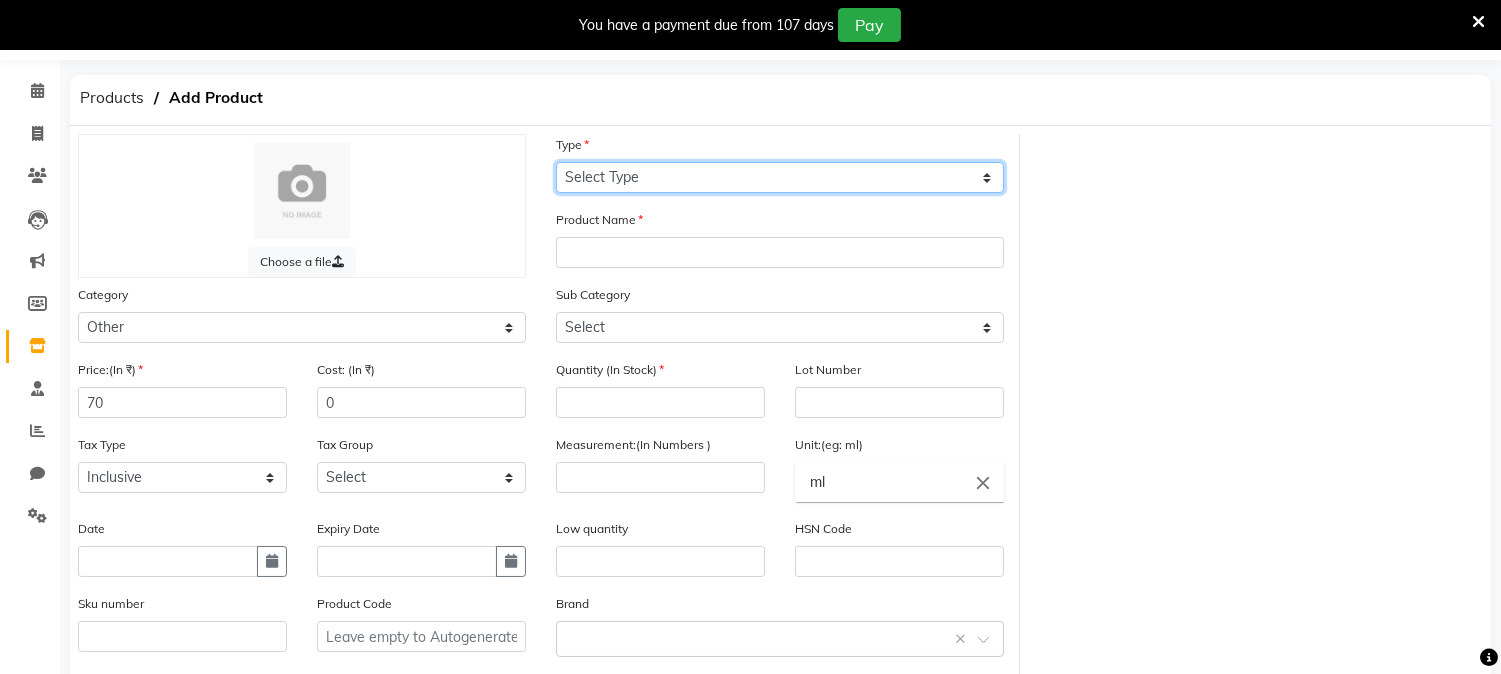 select on "B" 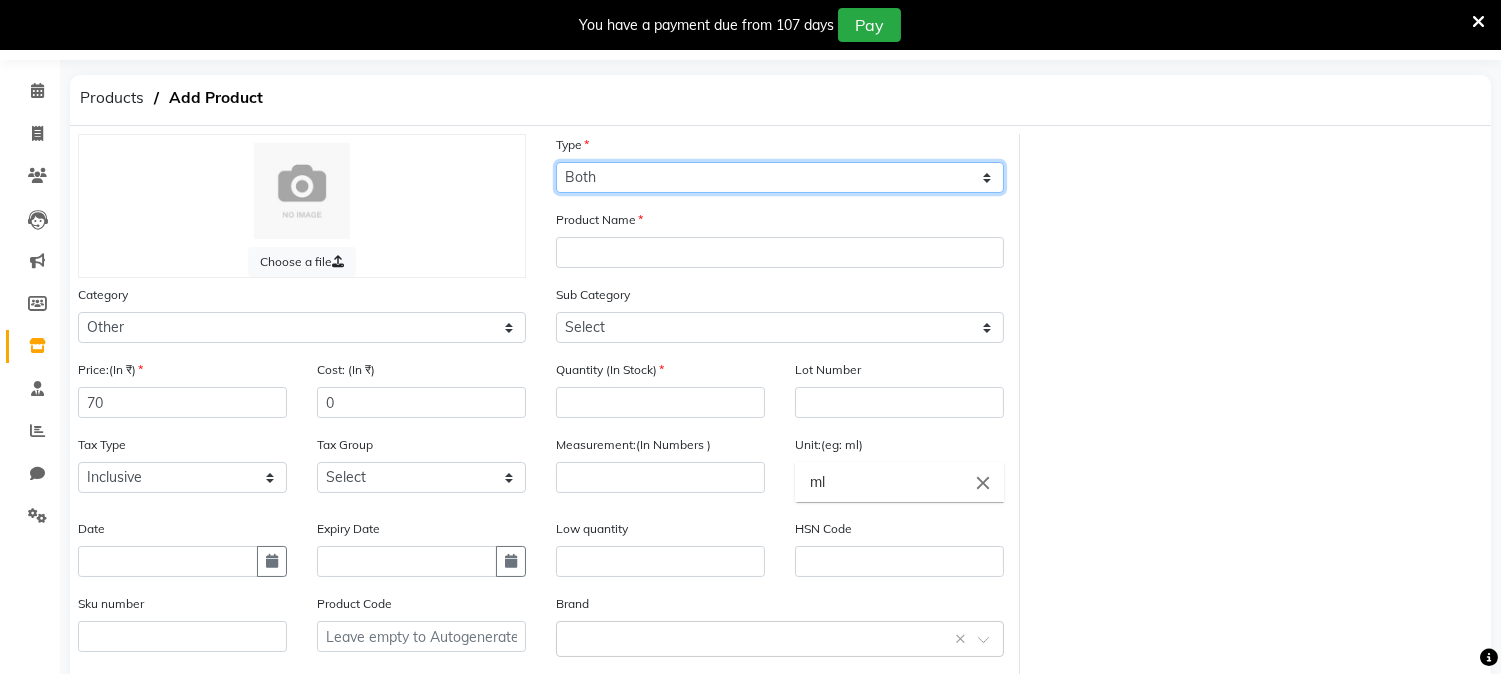 click on "Select Type Both Retail Consumable" 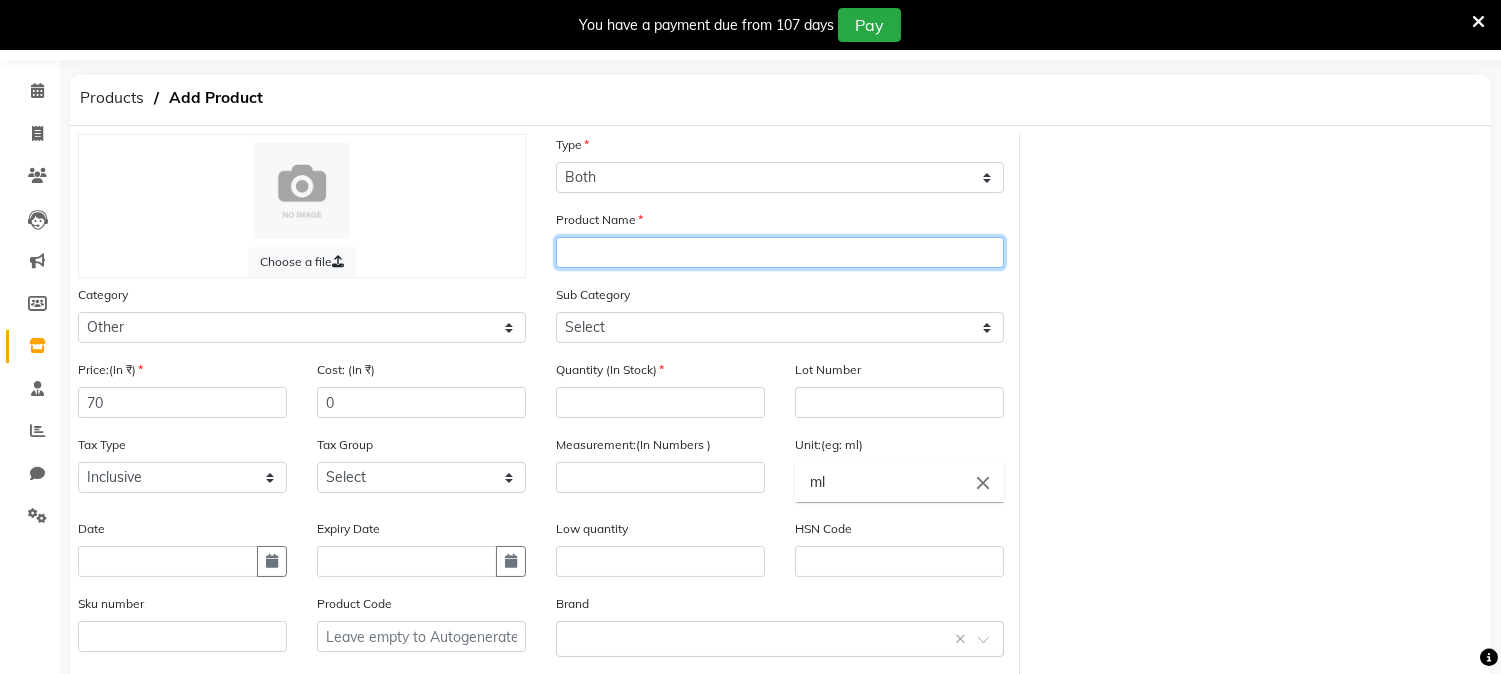 click 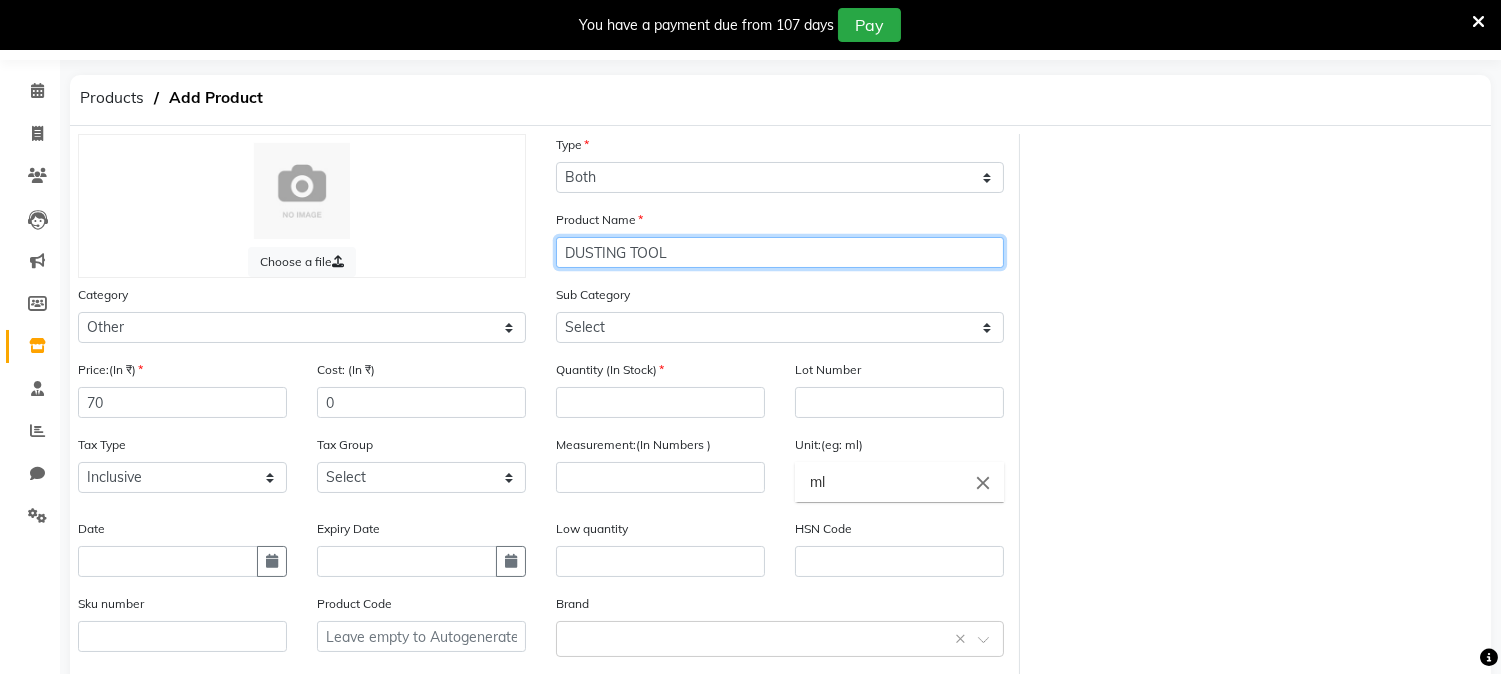 type on "DUSTING TOOL" 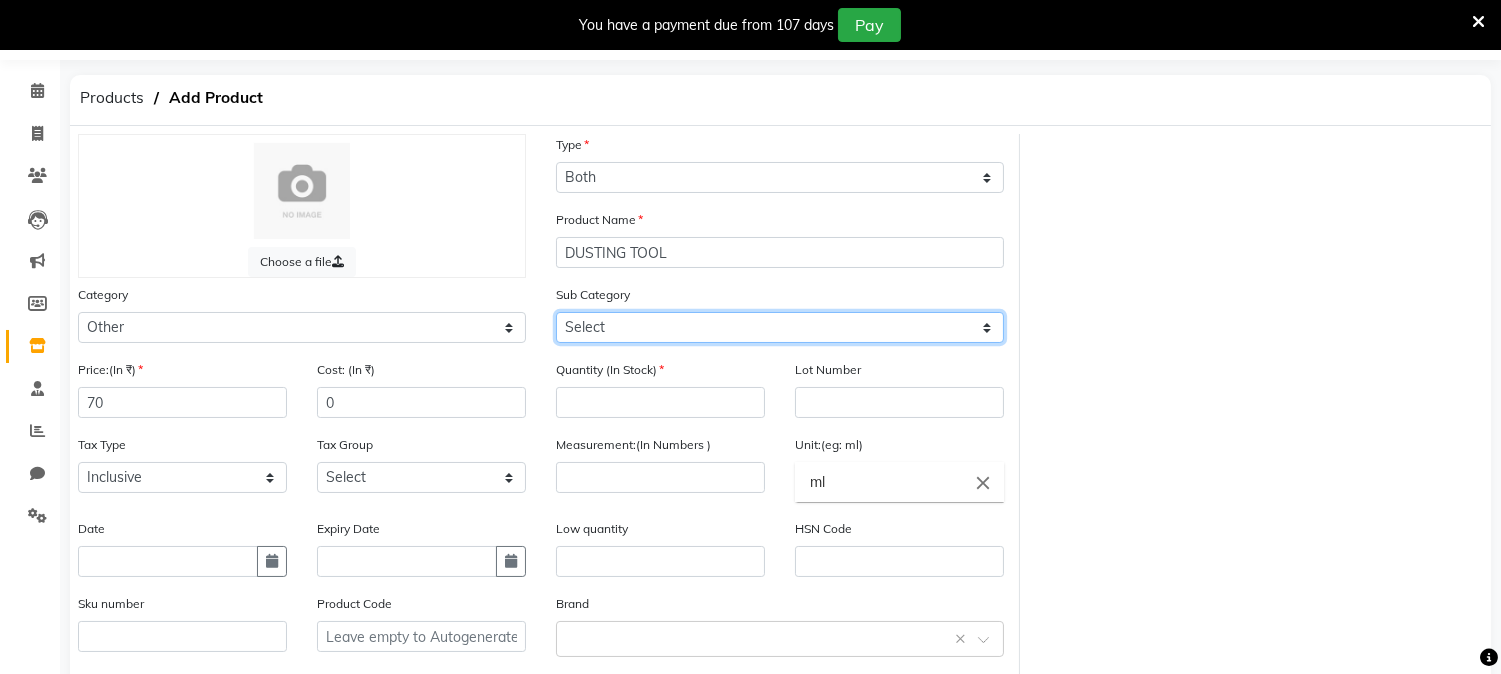 click on "Select Houskeeping Other" 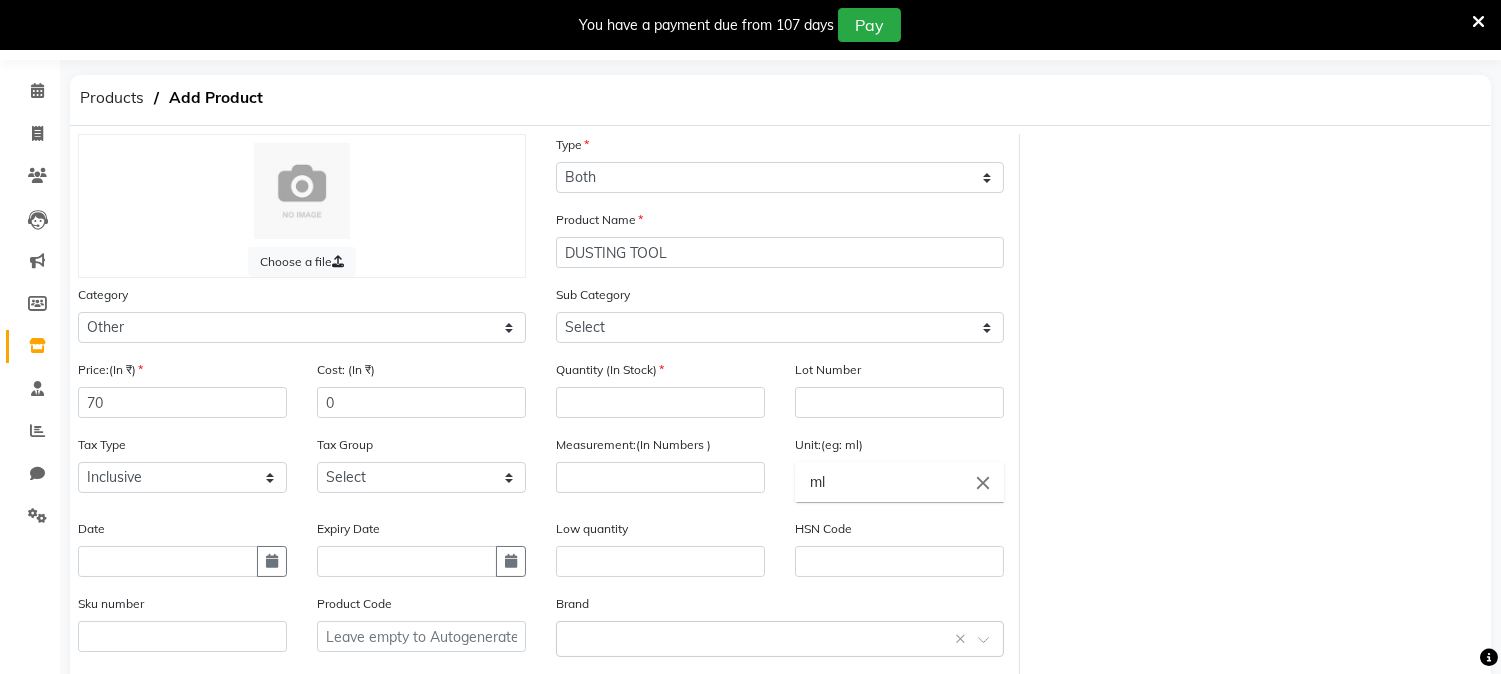 click on "Choose a file Type Select Type Both Retail Consumable Product Name DUSTING TOOL Category Select Hair Skin Makeup Personal Care Appliances Beard Waxing Disposable Threading Hands and Feet Beauty Planet Botox Cadiveu Casmara Cheryls Loreal Olaplex Old Product Other Sub Category Select Houskeeping Other Price:(In ₹) 70 Cost: (In ₹) 0 Quantity (In Stock) Lot Number Tax Type Select Inclusive Exclusive Tax Group Select GST Measurement:(In Numbers ) Unit:(eg: ml) ml close Date Expiry Date Low quantity HSN Code Sku number Product Code Brand Select brand or add custom brand    × Remark Description" 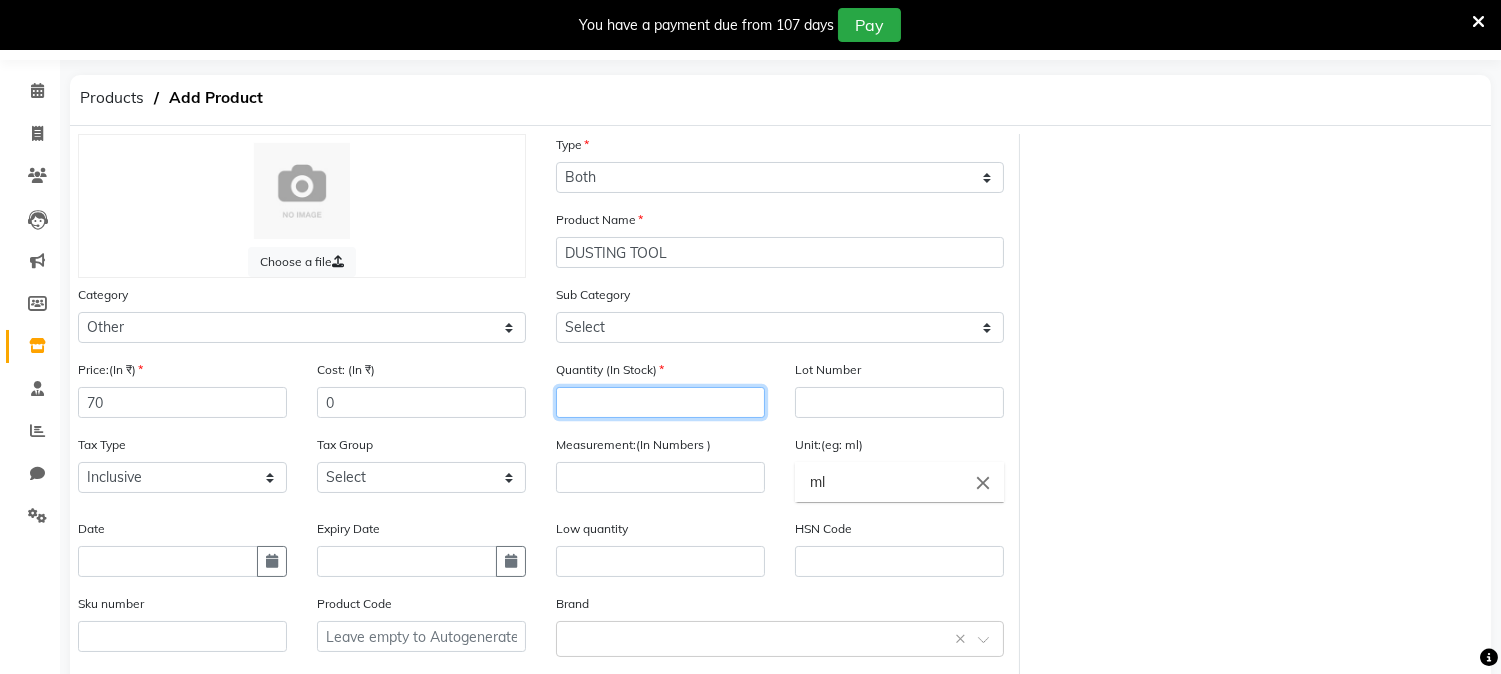 drag, startPoint x: 692, startPoint y: 402, endPoint x: 676, endPoint y: 397, distance: 16.763054 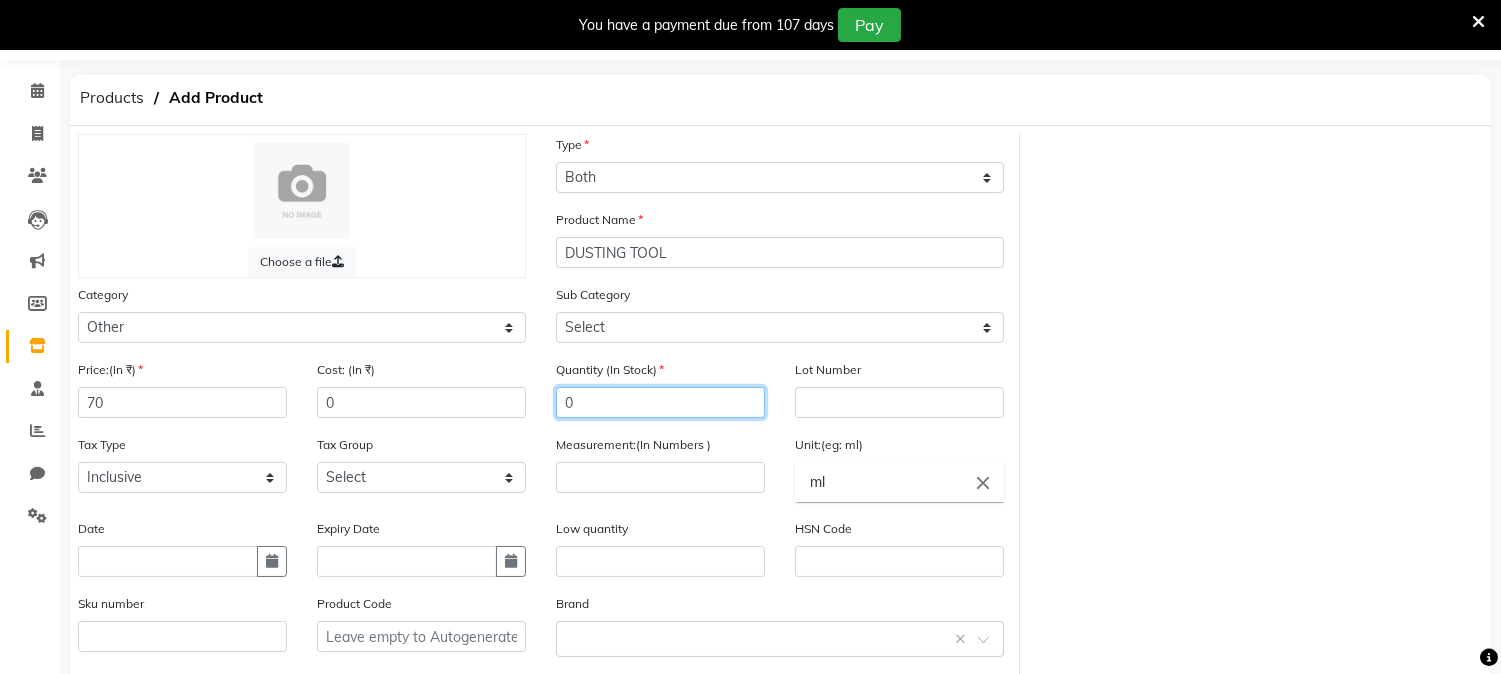 type on "0" 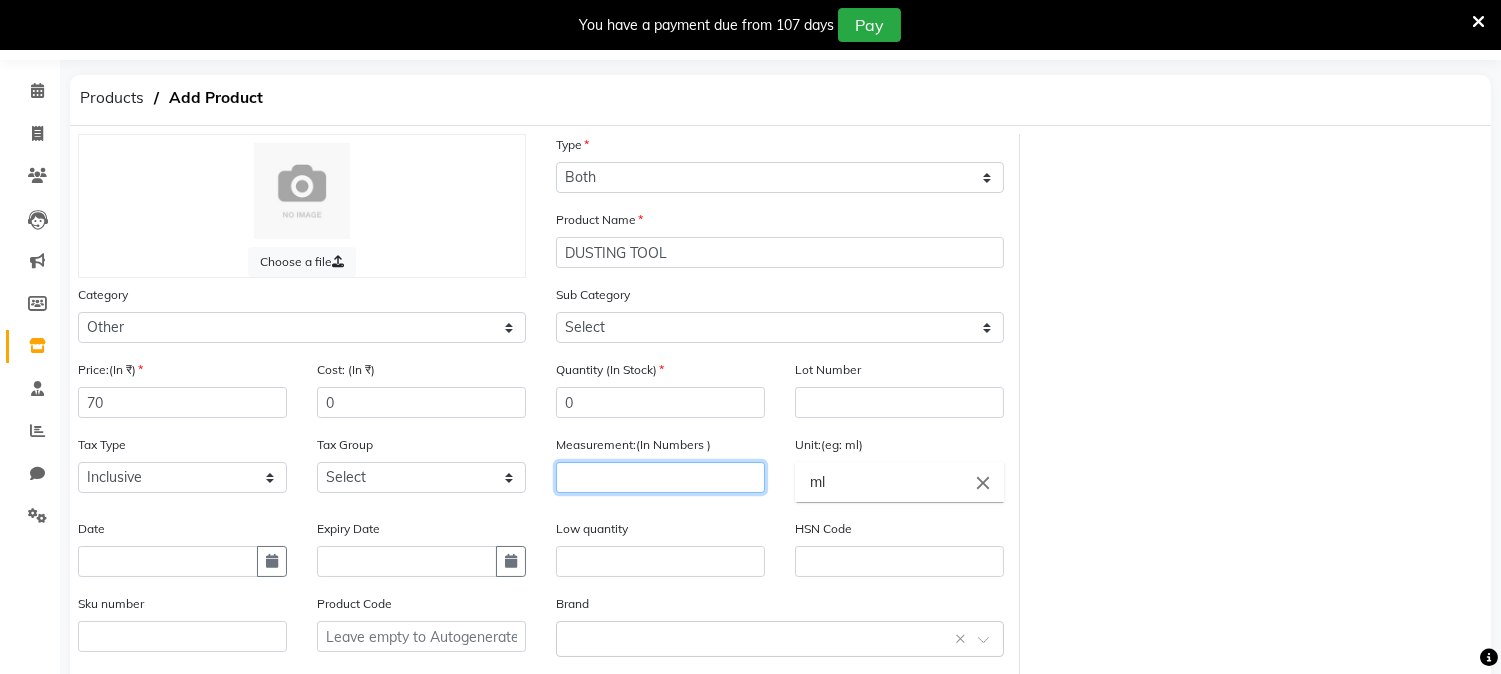 click 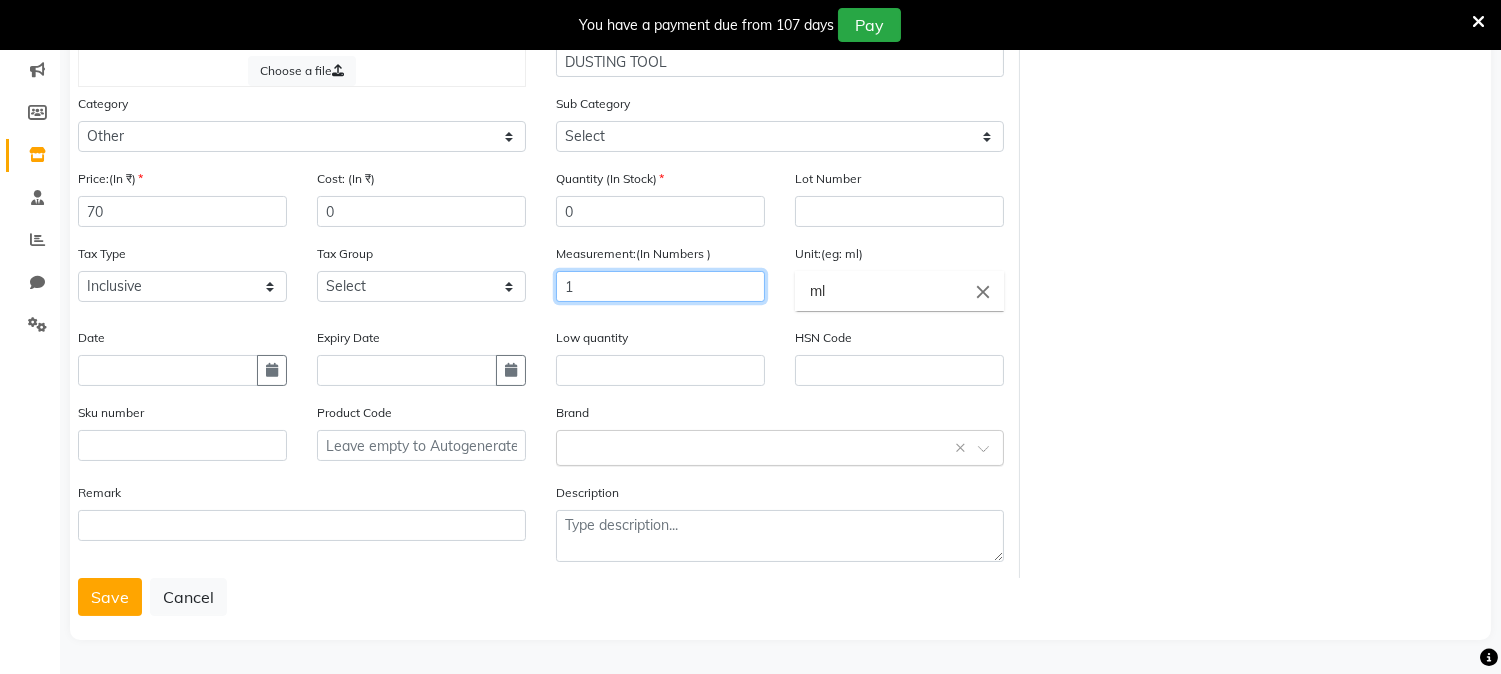 scroll, scrollTop: 254, scrollLeft: 0, axis: vertical 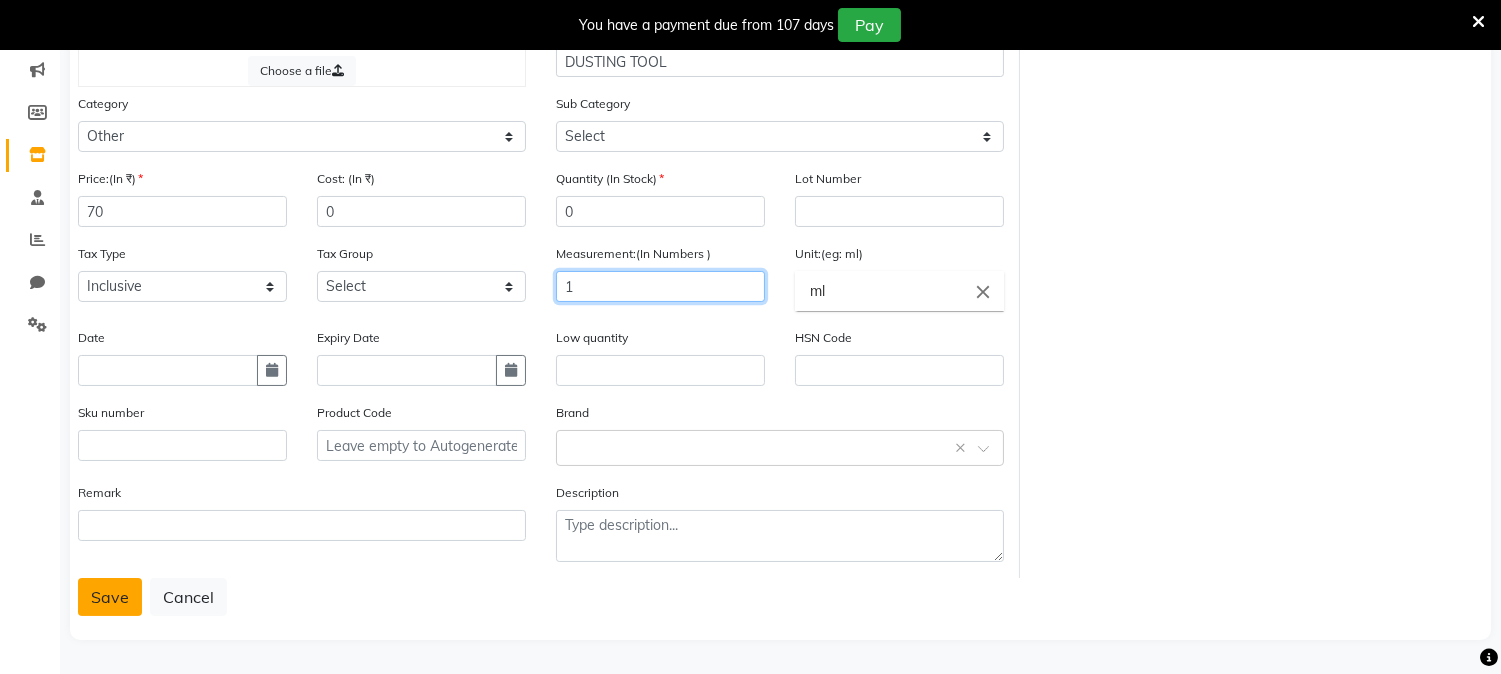 type on "1" 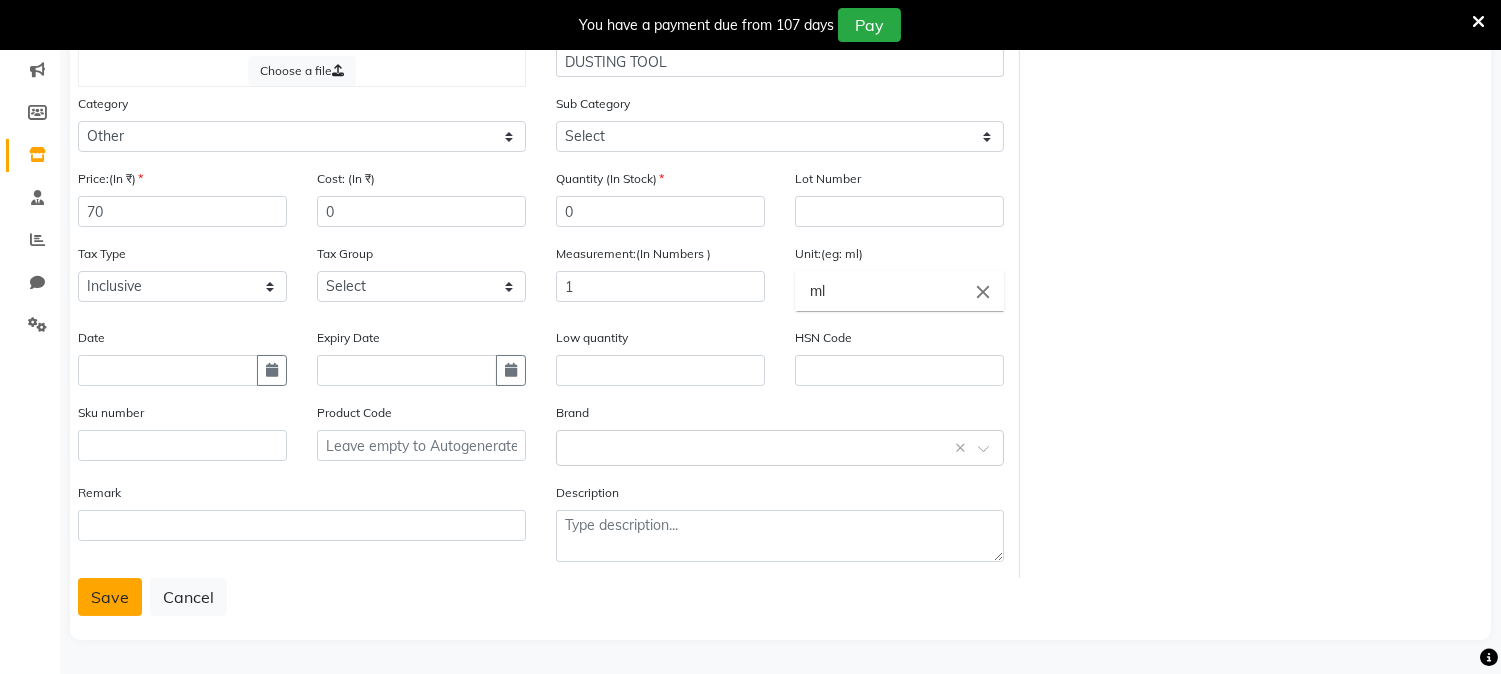 click on "Save" 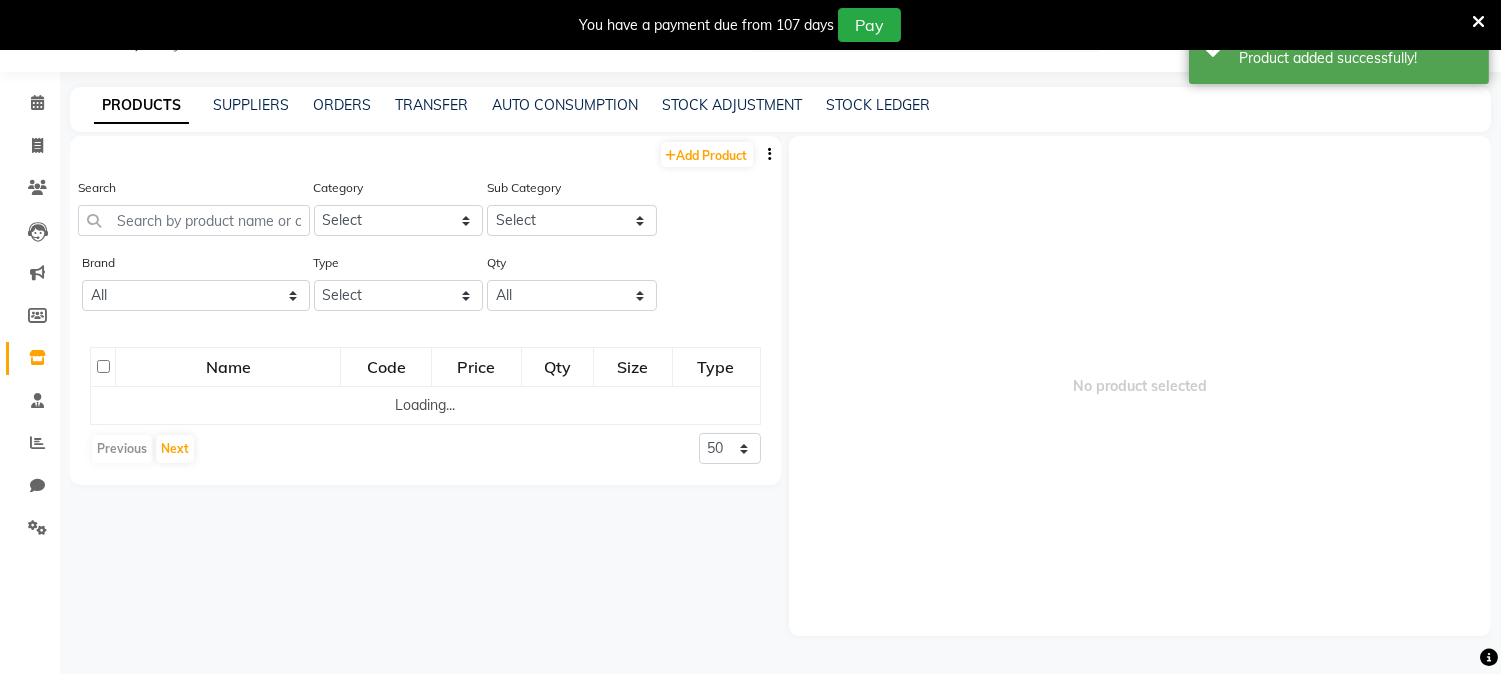 scroll, scrollTop: 62, scrollLeft: 0, axis: vertical 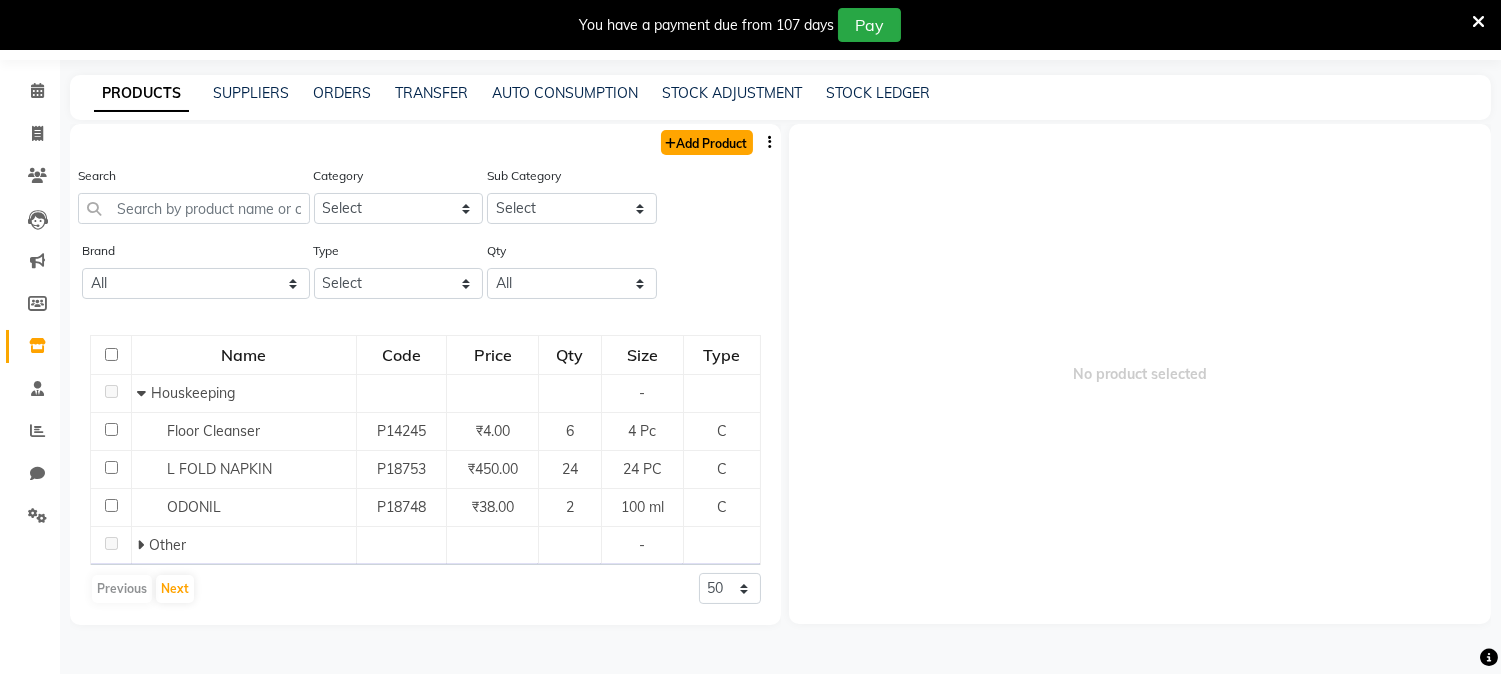click on "Add Product" 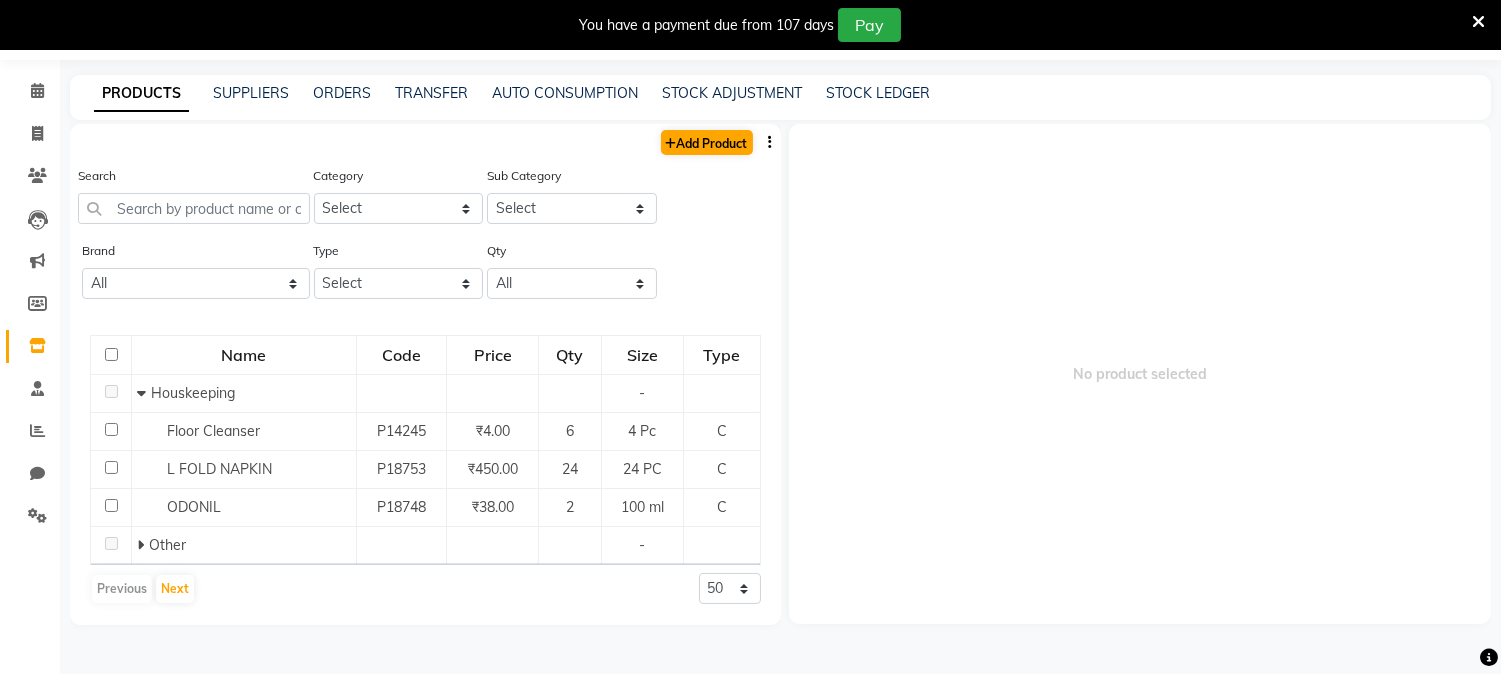 select on "true" 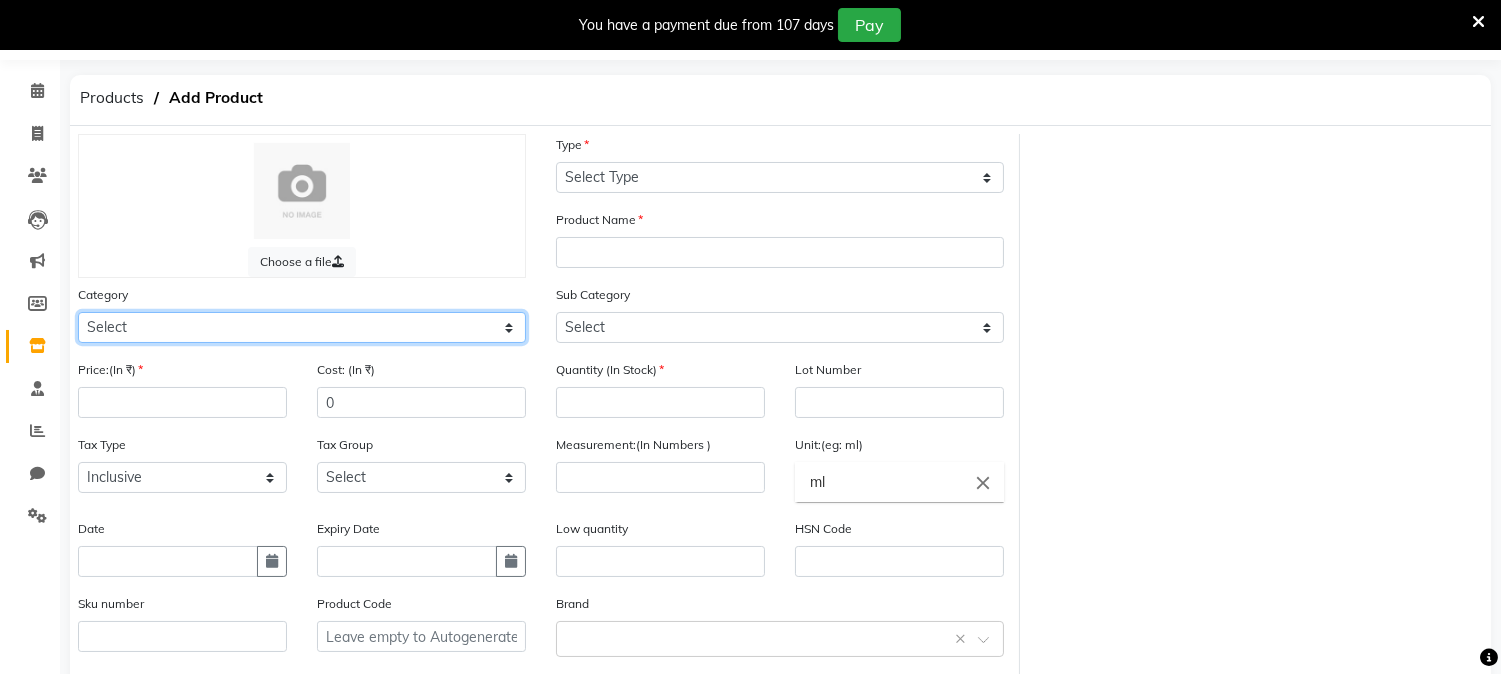 click on "Select Hair Skin Makeup Personal Care Appliances Beard Waxing Disposable Threading Hands and Feet Beauty Planet Botox Cadiveu Casmara Cheryls Loreal Olaplex Old Product Other" 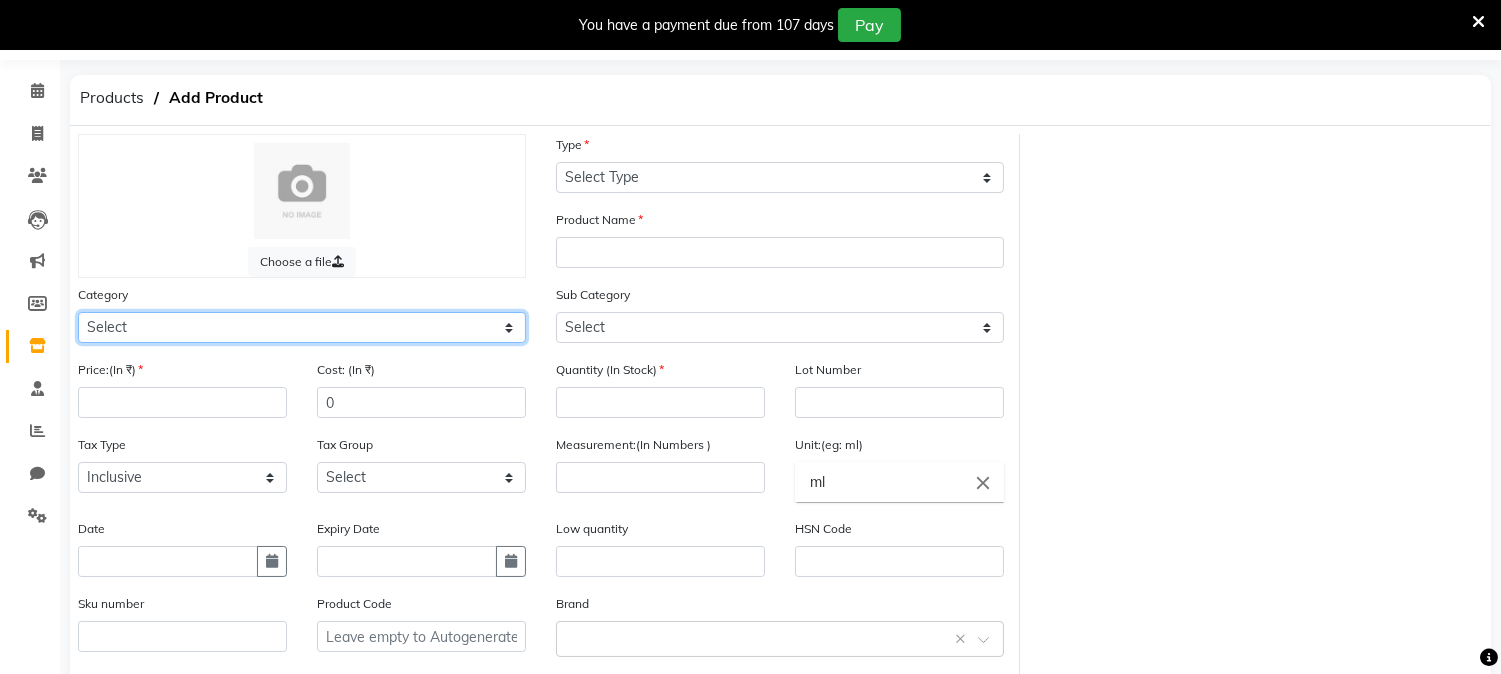 select on "1390101000" 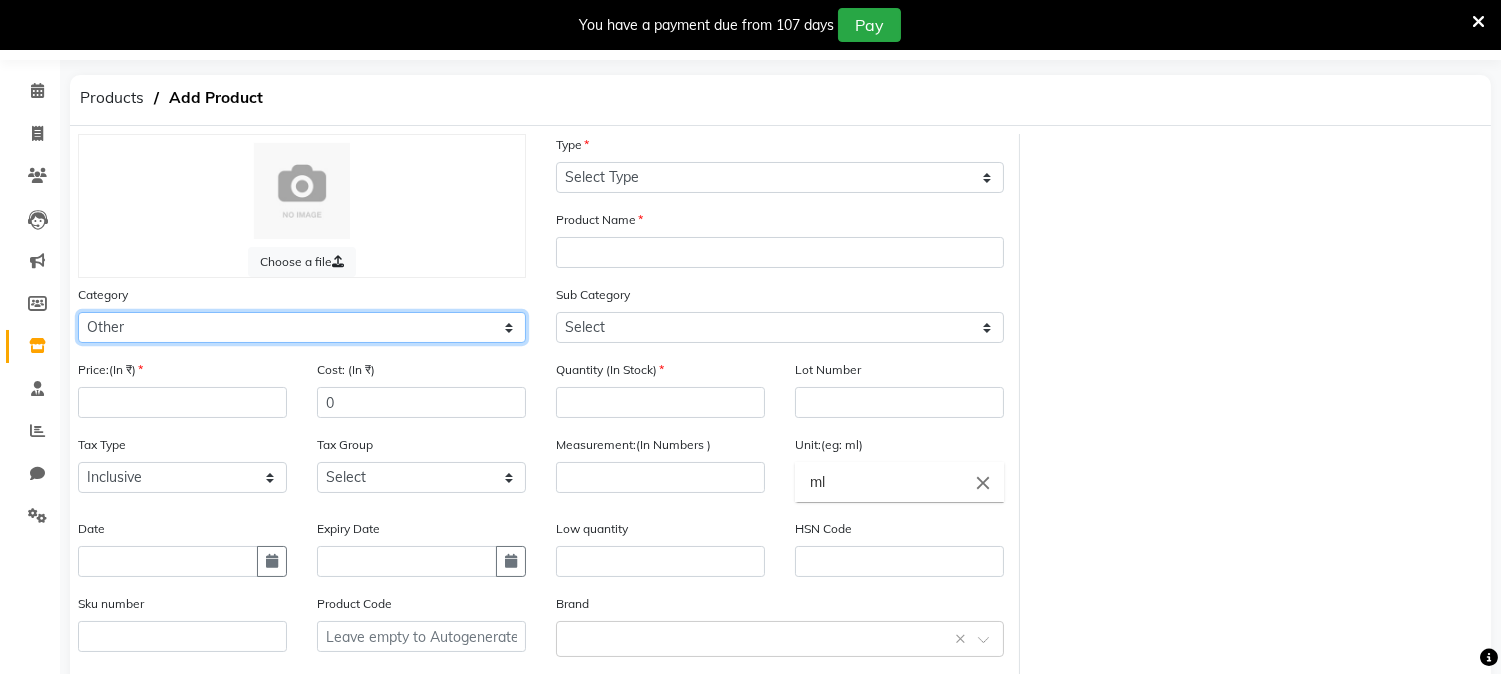 click on "Select Hair Skin Makeup Personal Care Appliances Beard Waxing Disposable Threading Hands and Feet Beauty Planet Botox Cadiveu Casmara Cheryls Loreal Olaplex Old Product Other" 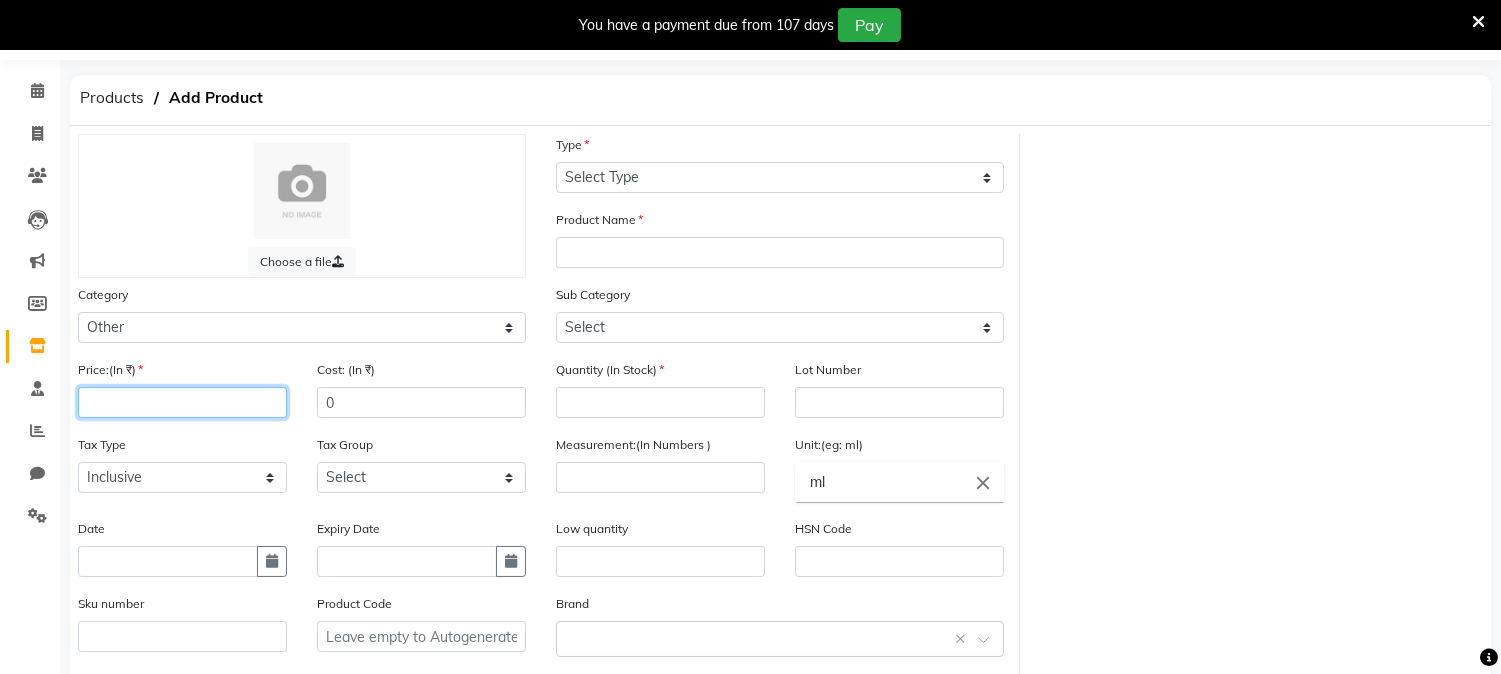 click 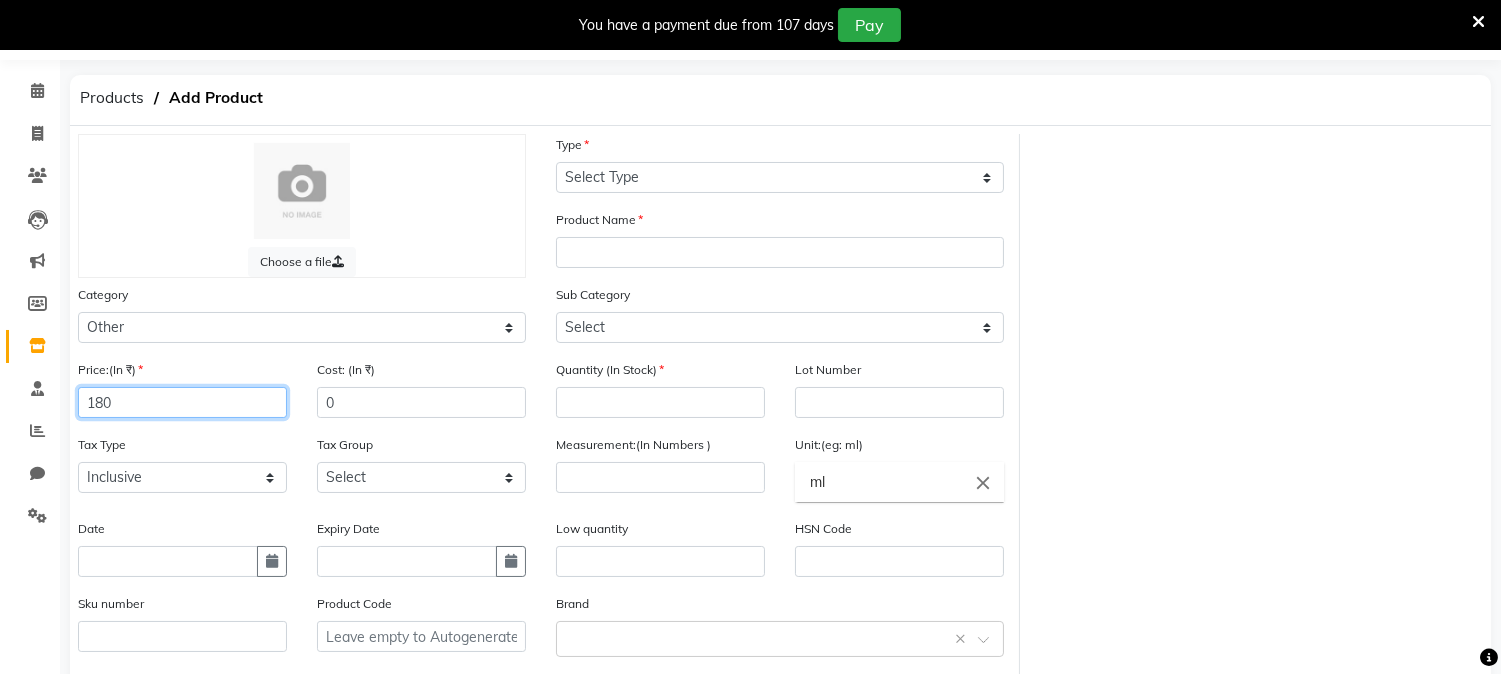 type on "180" 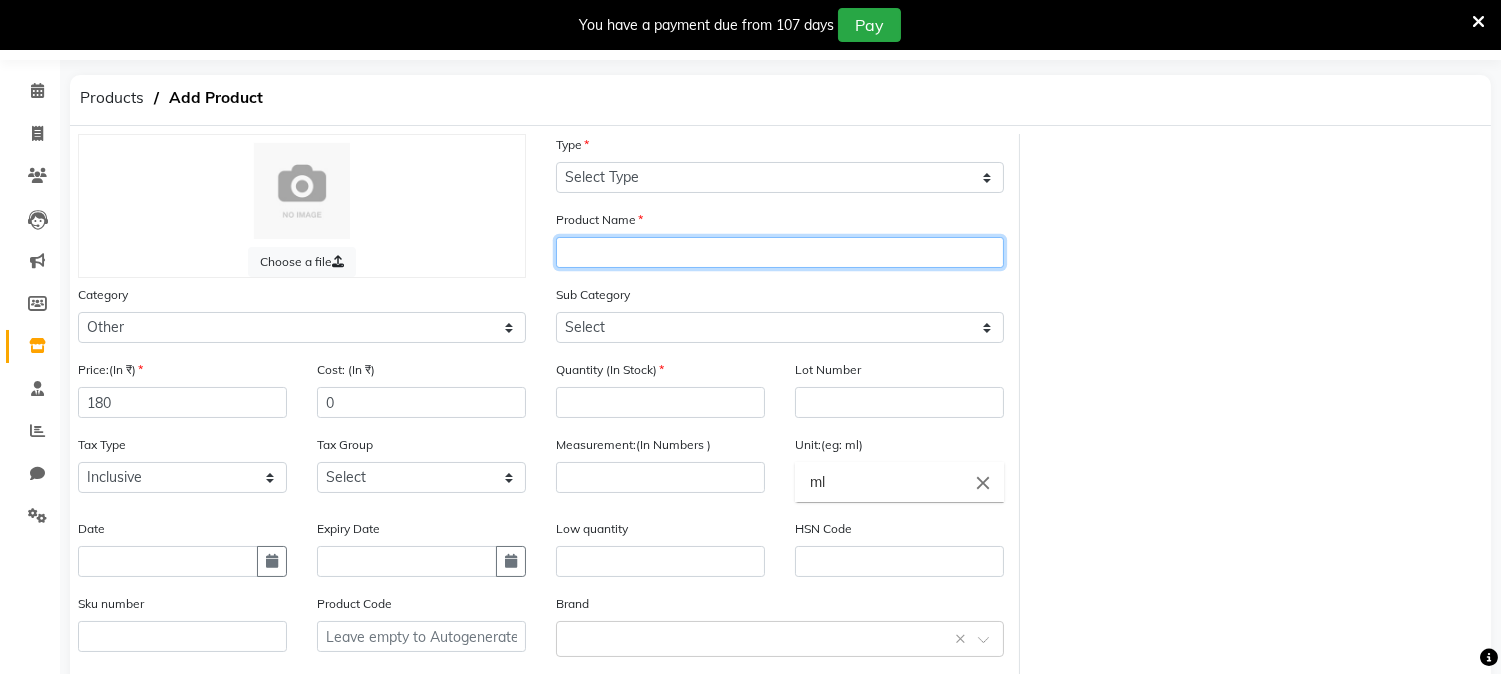 click 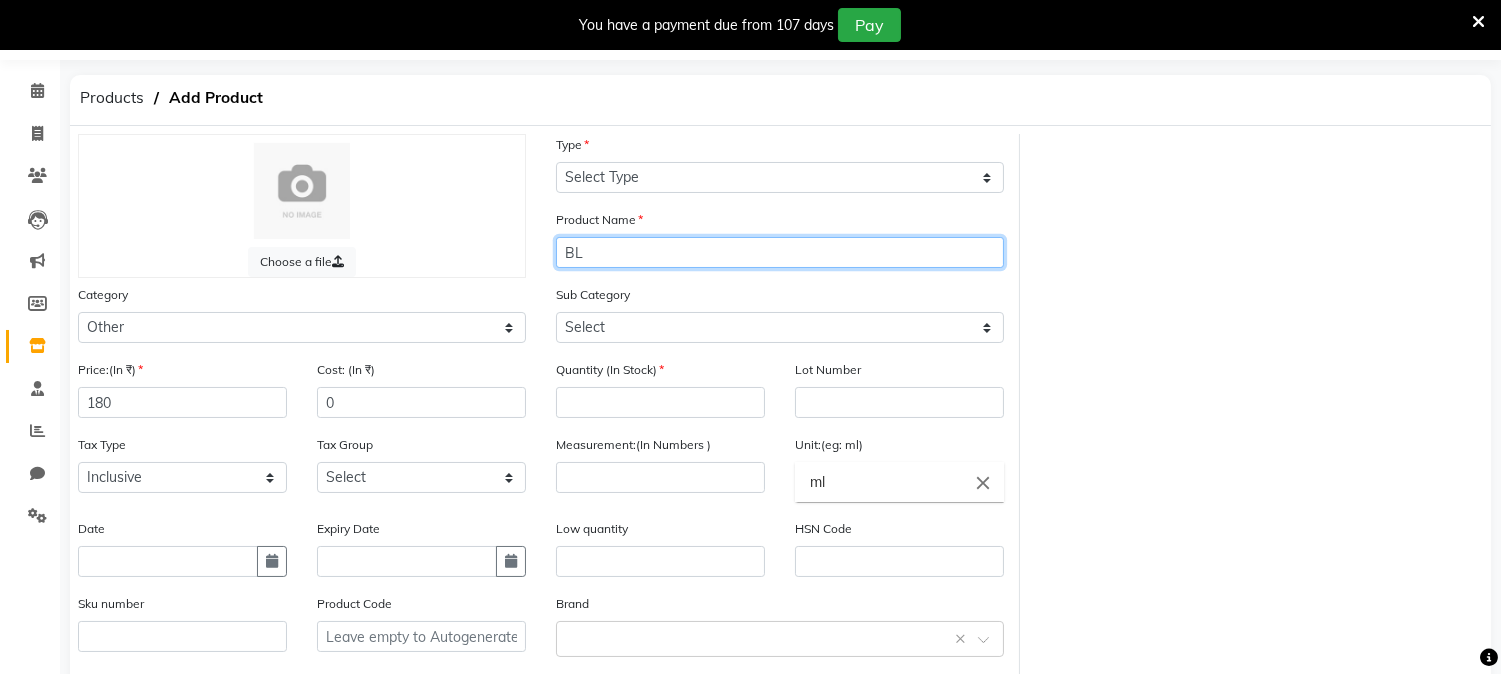 type on "B" 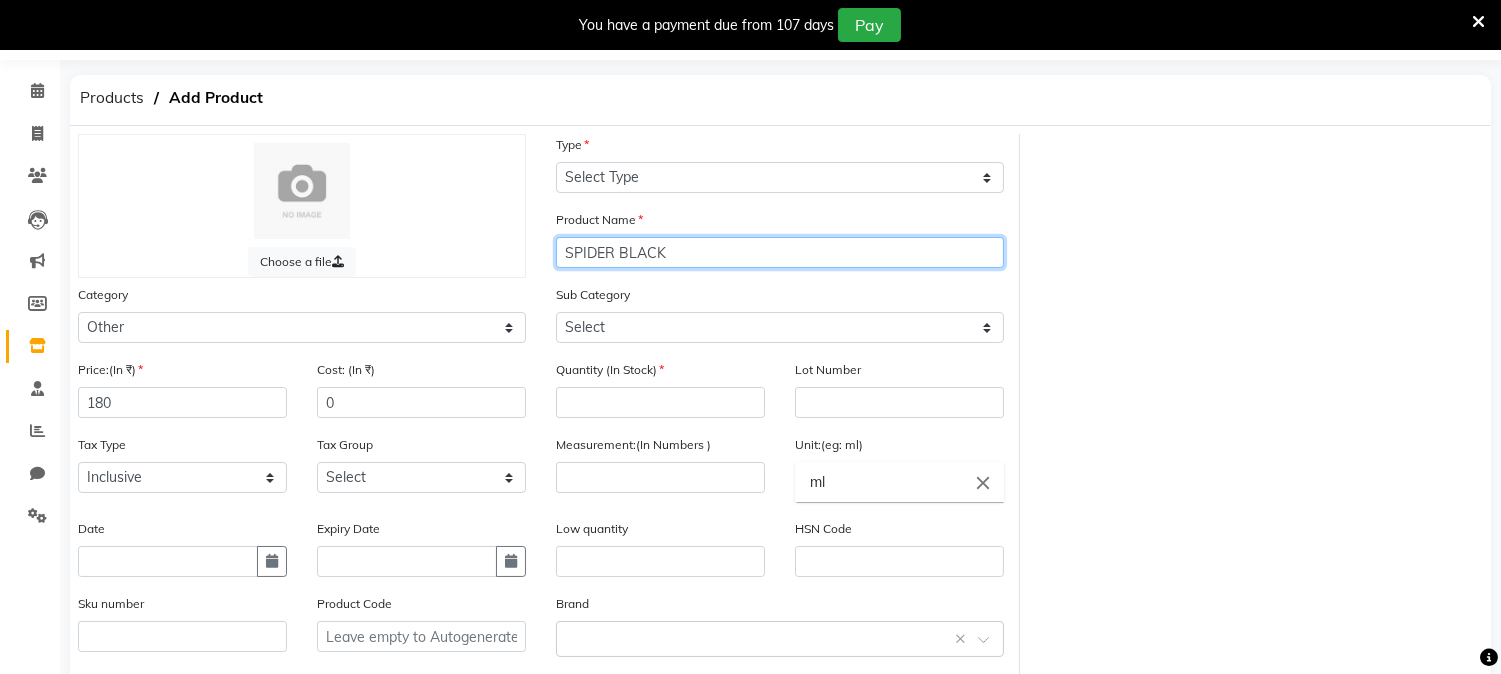 type on "SPIDER BLACK" 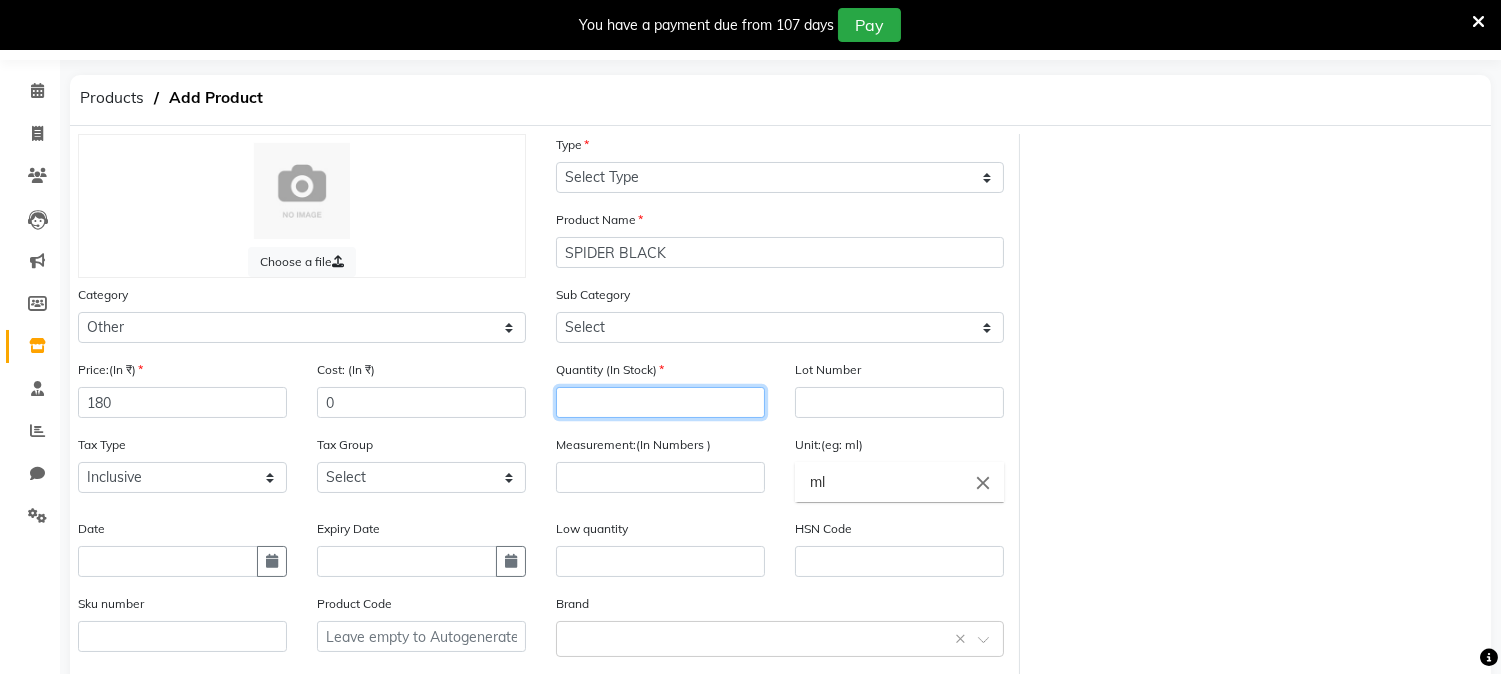 click 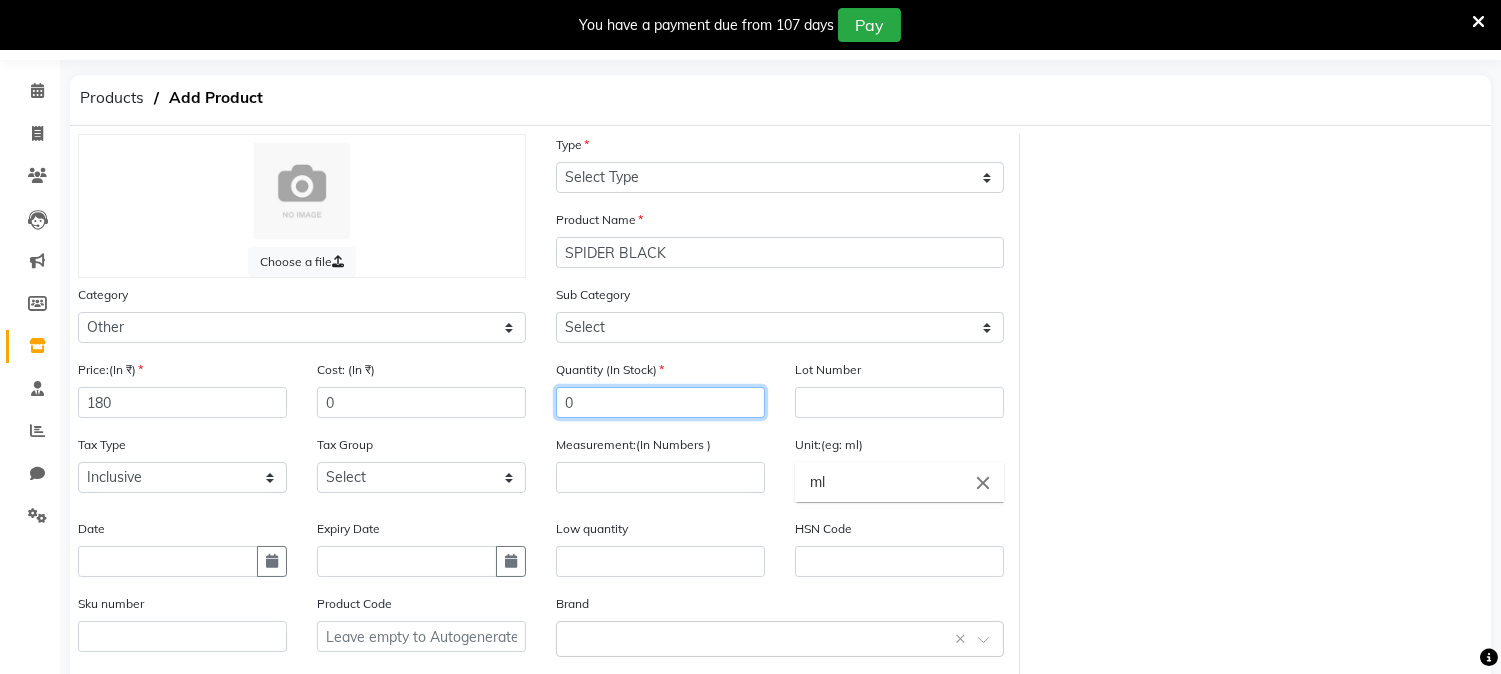 type on "0" 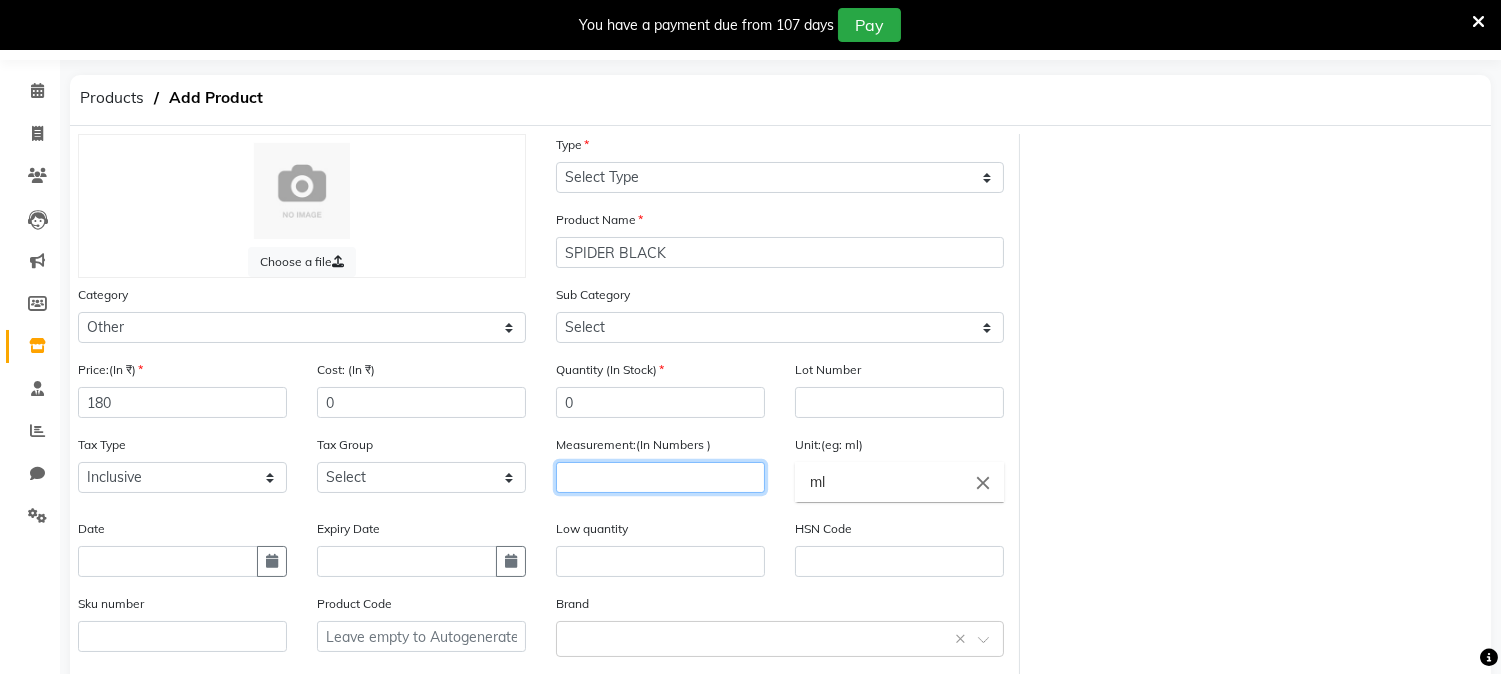 click 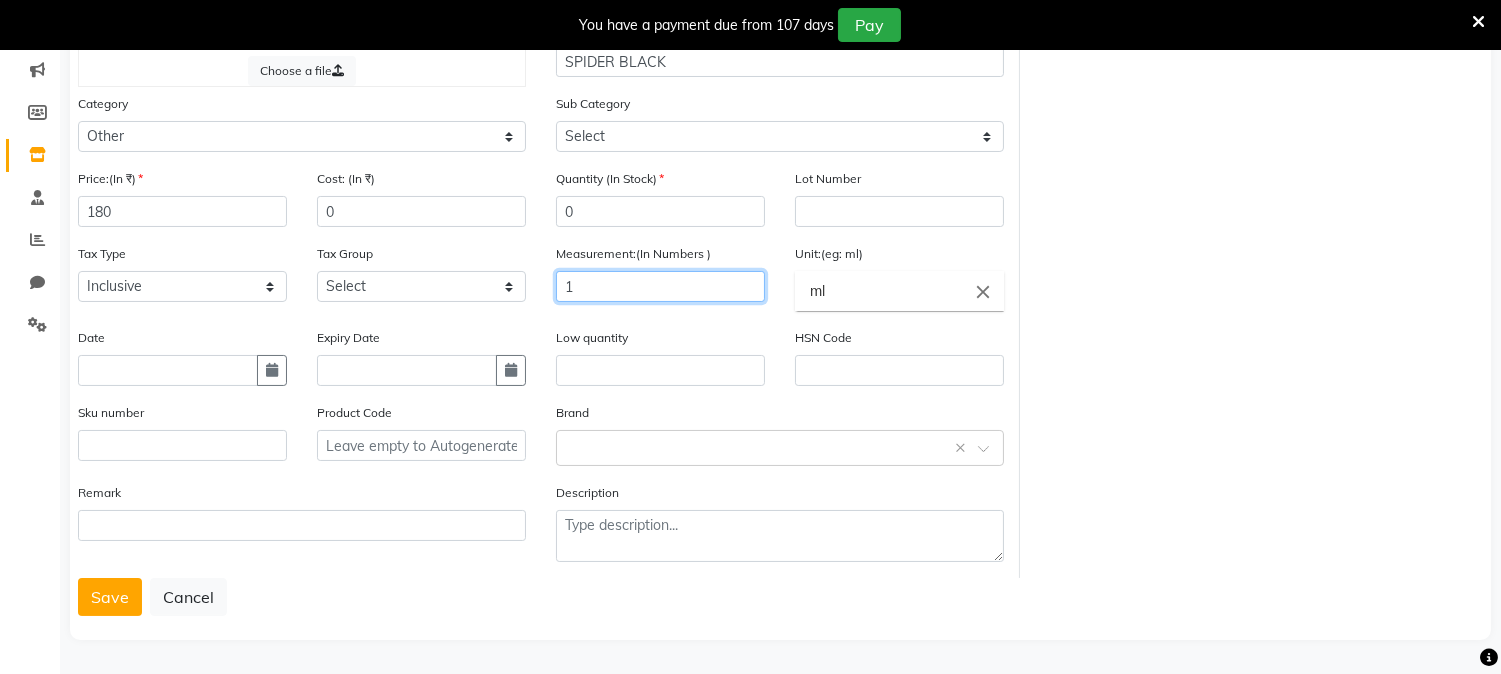 scroll, scrollTop: 254, scrollLeft: 0, axis: vertical 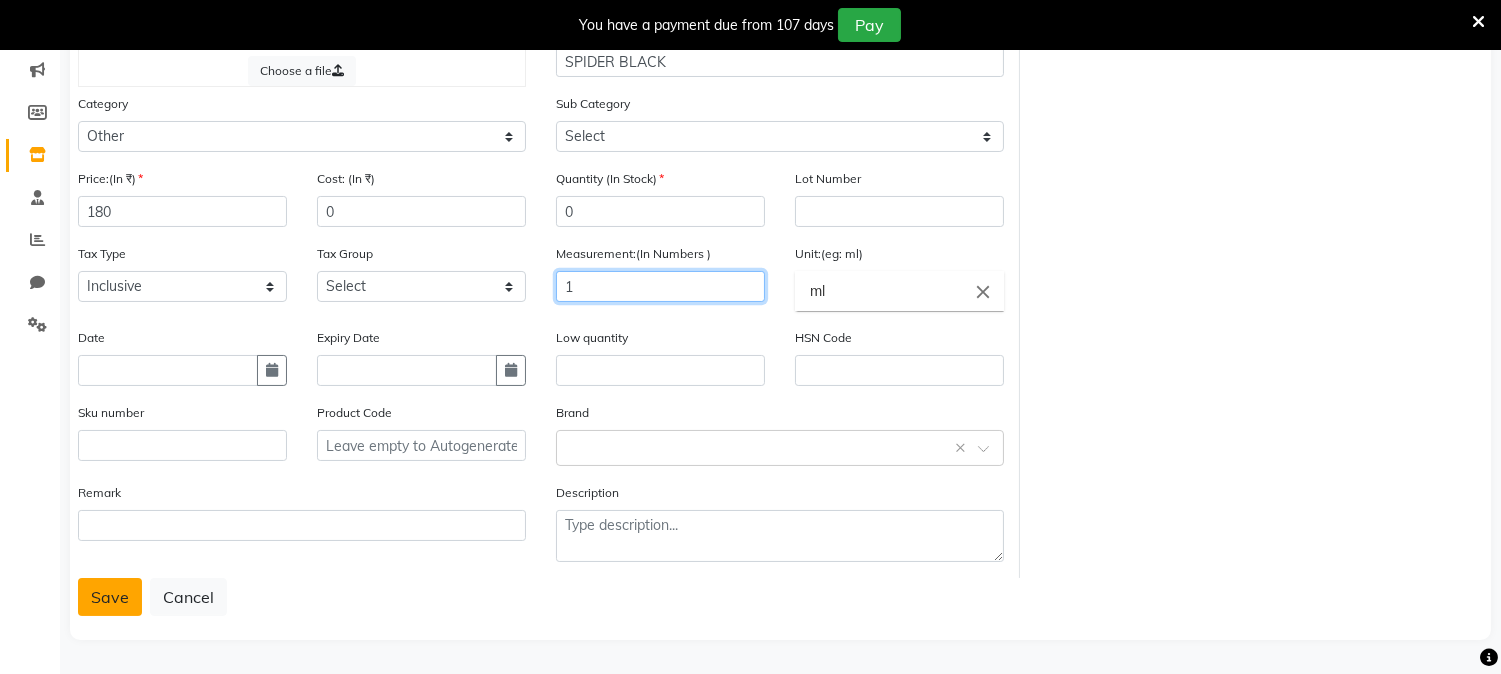 type on "1" 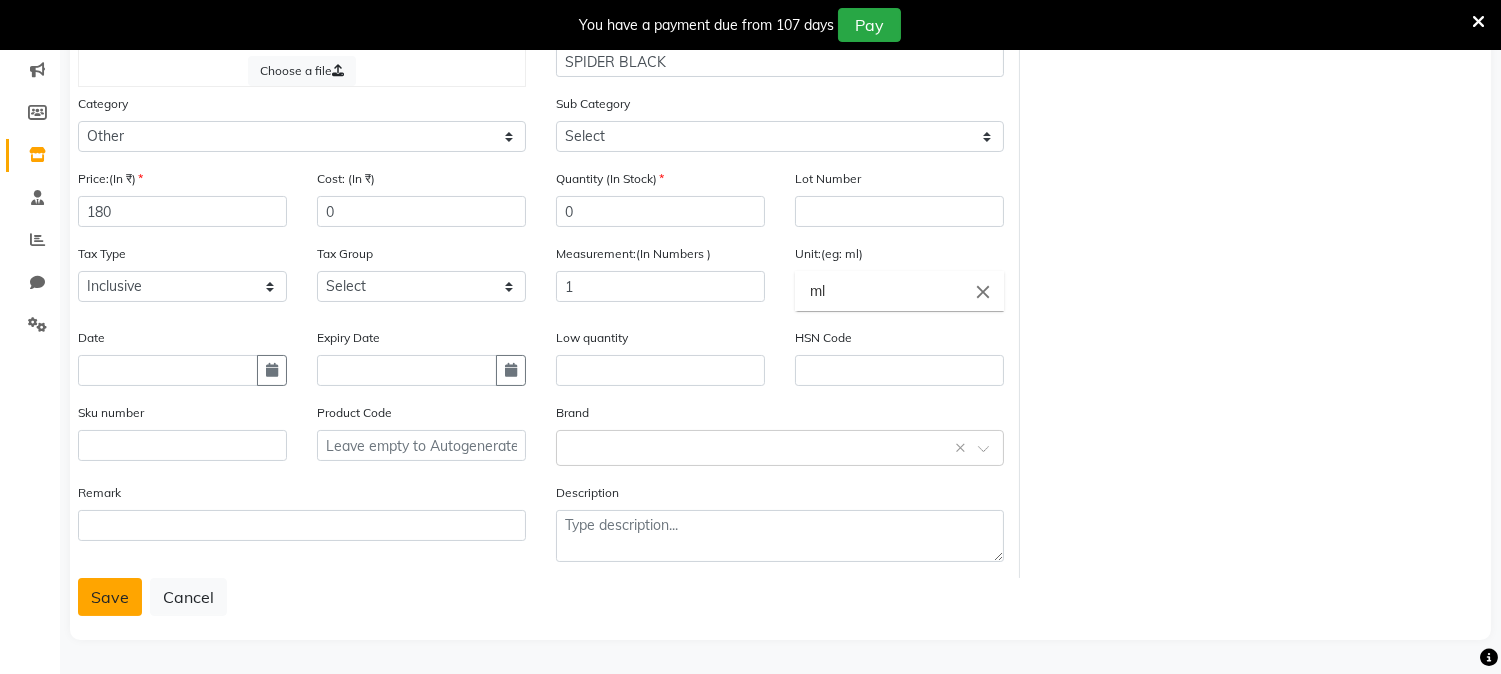 click on "Save" 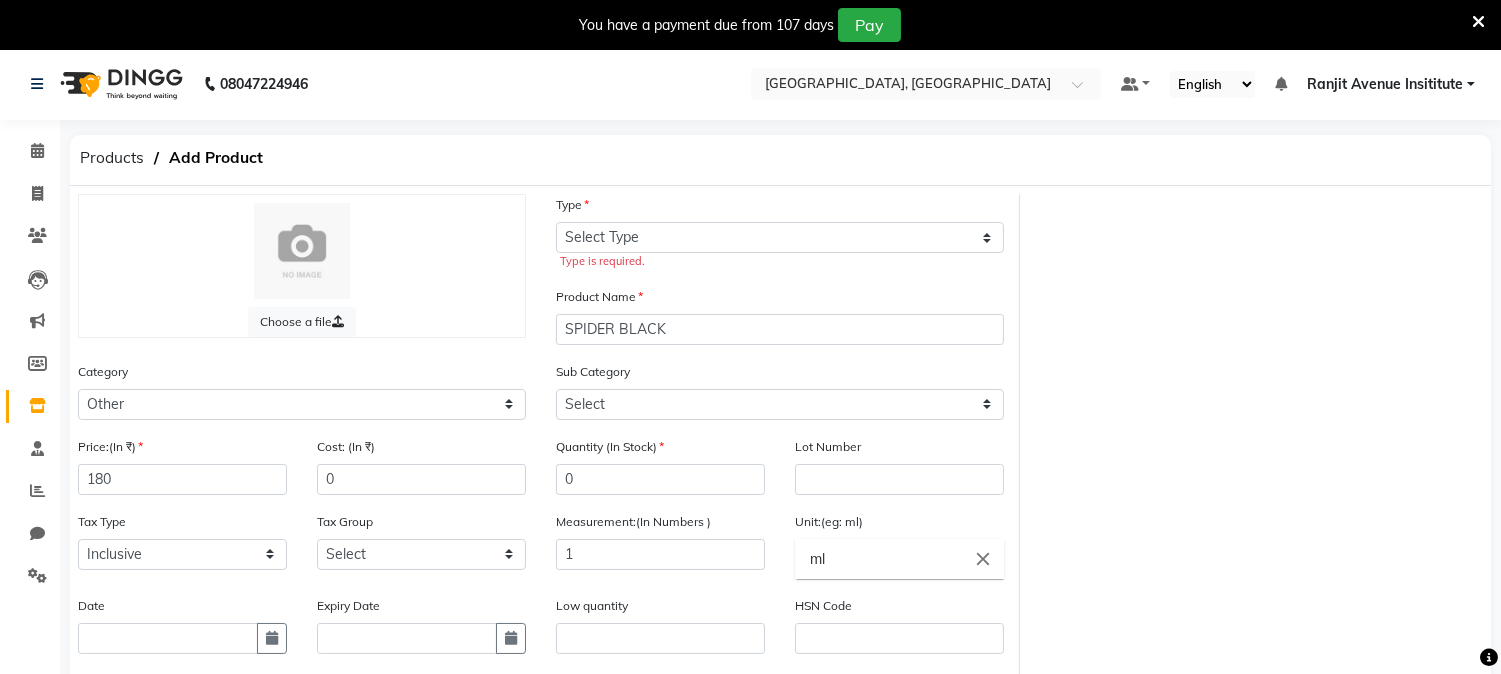 scroll, scrollTop: 0, scrollLeft: 0, axis: both 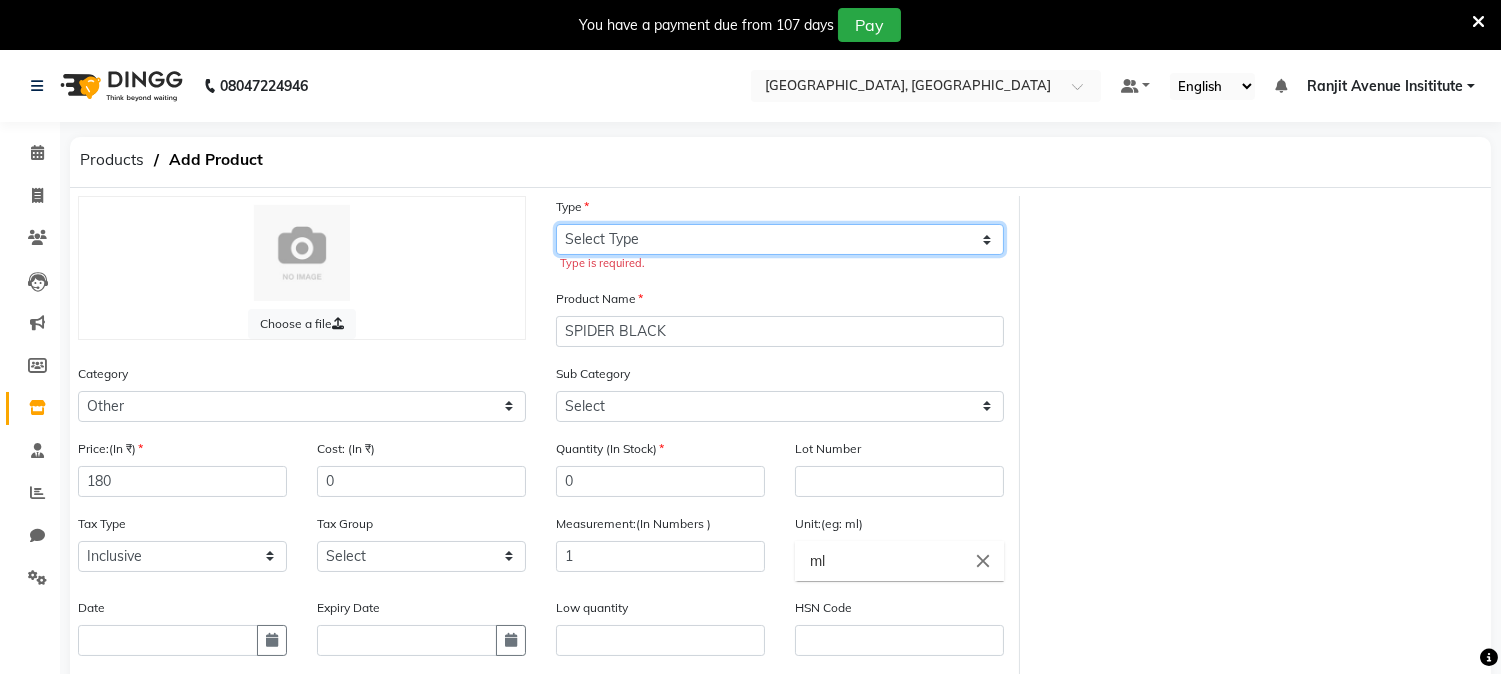 click on "Select Type Both Retail Consumable" 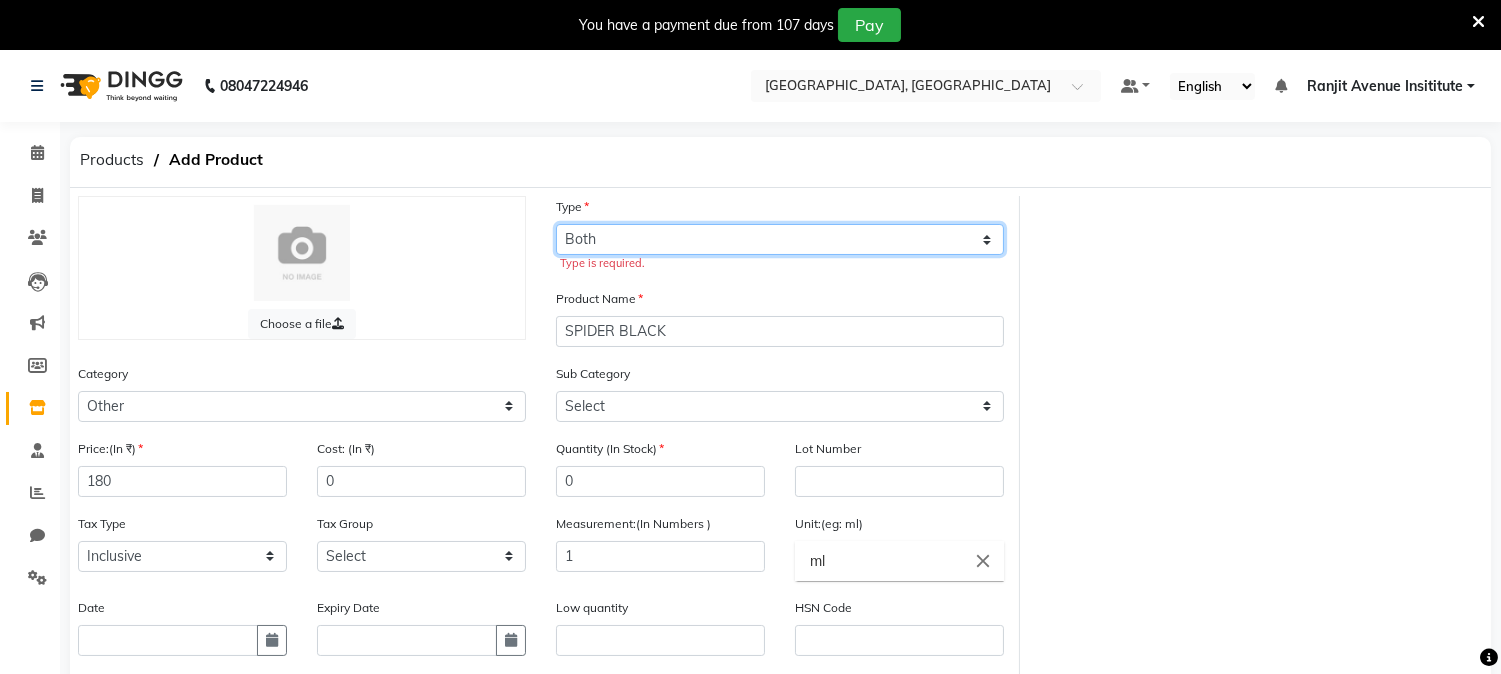 click on "Select Type Both Retail Consumable" 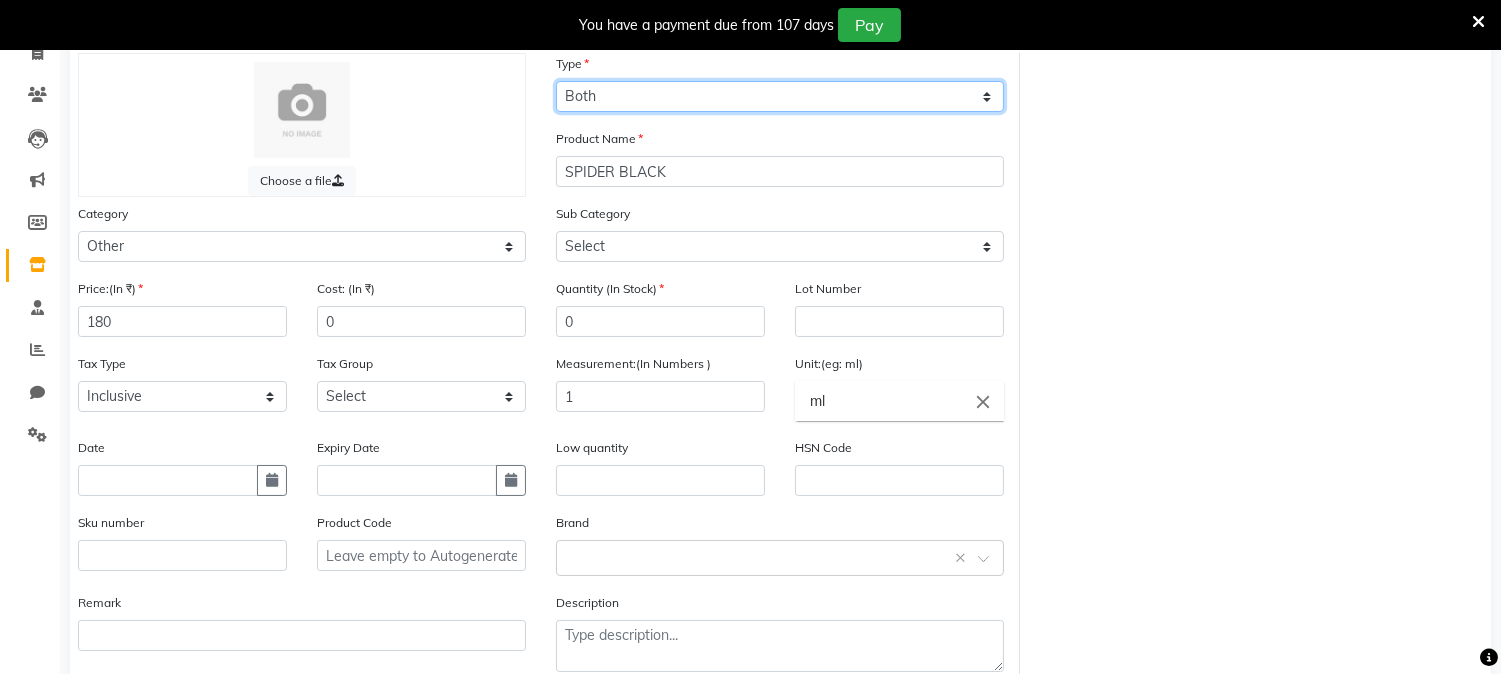 scroll, scrollTop: 254, scrollLeft: 0, axis: vertical 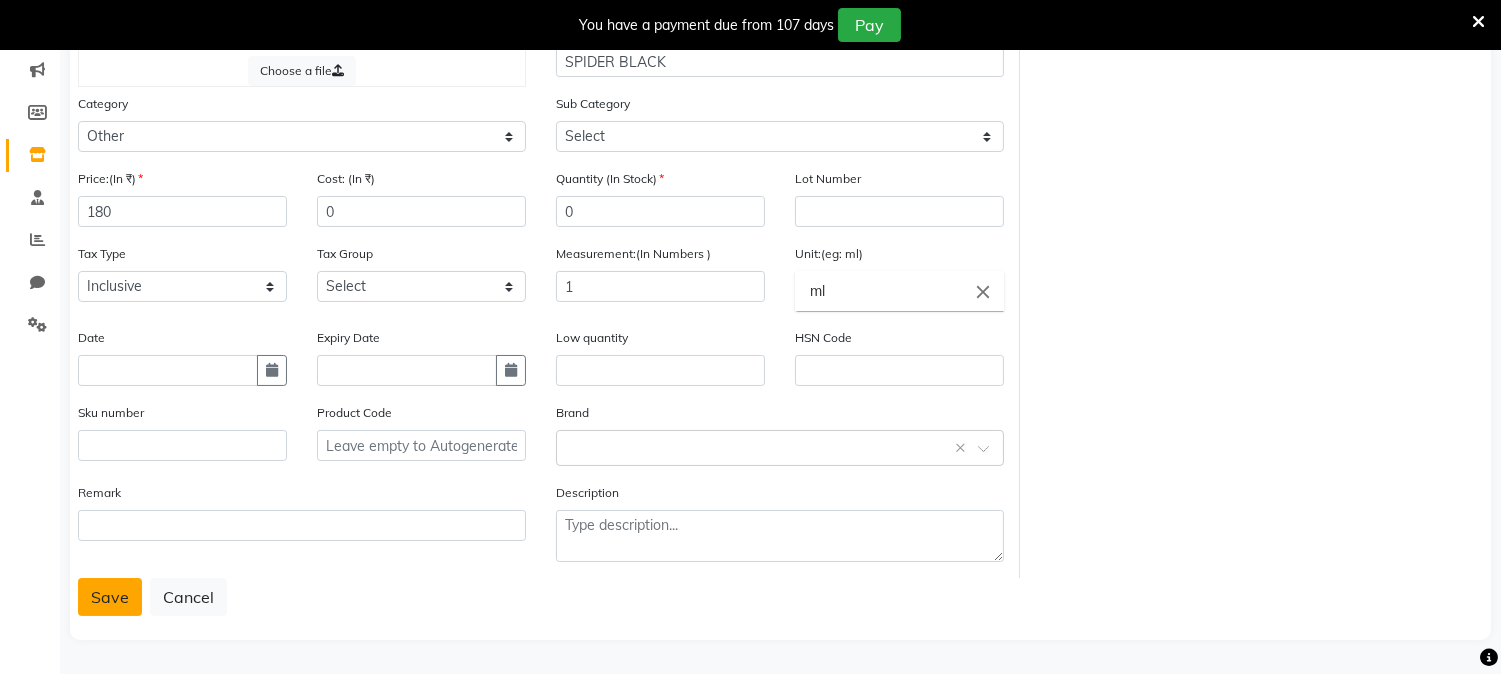 click on "Save" 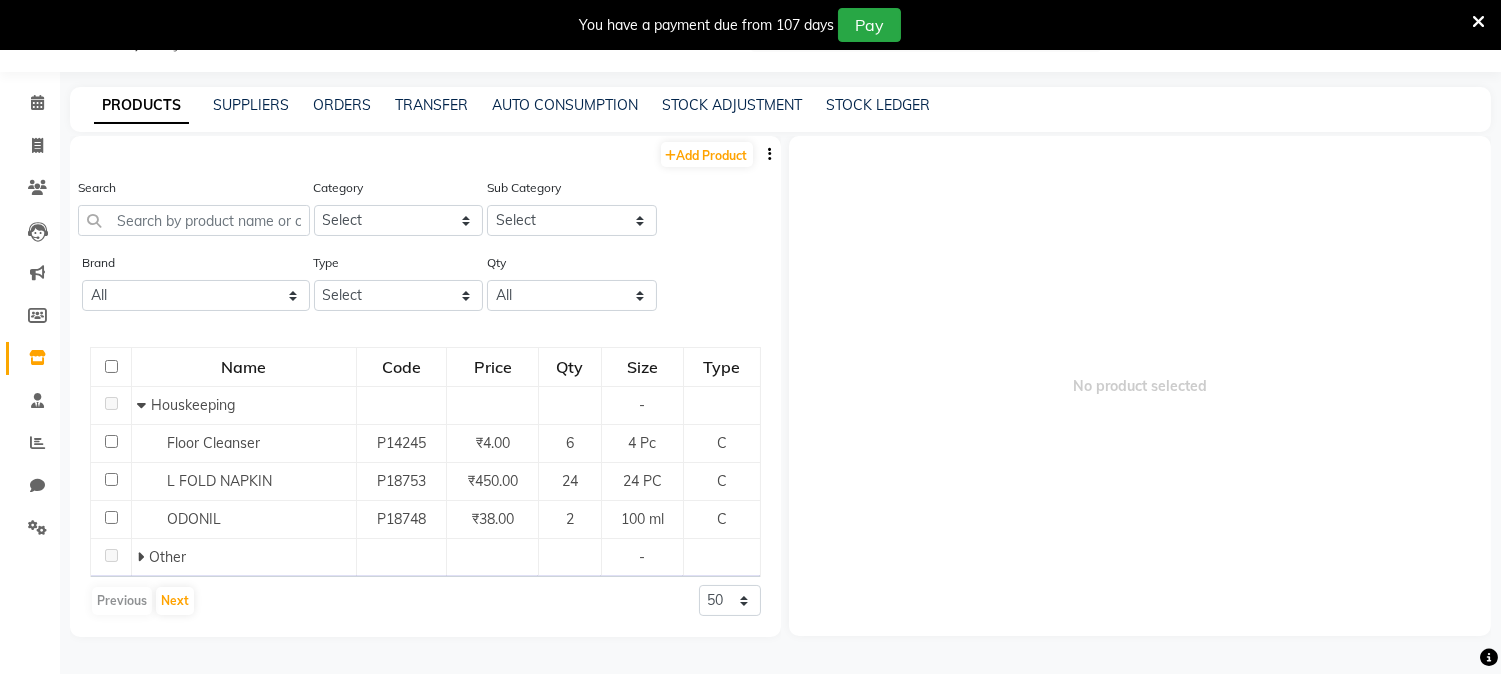 scroll, scrollTop: 62, scrollLeft: 0, axis: vertical 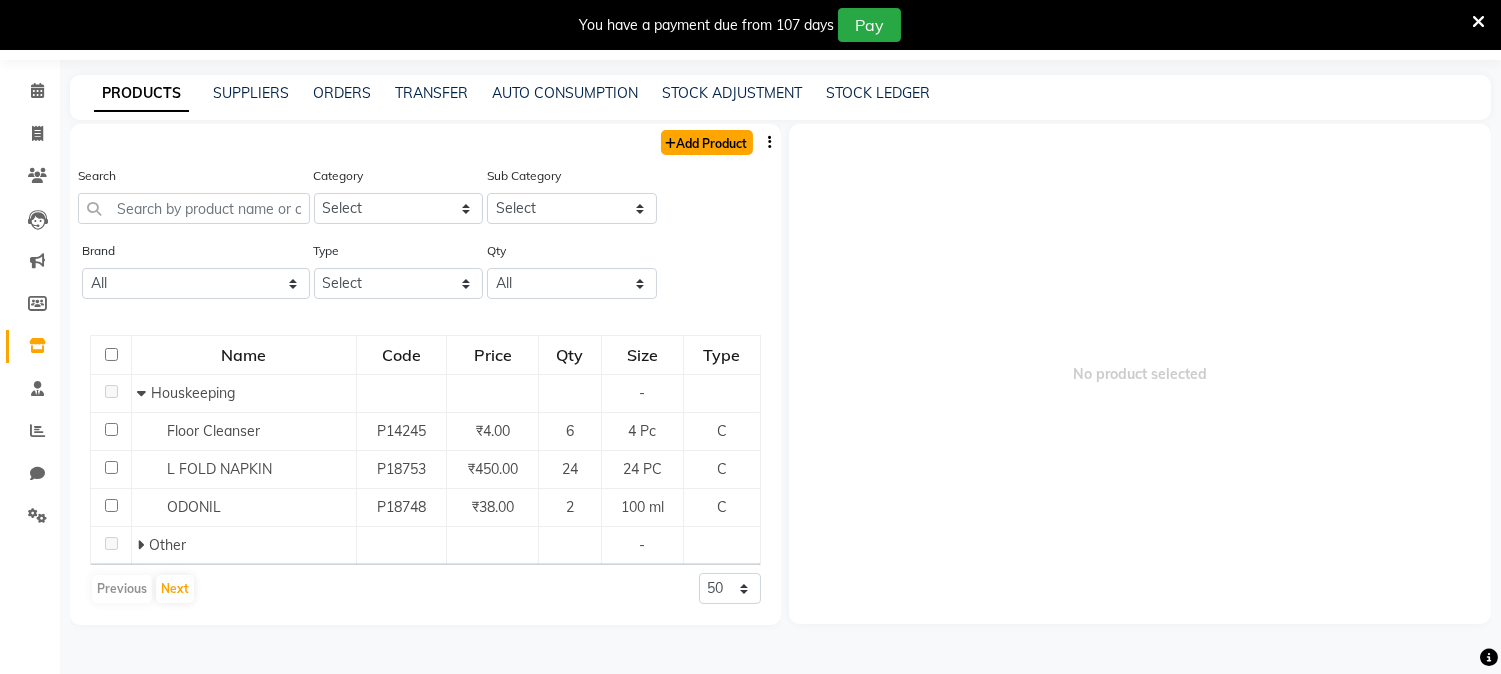 click on "Add Product" 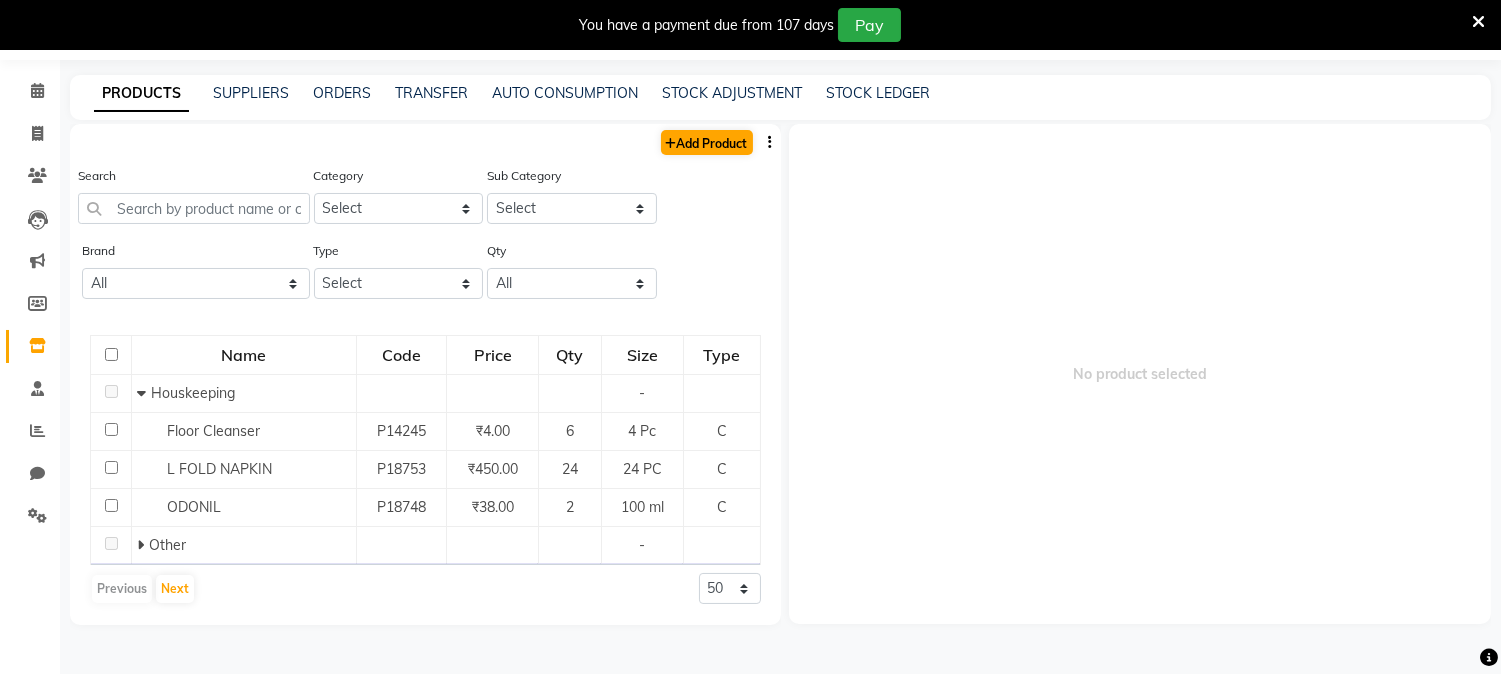 select on "true" 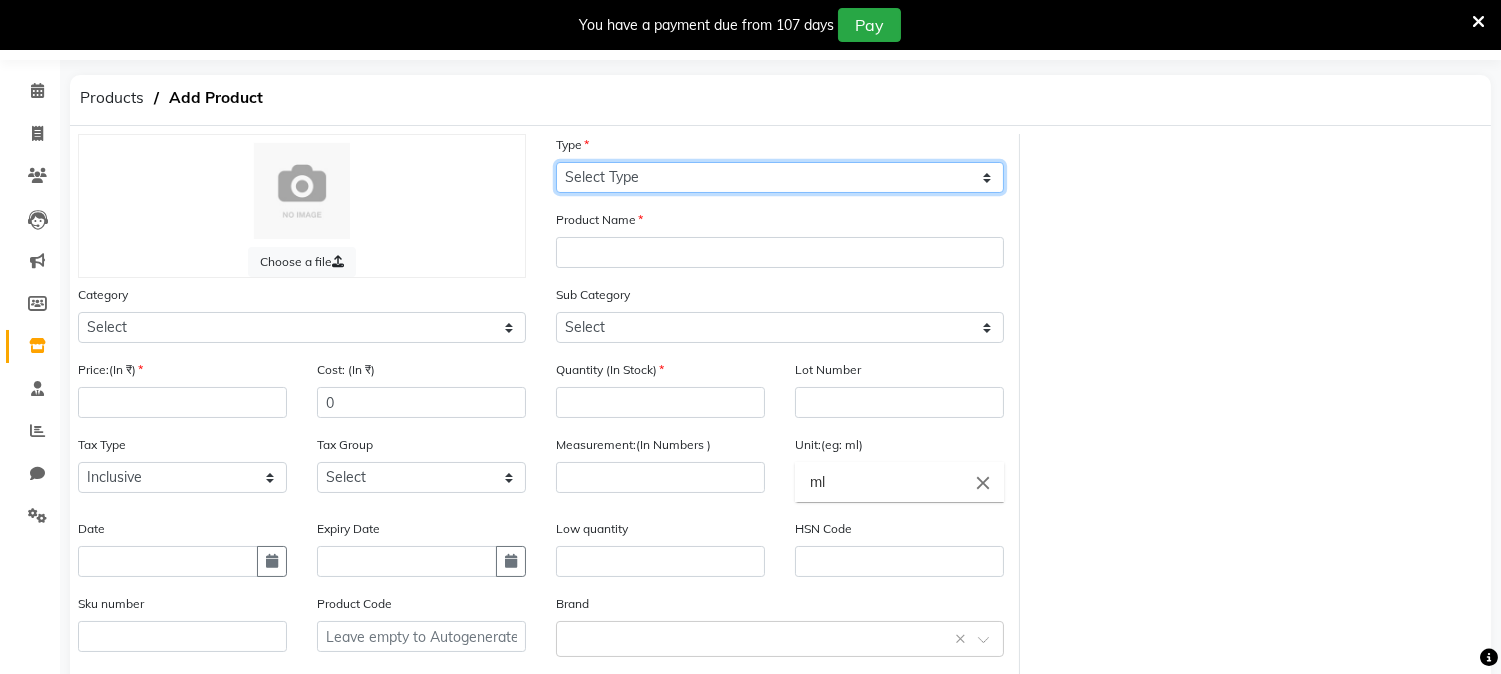 click on "Select Type Both Retail Consumable" 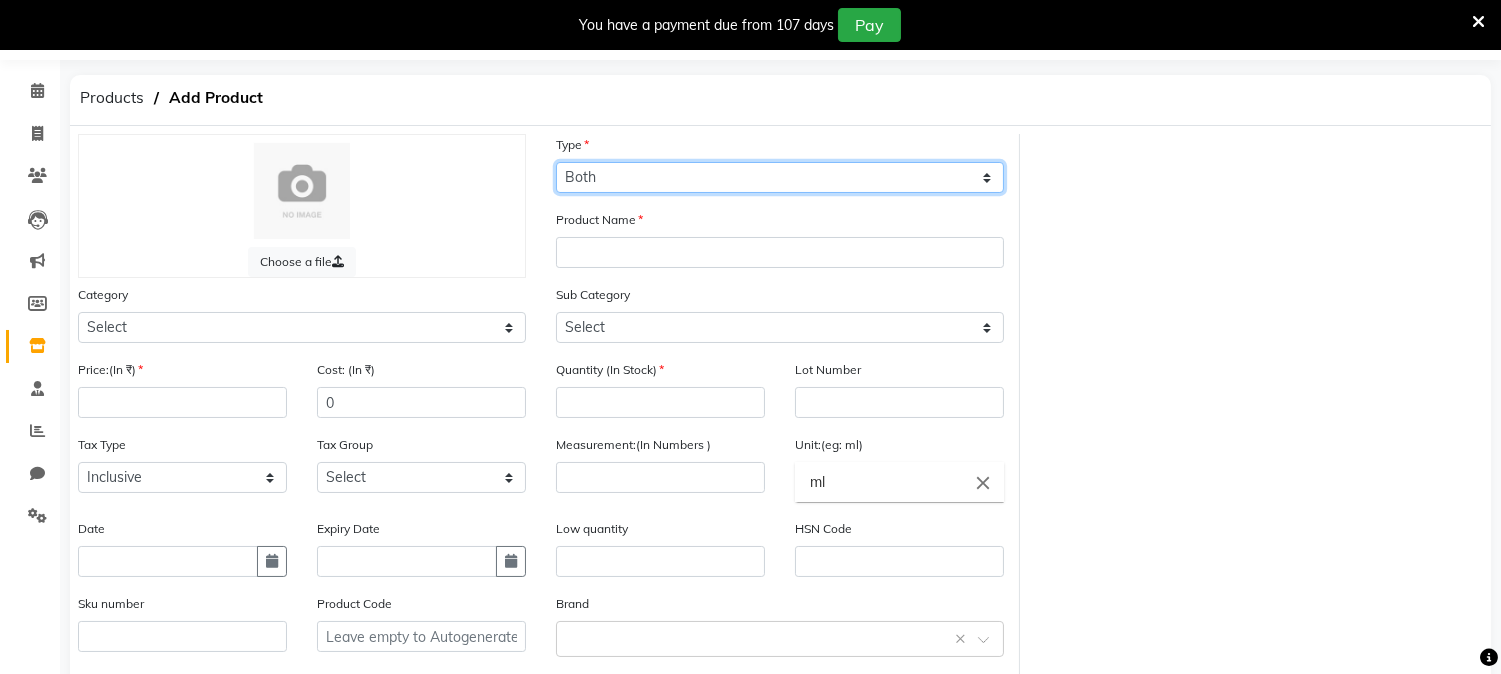 click on "Select Type Both Retail Consumable" 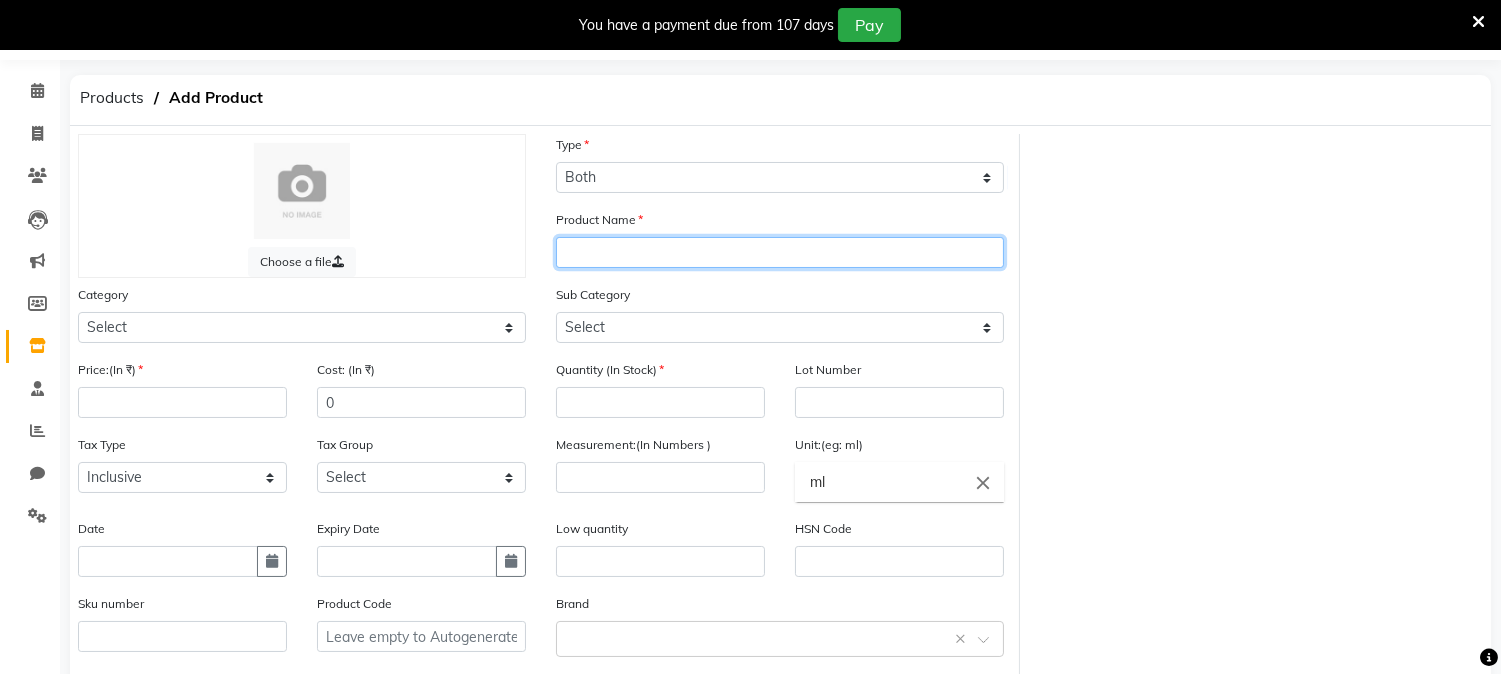 click 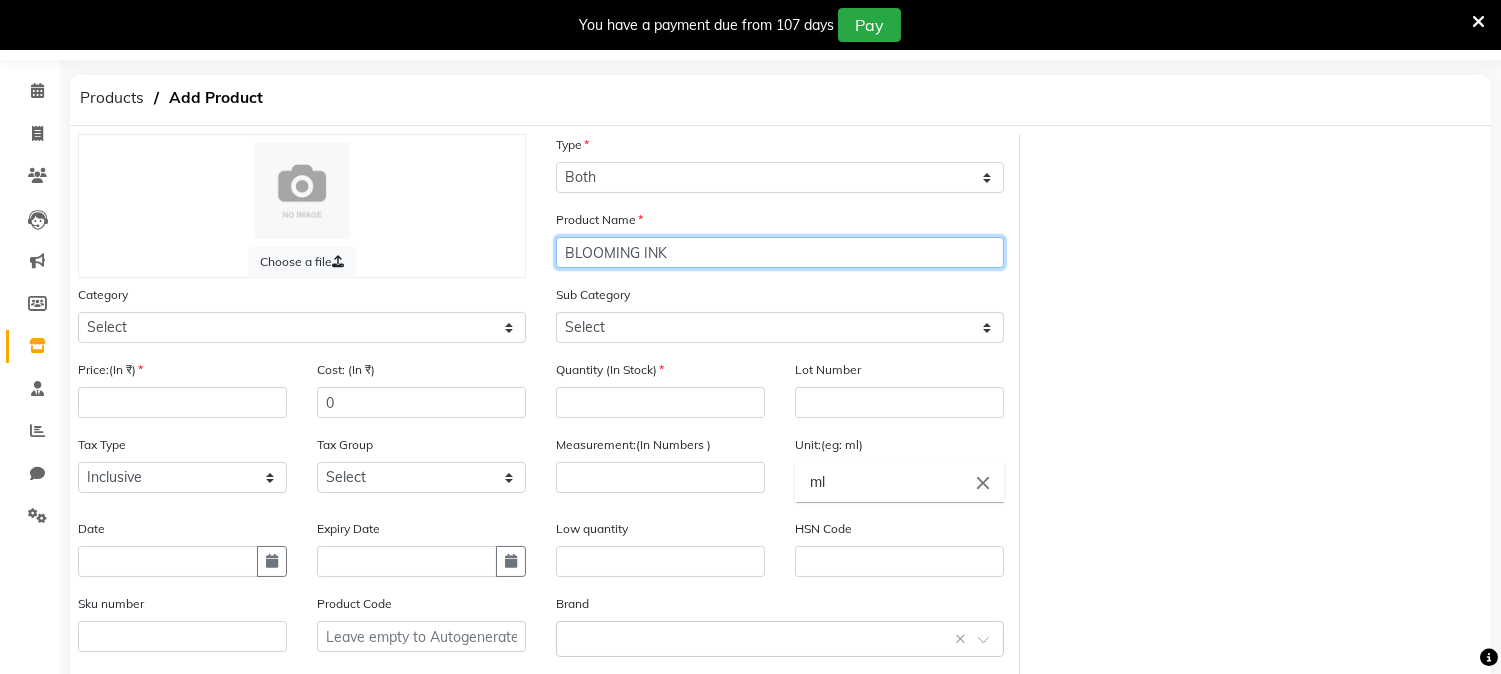 type on "BLOOMING INK" 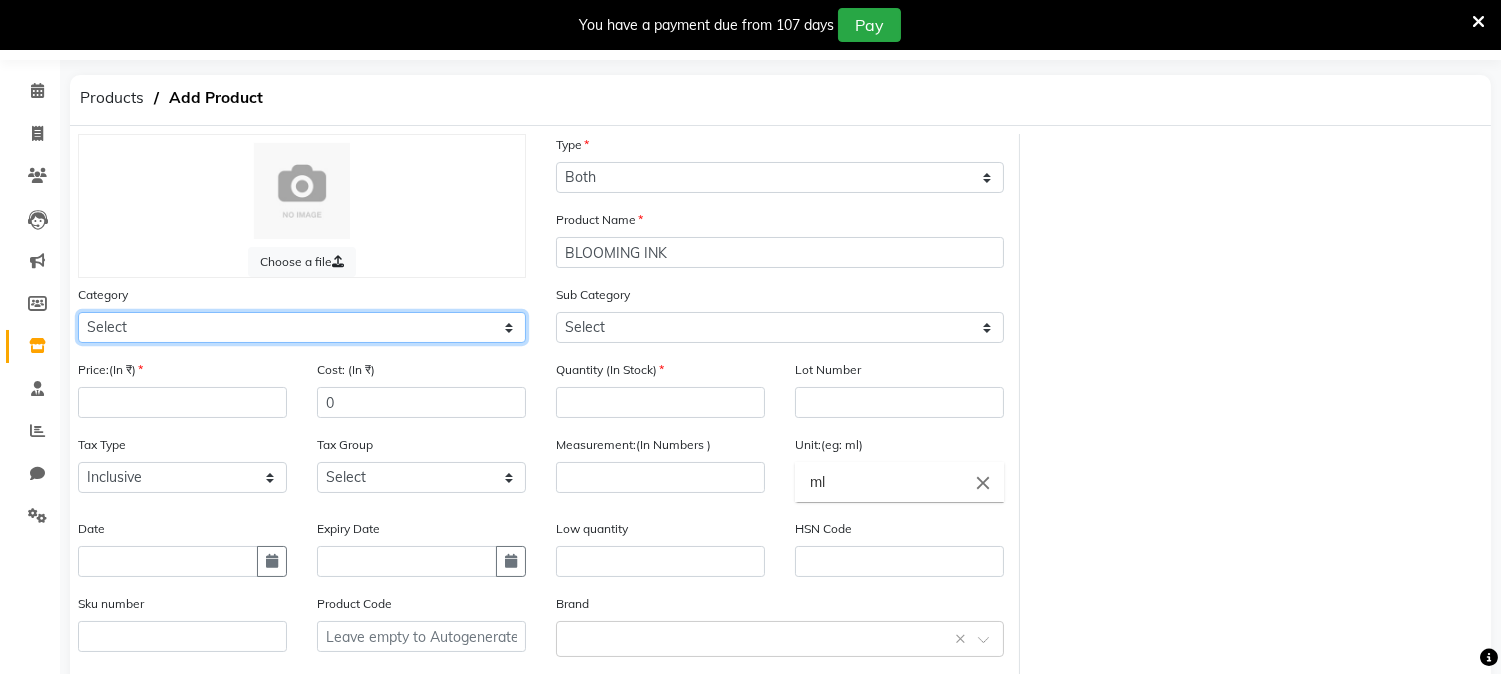 drag, startPoint x: 211, startPoint y: 320, endPoint x: 206, endPoint y: 334, distance: 14.866069 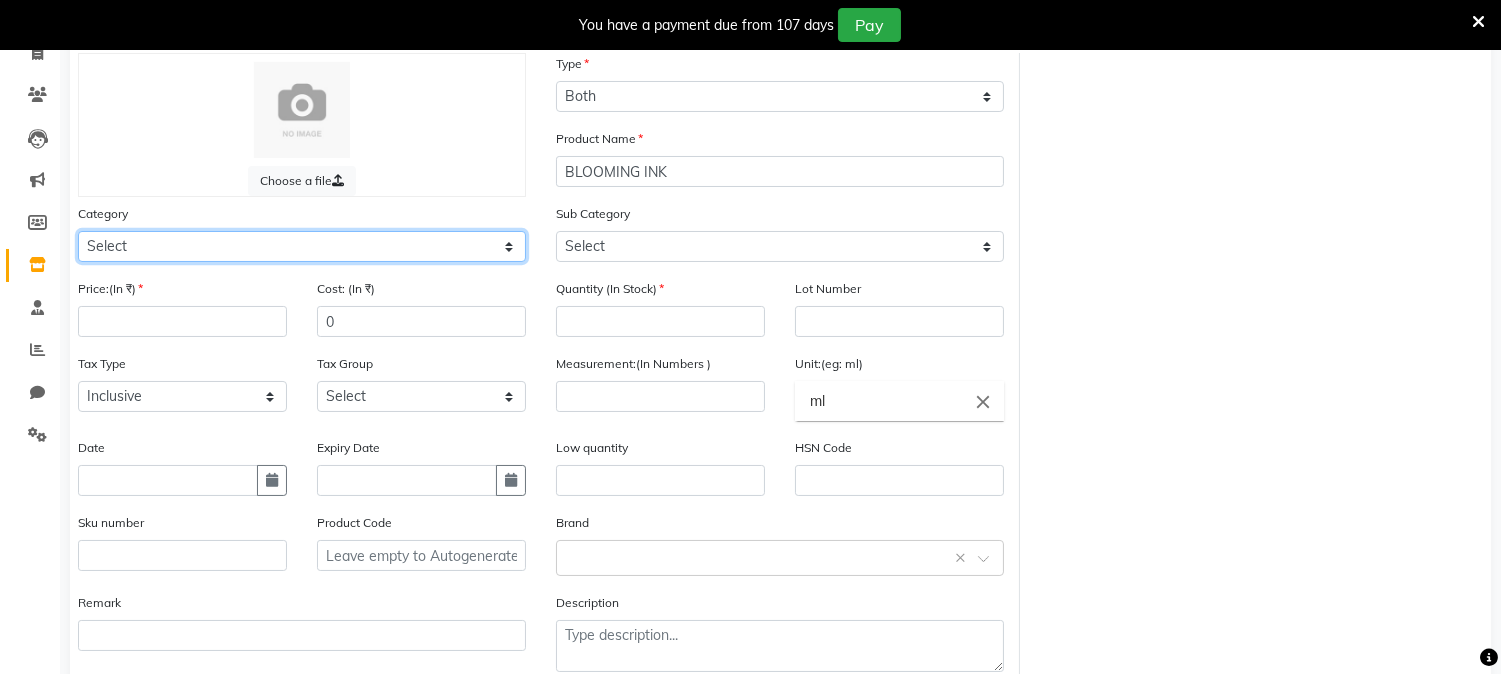 scroll, scrollTop: 254, scrollLeft: 0, axis: vertical 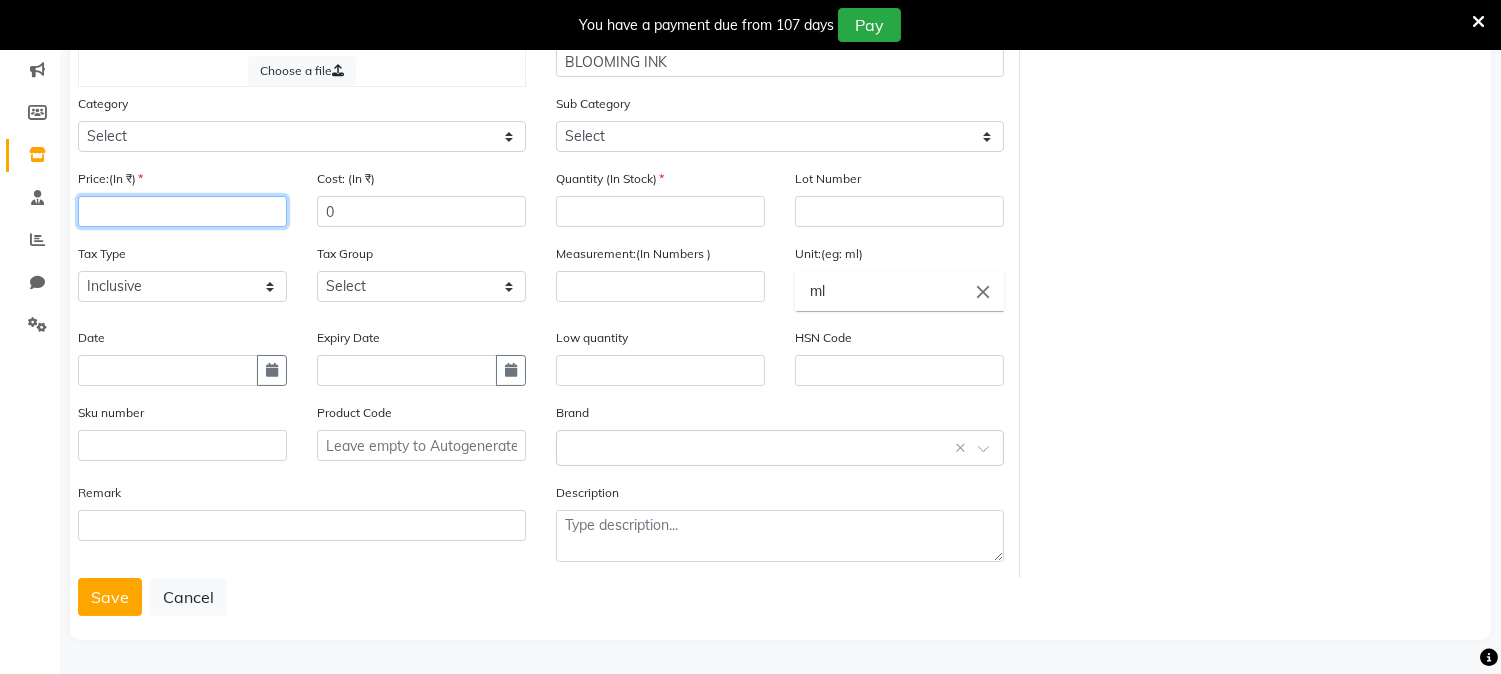 click on "Price:(In ₹)" 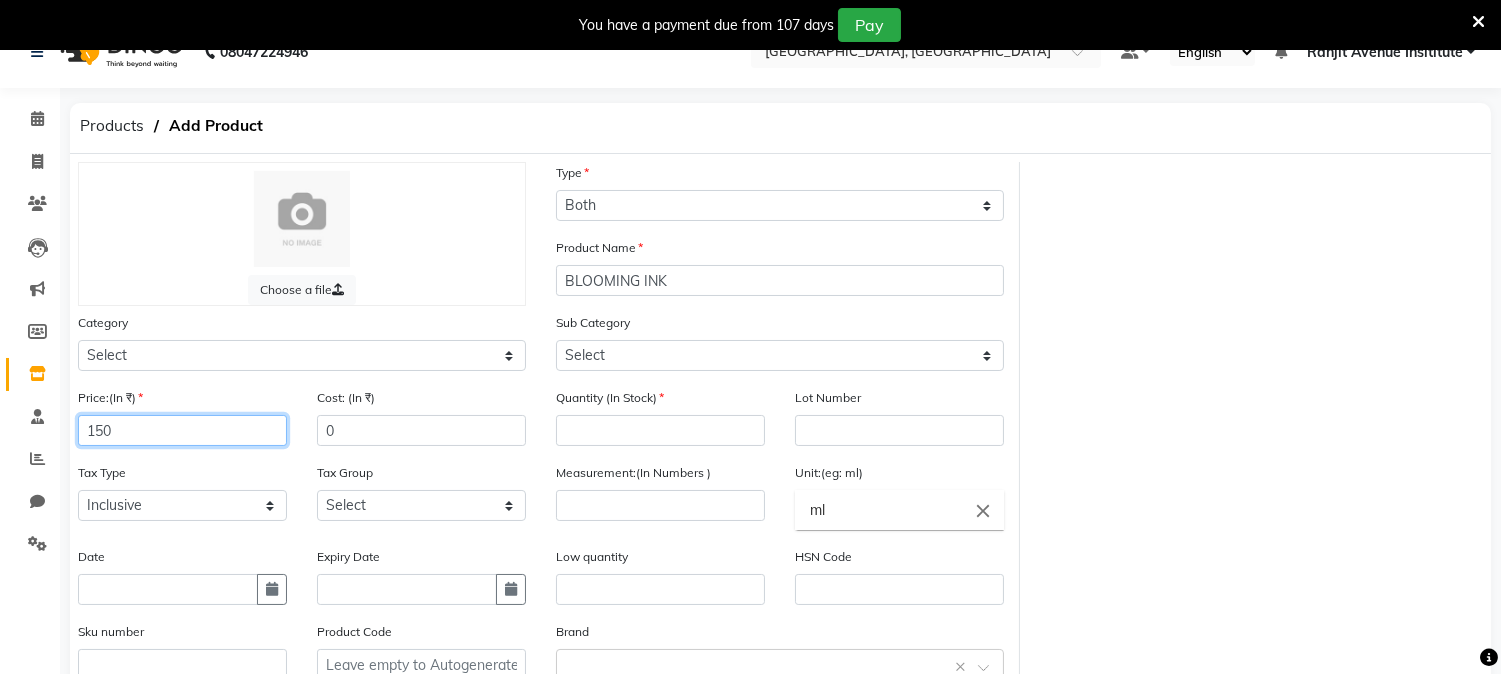 scroll, scrollTop: 32, scrollLeft: 0, axis: vertical 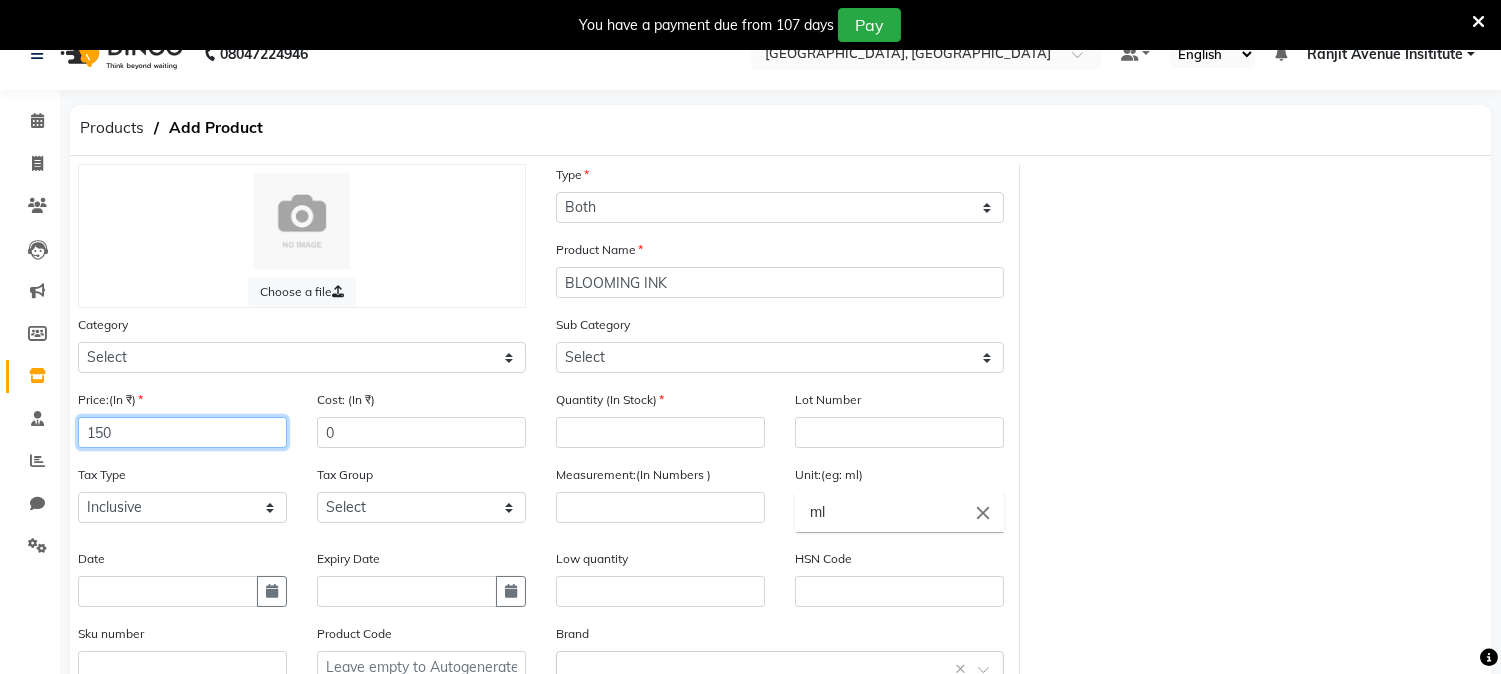 type on "150" 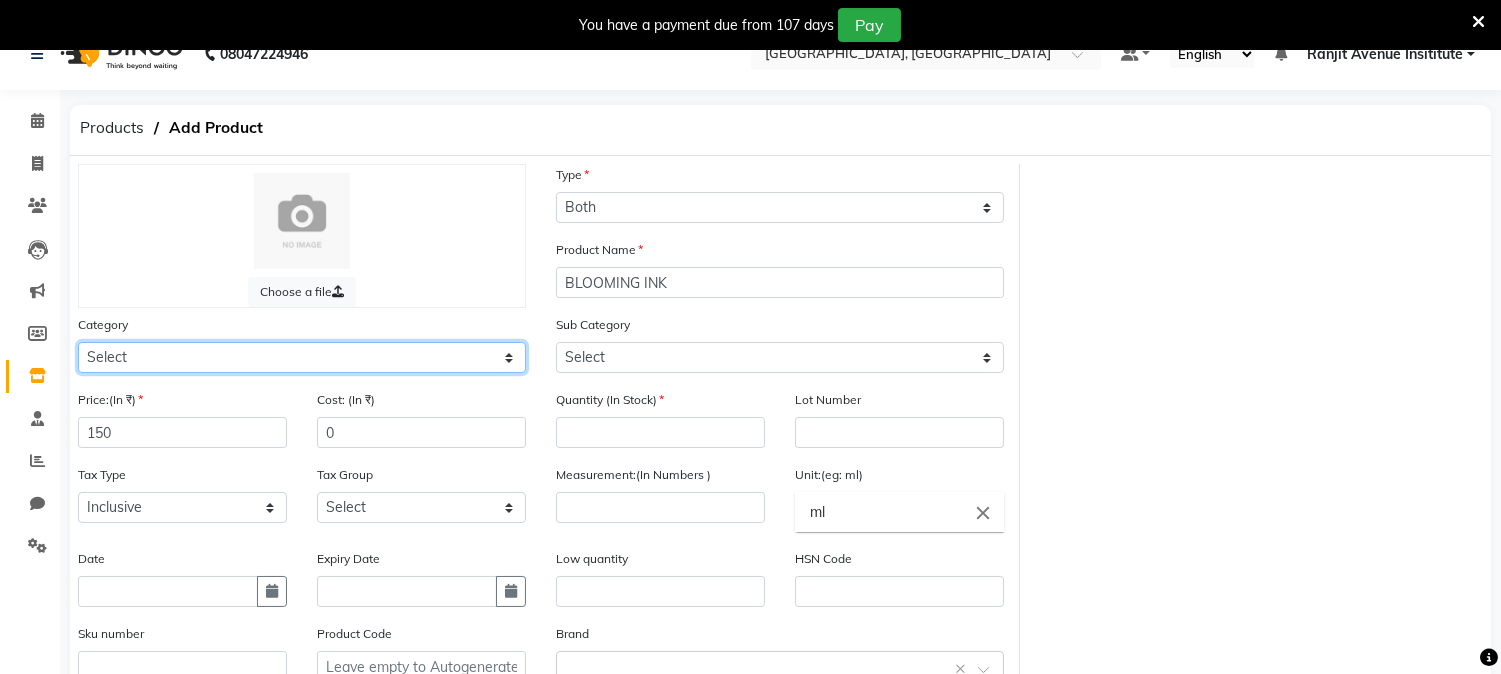 click on "Select Hair Skin Makeup Personal Care Appliances Beard Waxing Disposable Threading Hands and Feet Beauty Planet Botox Cadiveu Casmara Cheryls Loreal Olaplex Old Product Other" 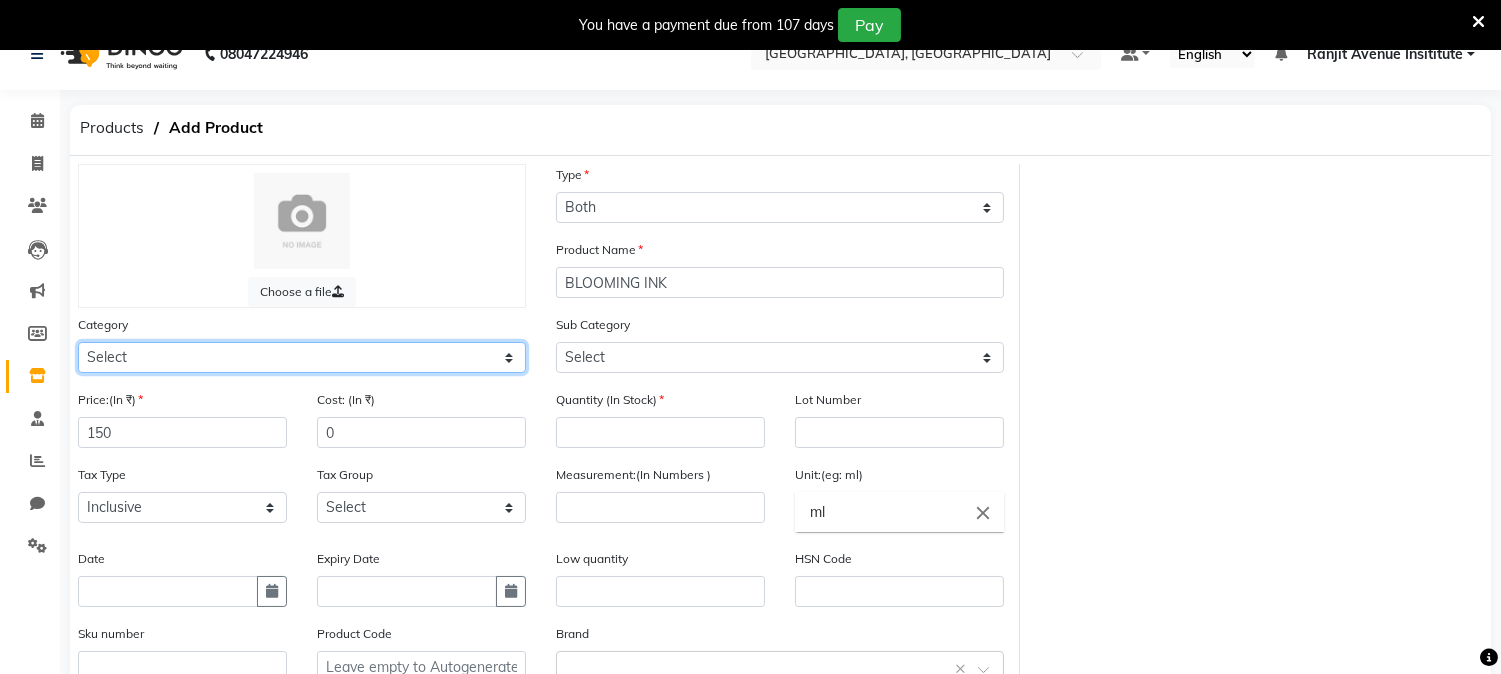 select on "1390101000" 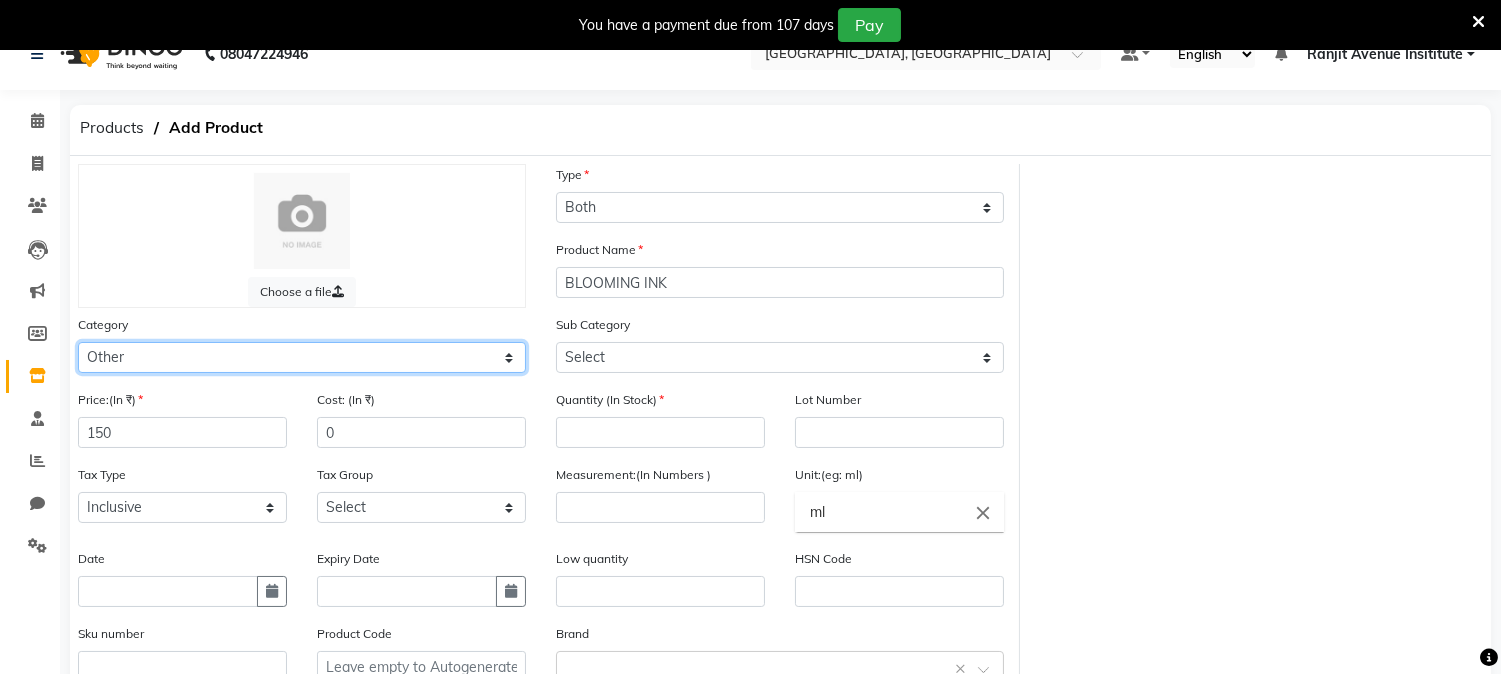 click on "Select Hair Skin Makeup Personal Care Appliances Beard Waxing Disposable Threading Hands and Feet Beauty Planet Botox Cadiveu Casmara Cheryls Loreal Olaplex Old Product Other" 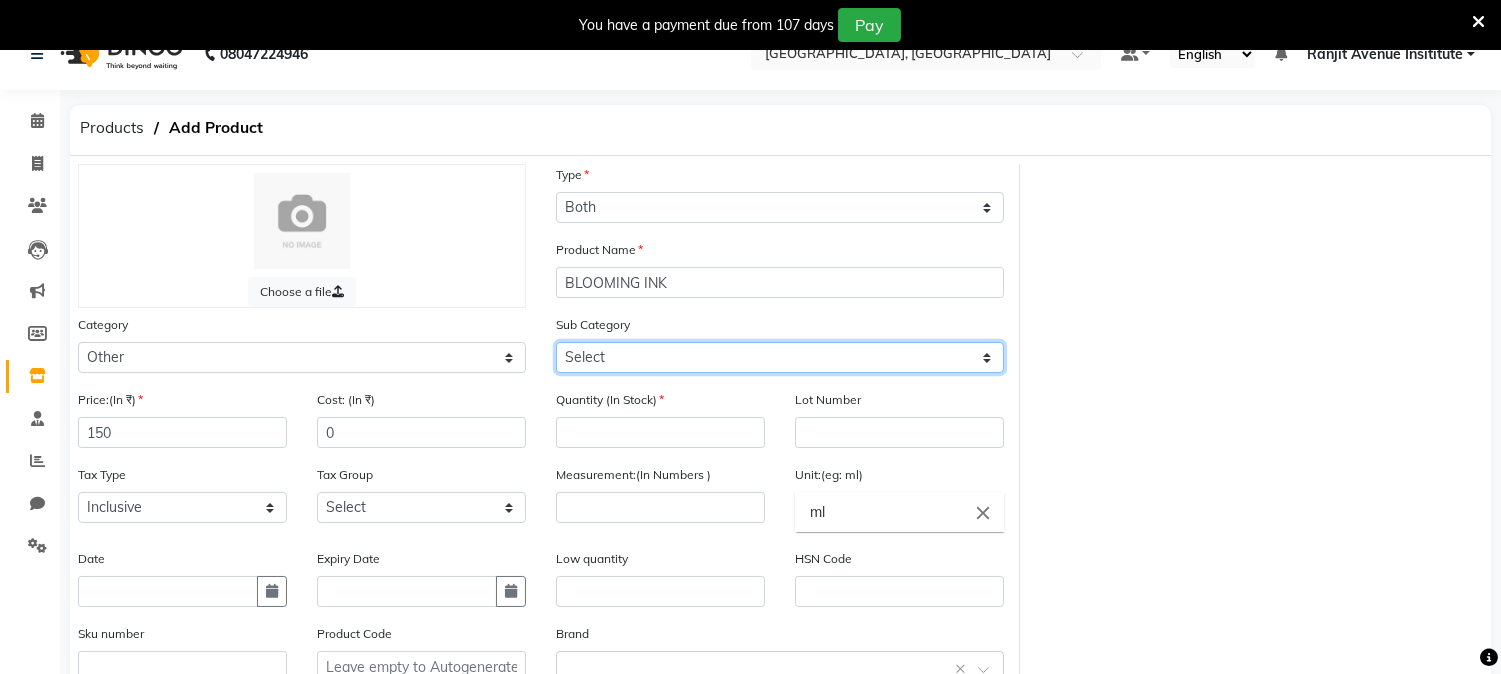 click on "Select Houskeeping Other" 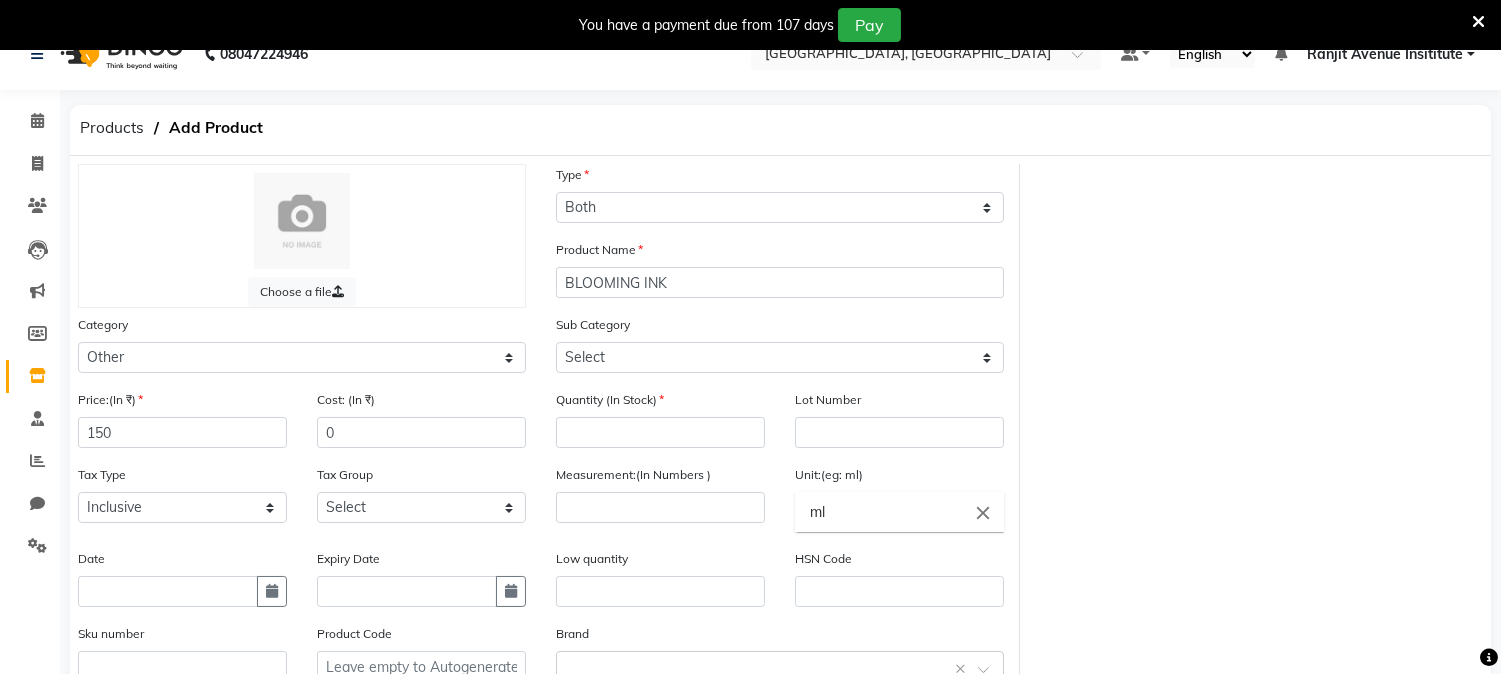 drag, startPoint x: 1381, startPoint y: 395, endPoint x: 1274, endPoint y: 398, distance: 107.042046 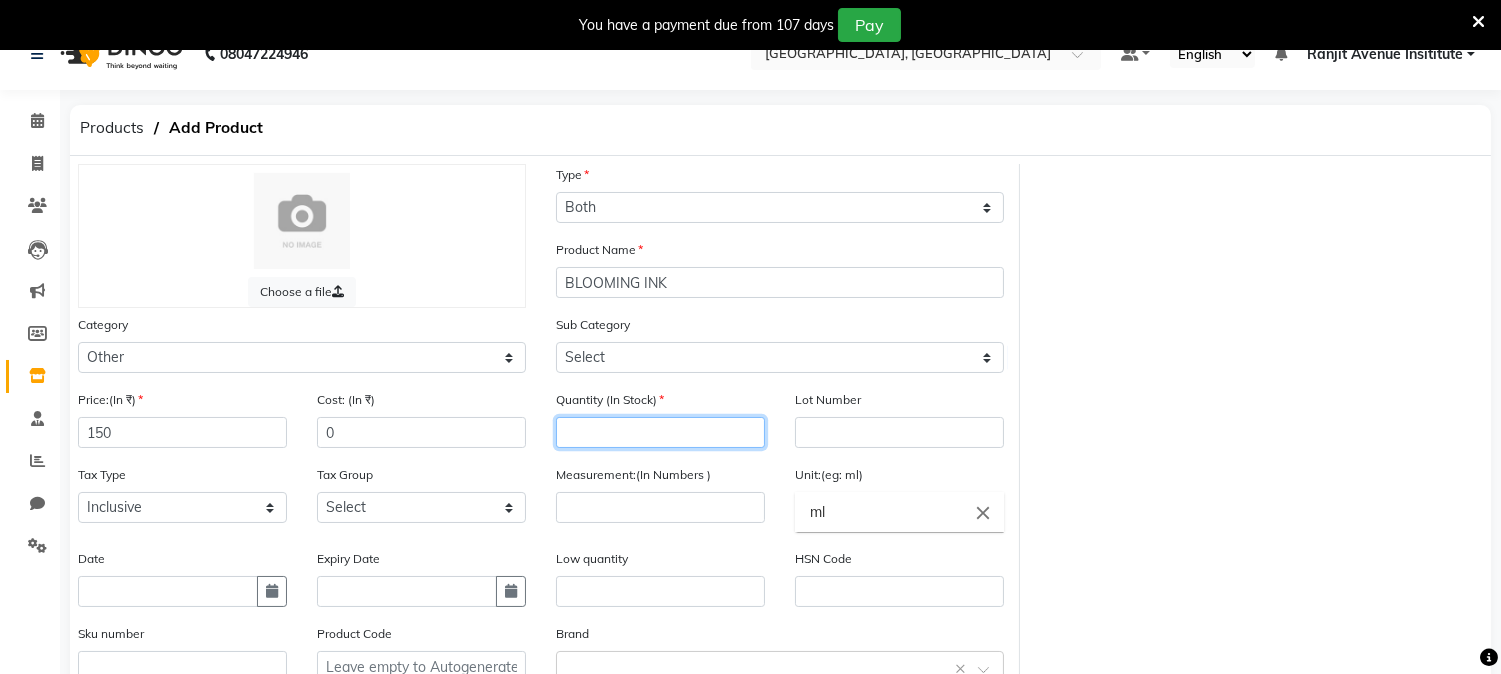 click 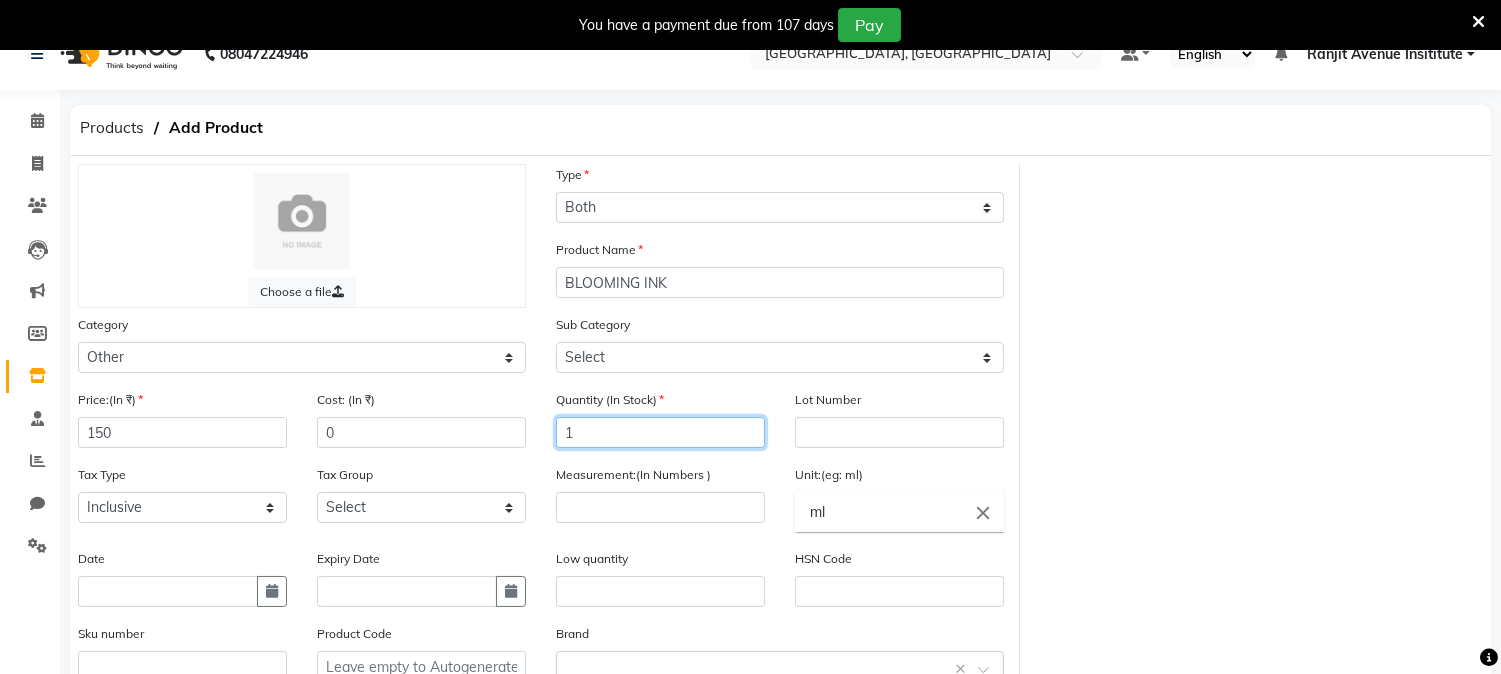 type on "1" 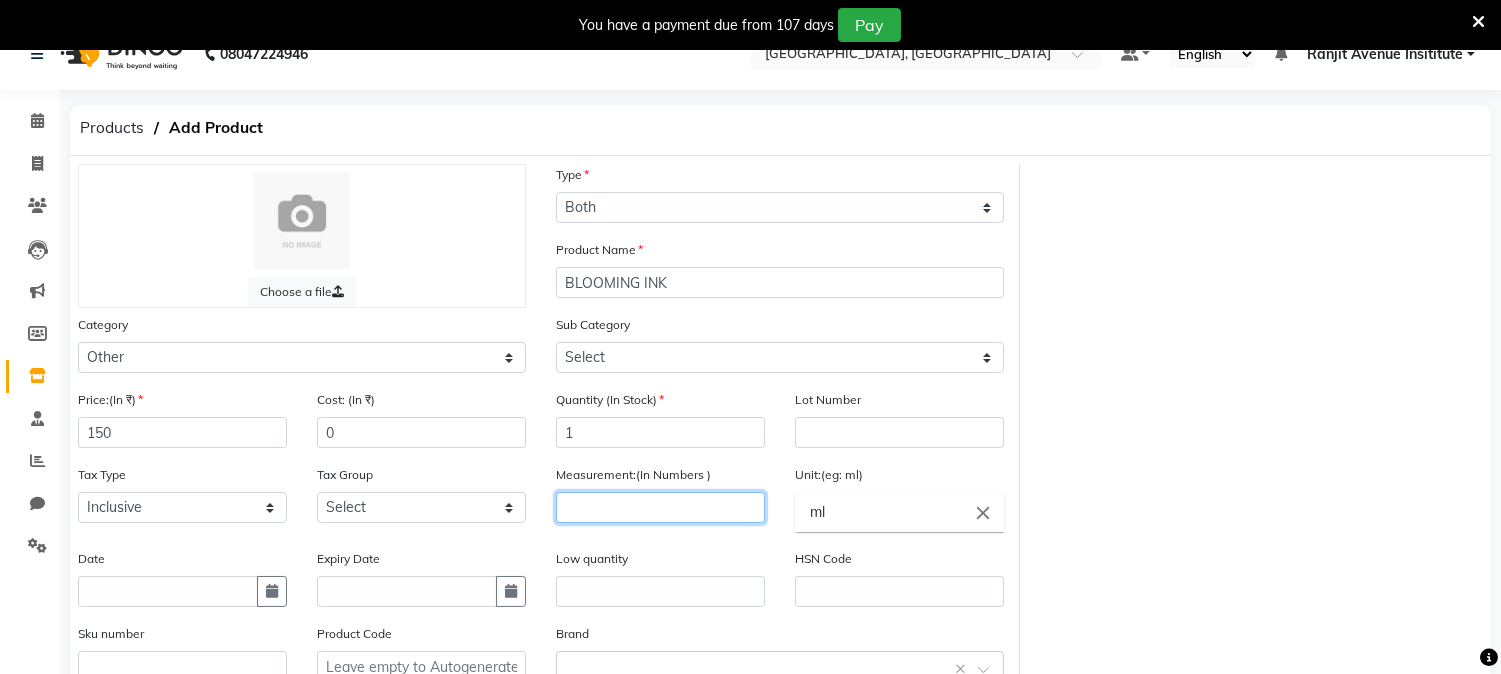 click 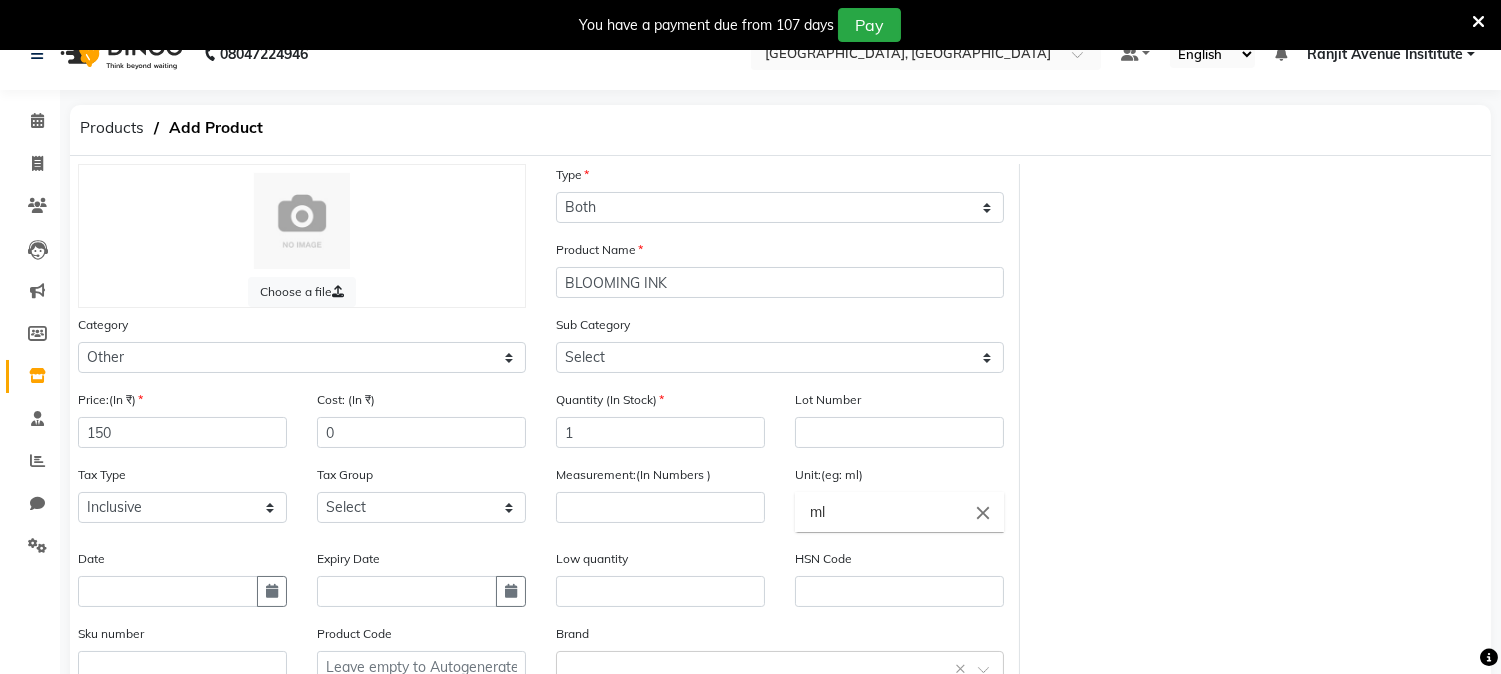 click on "Quantity (In Stock) 1" 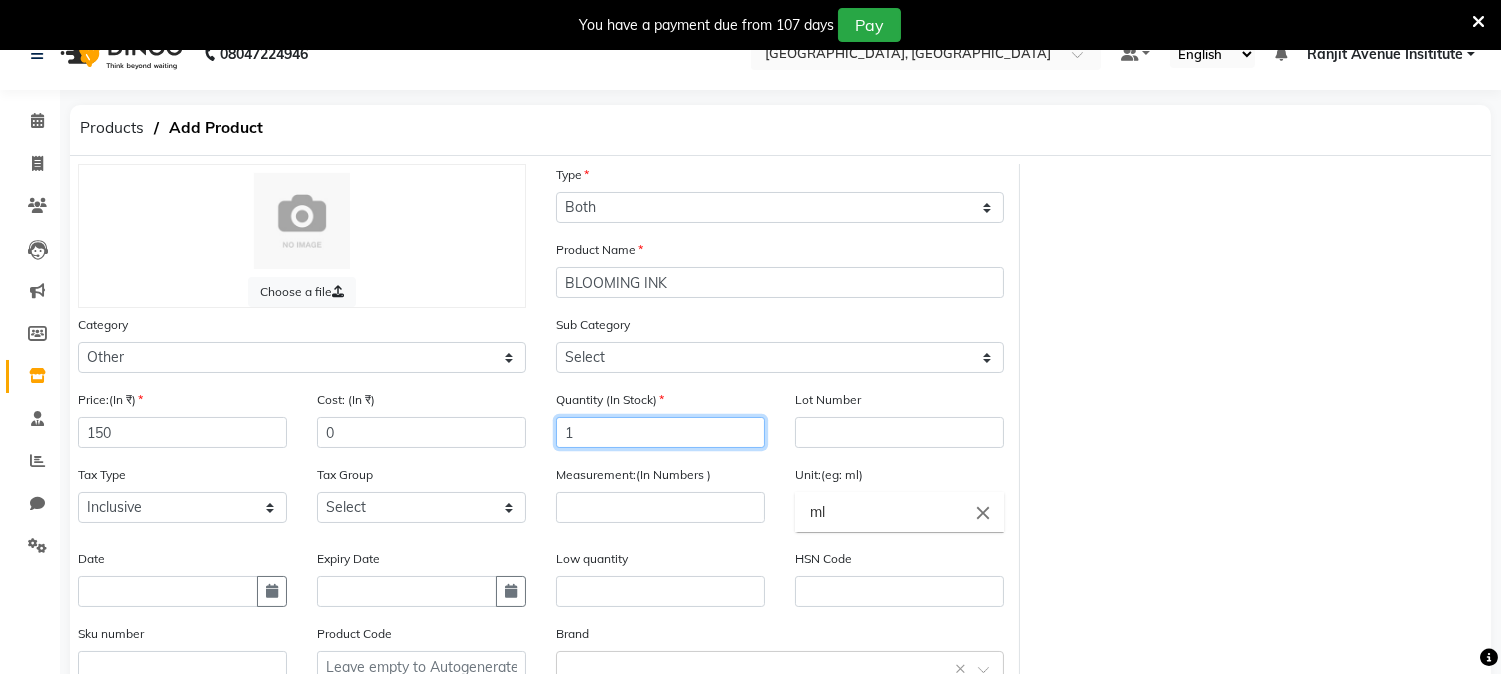 click on "1" 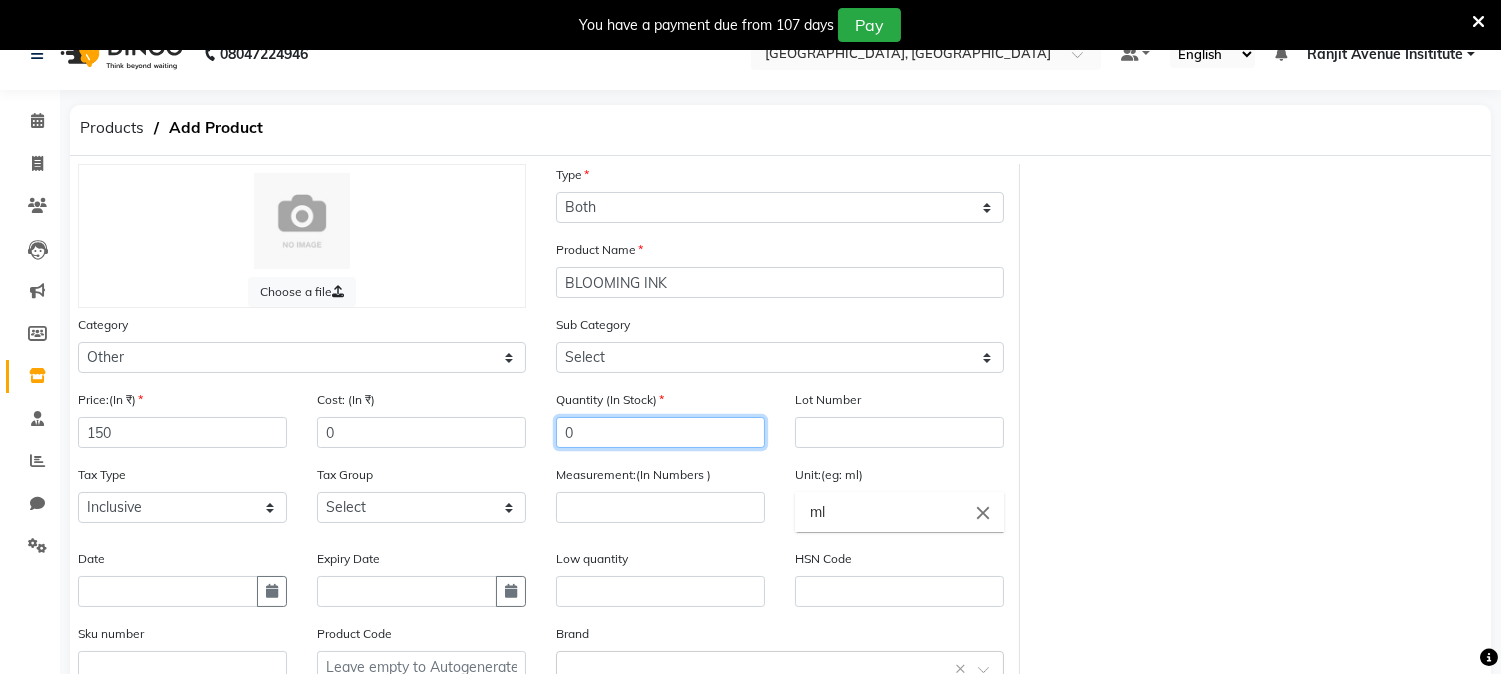 type on "0" 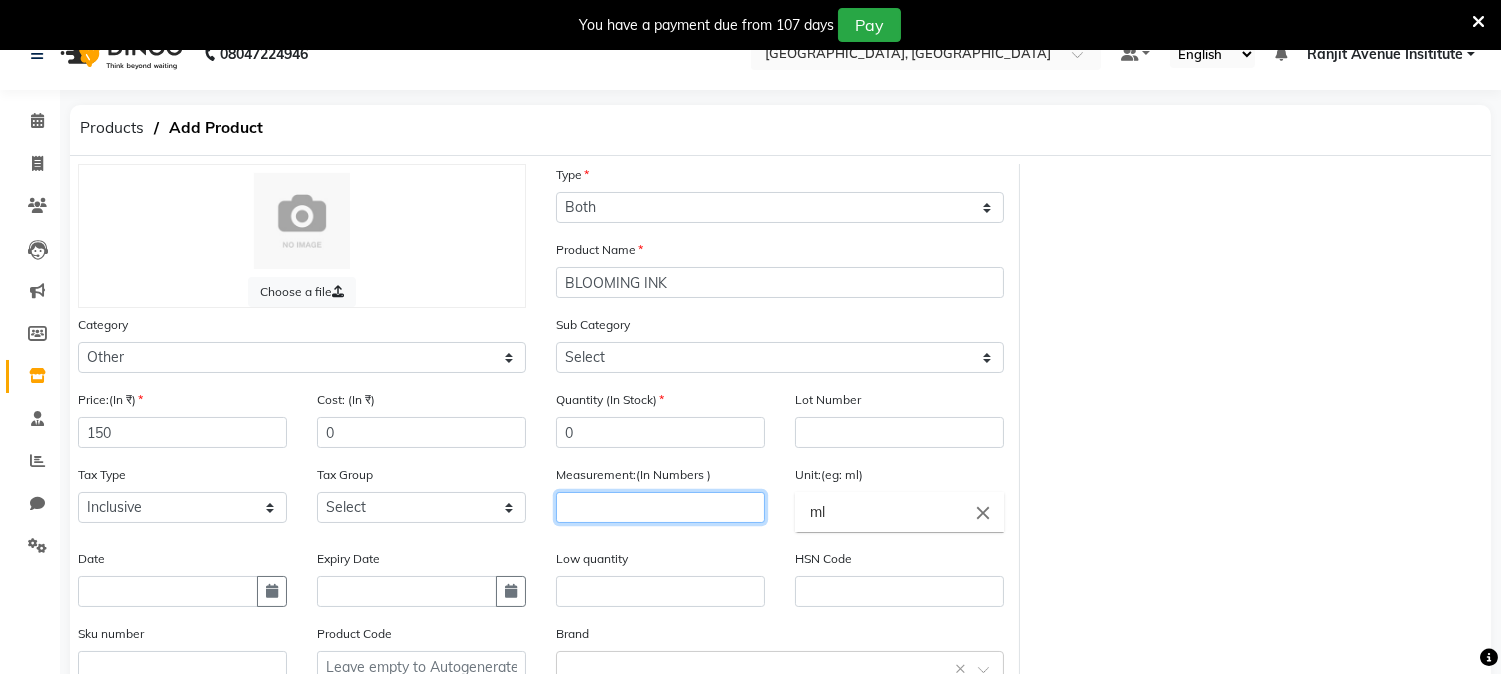 click 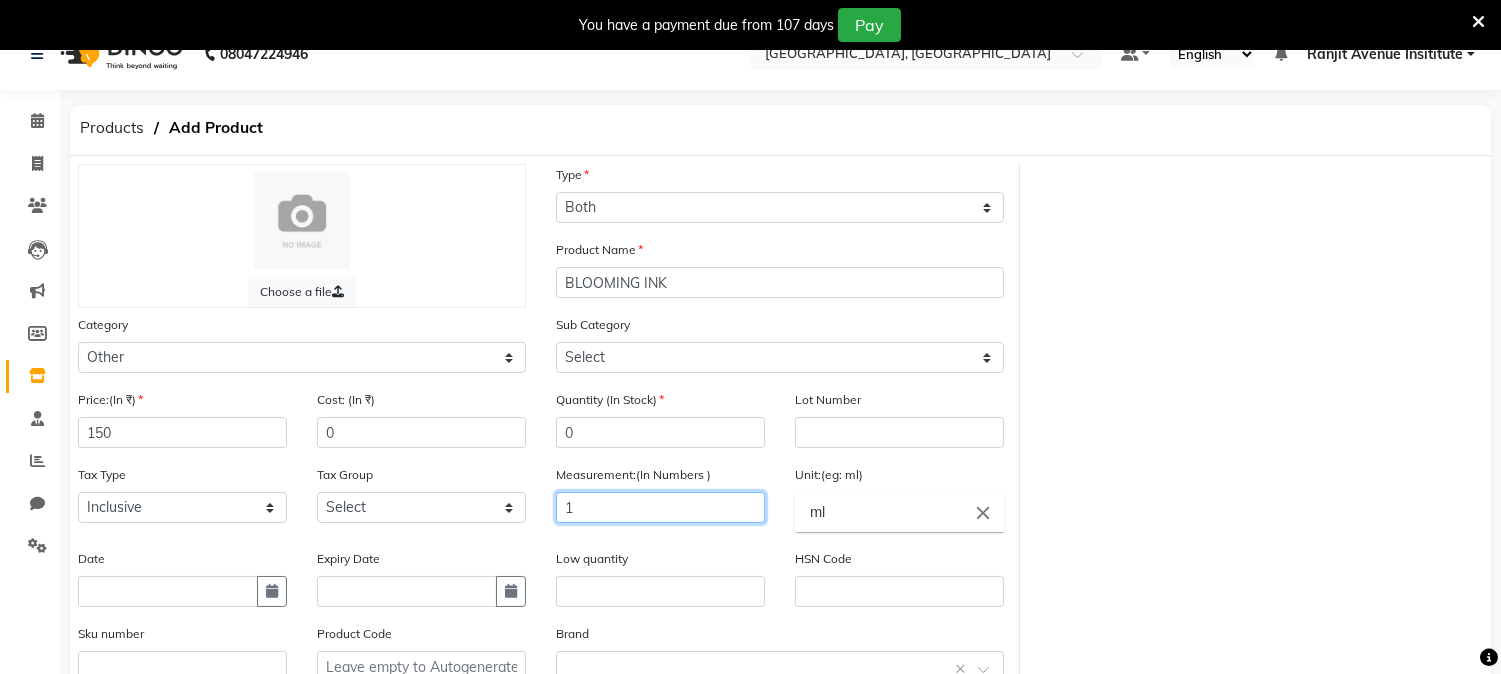 type on "1" 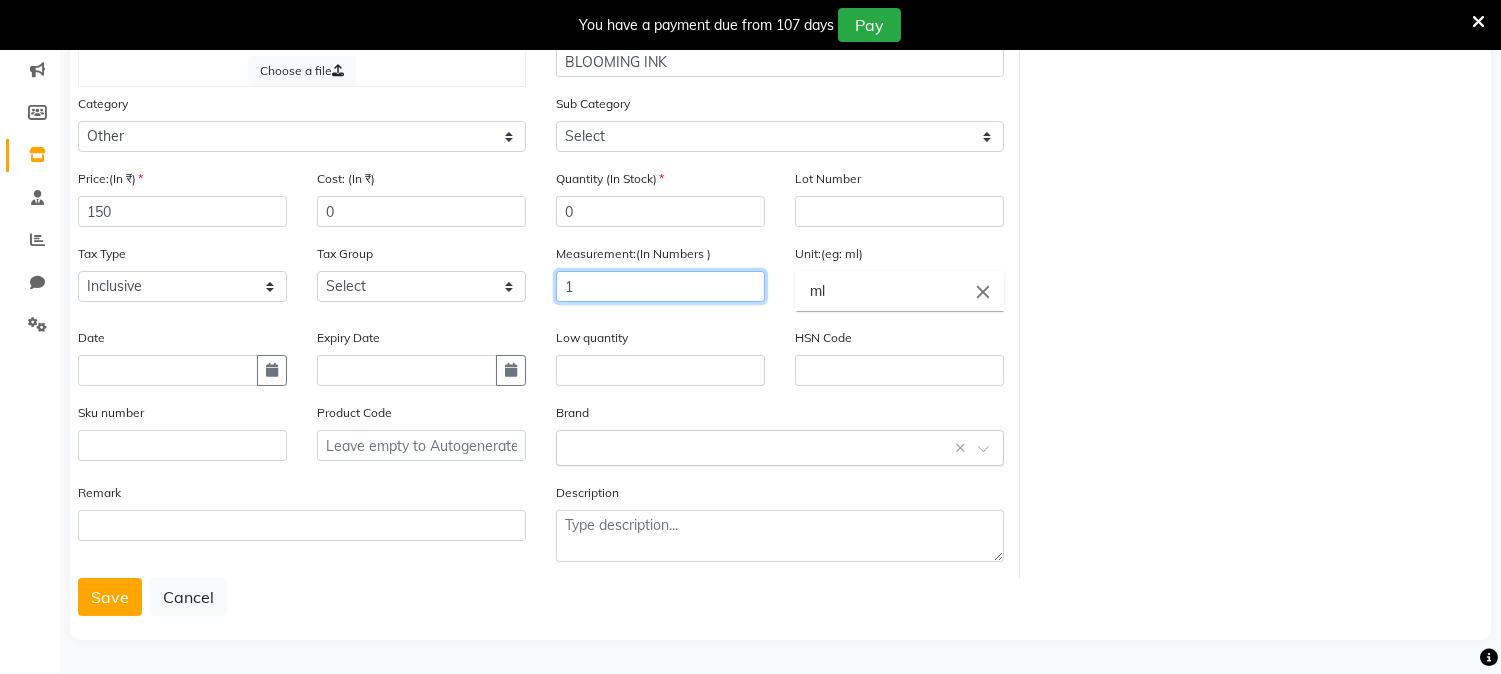 scroll, scrollTop: 254, scrollLeft: 0, axis: vertical 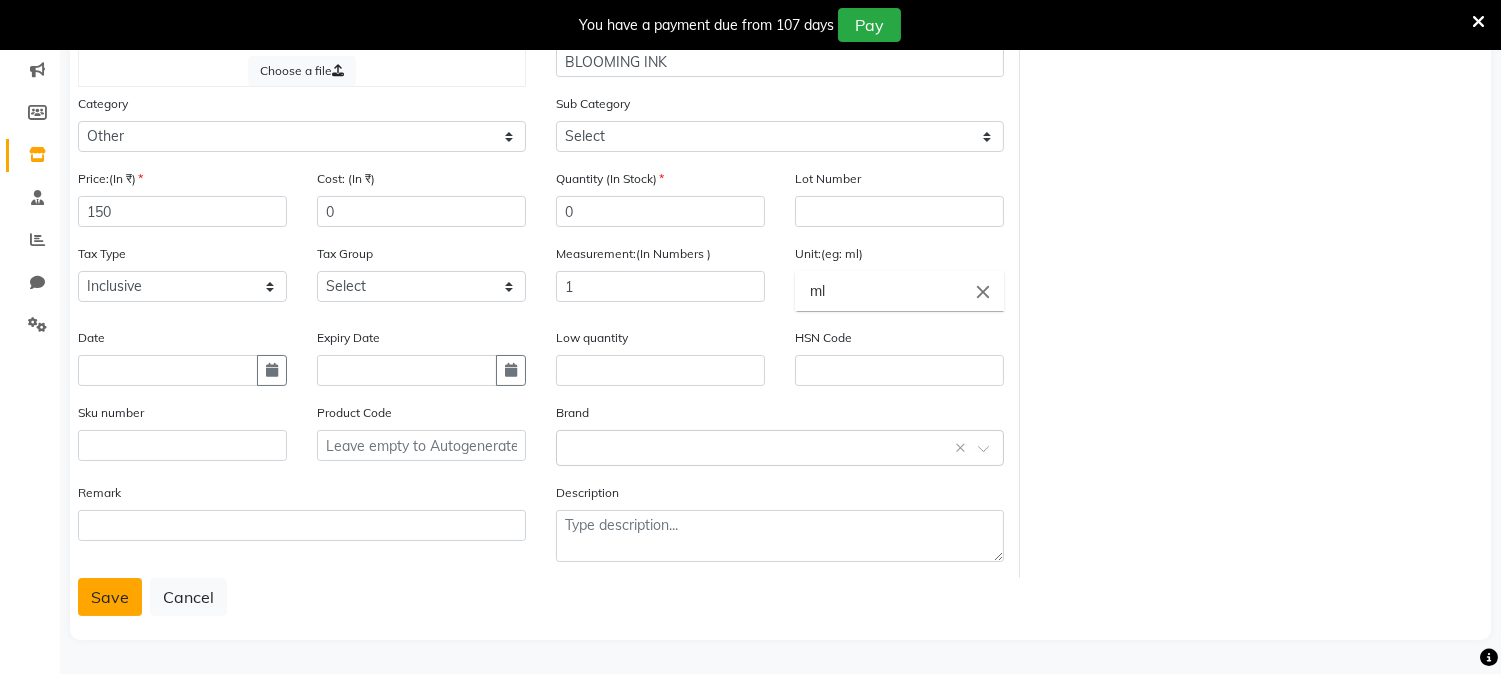 click on "Save" 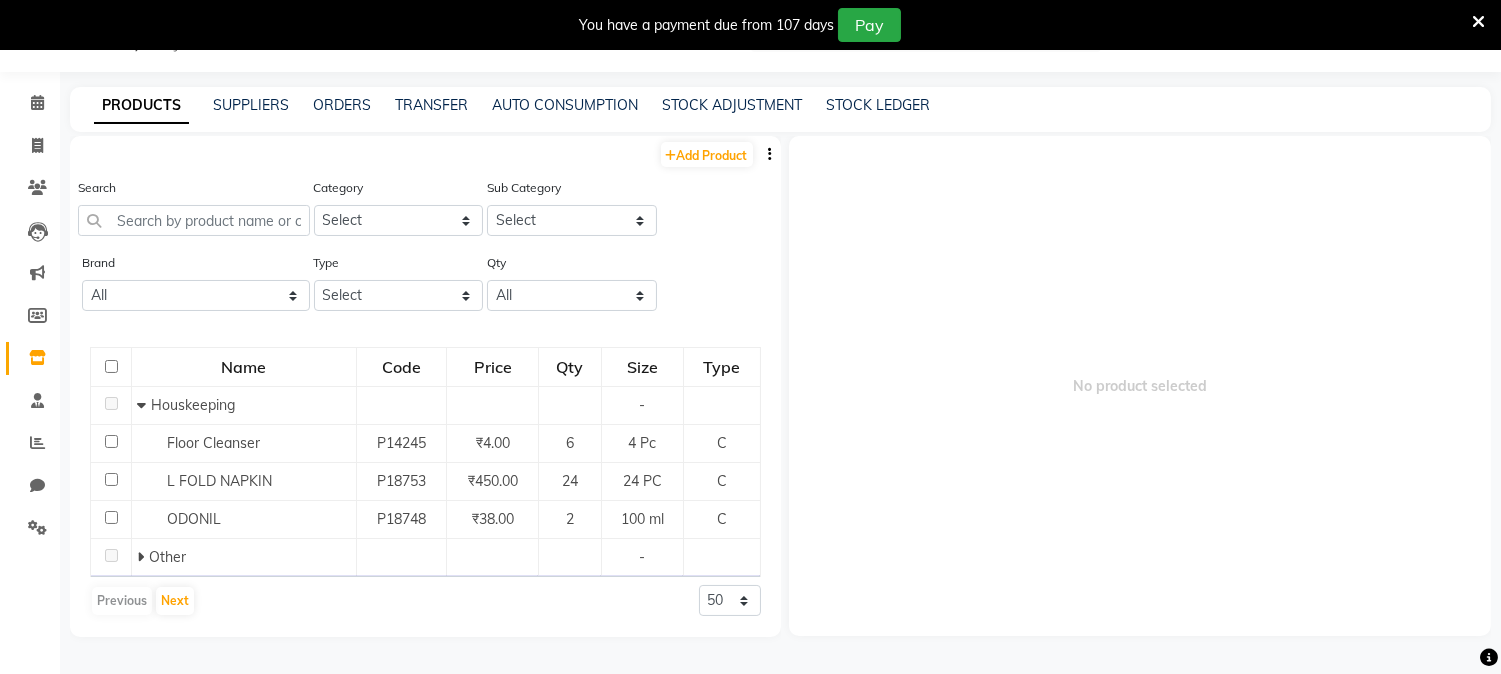 scroll, scrollTop: 62, scrollLeft: 0, axis: vertical 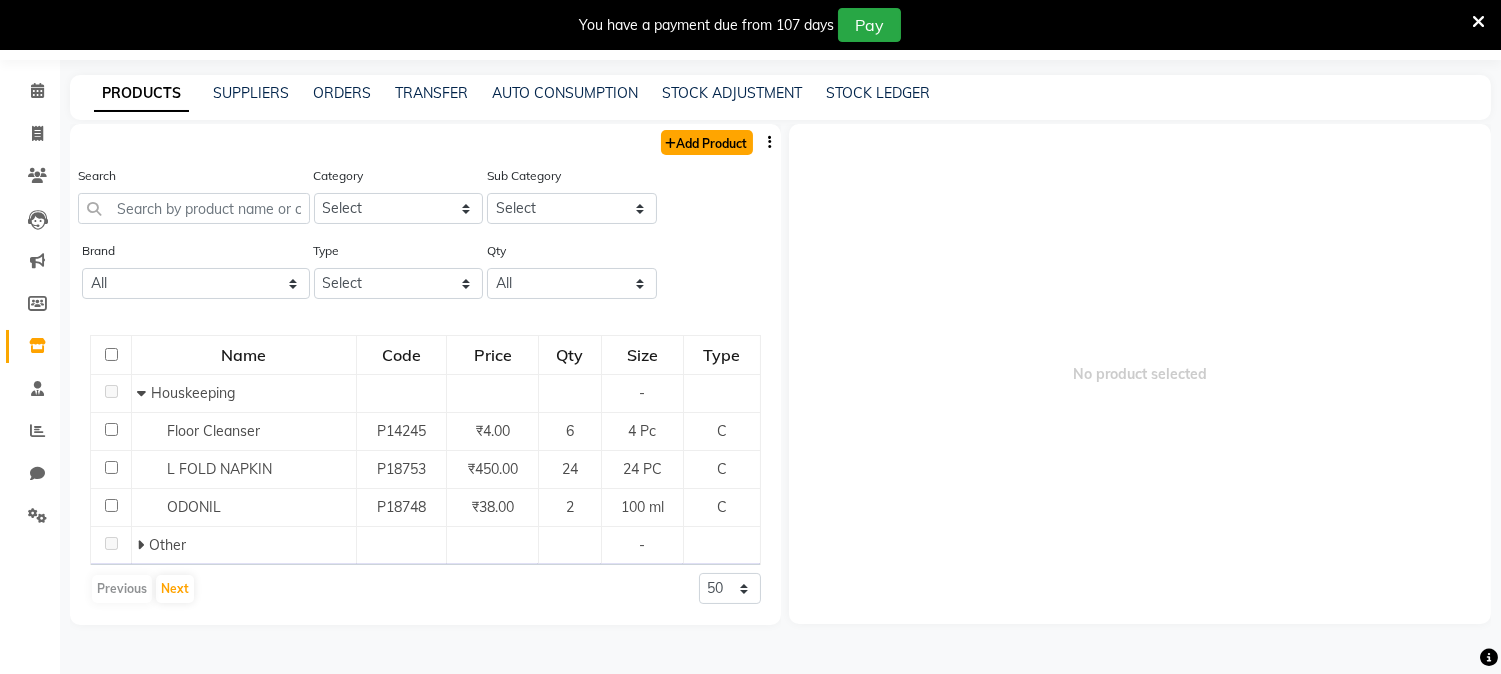 click on "Add Product" 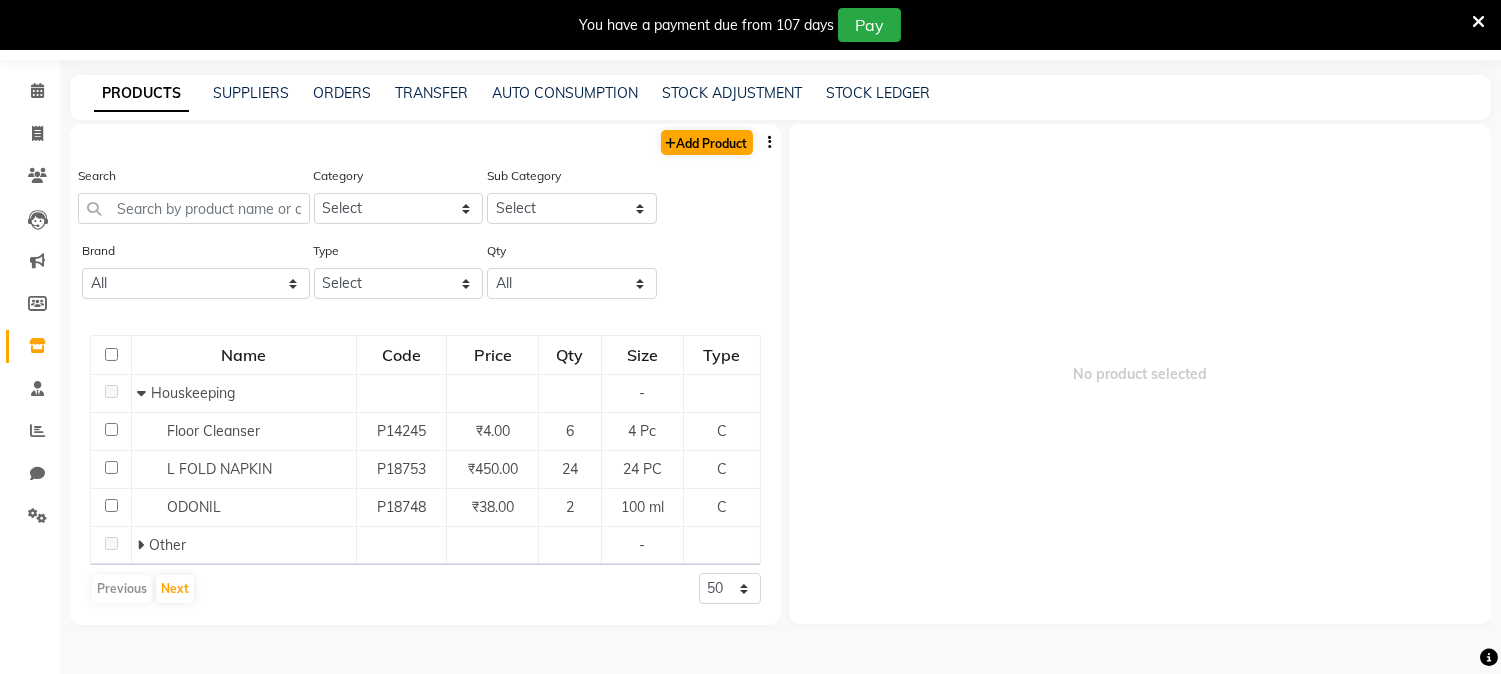 select on "true" 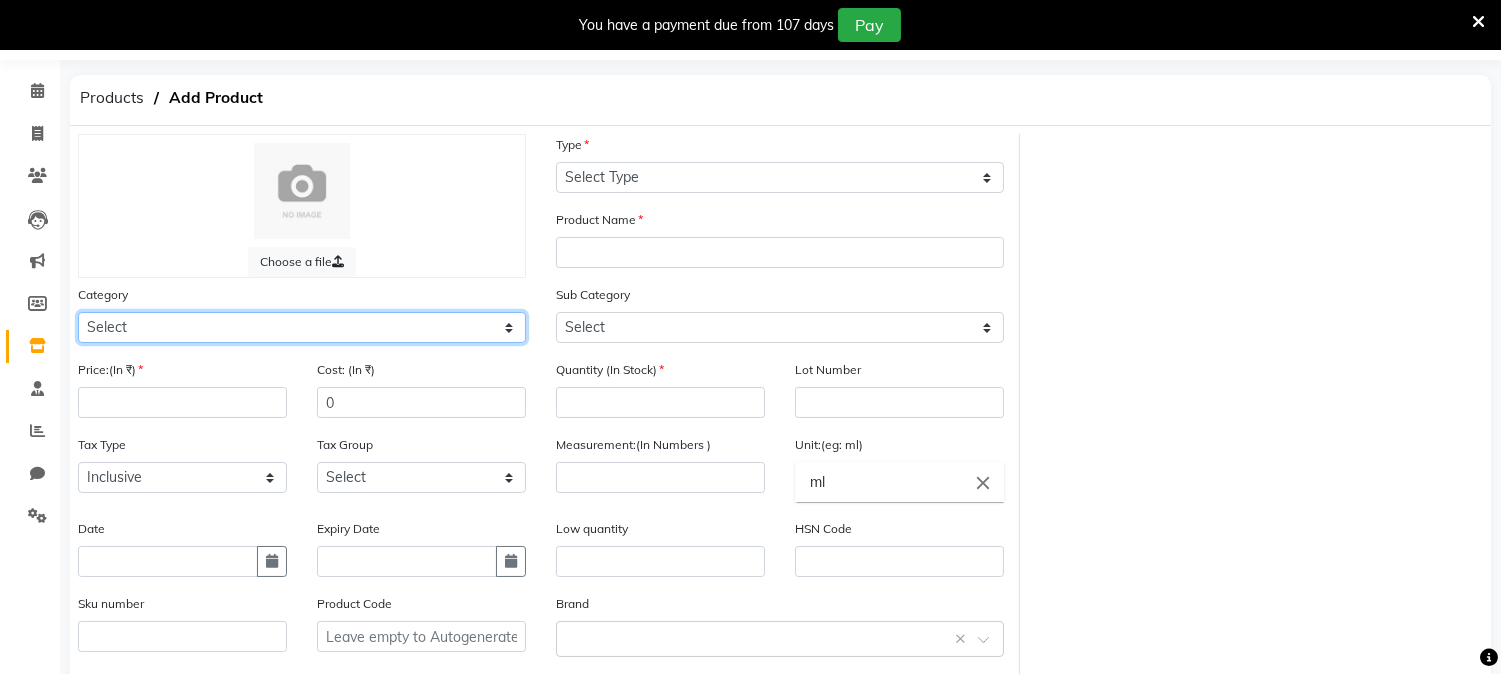 drag, startPoint x: 201, startPoint y: 315, endPoint x: 187, endPoint y: 318, distance: 14.3178215 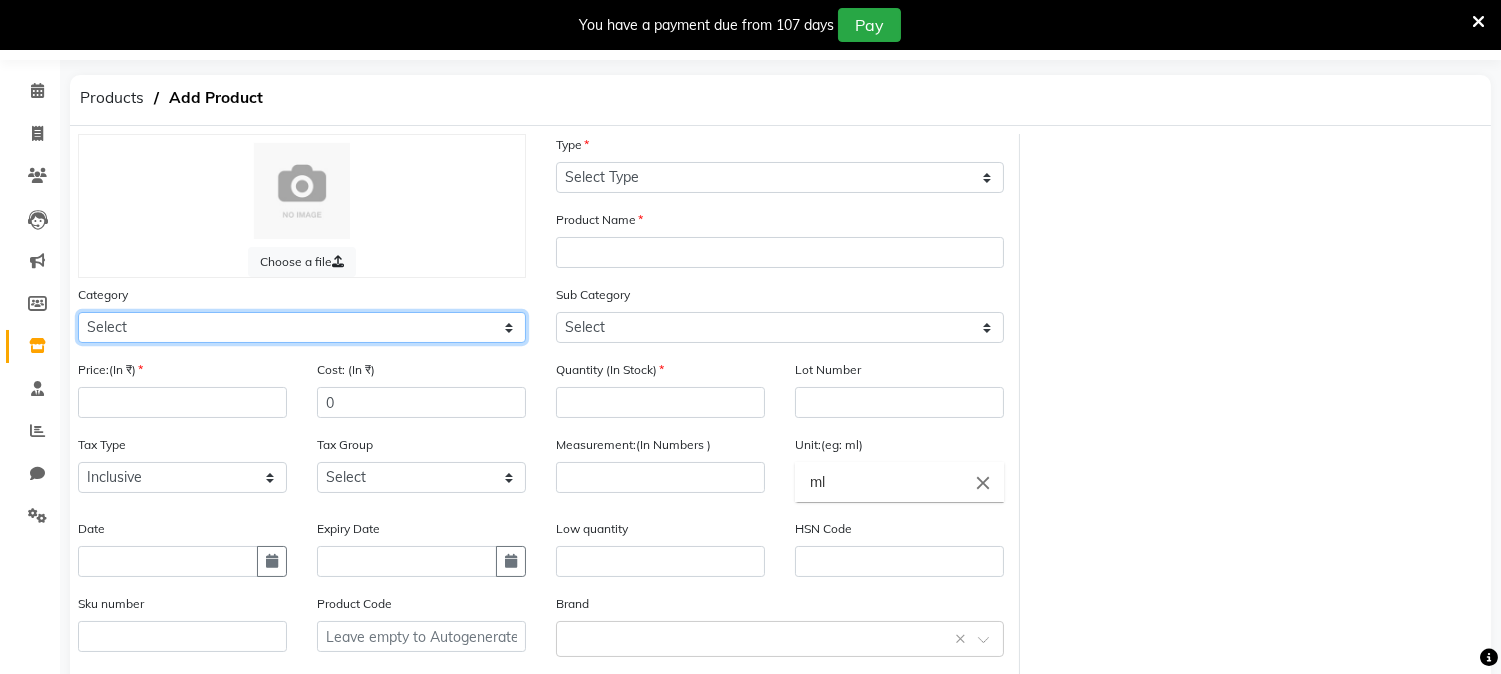 select on "1390101000" 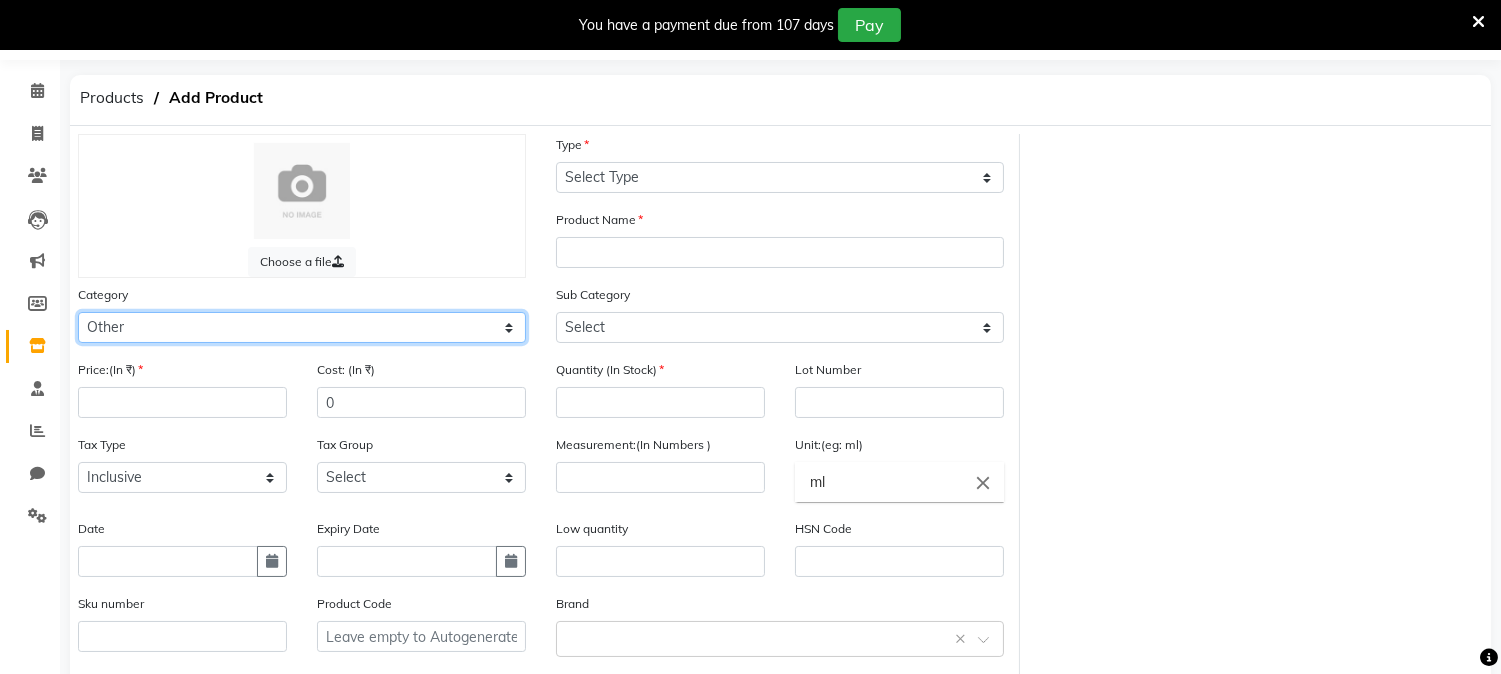 click on "Select Hair Skin Makeup Personal Care Appliances Beard Waxing Disposable Threading Hands and Feet Beauty Planet Botox Cadiveu Casmara Cheryls Loreal Olaplex Old Product Other" 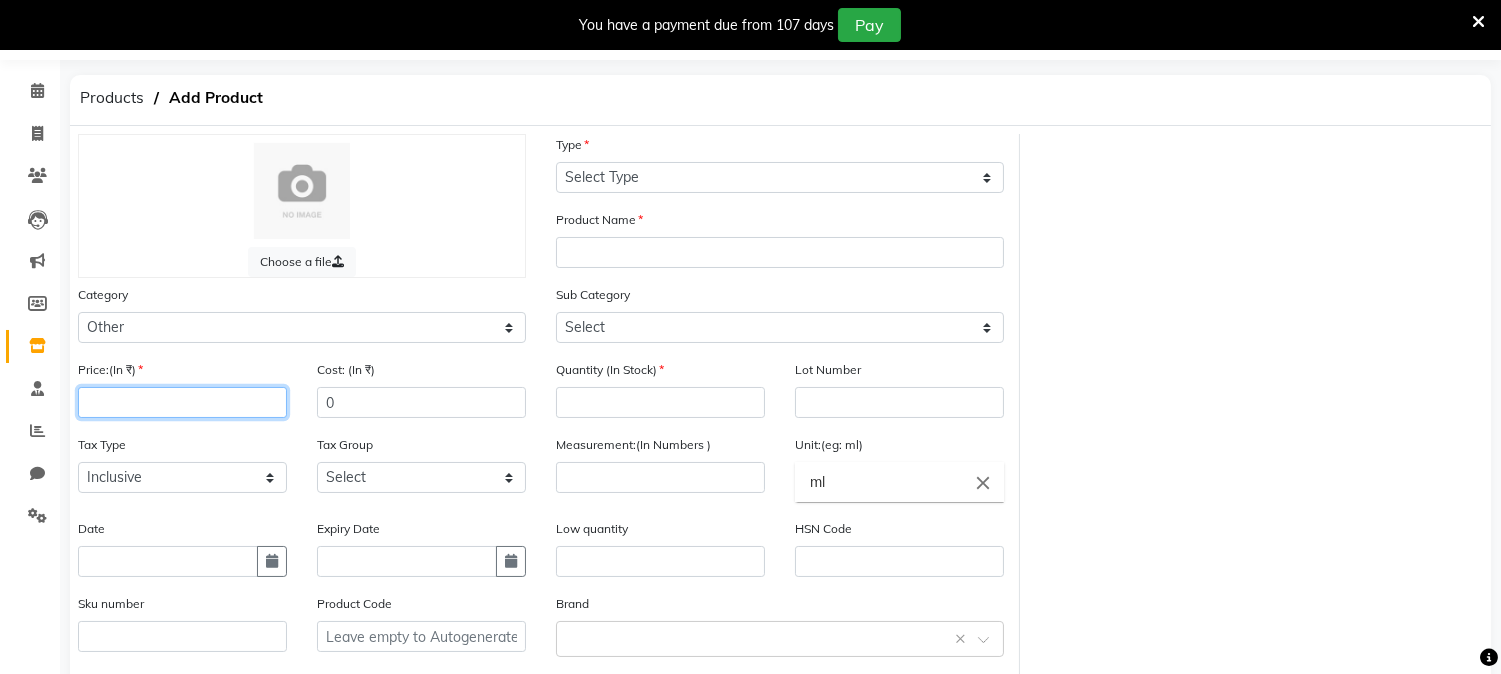 click 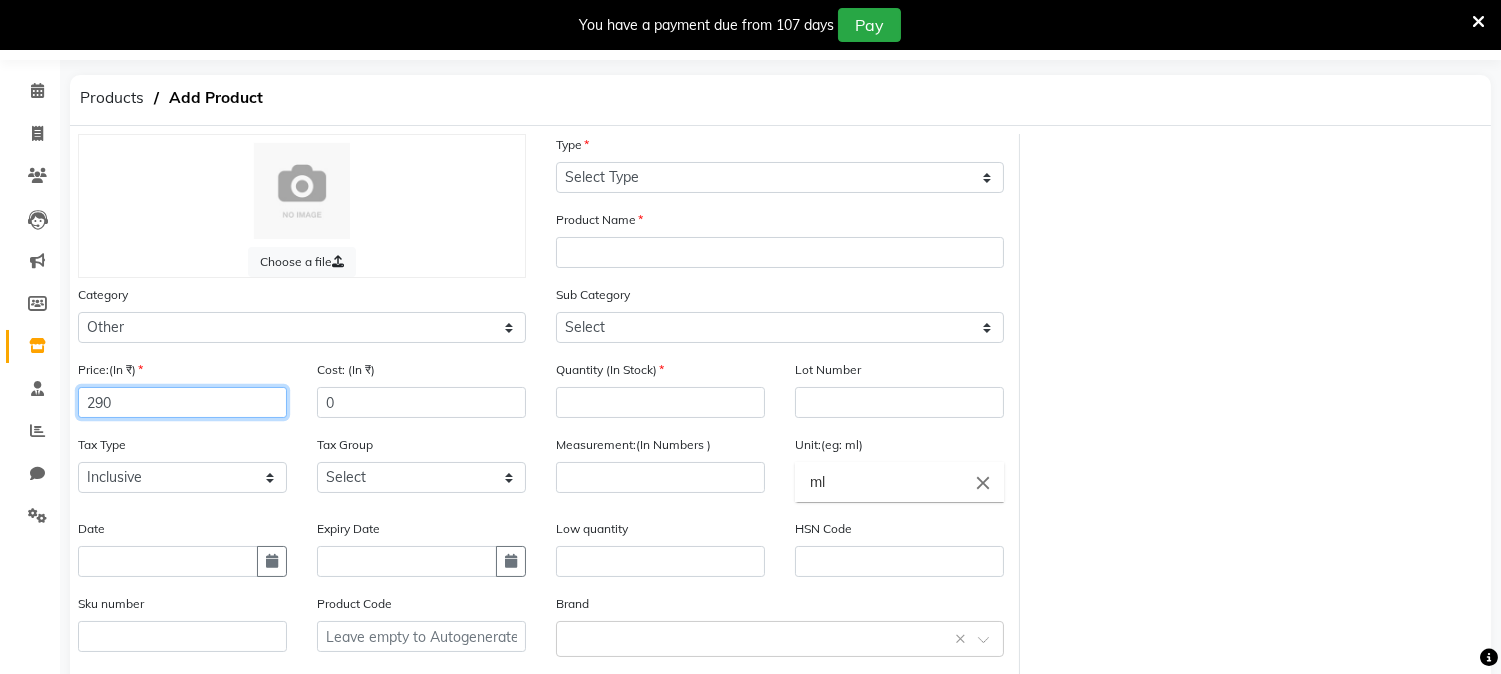 type on "290" 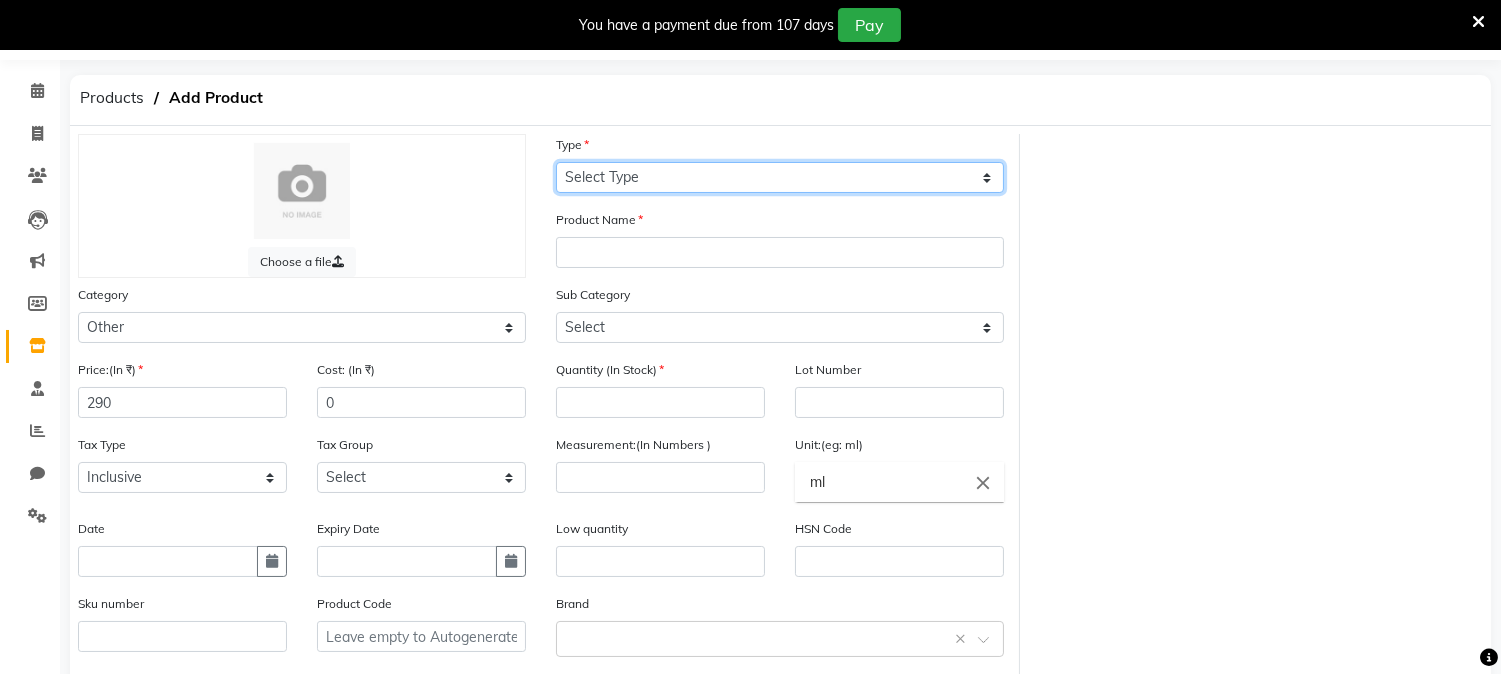 click on "Select Type Both Retail Consumable" 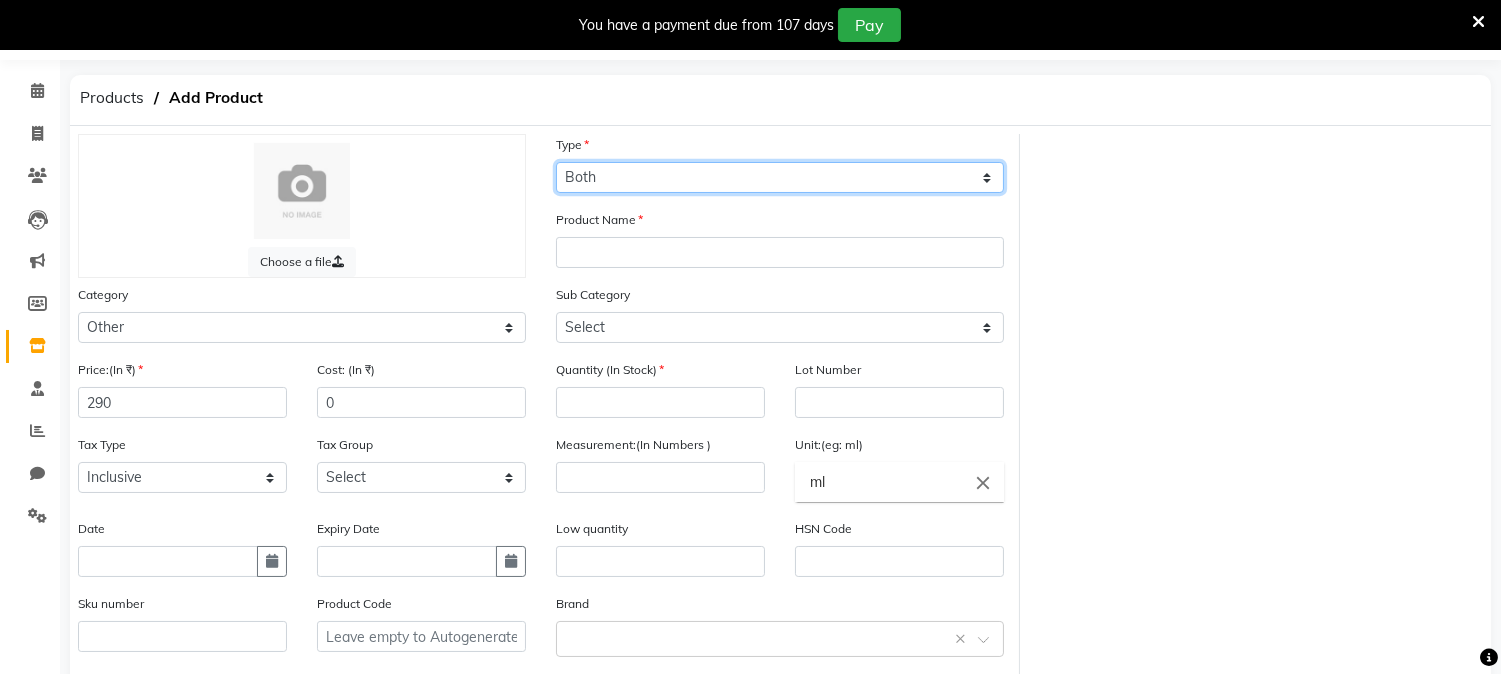 click on "Select Type Both Retail Consumable" 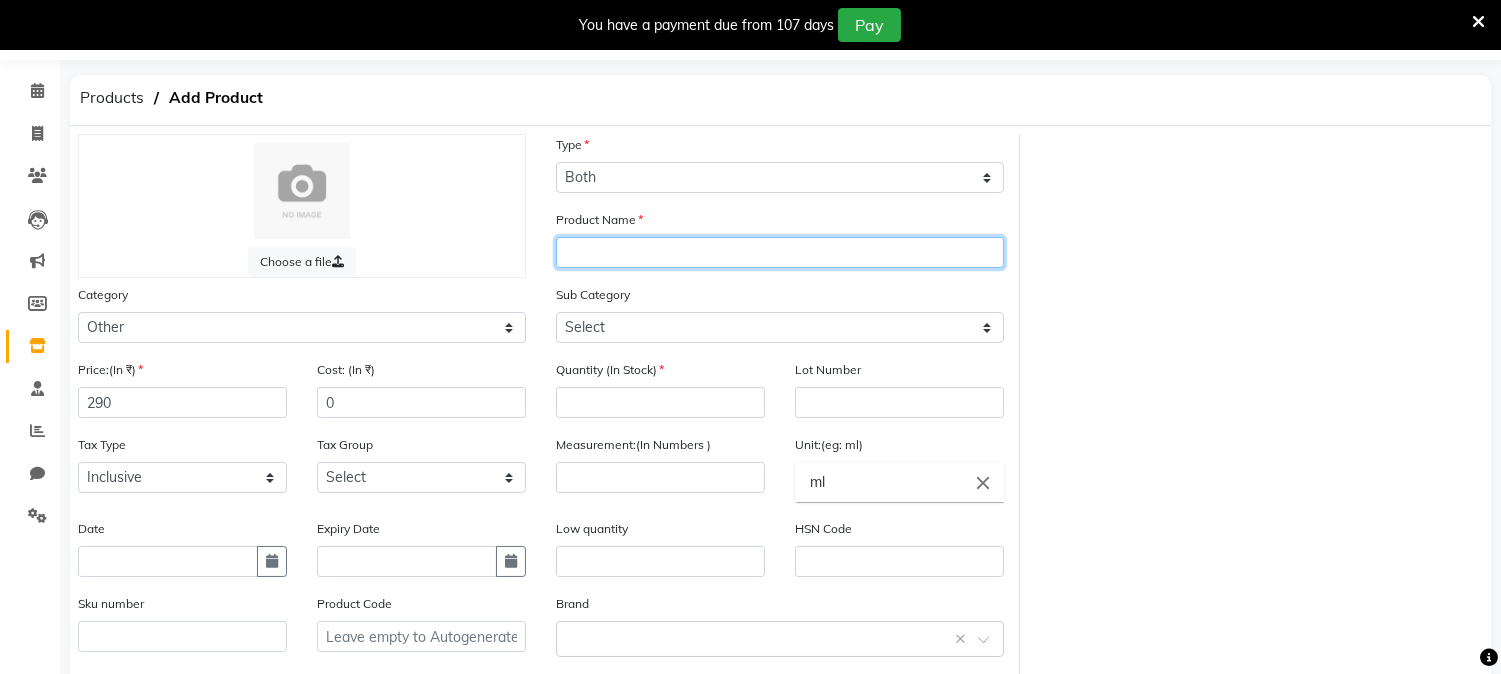 click 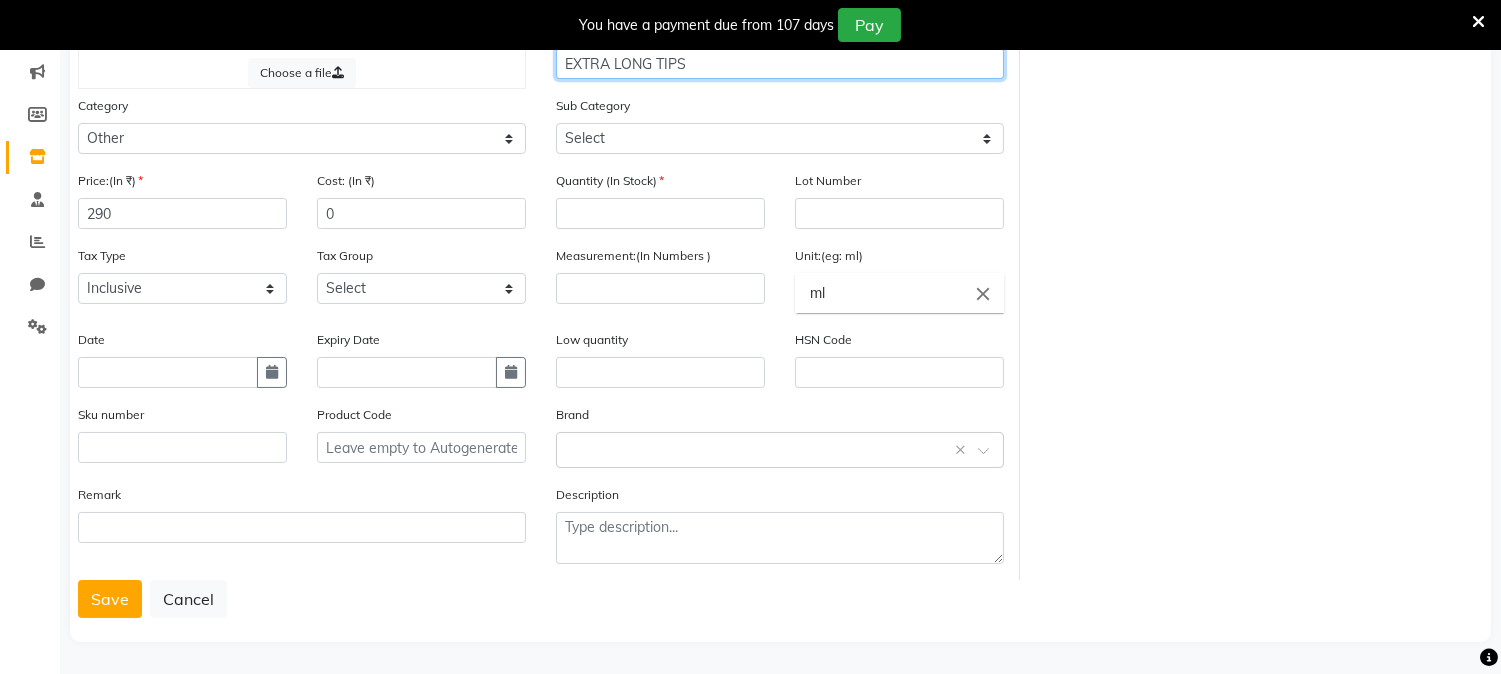 scroll, scrollTop: 254, scrollLeft: 0, axis: vertical 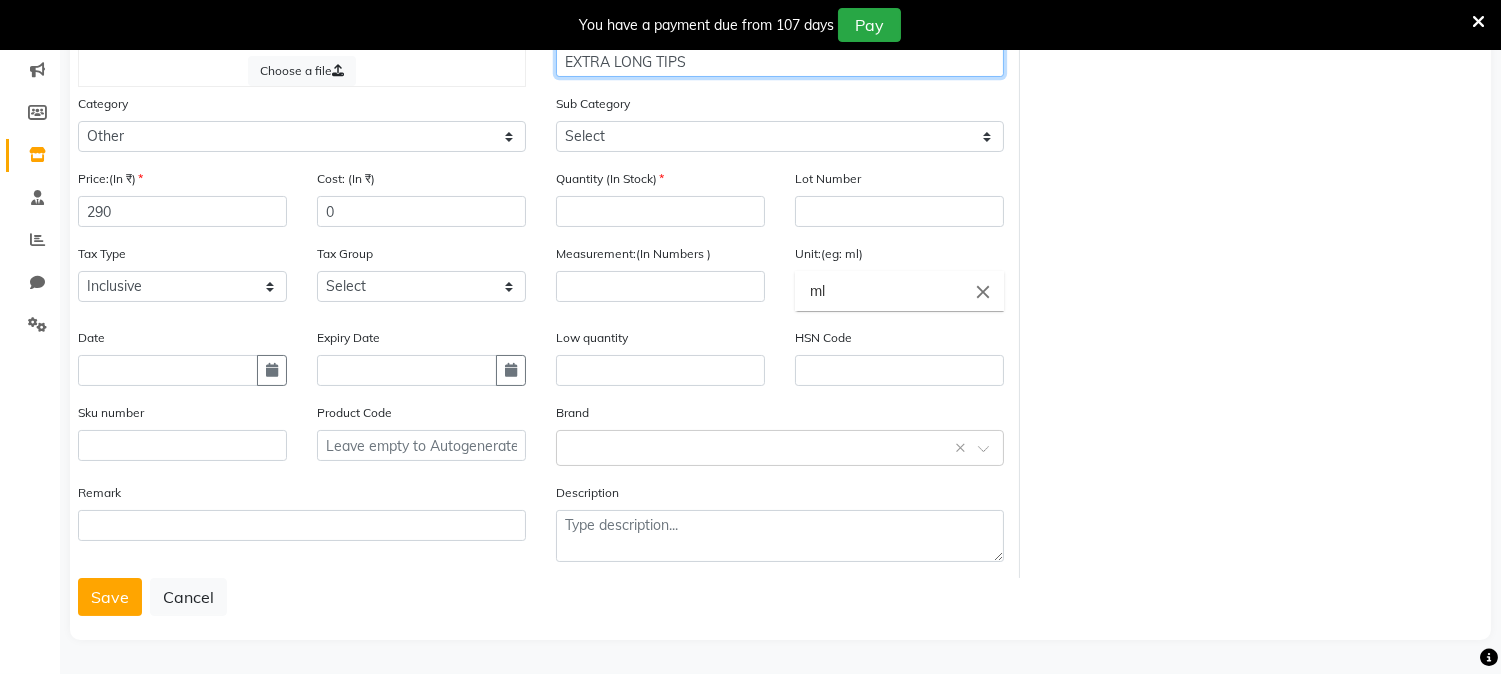 type on "EXTRA LONG TIPS" 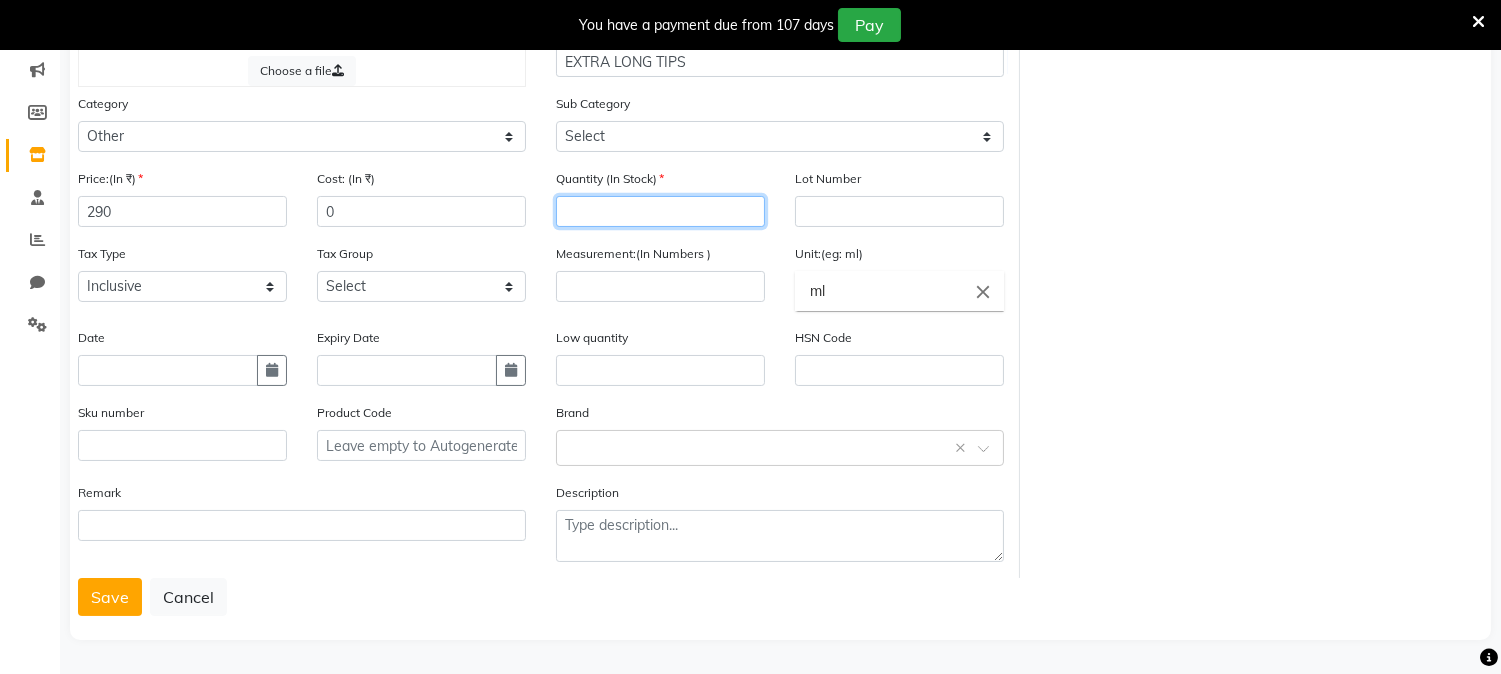 click 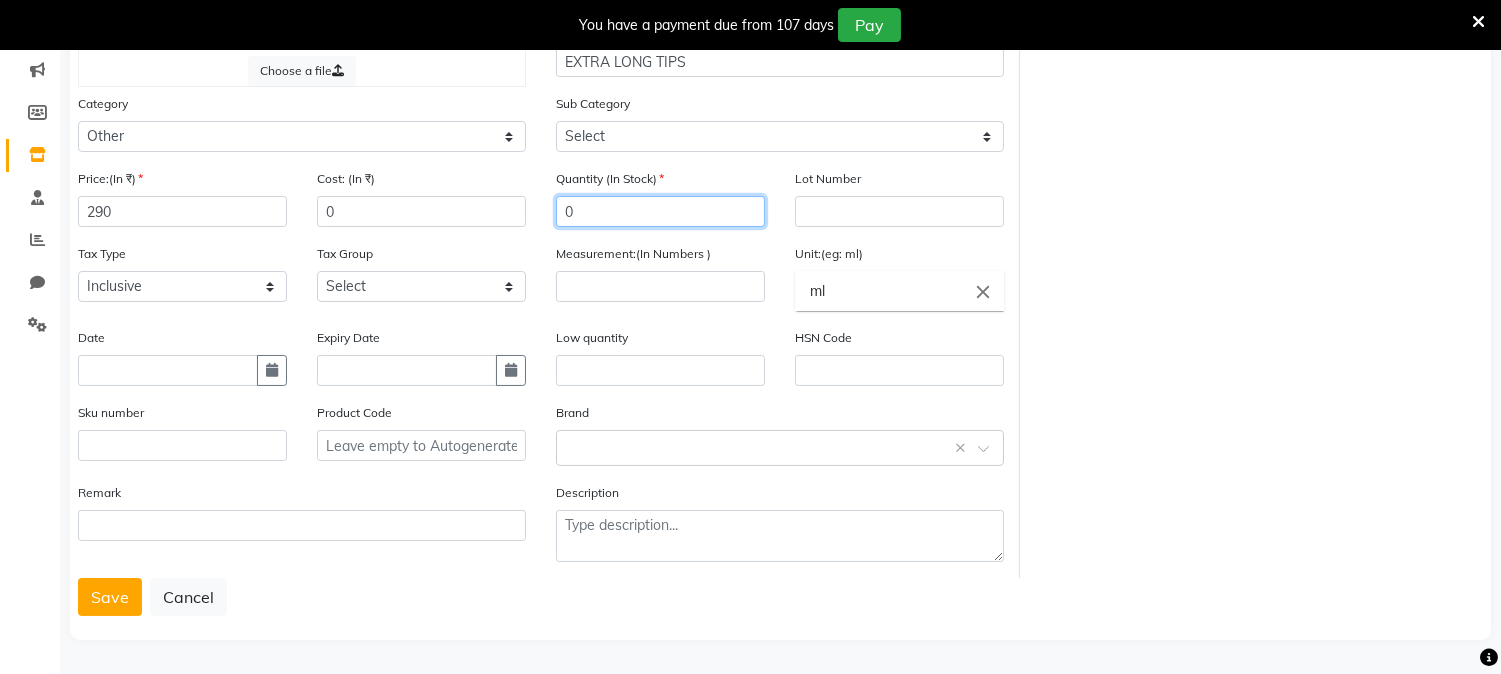 type on "0" 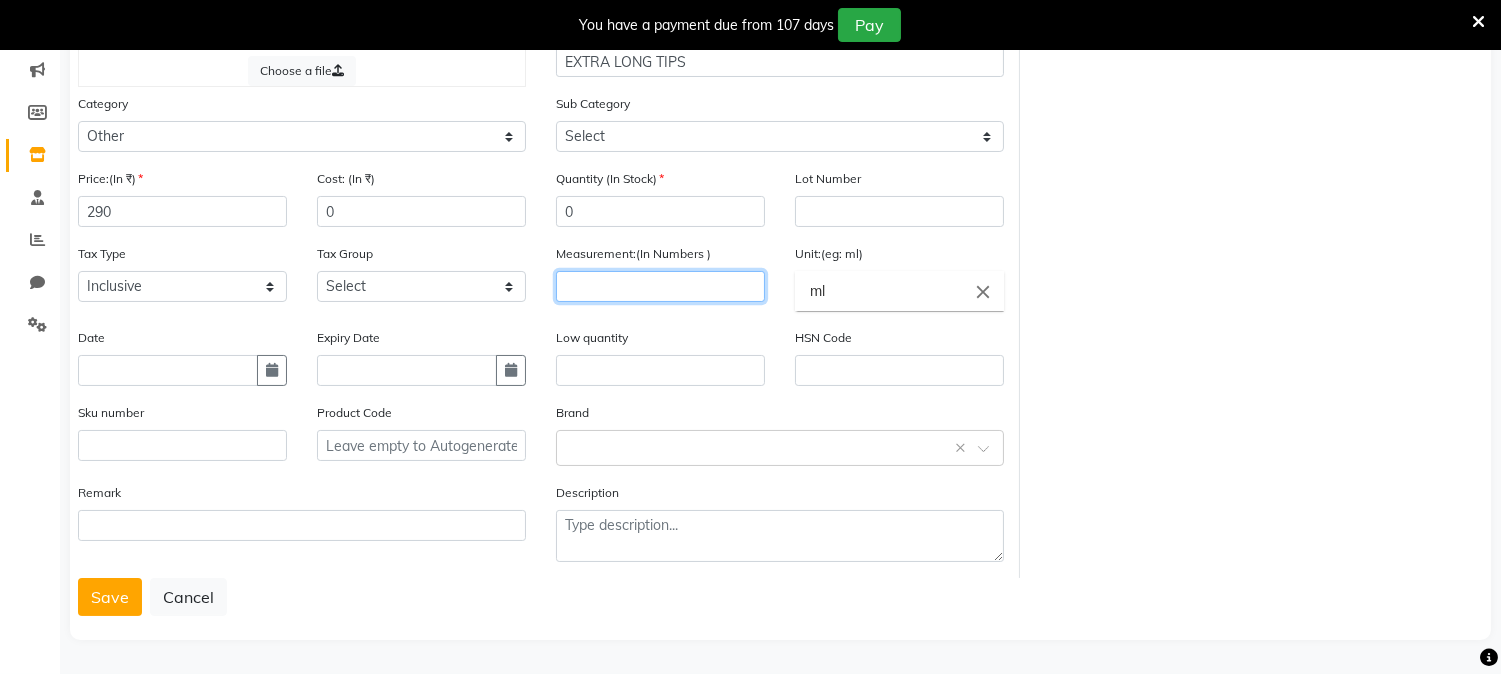 click 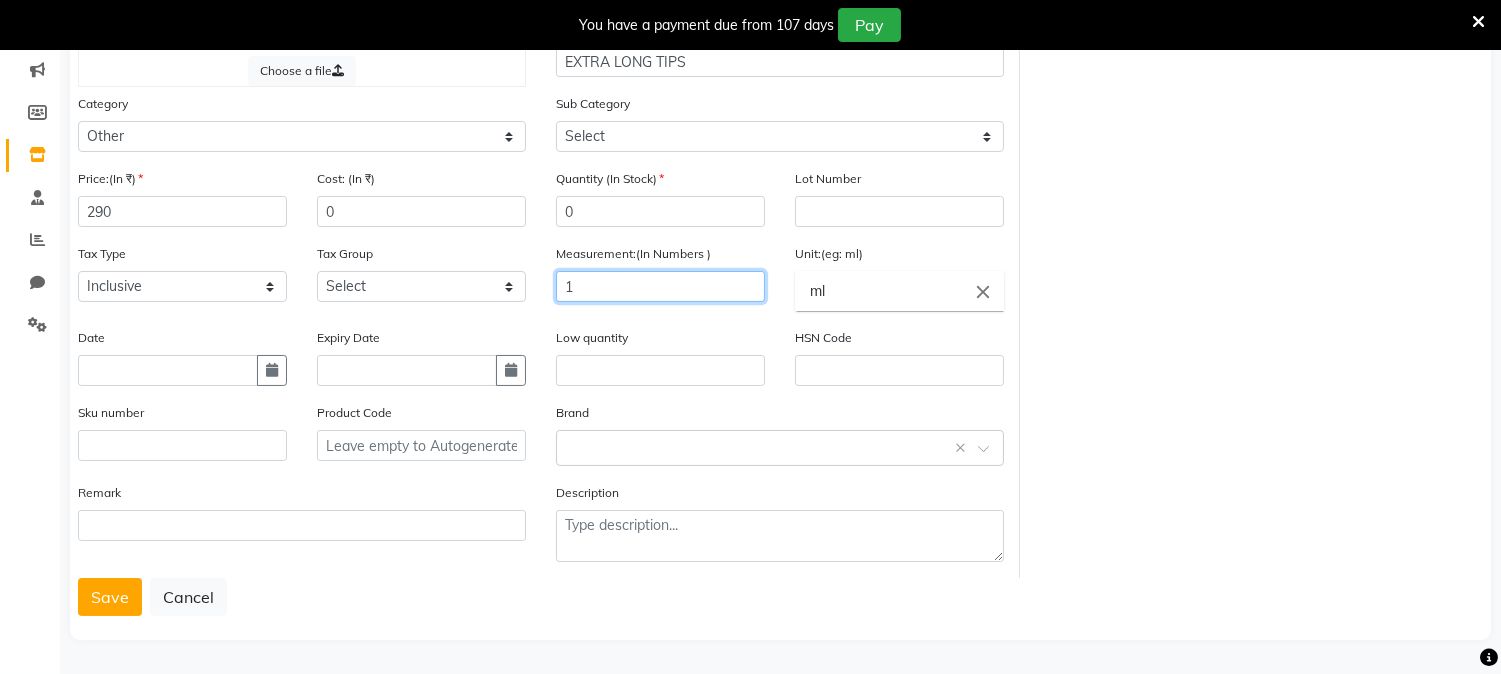 type on "1" 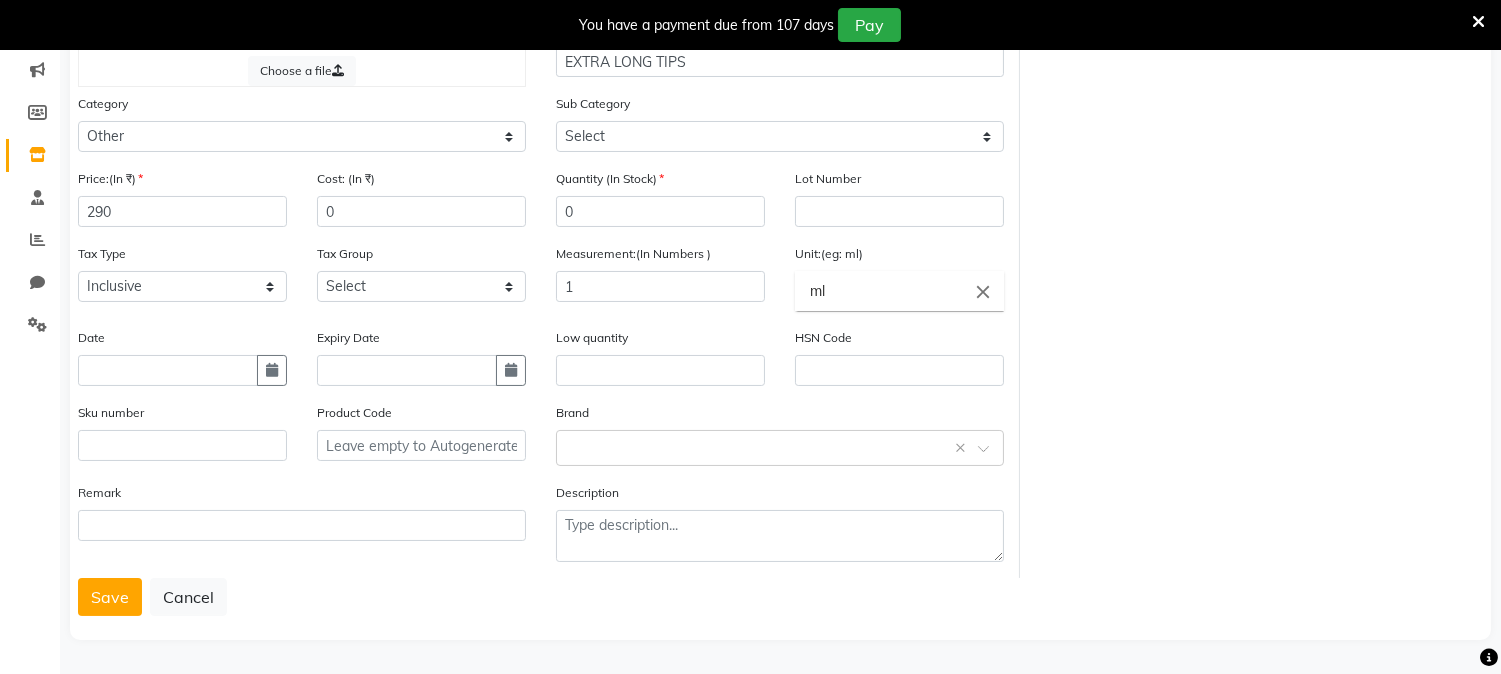 click on "Choose a file Type Select Type Both Retail Consumable Product Name EXTRA LONG TIPS Category Select Hair Skin Makeup Personal Care Appliances Beard Waxing Disposable Threading Hands and Feet Beauty Planet Botox Cadiveu Casmara Cheryls Loreal Olaplex Old Product Other Sub Category Select Houskeeping Other Price:(In ₹) 290 Cost: (In ₹) 0 Quantity (In Stock) 0 Lot Number Tax Type Select Inclusive Exclusive Tax Group Select GST Measurement:(In Numbers ) 1 Unit:(eg: ml) ml close Date Expiry Date Low quantity HSN Code Sku number Product Code Brand Select brand or add custom brand    × Remark Description  Save   Cancel" 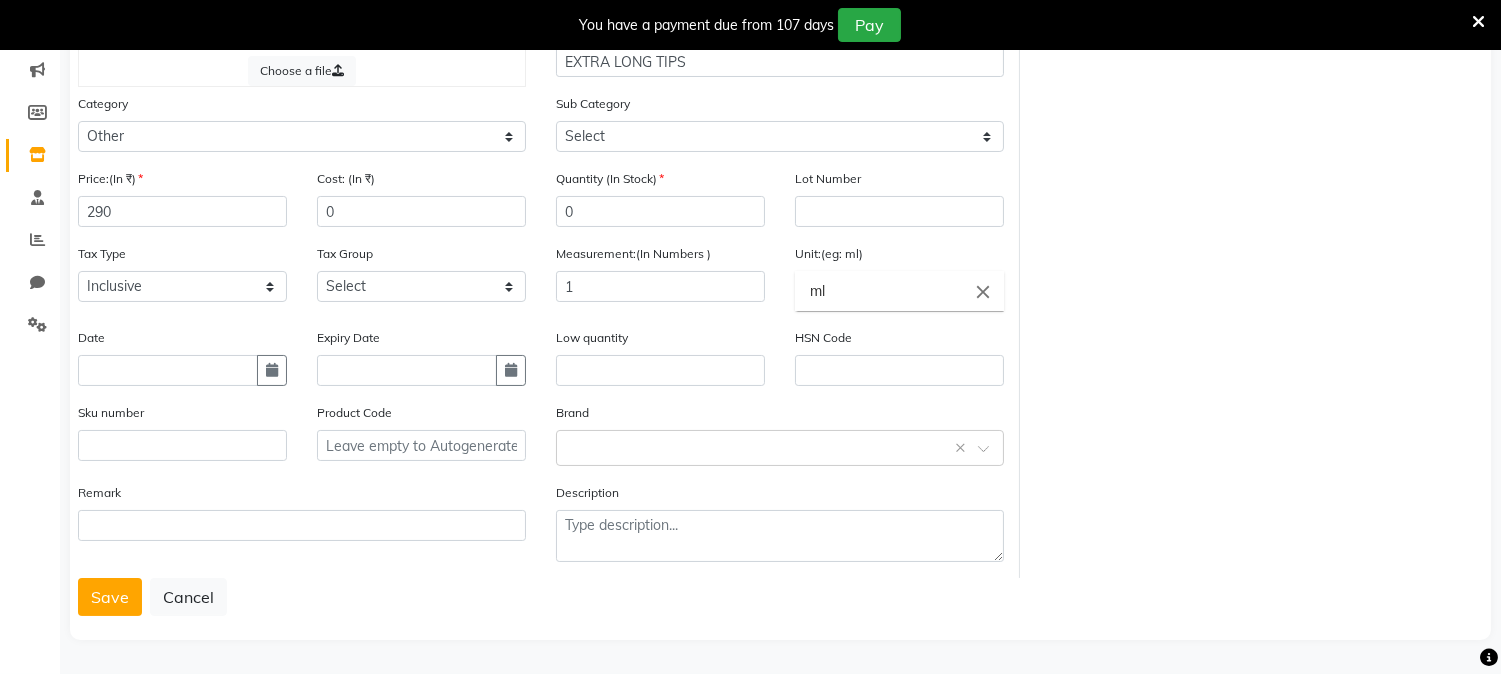 click on "Save" 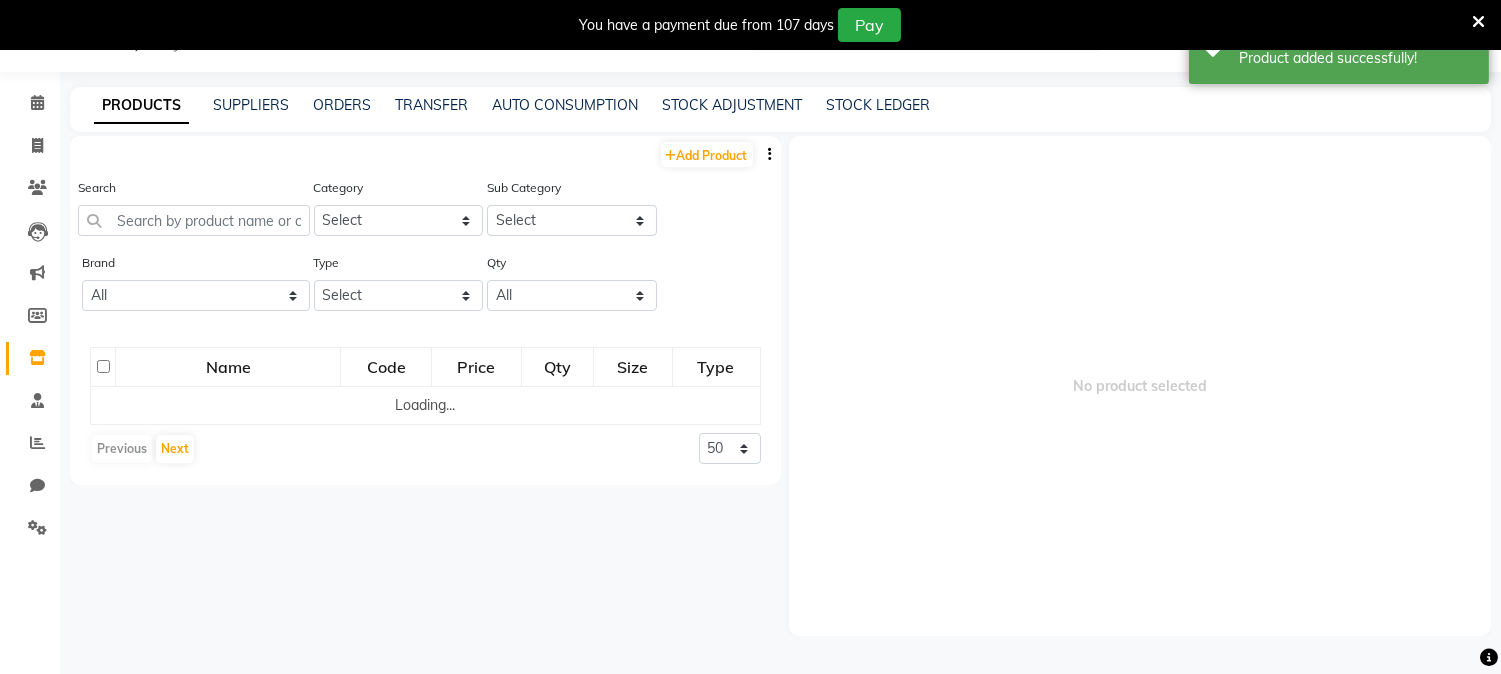 scroll, scrollTop: 62, scrollLeft: 0, axis: vertical 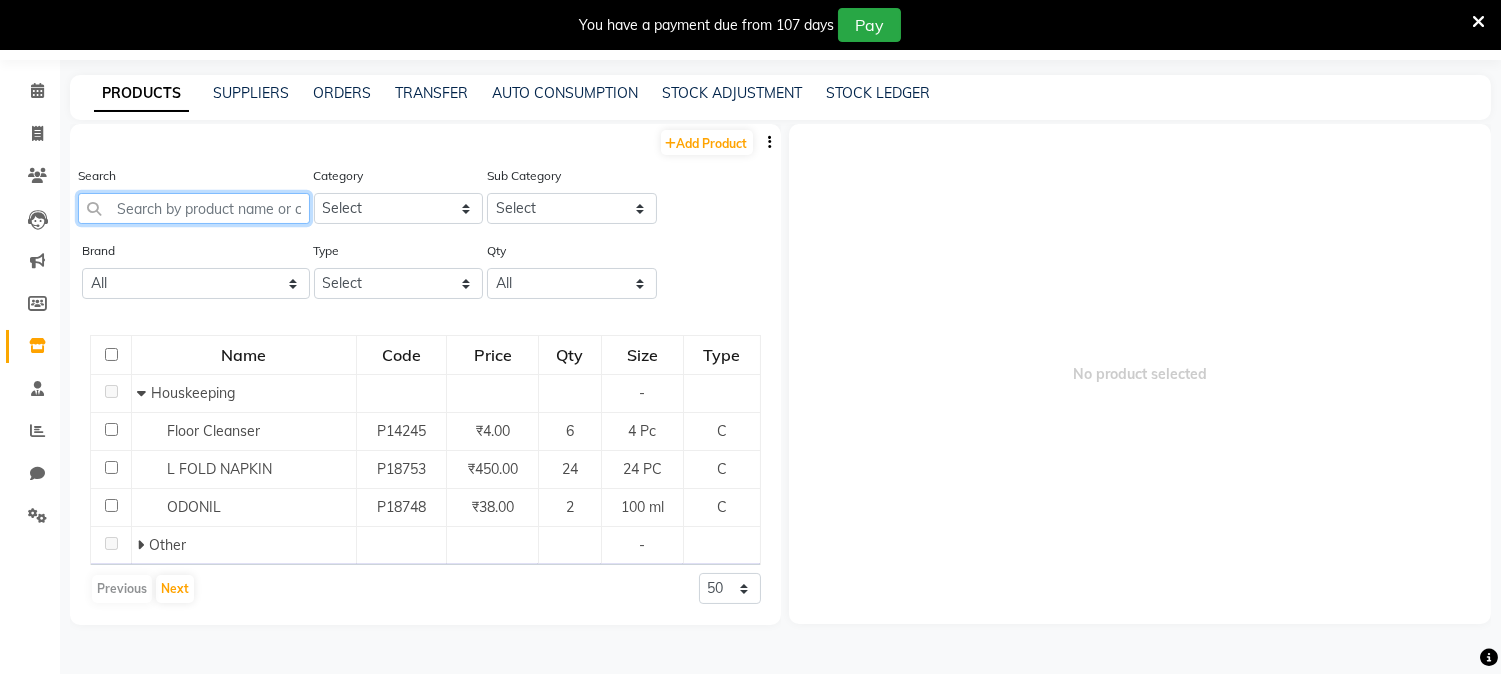 click 